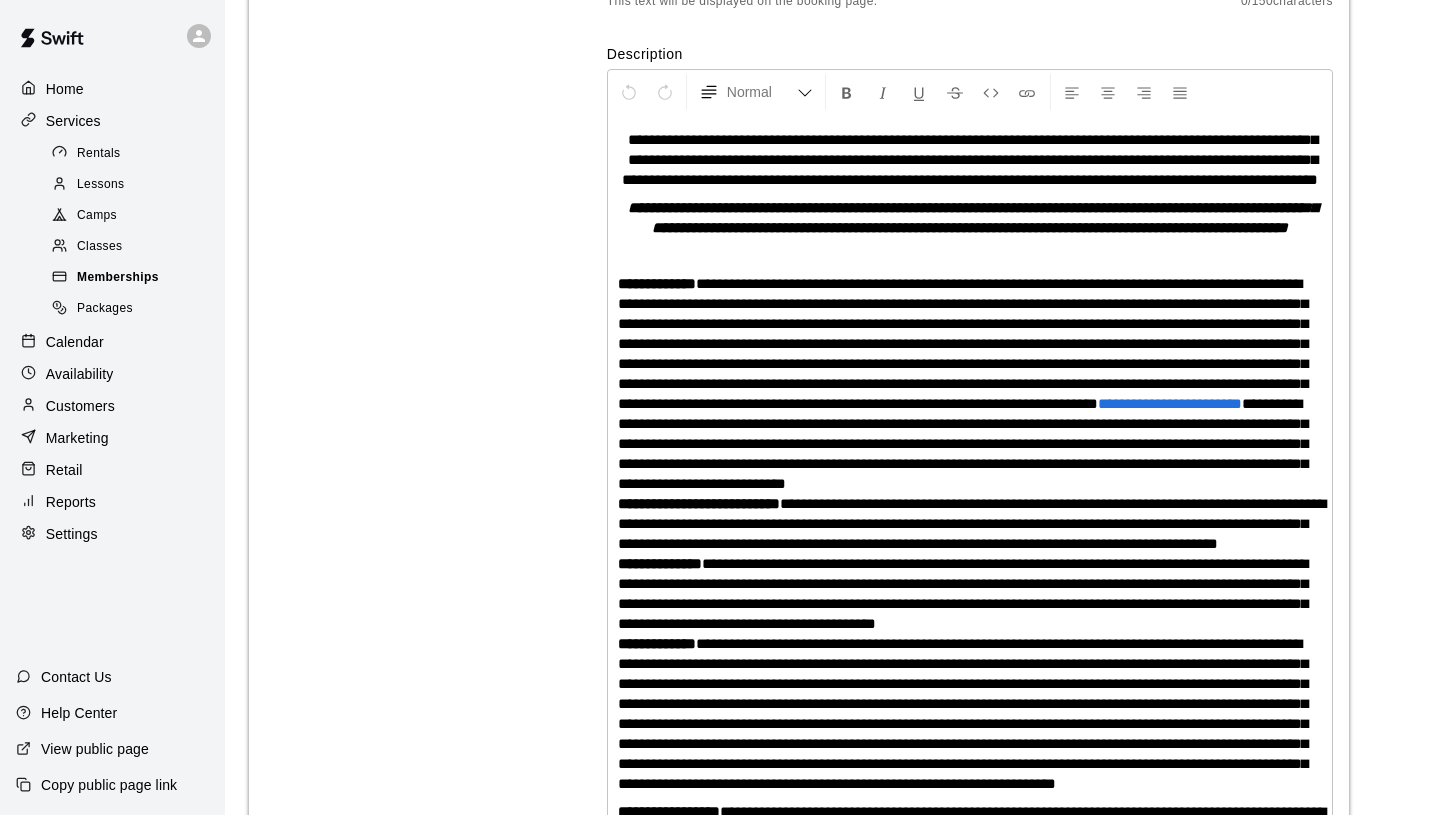 scroll, scrollTop: 108, scrollLeft: 0, axis: vertical 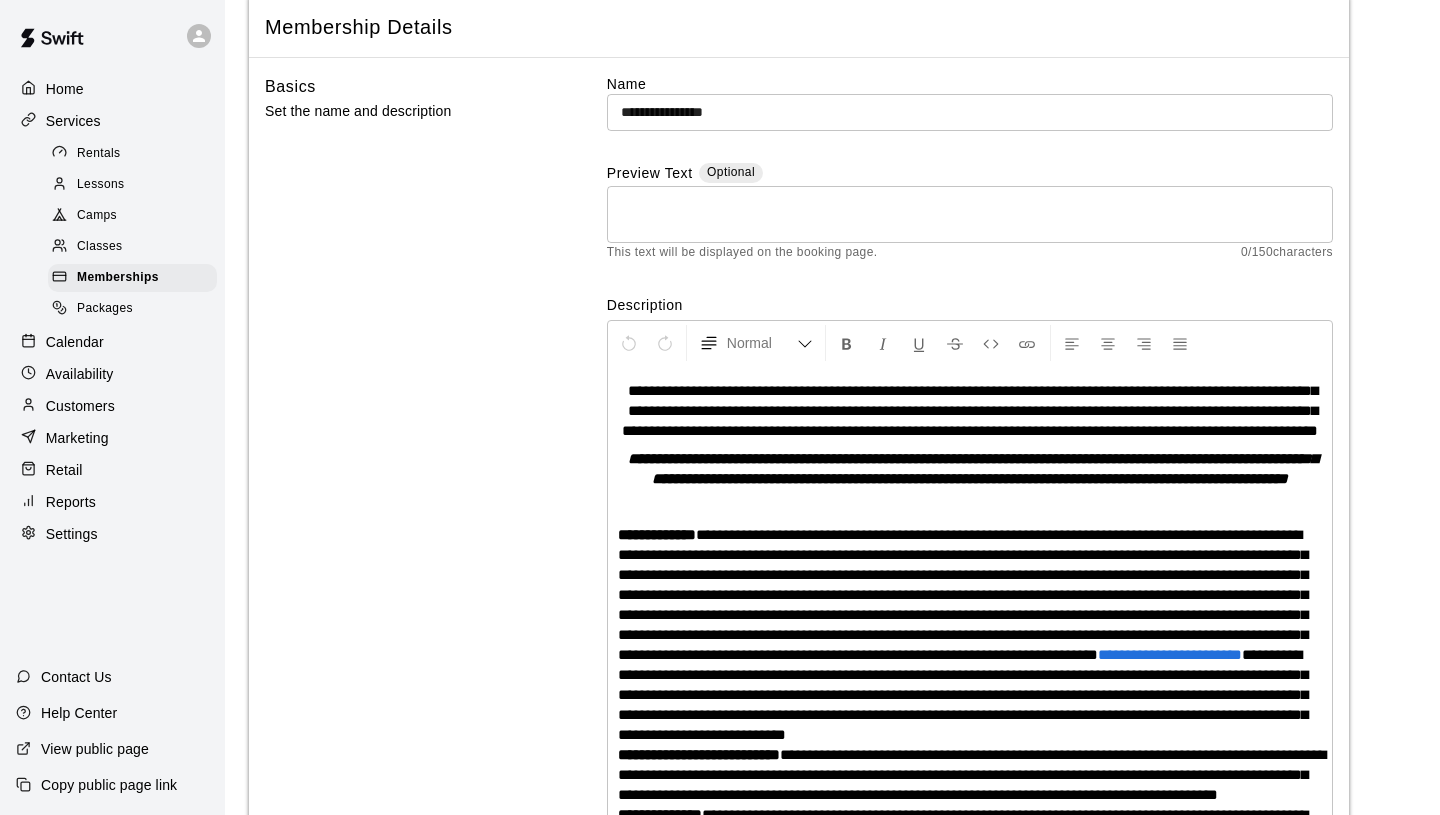 click on "Camps" at bounding box center [97, 216] 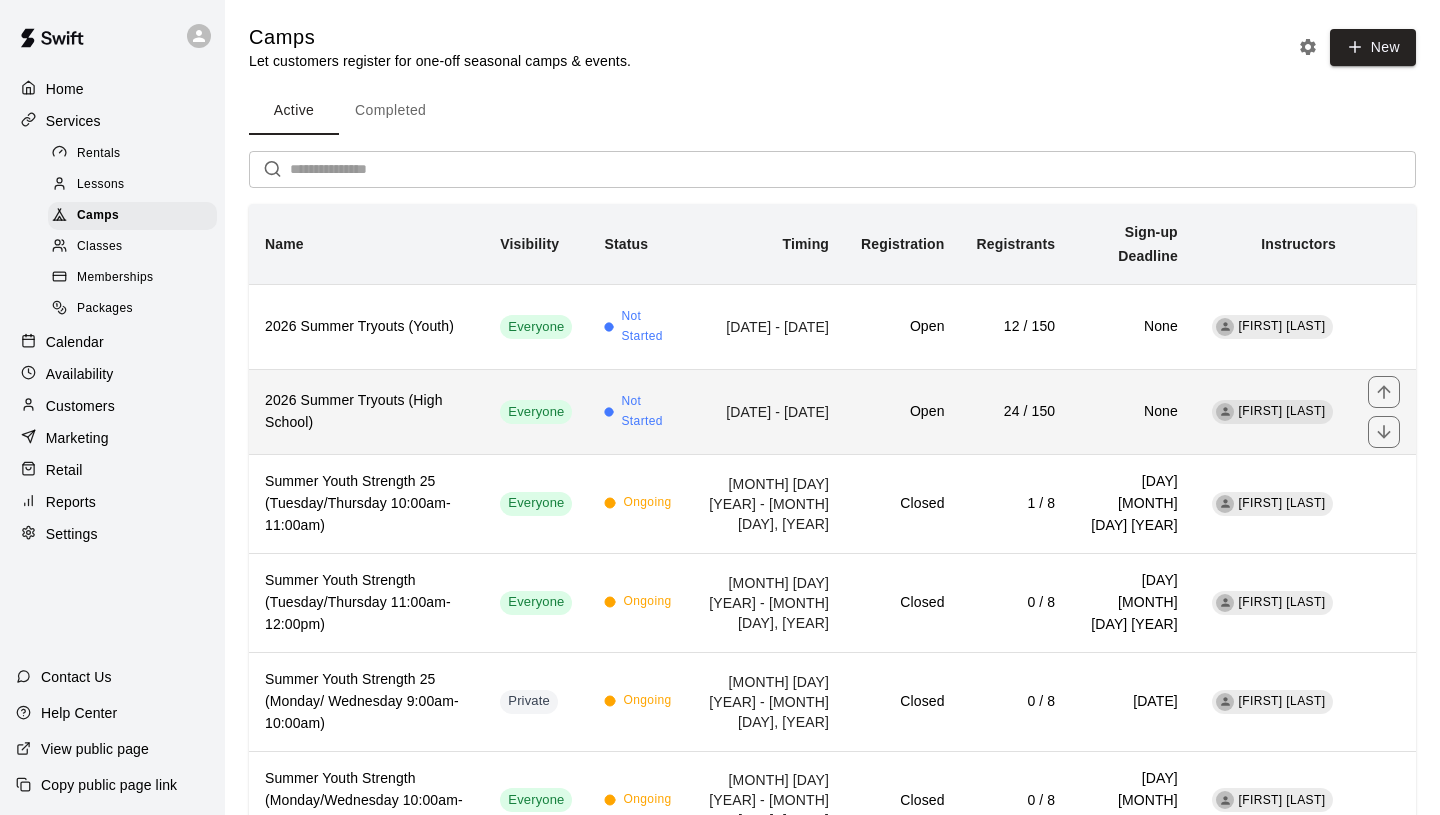 click on "2026 Summer Tryouts (High School)" at bounding box center [366, 411] 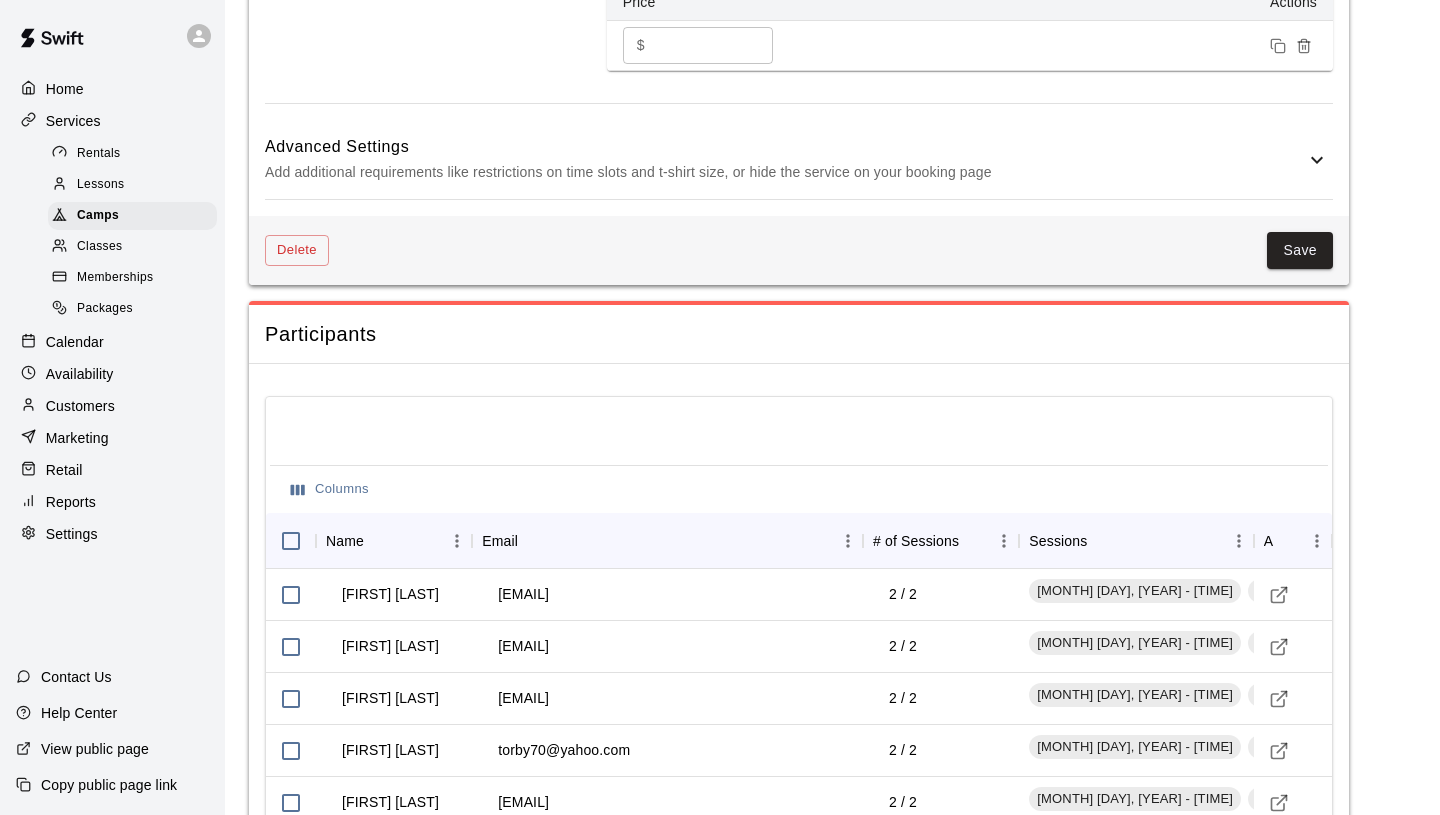 scroll, scrollTop: 1151, scrollLeft: 0, axis: vertical 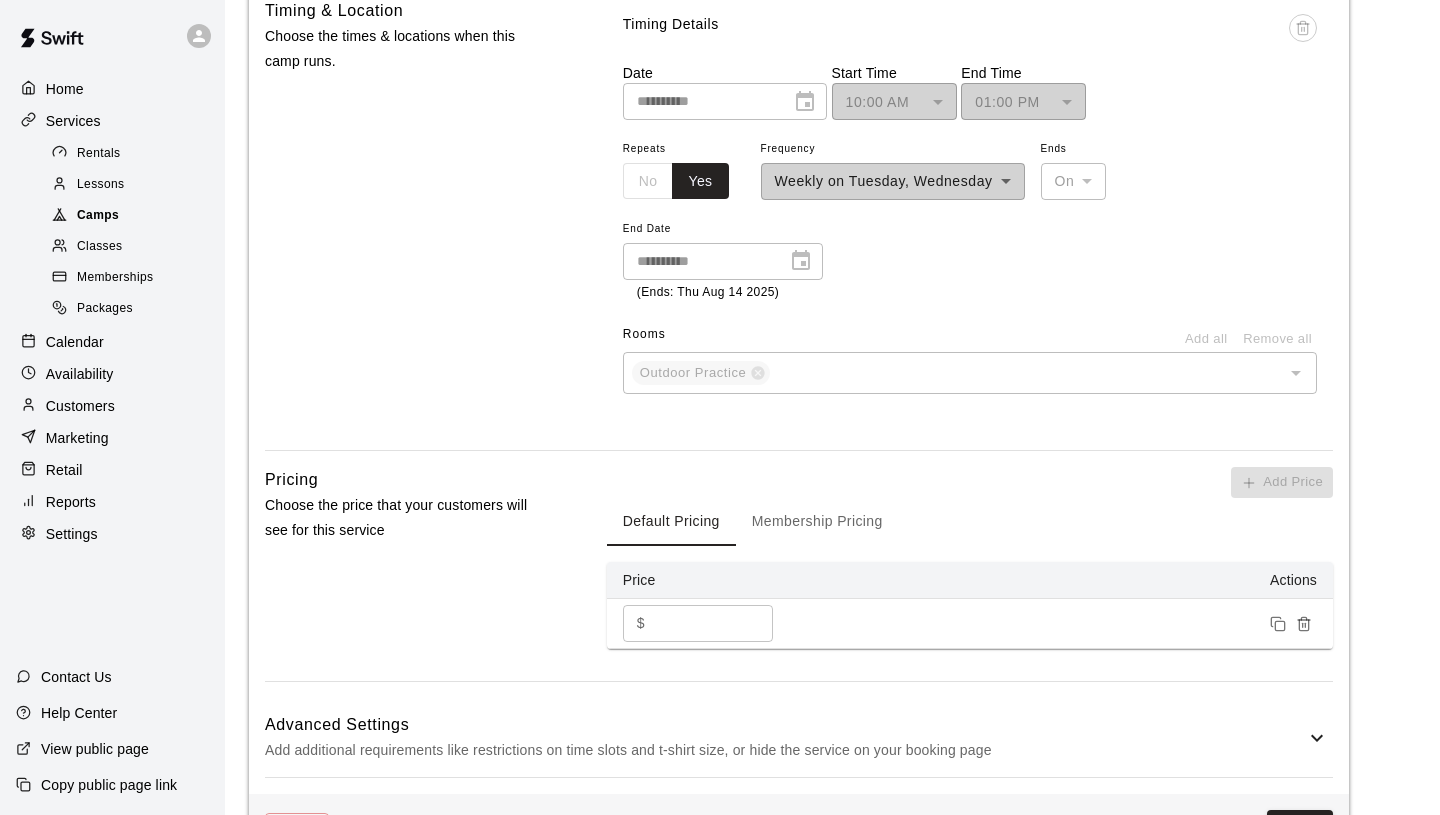 click on "Camps" at bounding box center [132, 216] 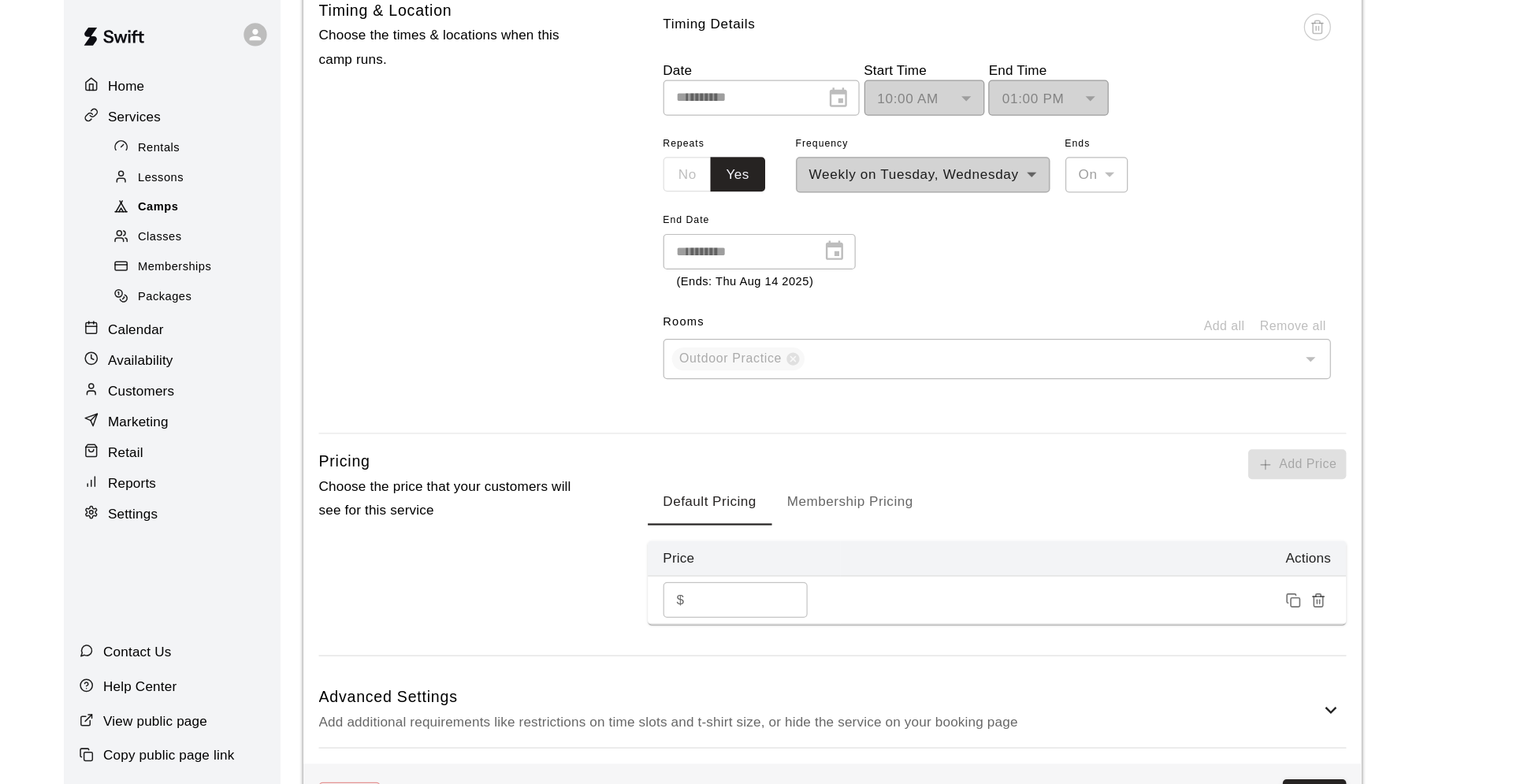 scroll, scrollTop: 0, scrollLeft: 0, axis: both 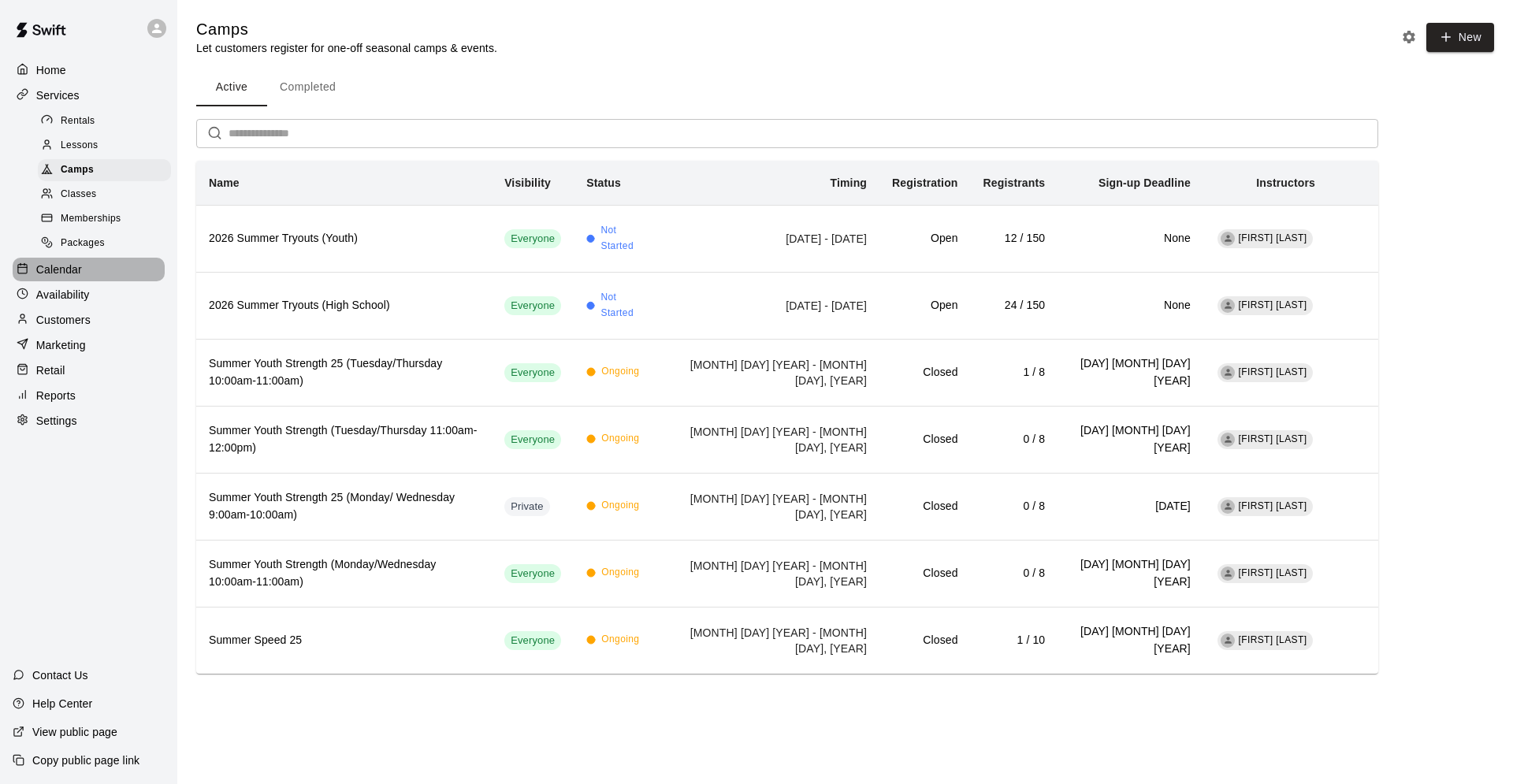 click on "Calendar" at bounding box center (59, 269) 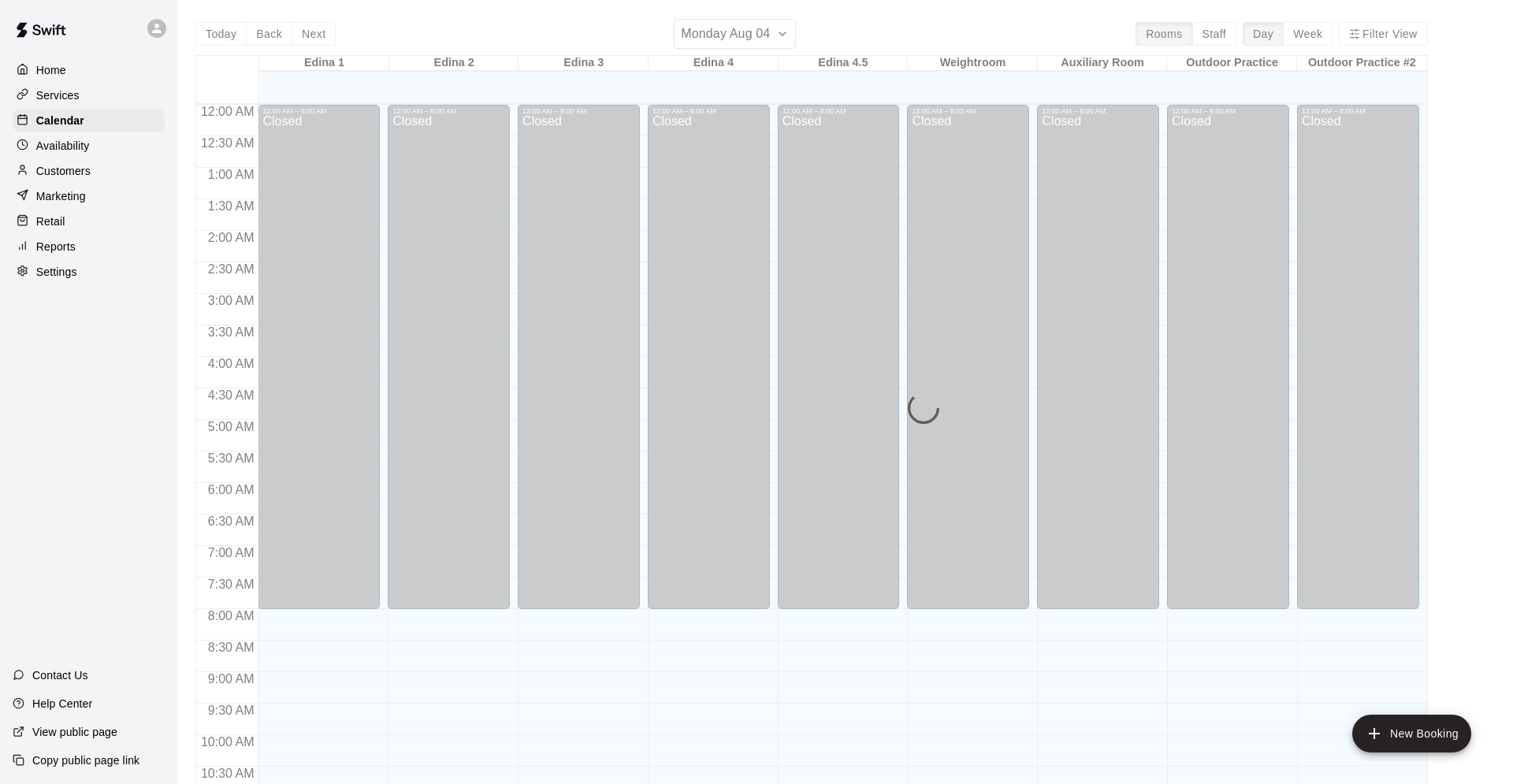 scroll, scrollTop: 768, scrollLeft: 0, axis: vertical 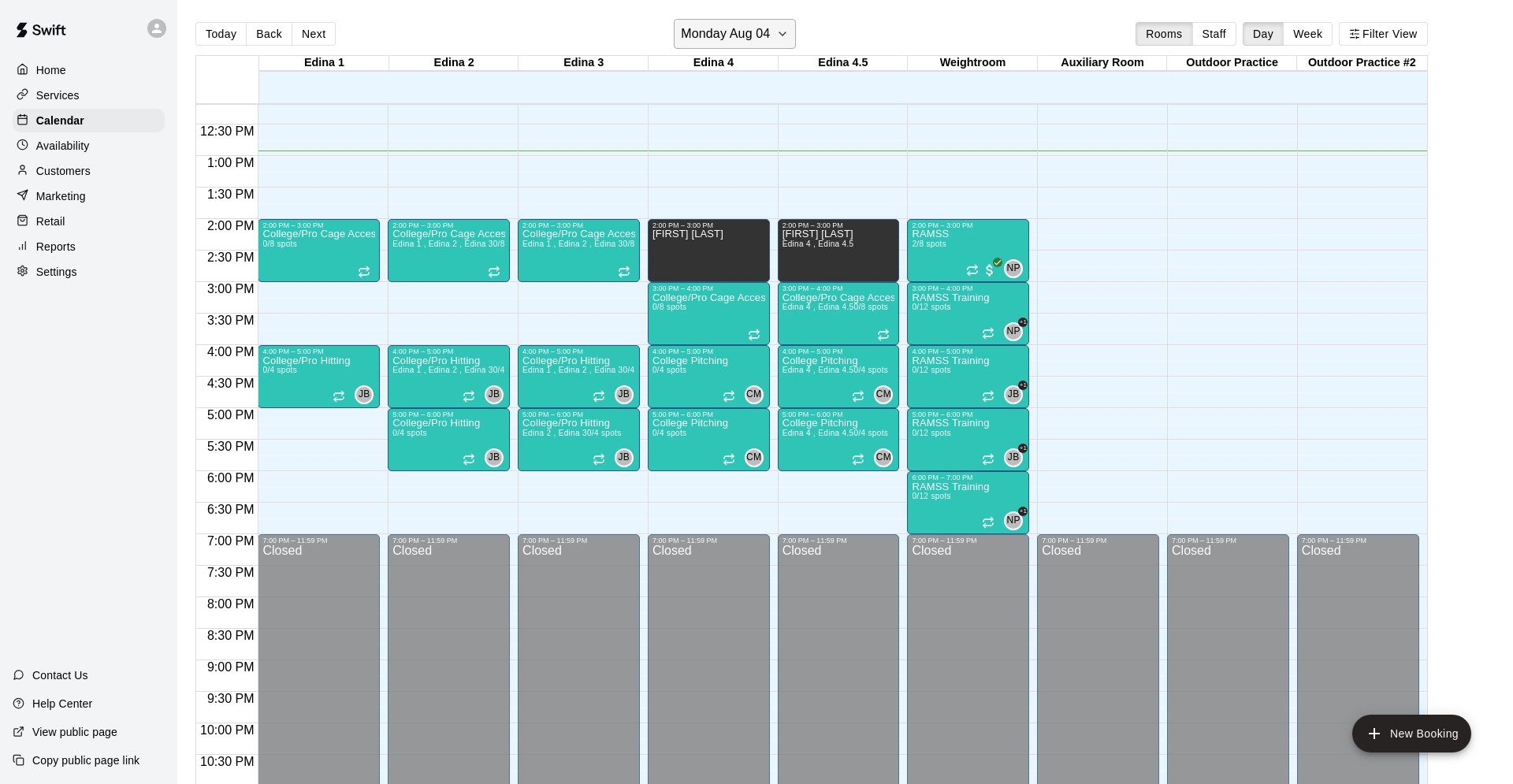 click on "Monday Aug 04" at bounding box center (734, 34) 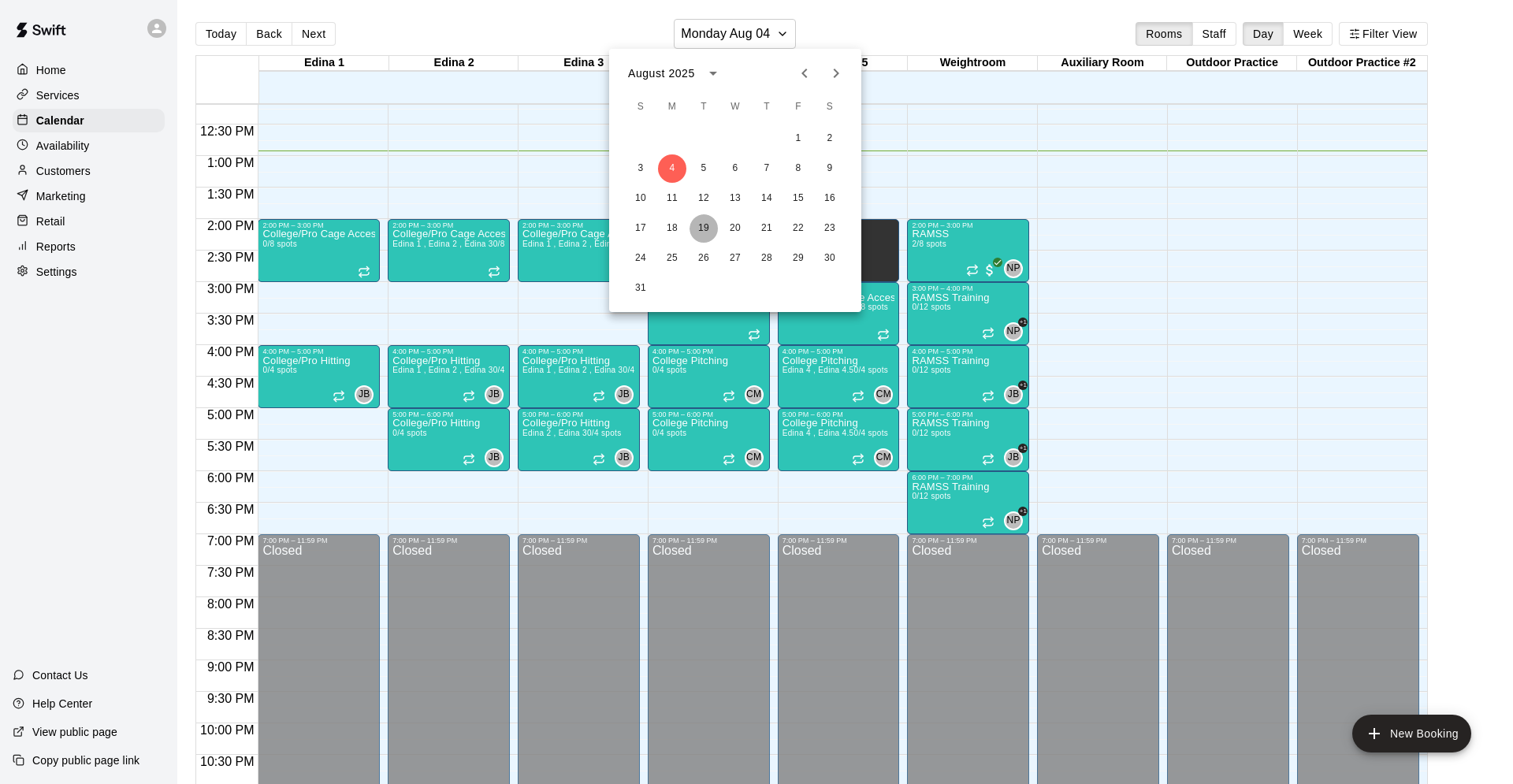 click on "19" at bounding box center (704, 229) 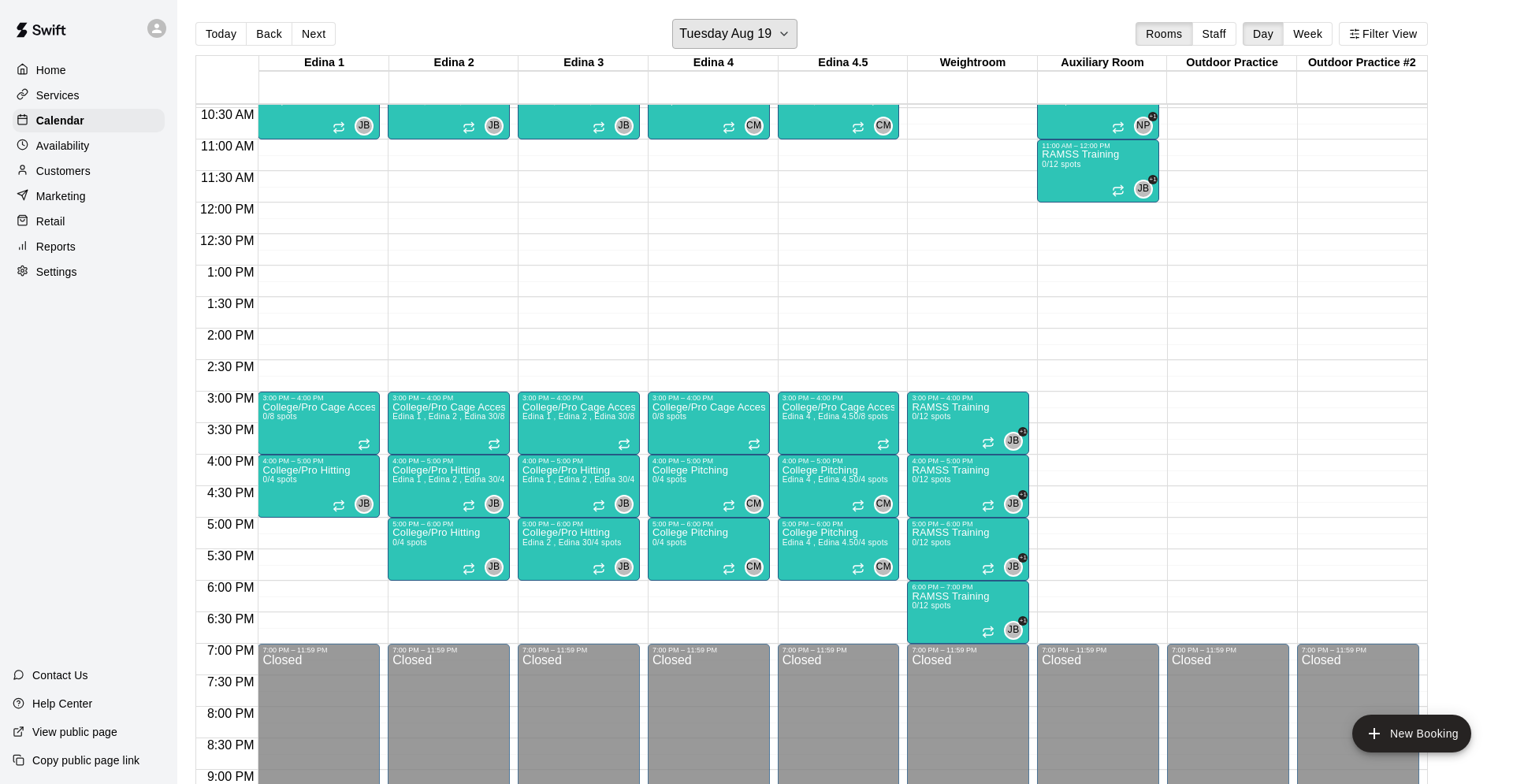 scroll, scrollTop: 660, scrollLeft: 0, axis: vertical 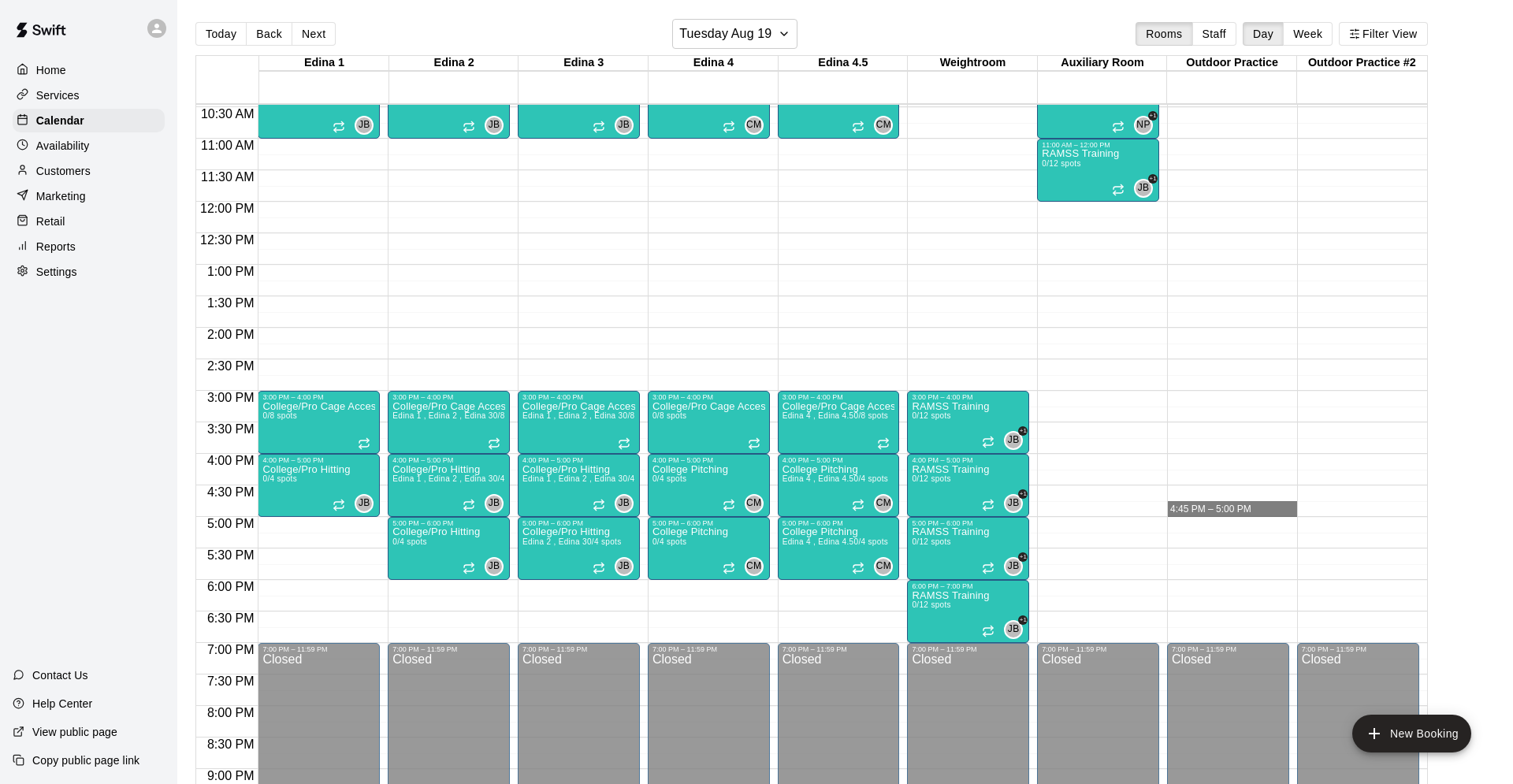 drag, startPoint x: 1184, startPoint y: 516, endPoint x: 1193, endPoint y: 503, distance: 16 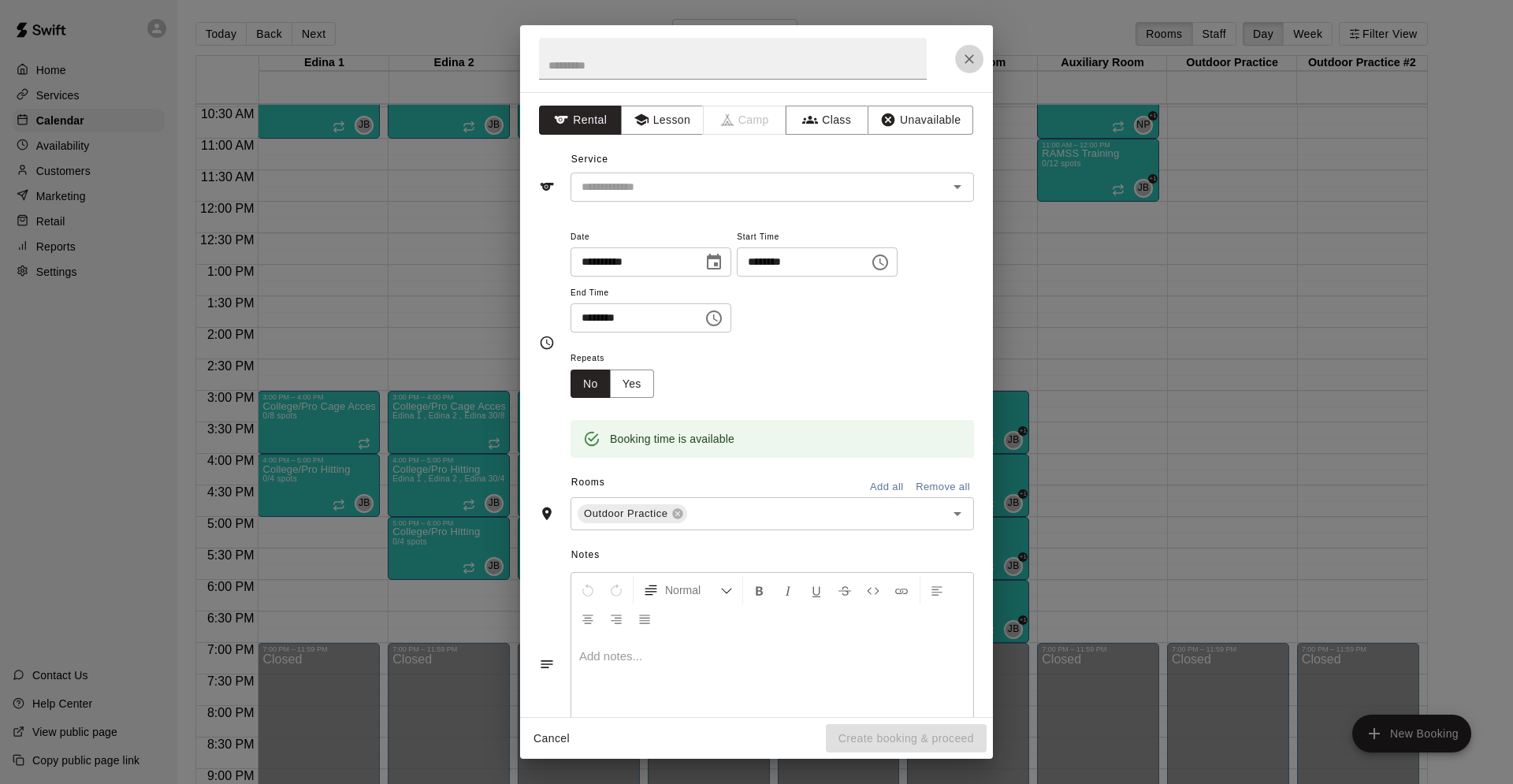 click 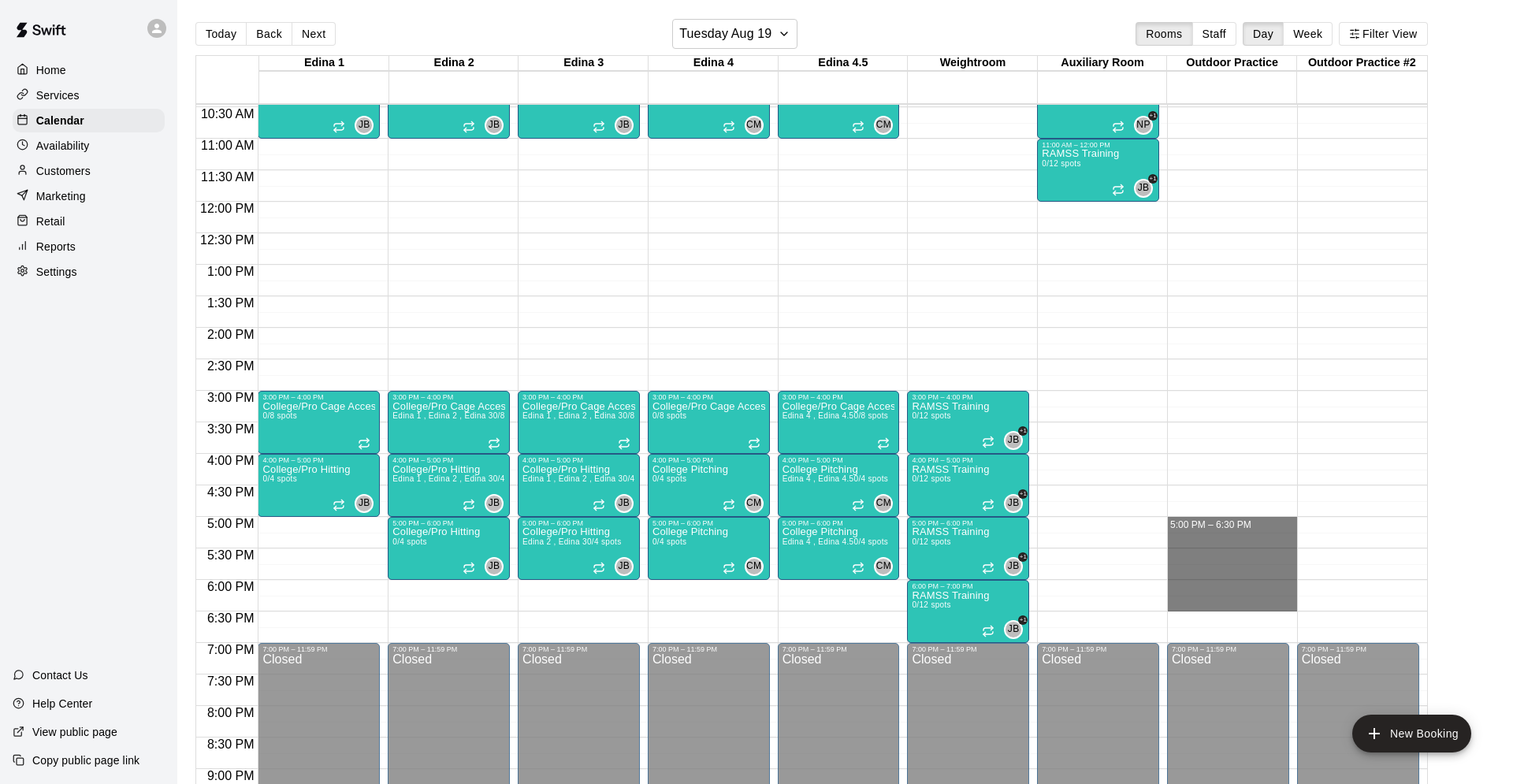 drag, startPoint x: 1195, startPoint y: 520, endPoint x: 1203, endPoint y: 604, distance: 84.38009 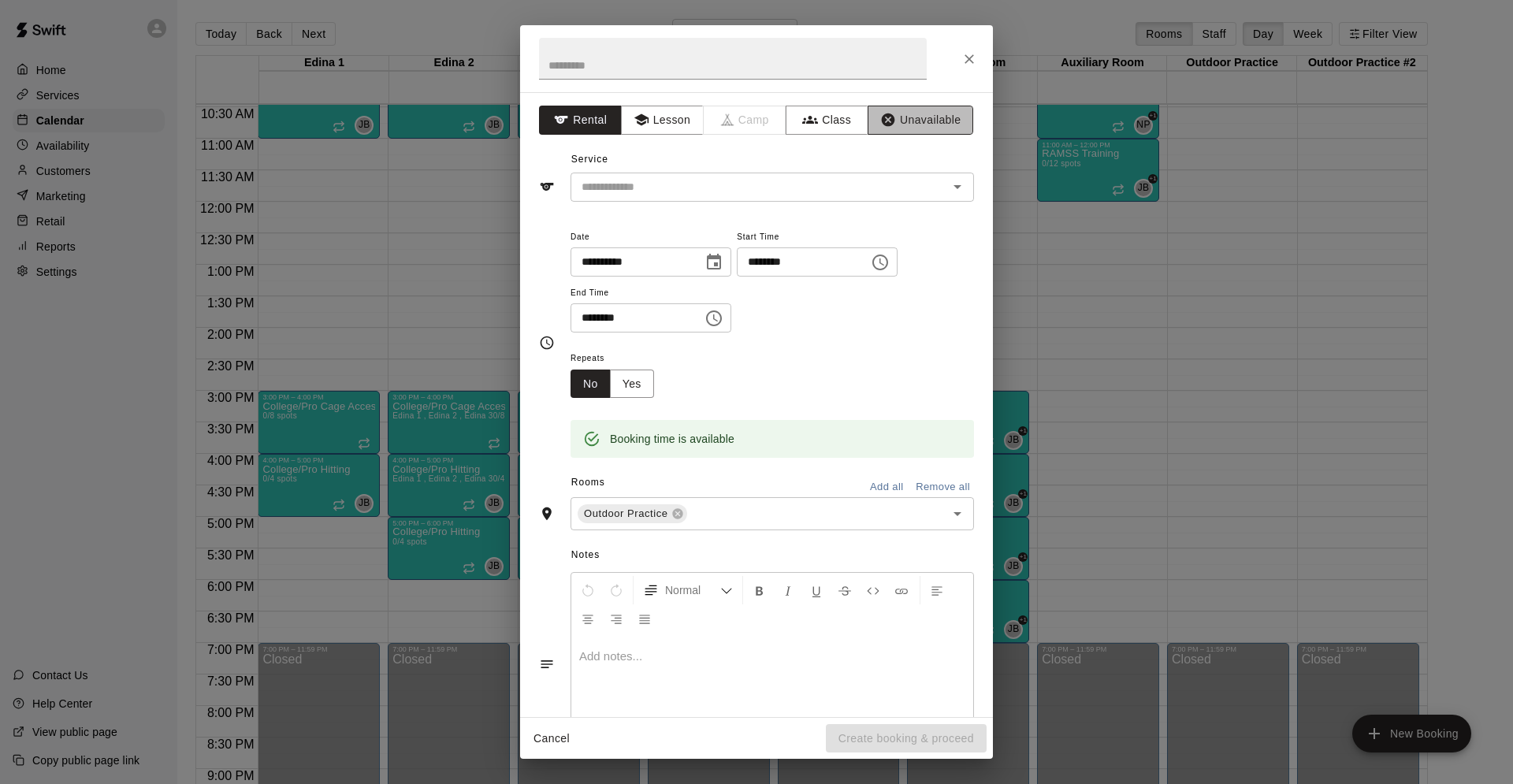 click on "Unavailable" at bounding box center [920, 120] 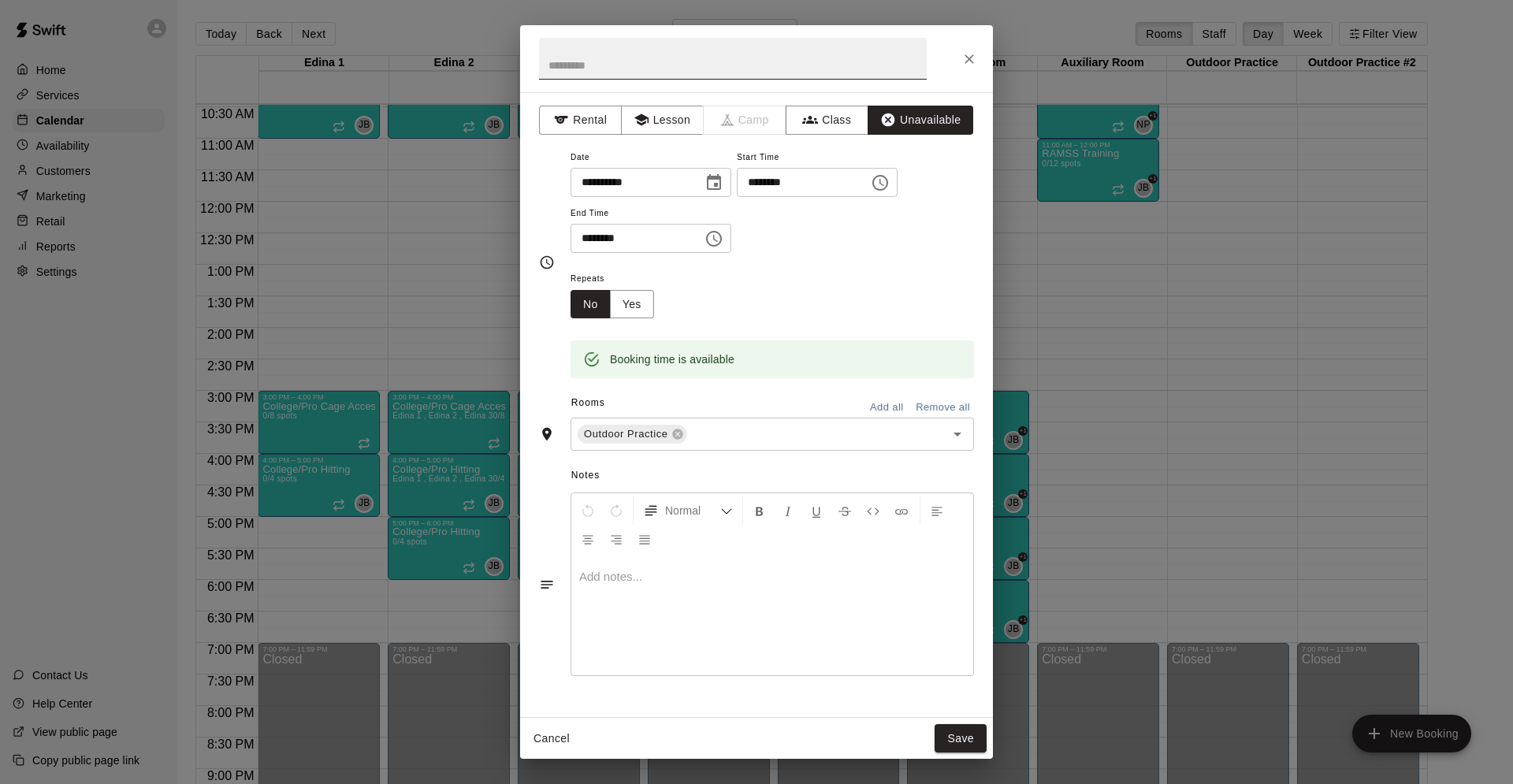 click at bounding box center (733, 58) 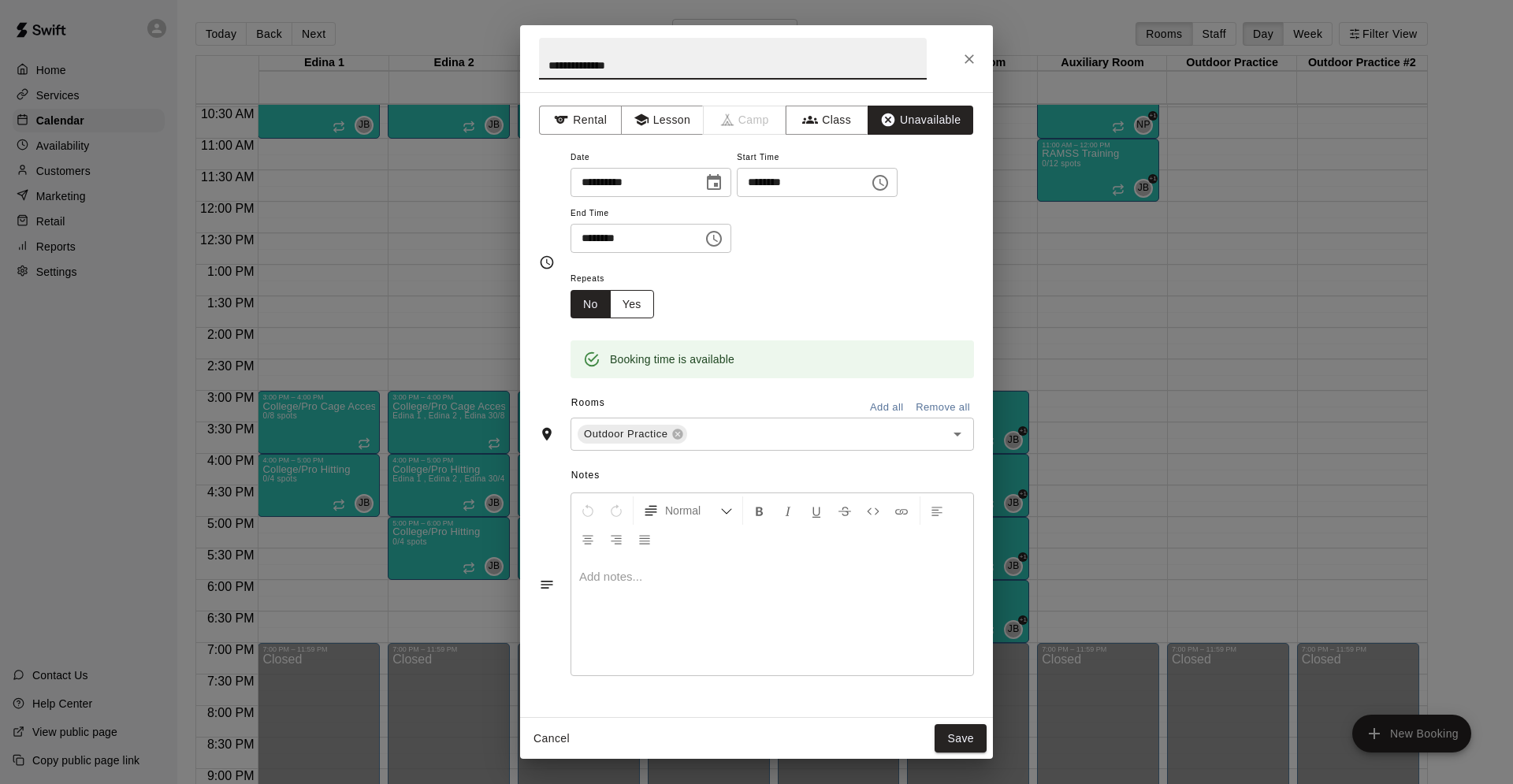 type on "**********" 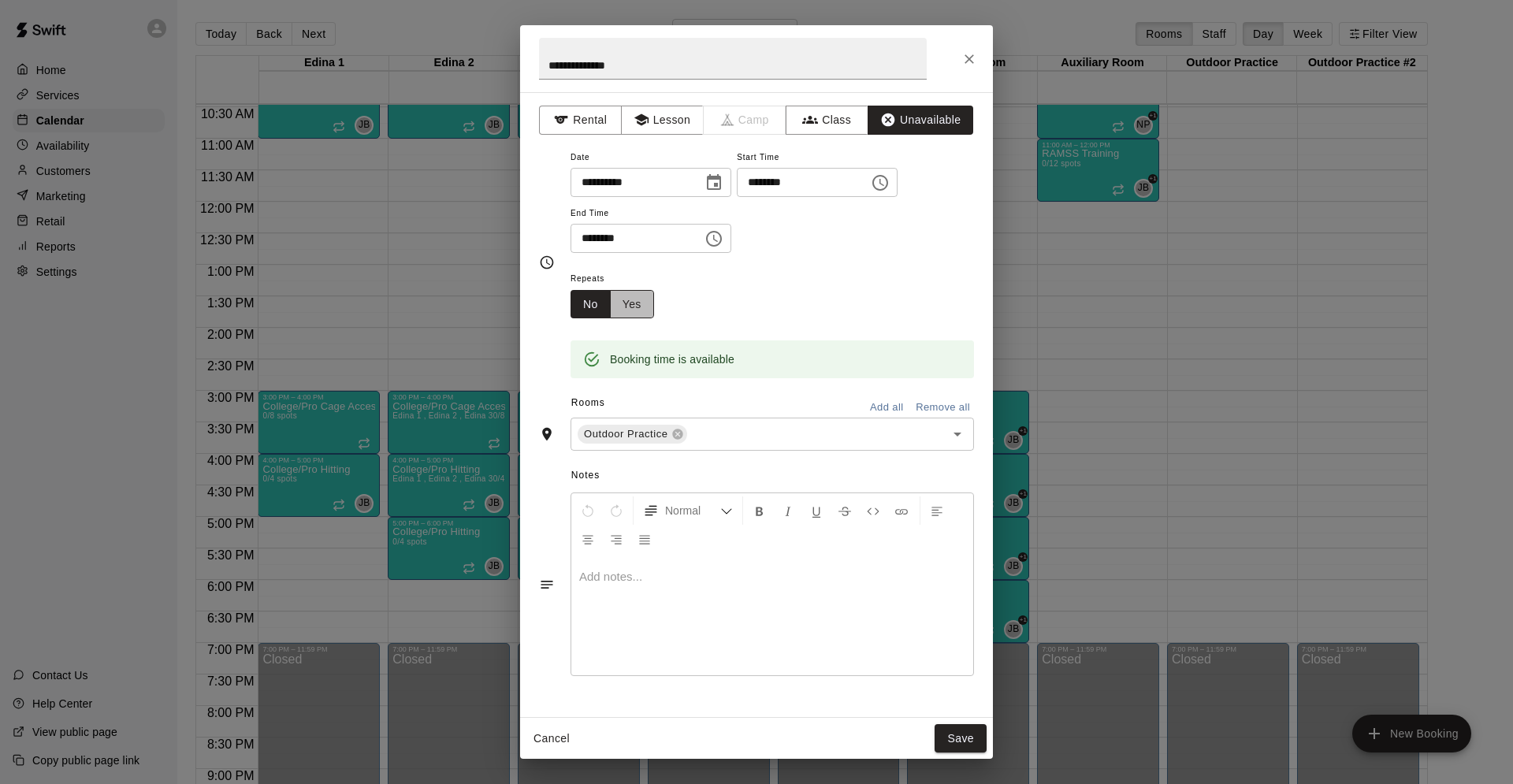 click on "Yes" at bounding box center (632, 304) 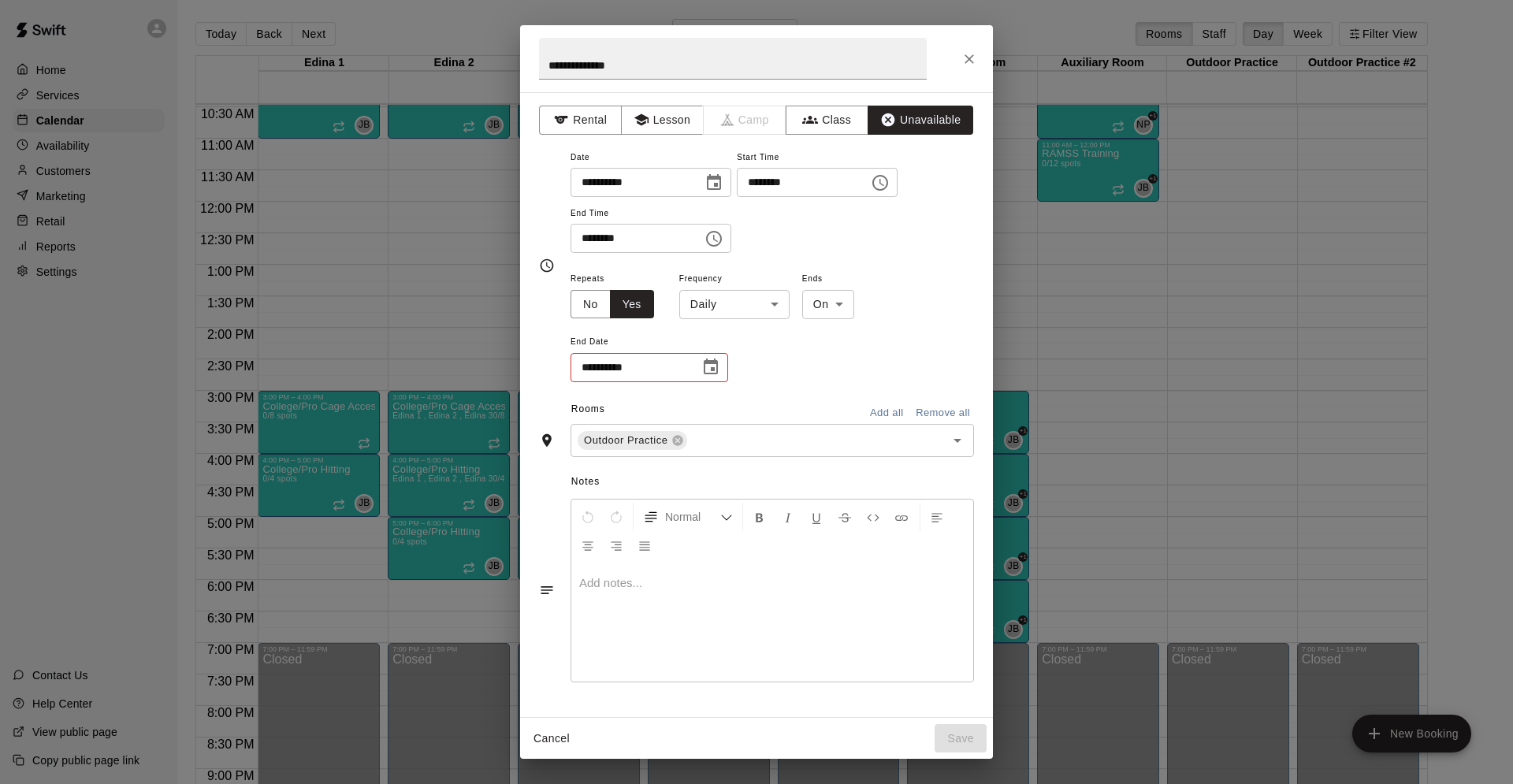 click on "Home Services Calendar Availability Customers Marketing Retail Reports Settings Contact Us Help Center View public page Copy public page link Today Back Next Tuesday [MONTH] [DAY] Rooms Staff Day Week Filter View Edina 1 [DAY] Tue Edina 2 [DAY] Tue Edina 3 [DAY] Tue Edina 4 [DAY] Tue Edina 4.5 [DAY] Tue Weightroom [DAY] Tue Auxiliary Room [DAY] Tue Outdoor Practice [DAY] Tue Outdoor Practice #2 [DAY] Tue 12:00 AM 12:30 AM 1:00 AM 1:30 AM 2:00 AM 2:30 AM 3:00 AM 3:30 AM 4:00 AM 4:30 AM 5:00 AM 5:30 AM 6:00 AM 6:30 AM 7:00 AM 7:30 AM 8:00 AM 8:30 AM 9:00 AM 9:30 AM 10:00 AM 10:30 AM 11:00 AM 11:30 AM 12:00 PM 12:30 PM 1:00 PM 1:30 PM 2:00 PM 2:30 PM 3:00 PM 3:30 PM 4:00 PM 4:30 PM 5:00 PM 5:30 PM 6:00 PM 6:30 PM 7:00 PM 7:30 PM 8:00 PM 8:30 PM 9:00 PM 9:30 PM 10:00 PM 10:30 PM 11:00 PM 11:30 PM 12:00 AM – 8:00 AM Closed 9:00 AM – 10:00 AM College Hitting 0/4 spots JB 0 10:00 AM – 11:00 AM College/Pro Hitting 0/4 spots JB 0 3:00 PM – 4:00 PM College/Pro Cage Access (Hitting) 0/8 spots 4:00 PM – 5:00 PM College/Pro Hitting JB" at bounding box center [756, 404] 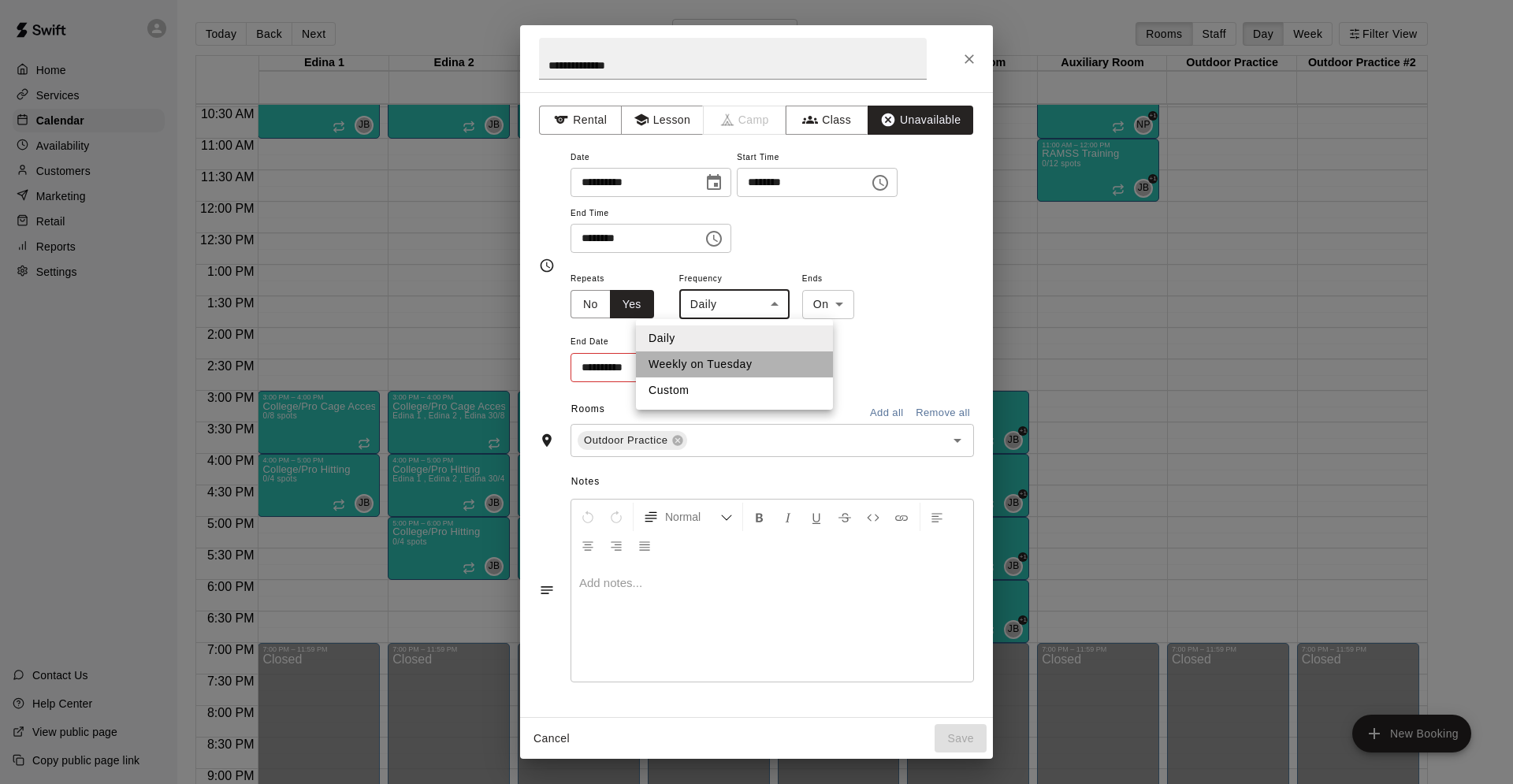 click on "Weekly on Tuesday" at bounding box center [734, 364] 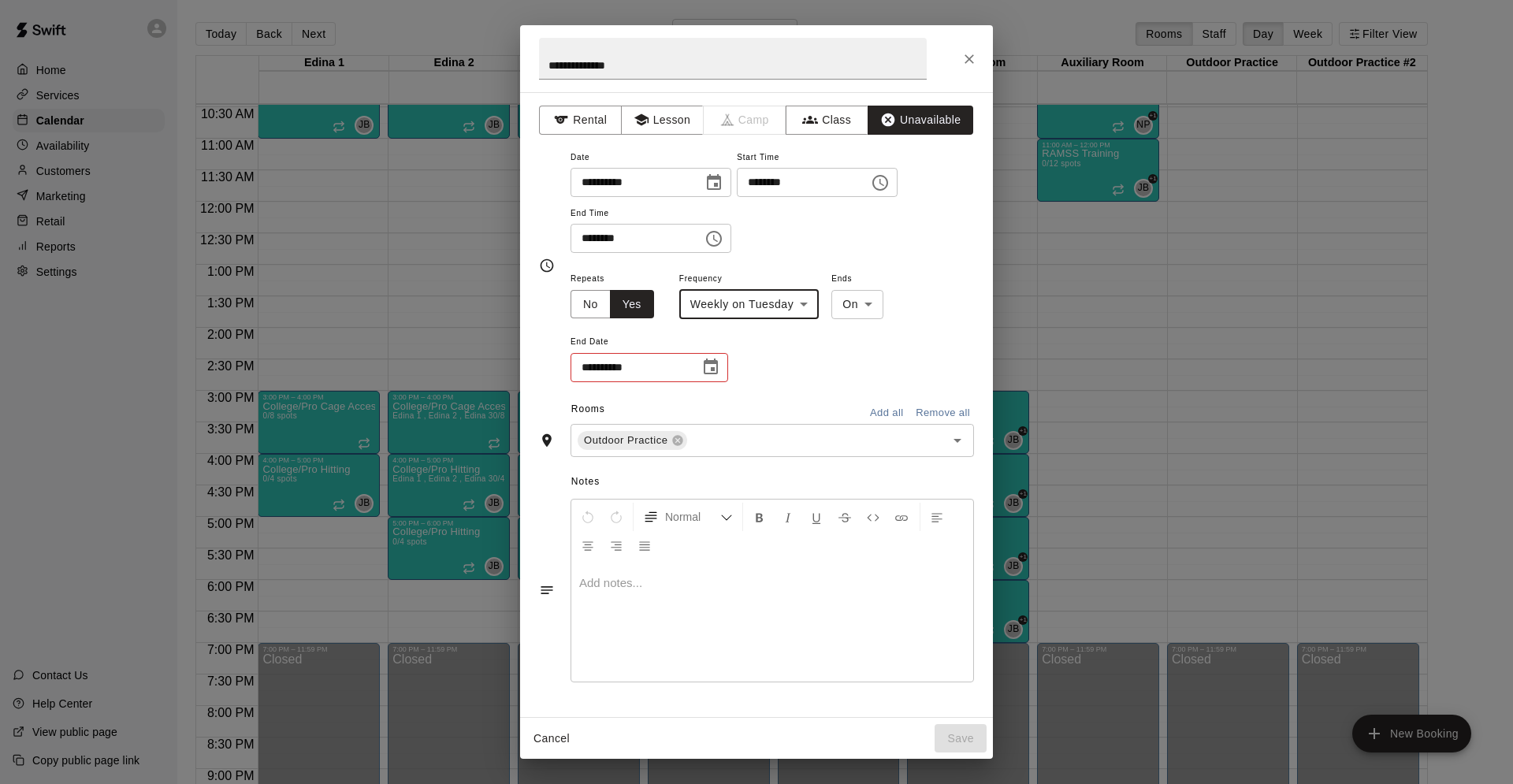 click 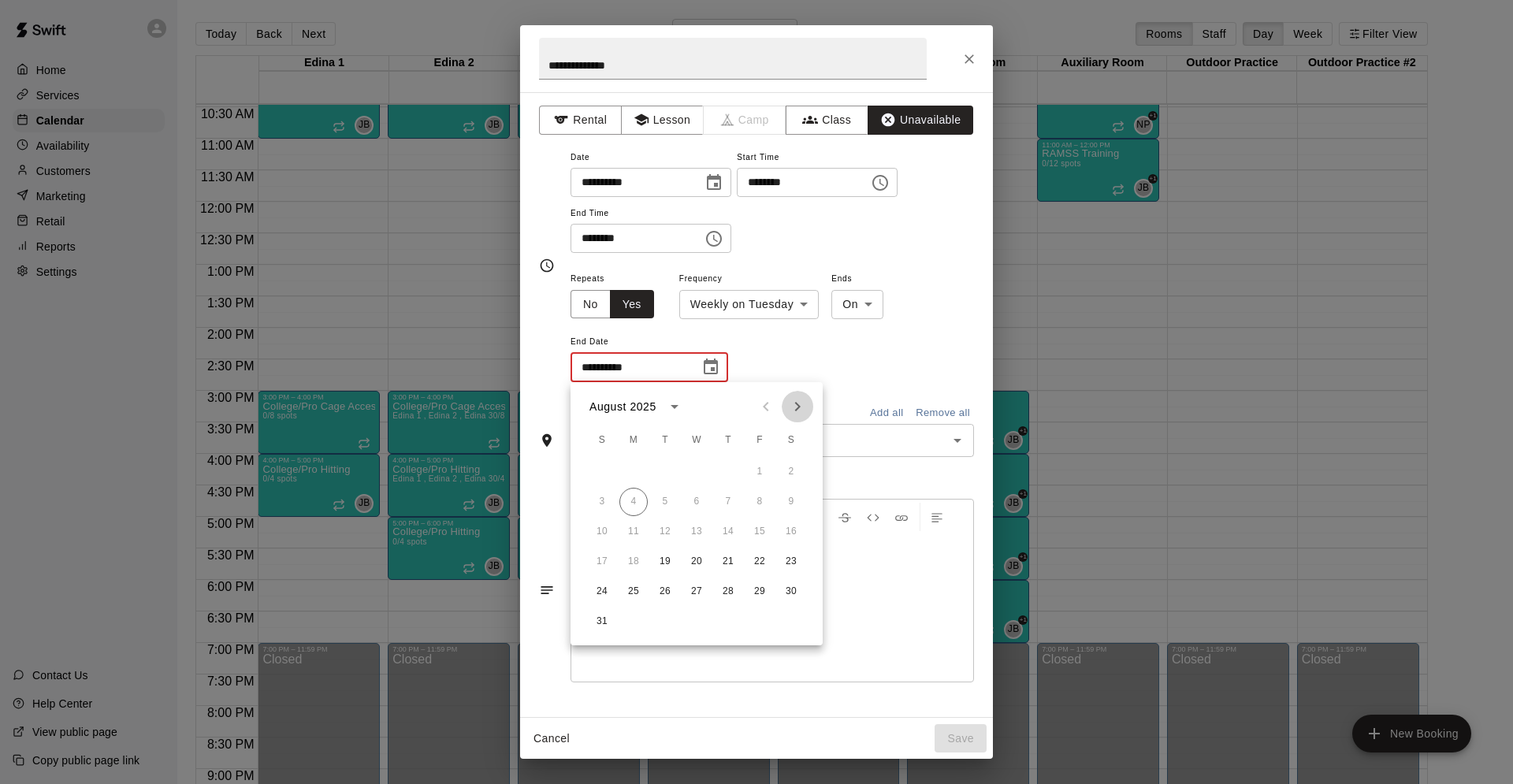 click 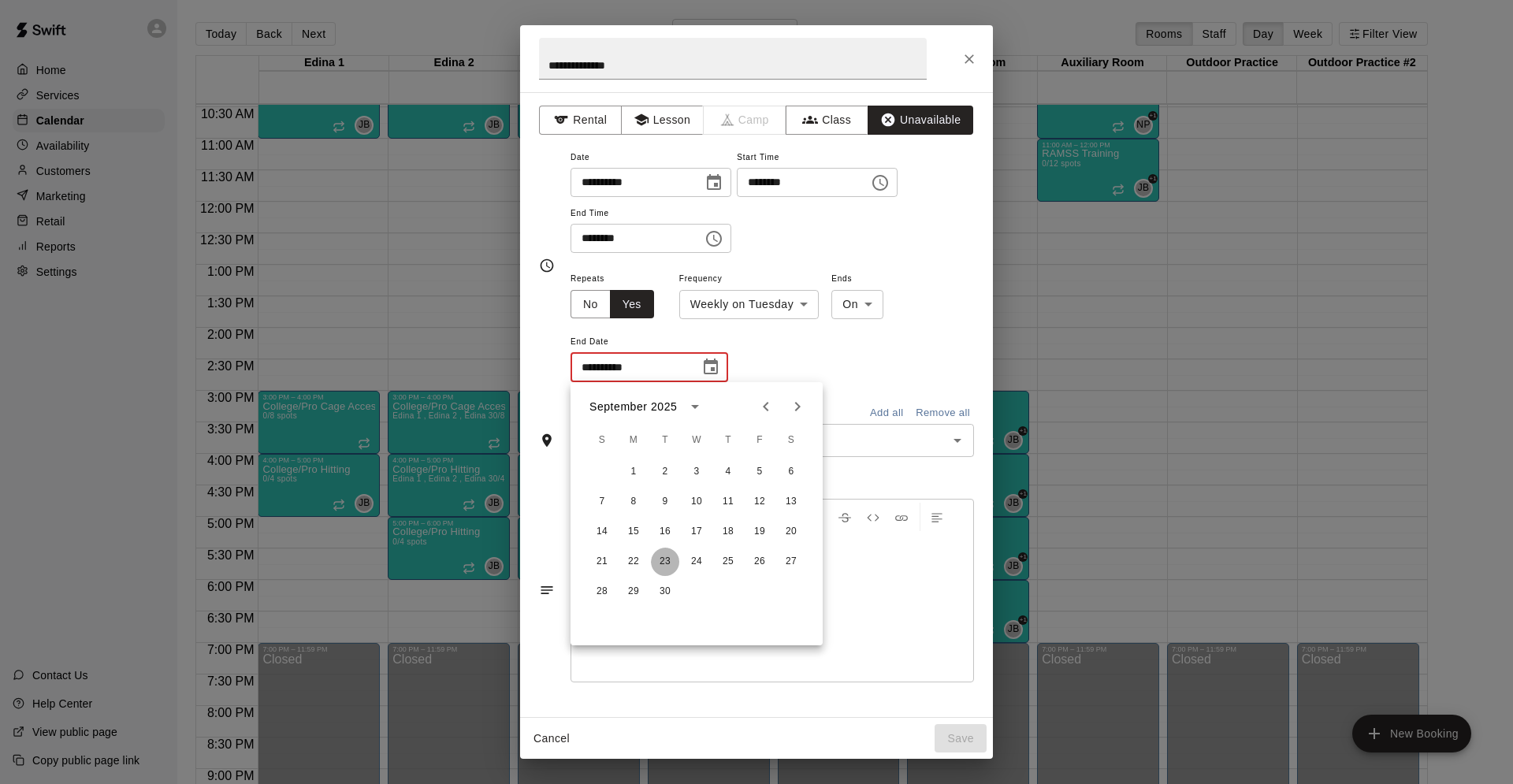 click on "23" at bounding box center (665, 562) 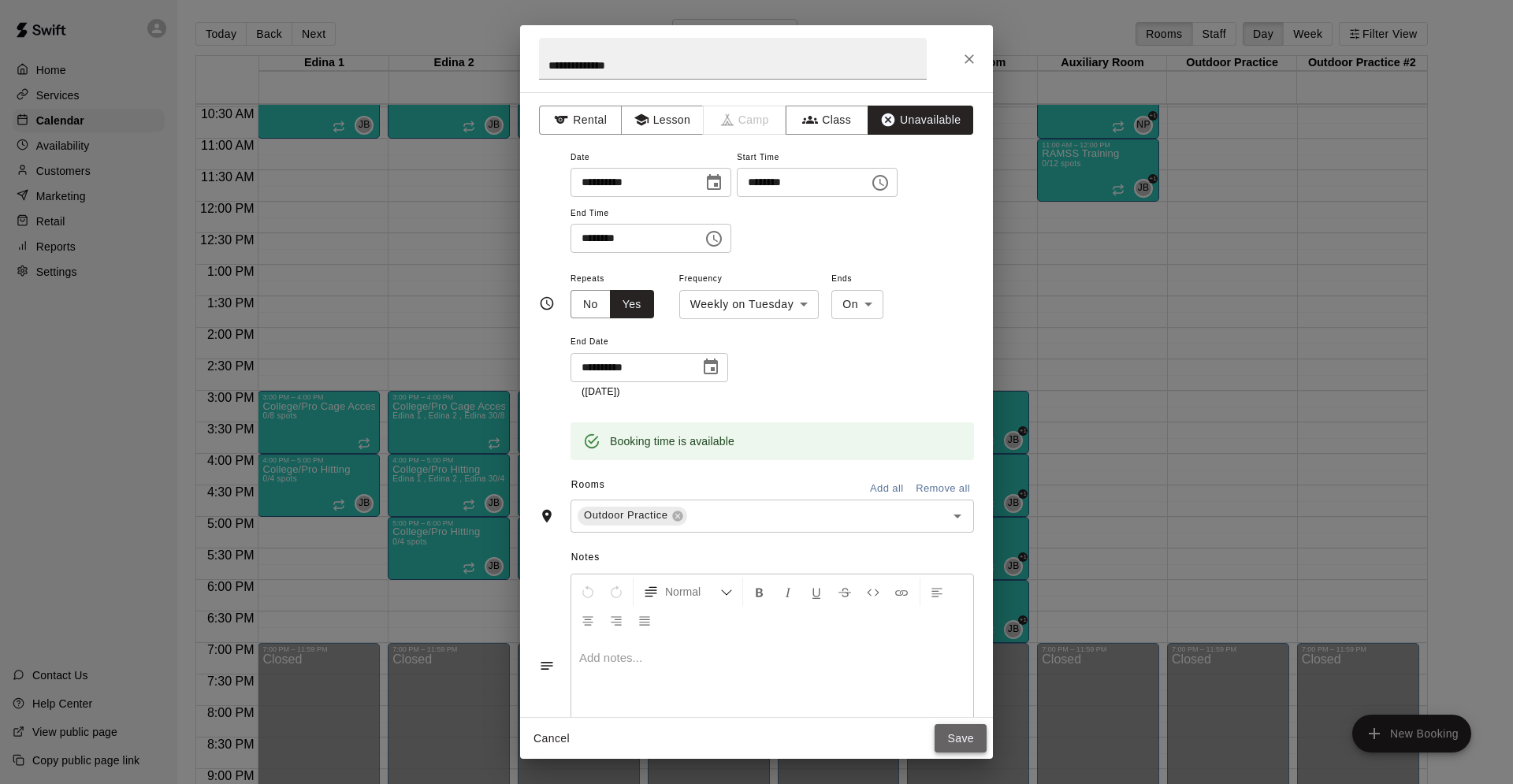 click on "Save" at bounding box center (961, 738) 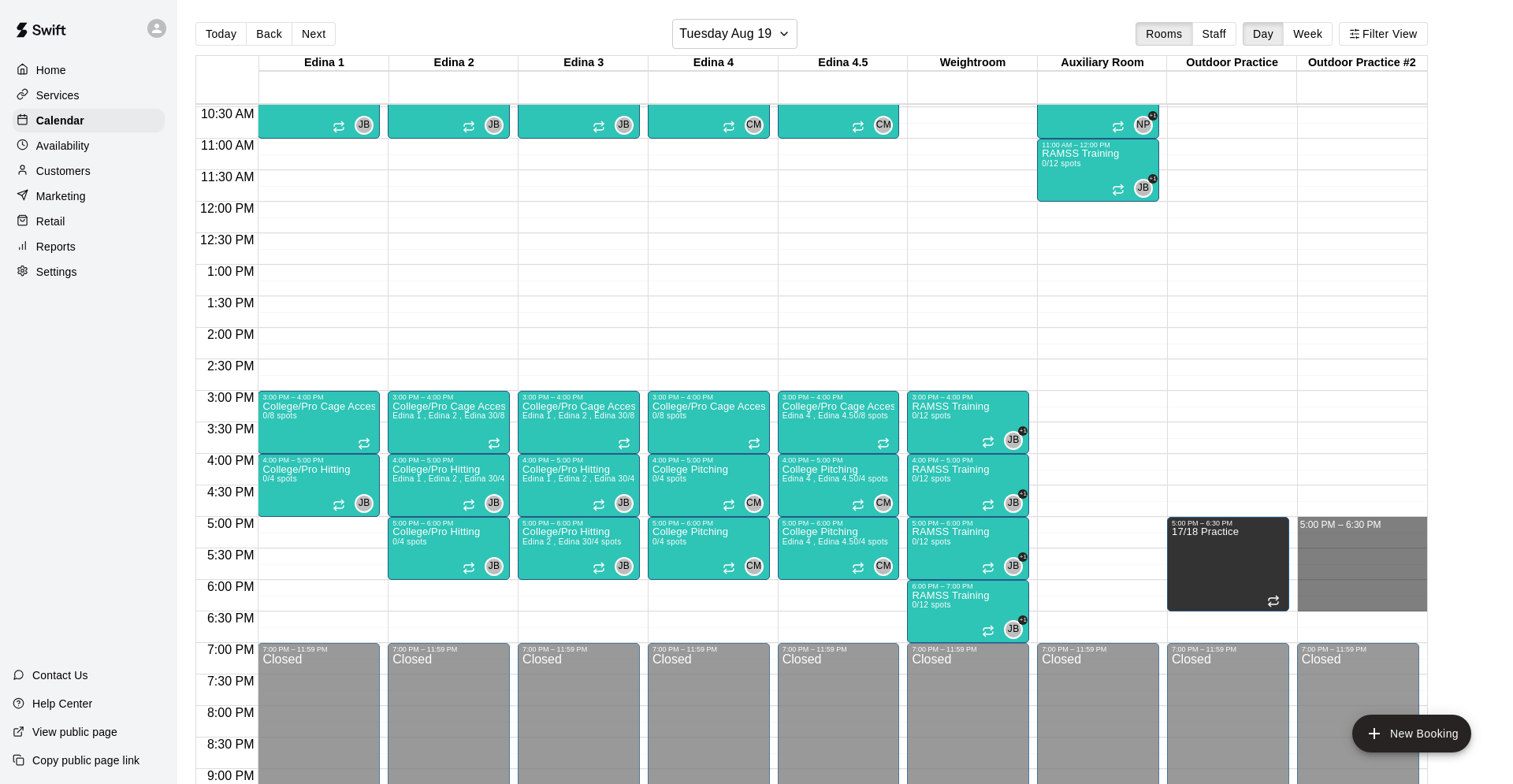drag, startPoint x: 1303, startPoint y: 518, endPoint x: 1320, endPoint y: 602, distance: 85.70298 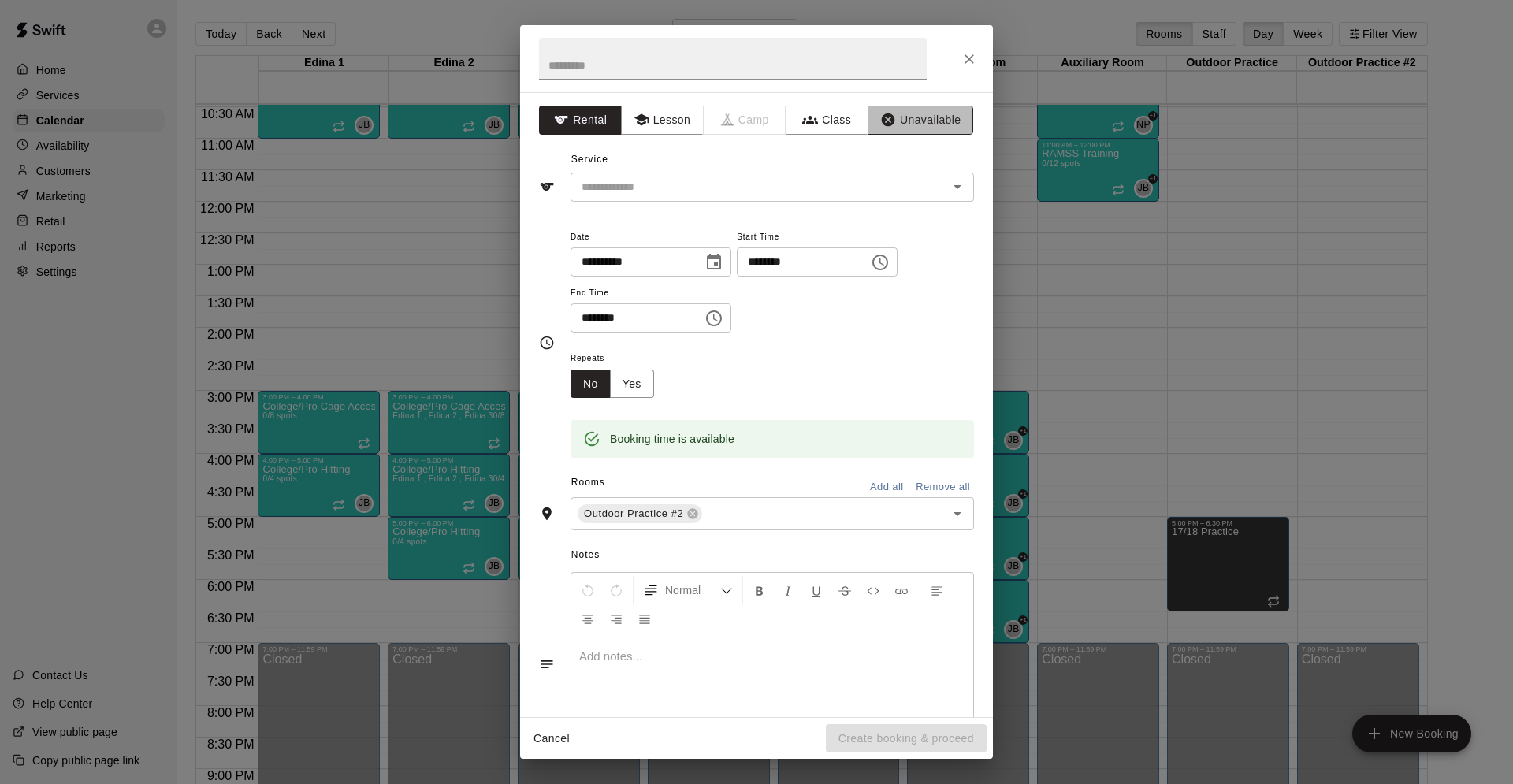 click on "Unavailable" at bounding box center (920, 120) 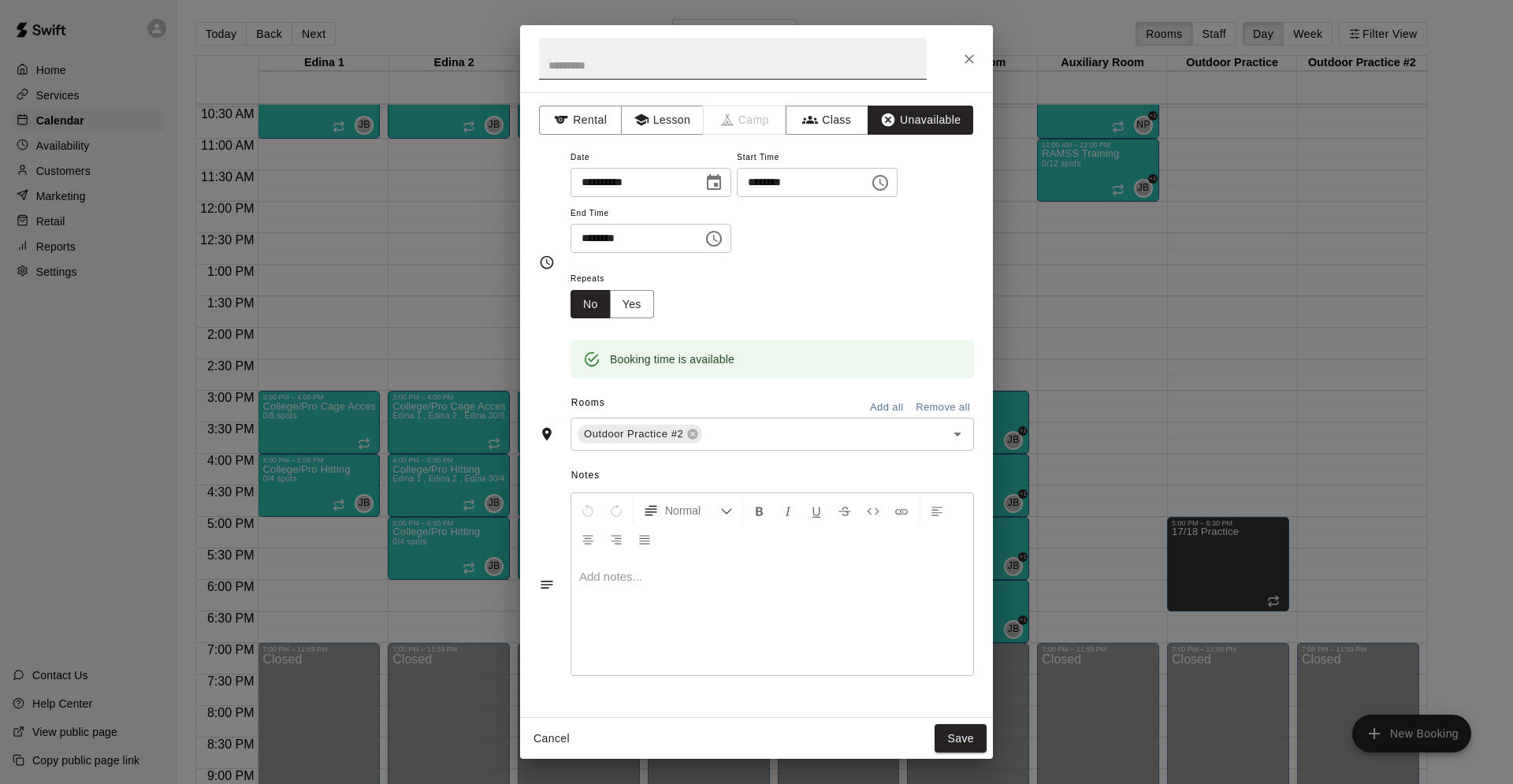 click at bounding box center (733, 58) 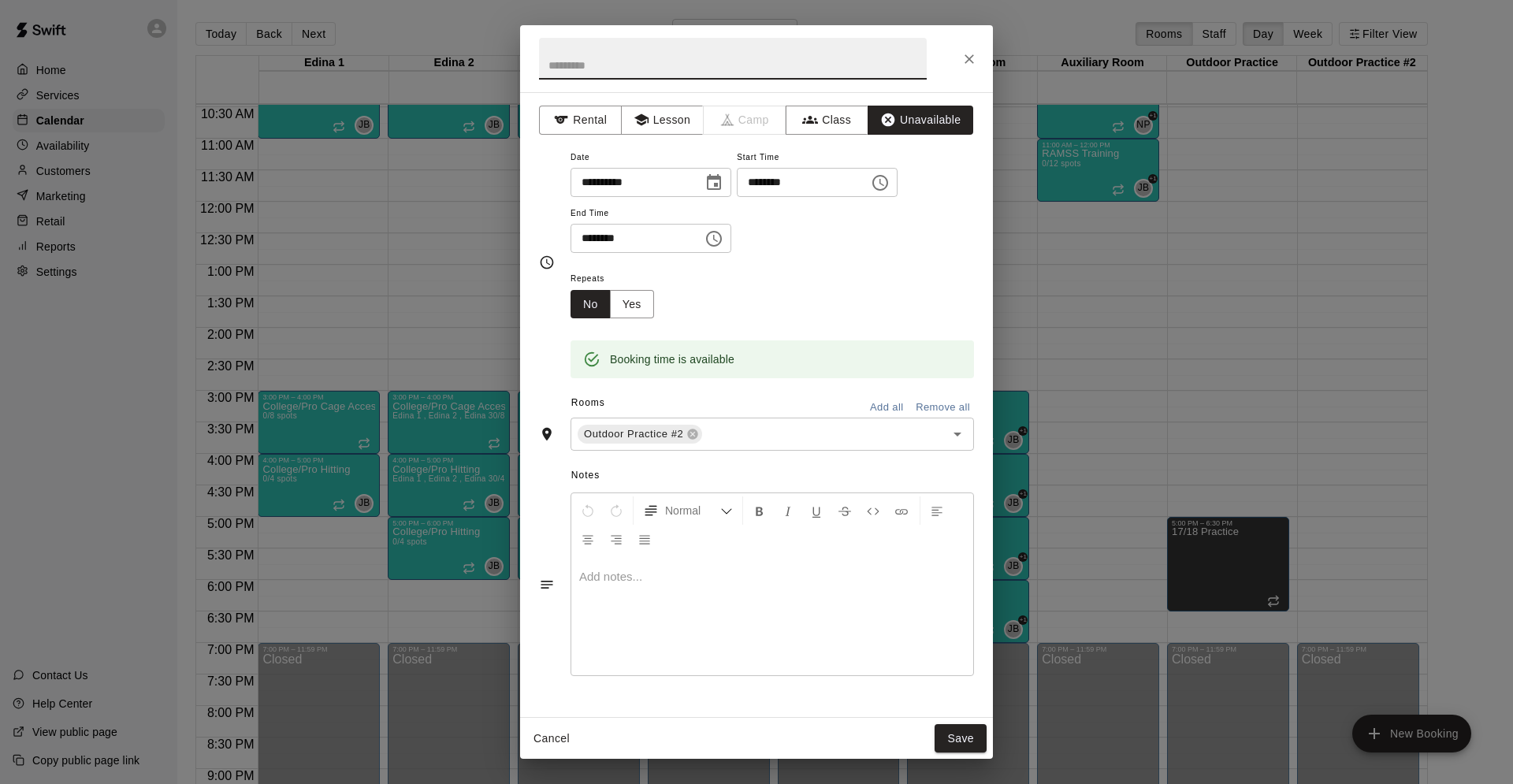 click on "Cancel" at bounding box center [552, 738] 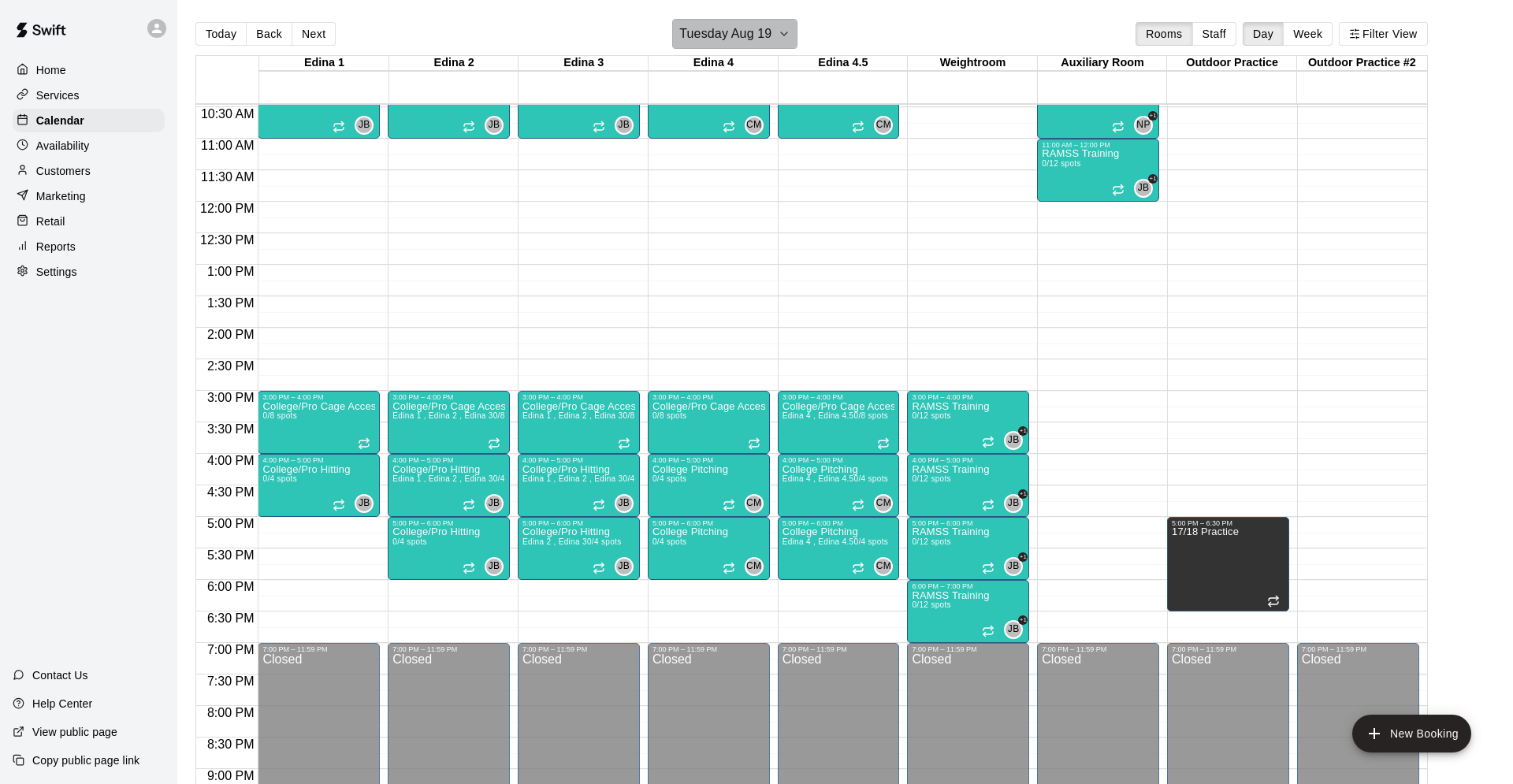 click on "Tuesday Aug 19" at bounding box center (734, 34) 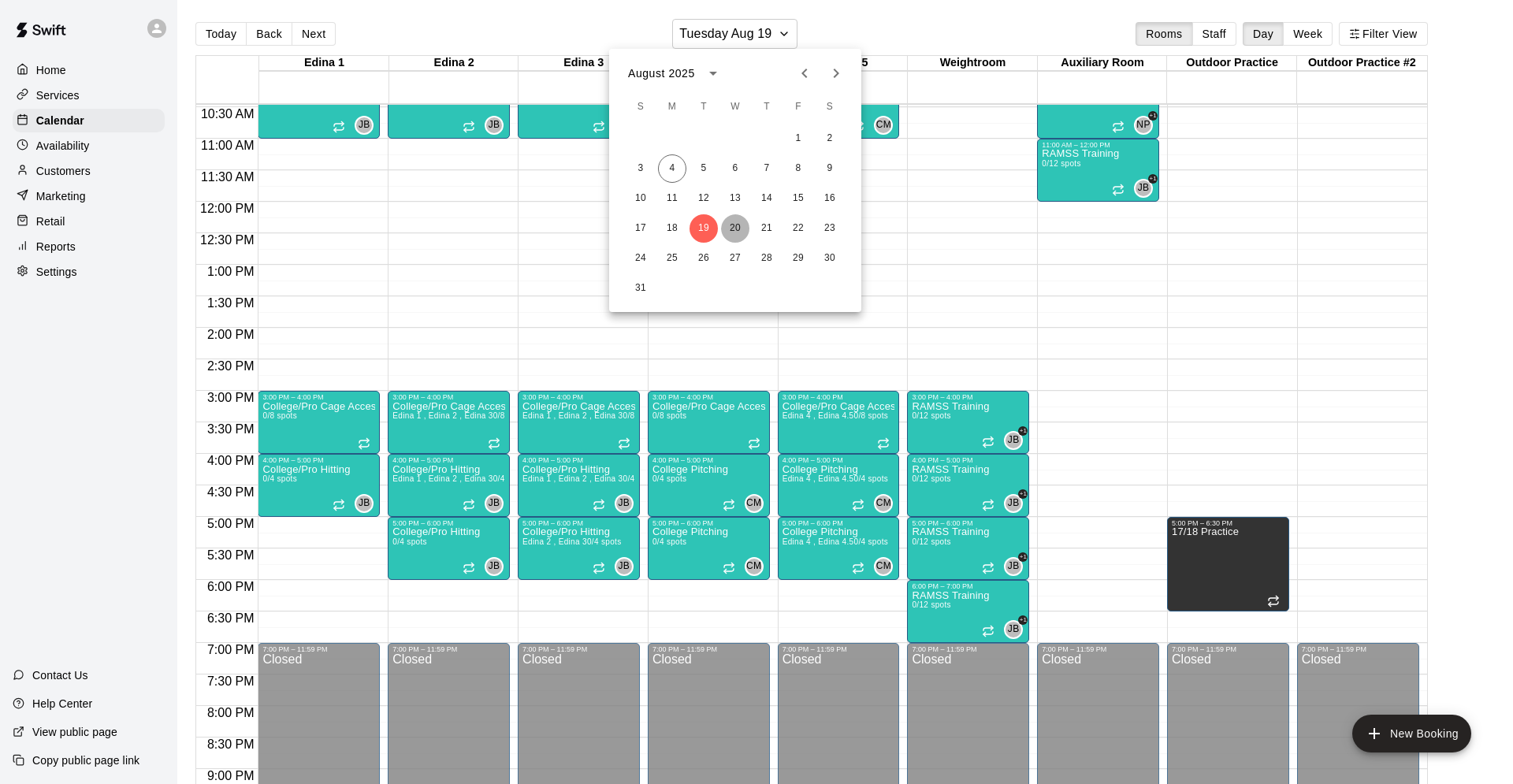 click on "20" at bounding box center (735, 229) 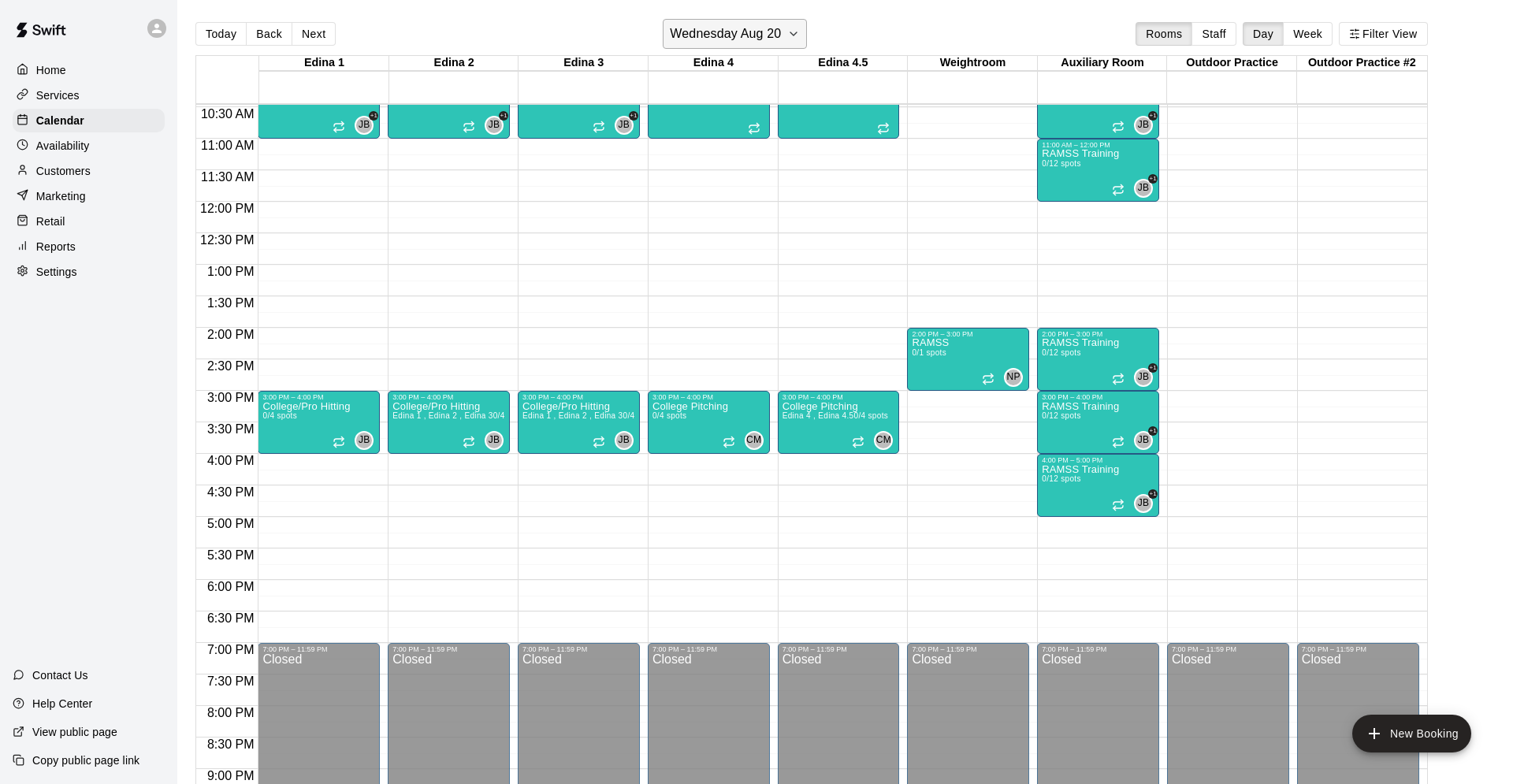 click on "Wednesday Aug 20" at bounding box center (725, 34) 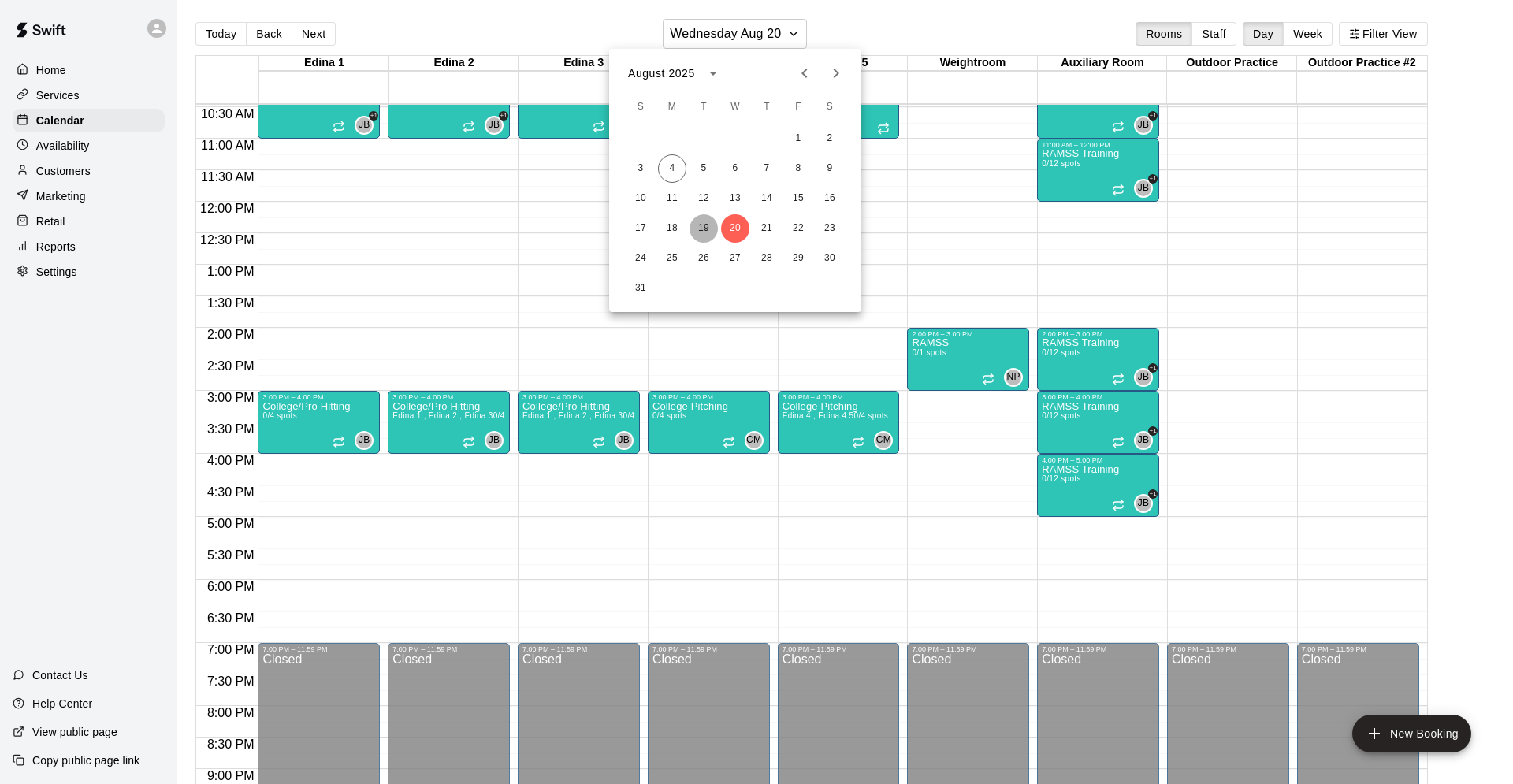 click on "19" at bounding box center (704, 229) 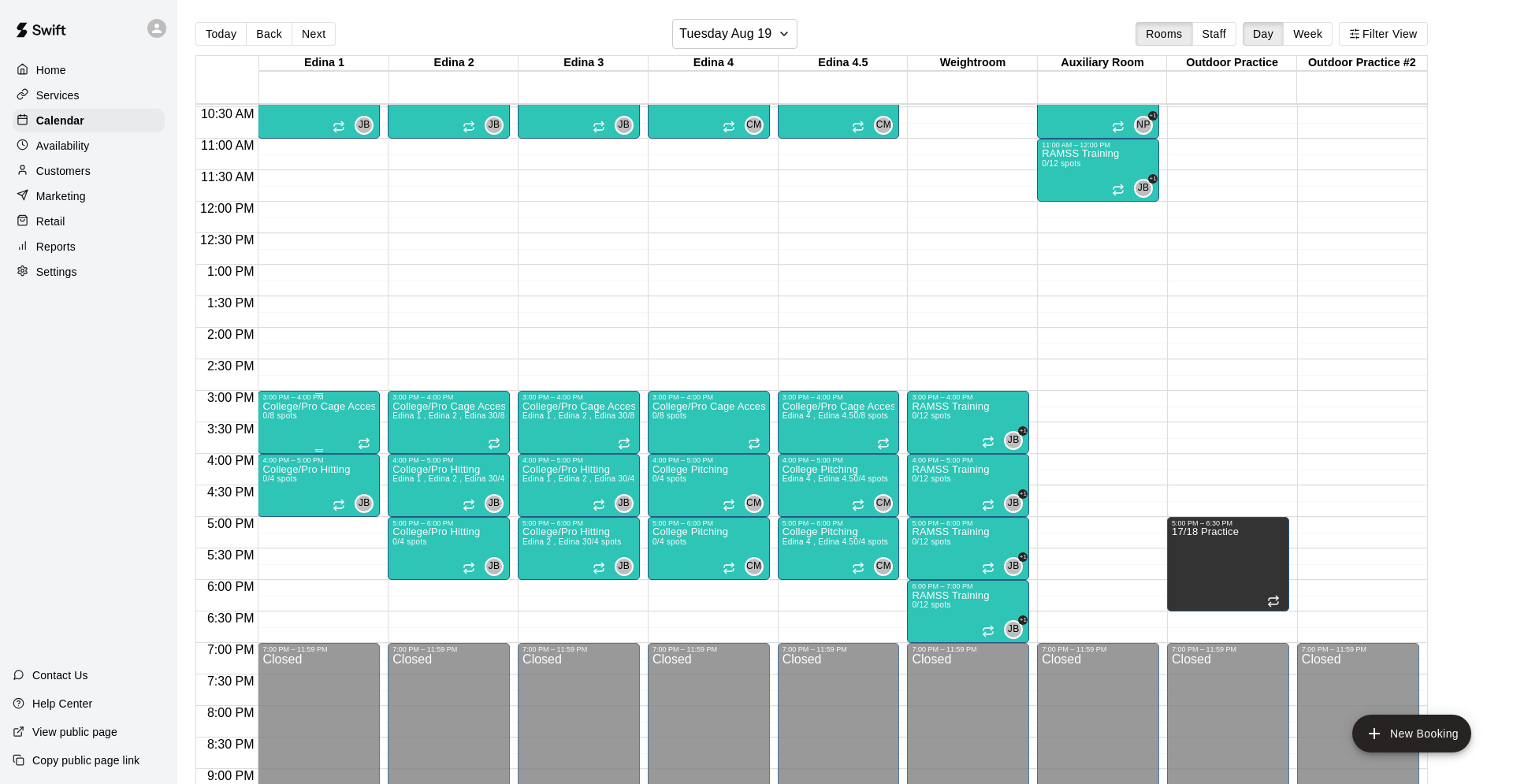 click on "College/Pro Cage Access (Hitting)  0/8 spots" at bounding box center (318, 793) 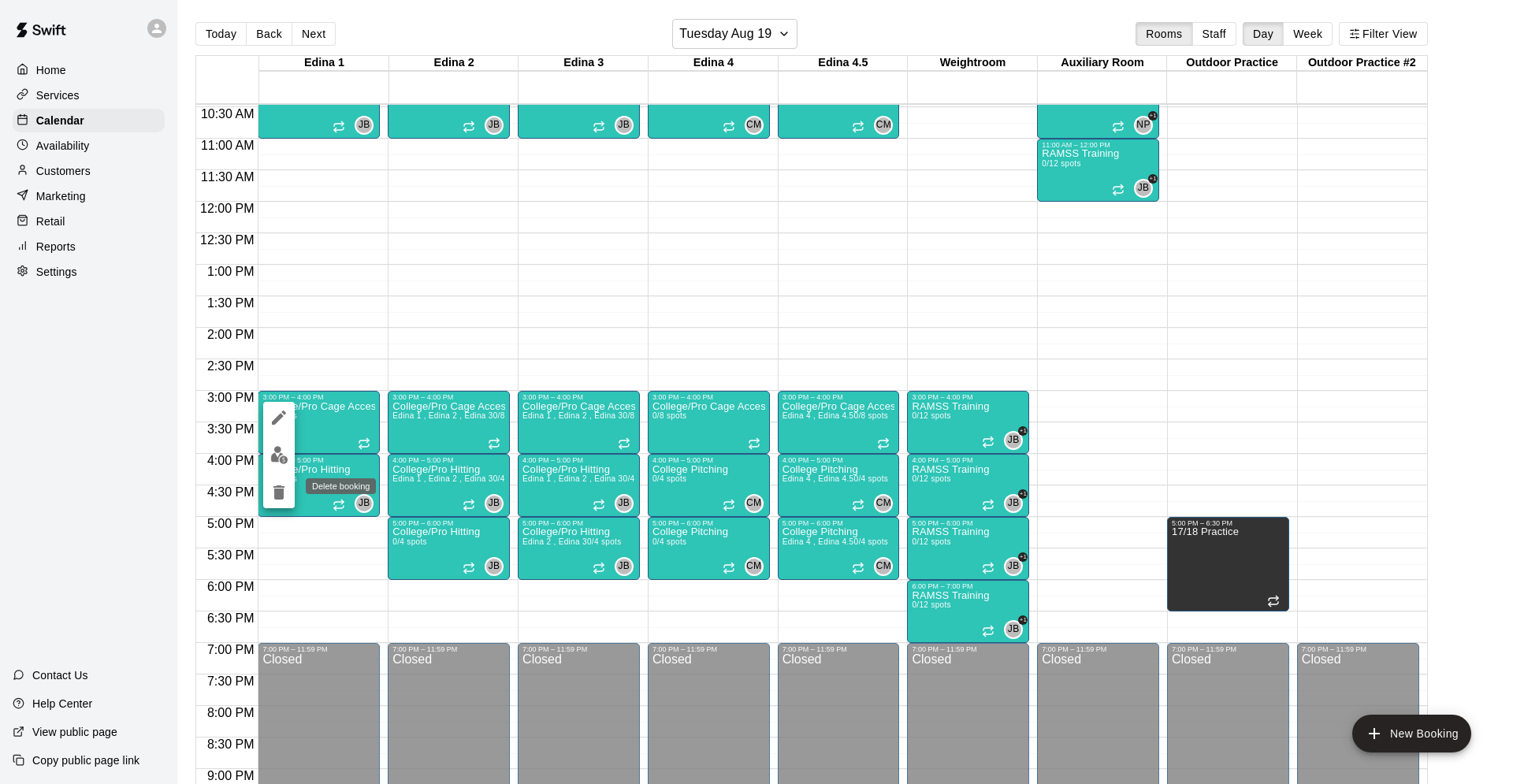 click 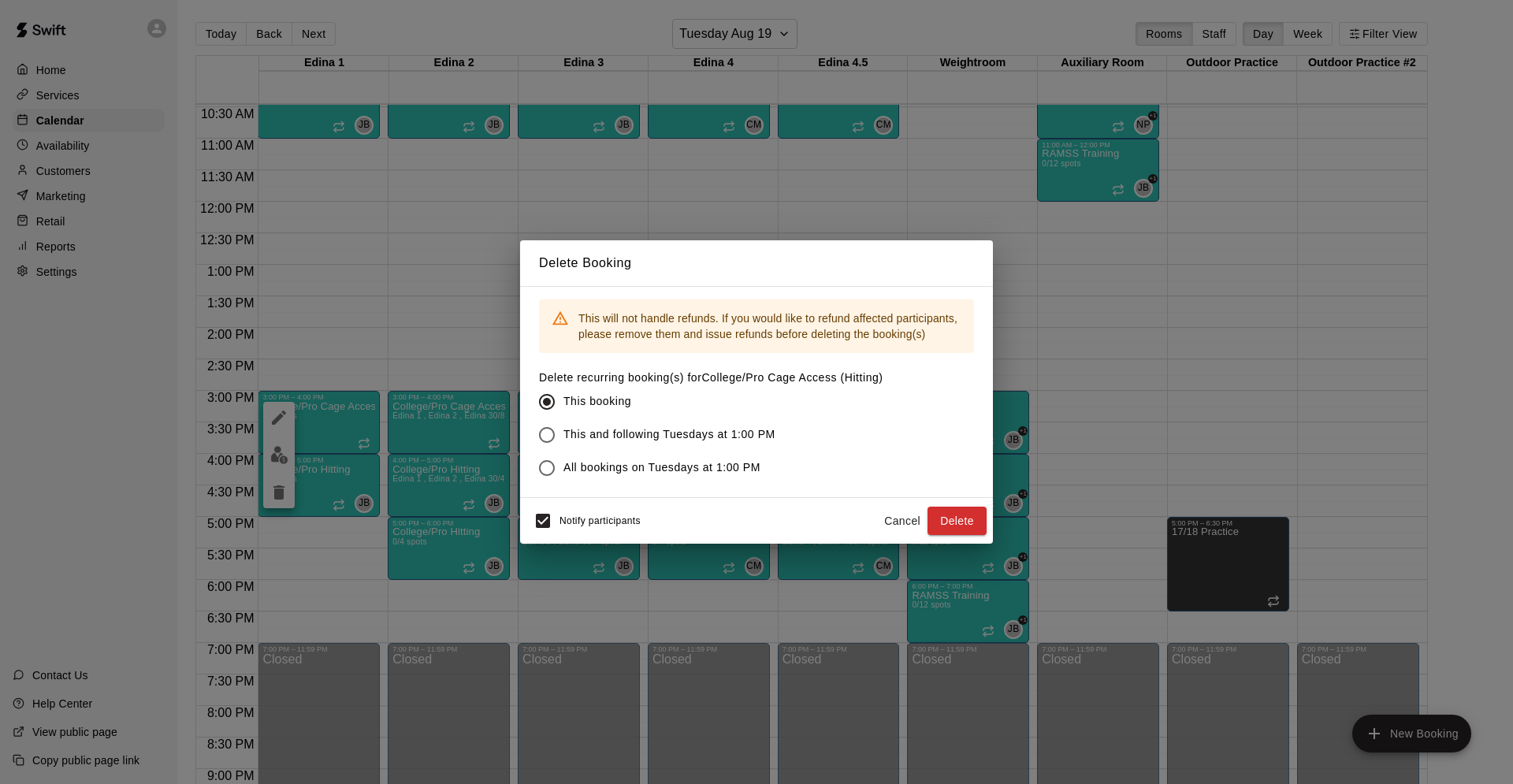 click on "This and following Tuesdays at 1:00 PM" at bounding box center (669, 434) 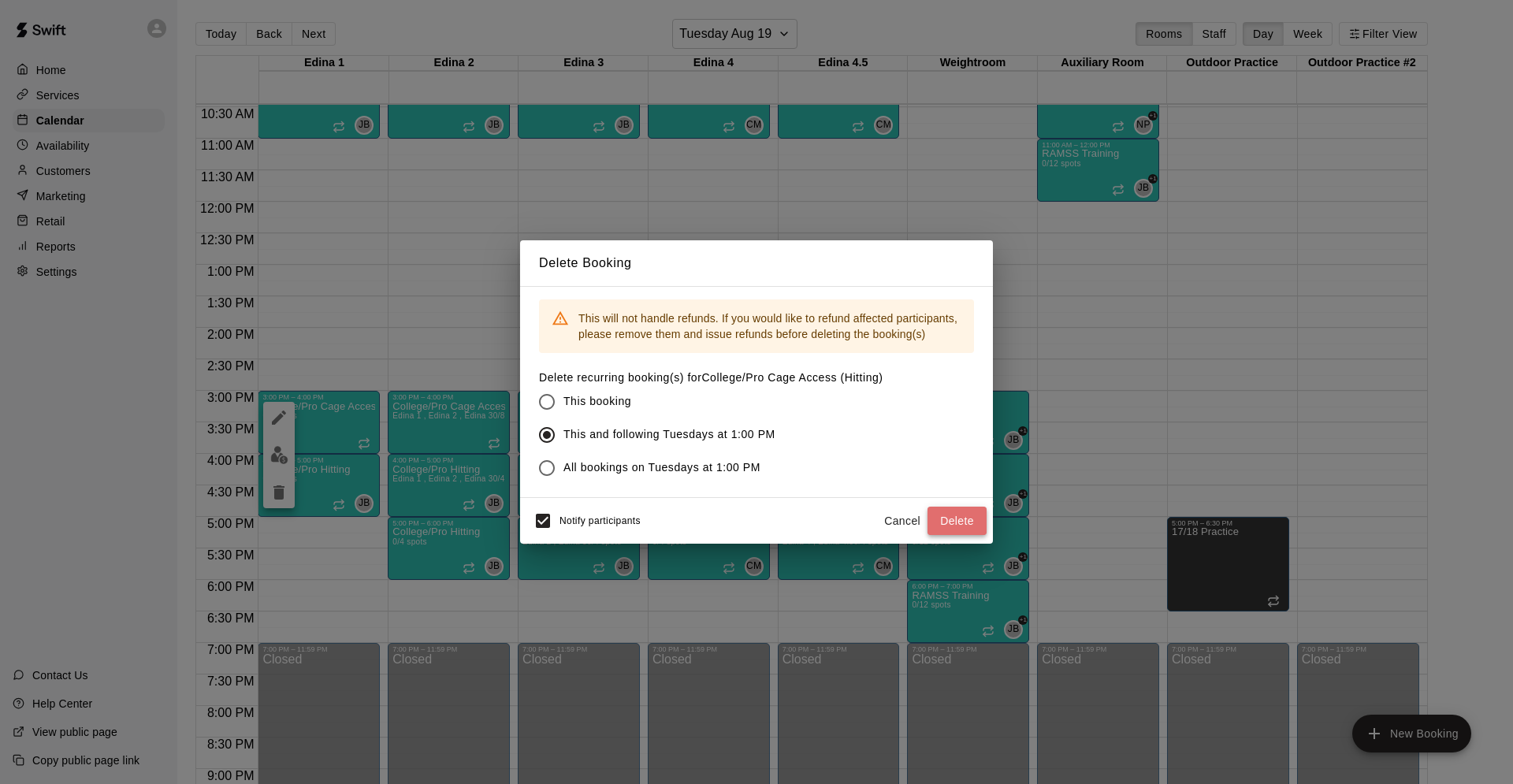 click on "Delete" at bounding box center (957, 521) 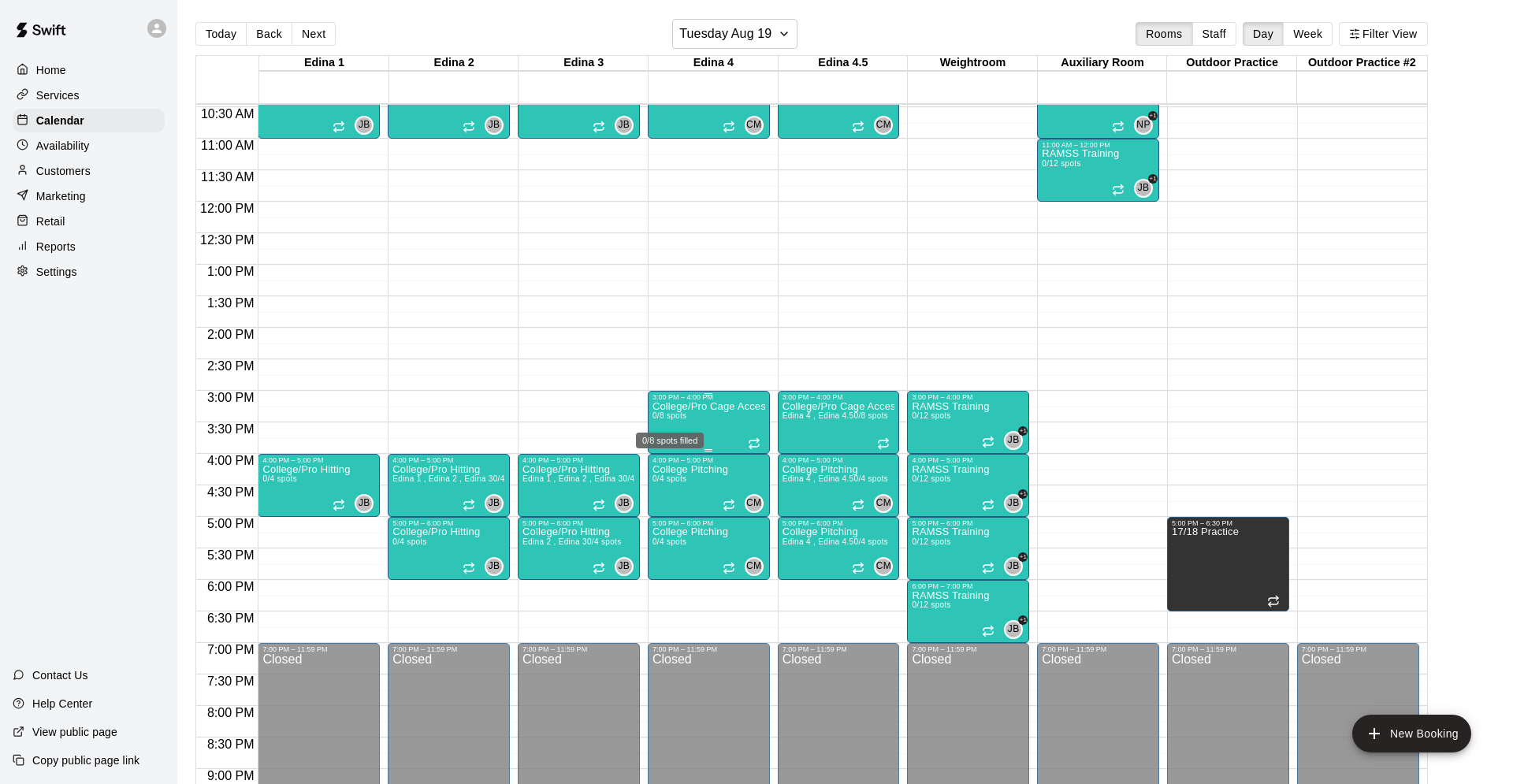 click on "0/8 spots" at bounding box center [670, 415] 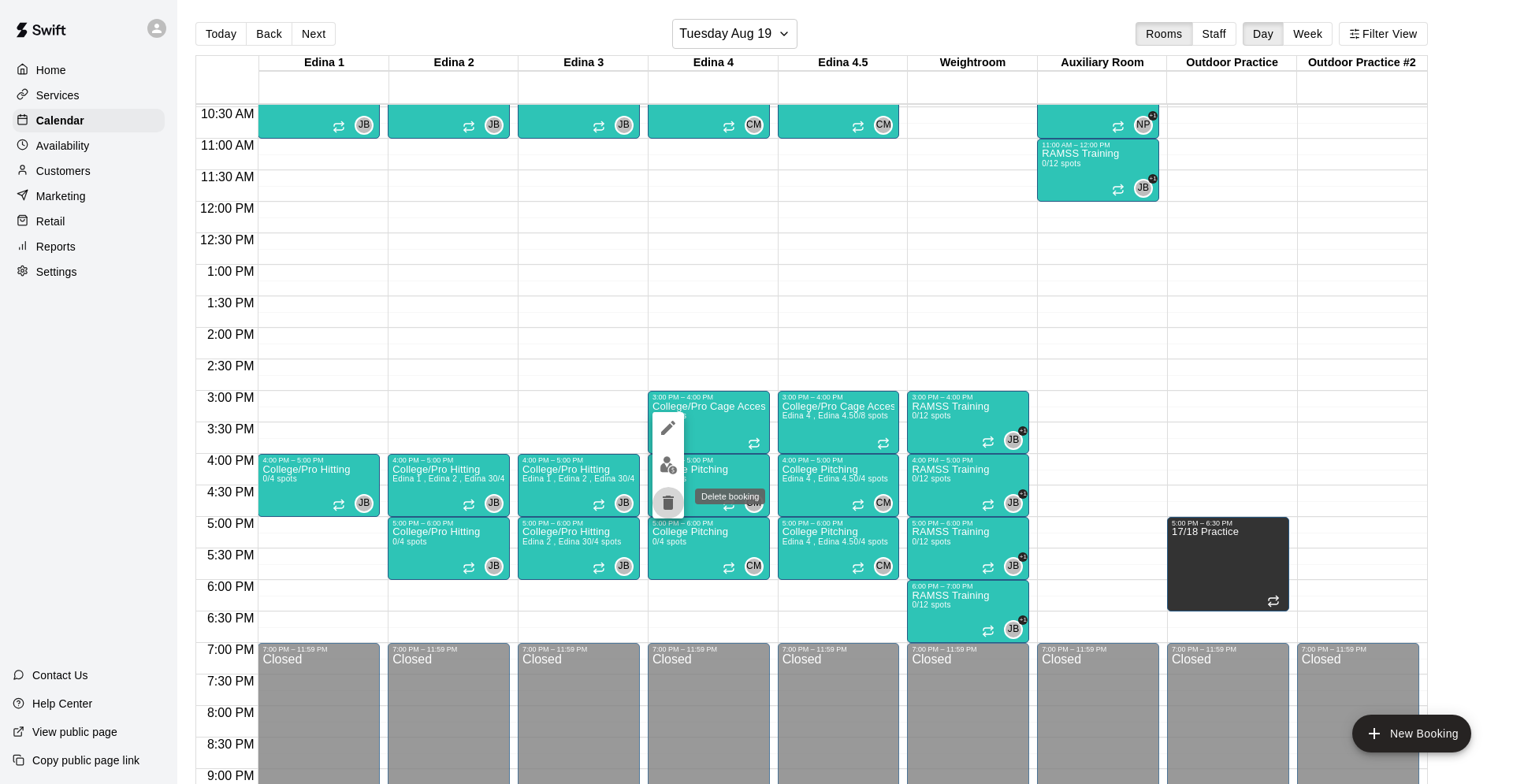 click 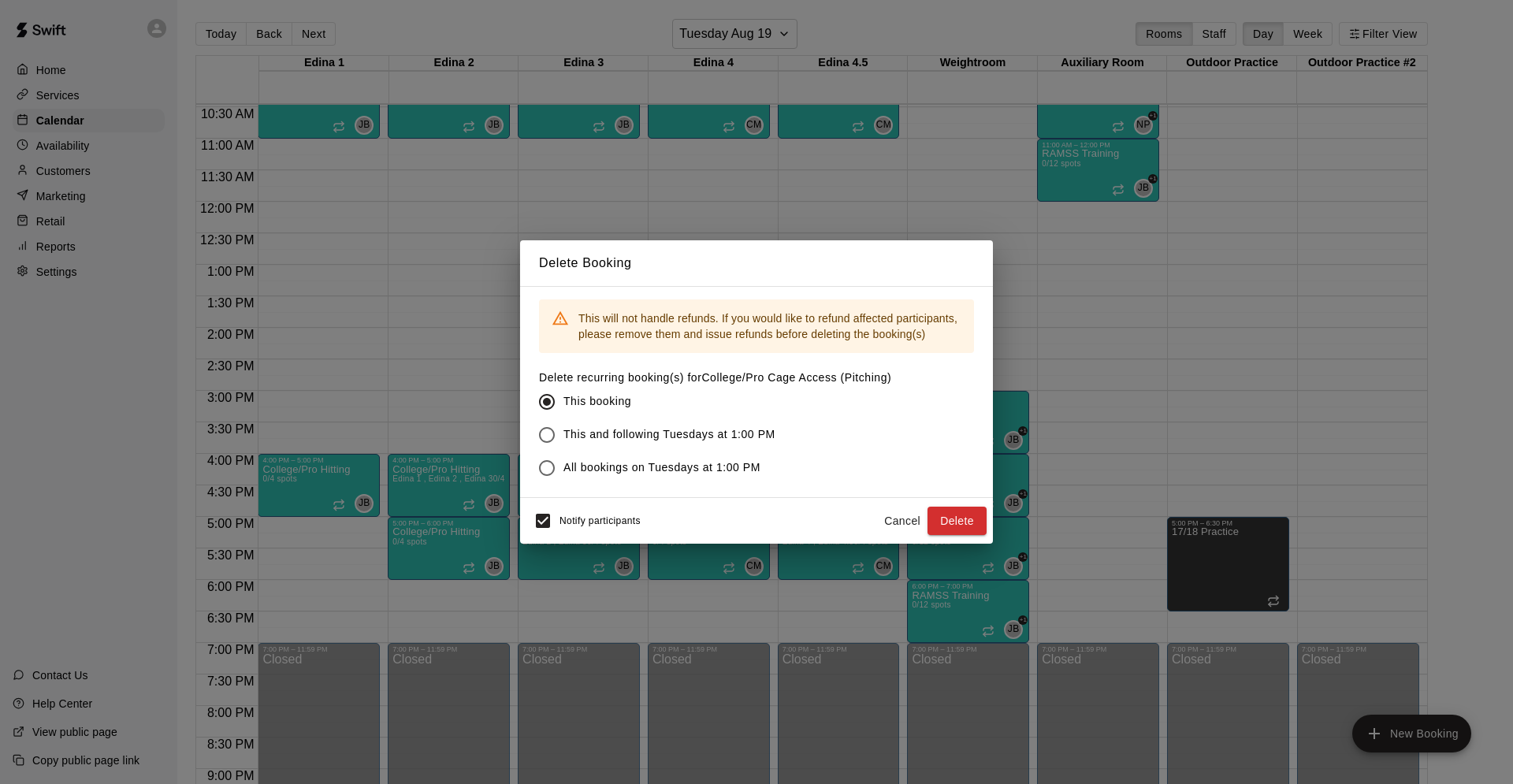 click on "This and following Tuesdays at 1:00 PM" at bounding box center (669, 434) 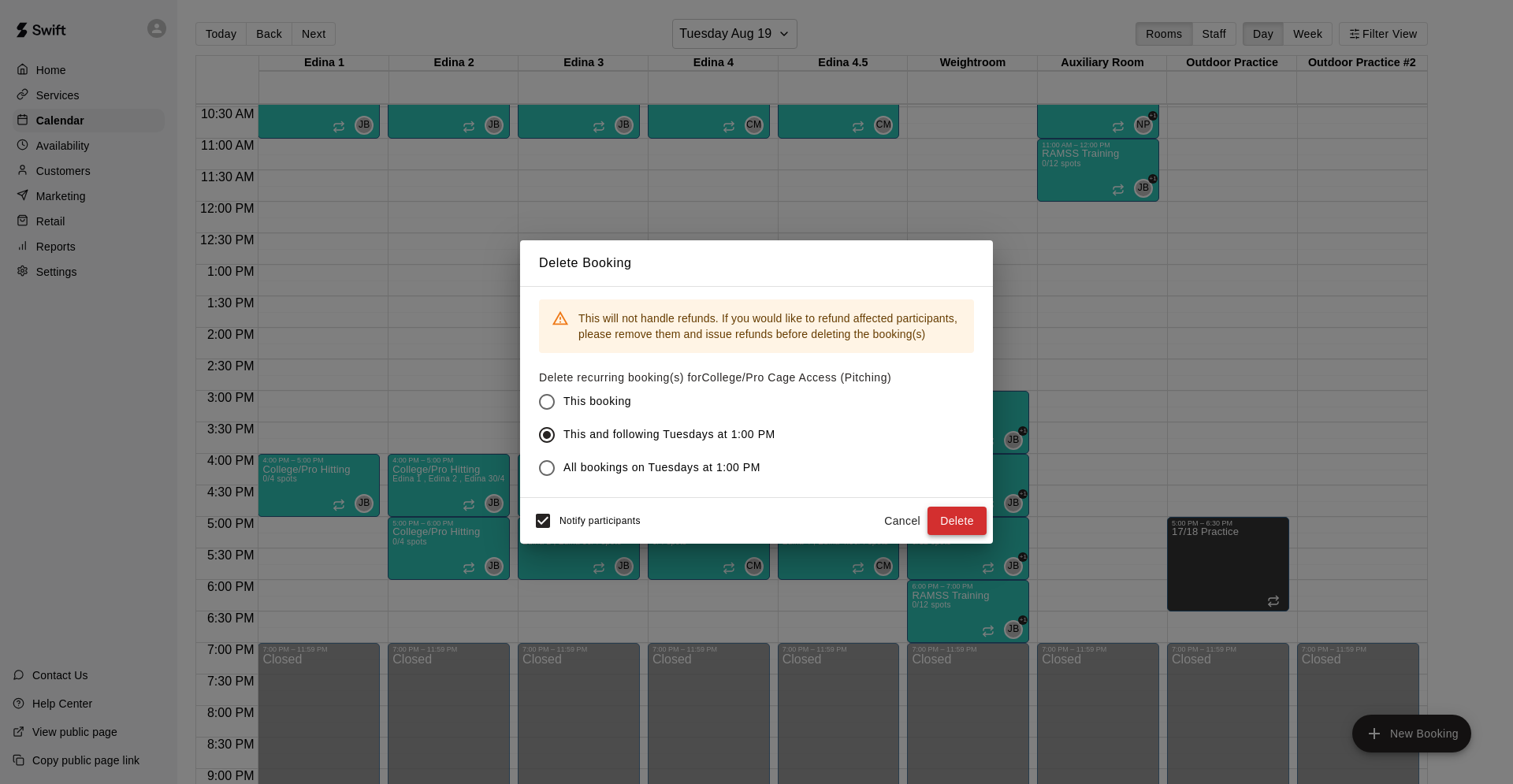 click on "Delete" at bounding box center [957, 521] 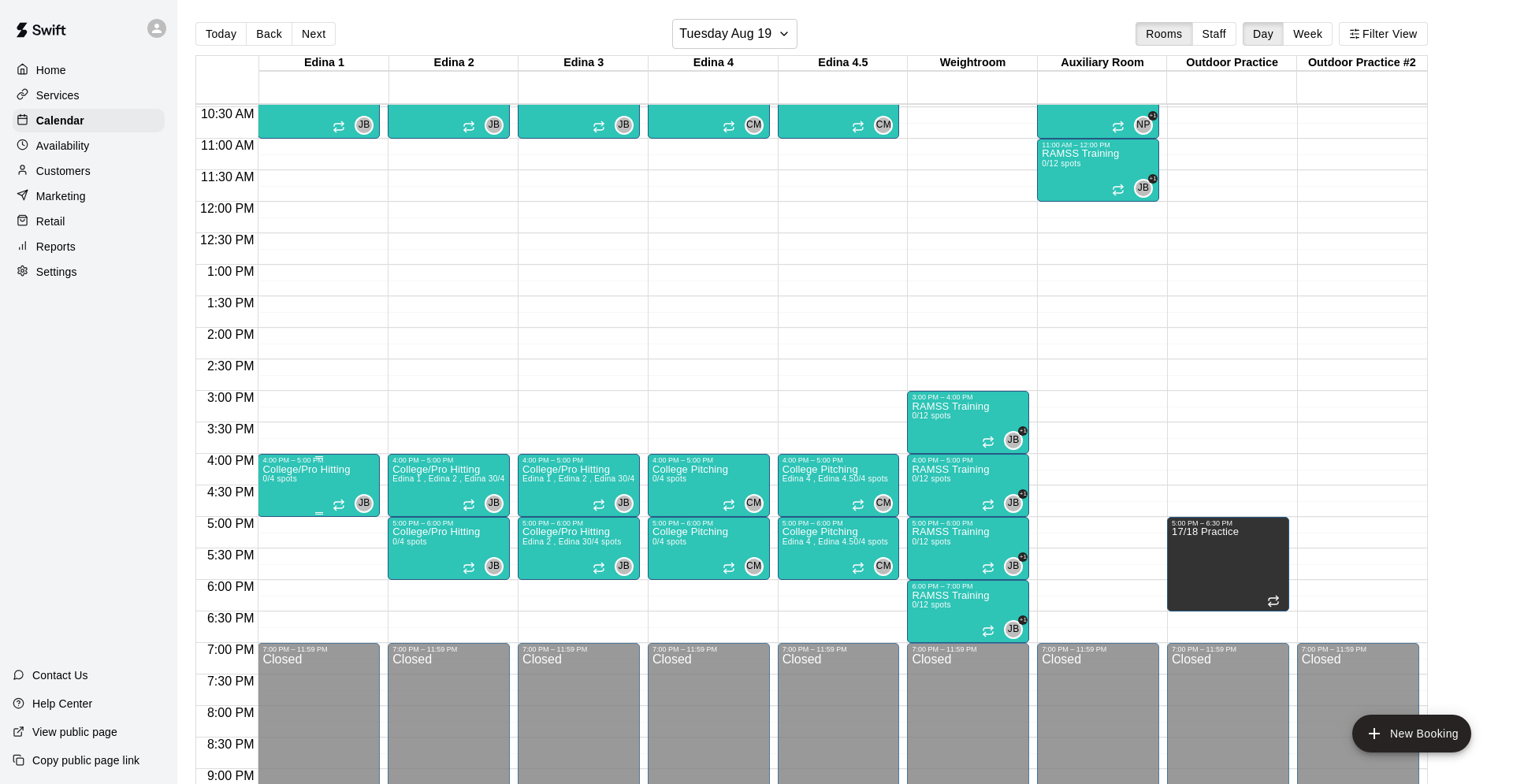 click on "College/Pro Hitting  0/4 spots" at bounding box center (306, 856) 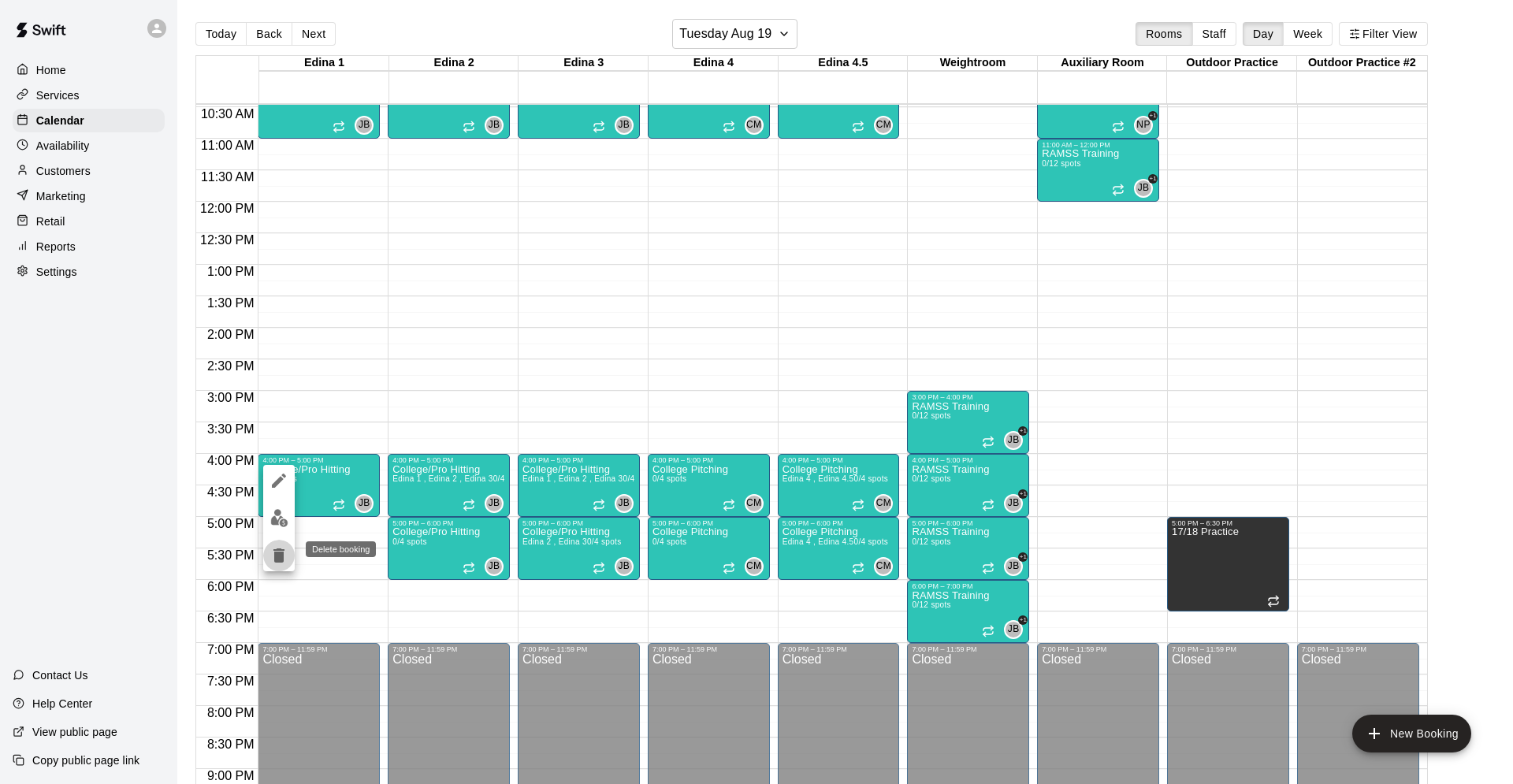 click 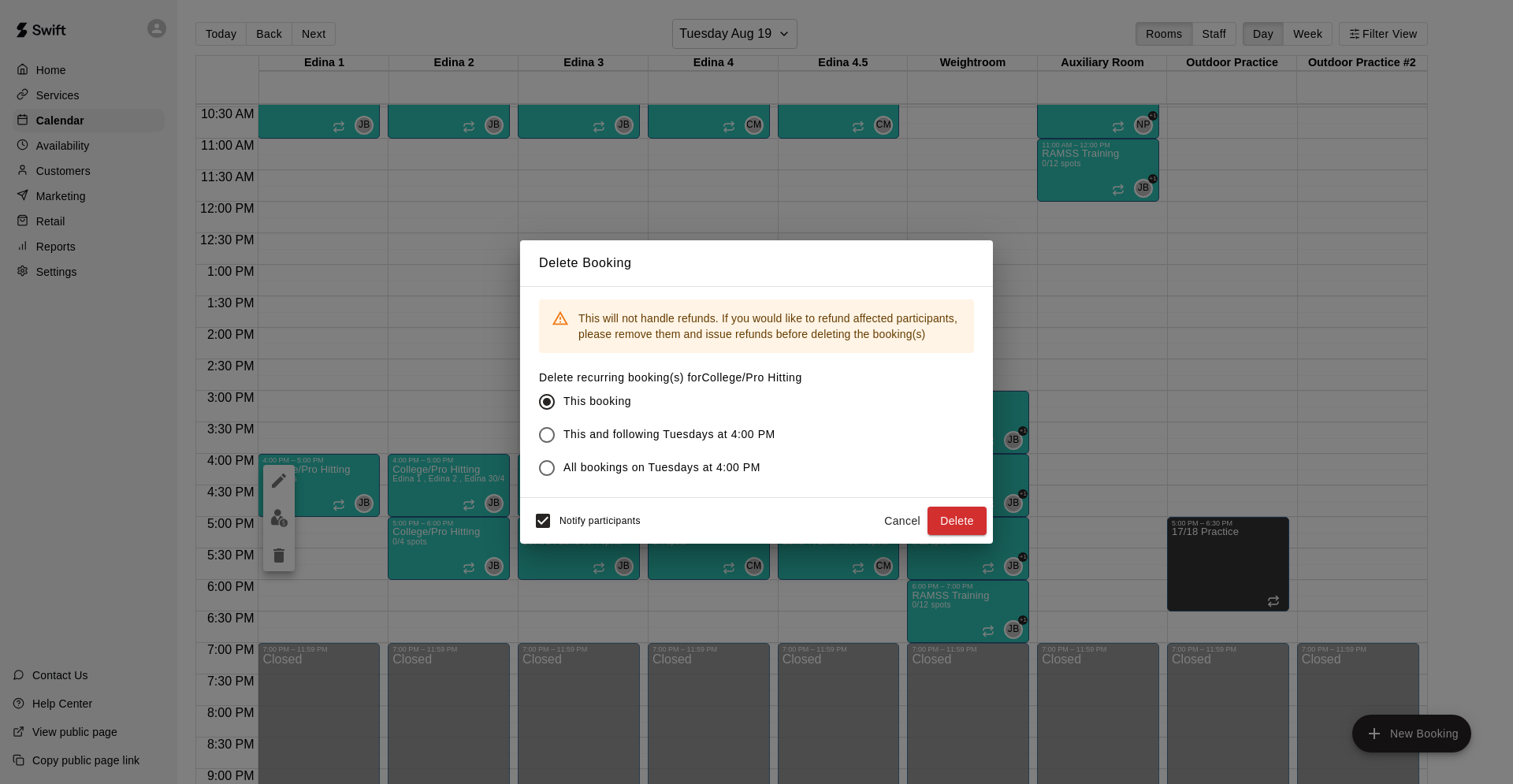 click on "This and following Tuesdays at 4:00 PM" at bounding box center [669, 434] 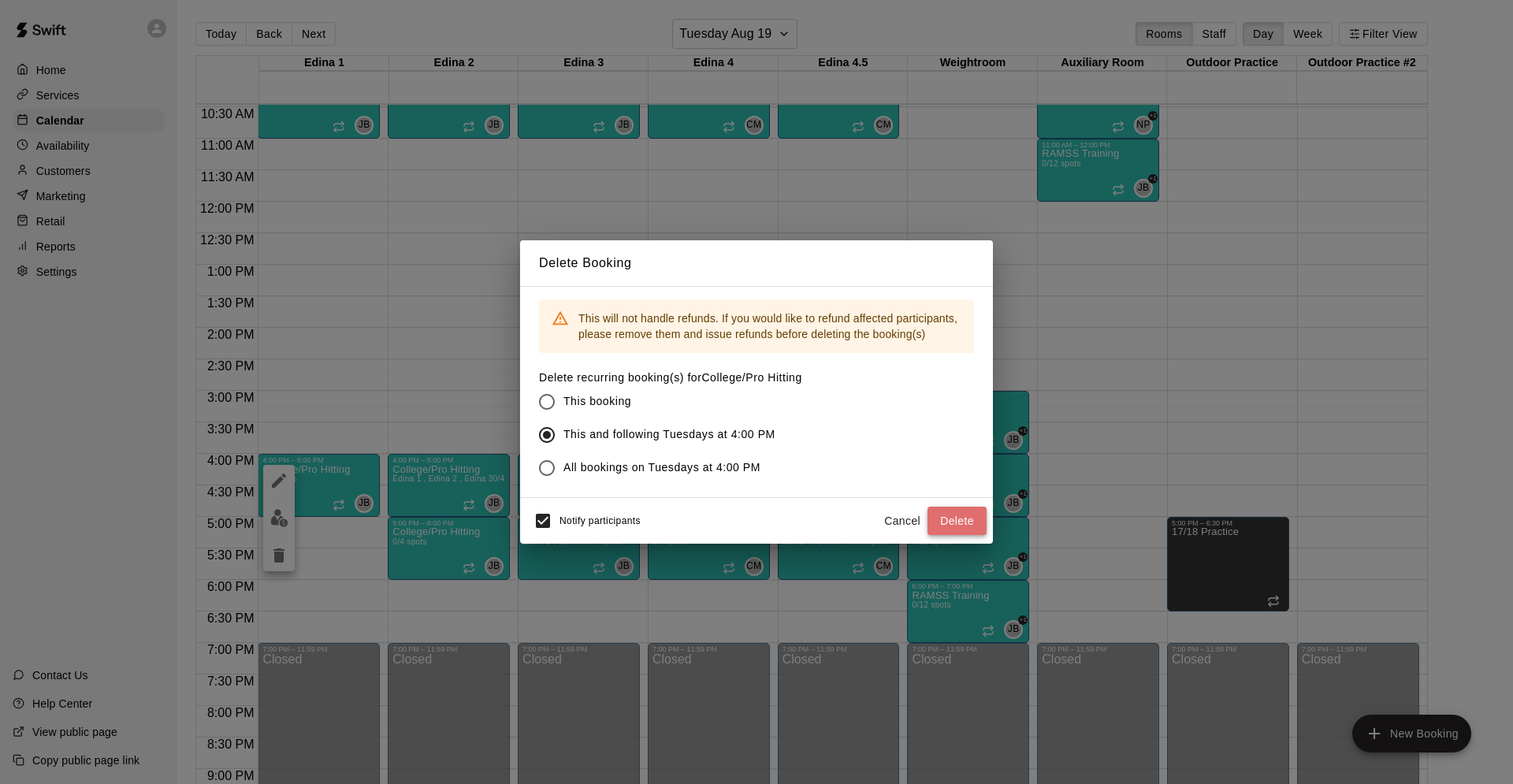 click on "Delete" at bounding box center (957, 521) 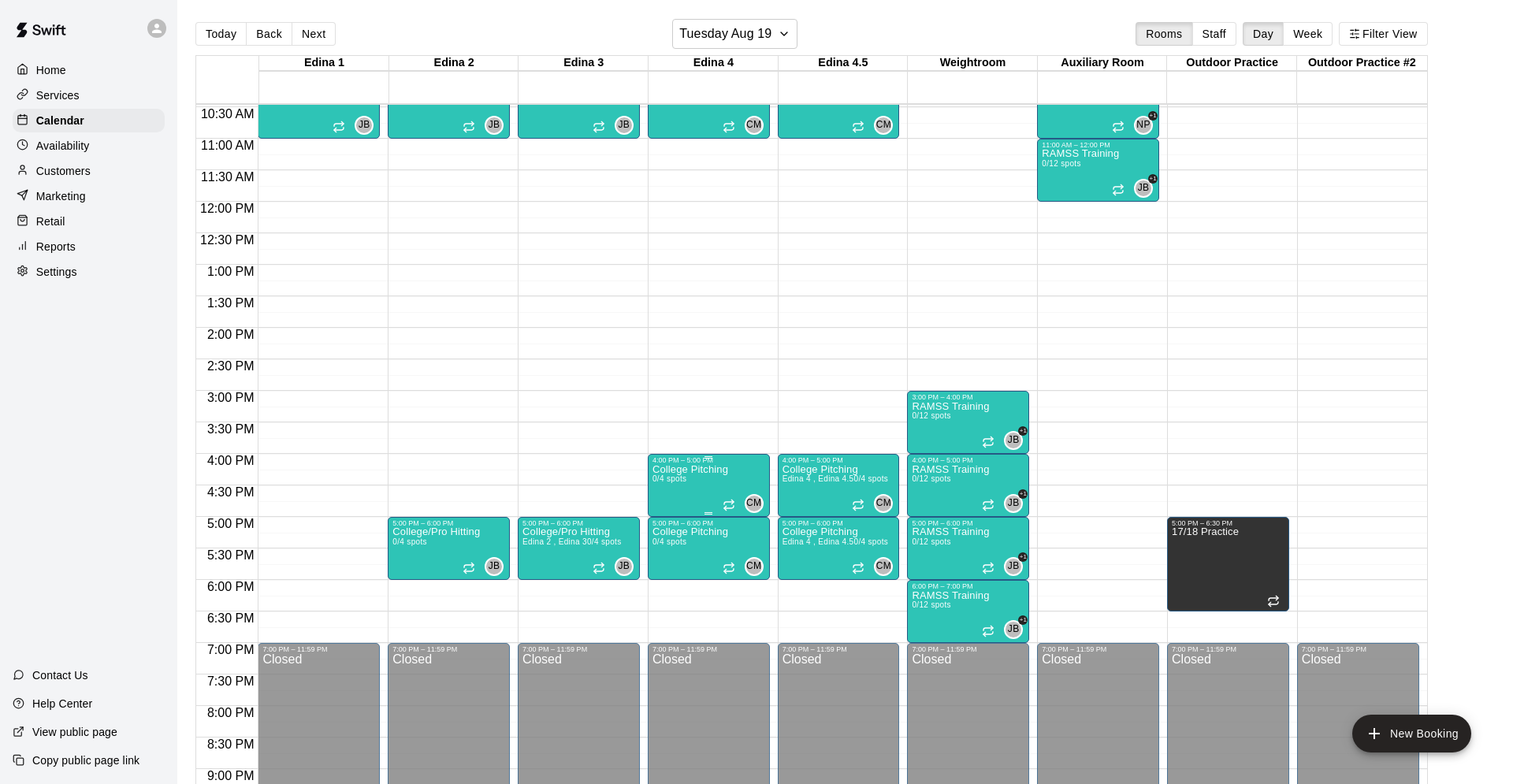 click on "College Pitching  0/4 spots" at bounding box center (690, 856) 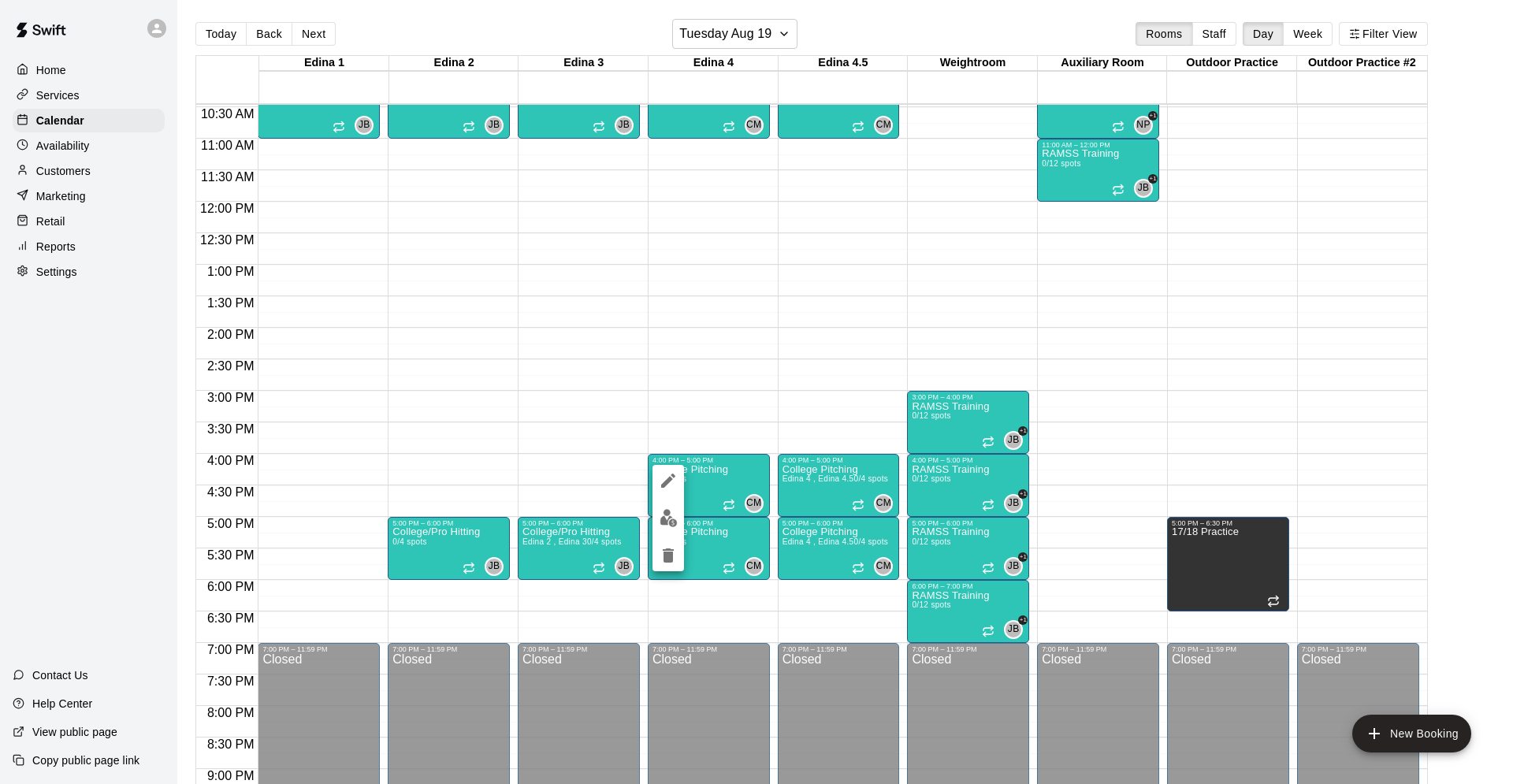 click 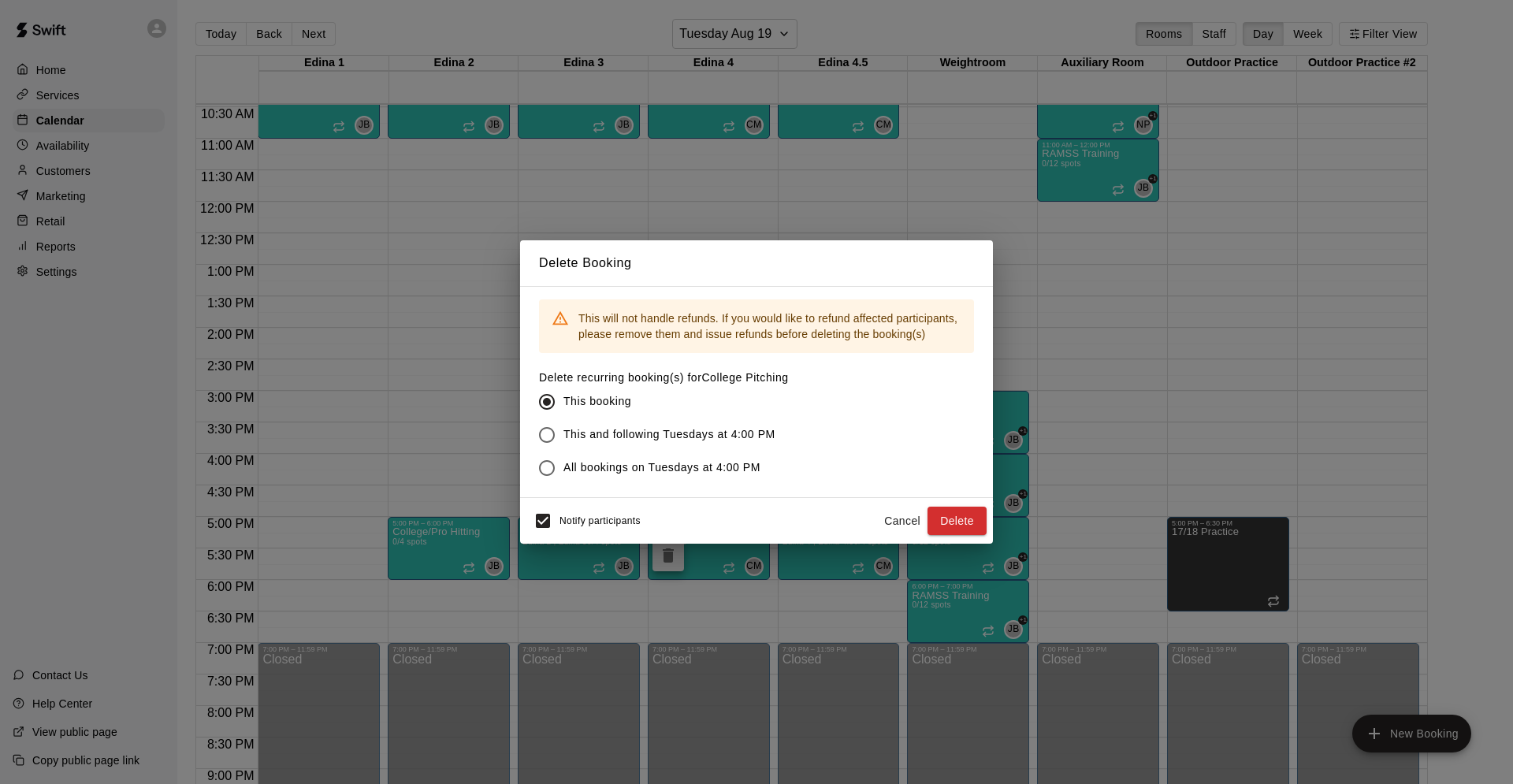 click on "This and following Tuesdays at 4:00 PM" at bounding box center (669, 434) 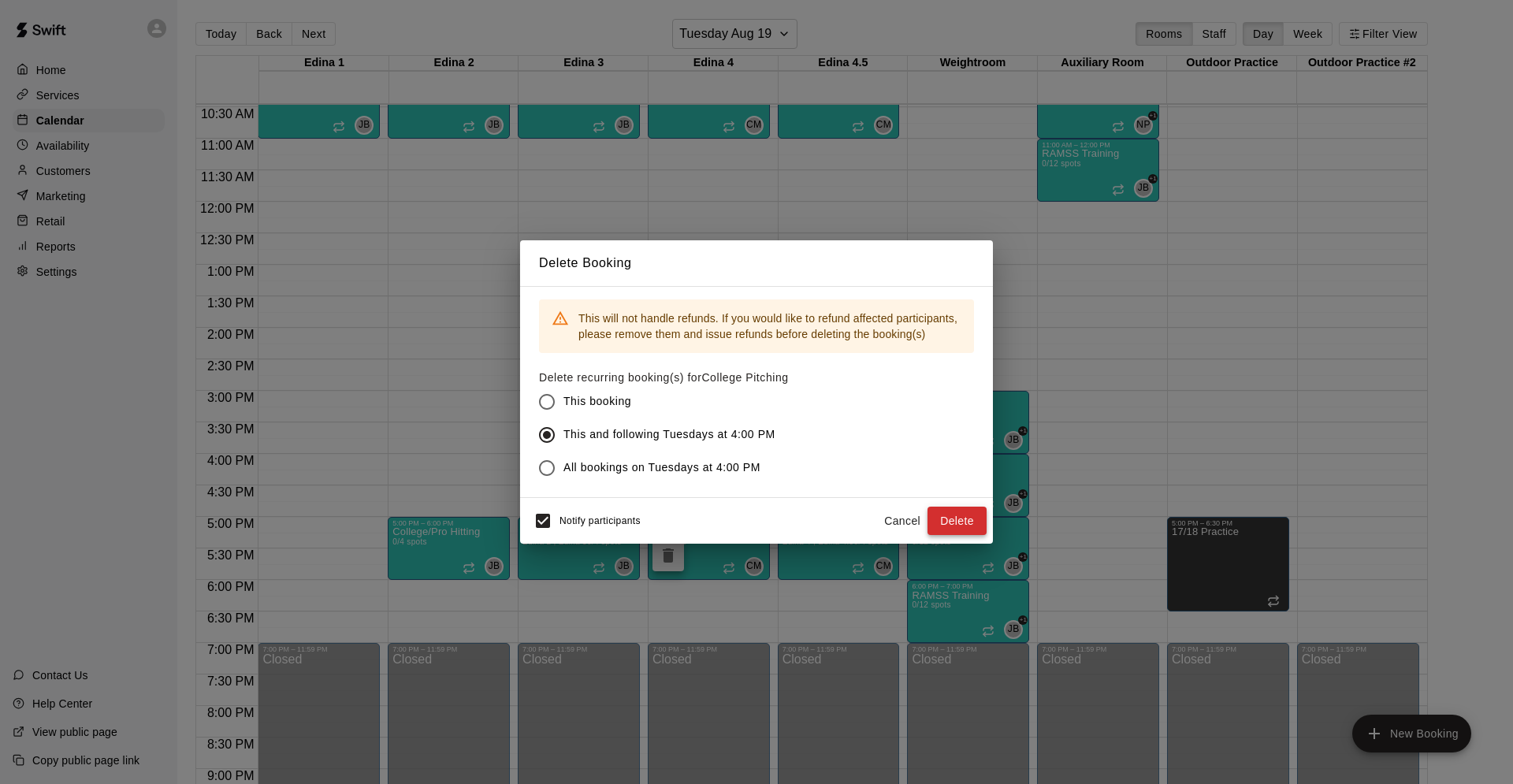 click on "Delete" at bounding box center [957, 521] 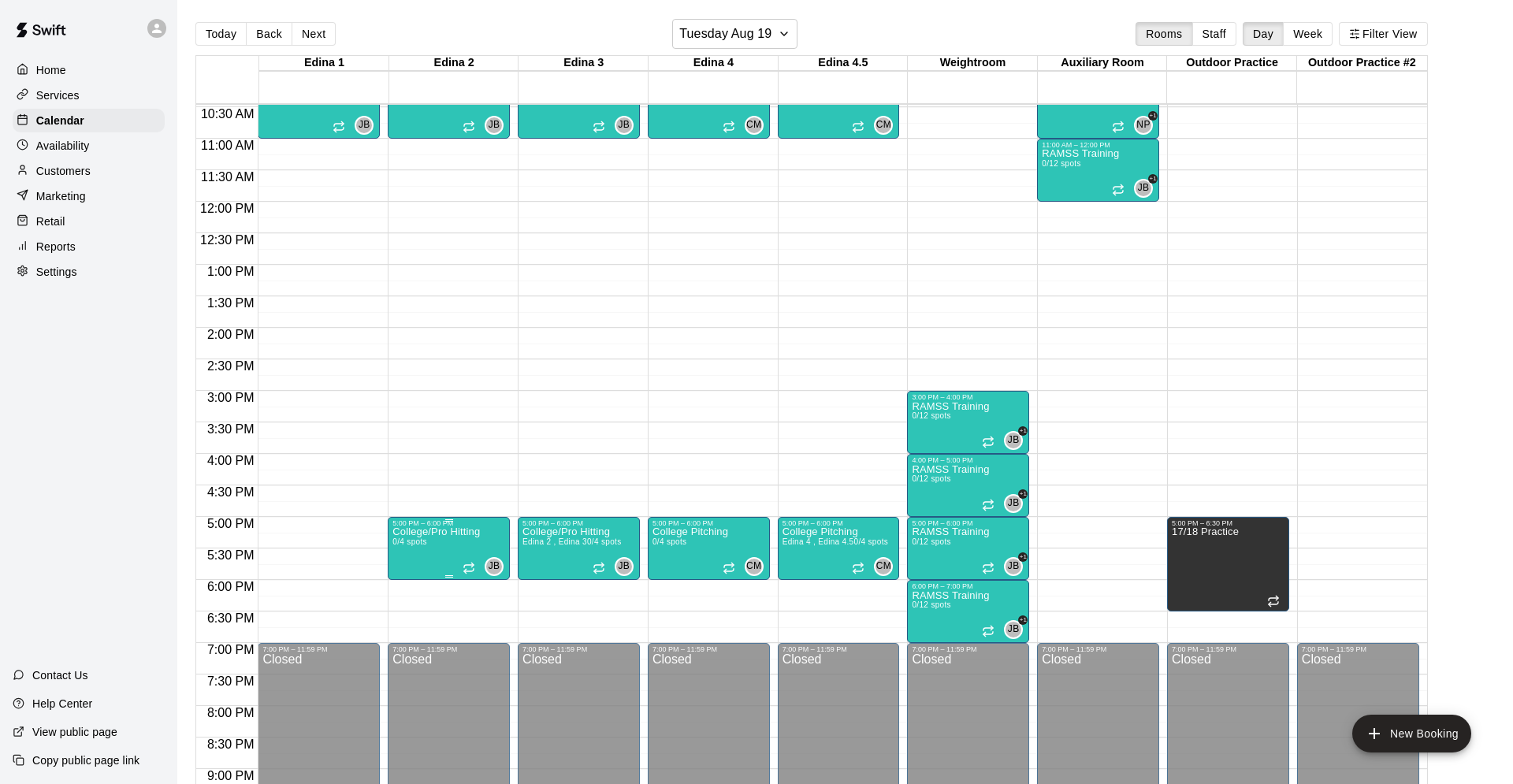 click on "College/Pro Hitting" at bounding box center [436, 532] 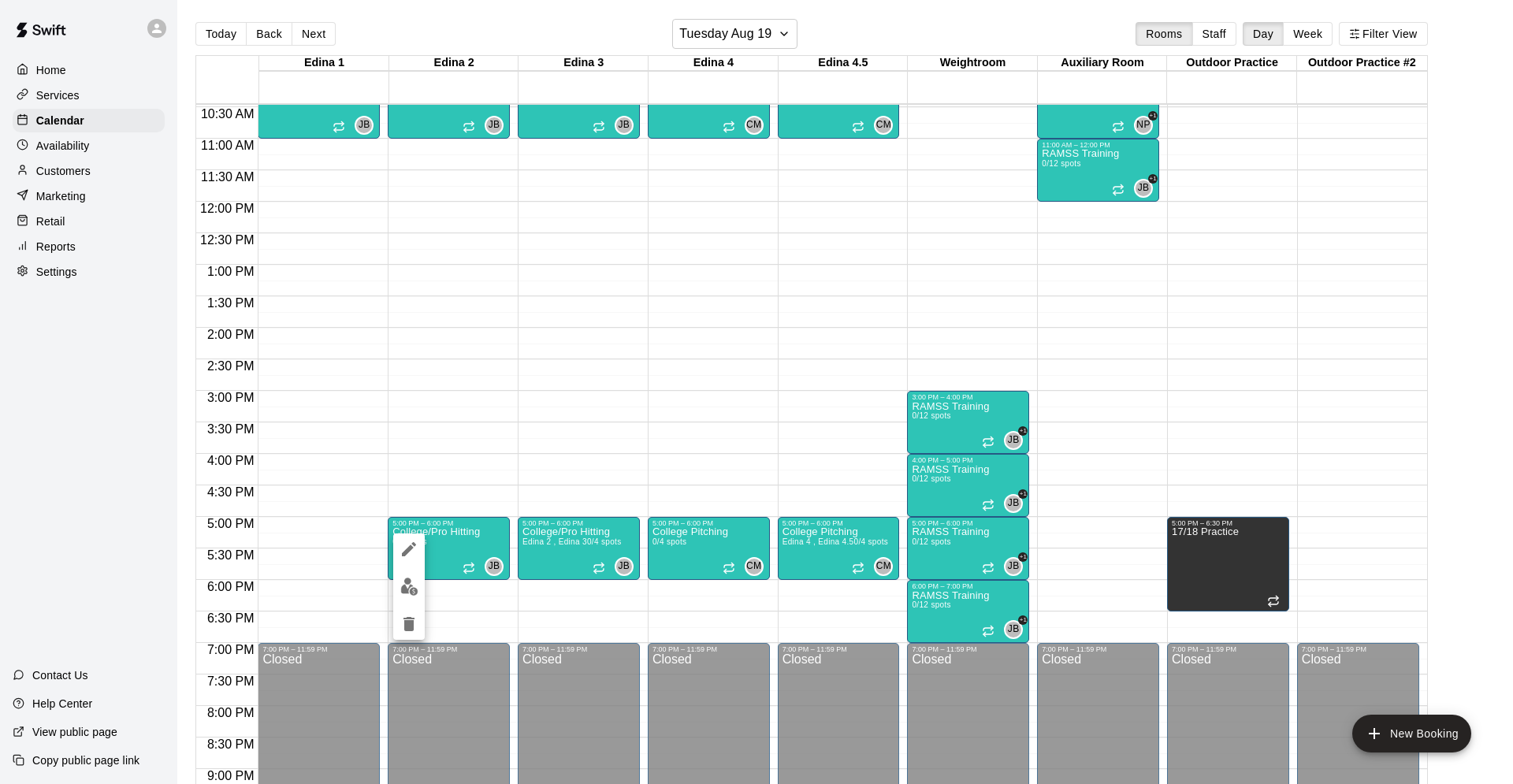 click 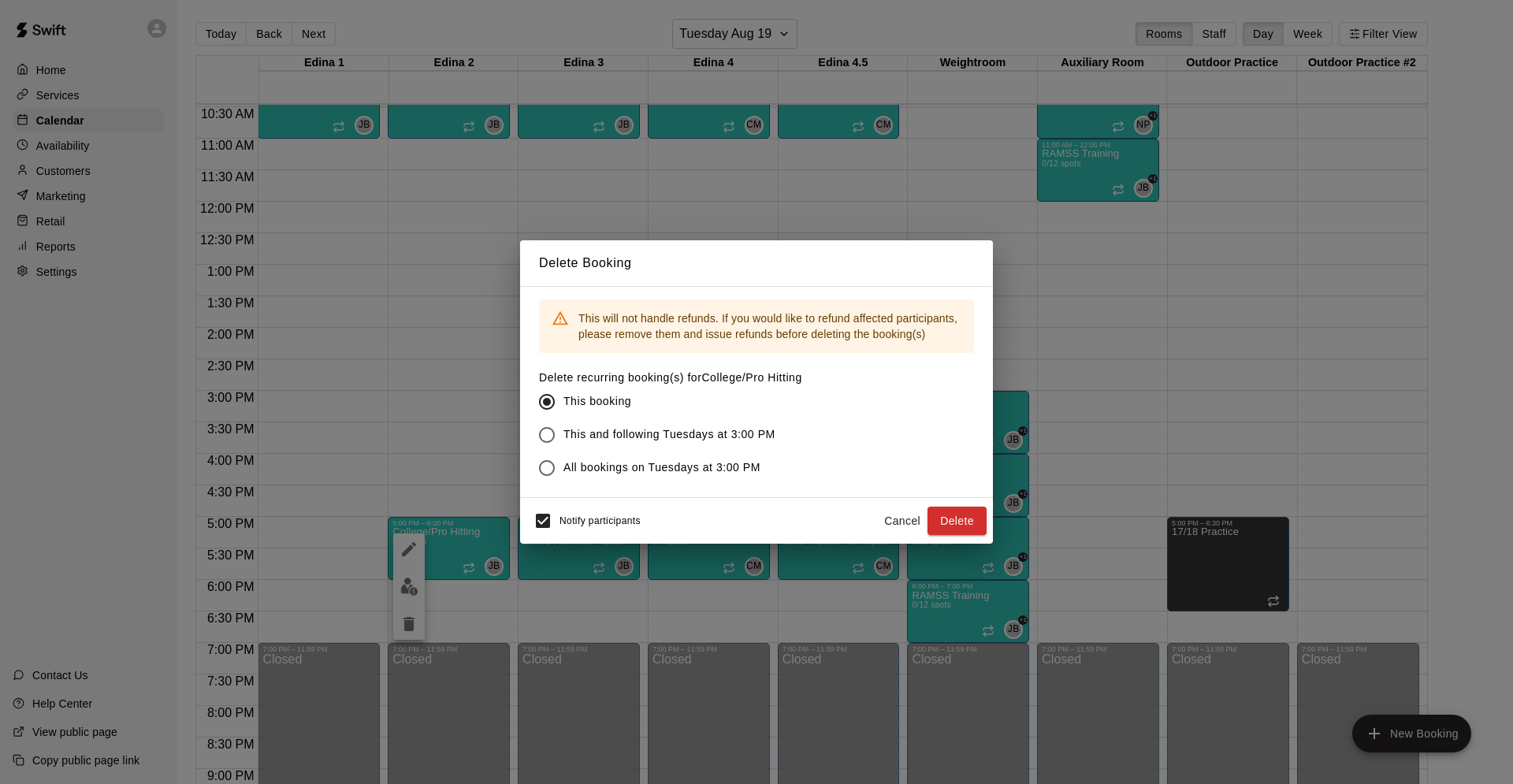 click on "This and following Tuesdays at 3:00 PM" at bounding box center (669, 434) 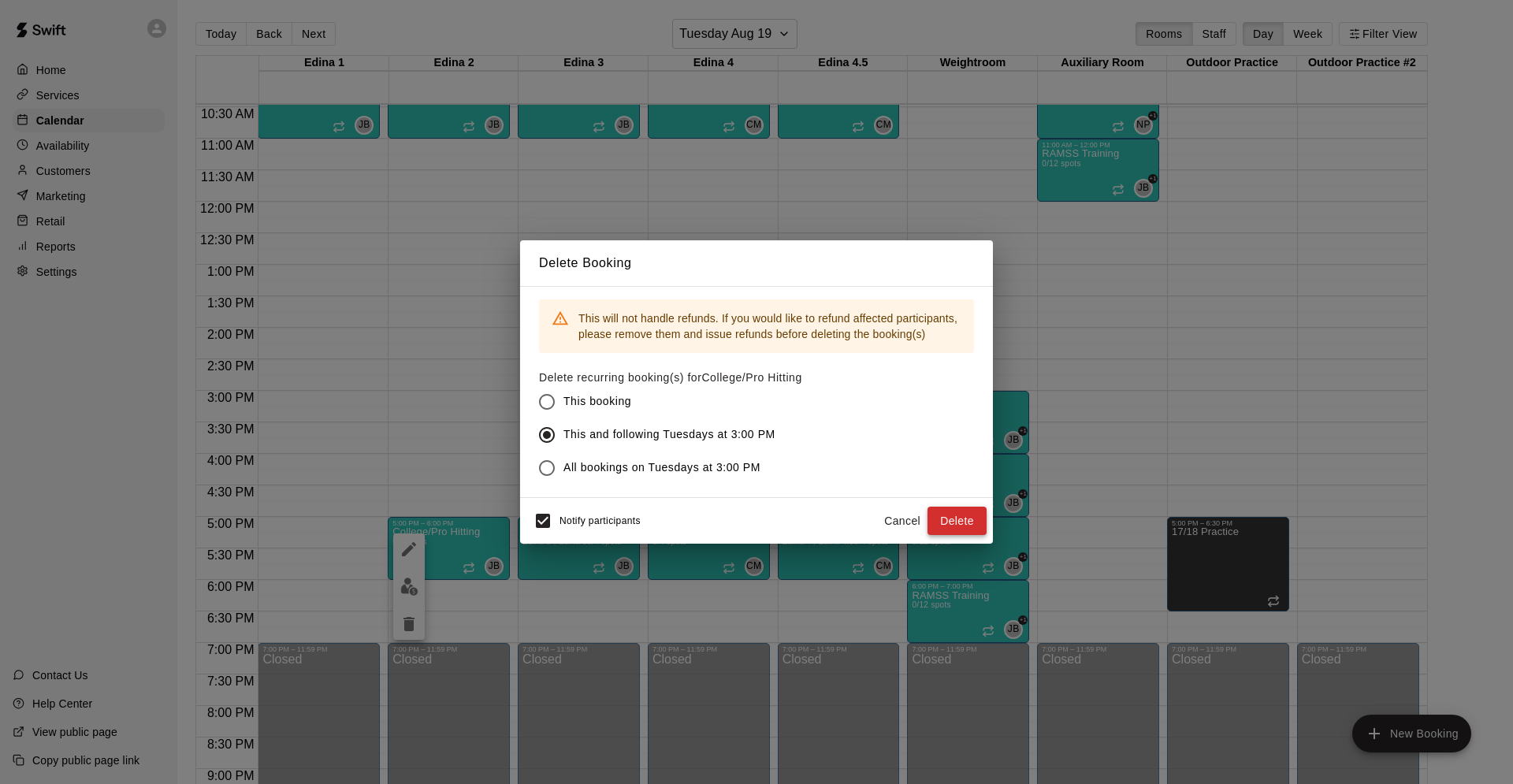 click on "Delete" at bounding box center [957, 521] 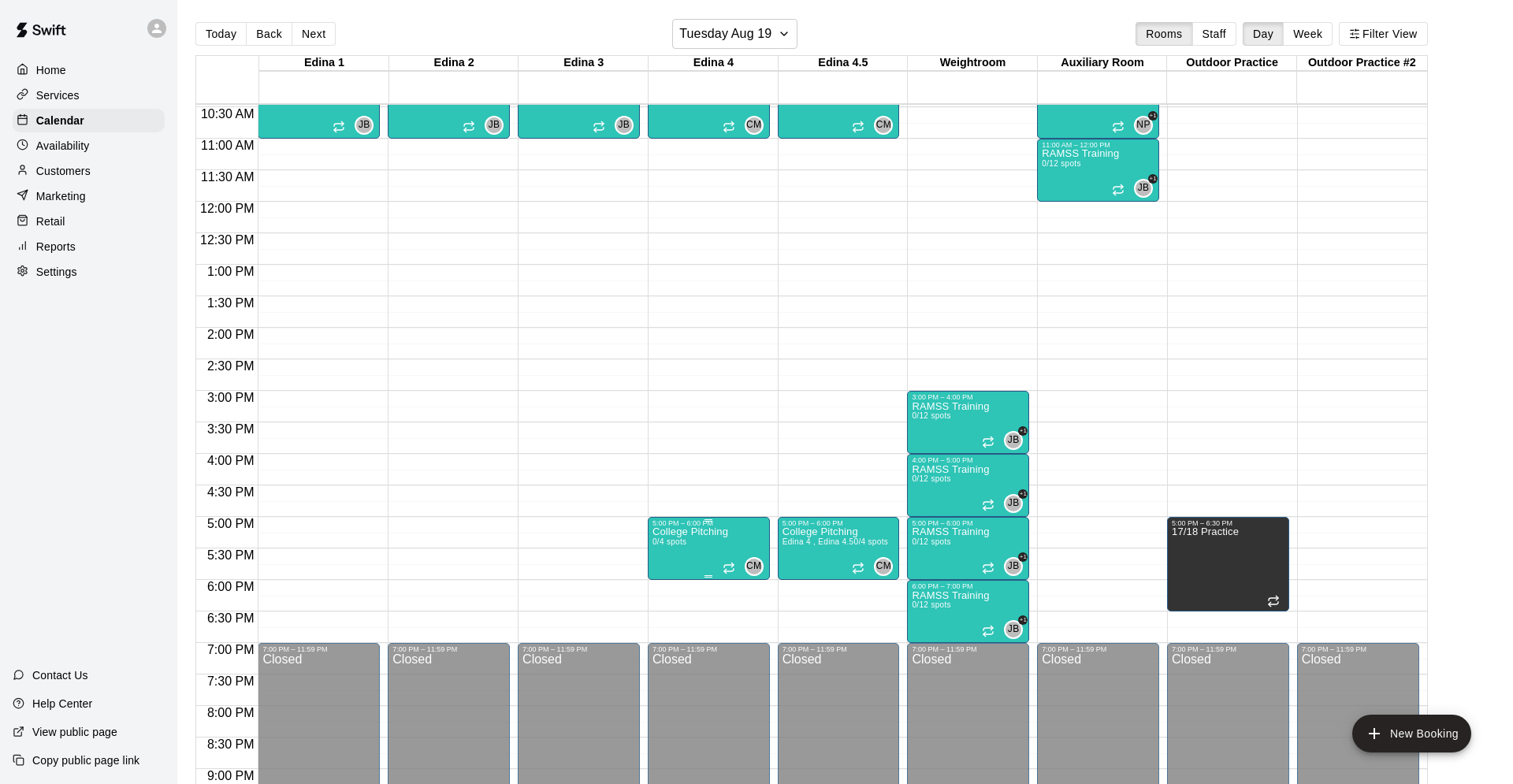 click on "5:00 PM – 6:00 PM" at bounding box center [708, 523] 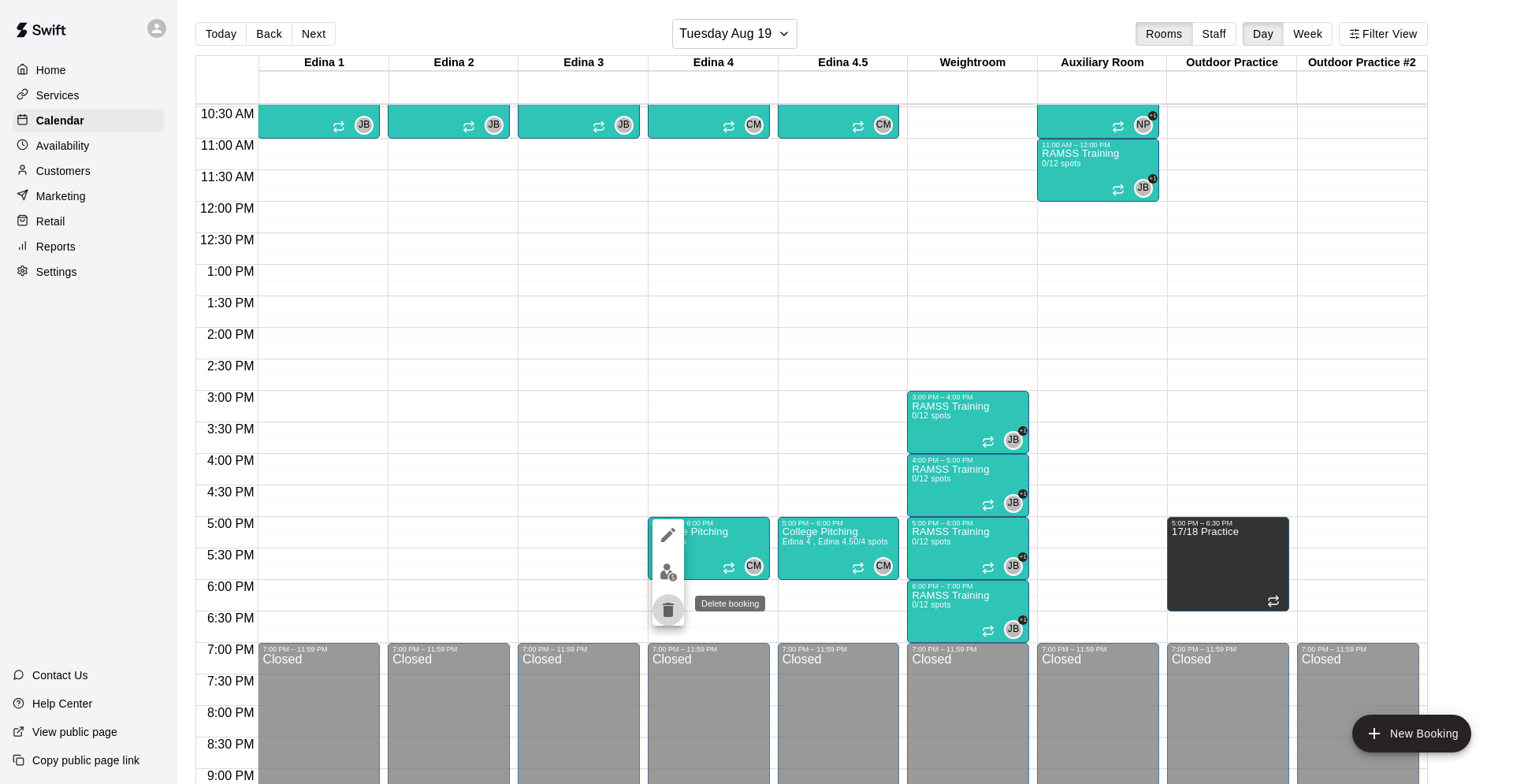 click 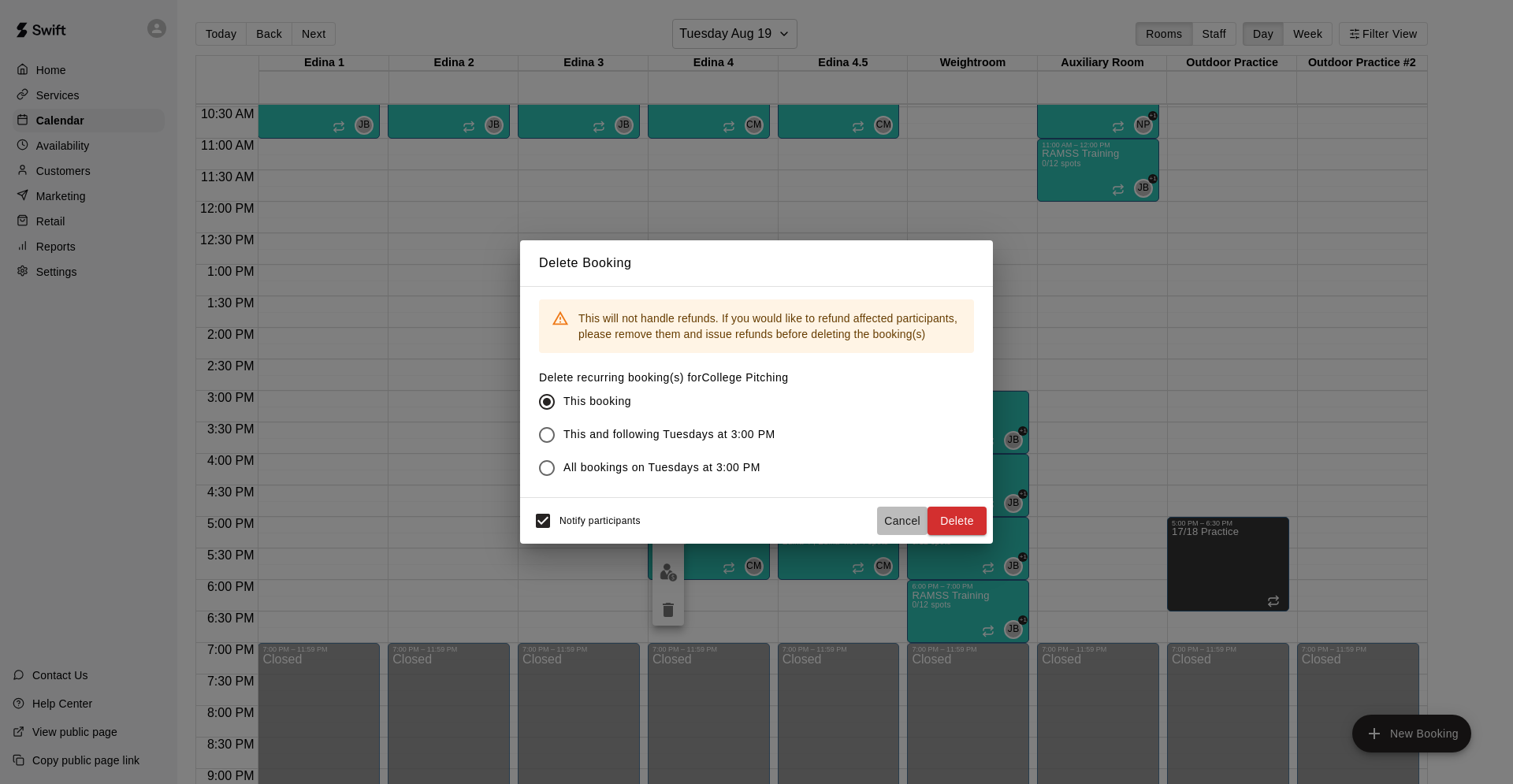 click on "Cancel" at bounding box center (902, 521) 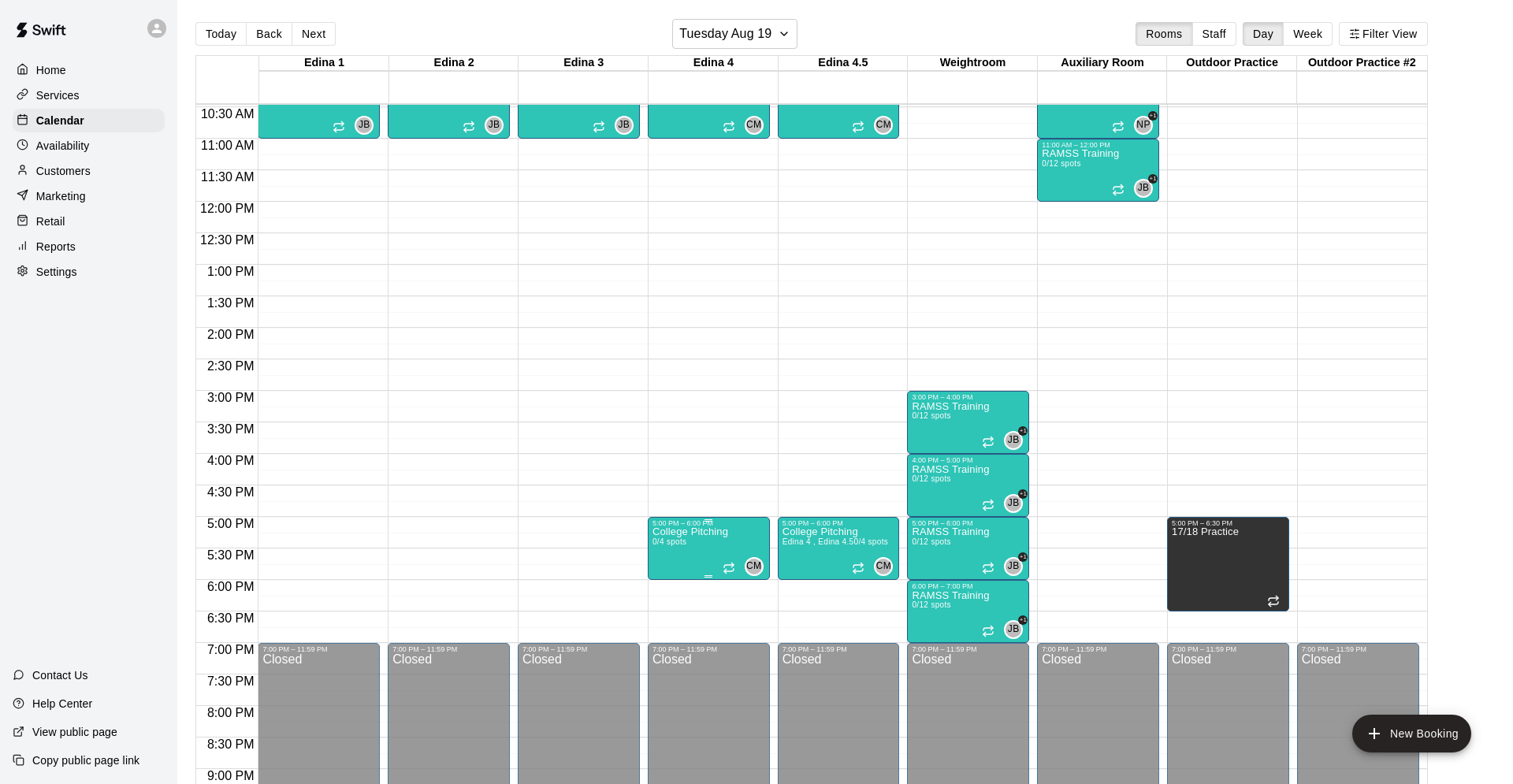 click on "College Pitching  0/4 spots CM 0" at bounding box center [708, 919] 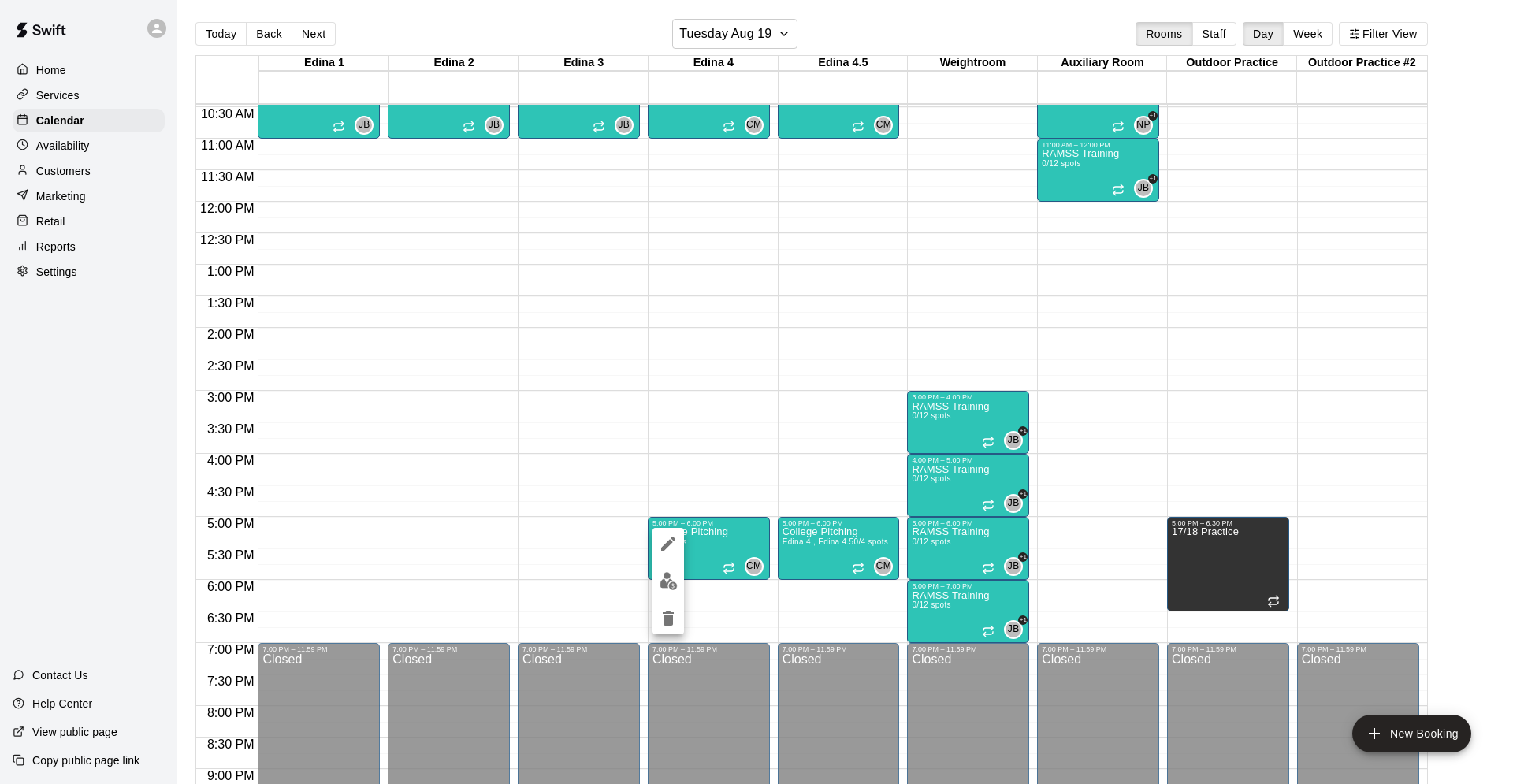 click 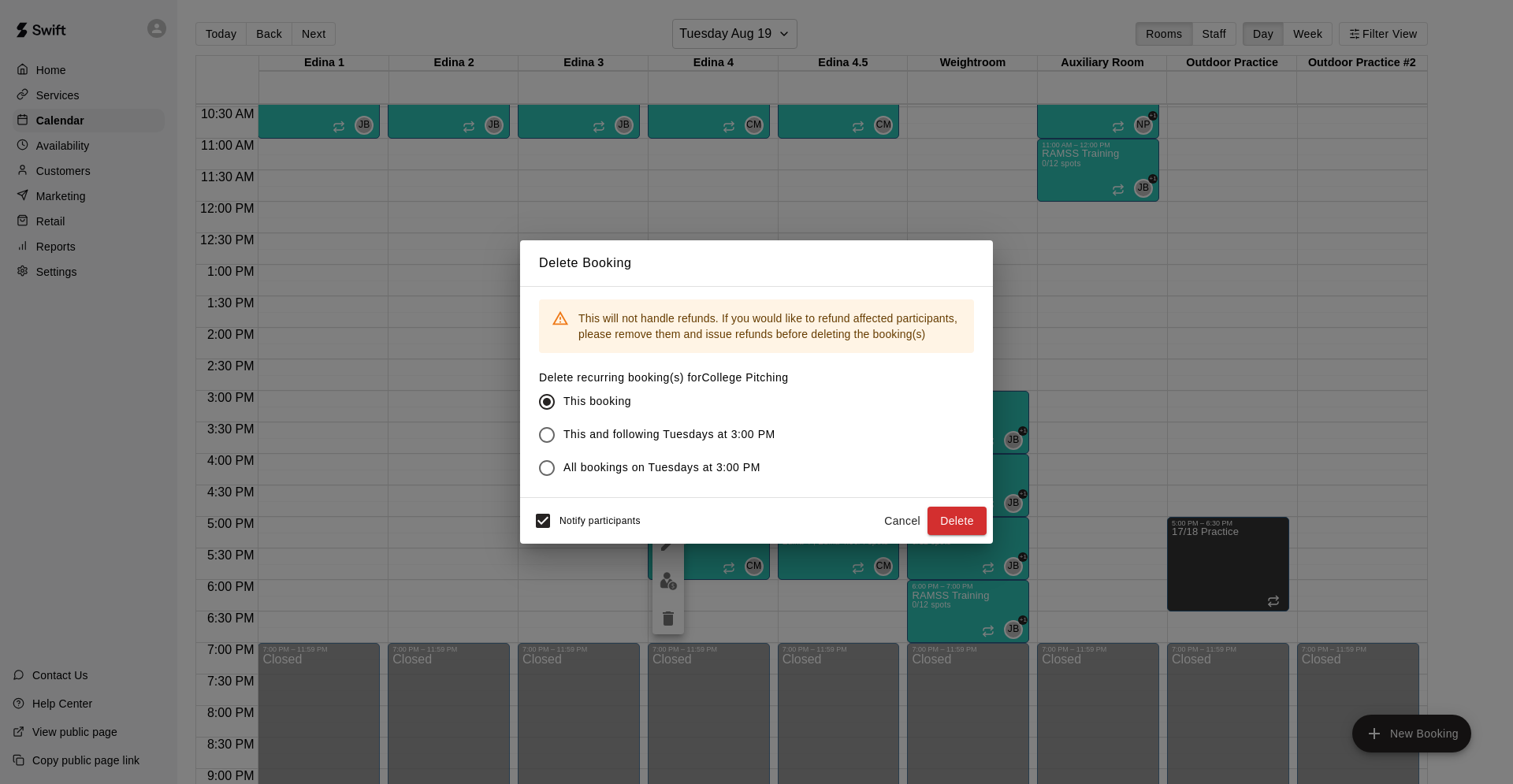 click on "This and following Tuesdays at 3:00 PM" at bounding box center [669, 434] 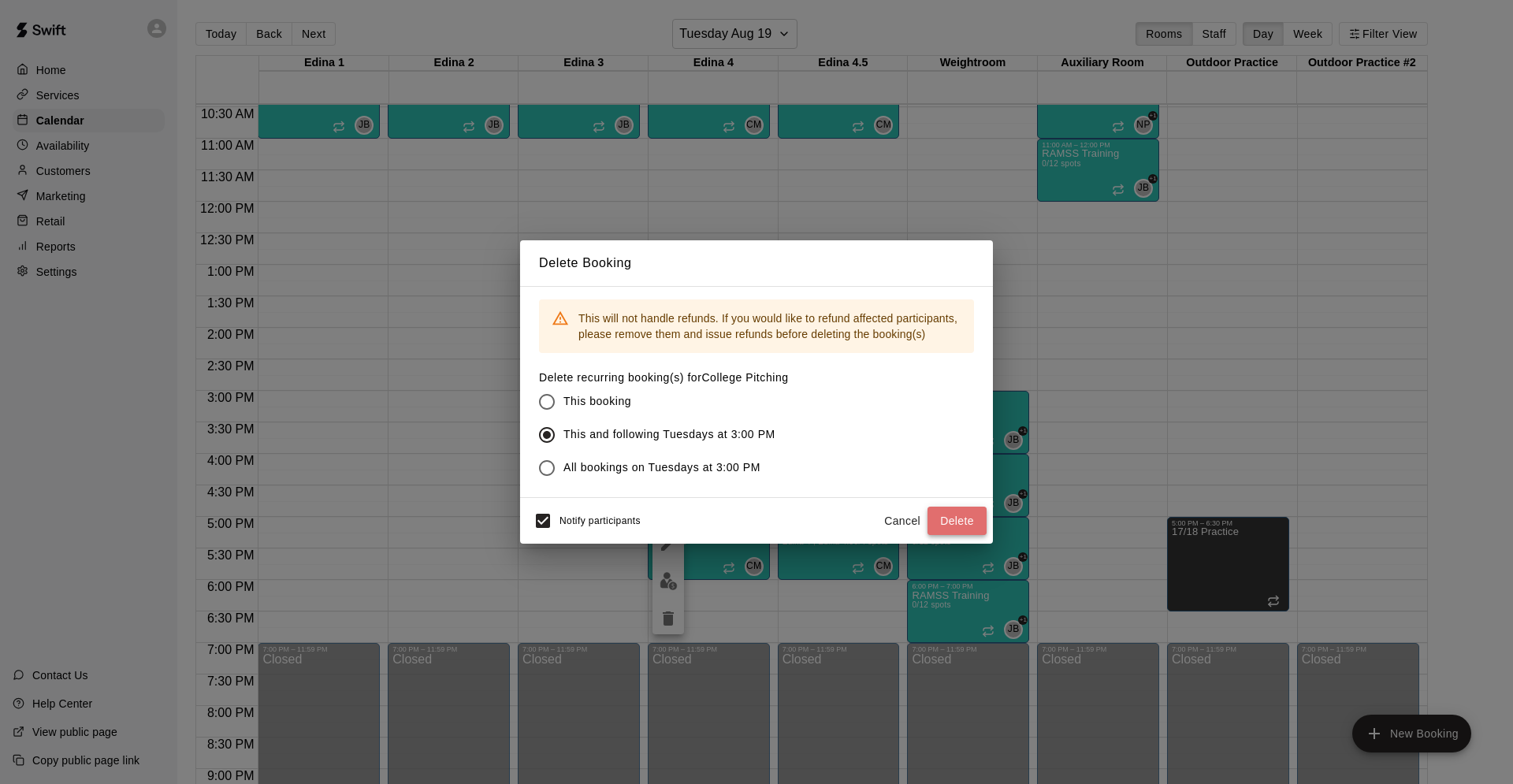 click on "Delete" at bounding box center (957, 521) 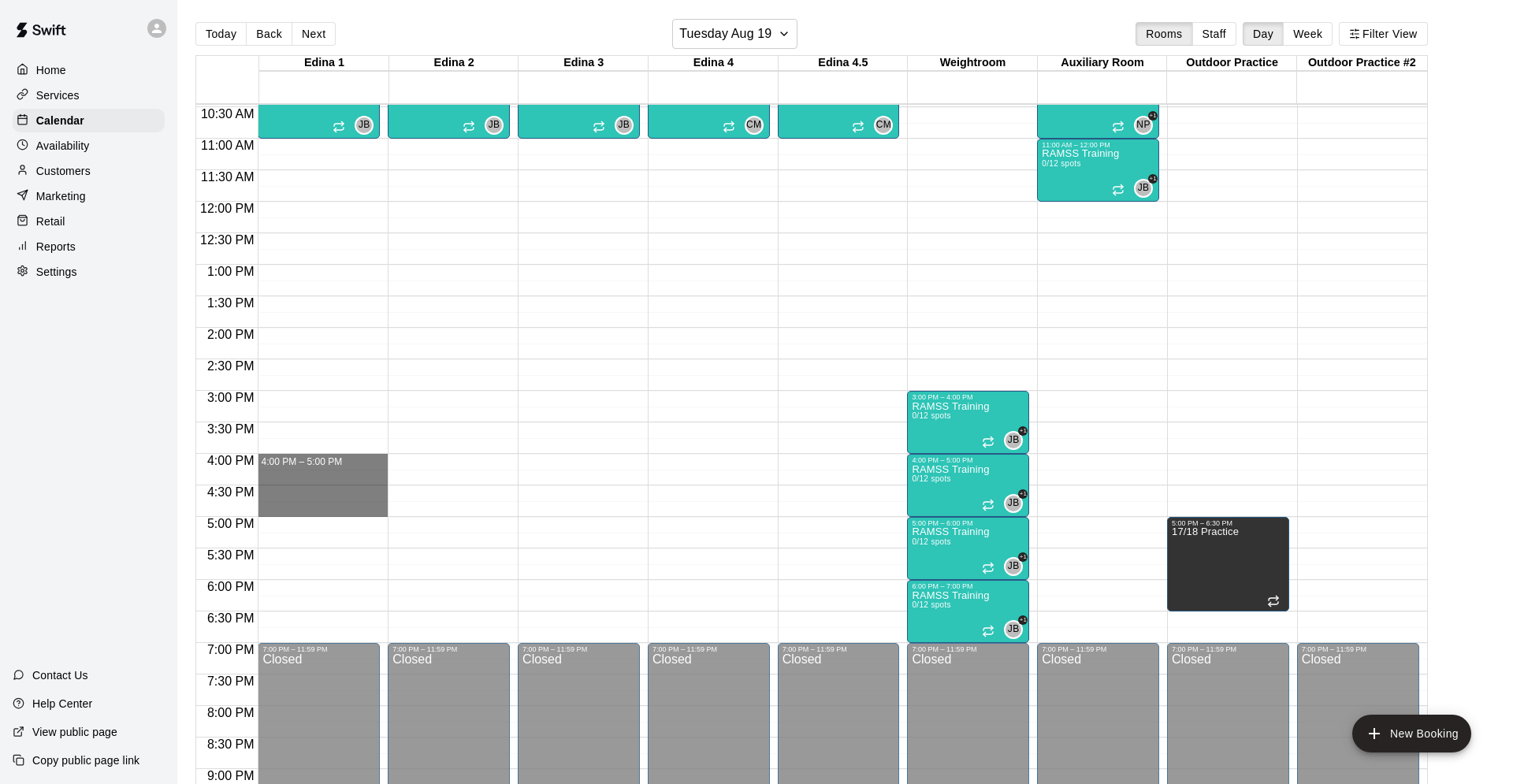 drag, startPoint x: 287, startPoint y: 455, endPoint x: 478, endPoint y: 502, distance: 196.69774 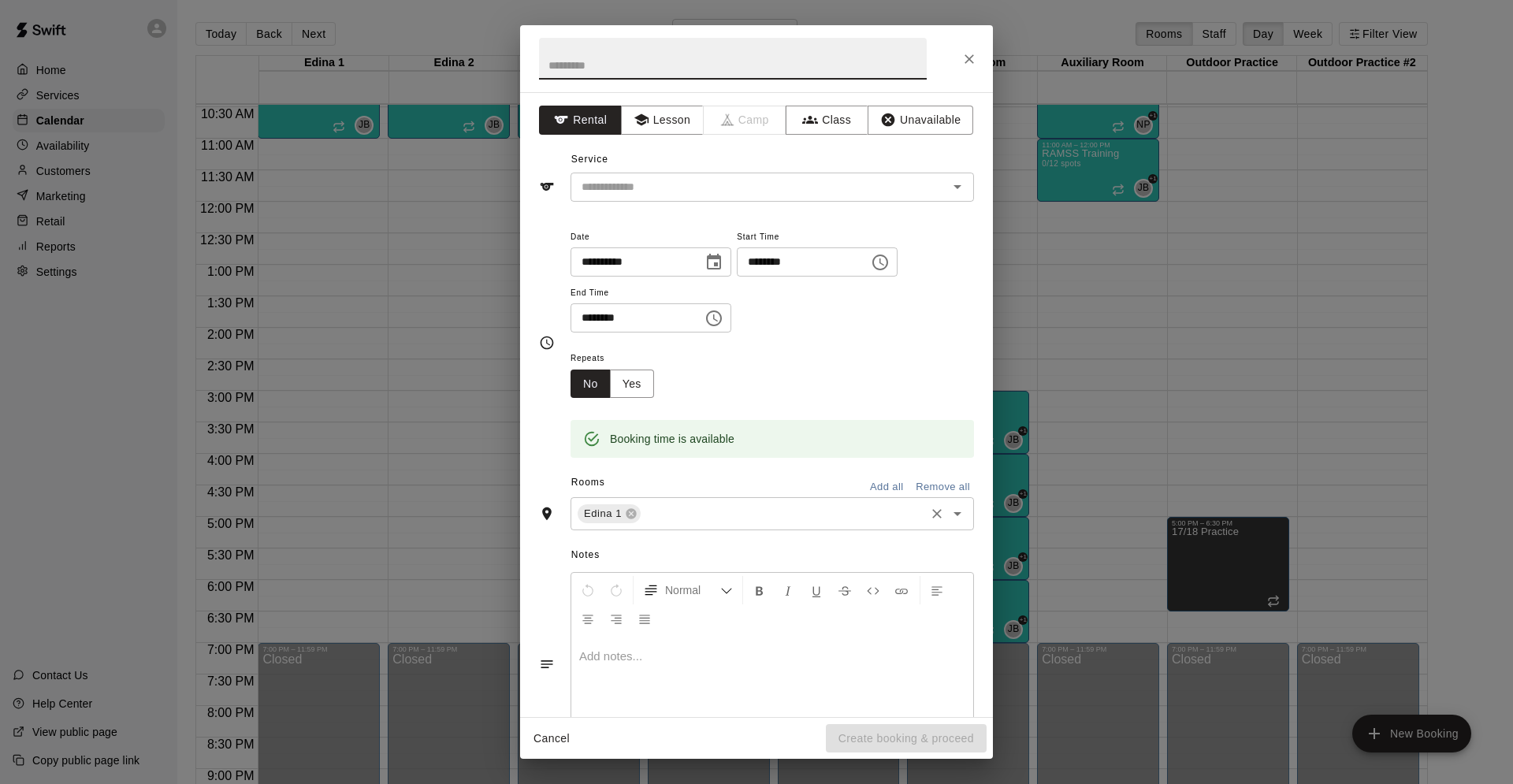 click at bounding box center [783, 514] 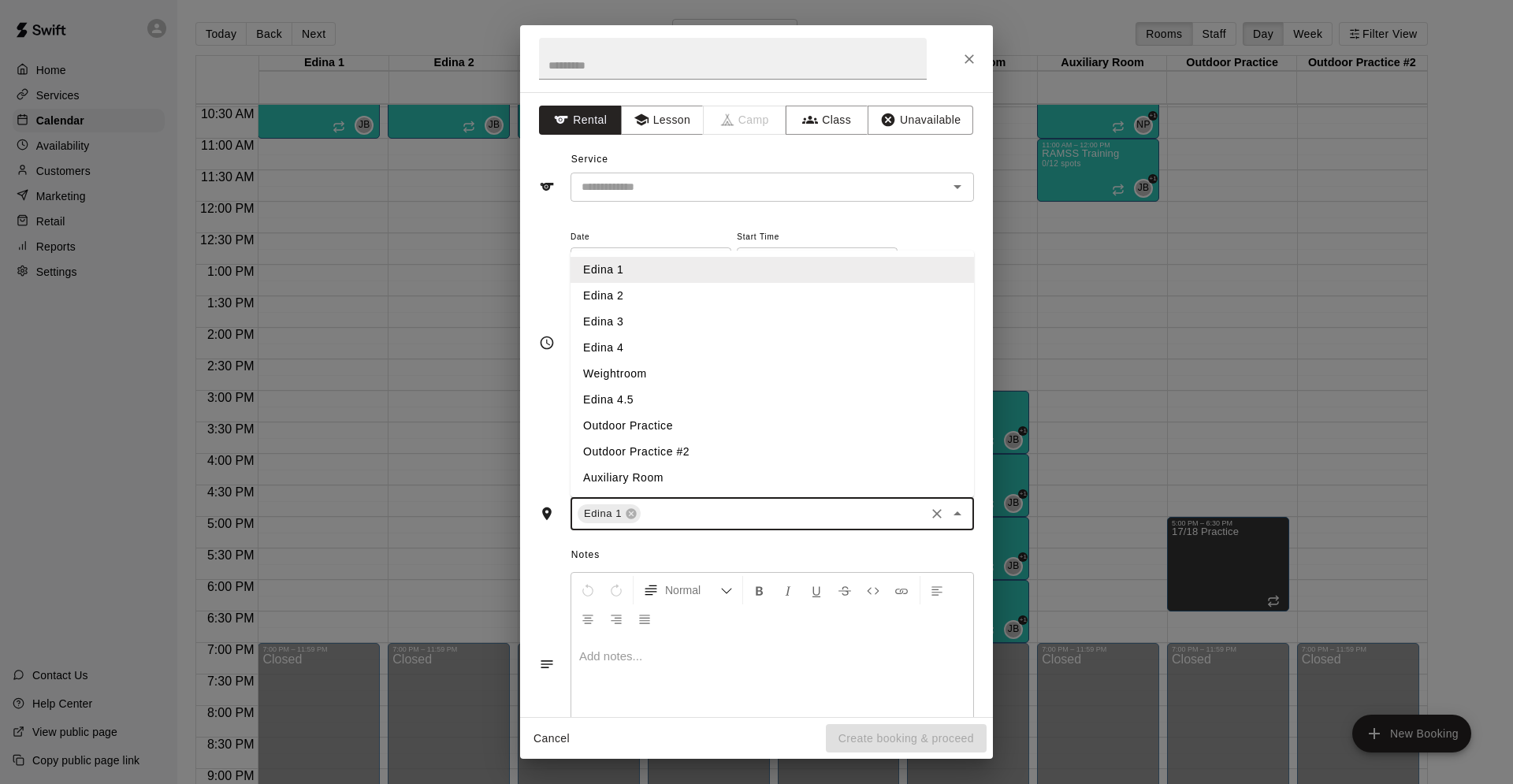 click on "Edina 2" at bounding box center [772, 295] 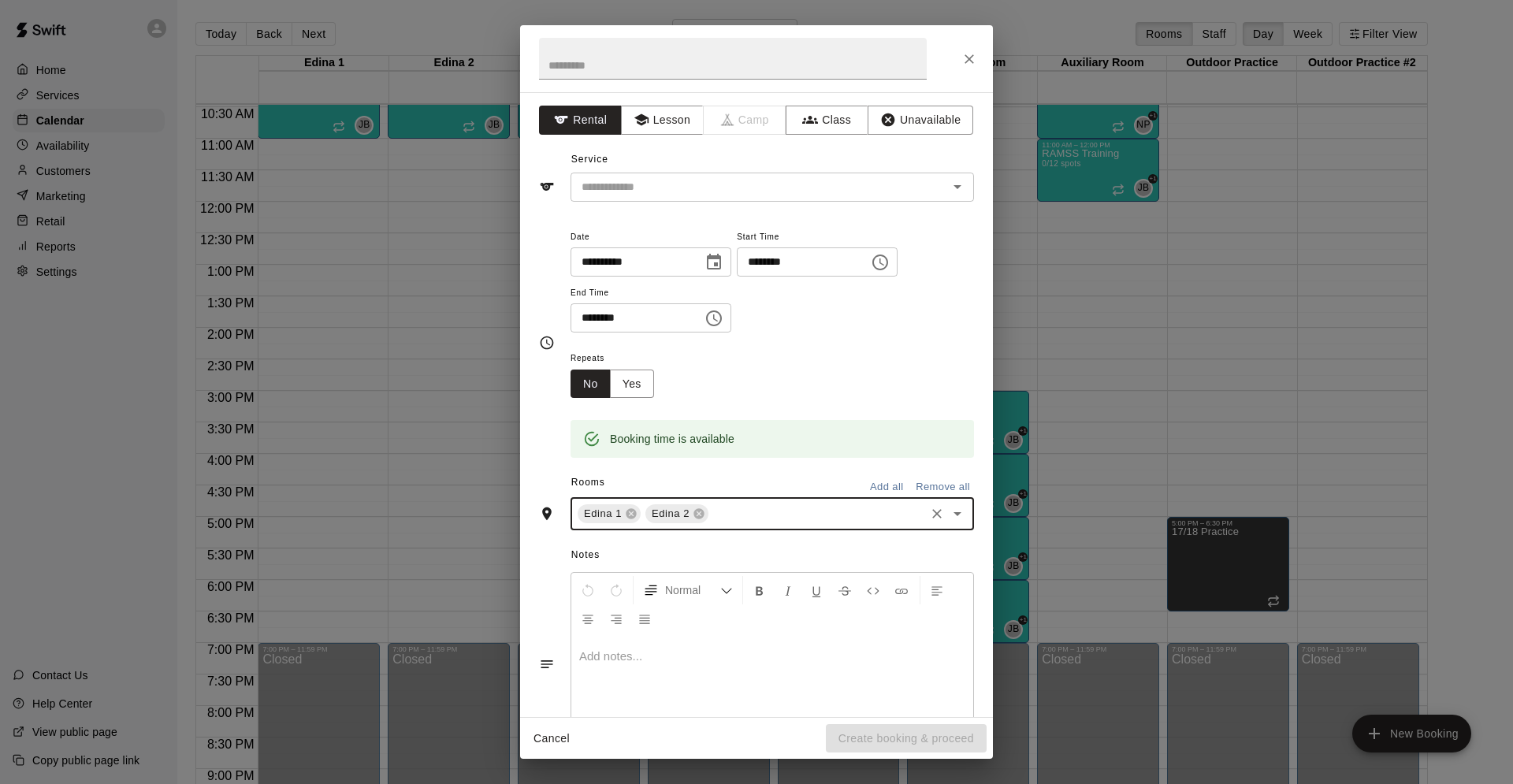 click at bounding box center (816, 514) 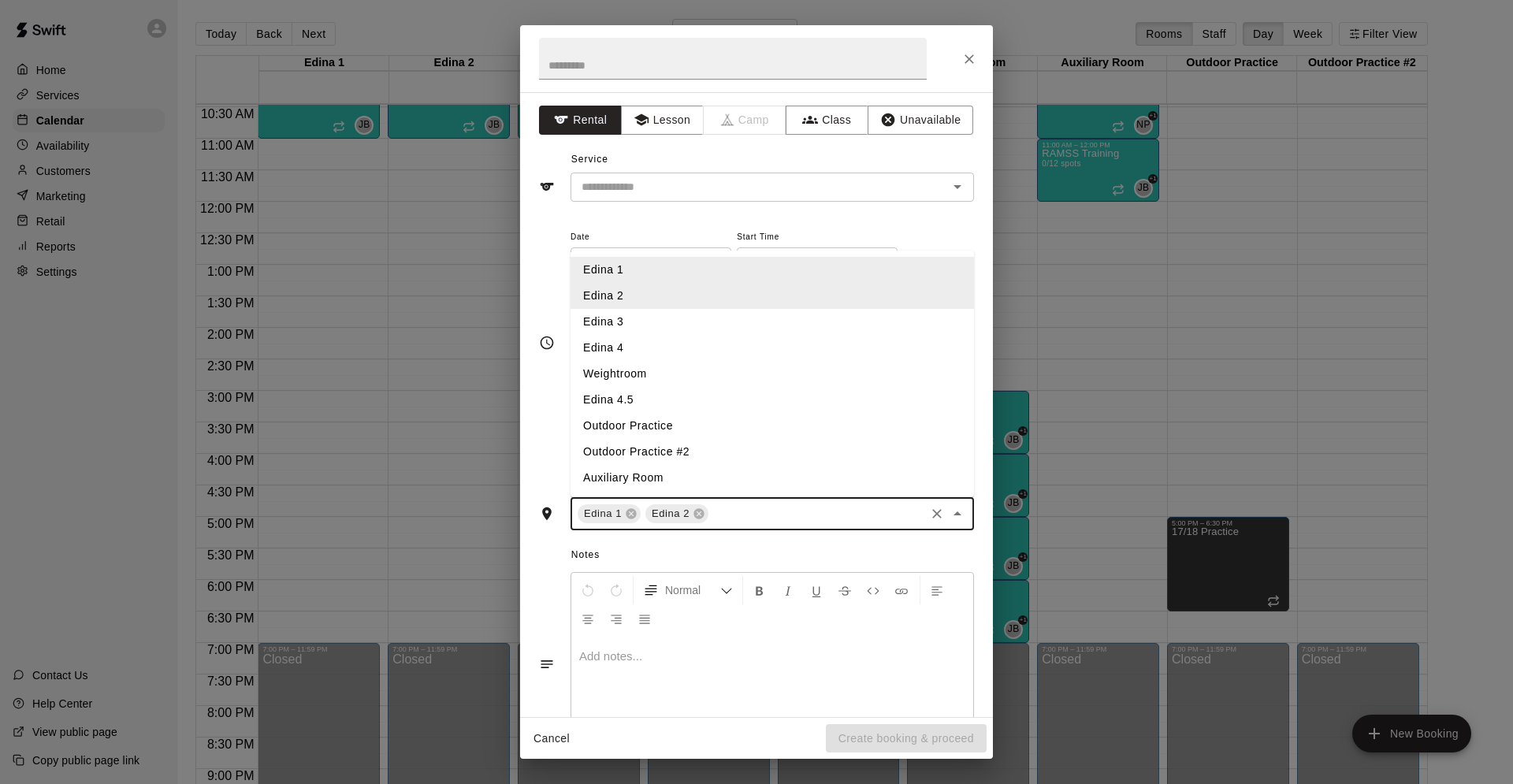 click on "Edina 3" at bounding box center (772, 321) 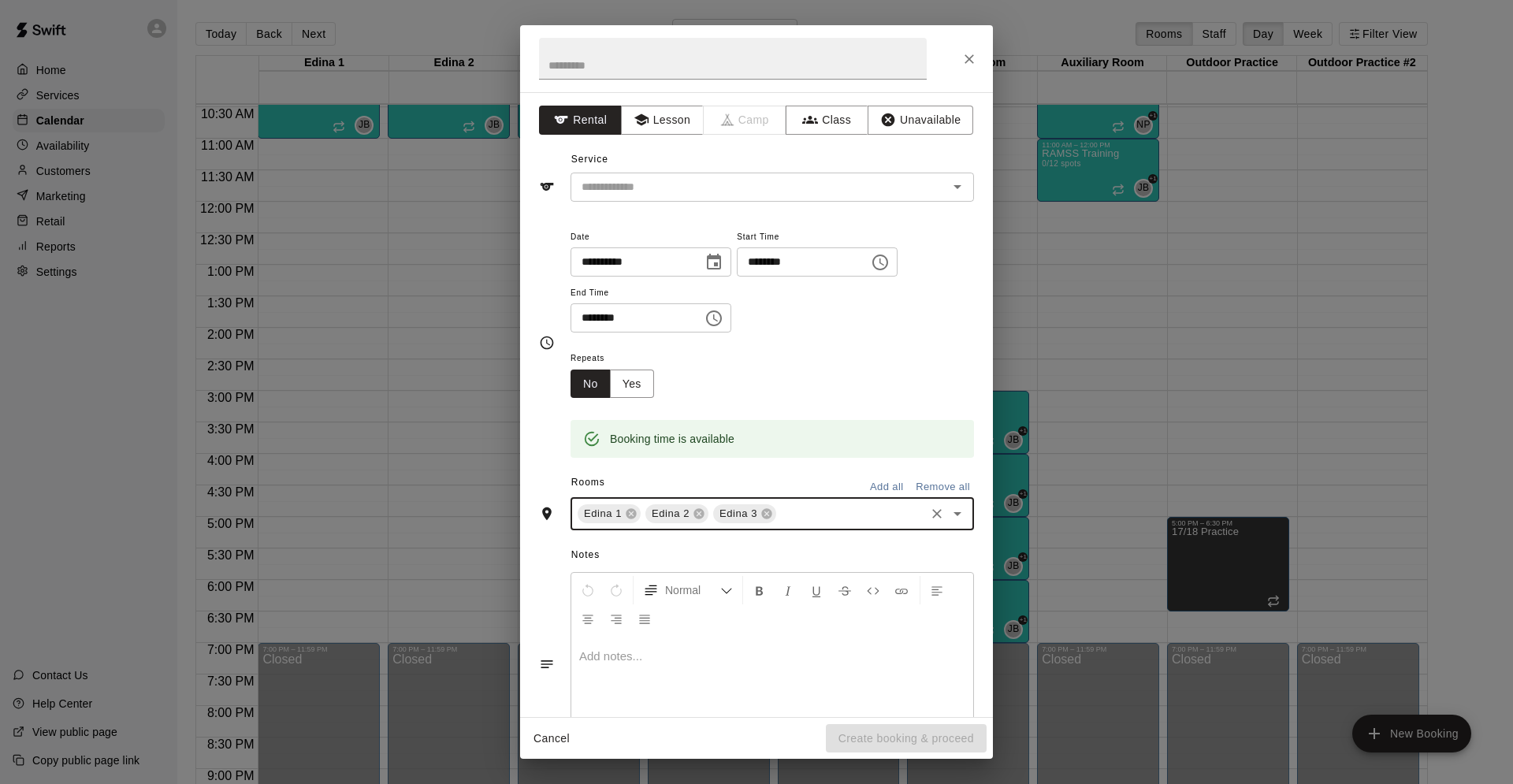 click at bounding box center (850, 514) 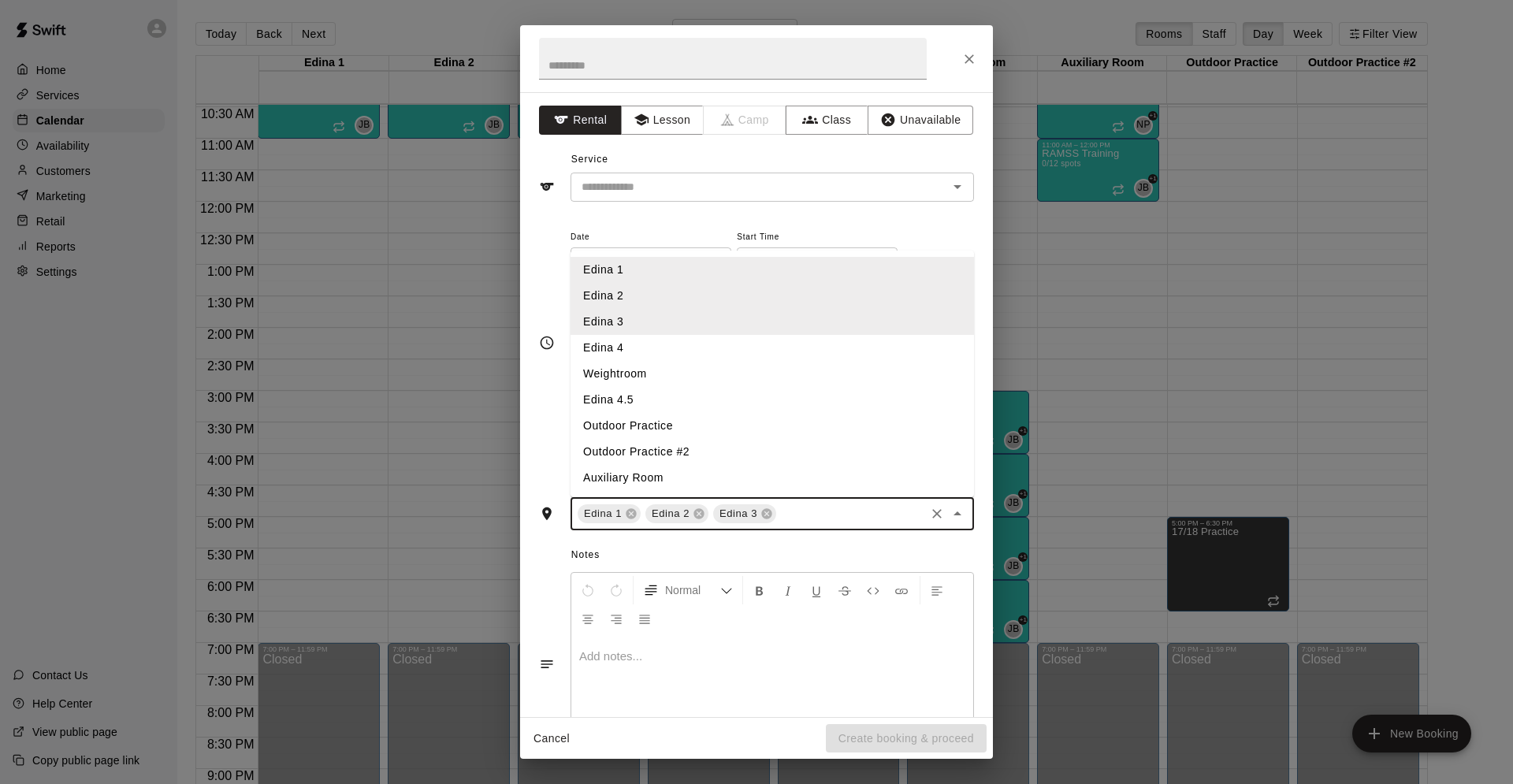 click on "Edina 4" at bounding box center [772, 347] 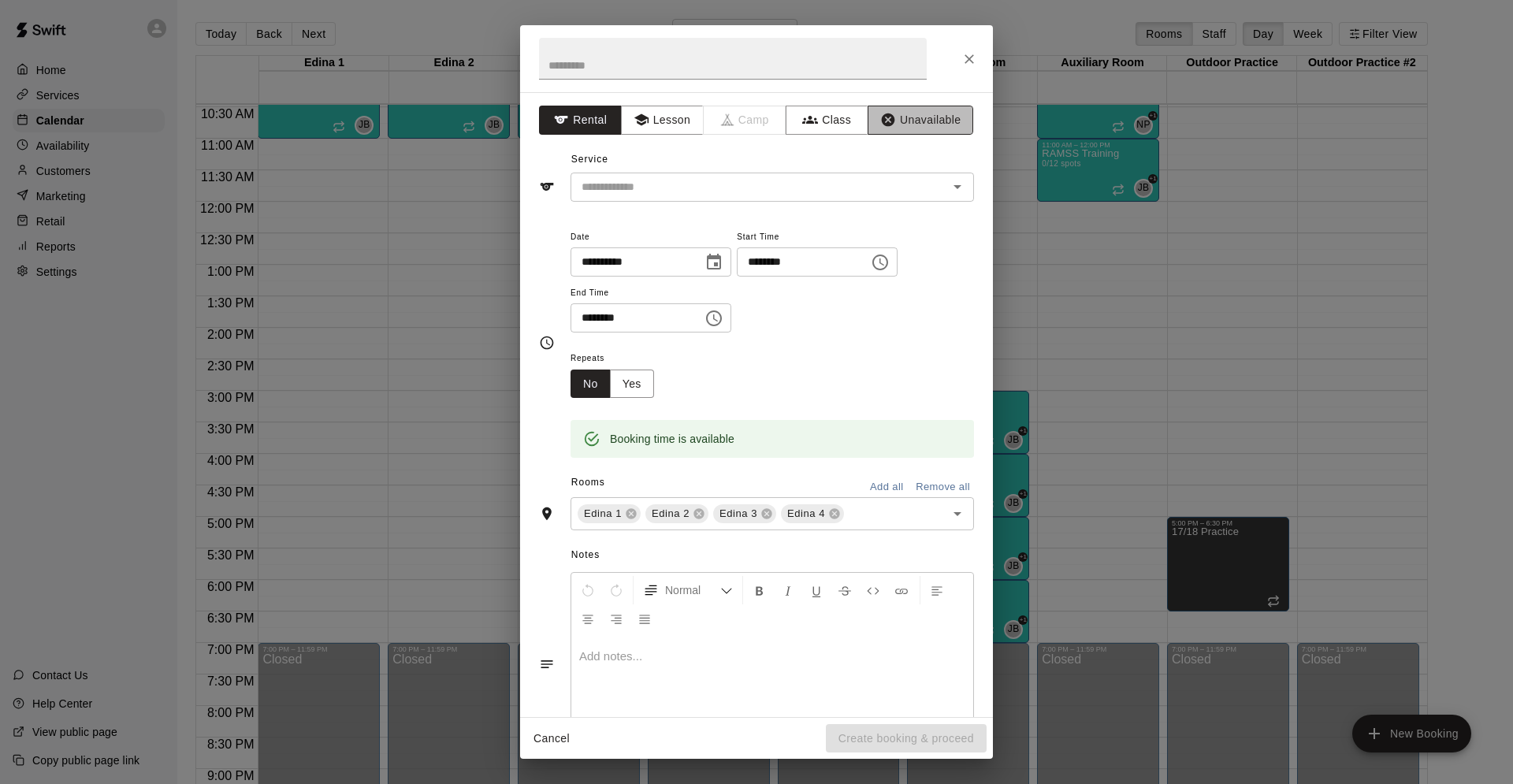 click on "Unavailable" at bounding box center (920, 120) 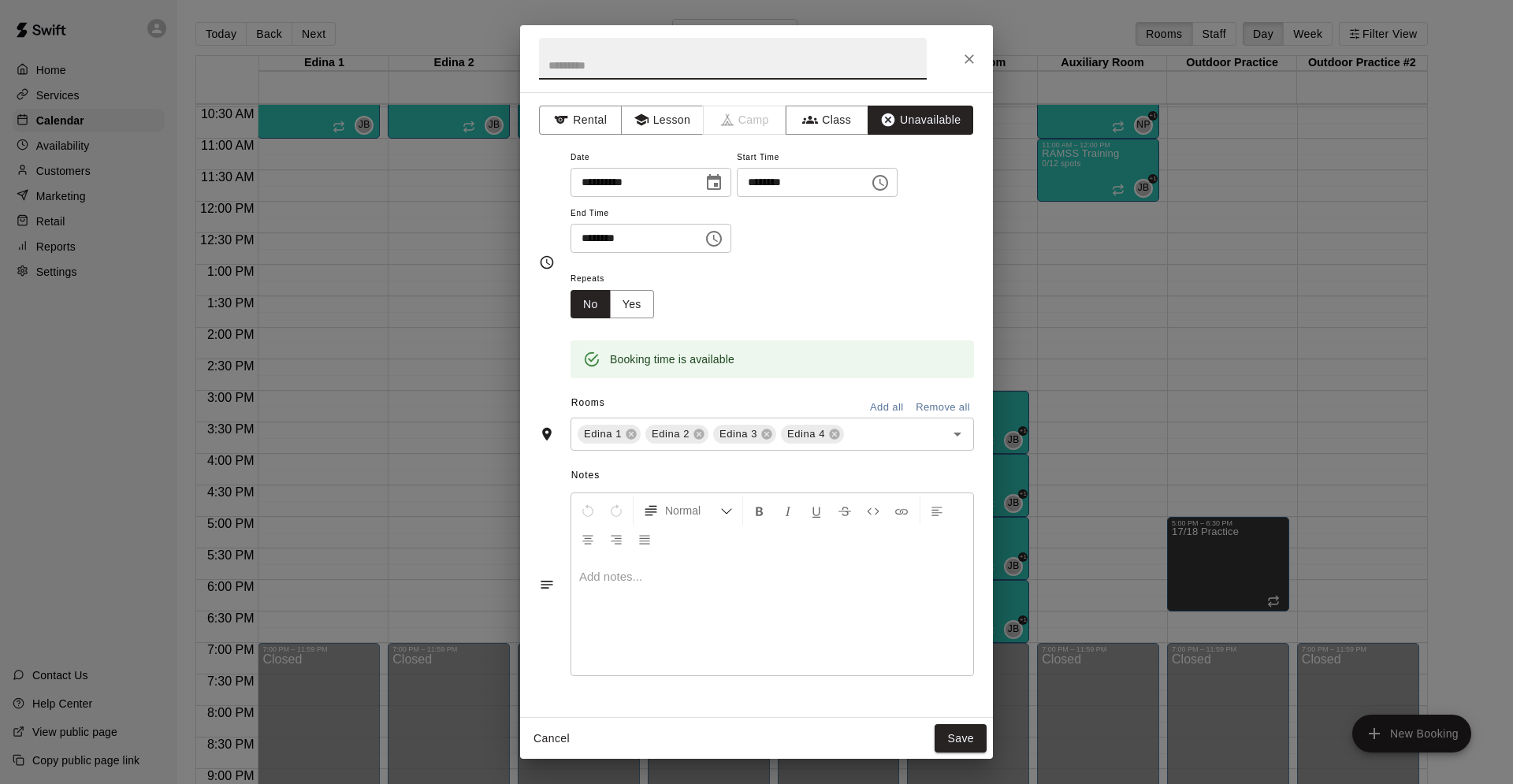 click at bounding box center [733, 58] 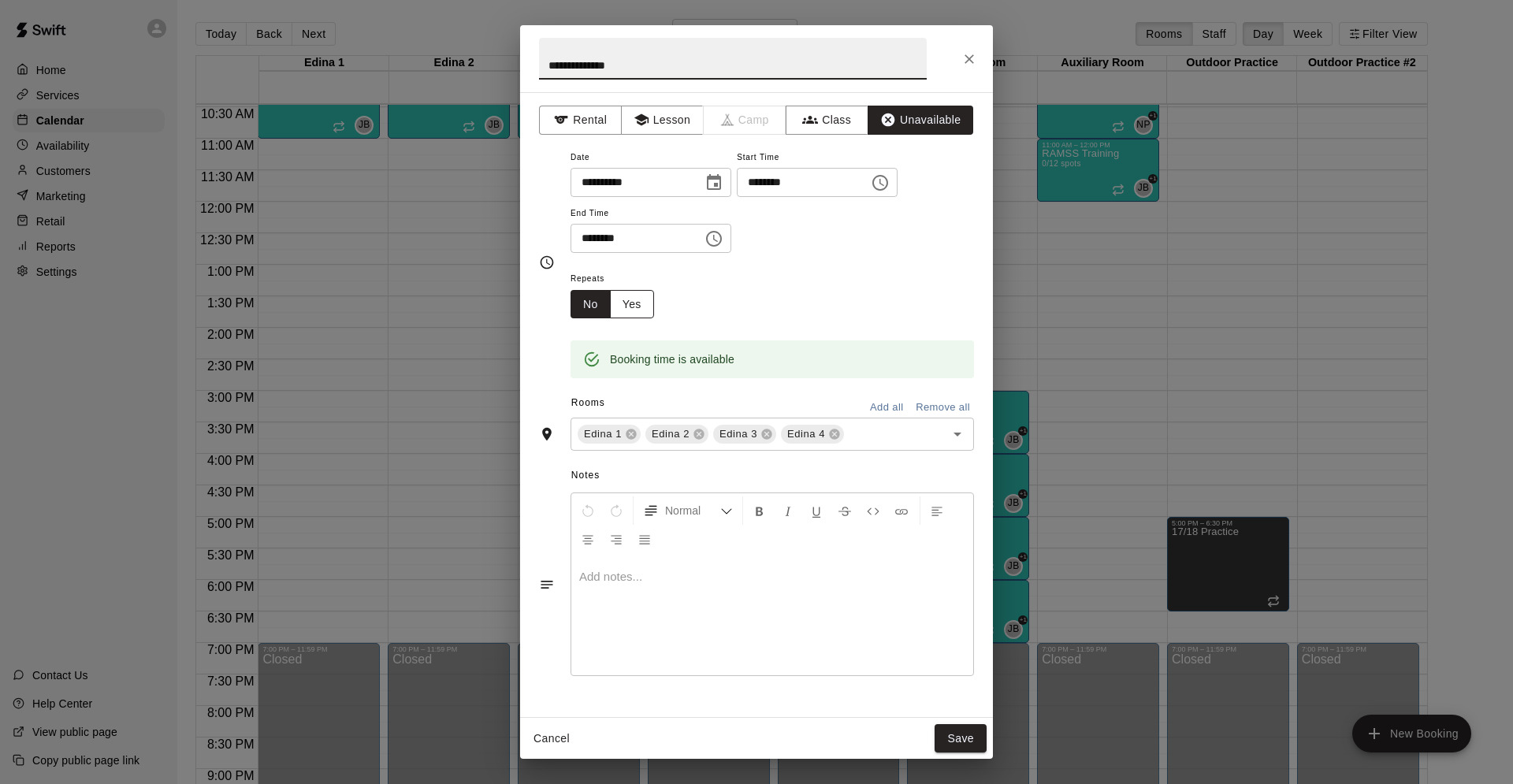 type on "**********" 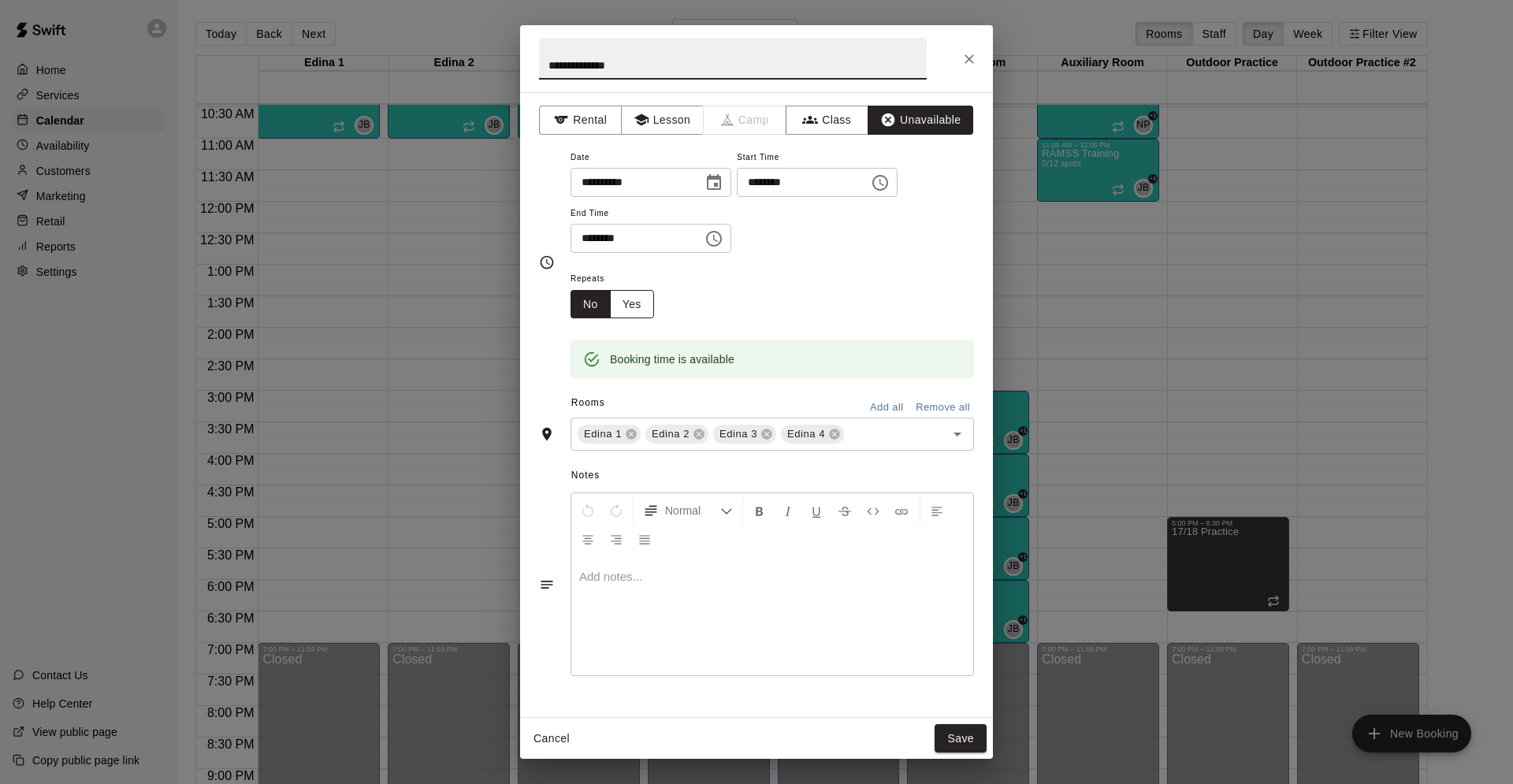 click on "Yes" at bounding box center [632, 304] 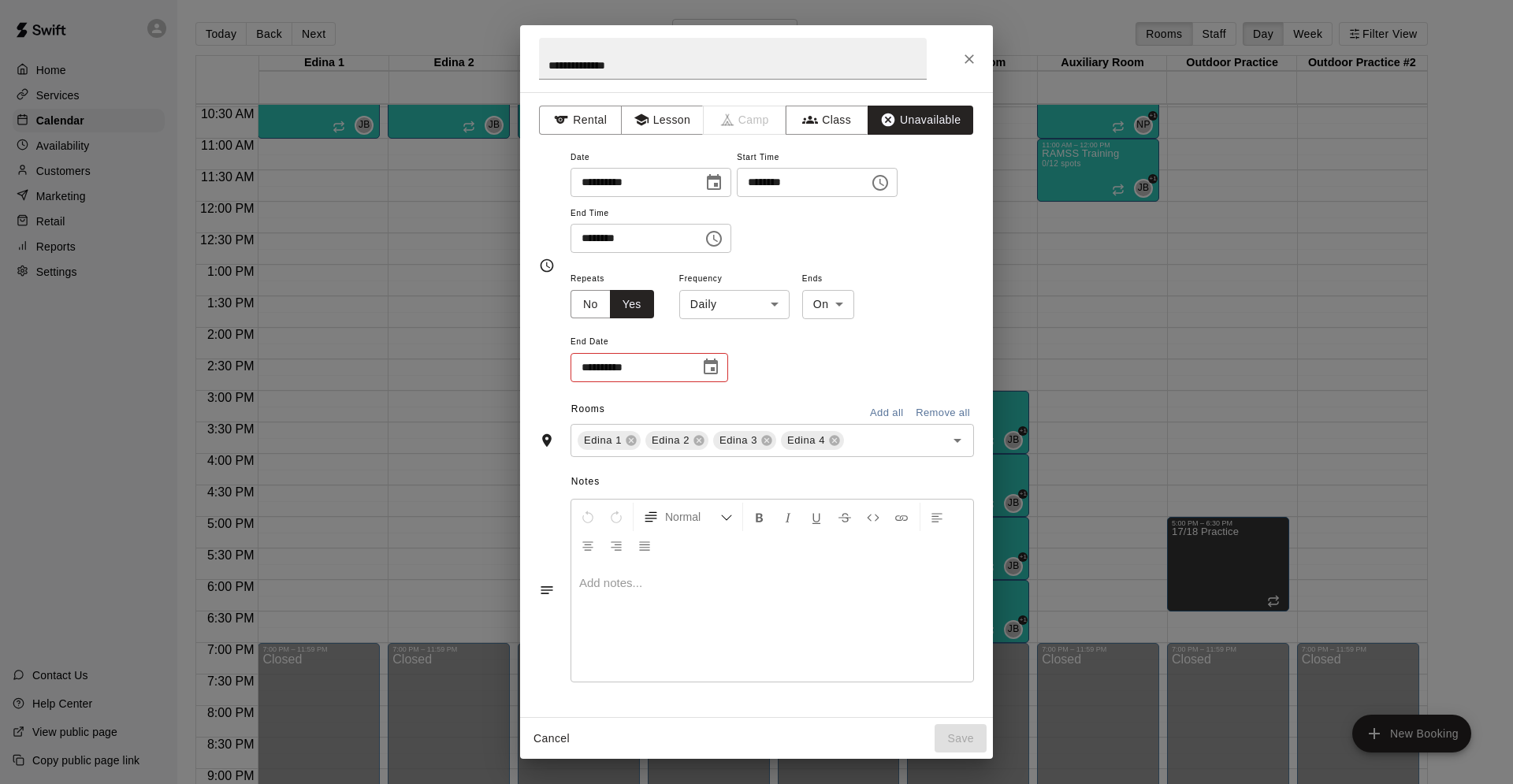 click on "**********" at bounding box center [630, 367] 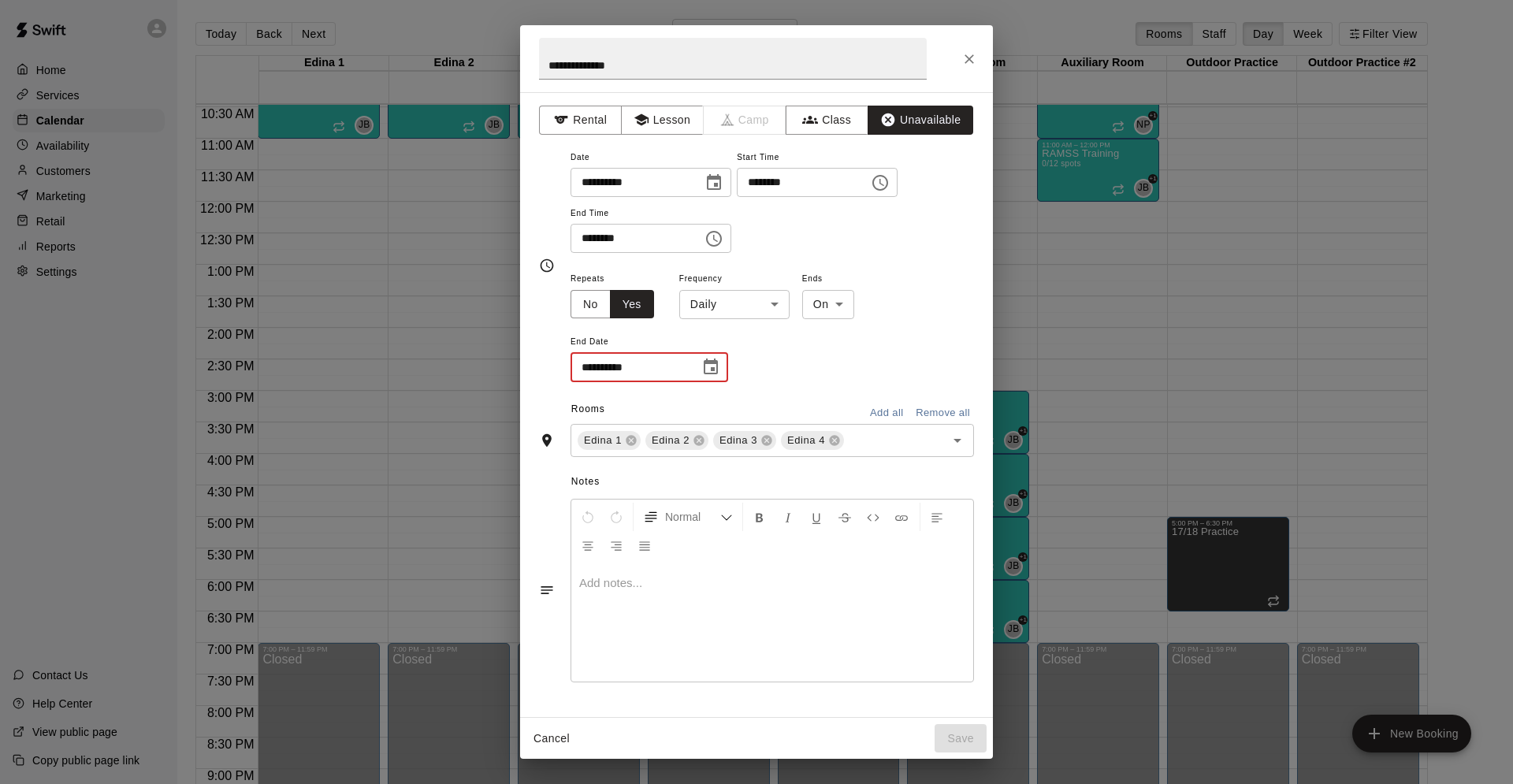 click on "Home Services Calendar Availability Customers Marketing Retail Reports Settings Contact Us Help Center View public page Copy public page link Today Back Next Tuesday Aug 19 Rooms Staff Day Week Filter View Edina 1 19 Tue Edina 2 19 Tue Edina 3 19 Tue Edina 4 19 Tue Edina 4.5 19 Tue Weightroom 19 Tue Auxiliary Room 19 Tue Outdoor Practice 19 Tue Outdoor Practice #2 19 Tue 12:00 AM 12:30 AM 1:00 AM 1:30 AM 2:00 AM 2:30 AM 3:00 AM 3:30 AM 4:00 AM 4:30 AM 5:00 AM 5:30 AM 6:00 AM 6:30 AM 7:00 AM 7:30 AM 8:00 AM 8:30 AM 9:00 AM 9:30 AM 10:00 AM 10:30 AM 11:00 AM 11:30 AM 12:00 PM 12:30 PM 1:00 PM 1:30 PM 2:00 PM 2:30 PM 3:00 PM 3:30 PM 4:00 PM 4:30 PM 5:00 PM 5:30 PM 6:00 PM 6:30 PM 7:00 PM 7:30 PM 8:00 PM 8:30 PM 9:00 PM 9:30 PM 10:00 PM 10:30 PM 11:00 PM 11:30 PM 12:00 AM – 8:00 AM Closed 9:00 AM – 10:00 AM College Hitting 0/4 spots JB 0 10:00 AM – 11:00 AM College/Pro Hitting 0/4 spots JB 0 7:00 PM – 11:59 PM Closed 12:00 AM – 8:00 AM Closed 9:00 AM – 10:00 AM College Hitting 0/4 spots JB 0" at bounding box center (756, 404) 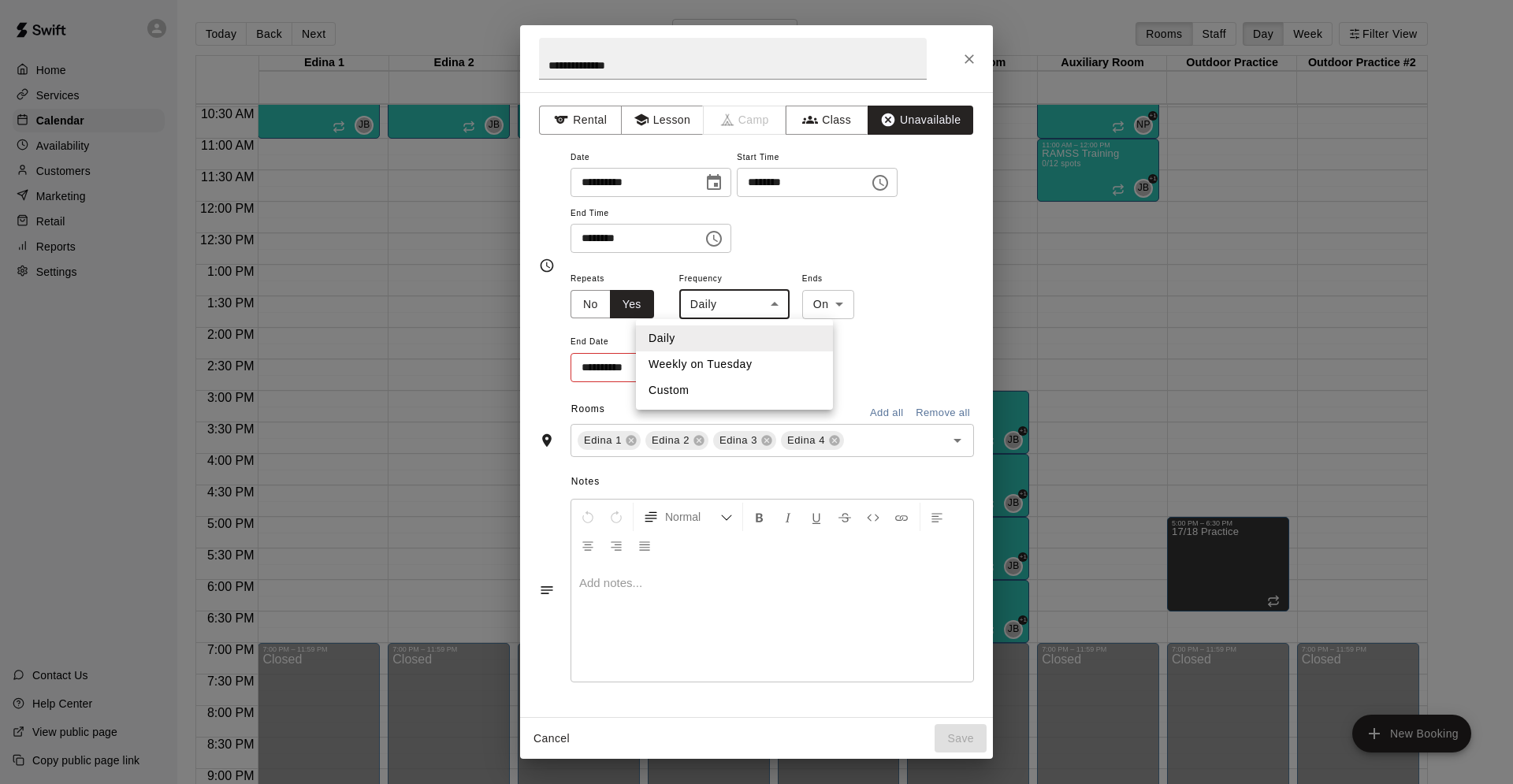 click on "Weekly on Tuesday" at bounding box center (734, 364) 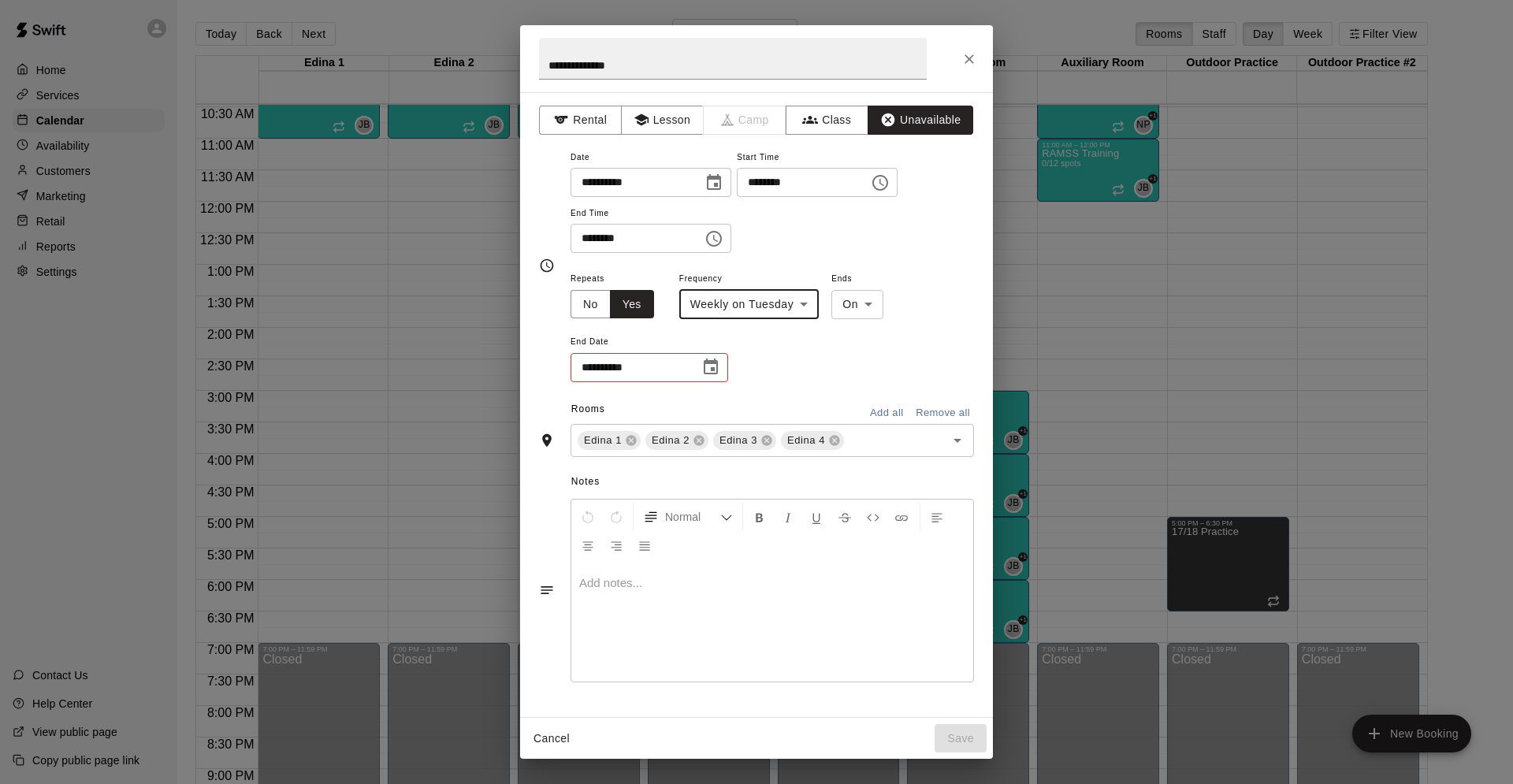 click 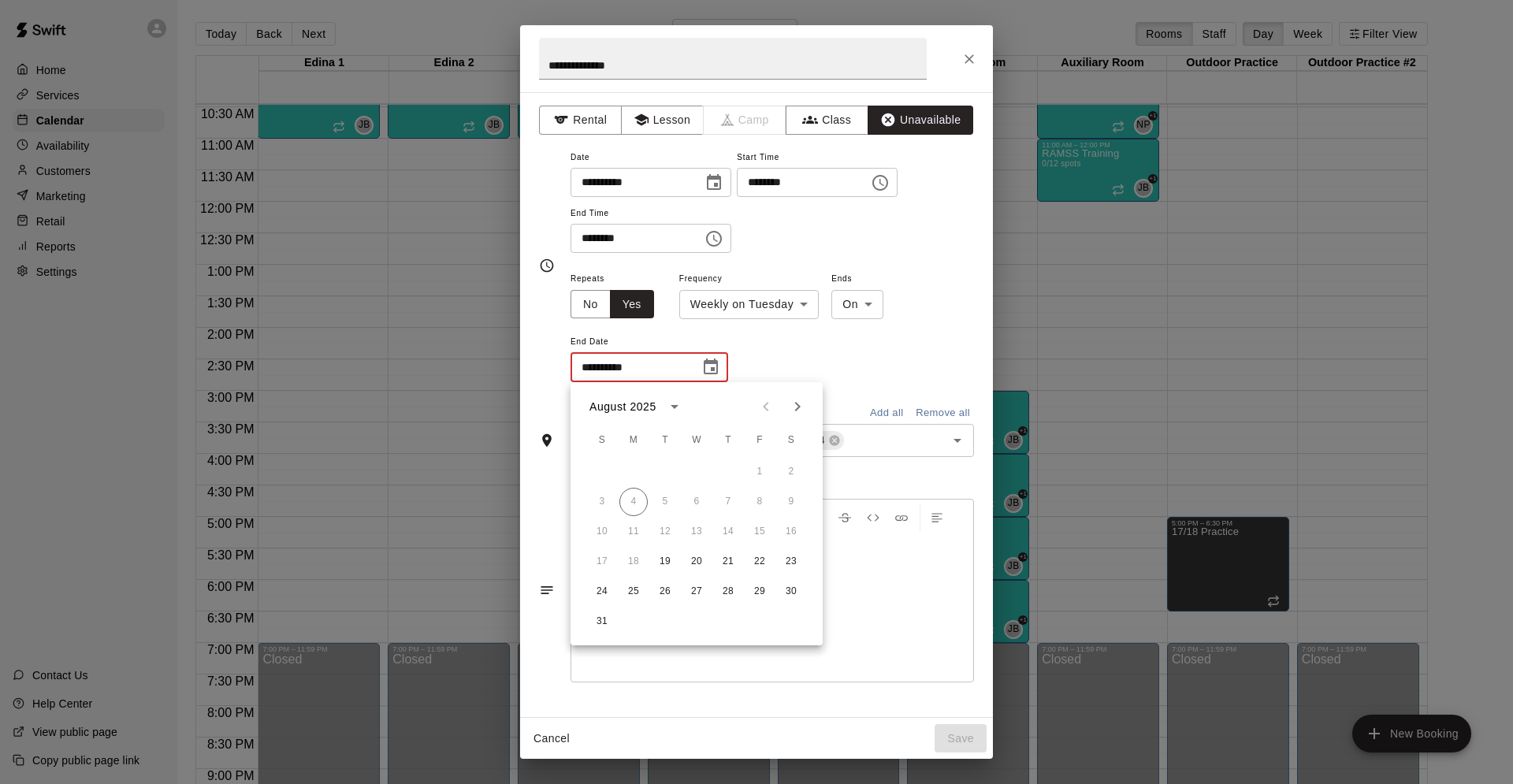 click 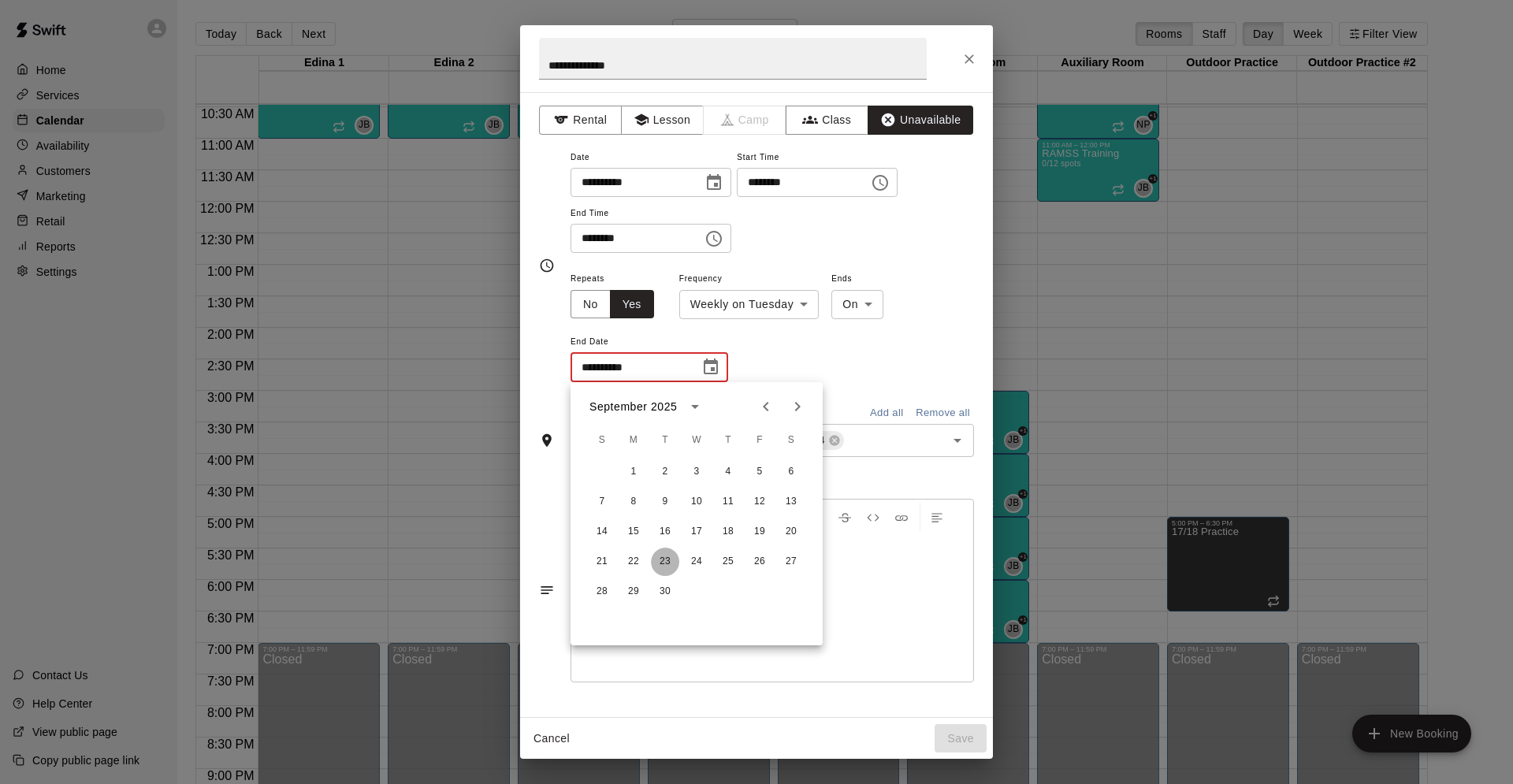 click on "23" at bounding box center [665, 562] 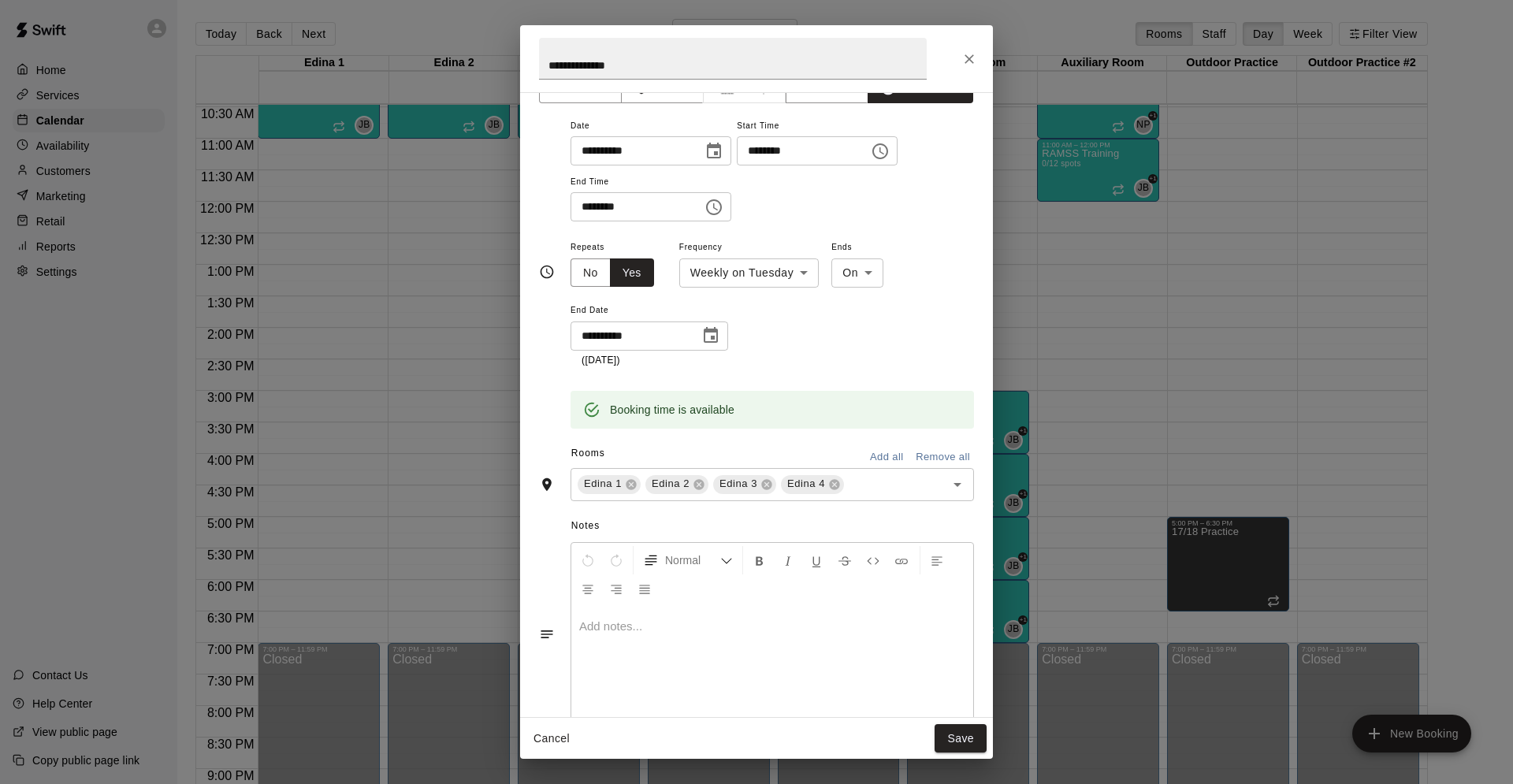 scroll, scrollTop: 69, scrollLeft: 0, axis: vertical 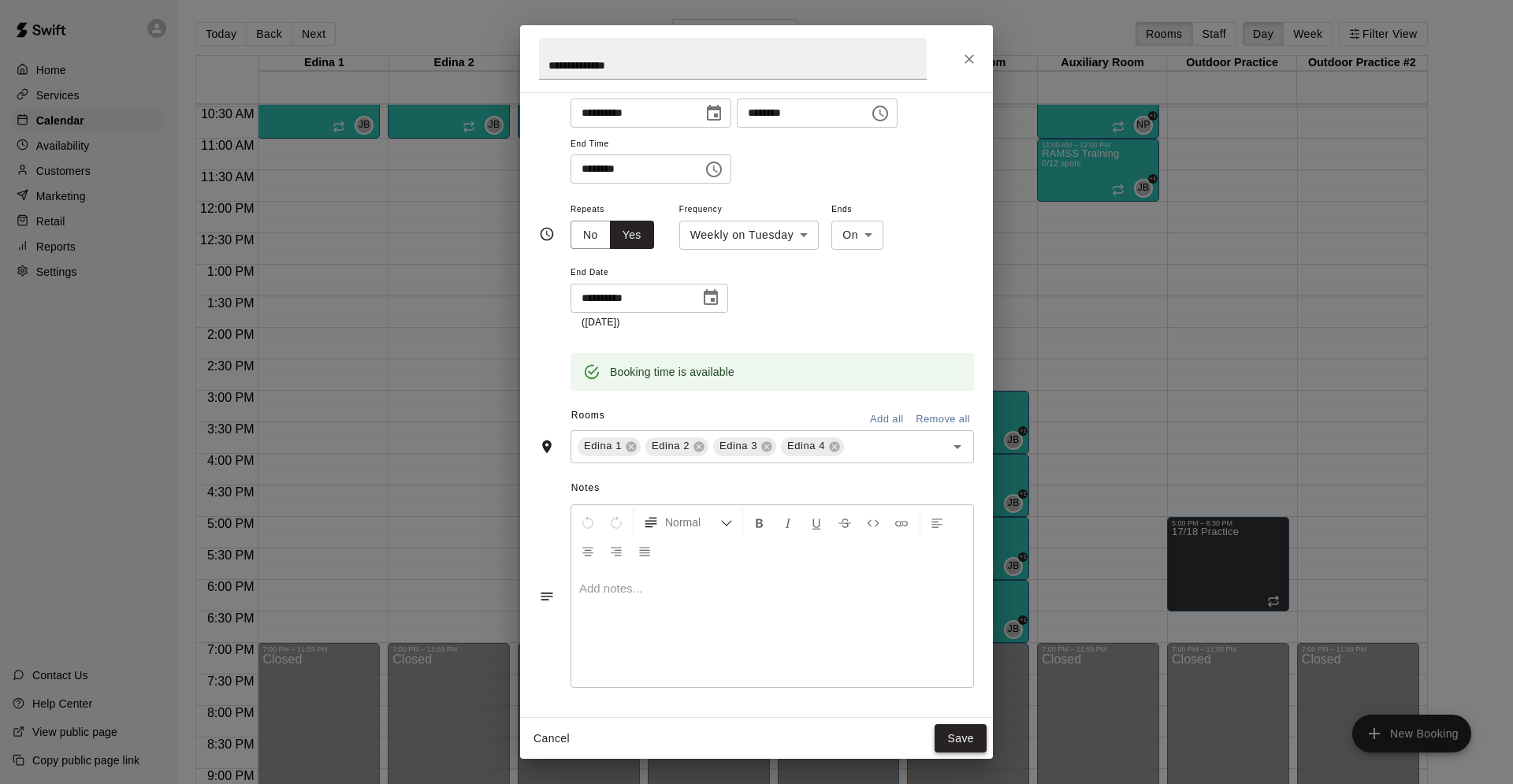 click on "Save" at bounding box center [961, 738] 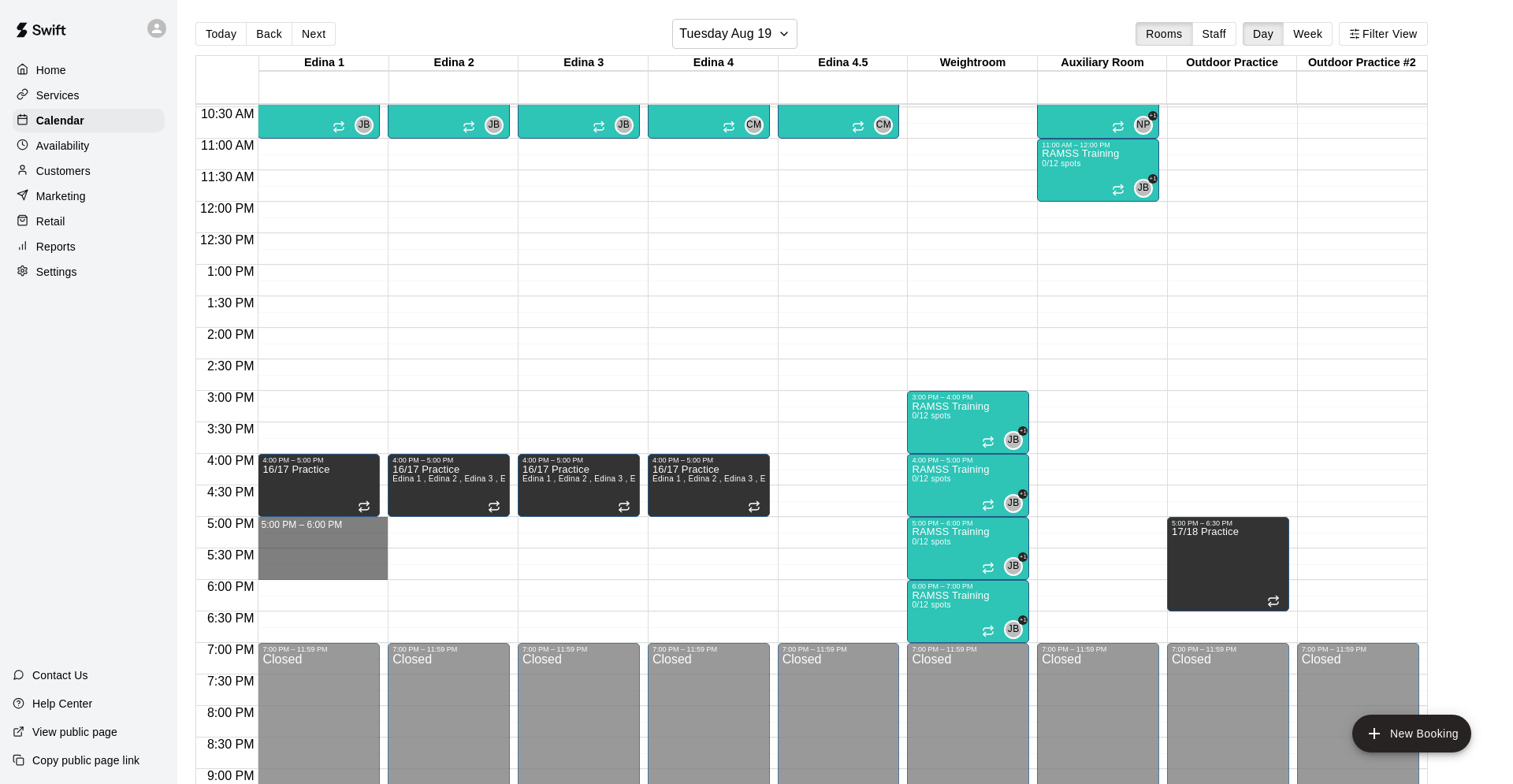 drag, startPoint x: 314, startPoint y: 518, endPoint x: 321, endPoint y: 572, distance: 54.452 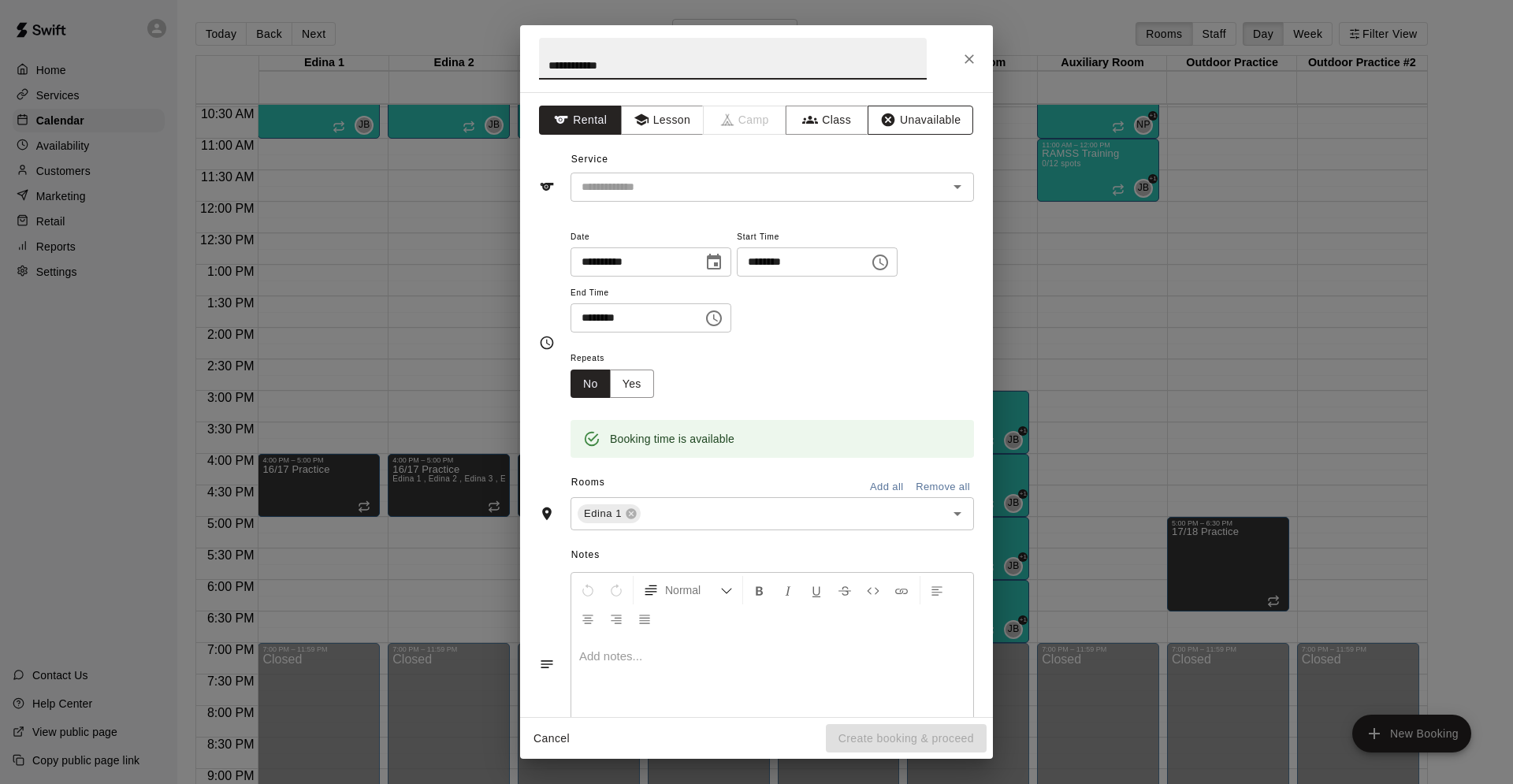 type on "**********" 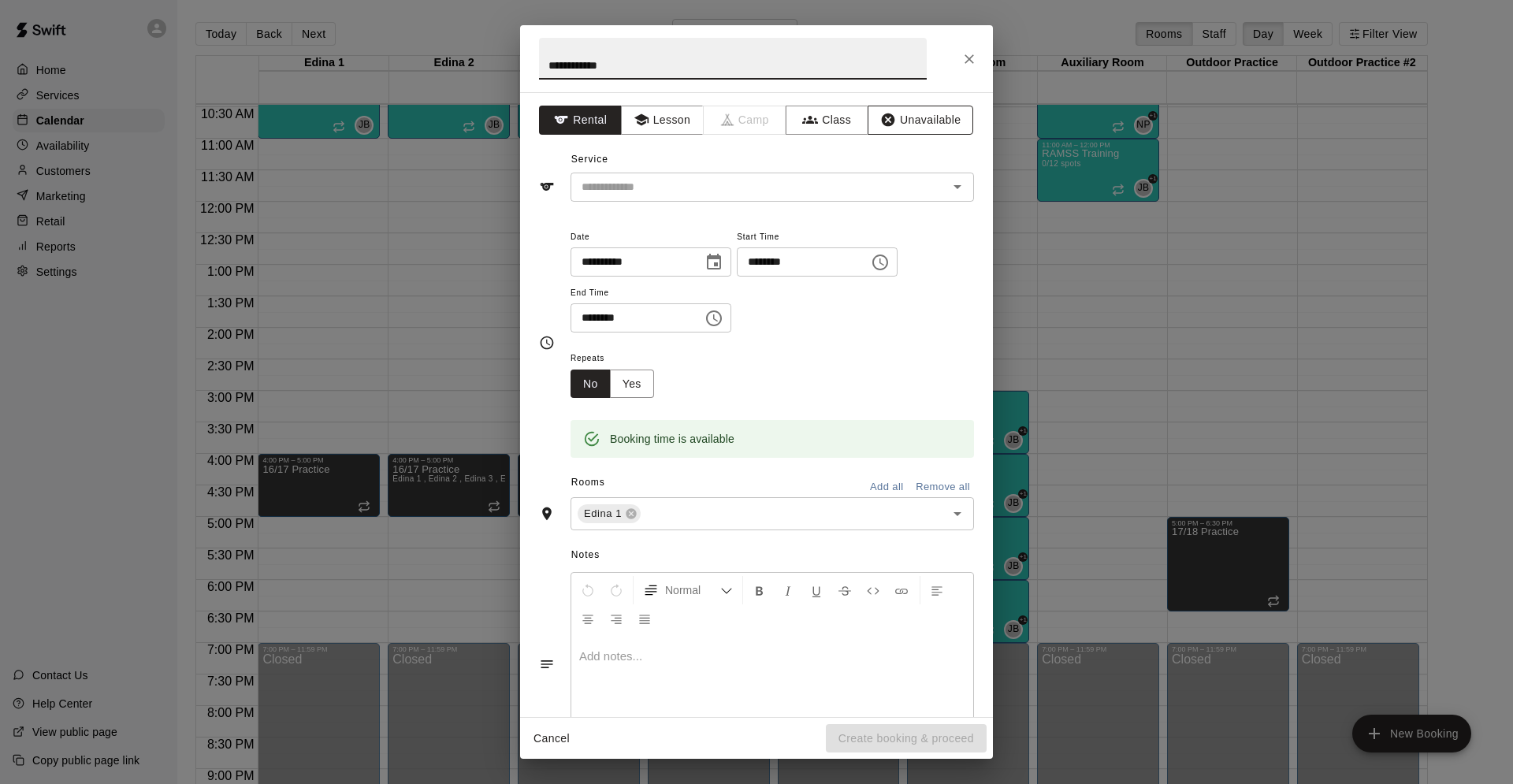 click on "Unavailable" at bounding box center [920, 120] 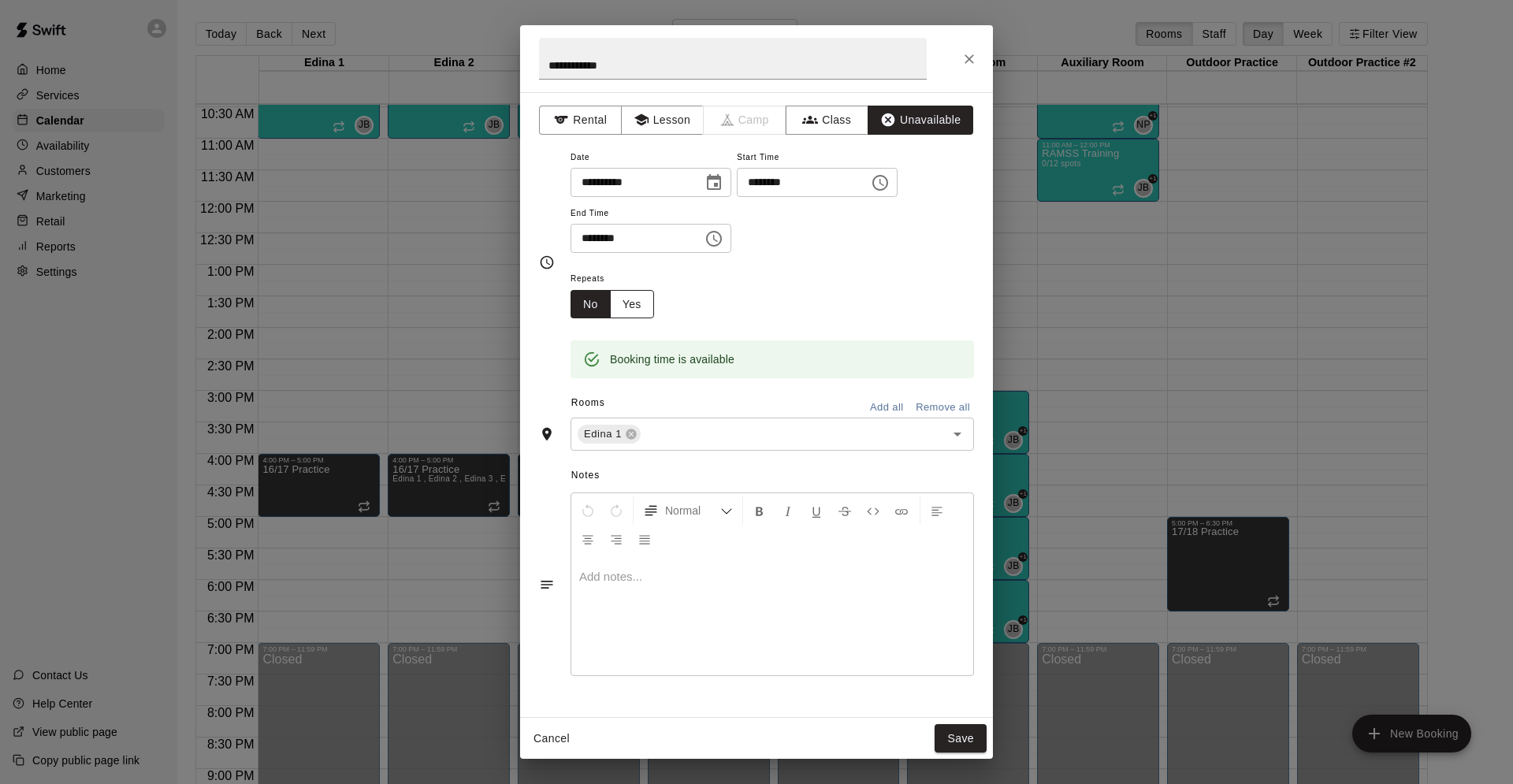 click on "Yes" at bounding box center [632, 304] 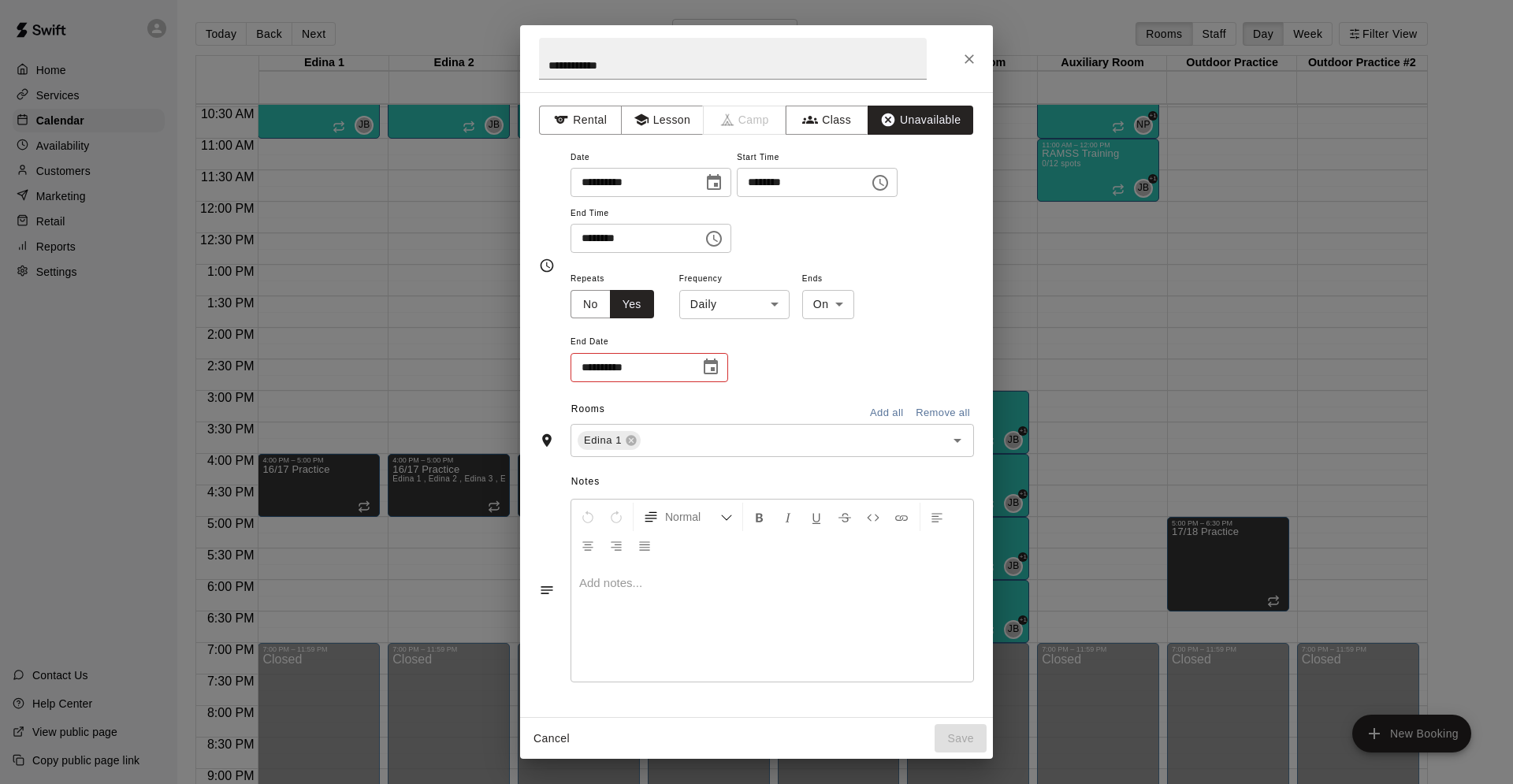click on "Home Services Calendar Availability Customers Marketing Retail Reports Settings Contact Us Help Center View public page Copy public page link Today Back Next Tuesday [MONTH] [DAY] Rooms Staff Day Week Filter View Edina 1 [DAY] Tue Edina 2 [DAY] Tue Edina 3 [DAY] Tue Edina 4 [DAY] Tue Edina 4.5 [DAY] Tue Weightroom [DAY] Tue Auxiliary Room [DAY] Tue Outdoor Practice [DAY] Tue Outdoor Practice #2 [DAY] Tue 12:00 AM 12:30 AM 1:00 AM 1:30 AM 2:00 AM 2:30 AM 3:00 AM 3:30 AM 4:00 AM 4:30 AM 5:00 AM 5:30 AM 6:00 AM 6:30 AM 7:00 AM 7:30 AM 8:00 AM 8:30 AM 9:00 AM 9:30 AM 10:00 AM 10:30 AM 11:00 AM 11:30 AM 12:00 PM 12:30 PM 1:00 PM 1:30 PM 2:00 PM 2:30 PM 3:00 PM 3:30 PM 4:00 PM 4:30 PM 5:00 PM 5:30 PM 6:00 PM 6:30 PM 7:00 PM 7:30 PM 8:00 PM 8:30 PM 9:00 PM 9:30 PM 10:00 PM 10:30 PM 11:00 PM 11:30 PM 12:00 AM – 8:00 AM Closed 9:00 AM – 10:00 AM College Hitting 0/4 spots JB 0 10:00 AM – 11:00 AM College/Pro Hitting 0/4 spots JB 0 4:00 PM – 5:00 PM 16/17 Practice 7:00 PM – 11:59 PM Closed 12:00 AM – 8:00 AM Closed College Hitting 0" at bounding box center [756, 404] 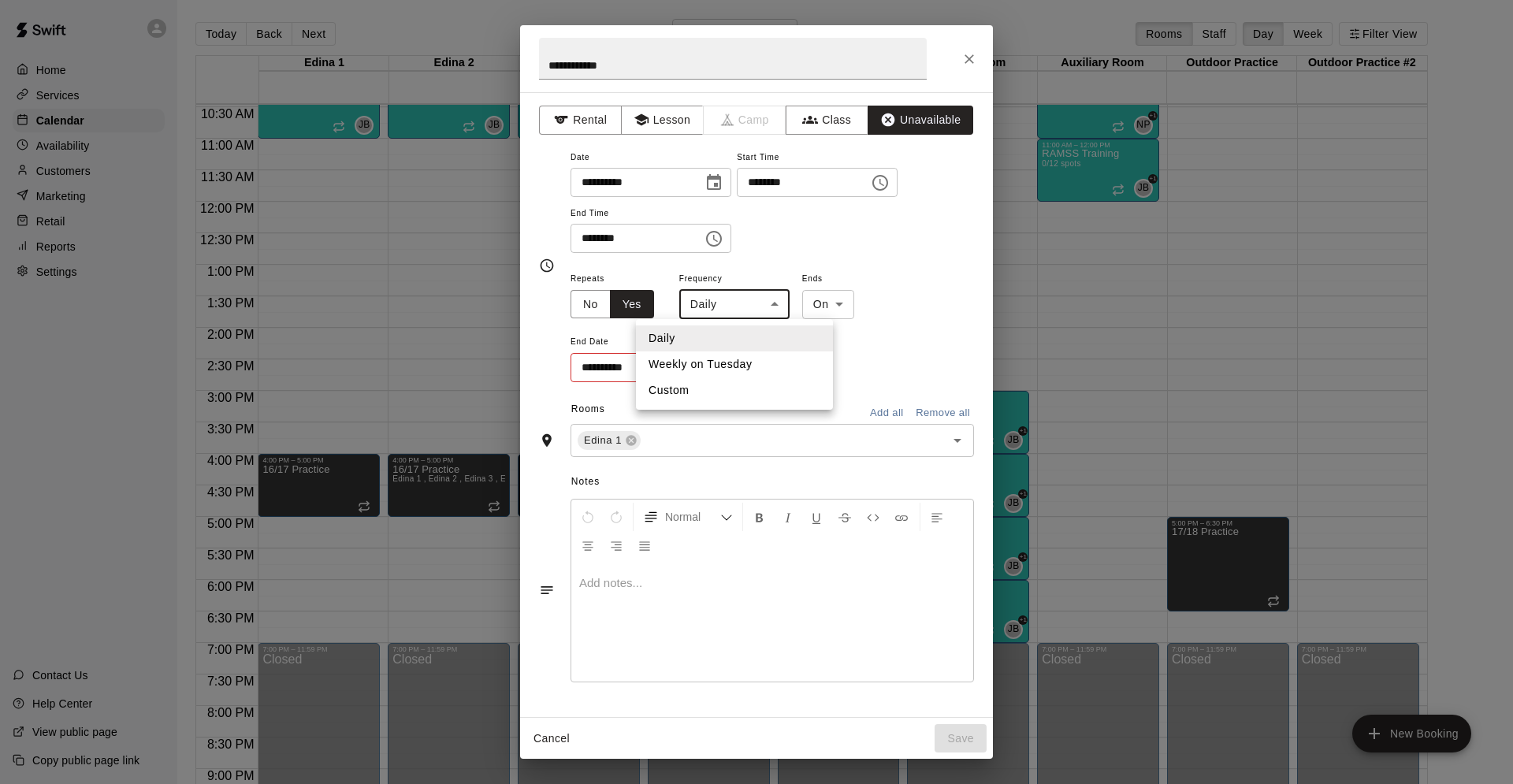 click on "Weekly on Tuesday" at bounding box center (734, 364) 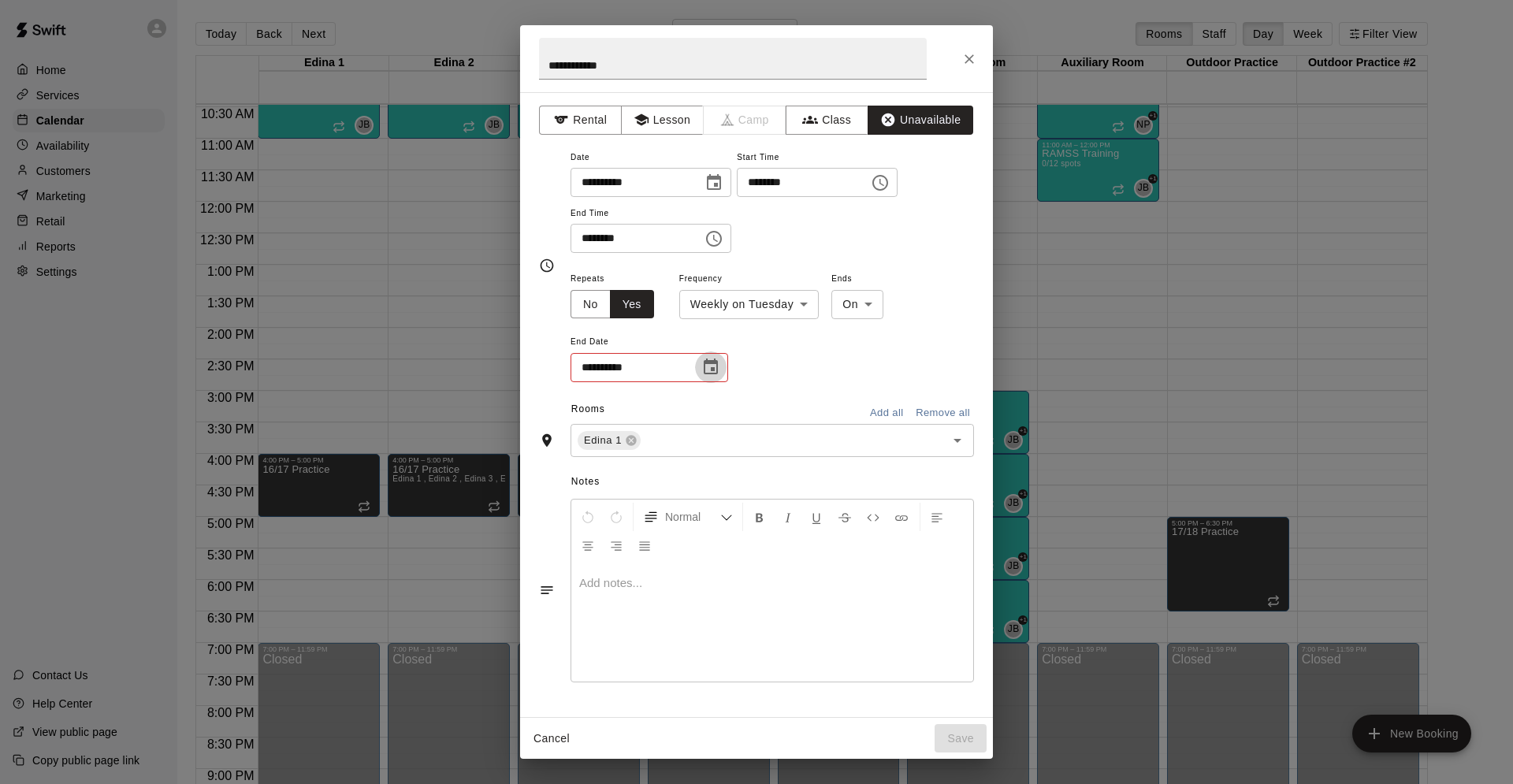 click 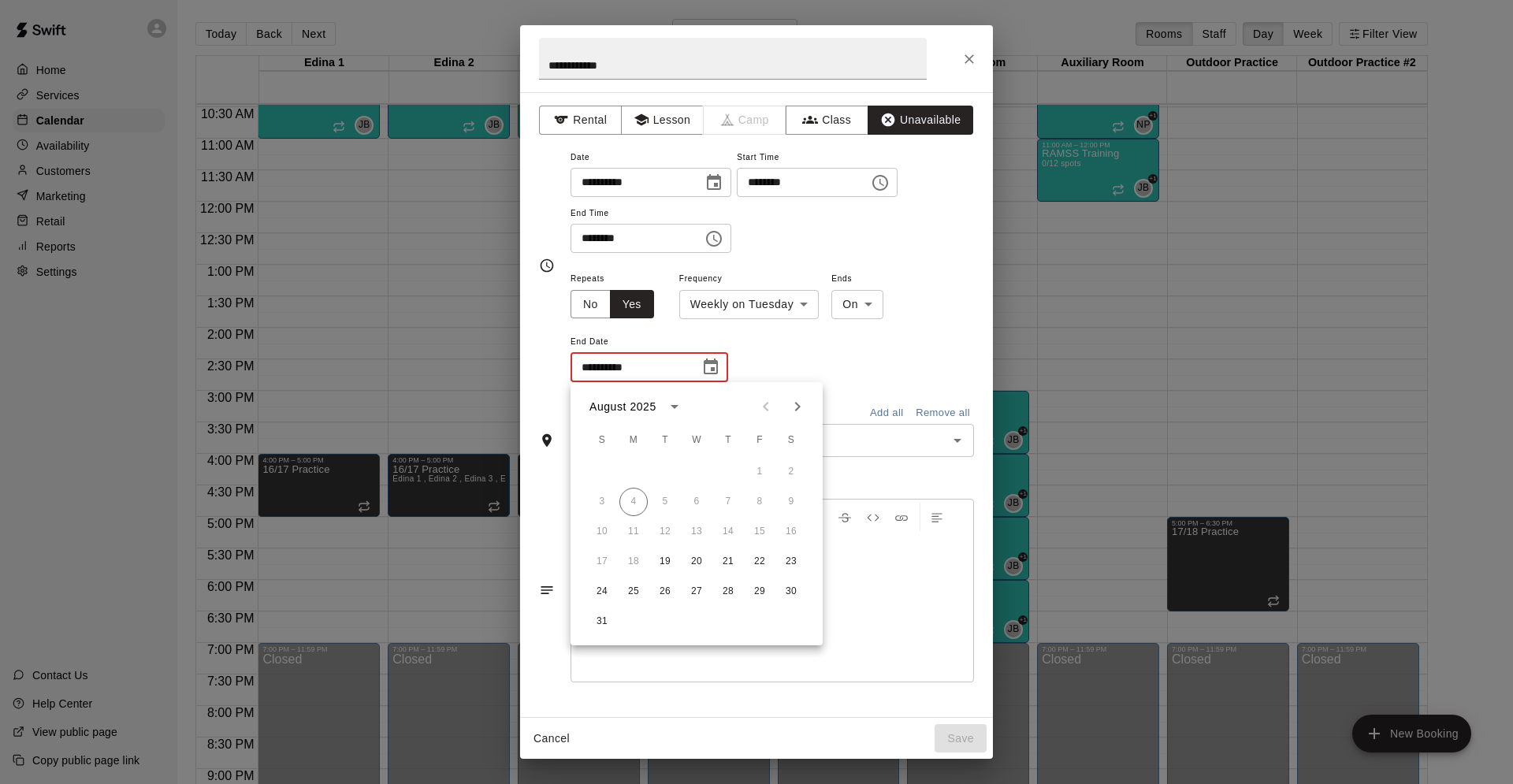 click 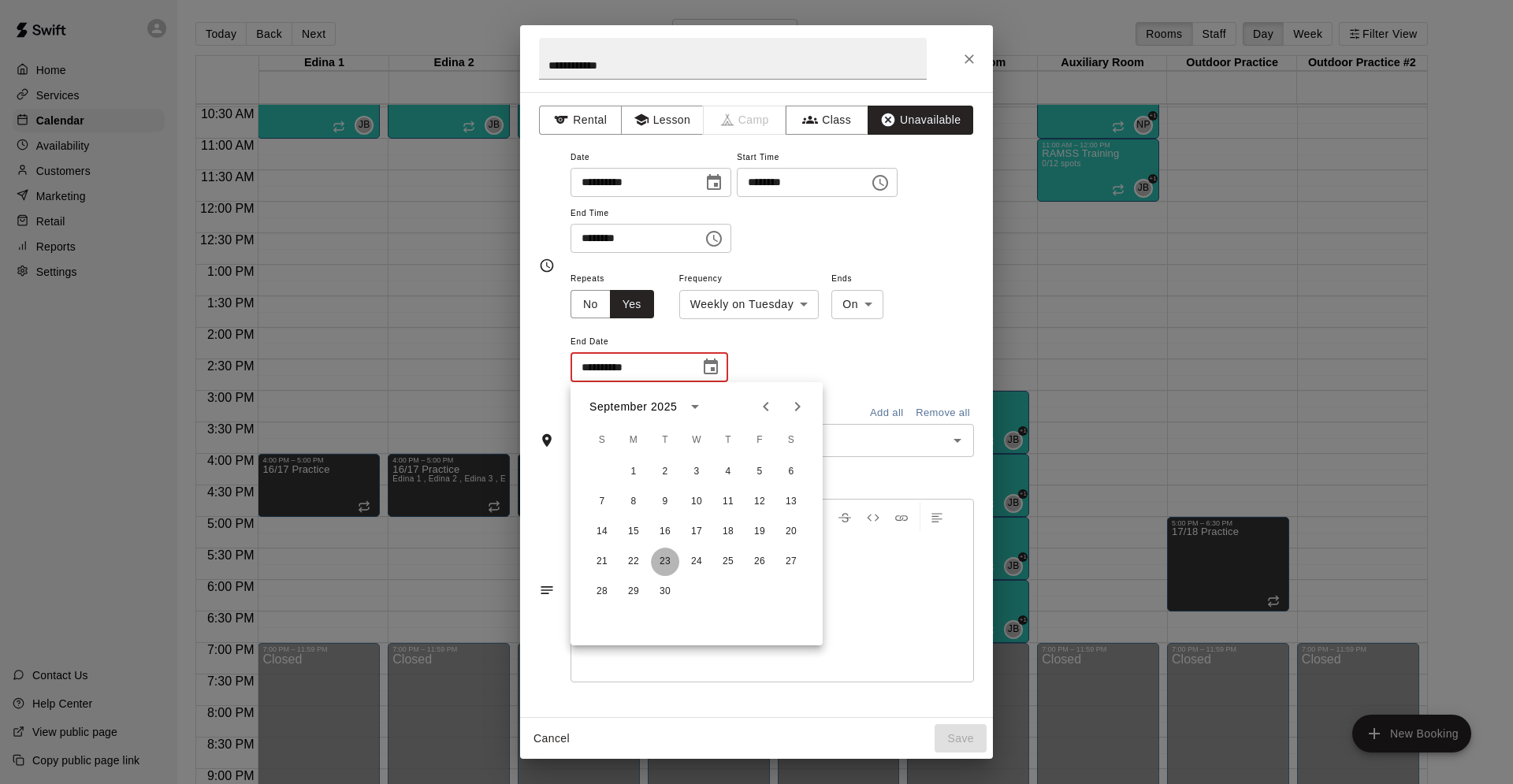 click on "23" at bounding box center (665, 562) 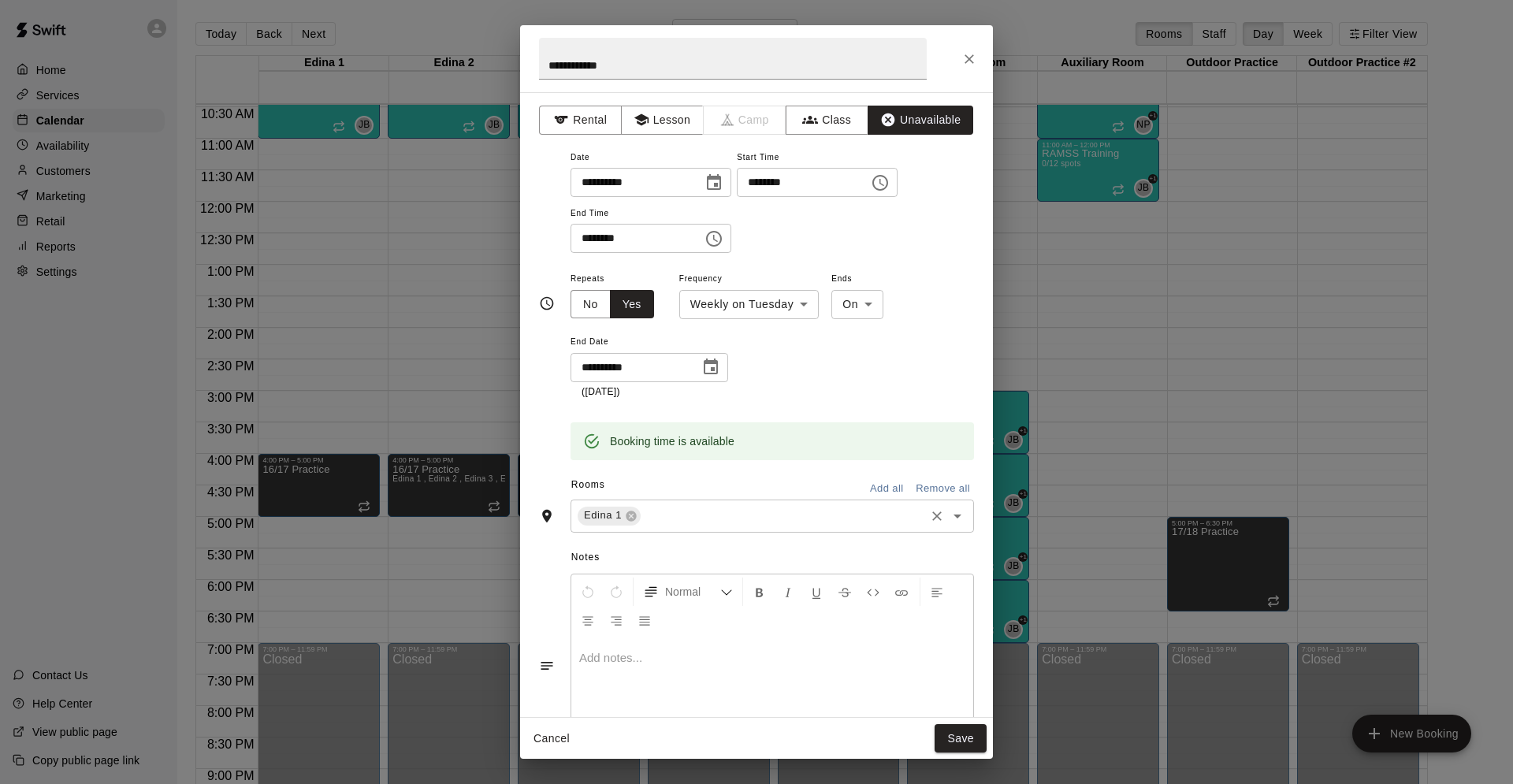 click at bounding box center (783, 515) 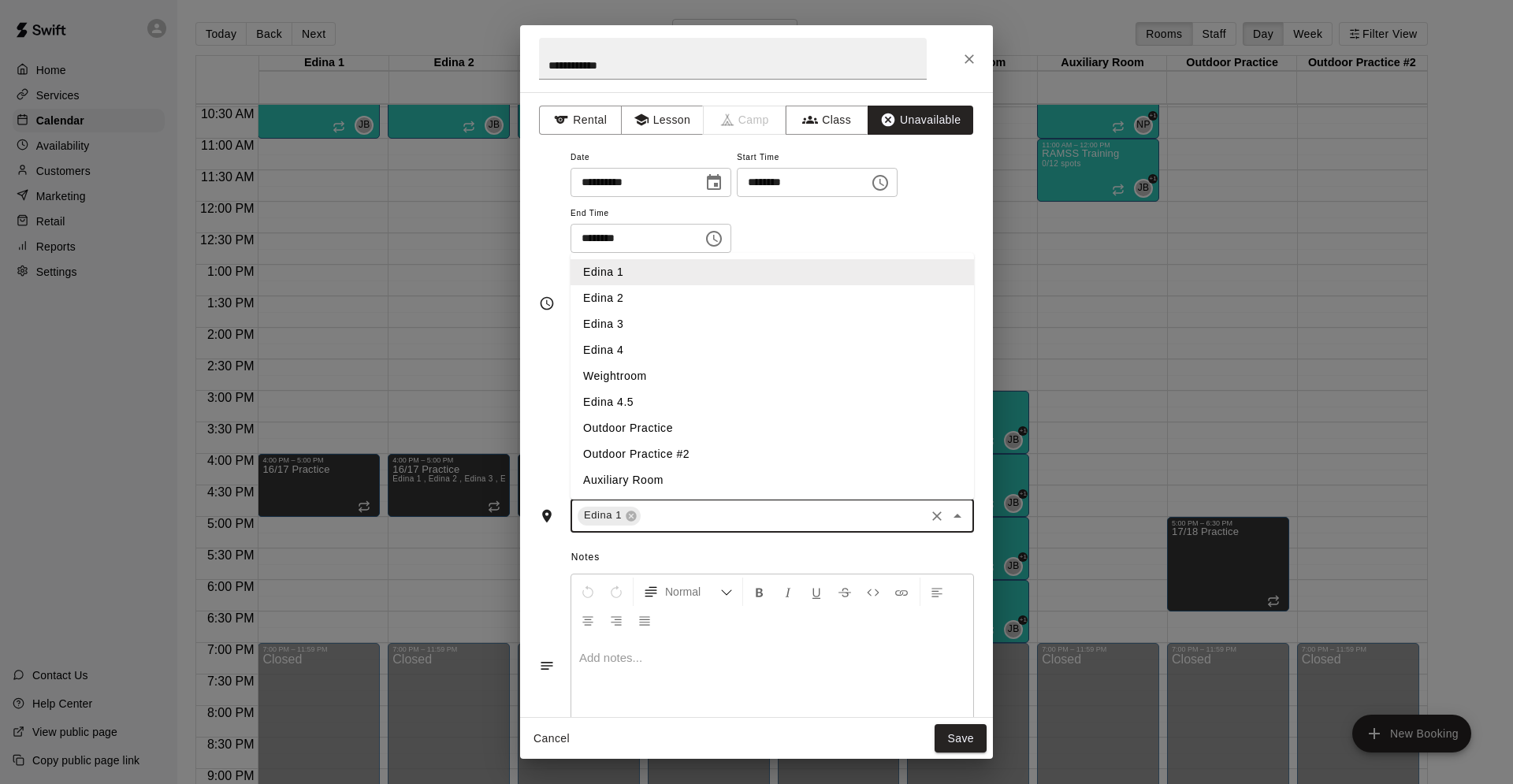 click on "Edina 2" at bounding box center (772, 298) 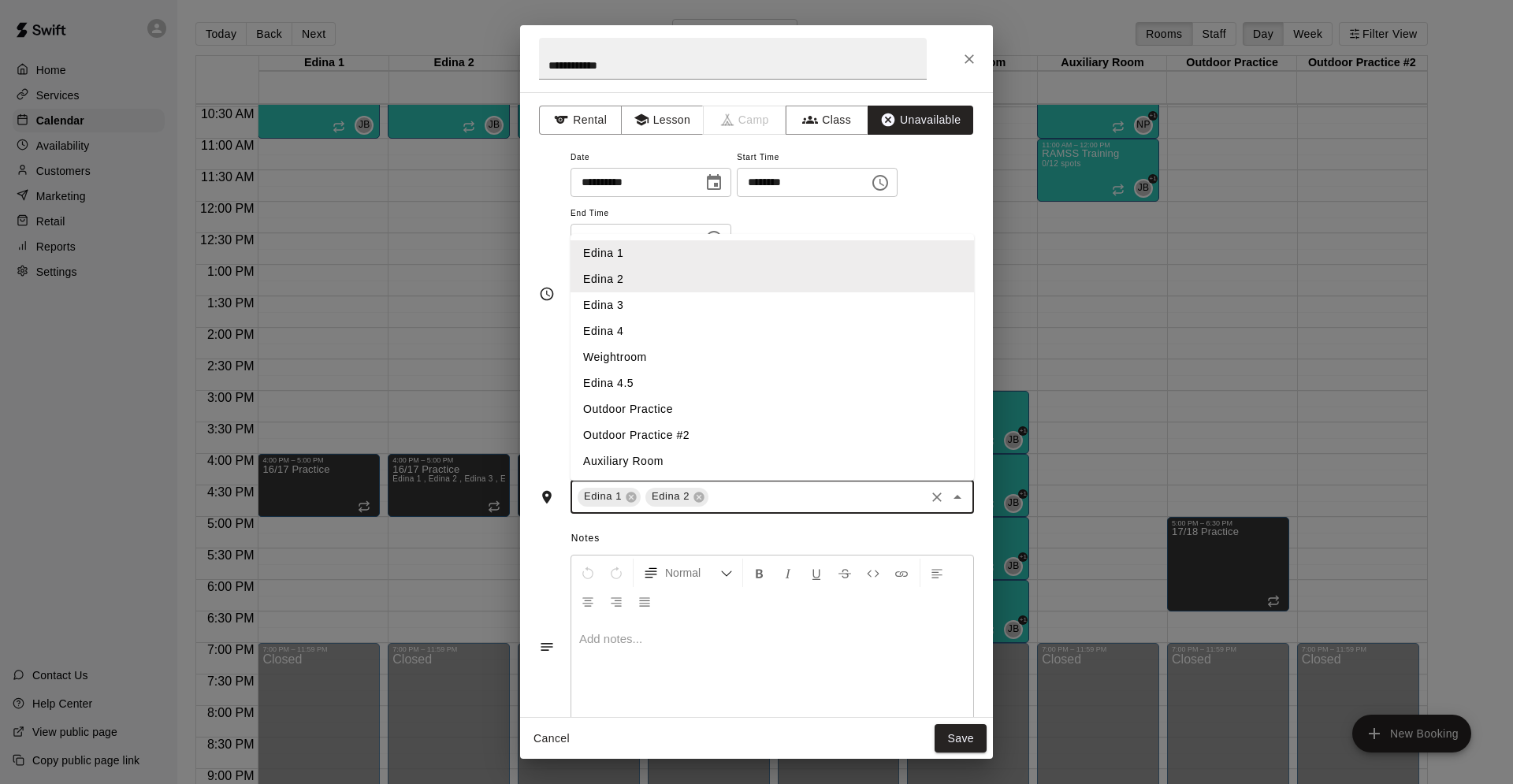 click at bounding box center [816, 496] 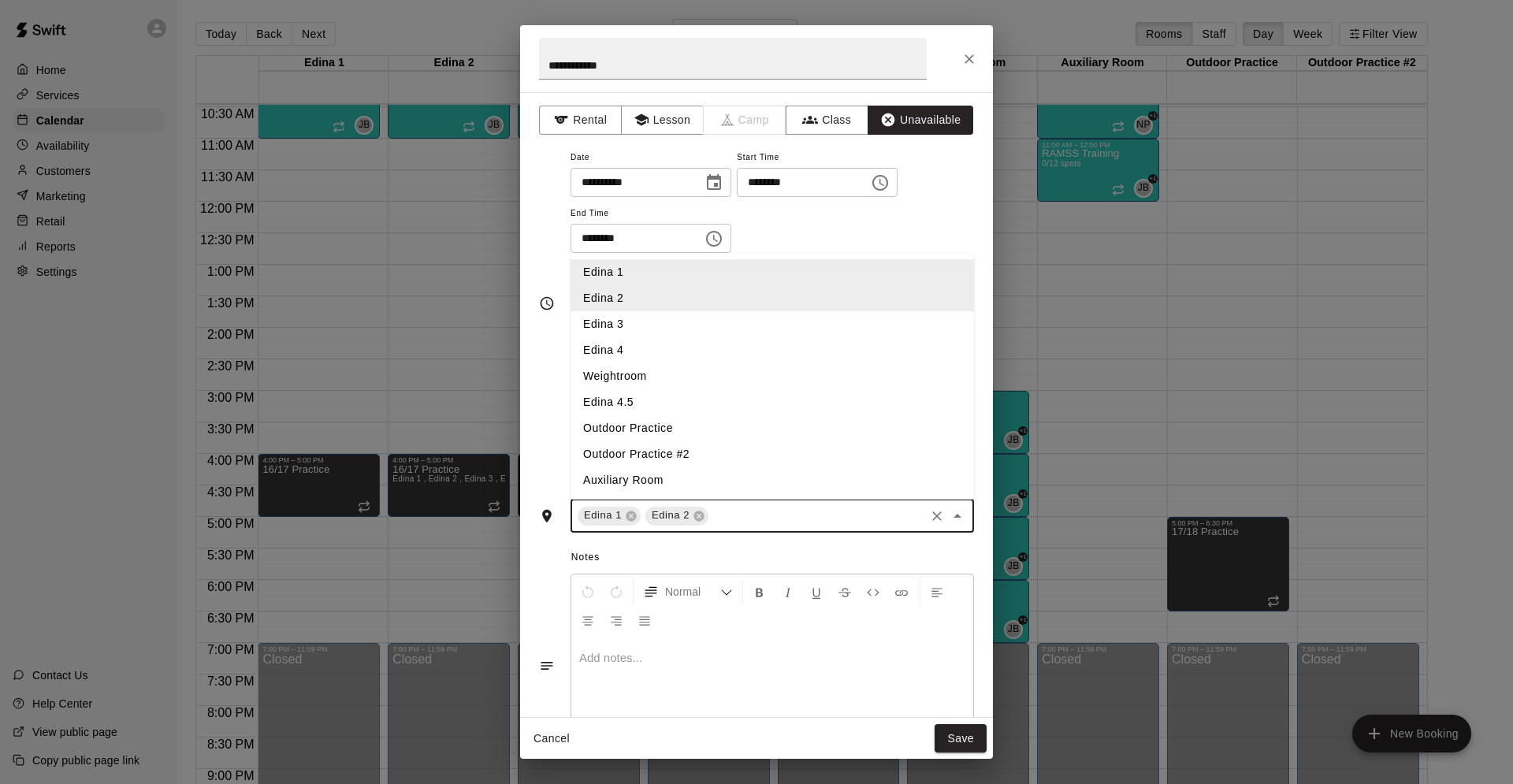 click on "Edina 3" at bounding box center [772, 324] 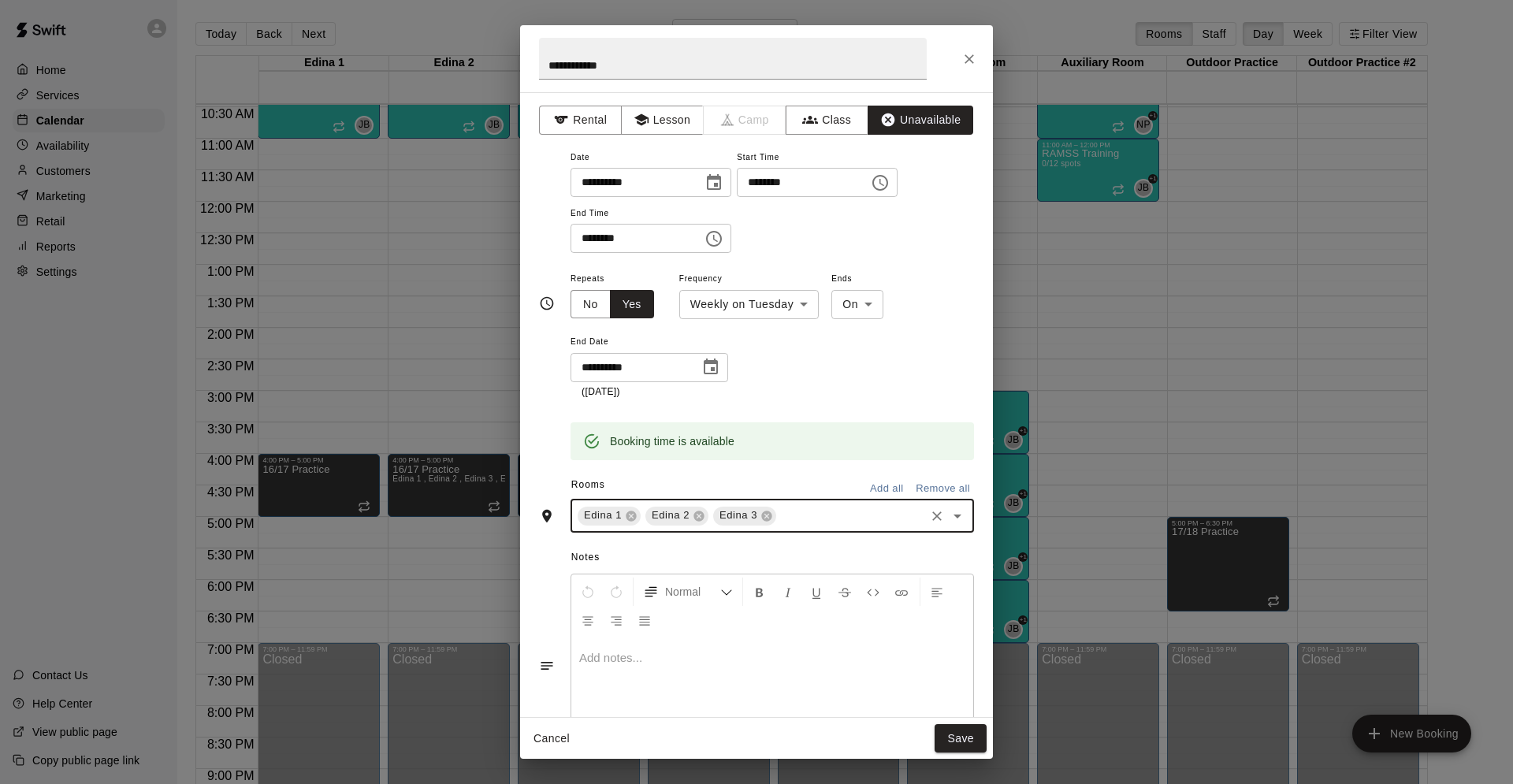 click on "Rooms Add all Remove all" at bounding box center (756, 486) 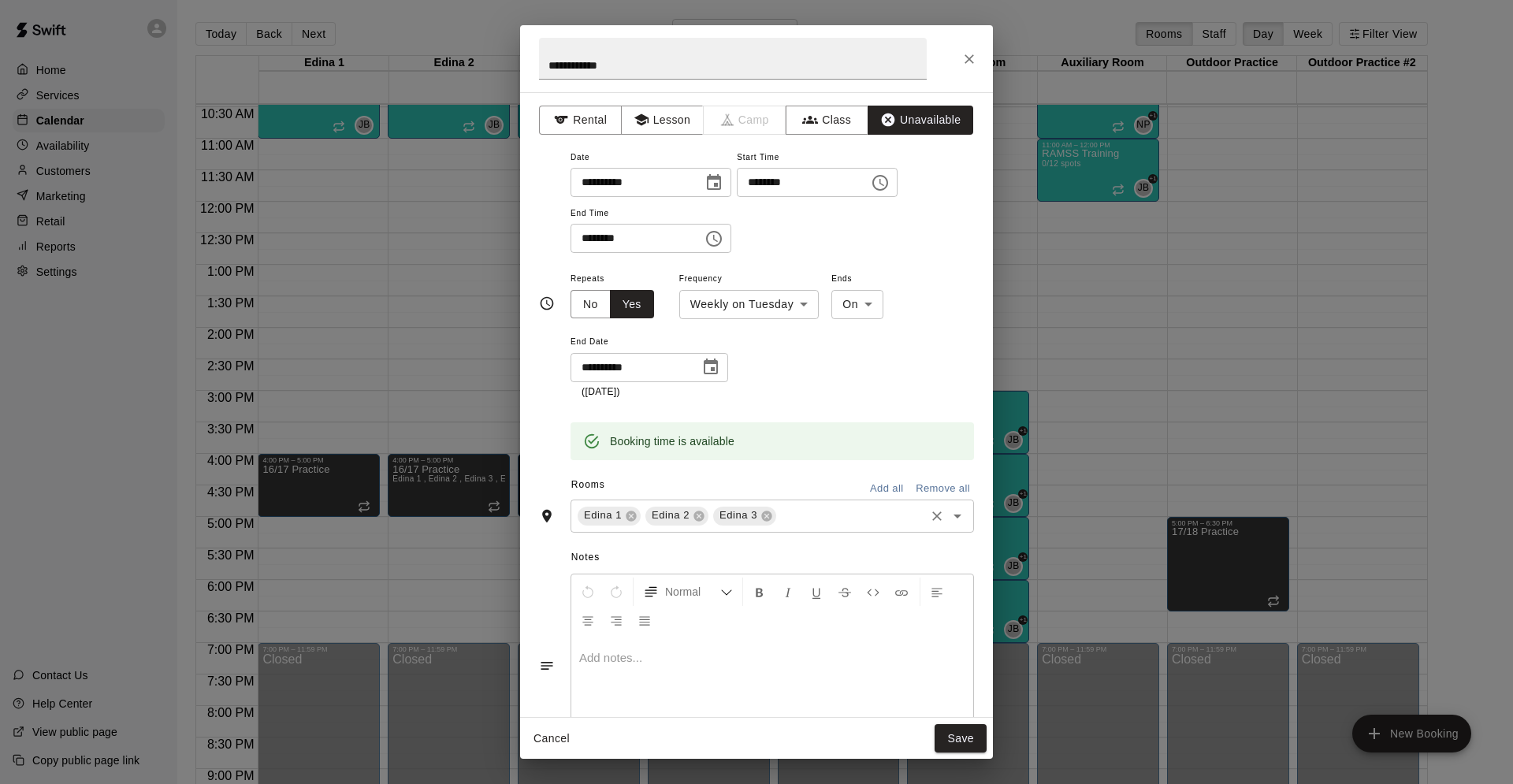 click on "Edina 1 Edina 2 Edina 3" at bounding box center (772, 516) 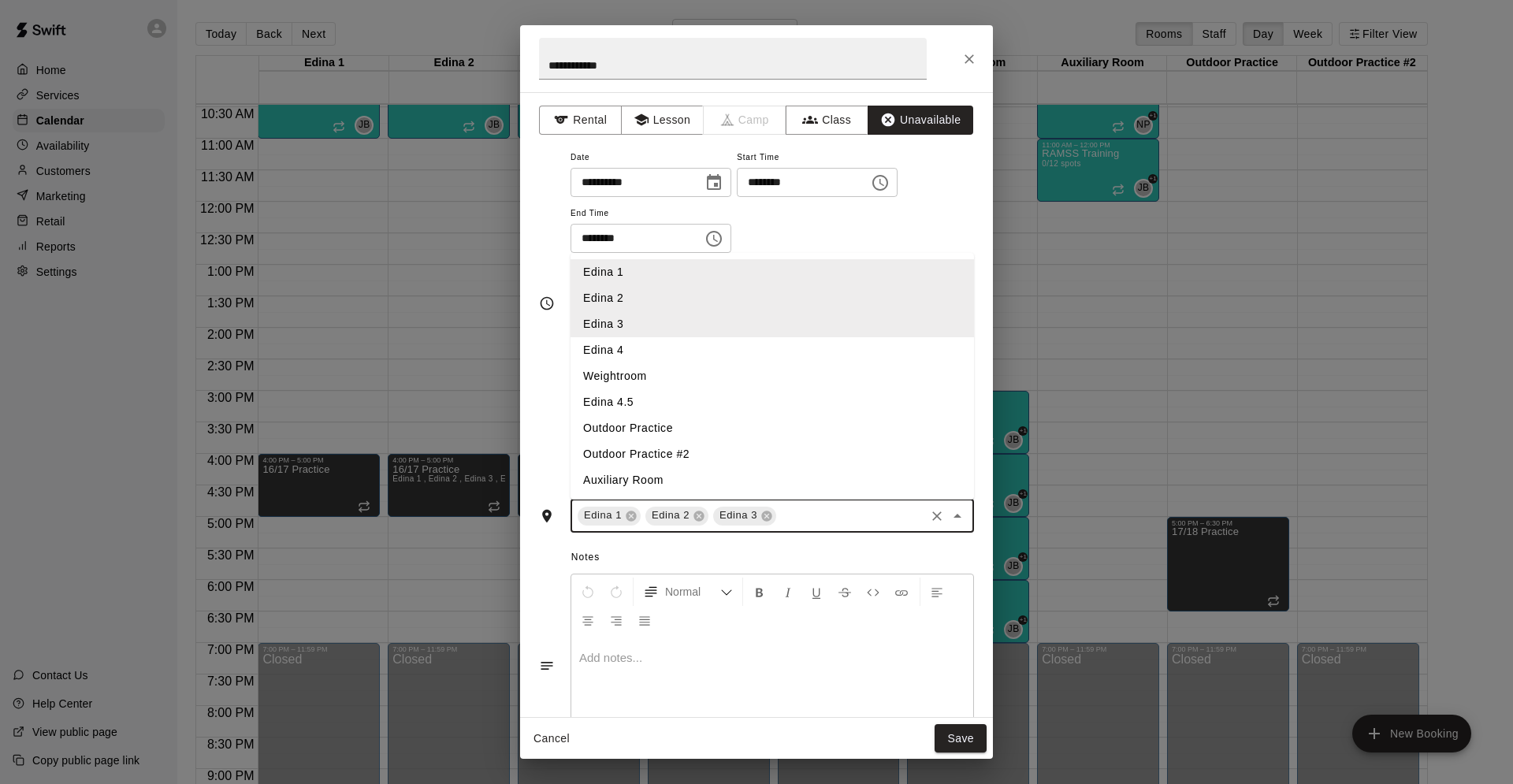 click on "Edina 4" at bounding box center [772, 350] 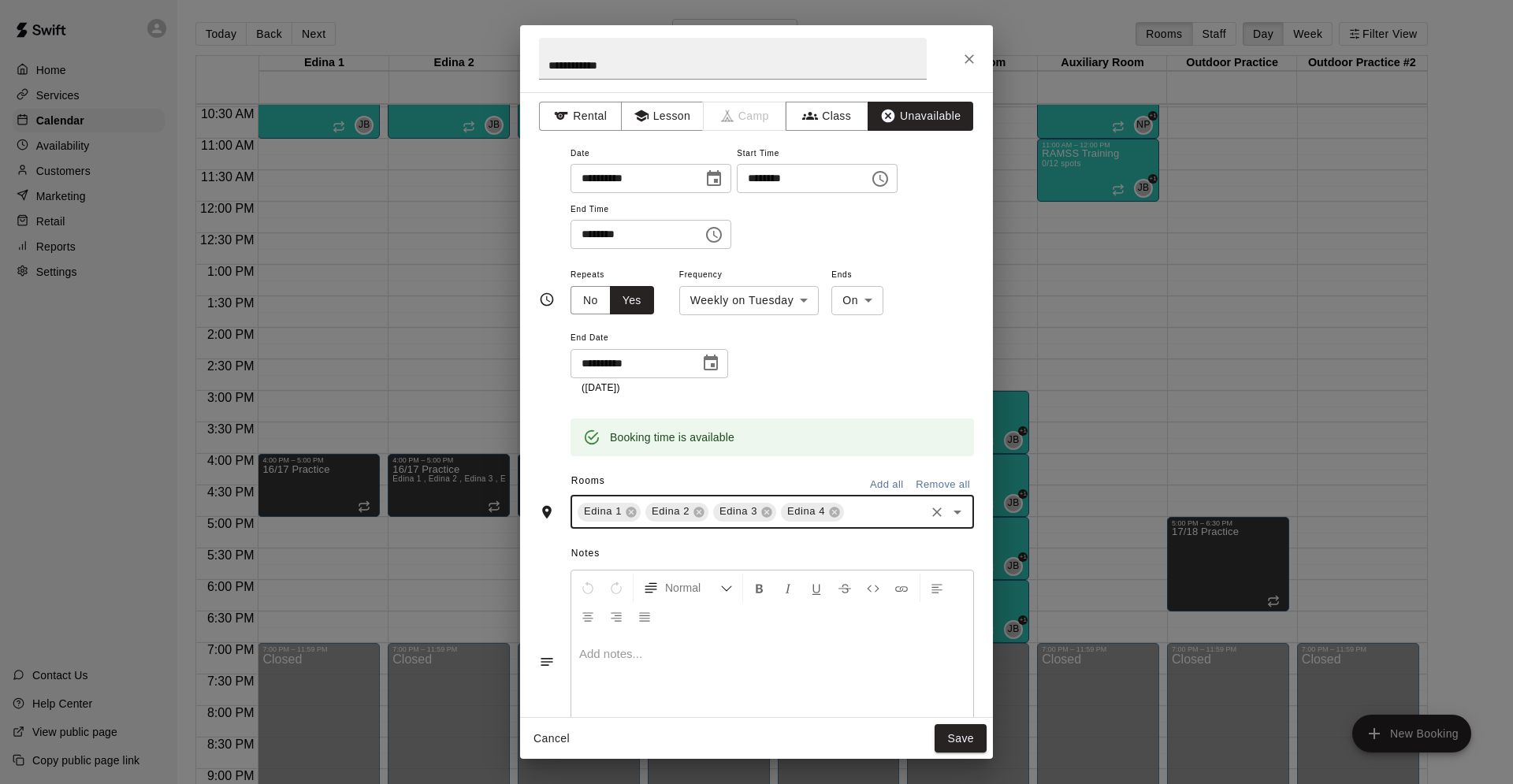 scroll, scrollTop: 0, scrollLeft: 0, axis: both 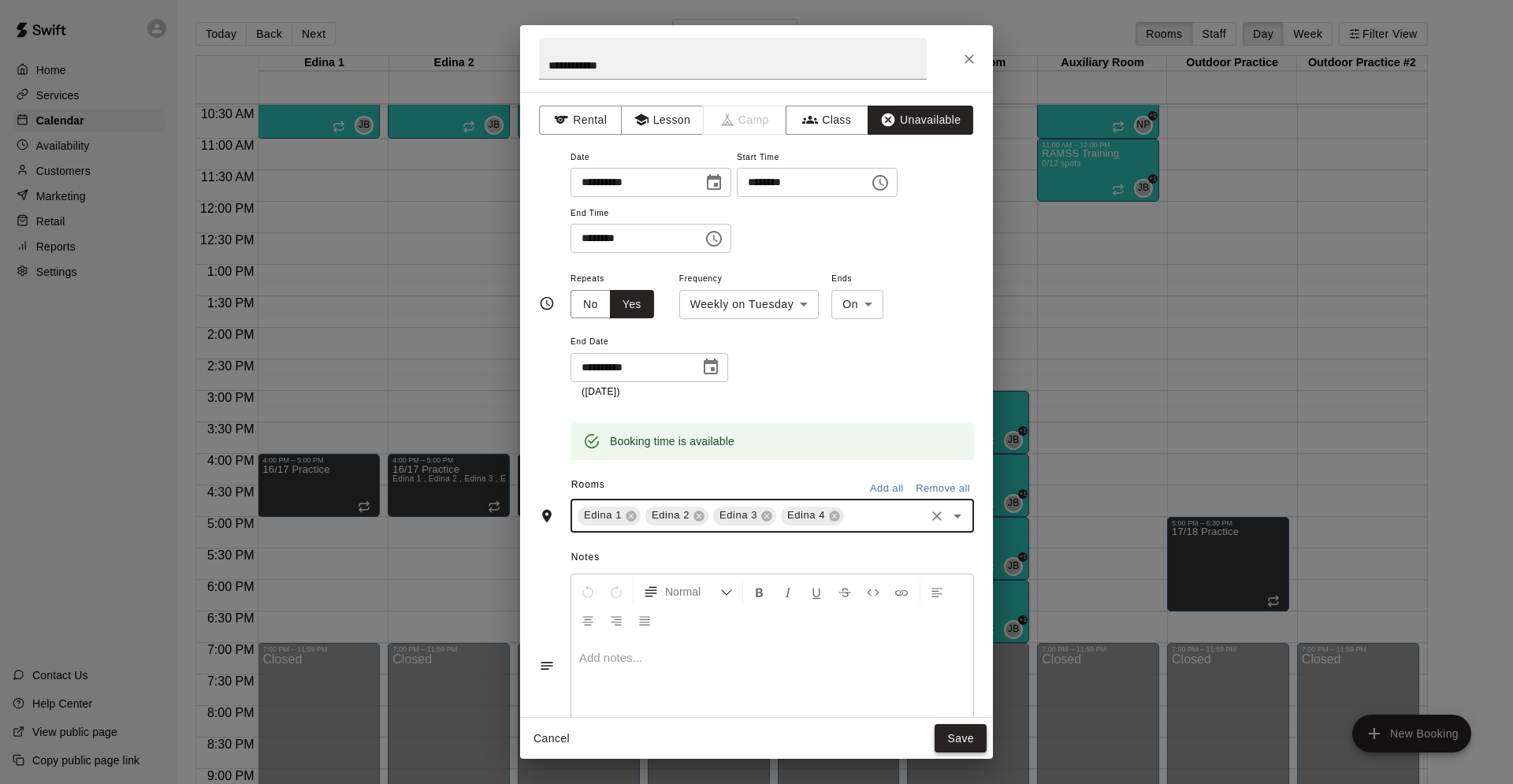 click on "Save" at bounding box center (961, 738) 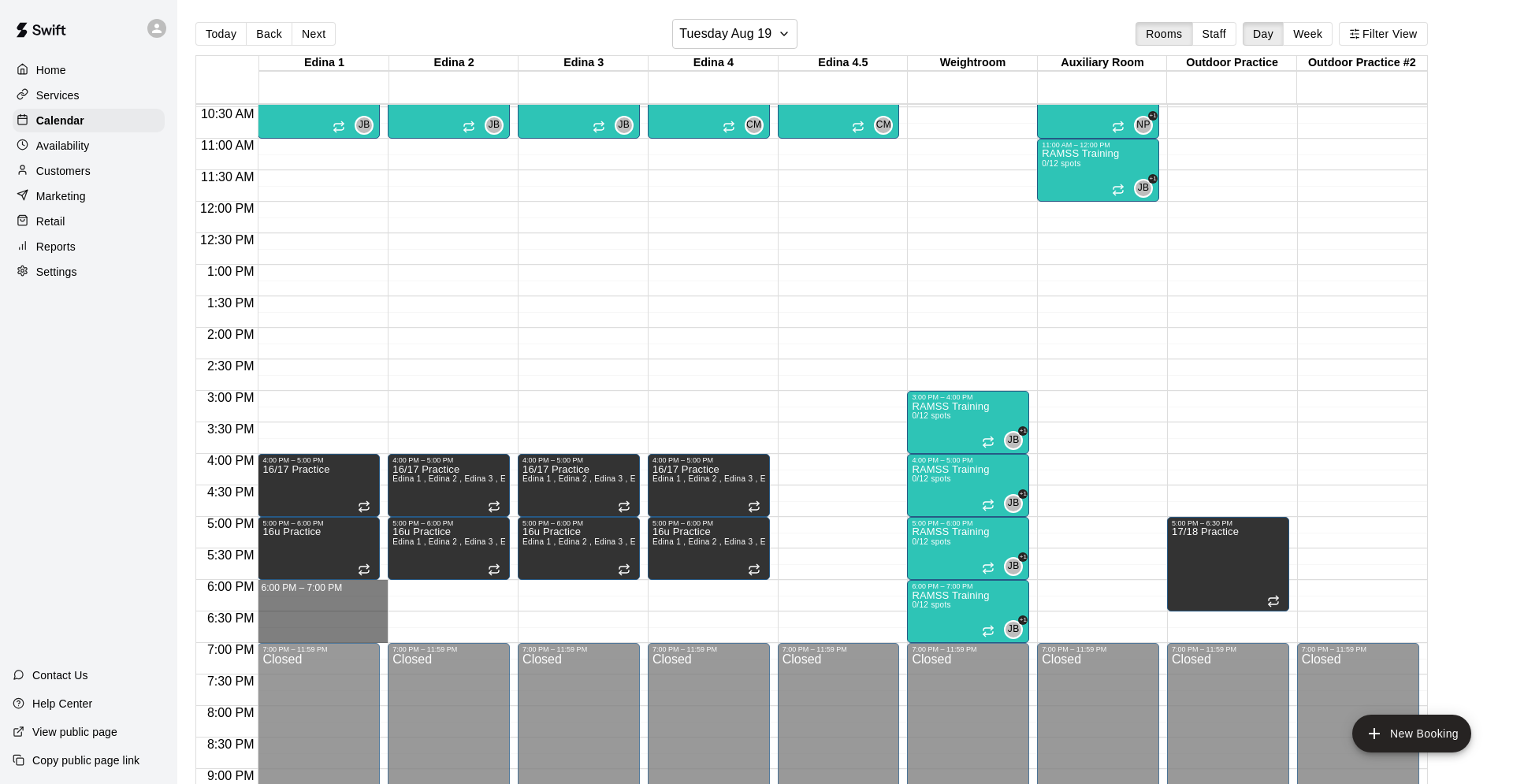 drag, startPoint x: 298, startPoint y: 582, endPoint x: 299, endPoint y: 632, distance: 50.01 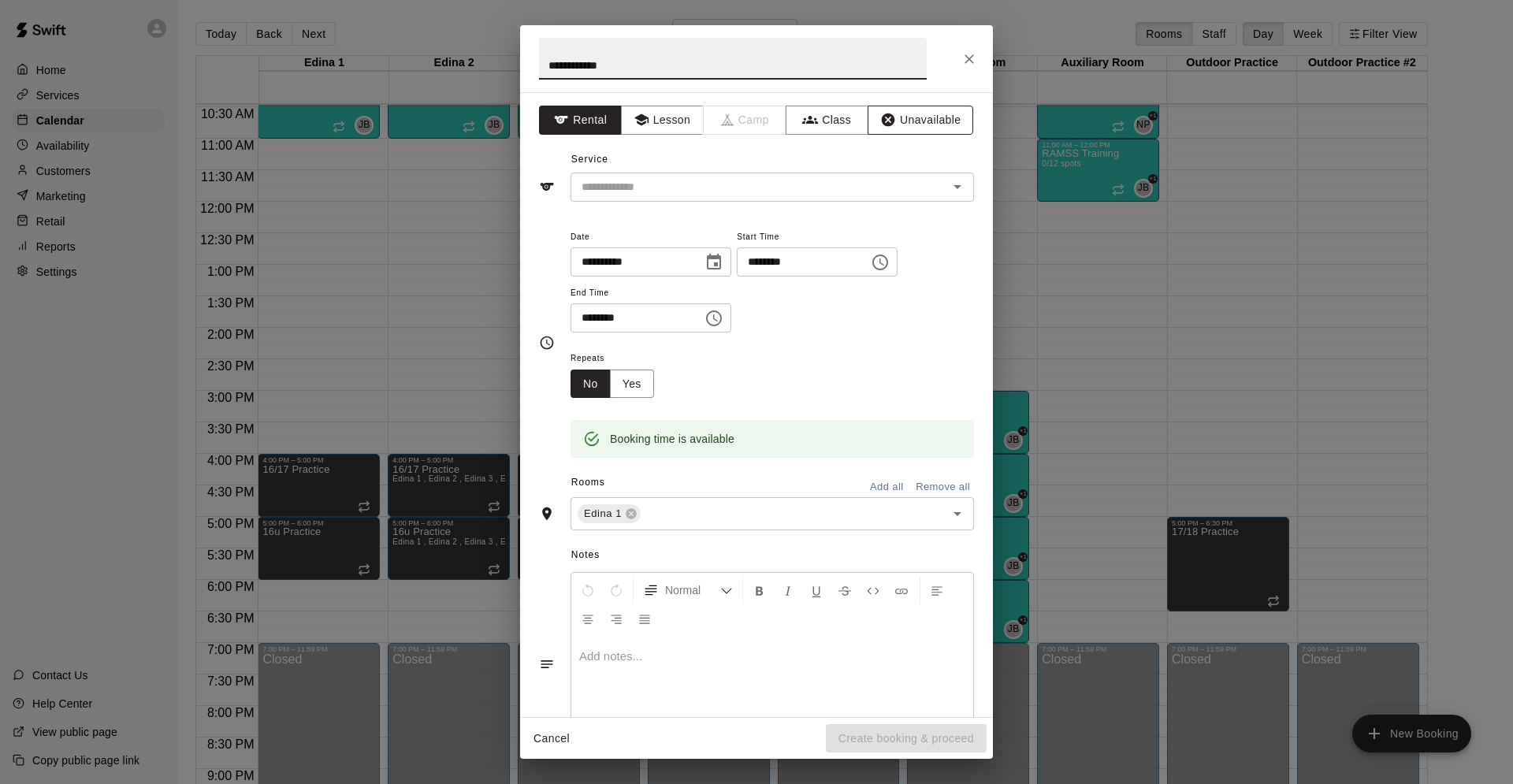 type on "**********" 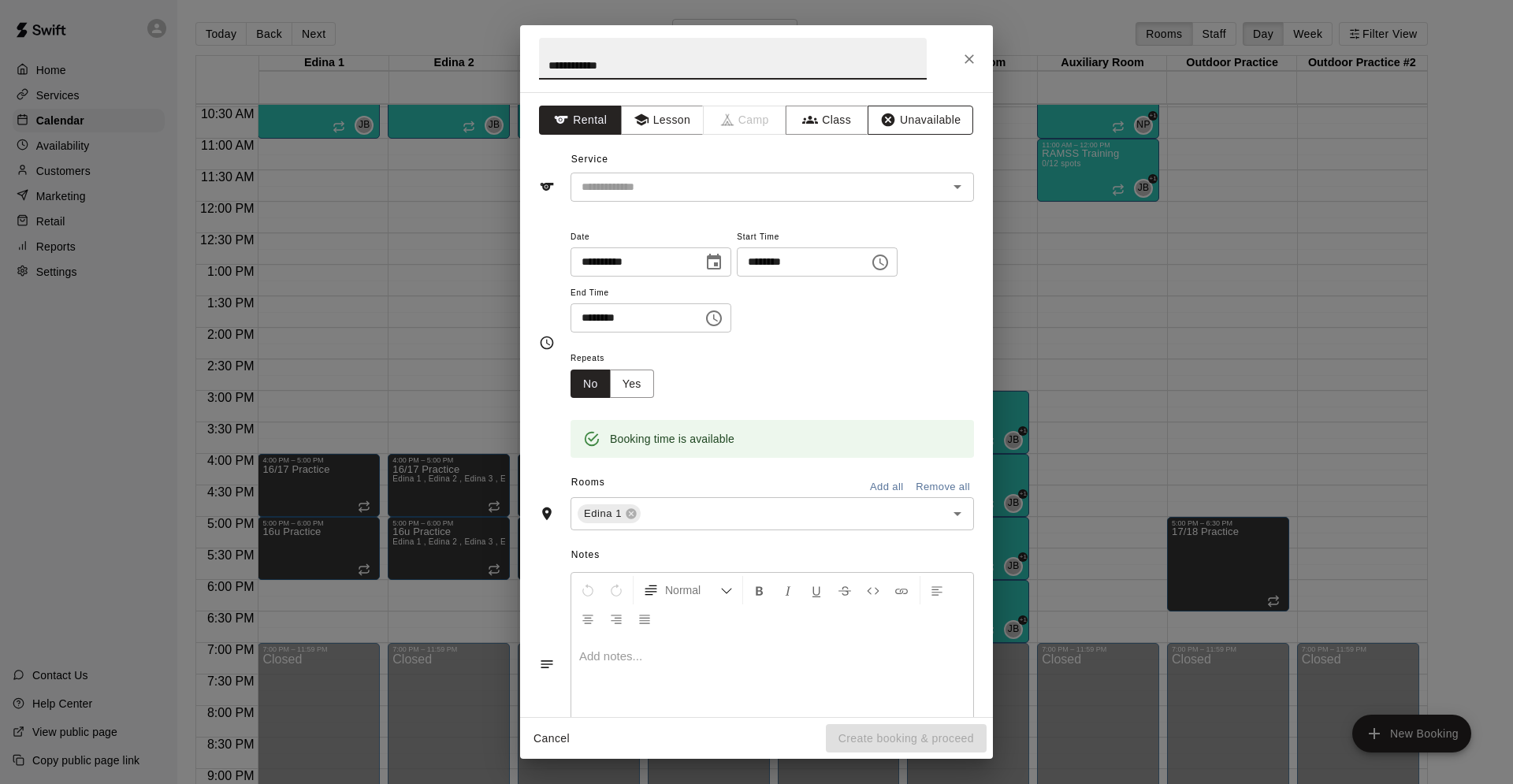 click on "Unavailable" at bounding box center [920, 120] 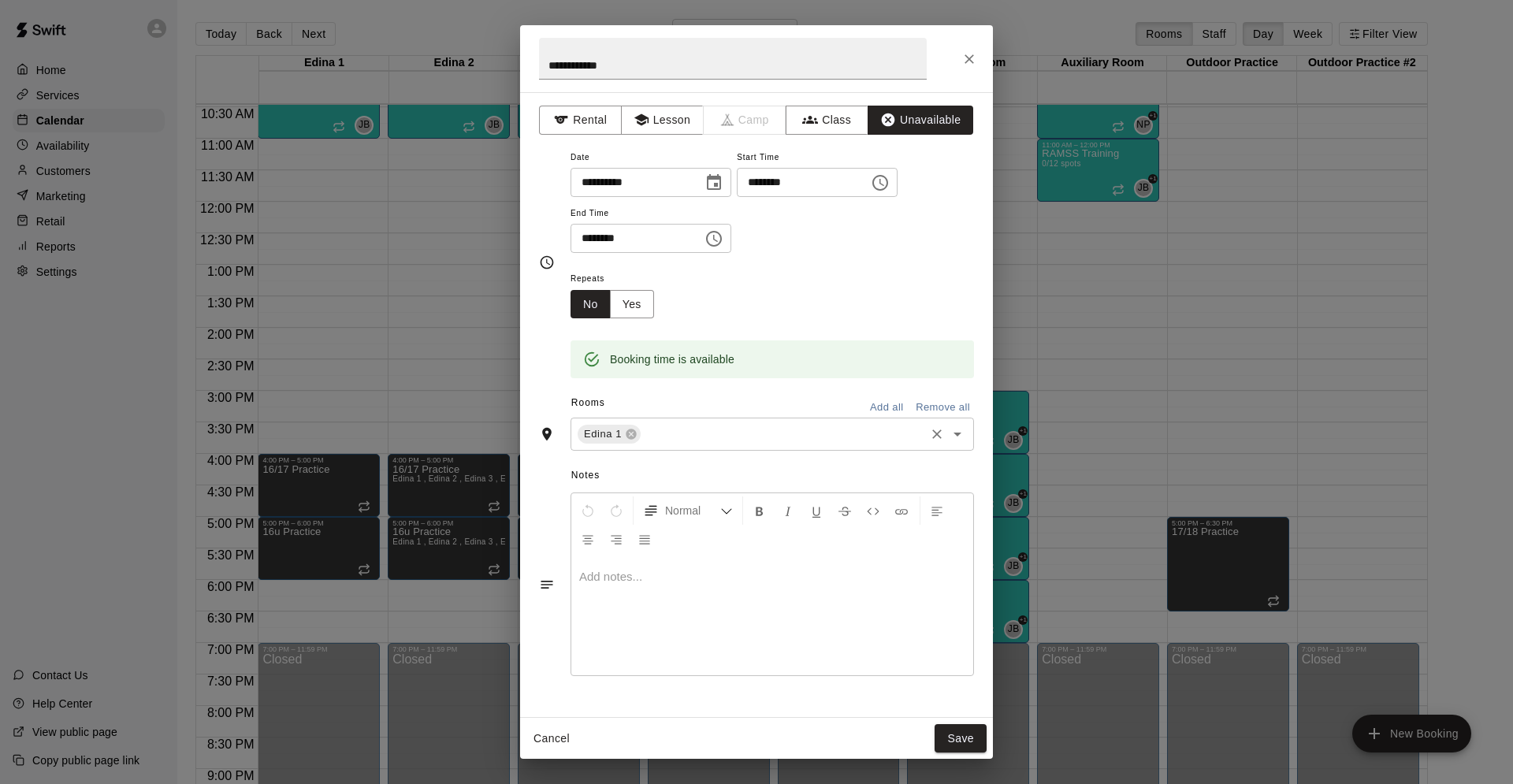click at bounding box center [783, 434] 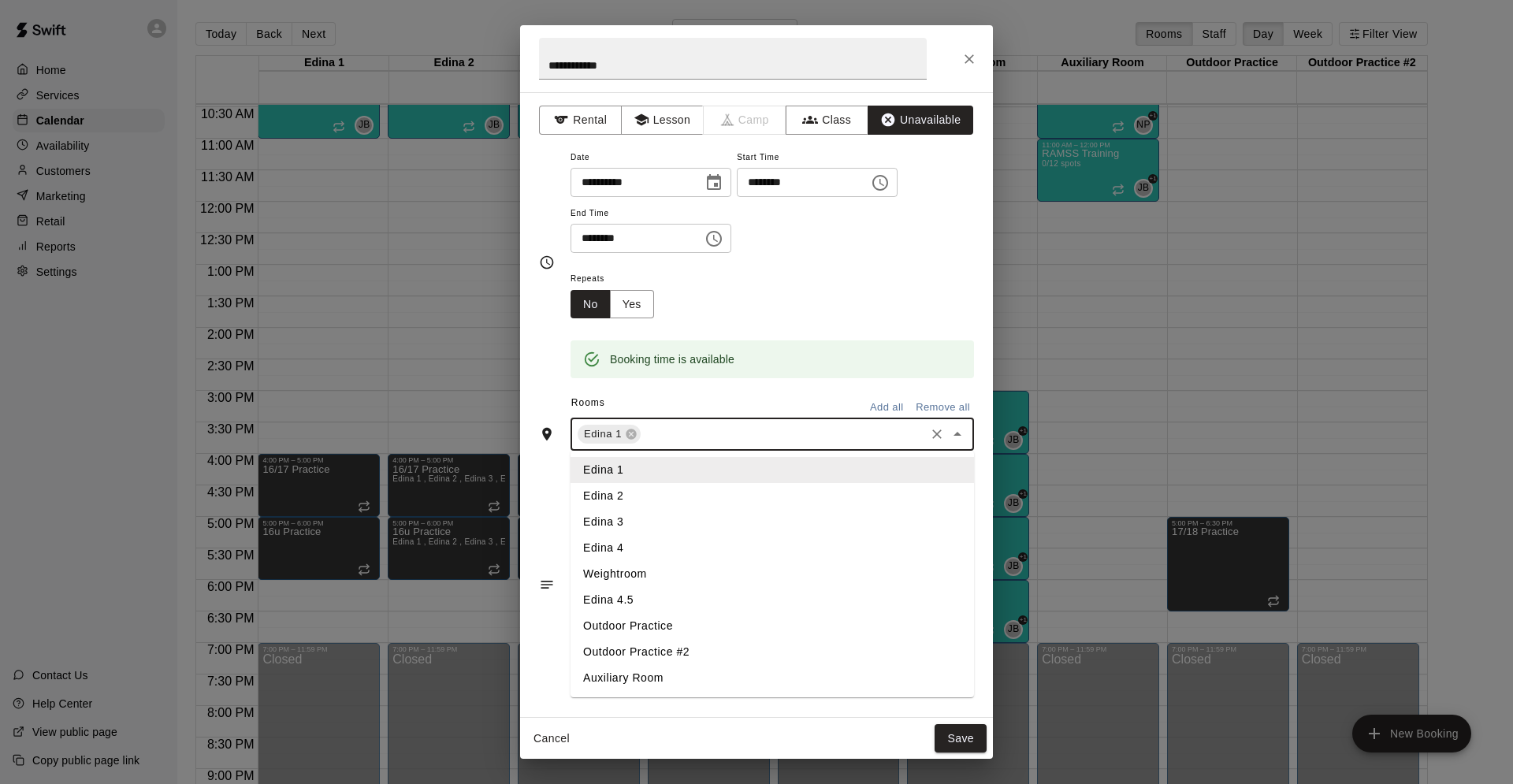 click on "Edina 2" at bounding box center [772, 496] 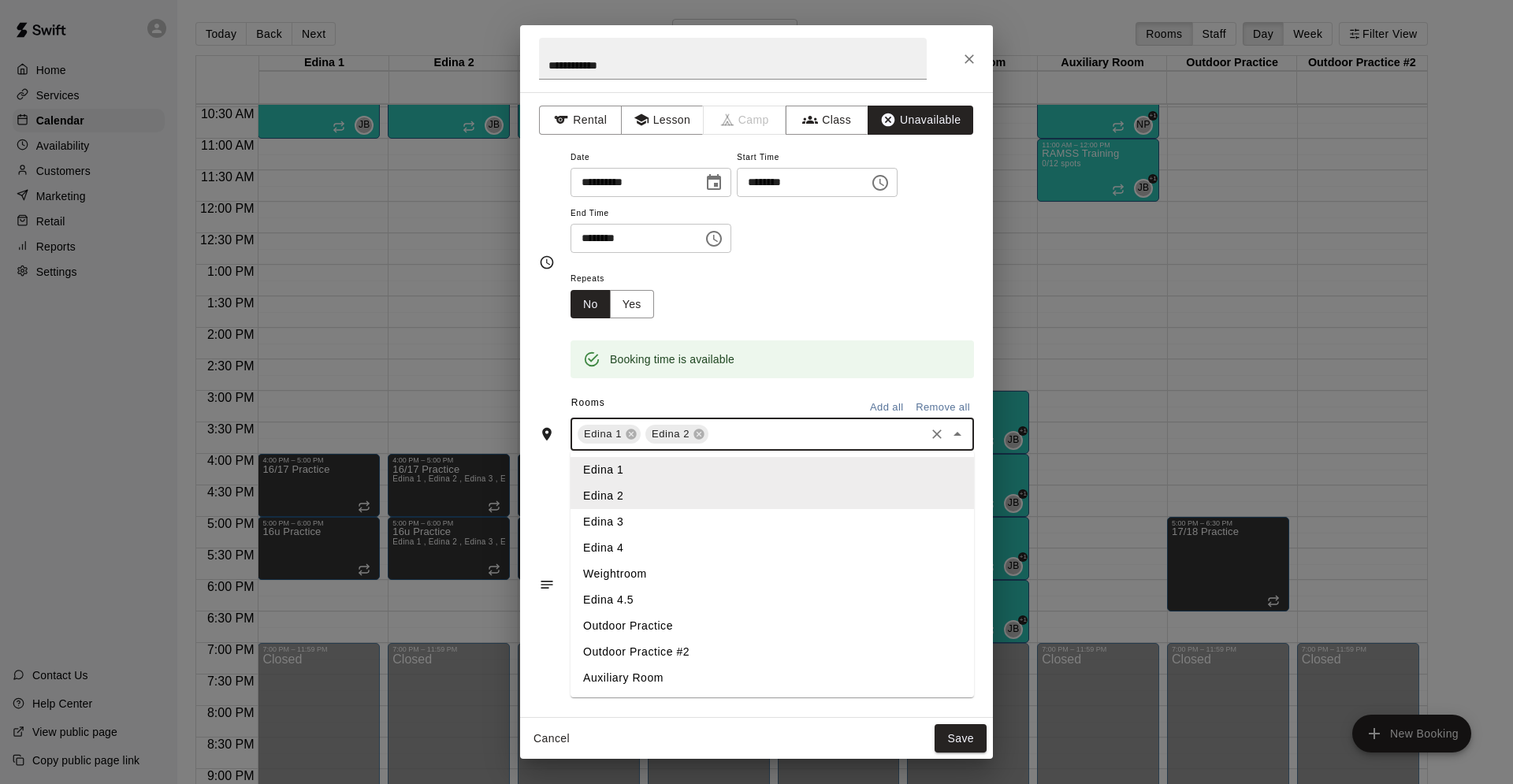 click at bounding box center (816, 434) 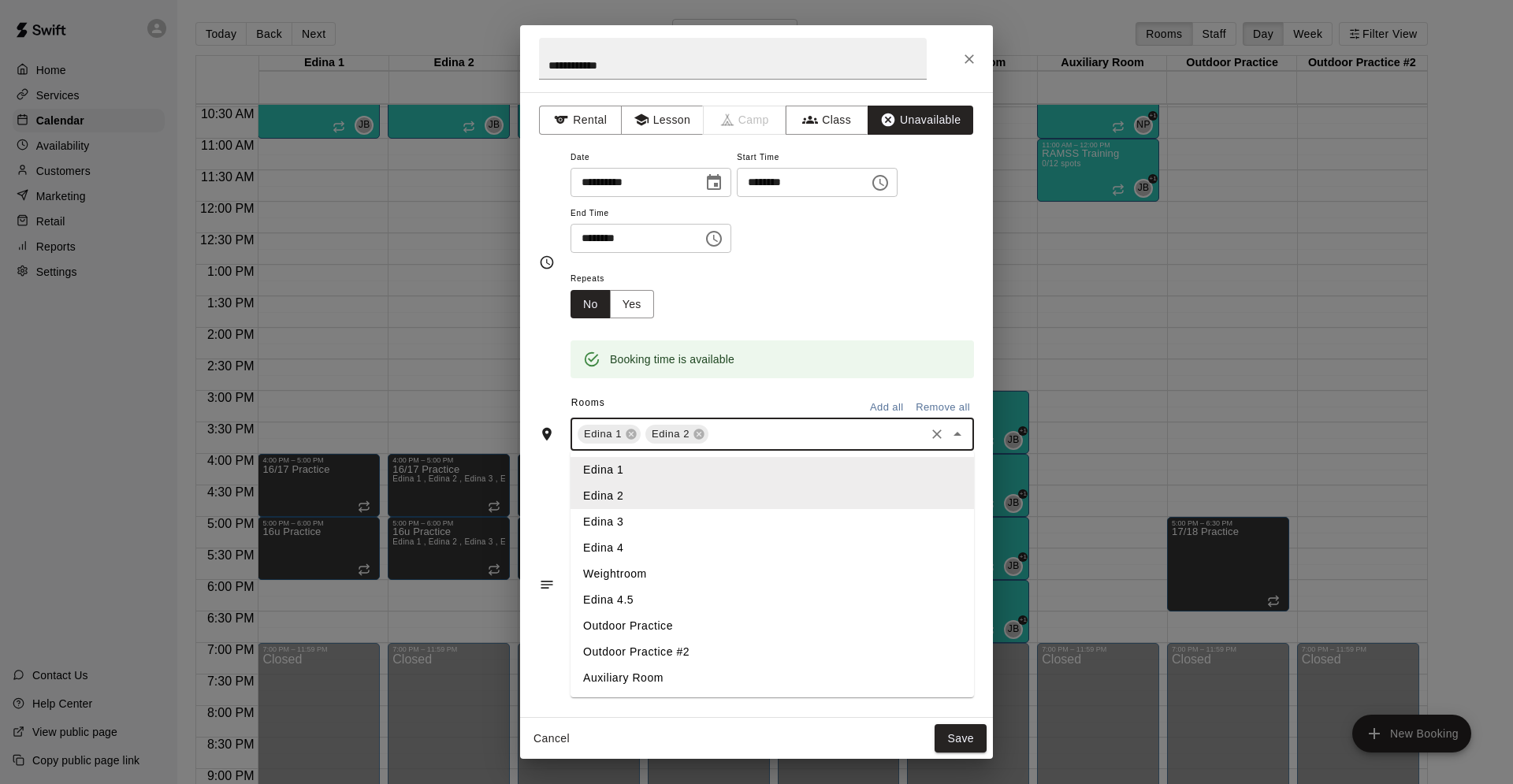 click on "Edina 3" at bounding box center (772, 522) 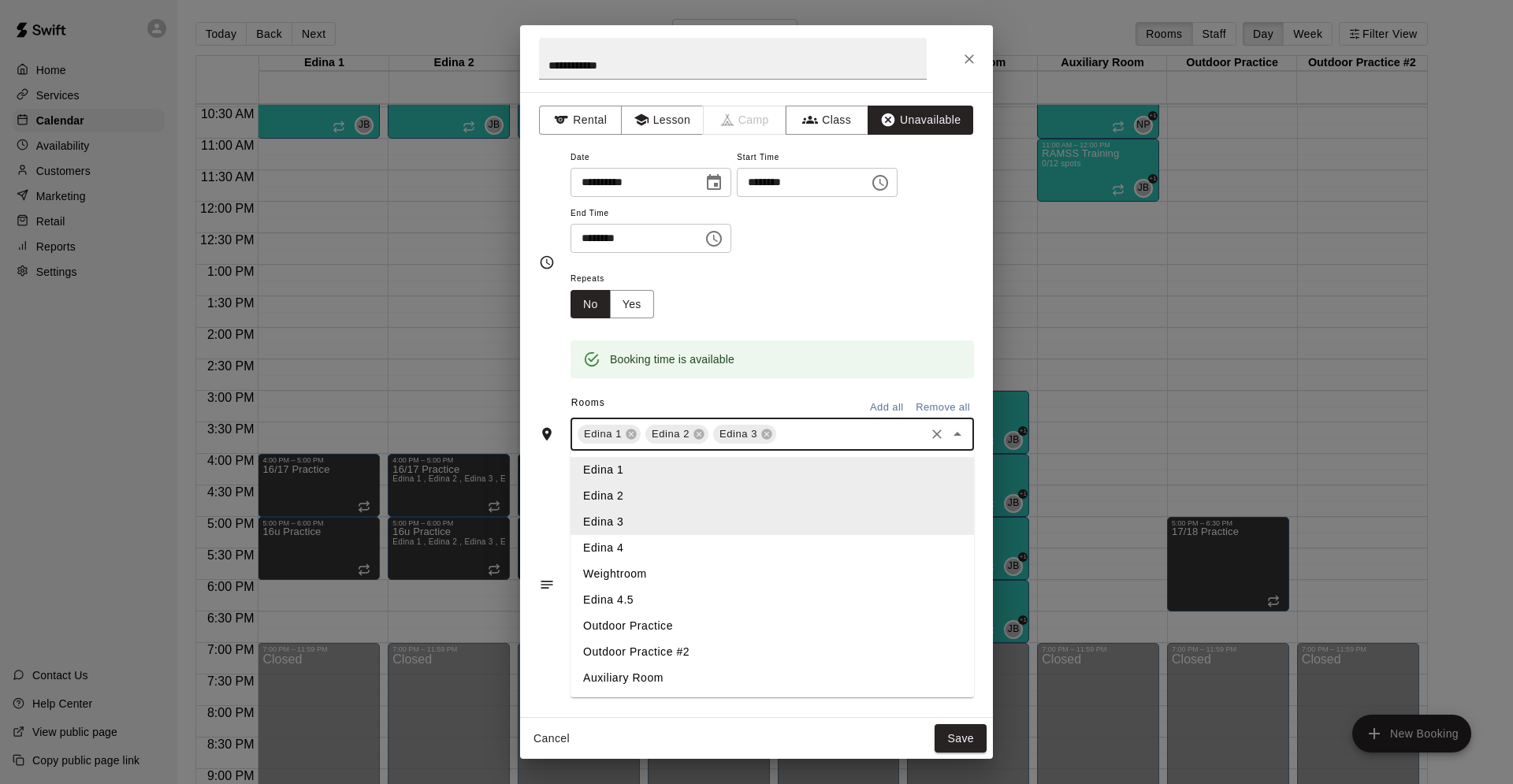 click at bounding box center (850, 434) 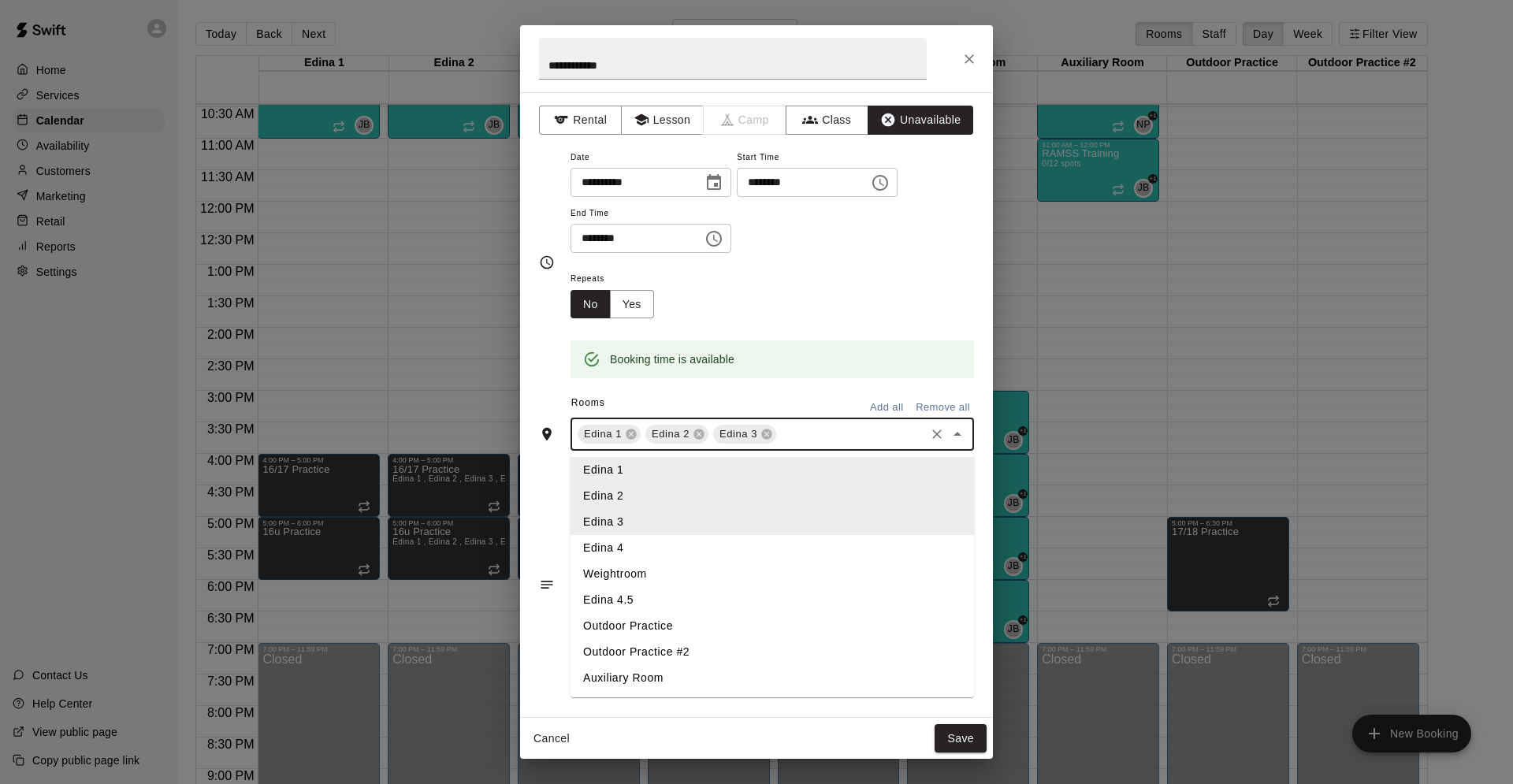 click on "Edina 4" at bounding box center [772, 548] 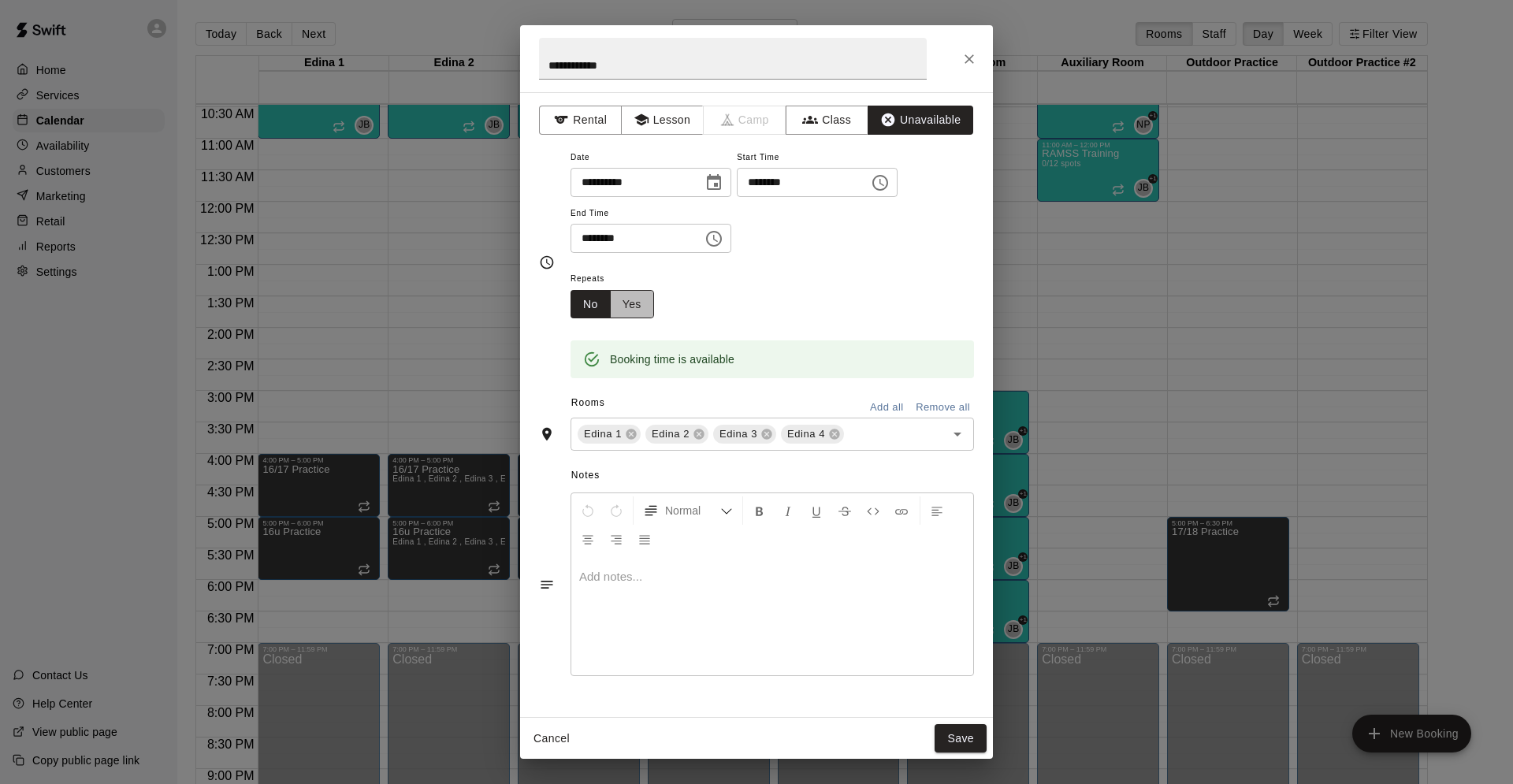 click on "Yes" at bounding box center (632, 304) 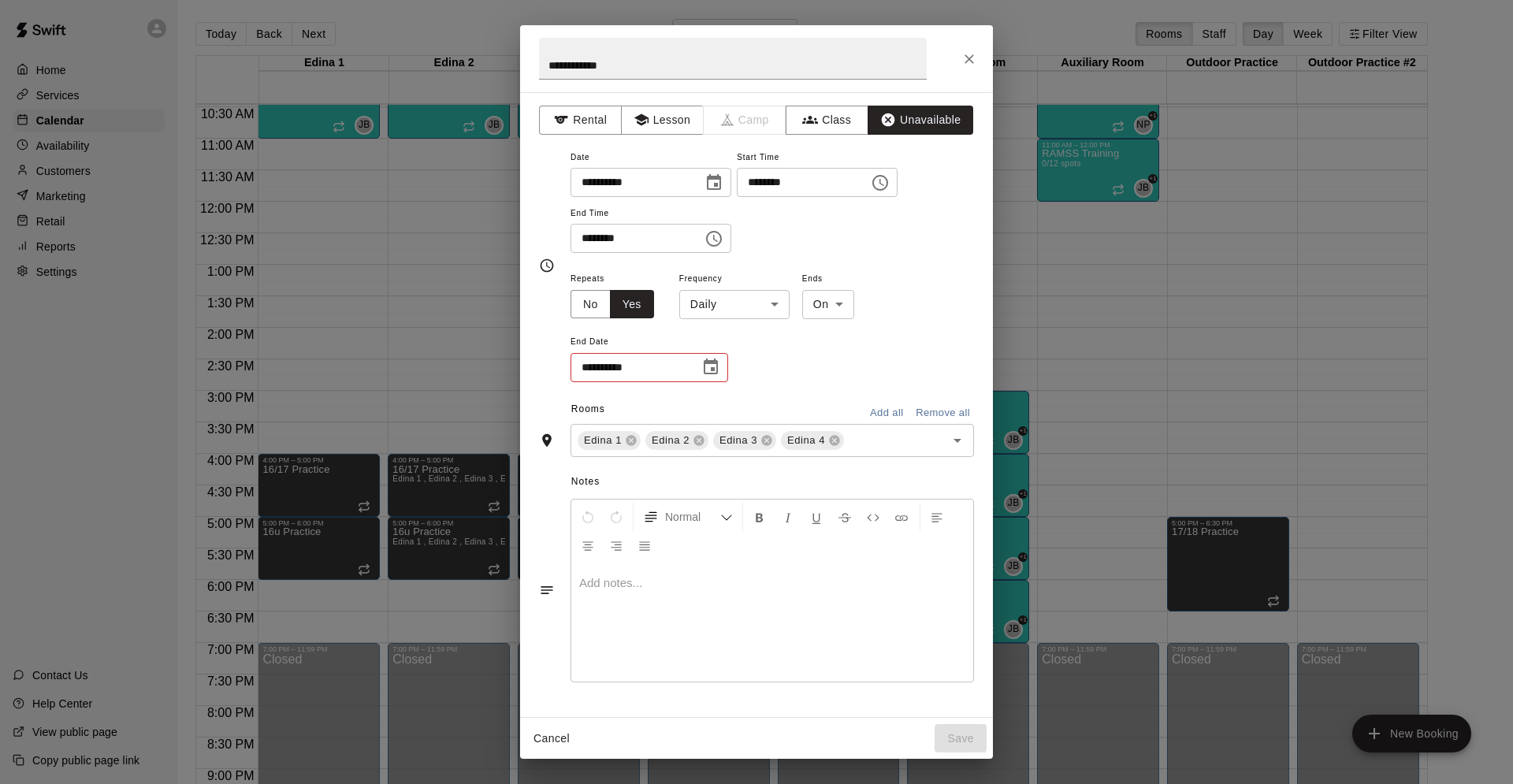 click on "Home Services Calendar Availability Customers Marketing Retail Reports Settings Contact Us Help Center View public page Copy public page link Today Back Next Tuesday [MONTH] [DAY] Rooms Staff Day Week Filter View Edina 1 [DAY] Tue Edina 2 [DAY] Tue Edina 3 [DAY] Tue Edina 4 [DAY] Tue Edina 4.5 [DAY] Tue Weightroom [DAY] Tue Auxiliary Room [DAY] Tue Outdoor Practice [DAY] Tue Outdoor Practice #2 [DAY] Tue 12:00 AM 12:30 AM 1:00 AM 1:30 AM 2:00 AM 2:30 AM 3:00 AM 3:30 AM 4:00 AM 4:30 AM 5:00 AM 5:30 AM 6:00 AM 6:30 AM 7:00 AM 7:30 AM 8:00 AM 8:30 AM 9:00 AM 9:30 AM 10:00 AM 10:30 AM 11:00 AM 11:30 AM 12:00 PM 12:30 PM 1:00 PM 1:30 PM 2:00 PM 2:30 PM 3:00 PM 3:30 PM 4:00 PM 4:30 PM 5:00 PM 5:30 PM 6:00 PM 6:30 PM 7:00 PM 7:30 PM 8:00 PM 8:30 PM 9:00 PM 9:30 PM 10:00 PM 10:30 PM 11:00 PM 11:30 PM 12:00 AM – 8:00 AM Closed 9:00 AM – 10:00 AM College Hitting 0/4 spots JB 0 10:00 AM – 11:00 AM College/Pro Hitting 0/4 spots JB 0 4:00 PM – 5:00 PM 16/17 Practice 5:00 PM – 6:00 PM 16u Practice 7:00 PM – 11:59 PM Closed Closed JB 0 0" at bounding box center (756, 404) 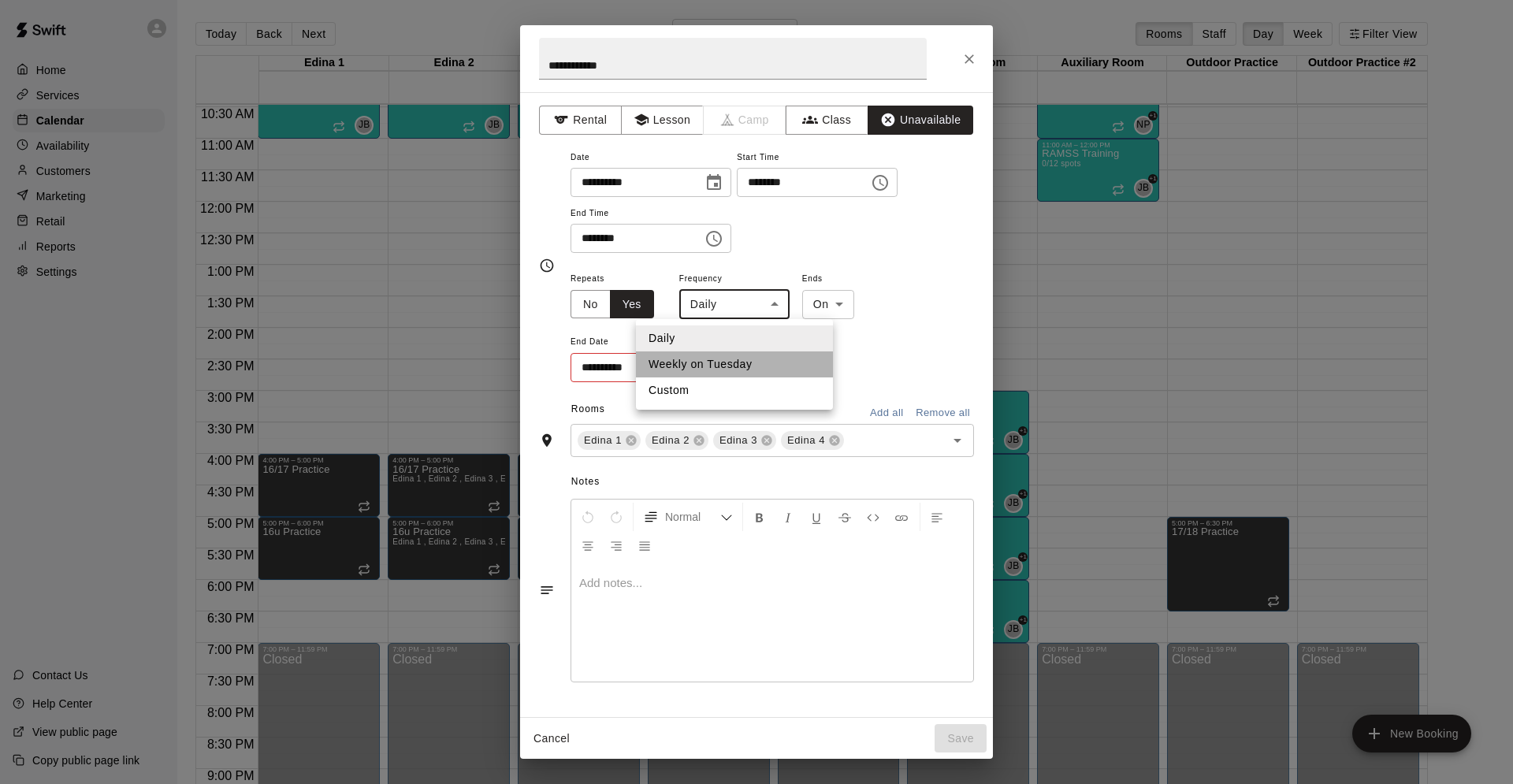 click on "Weekly on Tuesday" at bounding box center [734, 364] 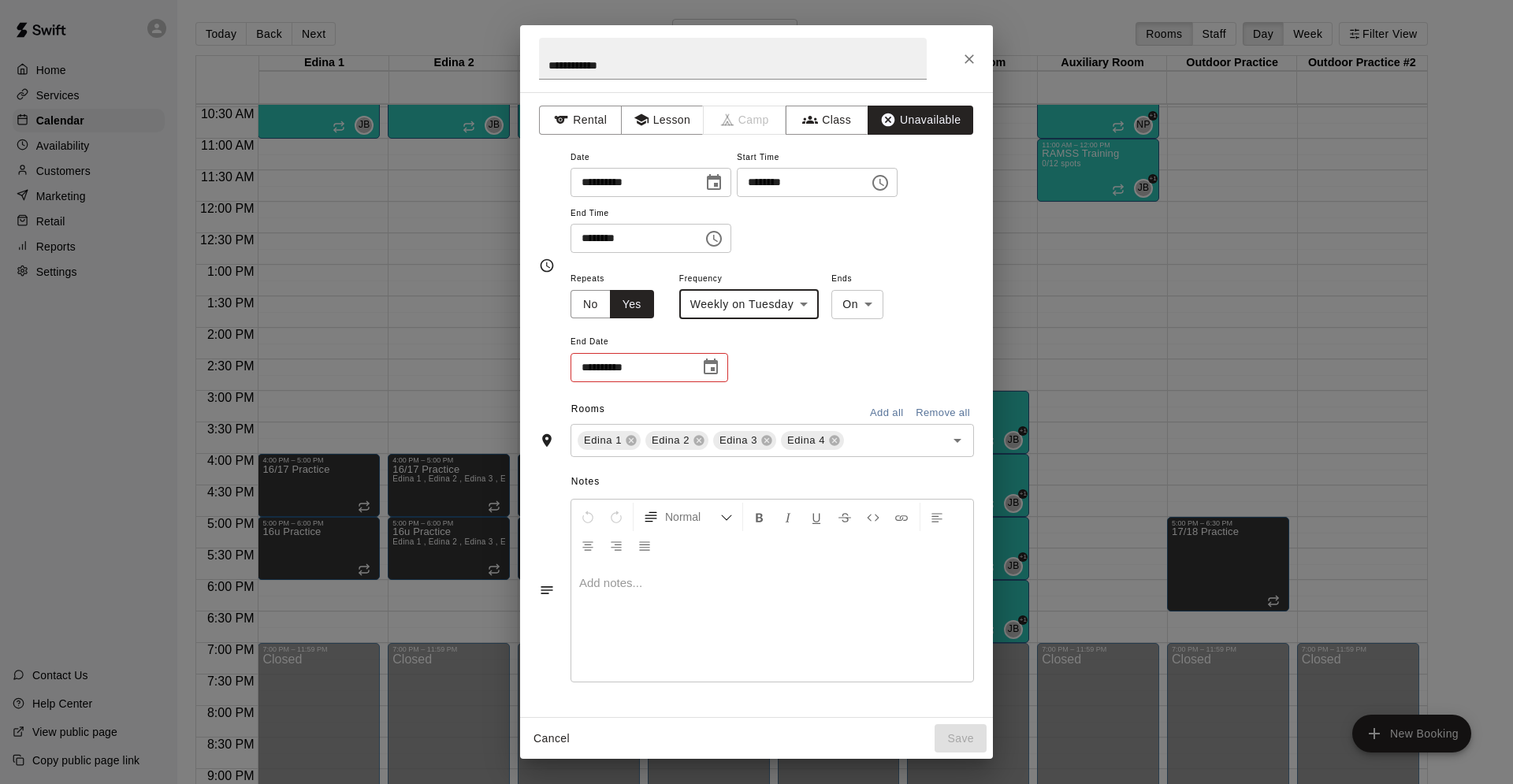 click 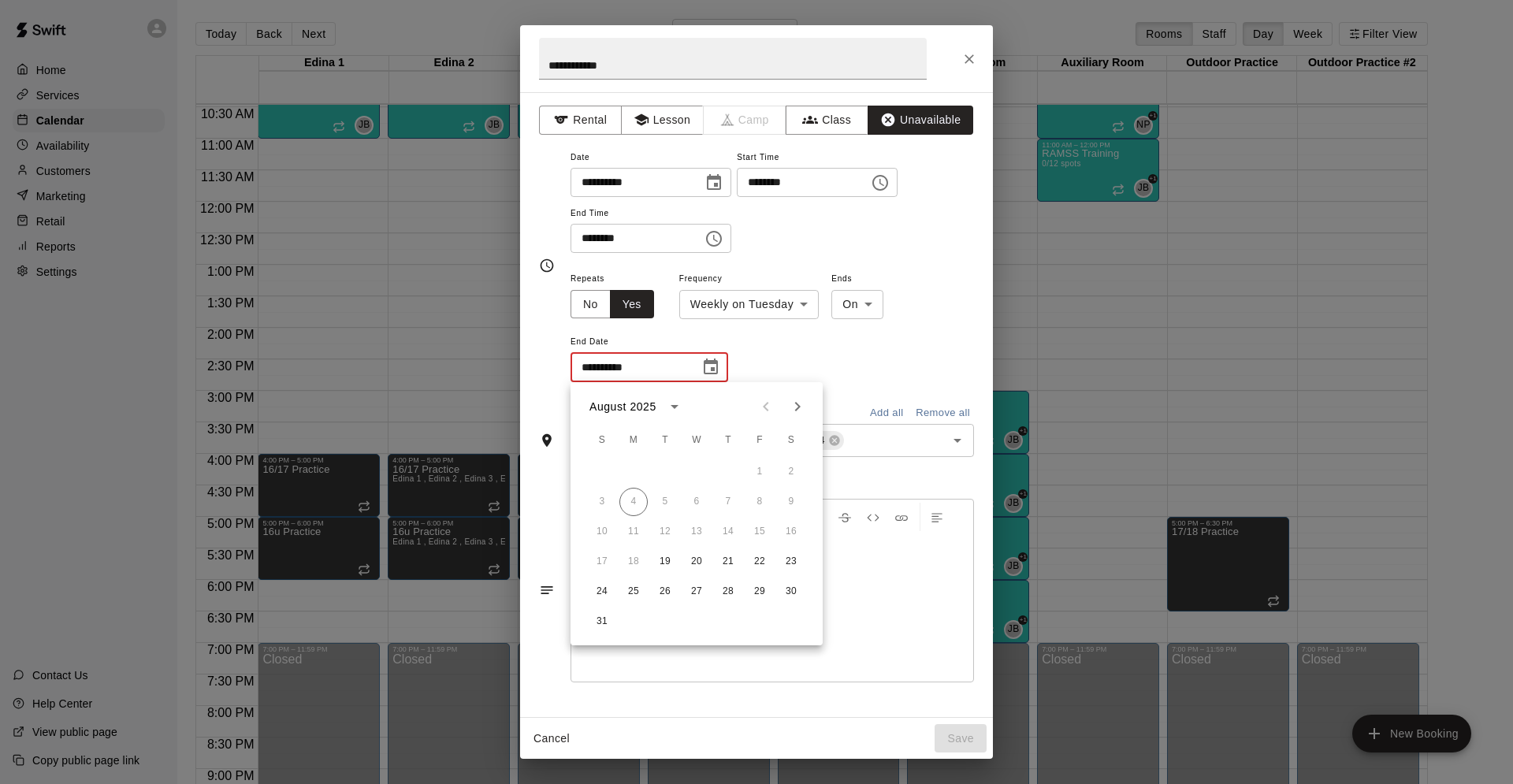 click 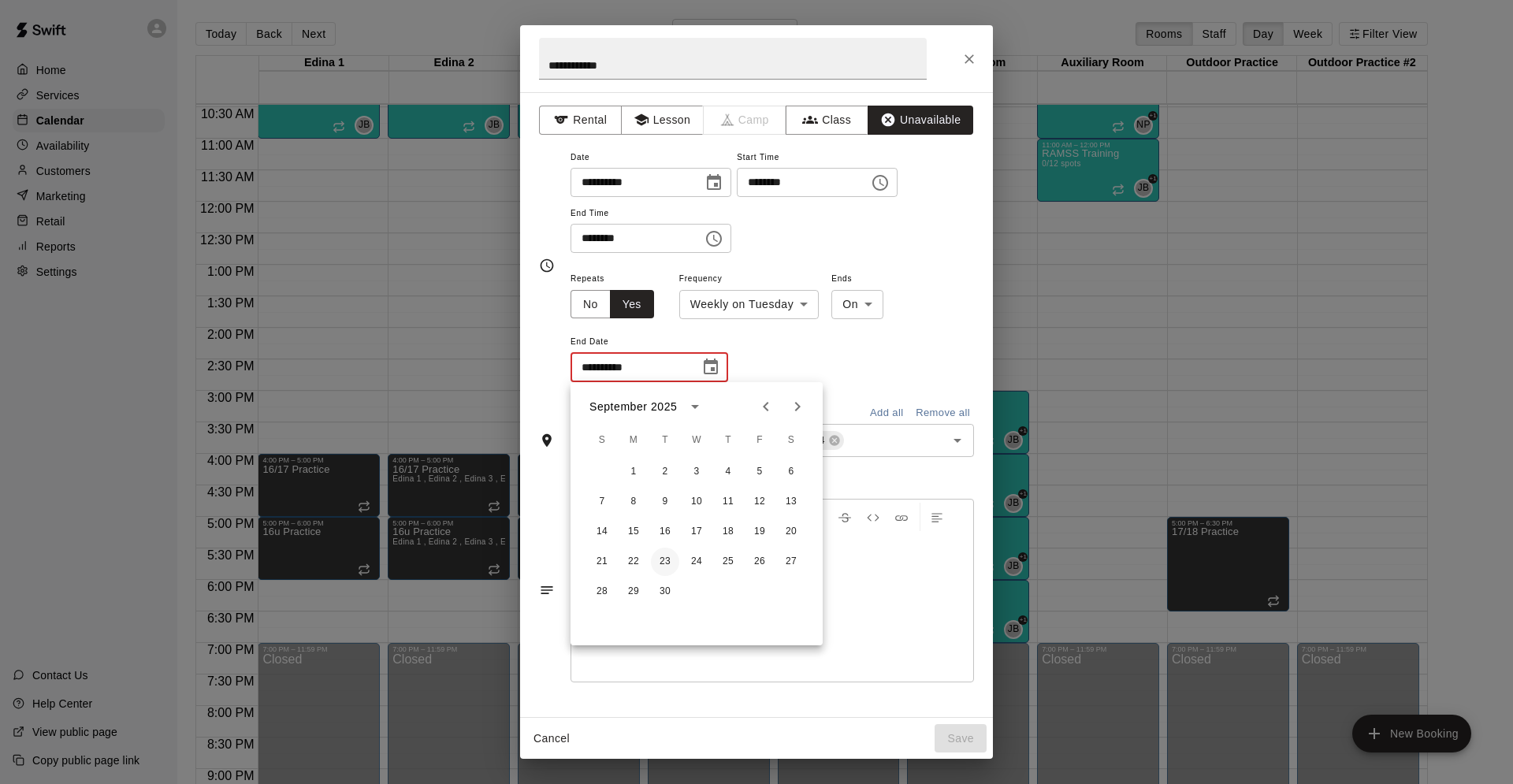 click on "23" at bounding box center (665, 562) 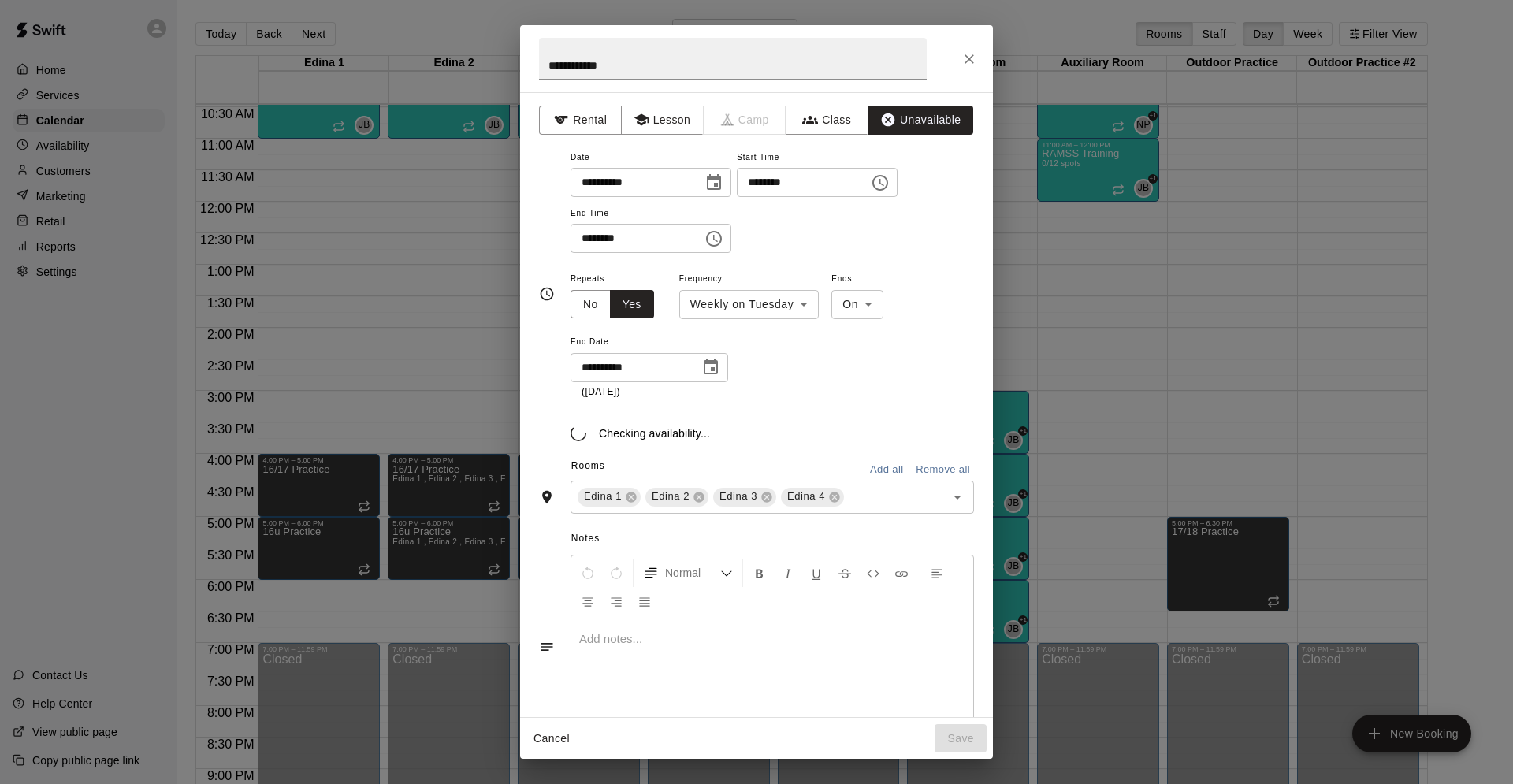 type on "**********" 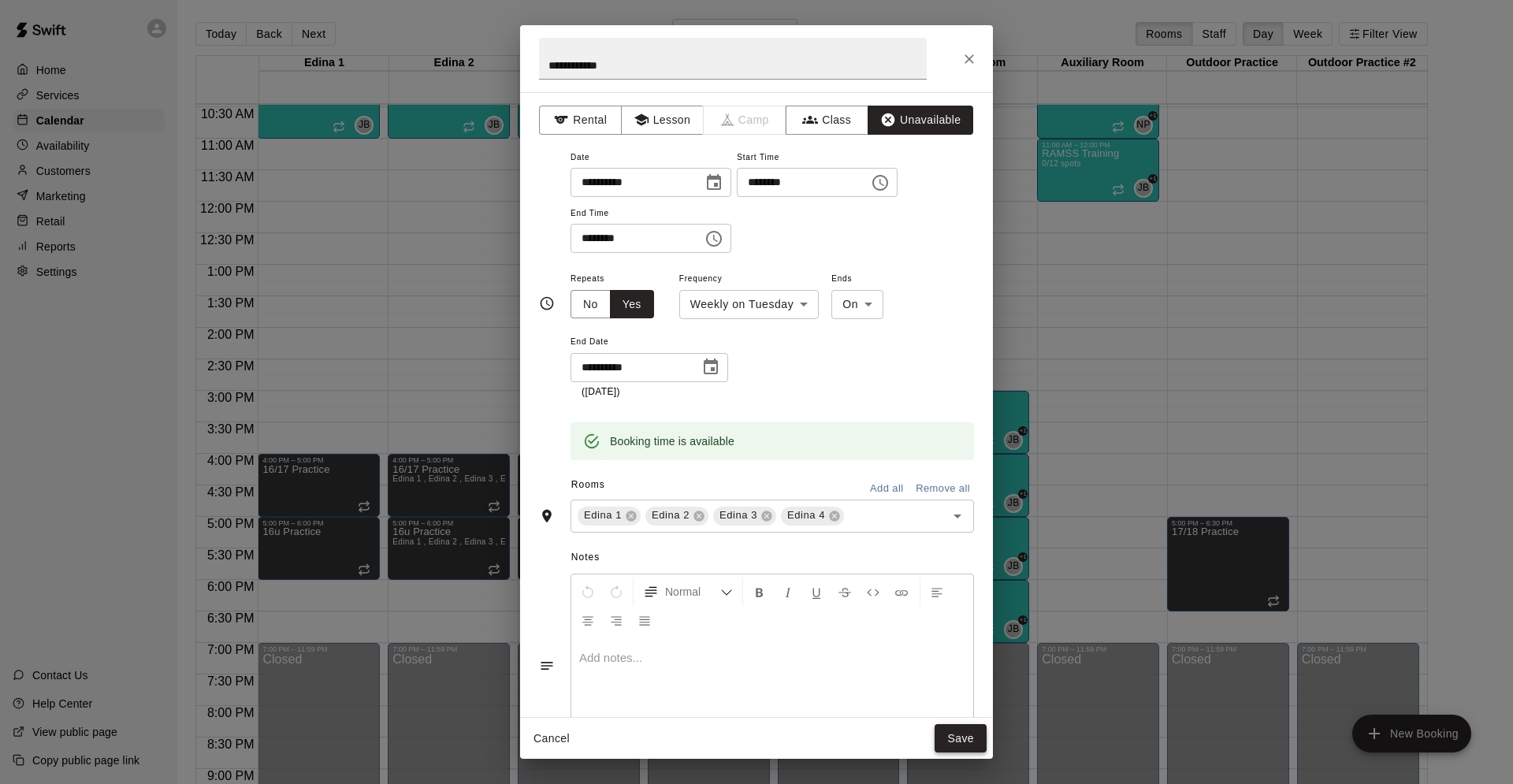 click on "Save" at bounding box center (961, 738) 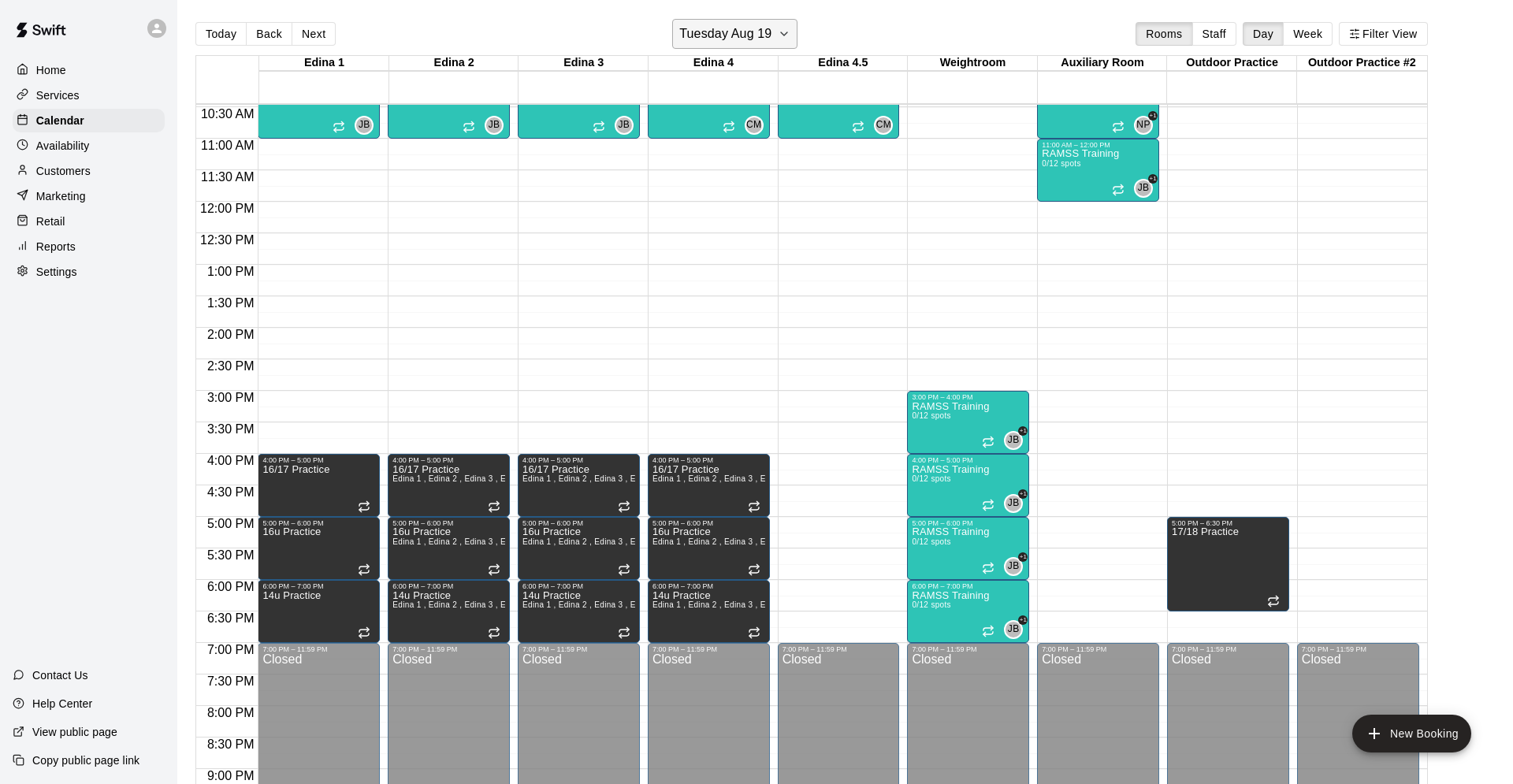 click on "Tuesday Aug 19" at bounding box center [725, 34] 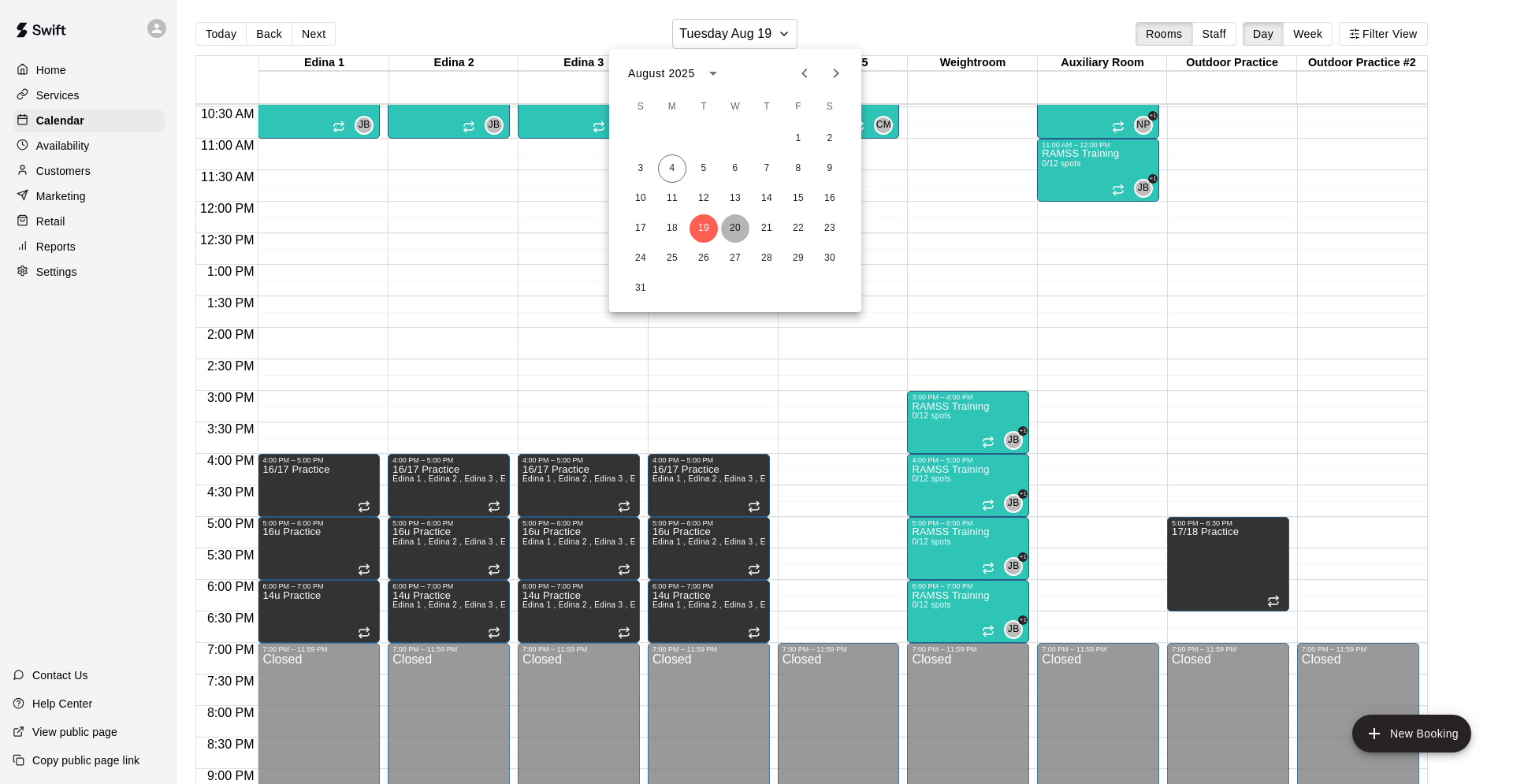 click on "20" at bounding box center [735, 229] 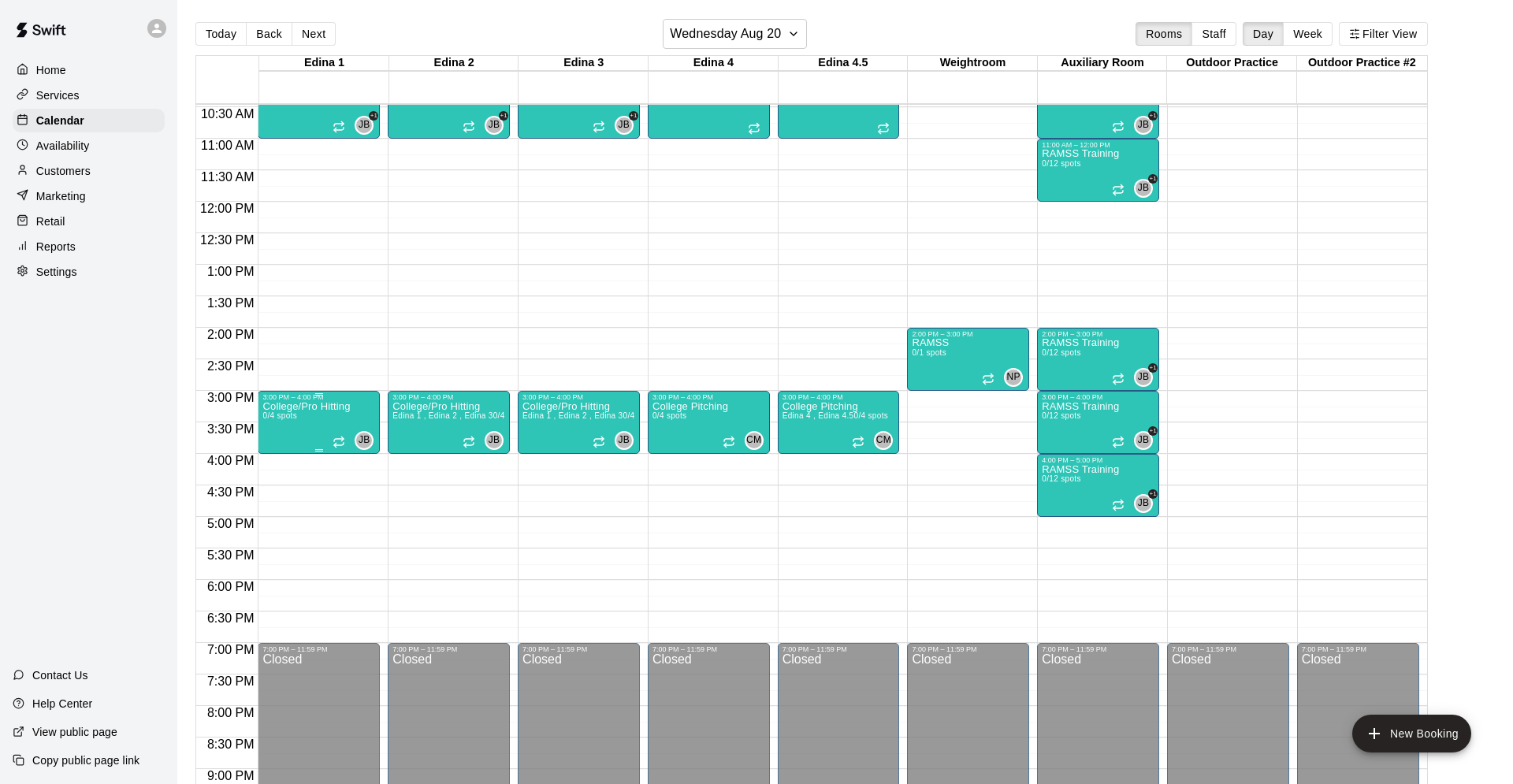 click on "College/Pro Hitting  0/4 spots JB 0" at bounding box center (318, 793) 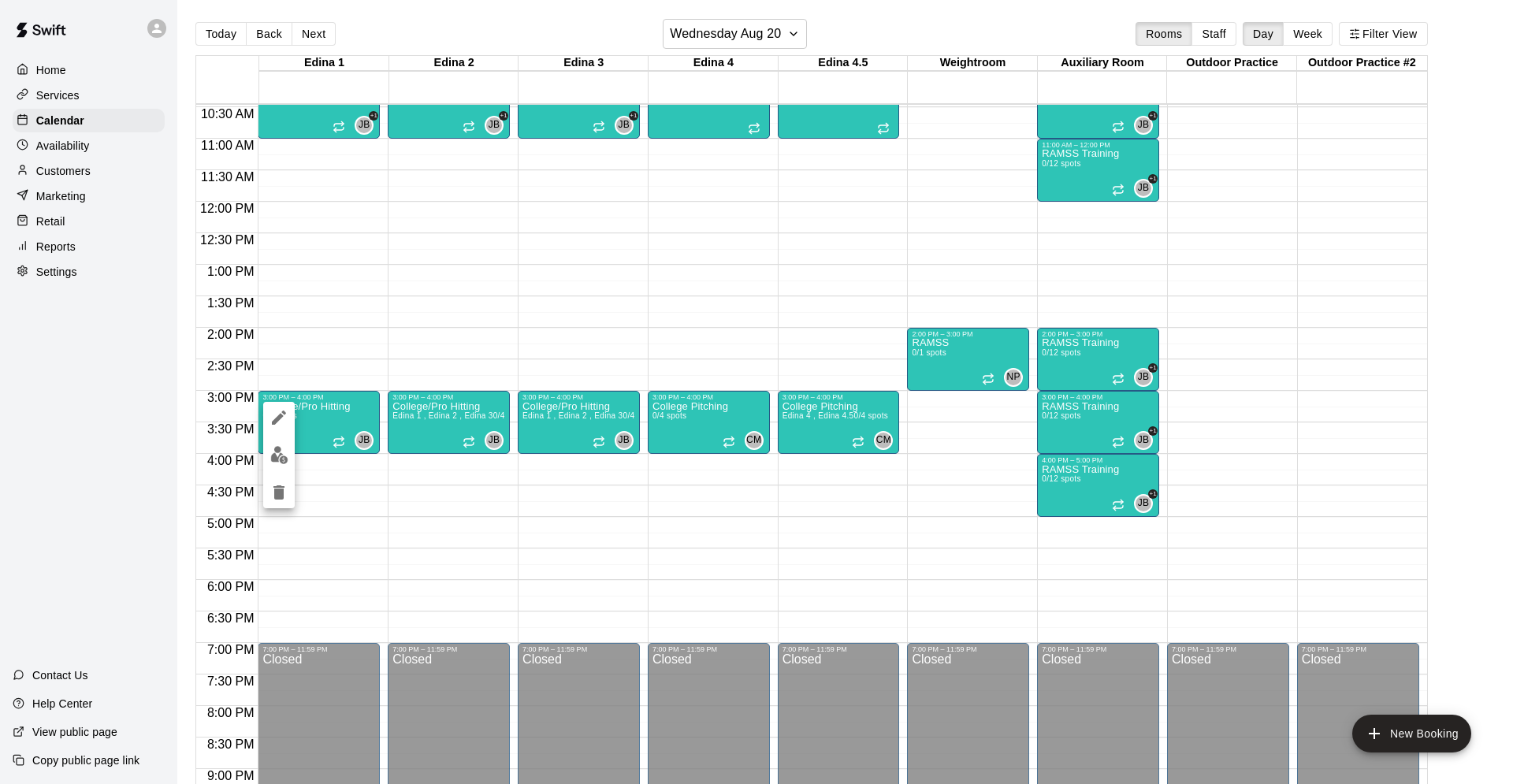 click at bounding box center (756, 392) 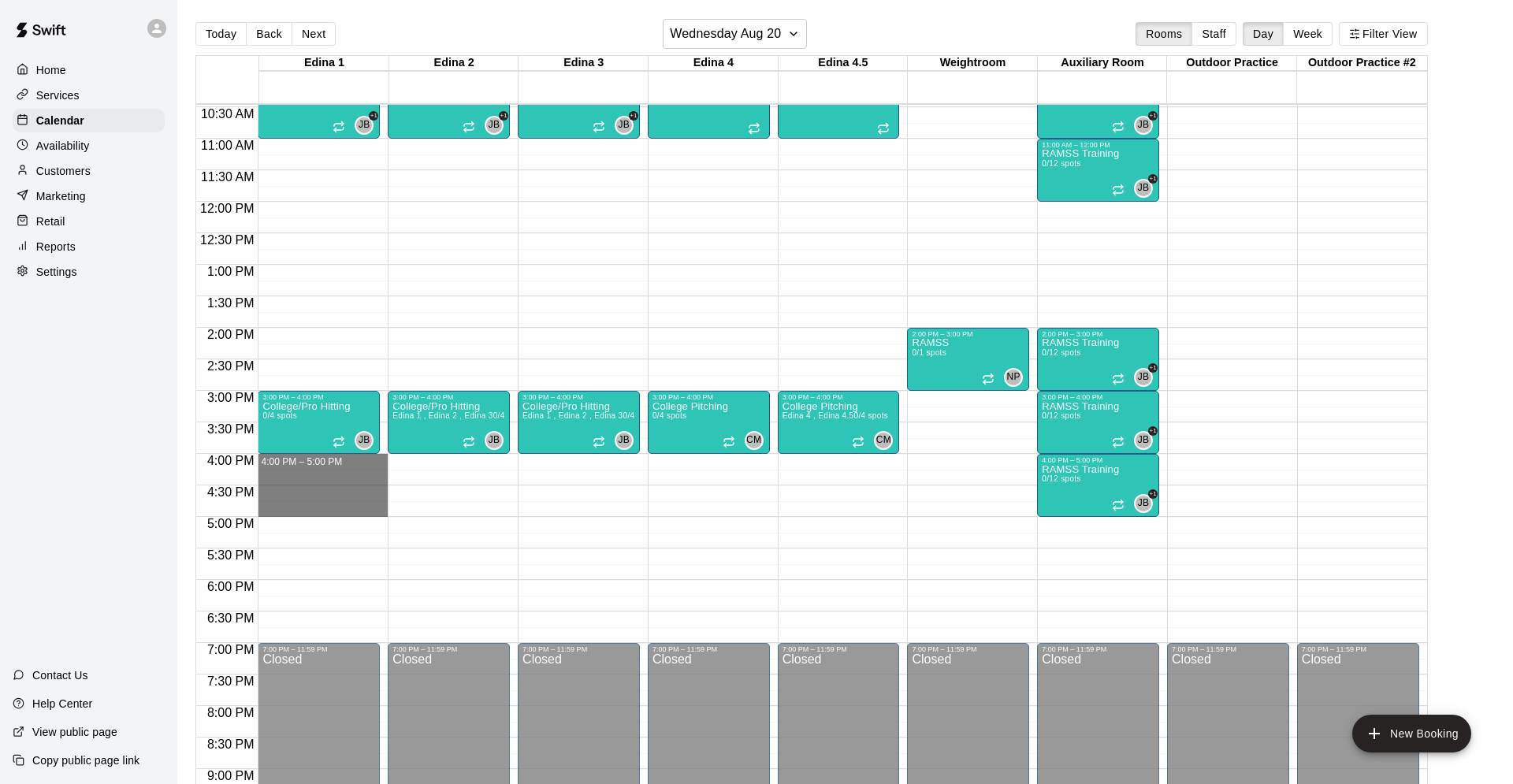 drag, startPoint x: 296, startPoint y: 459, endPoint x: 303, endPoint y: 508, distance: 49.497475 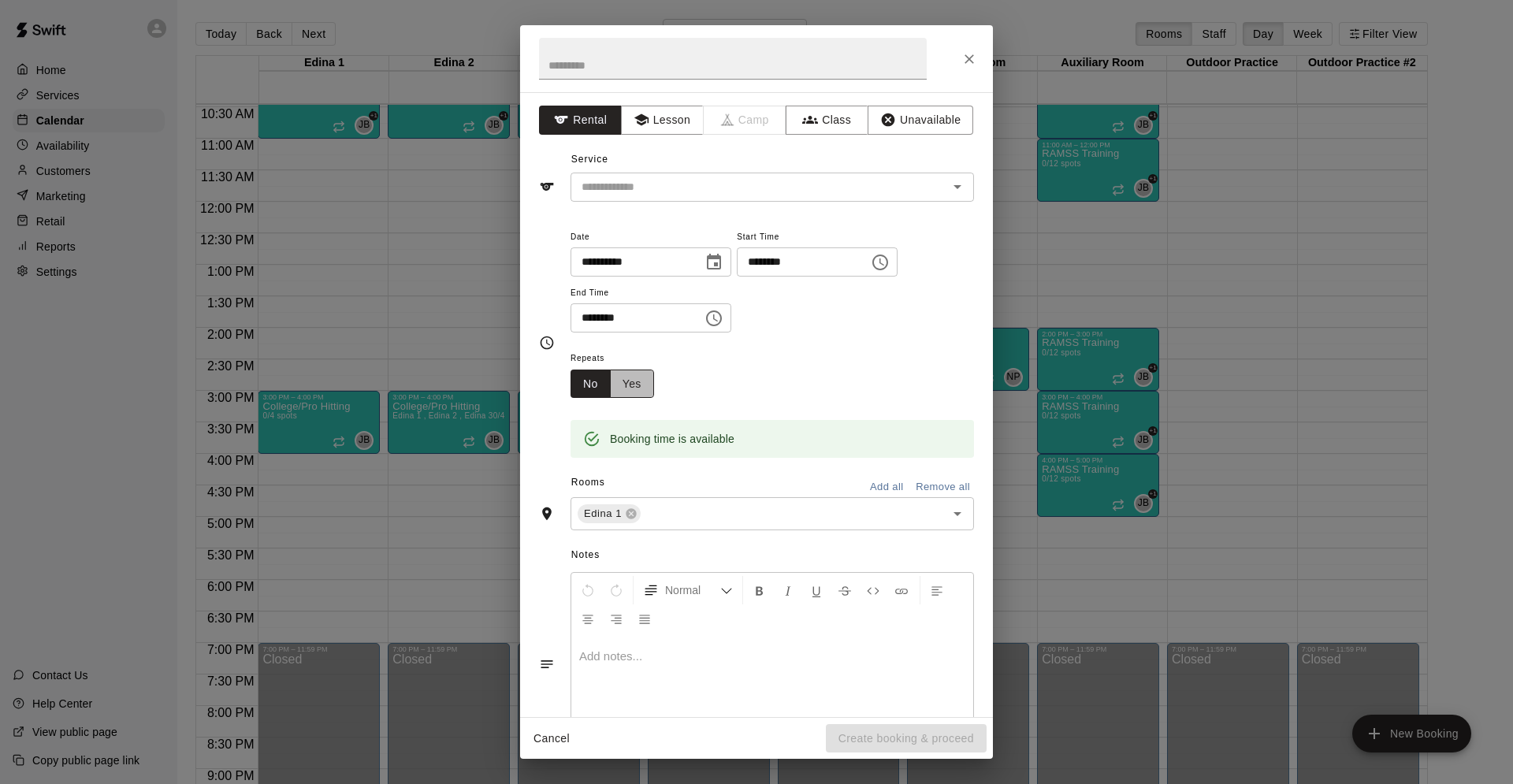 click on "Yes" at bounding box center [632, 384] 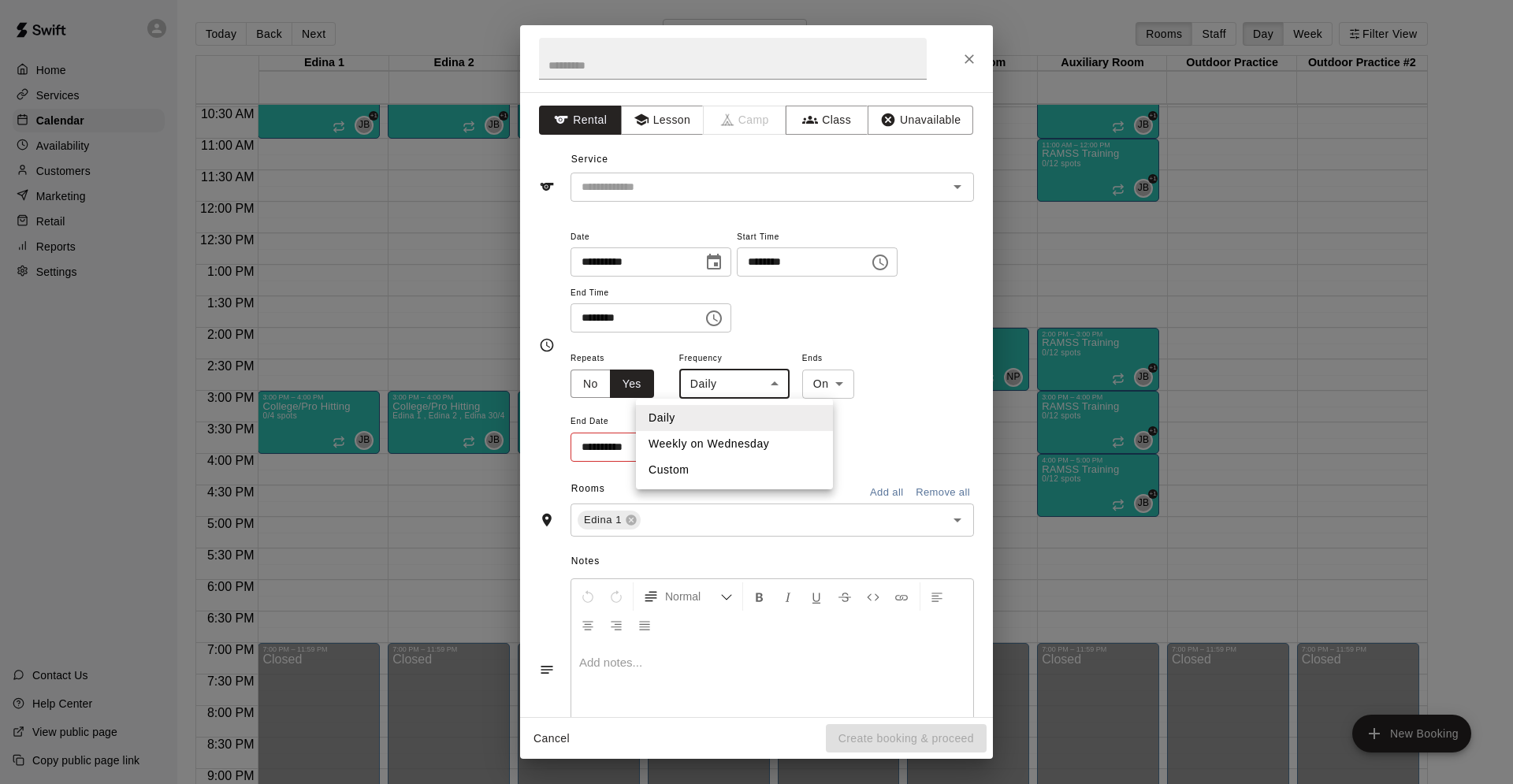 click on "Home Services Calendar Availability Customers Marketing Retail Reports Settings Contact Us Help Center View public page Copy public page link Today Back Next Wednesday Aug 20 Rooms Staff Day Week Filter View Edina 1  20 Wed Edina 2  20 Wed Edina 3  20 Wed Edina 4  20 Wed Edina 4.5 20 Wed Weightroom  20 Wed Auxiliary Room  20 Wed Outdoor Practice 20 Wed Outdoor Practice #2 20 Wed 12:00 AM 12:30 AM 1:00 AM 1:30 AM 2:00 AM 2:30 AM 3:00 AM 3:30 AM 4:00 AM 4:30 AM 5:00 AM 5:30 AM 6:00 AM 6:30 AM 7:00 AM 7:30 AM 8:00 AM 8:30 AM 9:00 AM 9:30 AM 10:00 AM 10:30 AM 11:00 AM 11:30 AM 12:00 PM 12:30 PM 1:00 PM 1:30 PM 2:00 PM 2:30 PM 3:00 PM 3:30 PM 4:00 PM 4:30 PM 5:00 PM 5:30 PM 6:00 PM 6:30 PM 7:00 PM 7:30 PM 8:00 PM 8:30 PM 9:00 PM 9:30 PM 10:00 PM 10:30 PM 11:00 PM 11:30 PM 12:00 AM – 8:00 AM Closed 10:00 AM – 11:00 AM College/Pro Cage Access (Hitting)  0/8 spots JB +1 3:00 PM – 4:00 PM College/Pro Hitting  0/4 spots JB 0 7:00 PM – 11:59 PM Closed 12:00 AM – 8:00 AM Closed 10:00 AM – 11:00 AM 0/8 spots 0" at bounding box center (756, 404) 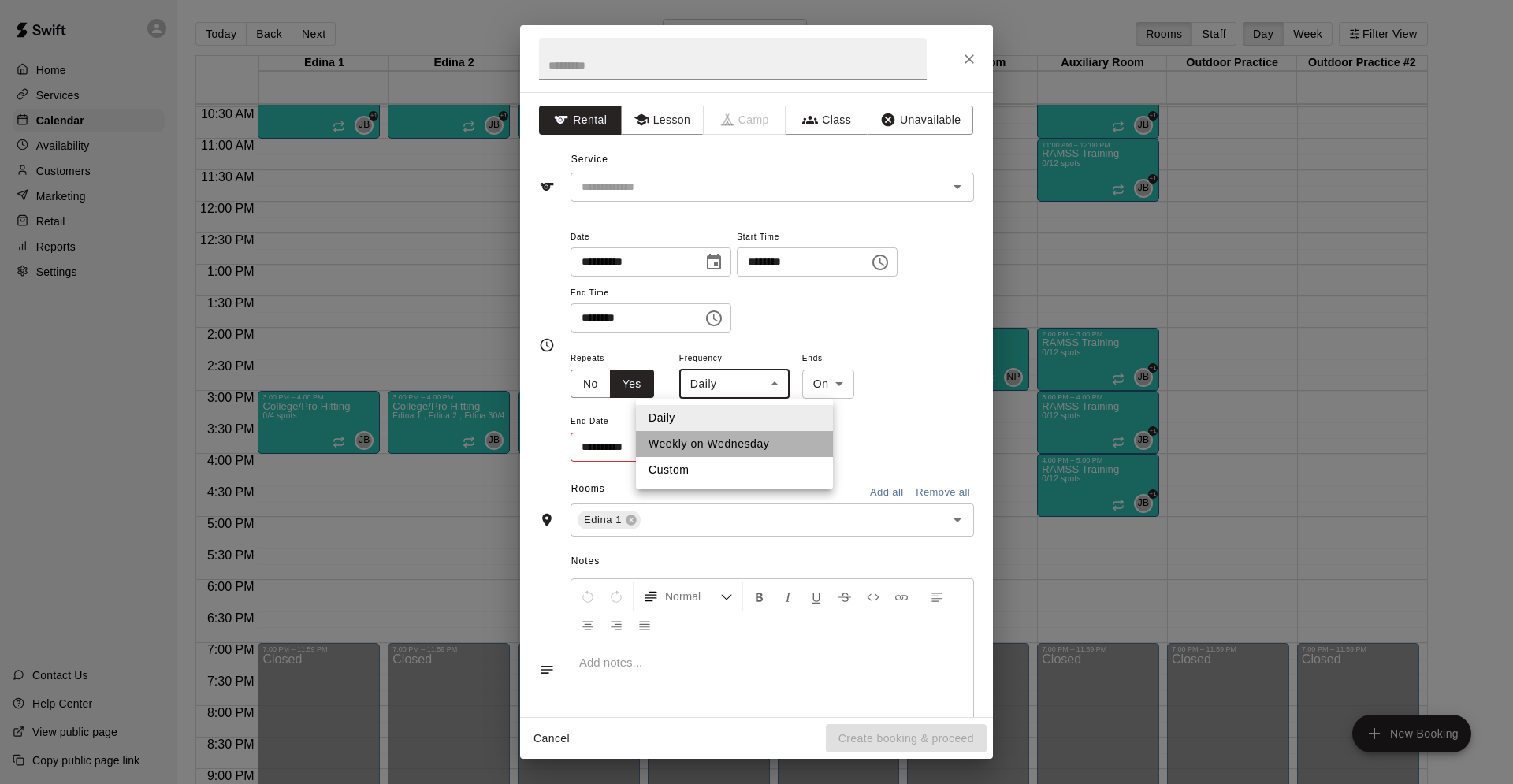 click on "Weekly on Wednesday" at bounding box center (734, 444) 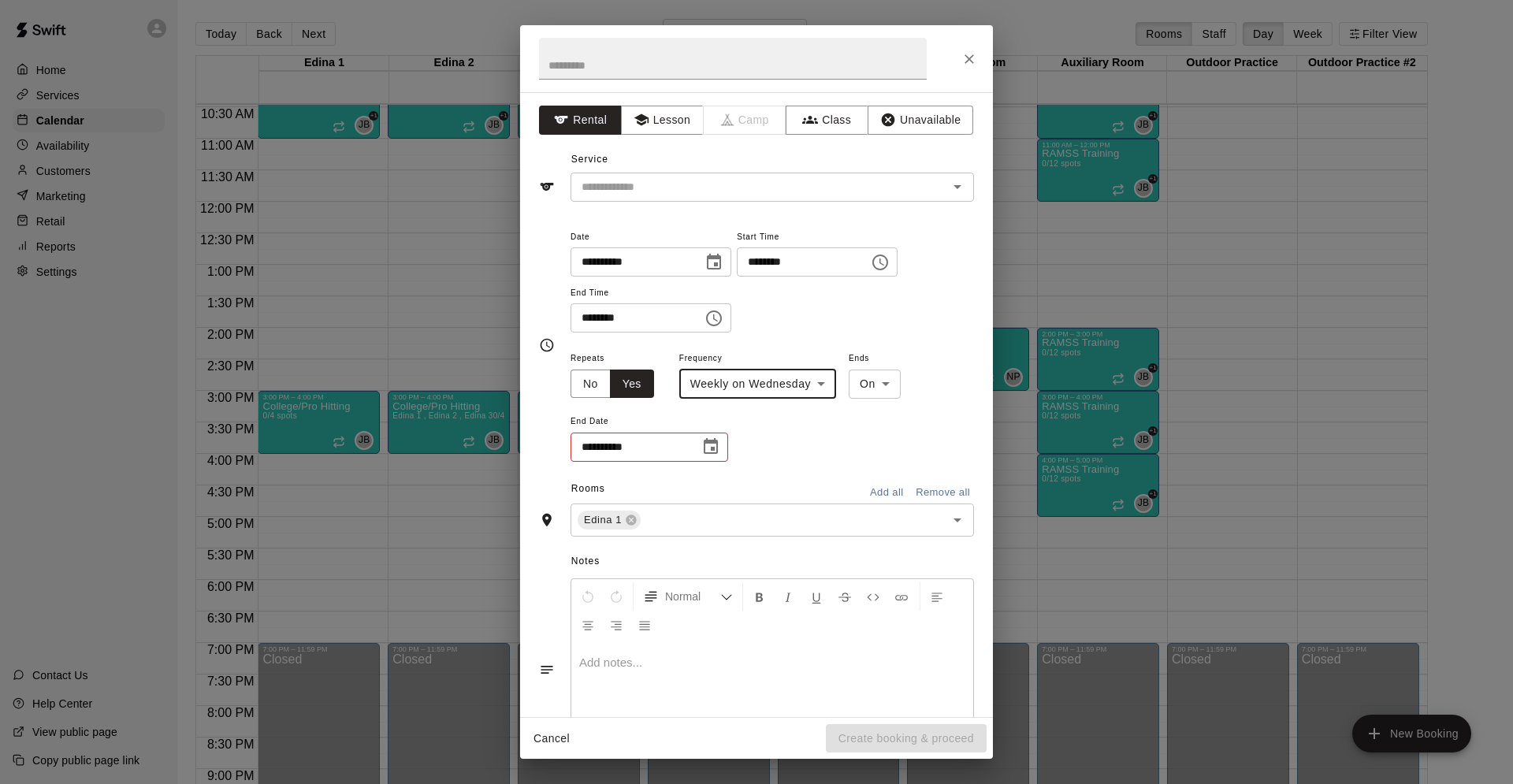 click 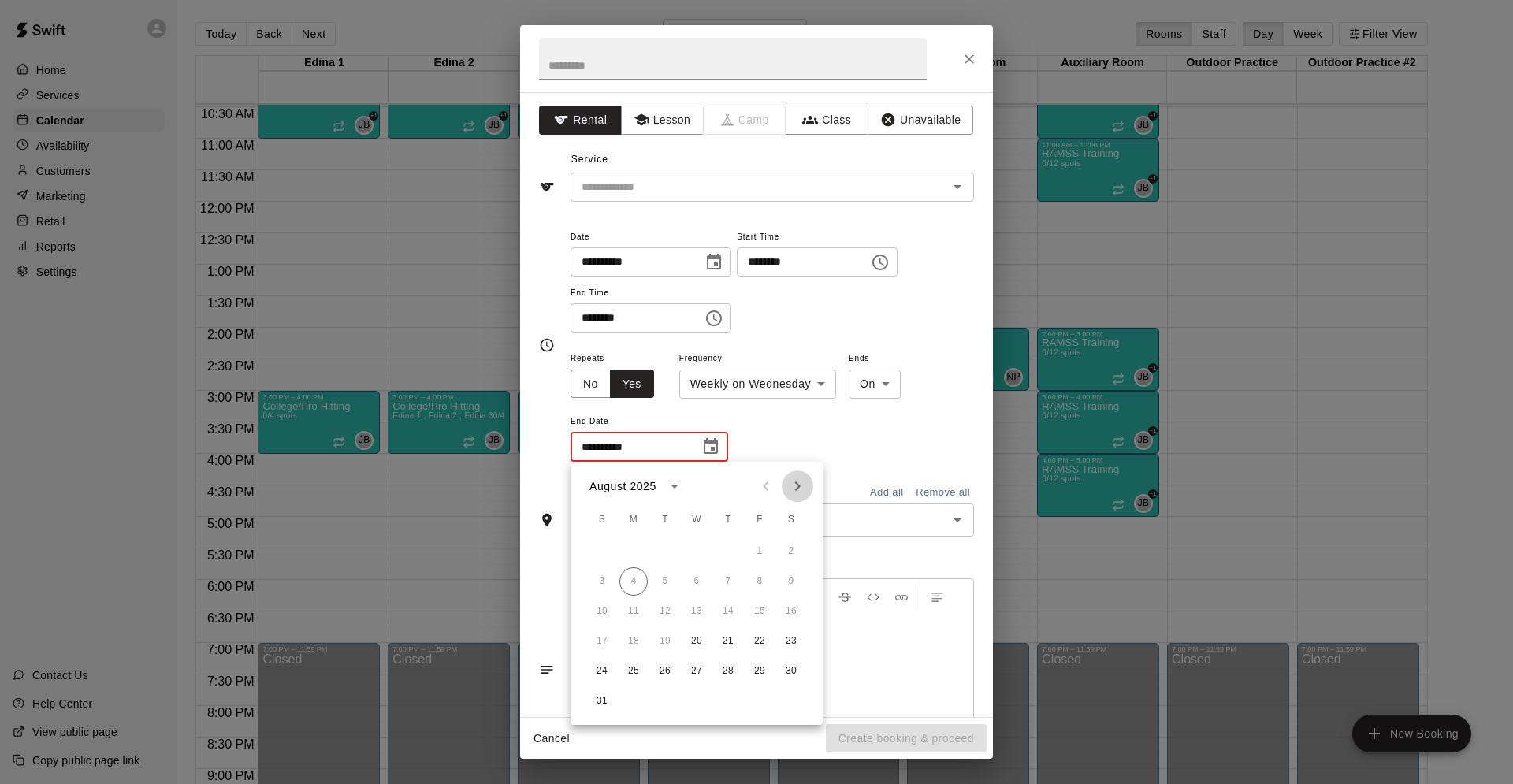 click 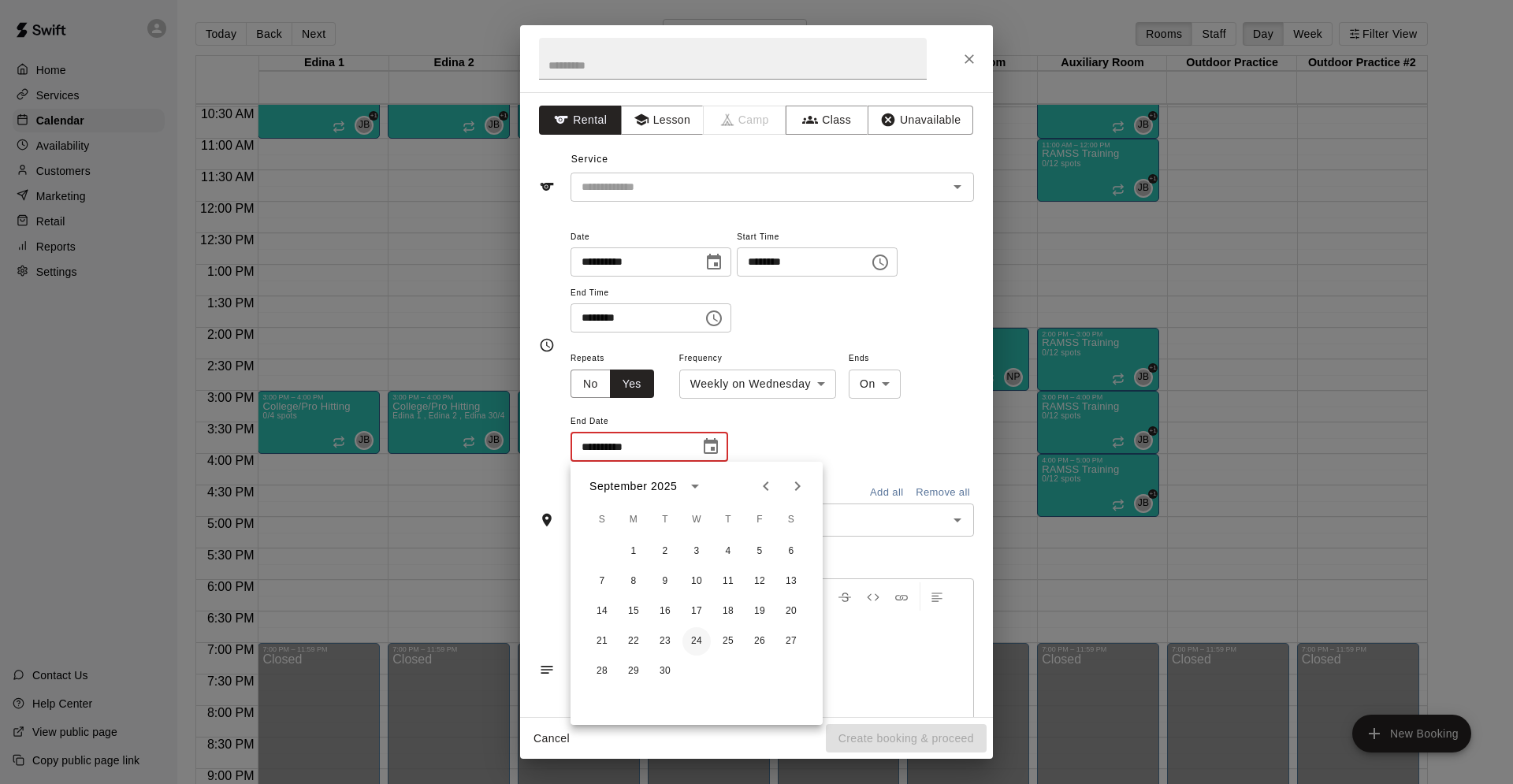 click on "24" at bounding box center [697, 641] 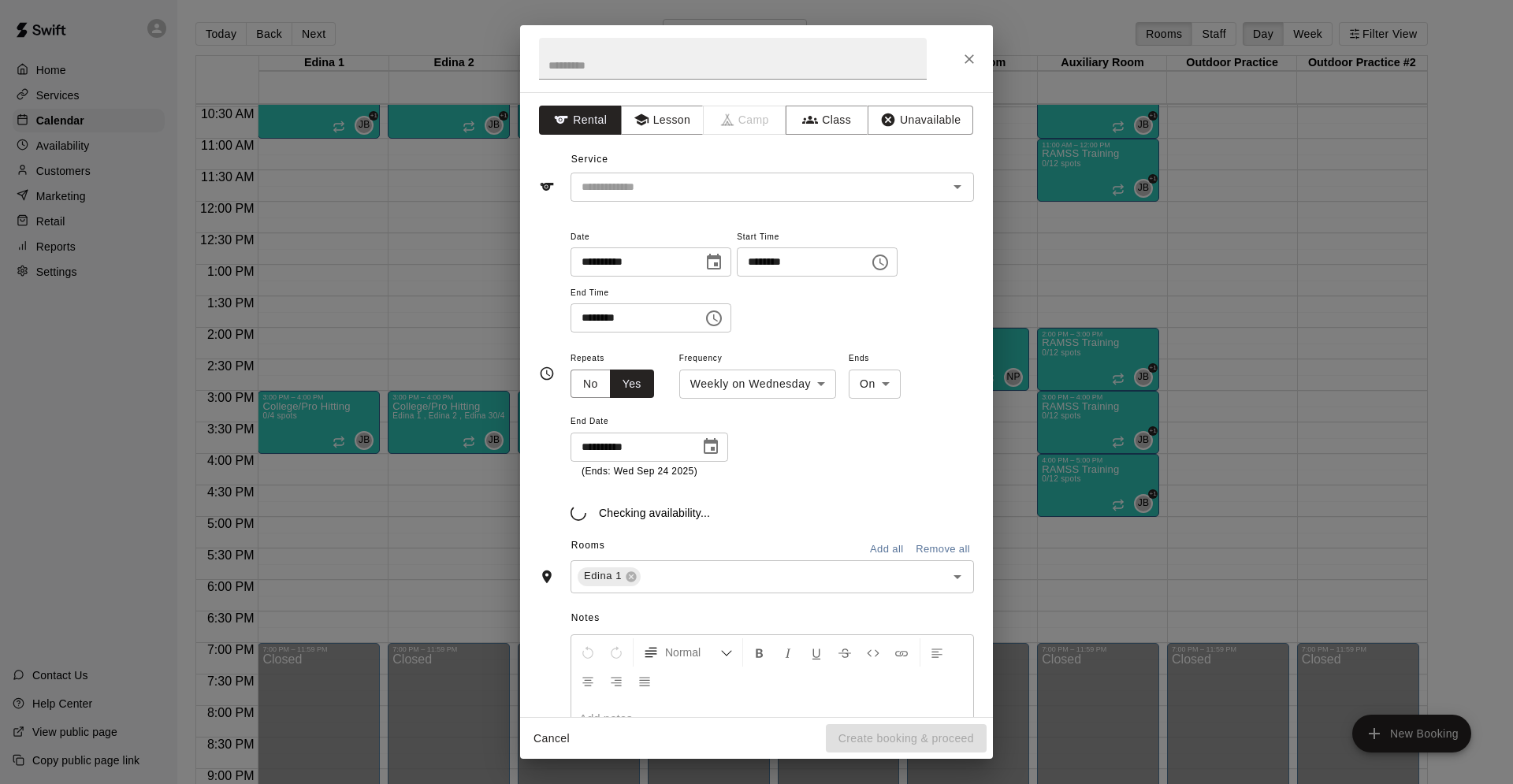 type on "**********" 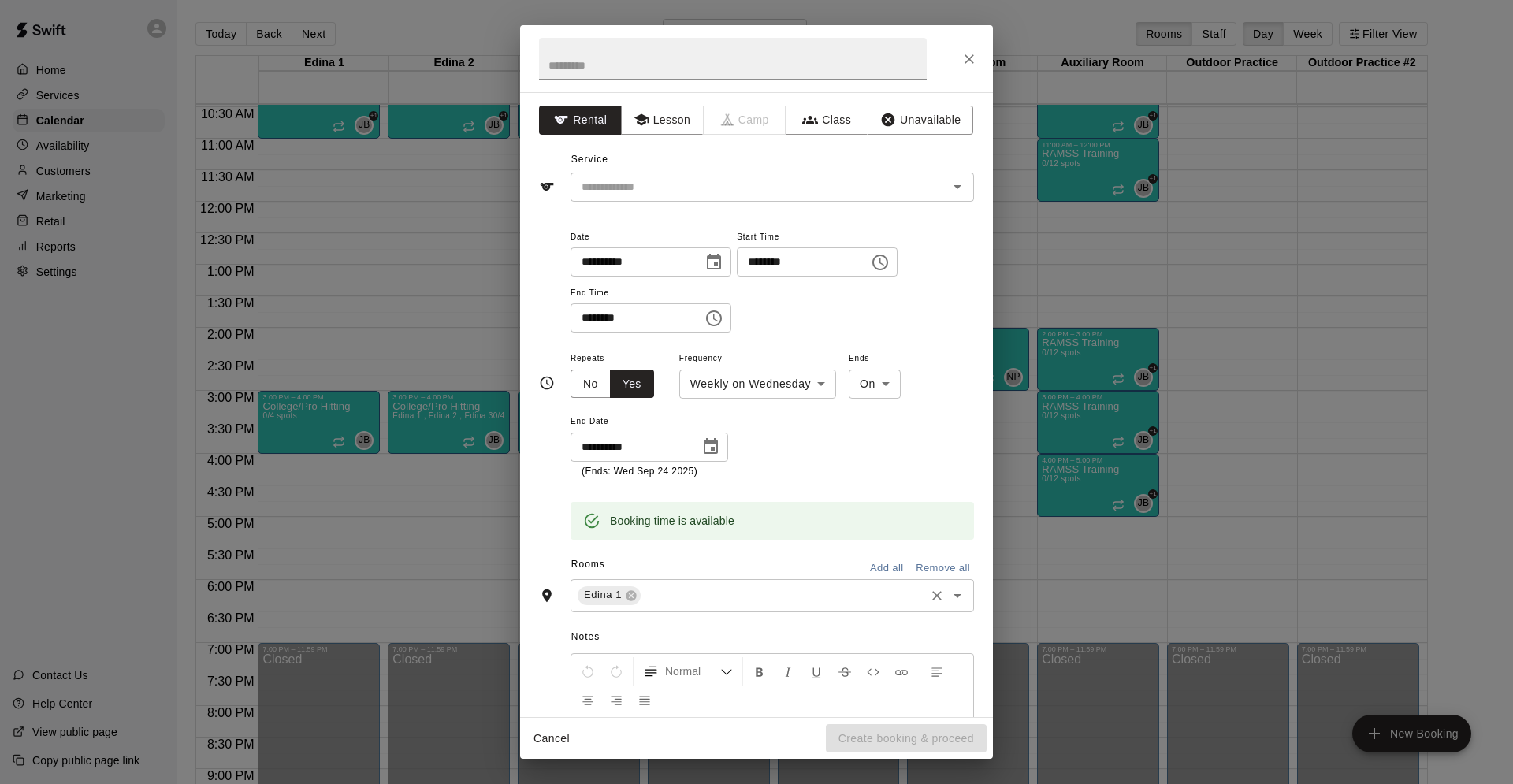 click at bounding box center [783, 595] 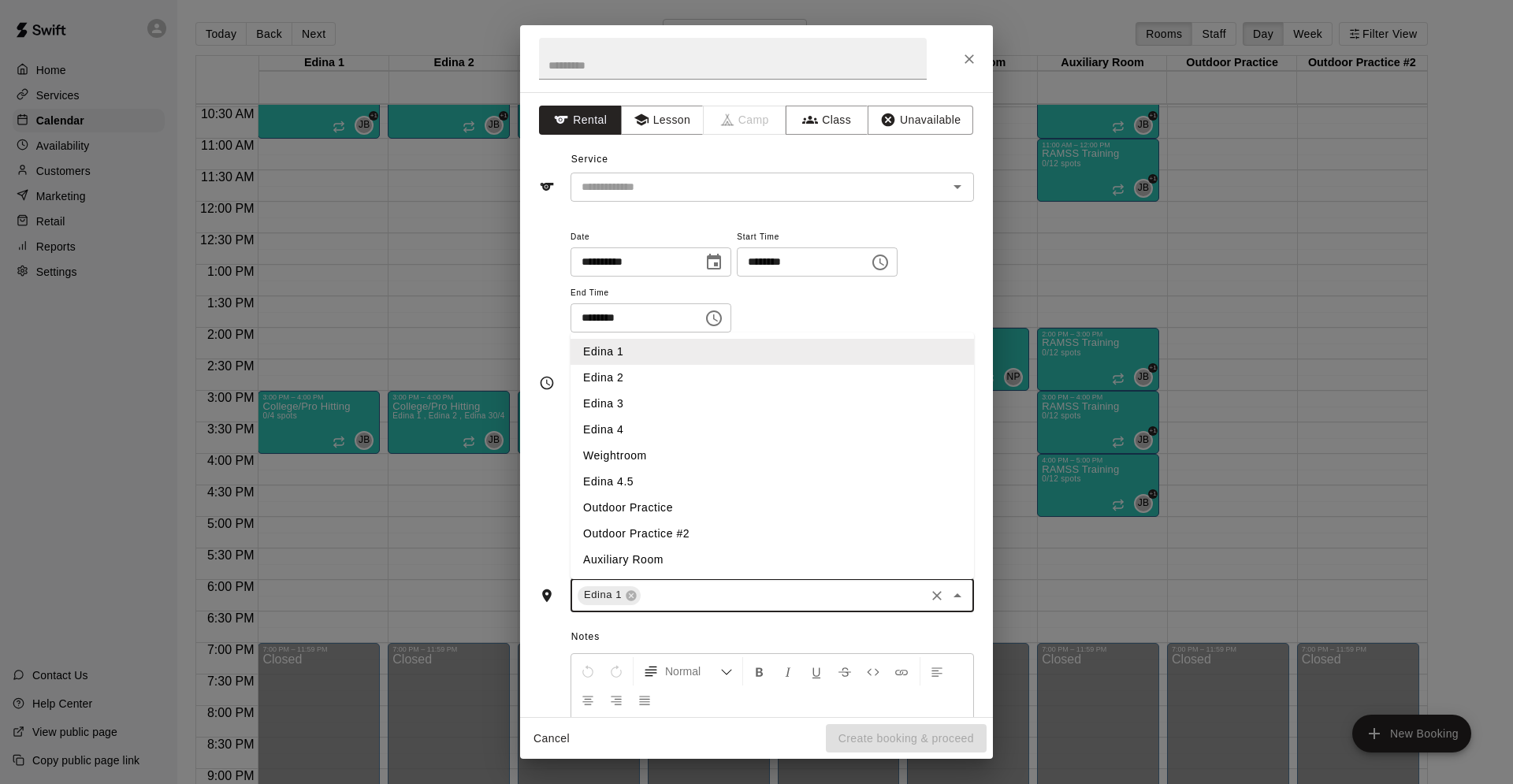 click on "Edina 2" at bounding box center [772, 377] 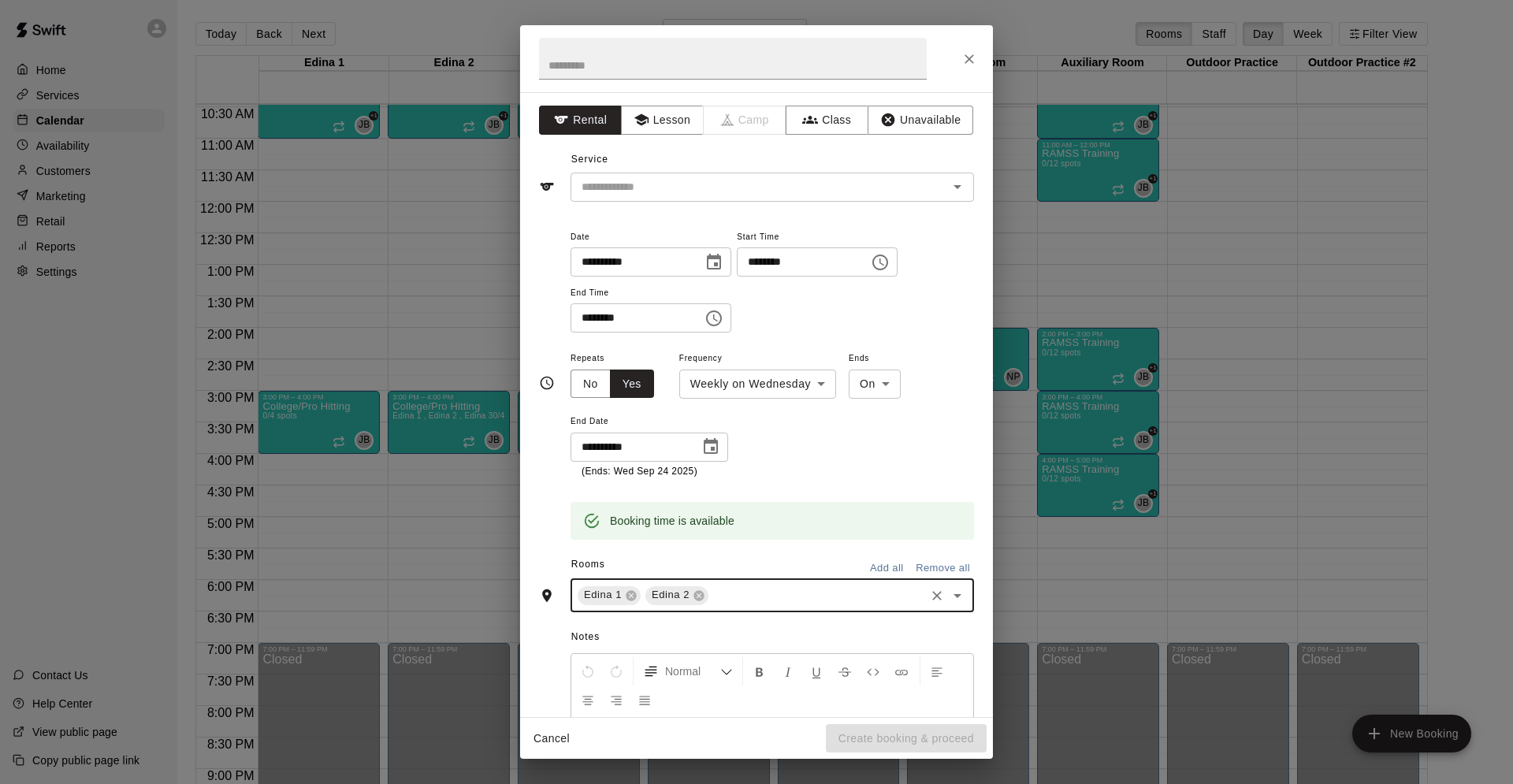 click at bounding box center [816, 595] 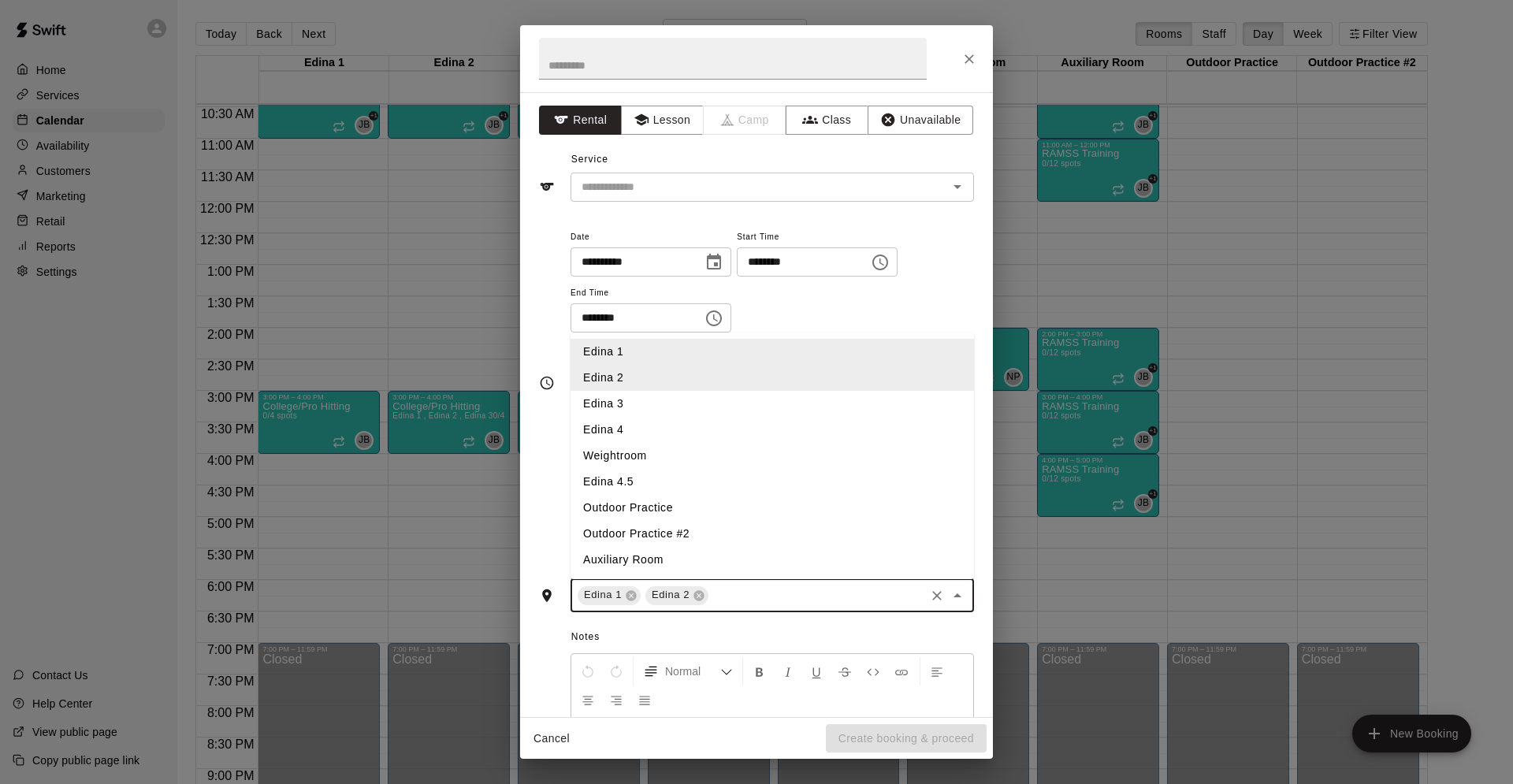 click on "Edina 3" at bounding box center (772, 403) 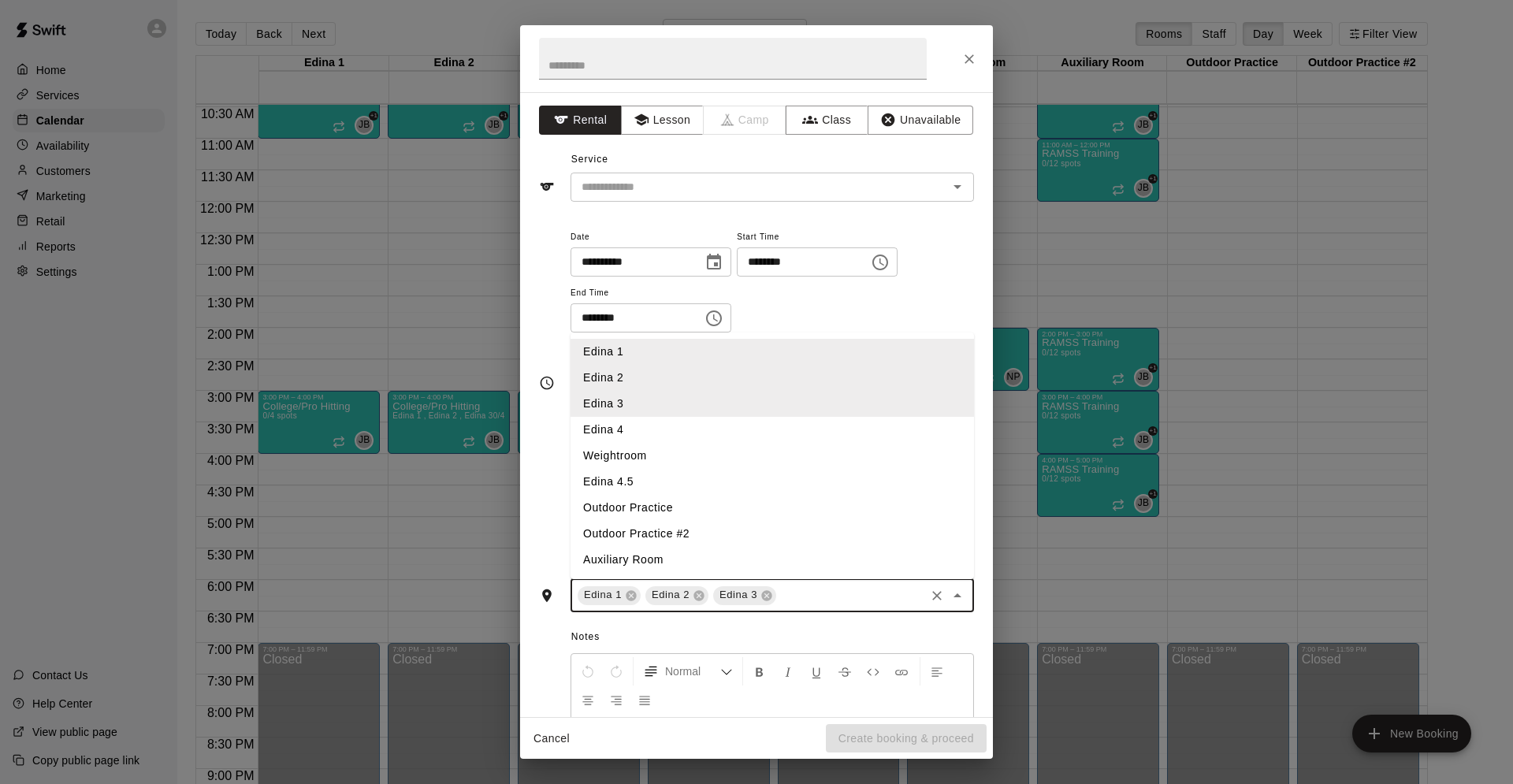 click at bounding box center (850, 595) 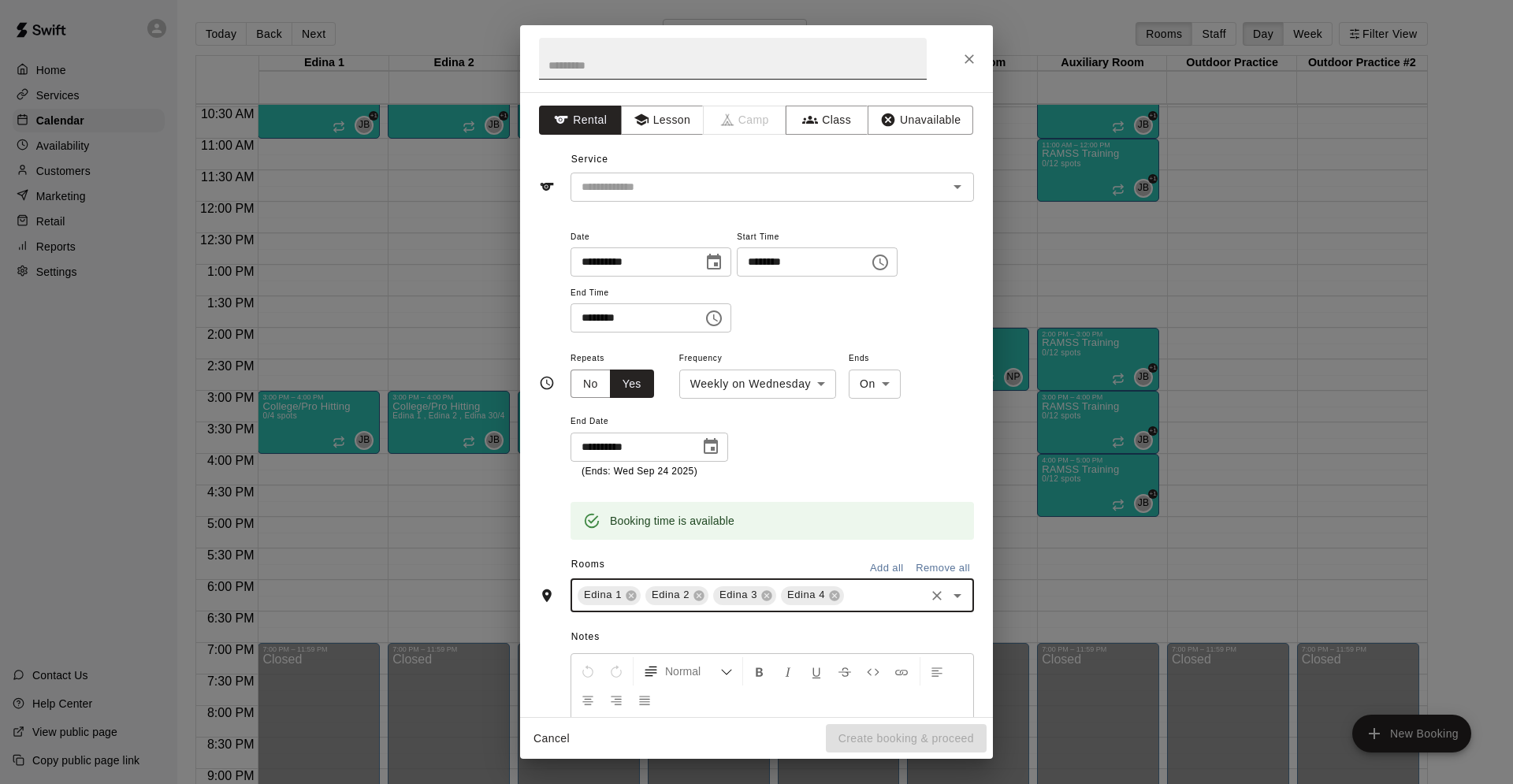 click at bounding box center [733, 58] 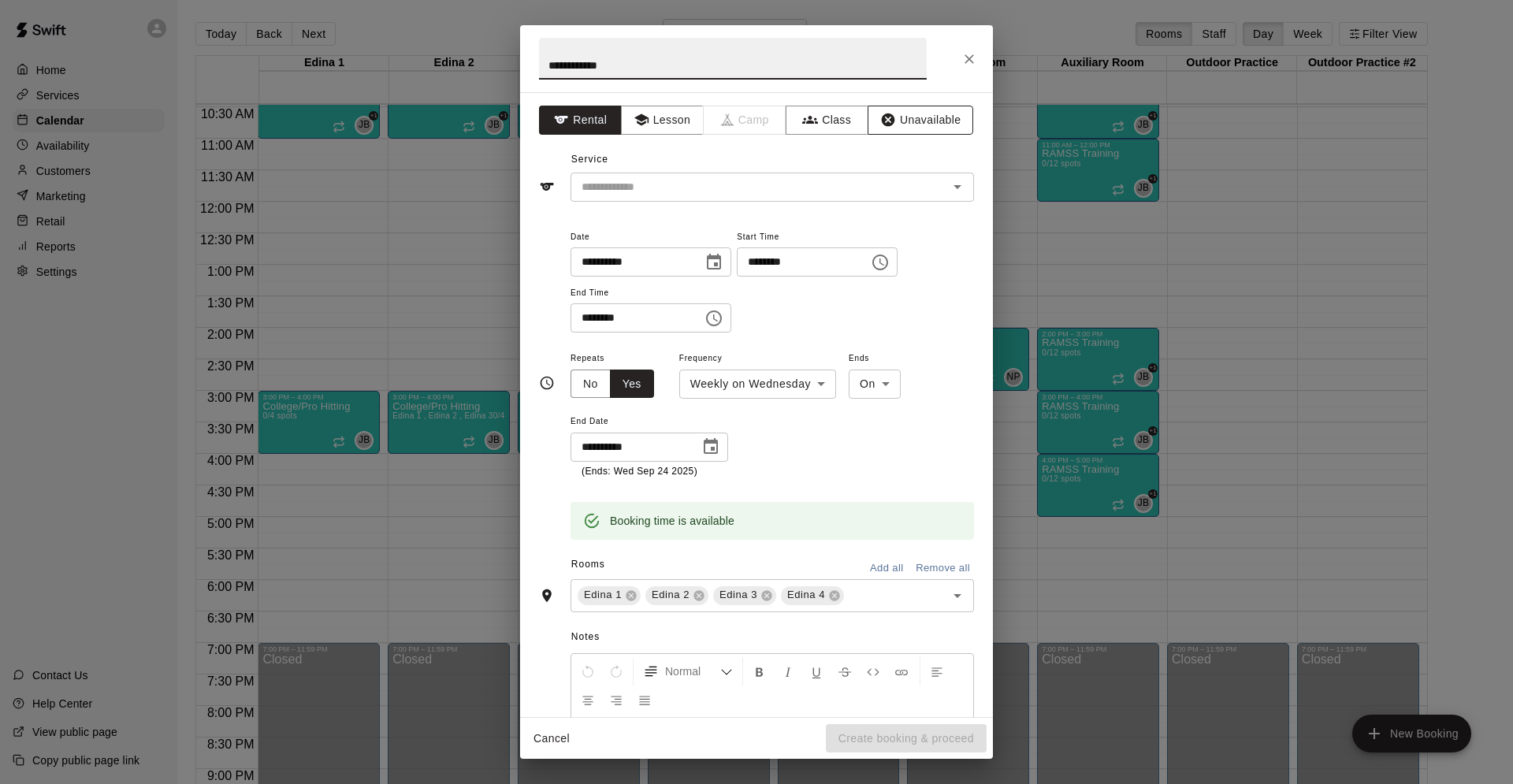 type on "**********" 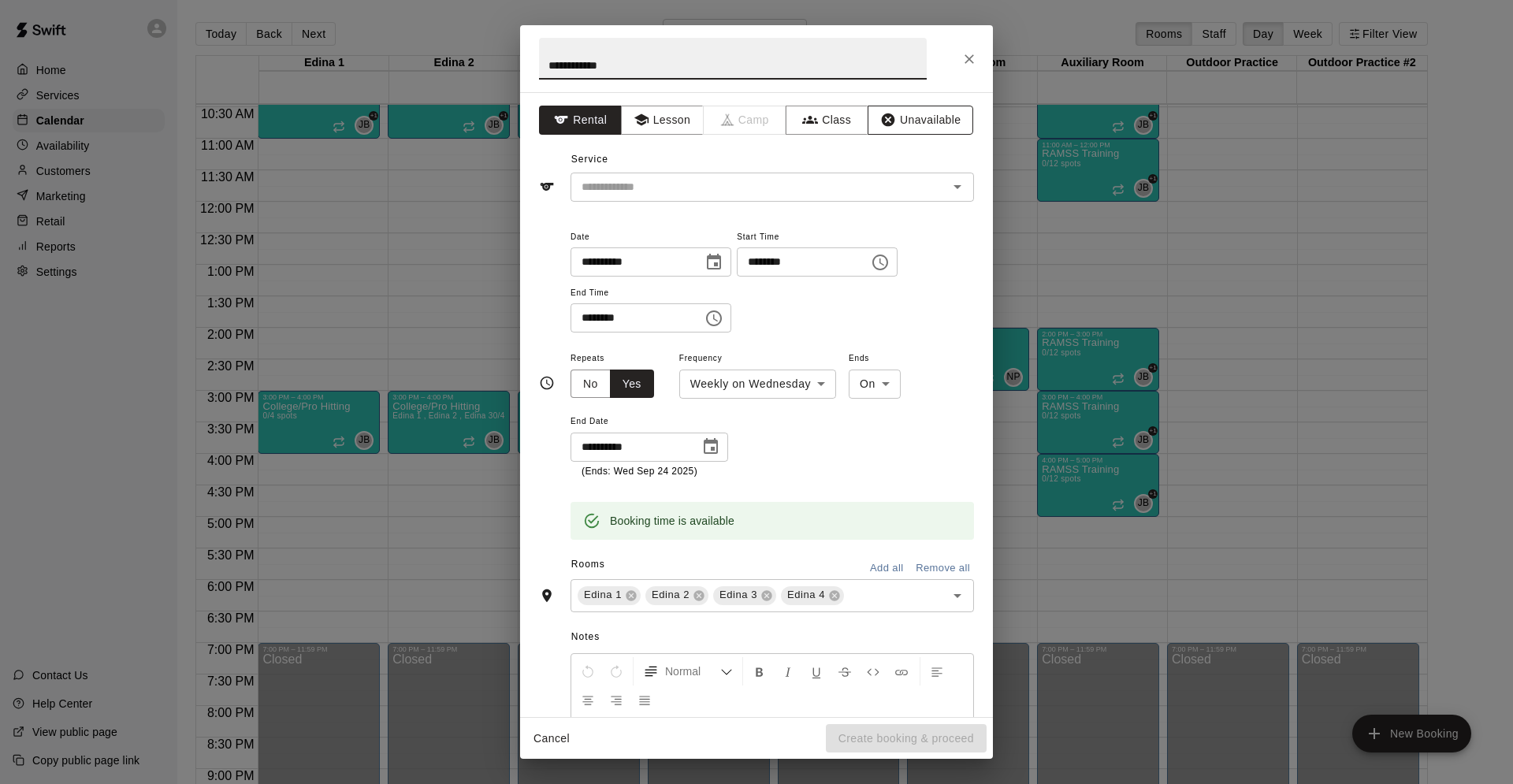 click on "Unavailable" at bounding box center (920, 120) 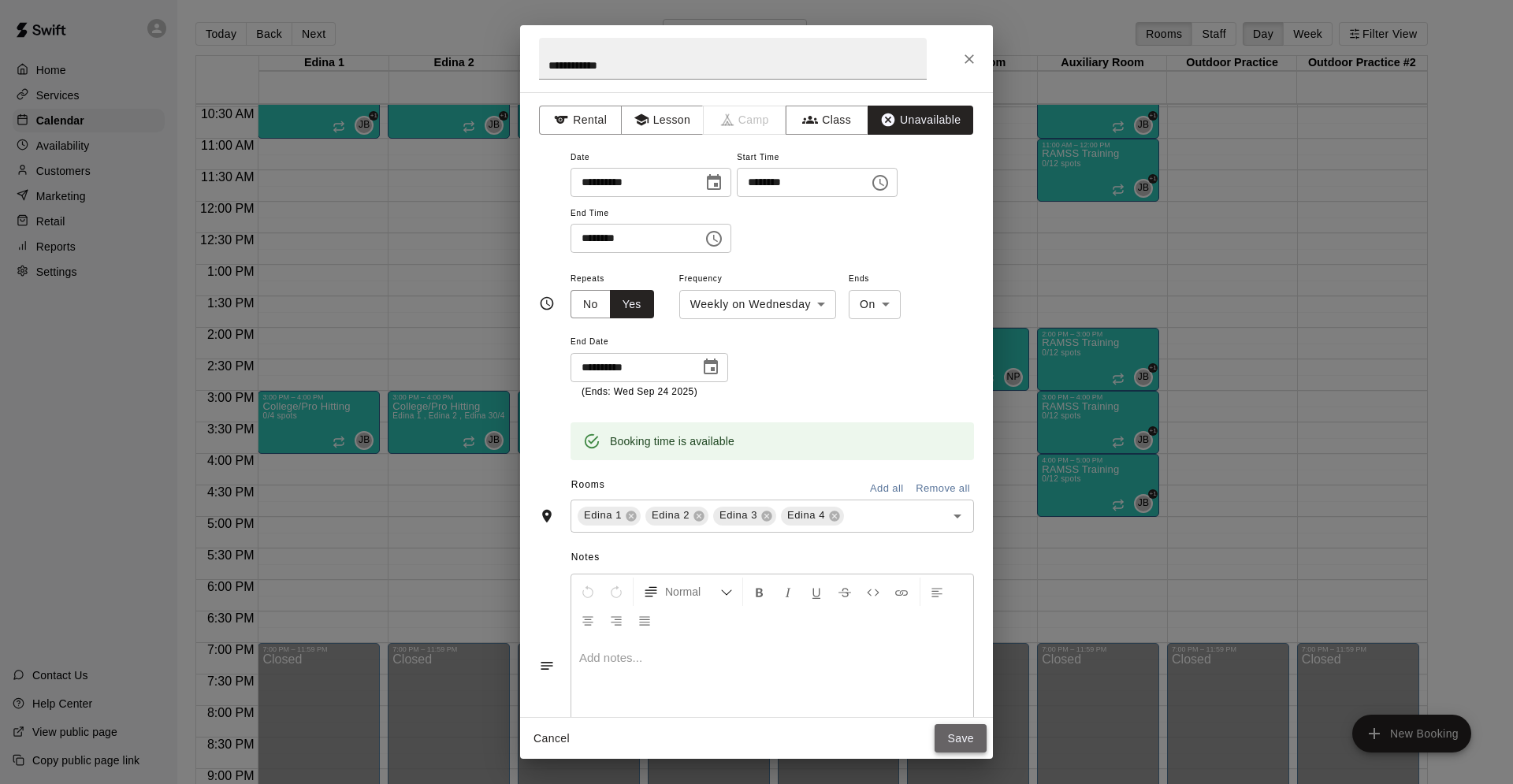 click on "Save" at bounding box center (961, 738) 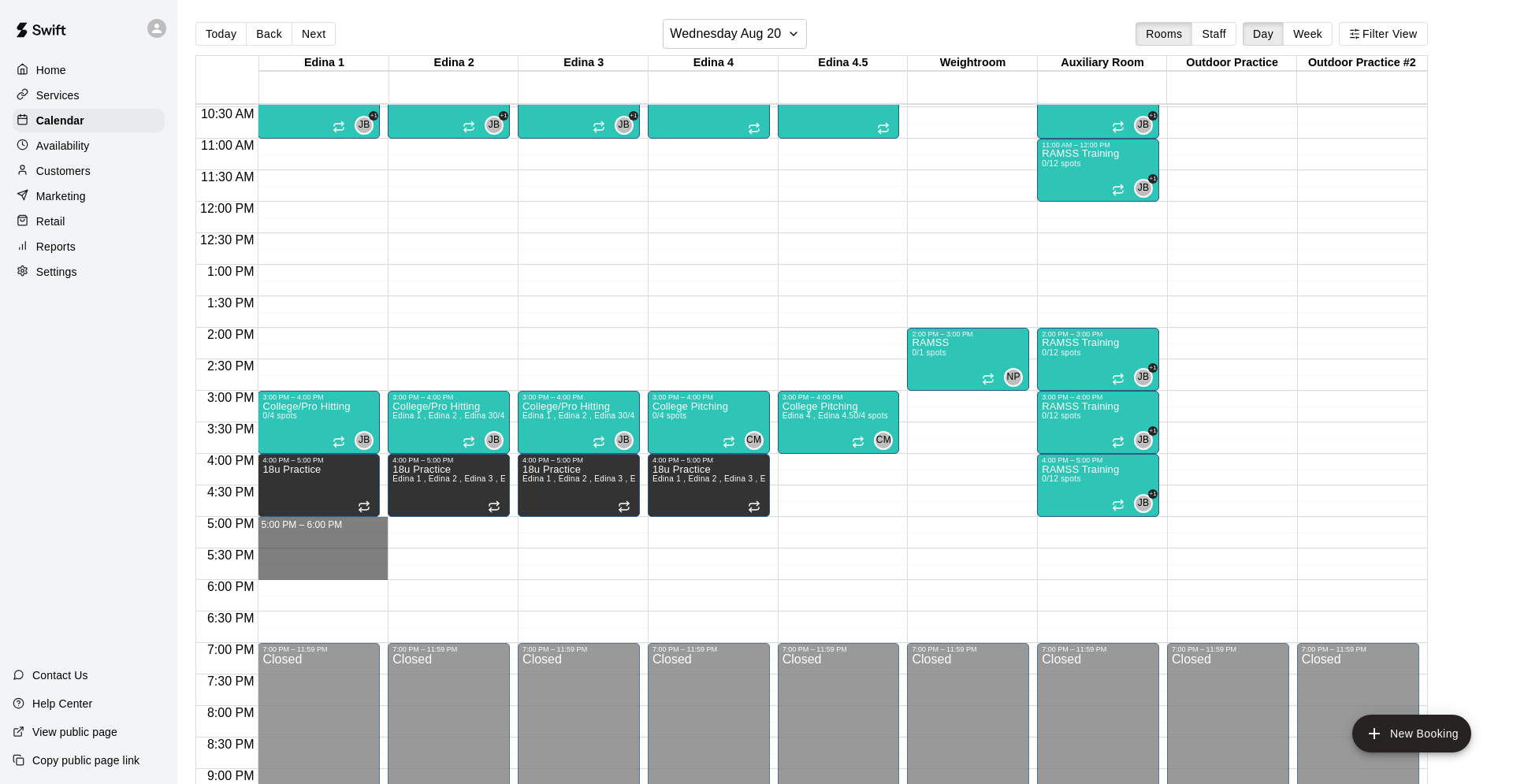 drag, startPoint x: 312, startPoint y: 520, endPoint x: 310, endPoint y: 575, distance: 55.036352 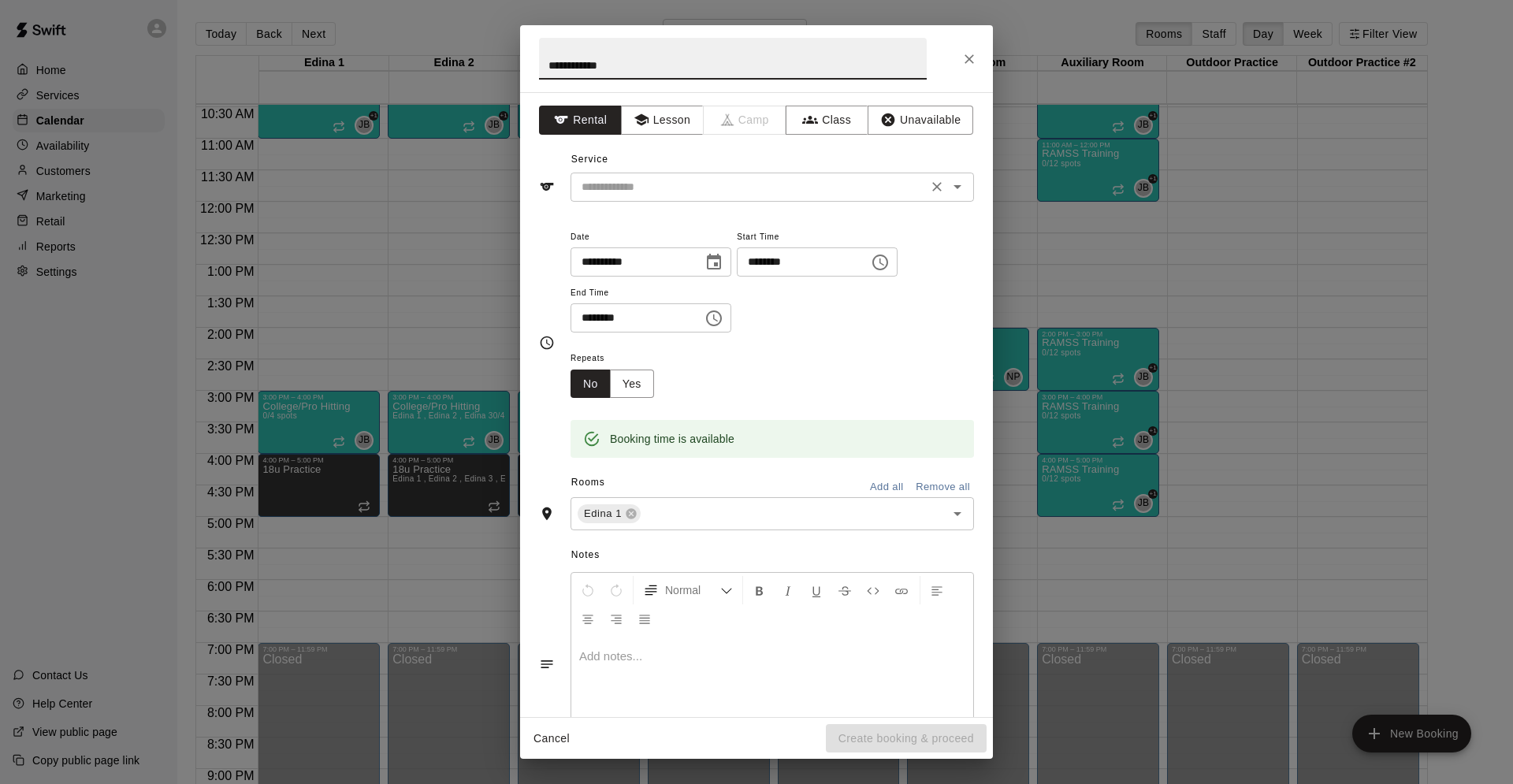 type on "**********" 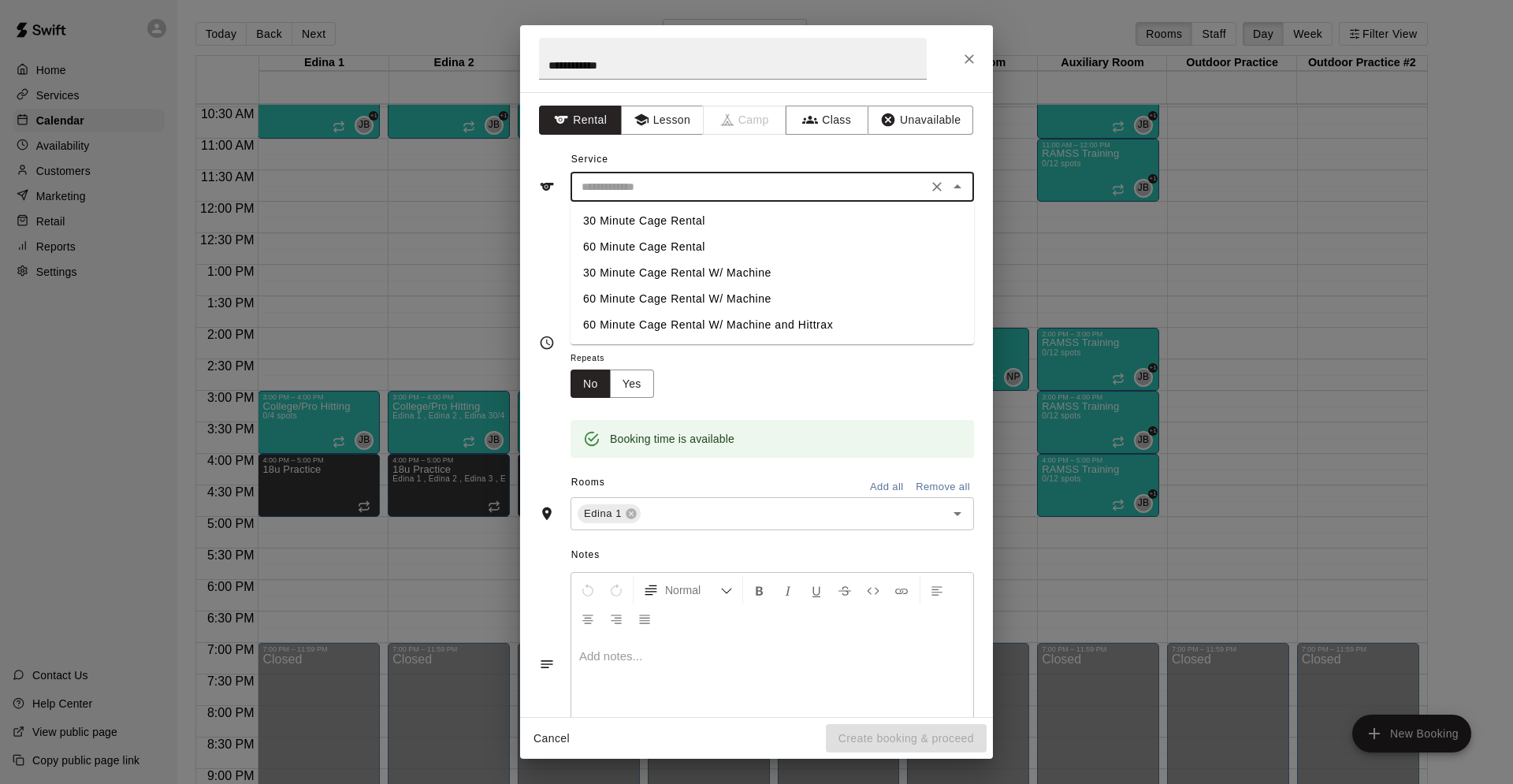 click at bounding box center [749, 187] 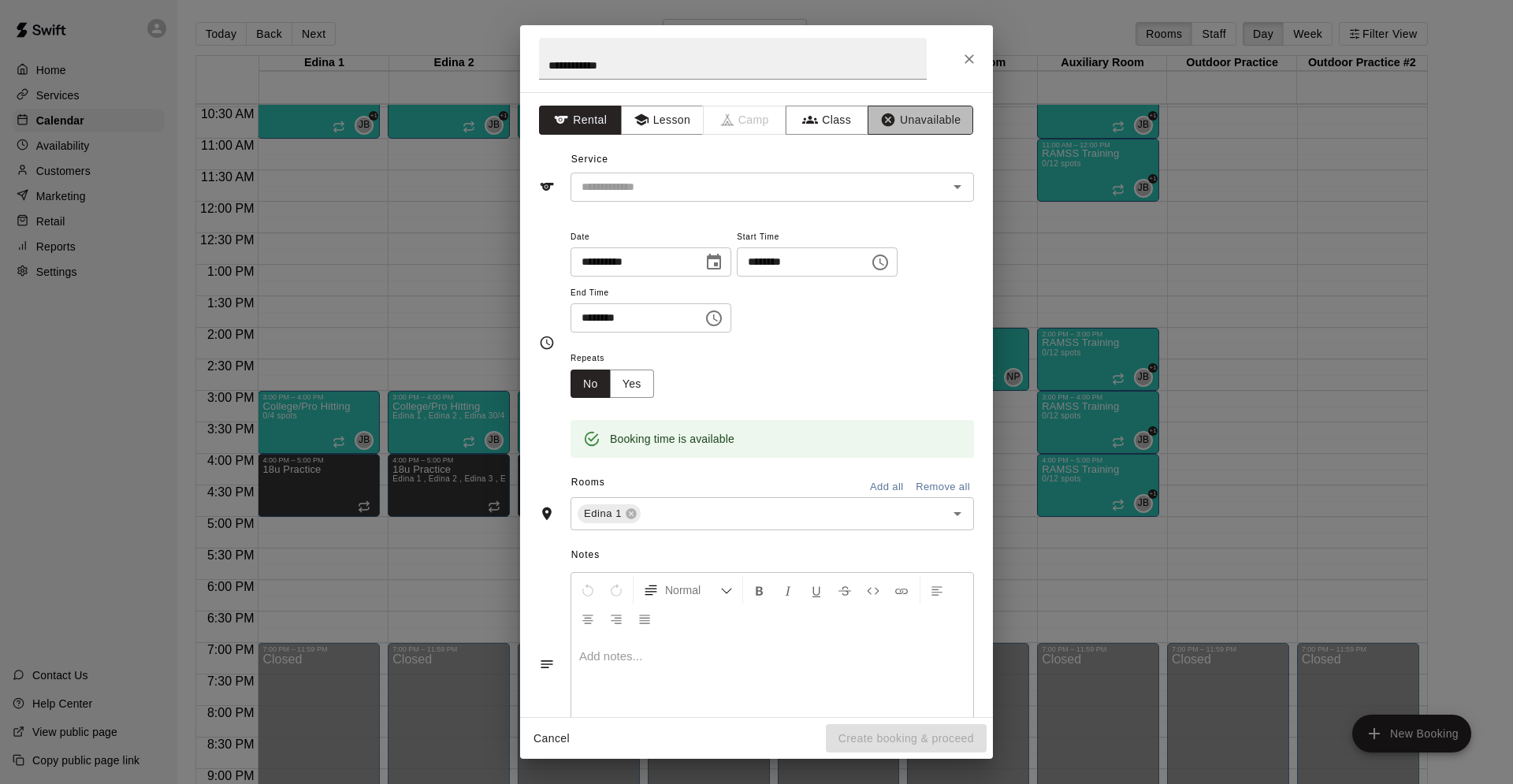 click 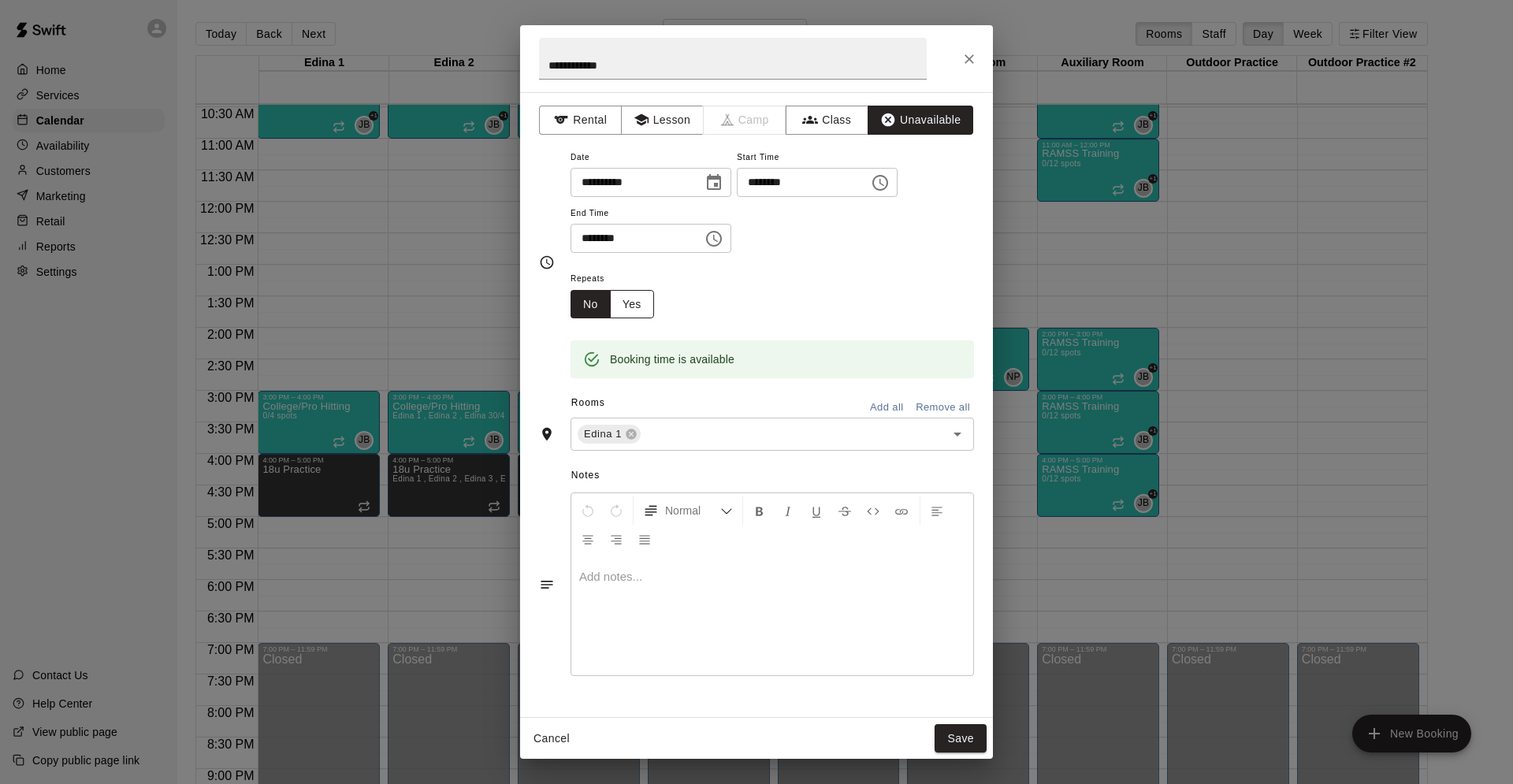 click on "Yes" at bounding box center (632, 304) 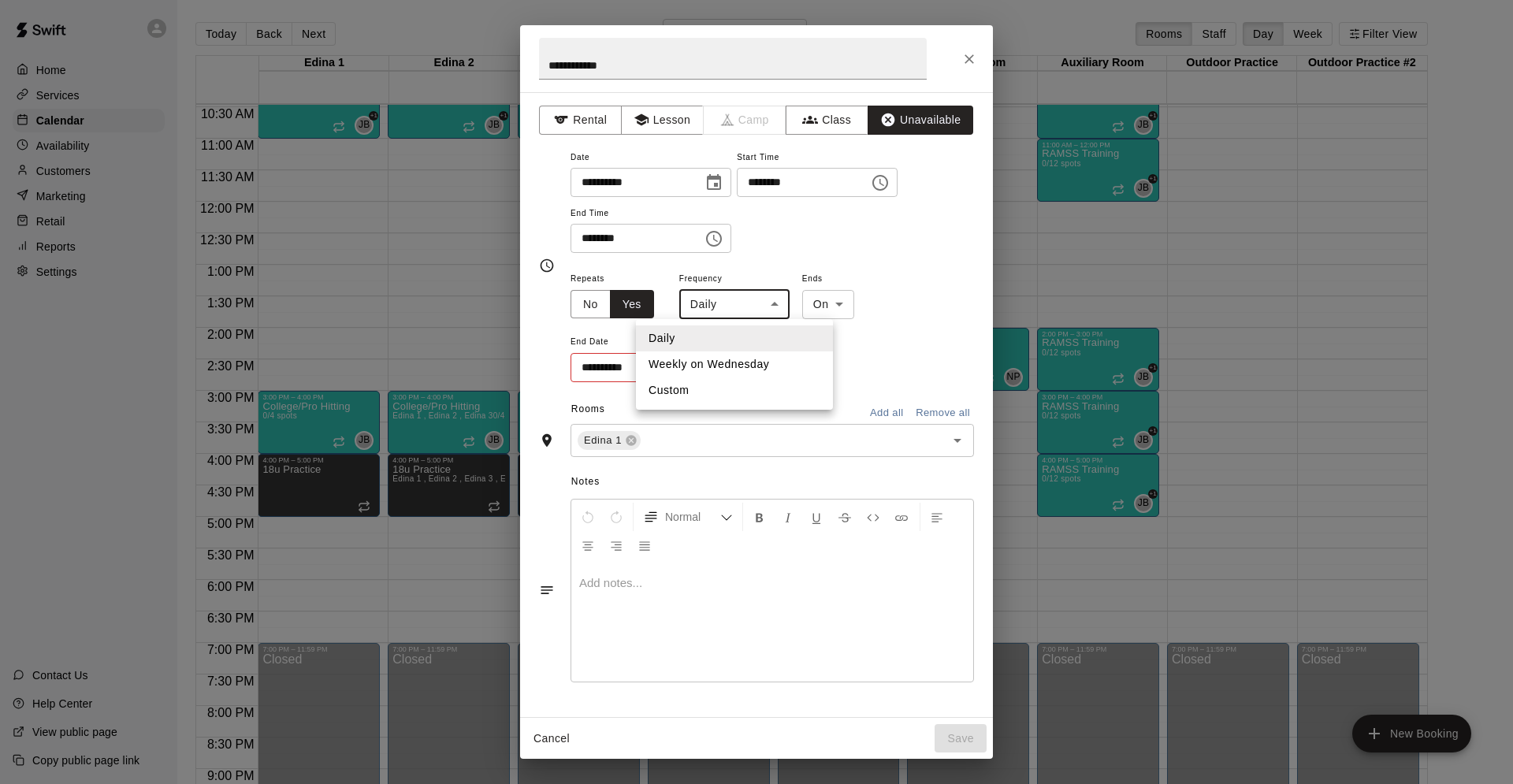 click on "Home Services Calendar Availability Customers Marketing Retail Reports Settings Contact Us Help Center View public page Copy public page link Today Back Next Wednesday Aug 20 Rooms Staff Day Week Filter View Edina 1  20 Wed Edina 2  20 Wed Edina 3  20 Wed Edina 4  20 Wed Edina 4.5 20 Wed Weightroom  20 Wed Auxiliary Room  20 Wed Outdoor Practice 20 Wed Outdoor Practice #2 20 Wed 12:00 AM 12:30 AM 1:00 AM 1:30 AM 2:00 AM 2:30 AM 3:00 AM 3:30 AM 4:00 AM 4:30 AM 5:00 AM 5:30 AM 6:00 AM 6:30 AM 7:00 AM 7:30 AM 8:00 AM 8:30 AM 9:00 AM 9:30 AM 10:00 AM 10:30 AM 11:00 AM 11:30 AM 12:00 PM 12:30 PM 1:00 PM 1:30 PM 2:00 PM 2:30 PM 3:00 PM 3:30 PM 4:00 PM 4:30 PM 5:00 PM 5:30 PM 6:00 PM 6:30 PM 7:00 PM 7:30 PM 8:00 PM 8:30 PM 9:00 PM 9:30 PM 10:00 PM 10:30 PM 11:00 PM 11:30 PM 12:00 AM – 8:00 AM Closed 10:00 AM – 11:00 AM College/Pro Cage Access (Hitting)  0/8 spots JB +1 3:00 PM – 4:00 PM College/Pro Hitting  0/4 spots JB 0 4:00 PM – 5:00 PM 18u Practice 7:00 PM – 11:59 PM Closed 12:00 AM – 8:00 AM Closed" at bounding box center (756, 404) 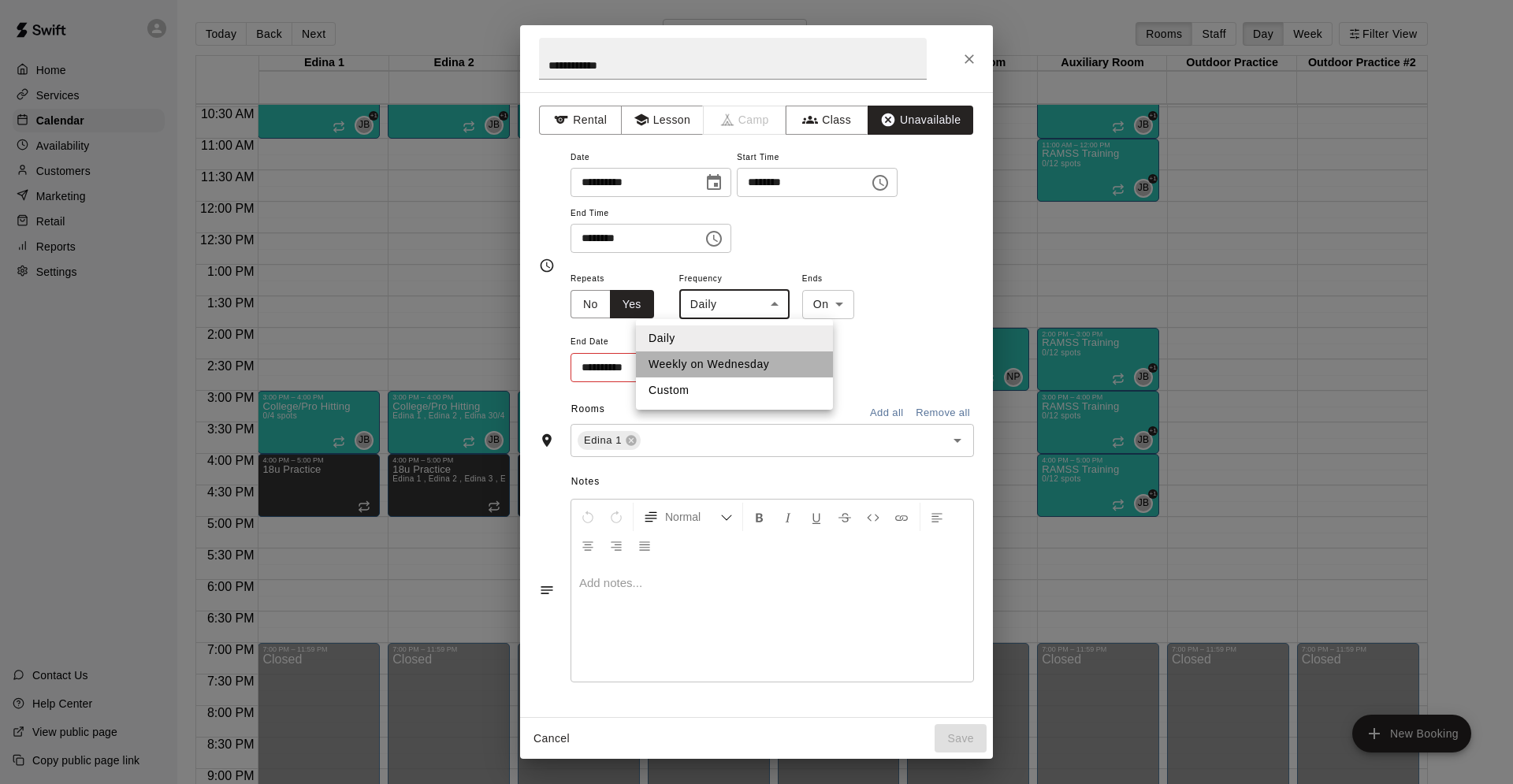 click on "Weekly on Wednesday" at bounding box center [734, 364] 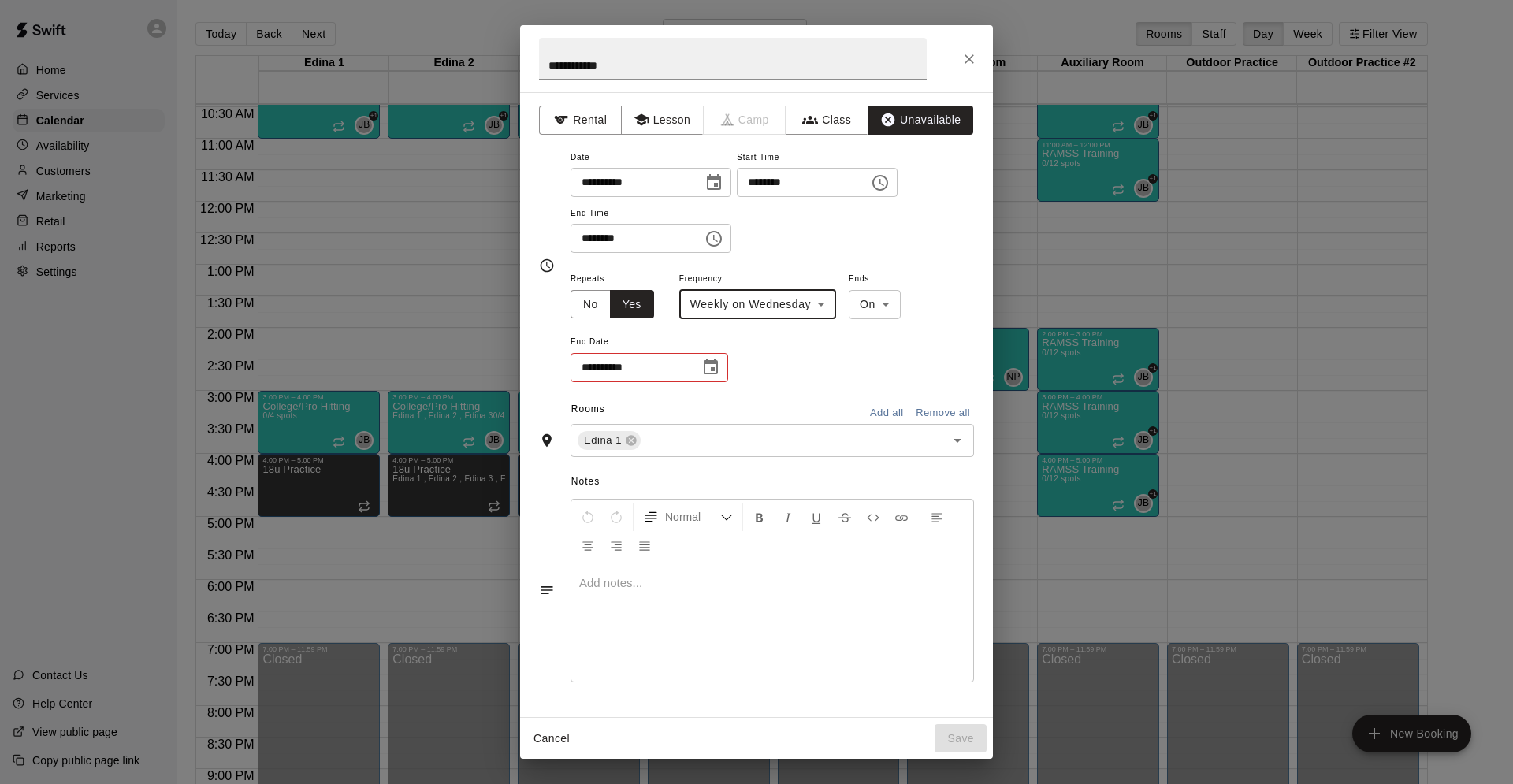 click 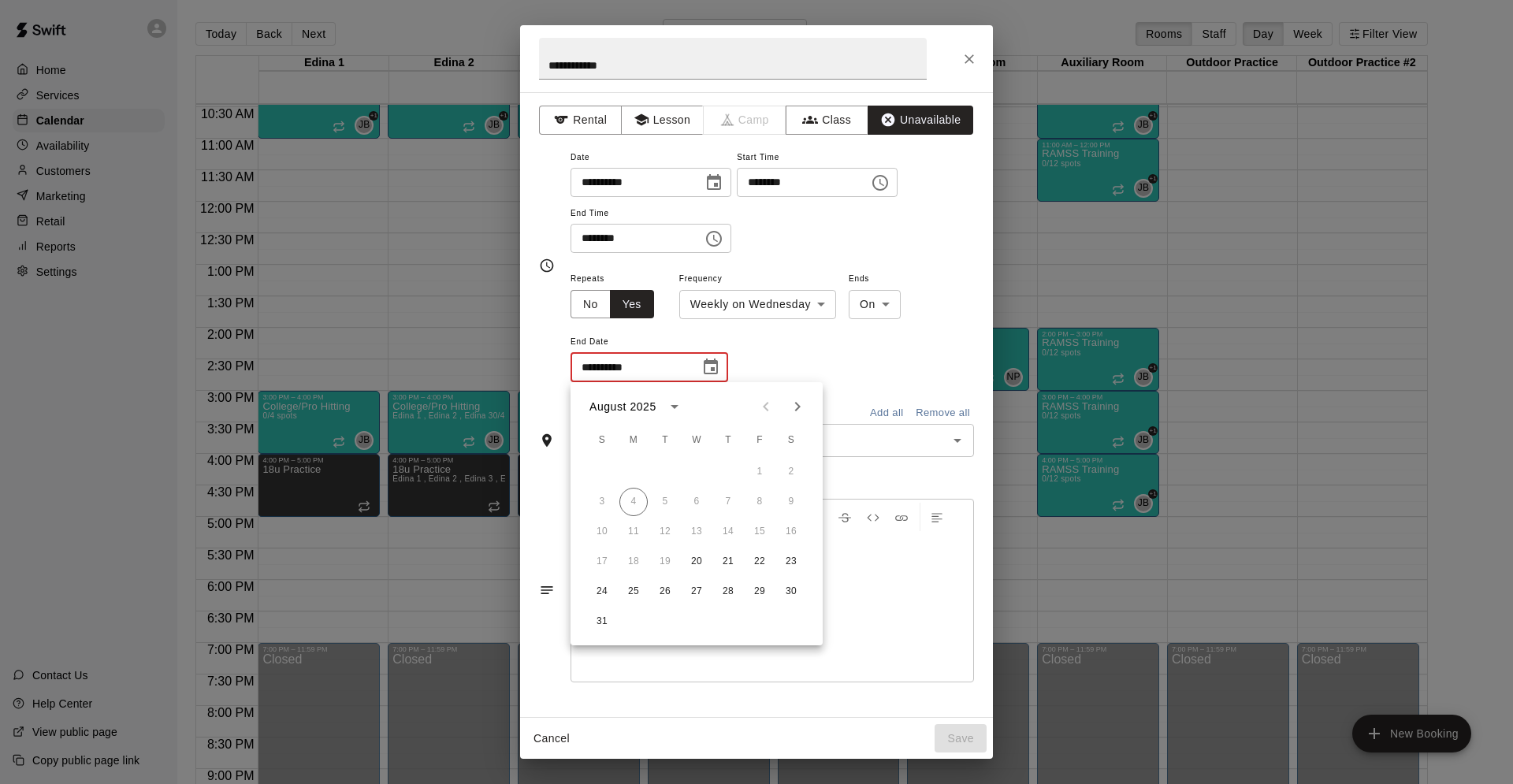 click 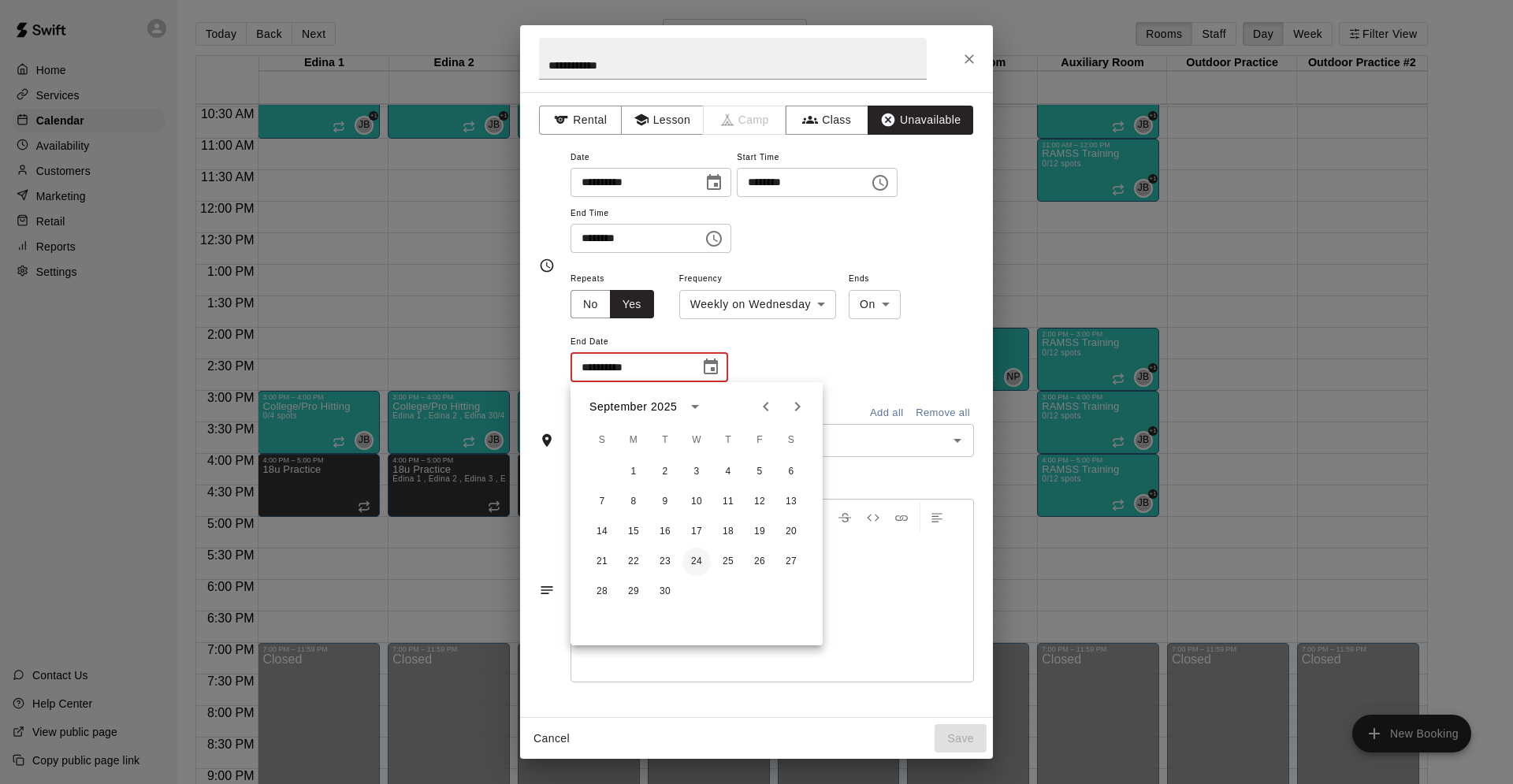 click on "24" at bounding box center (697, 562) 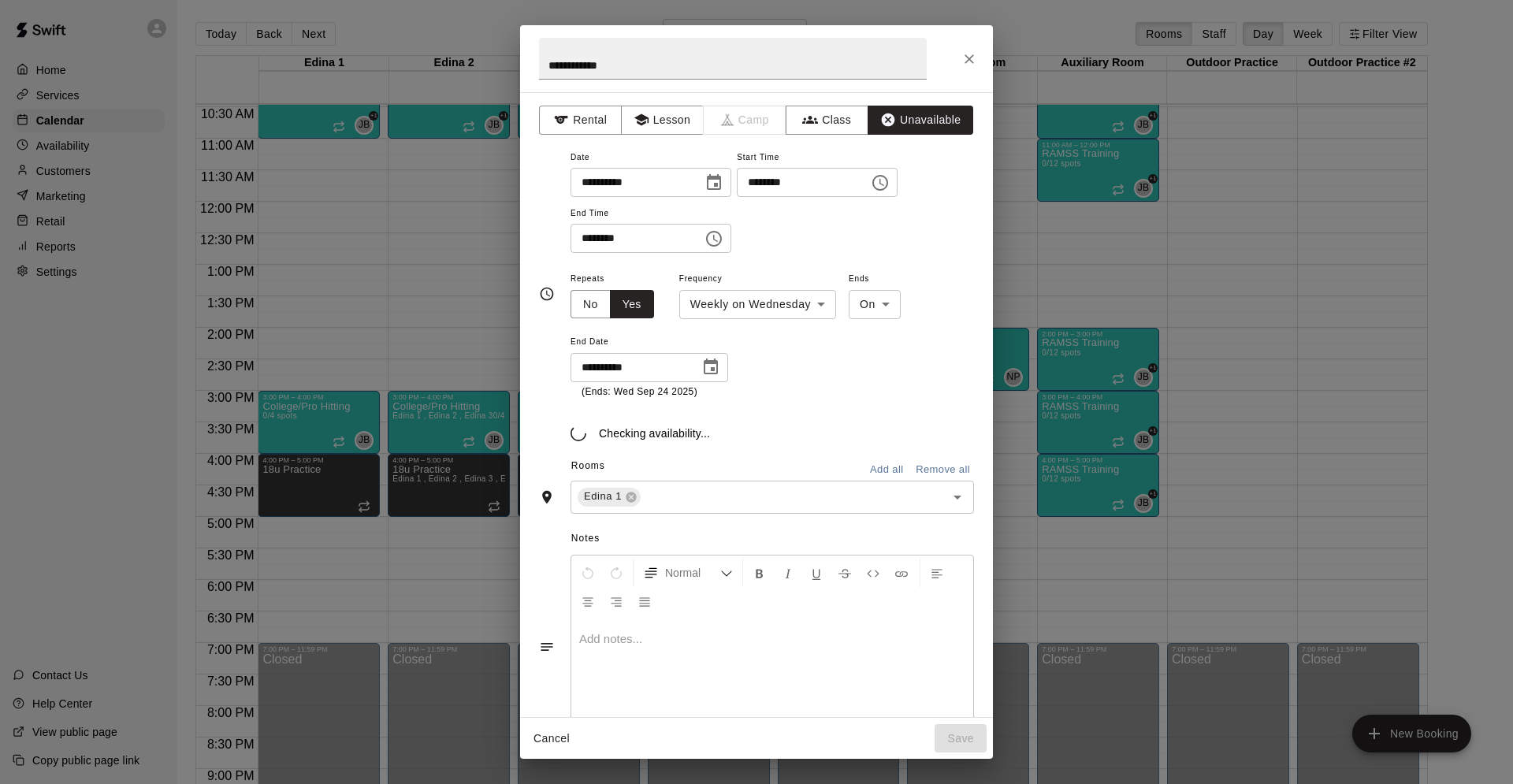 type on "**********" 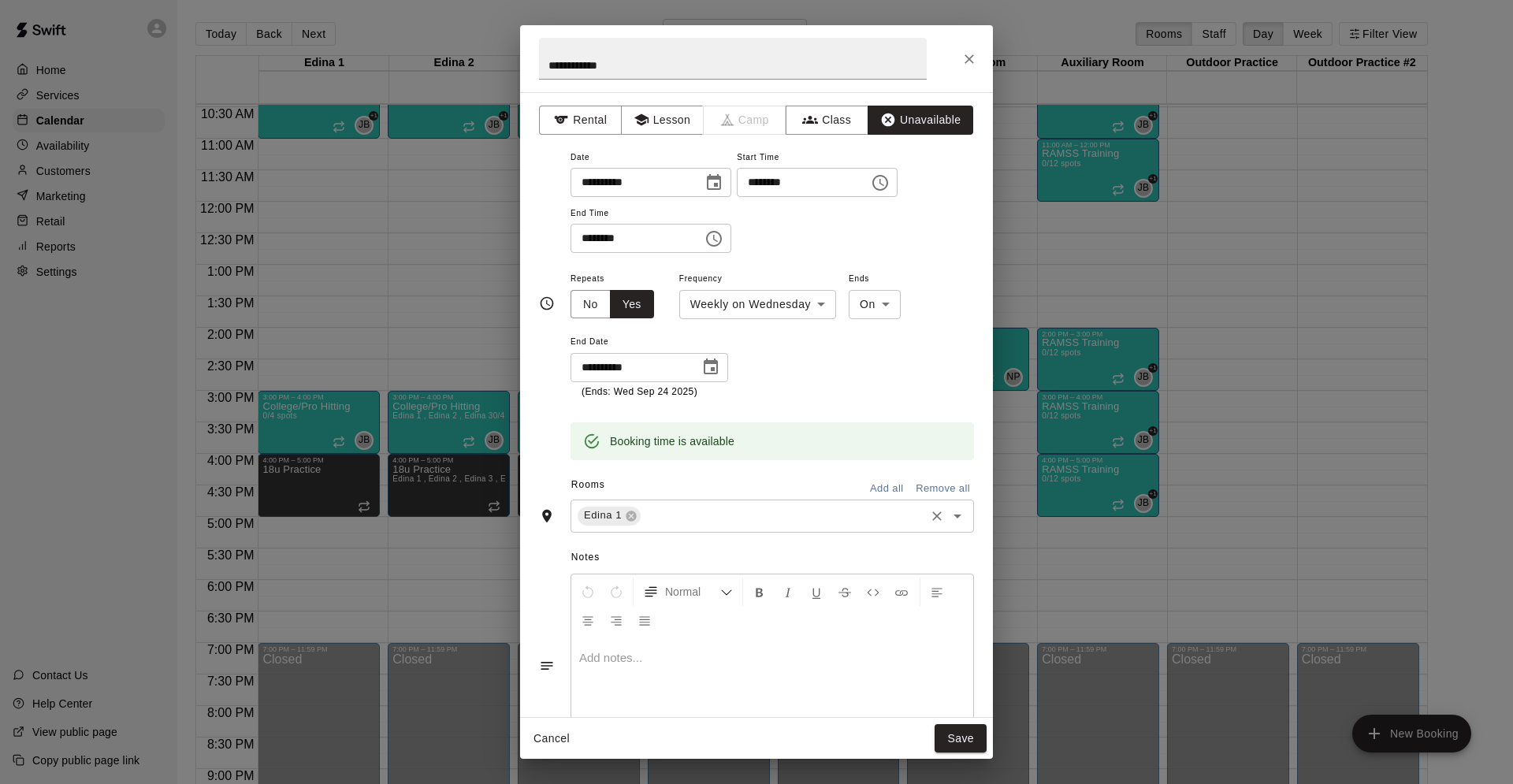 click on "Edina 1  ​" at bounding box center [772, 516] 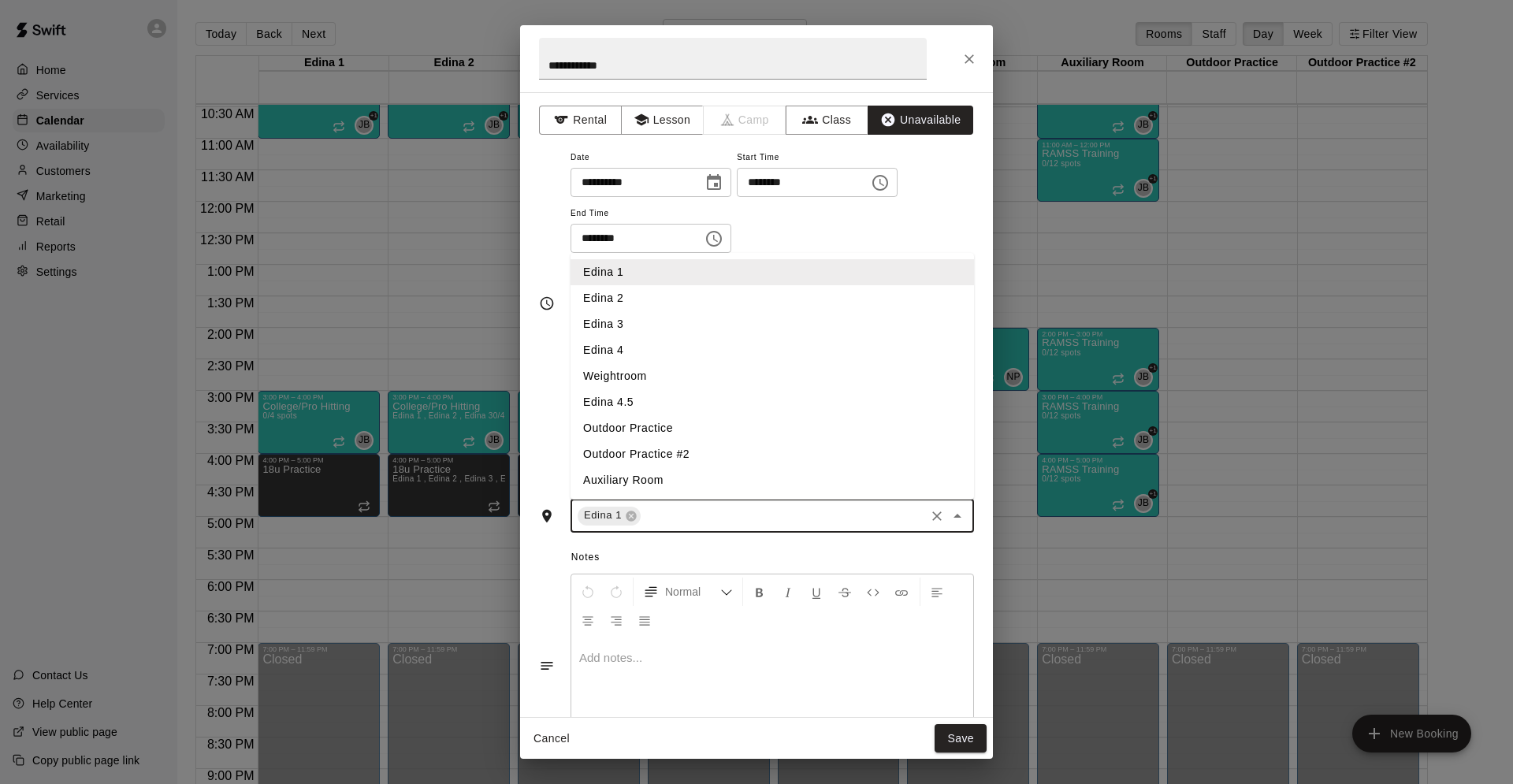 click on "Edina 2" at bounding box center (772, 298) 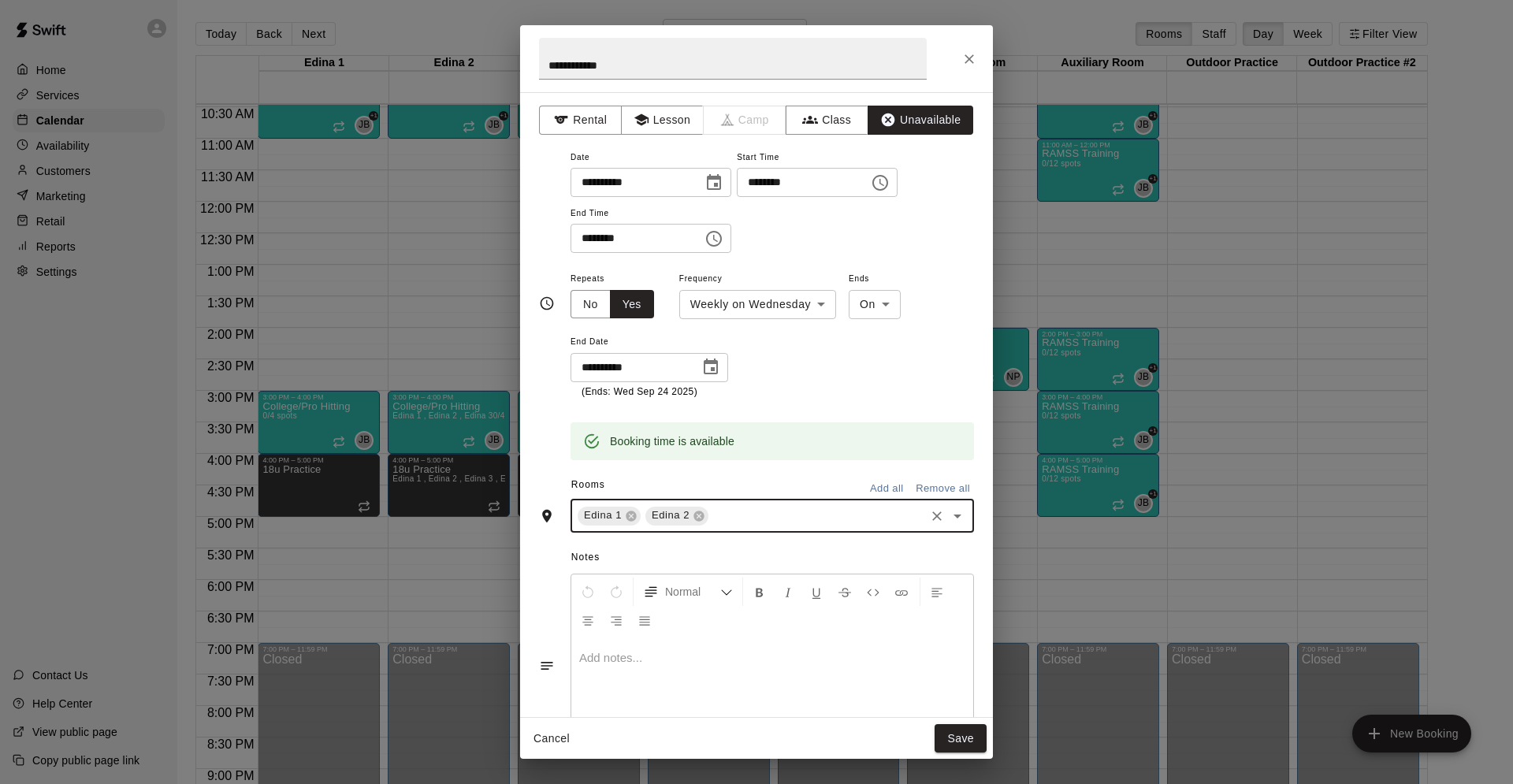 click at bounding box center [816, 515] 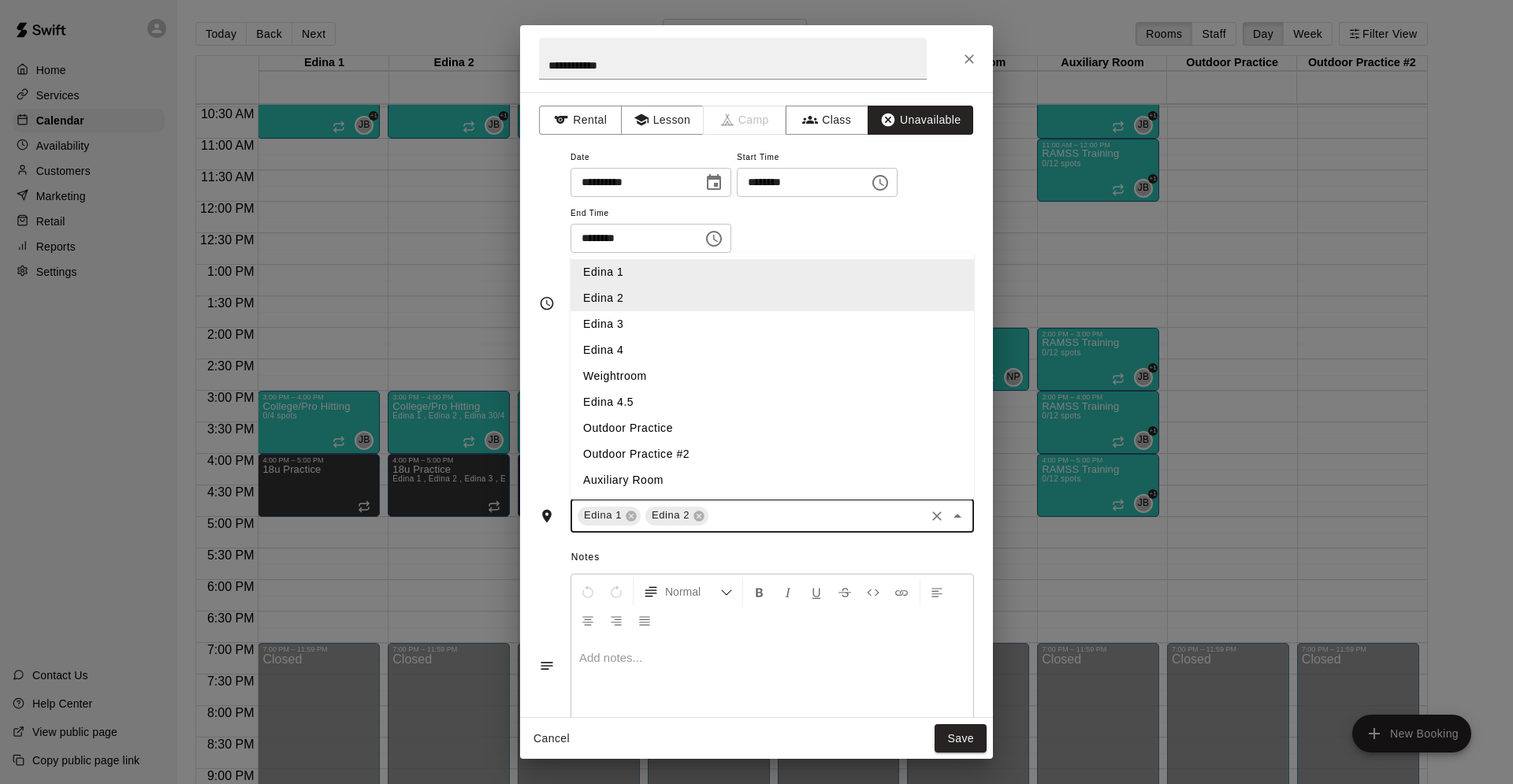 click on "Edina 3" at bounding box center (772, 324) 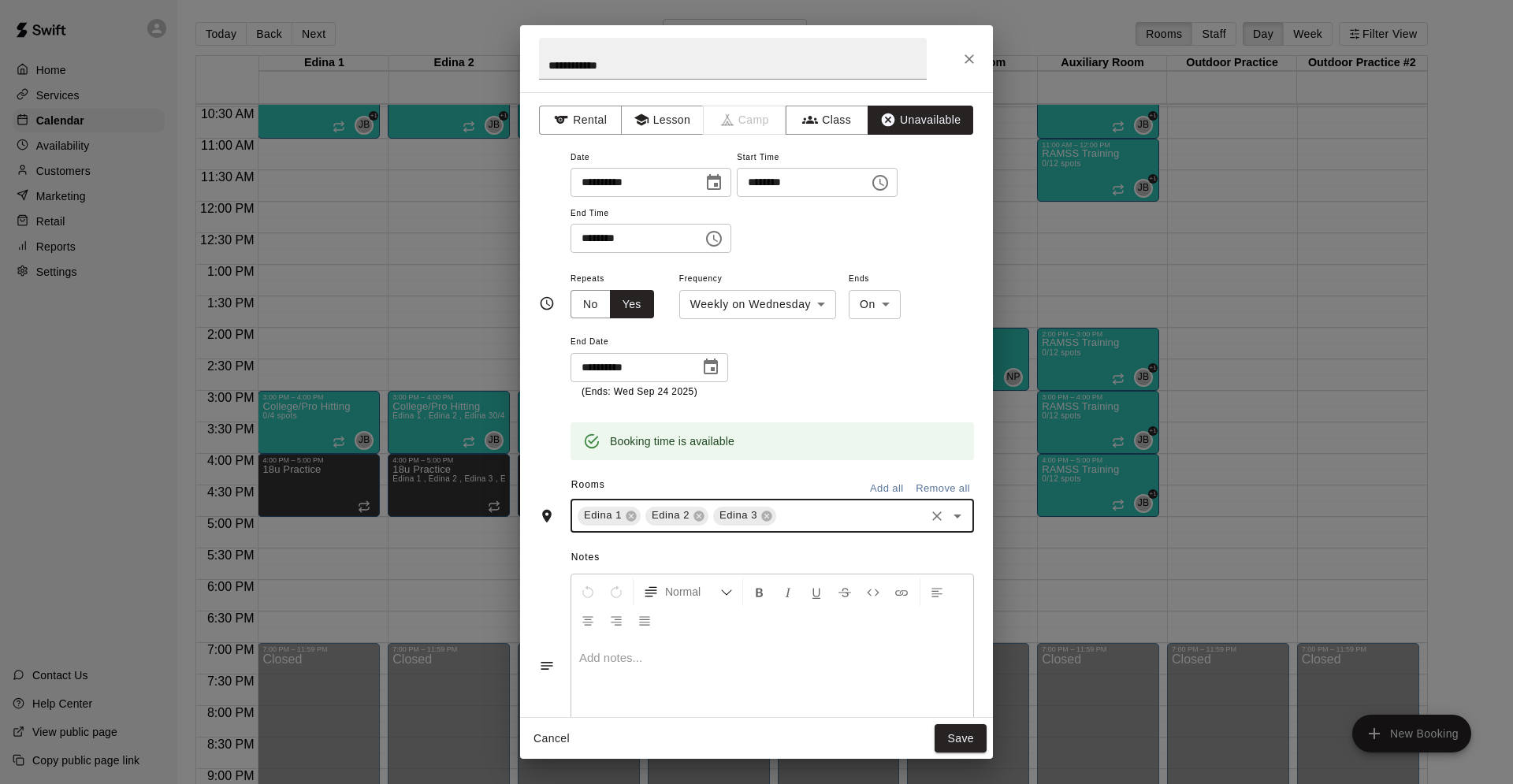 click at bounding box center [850, 515] 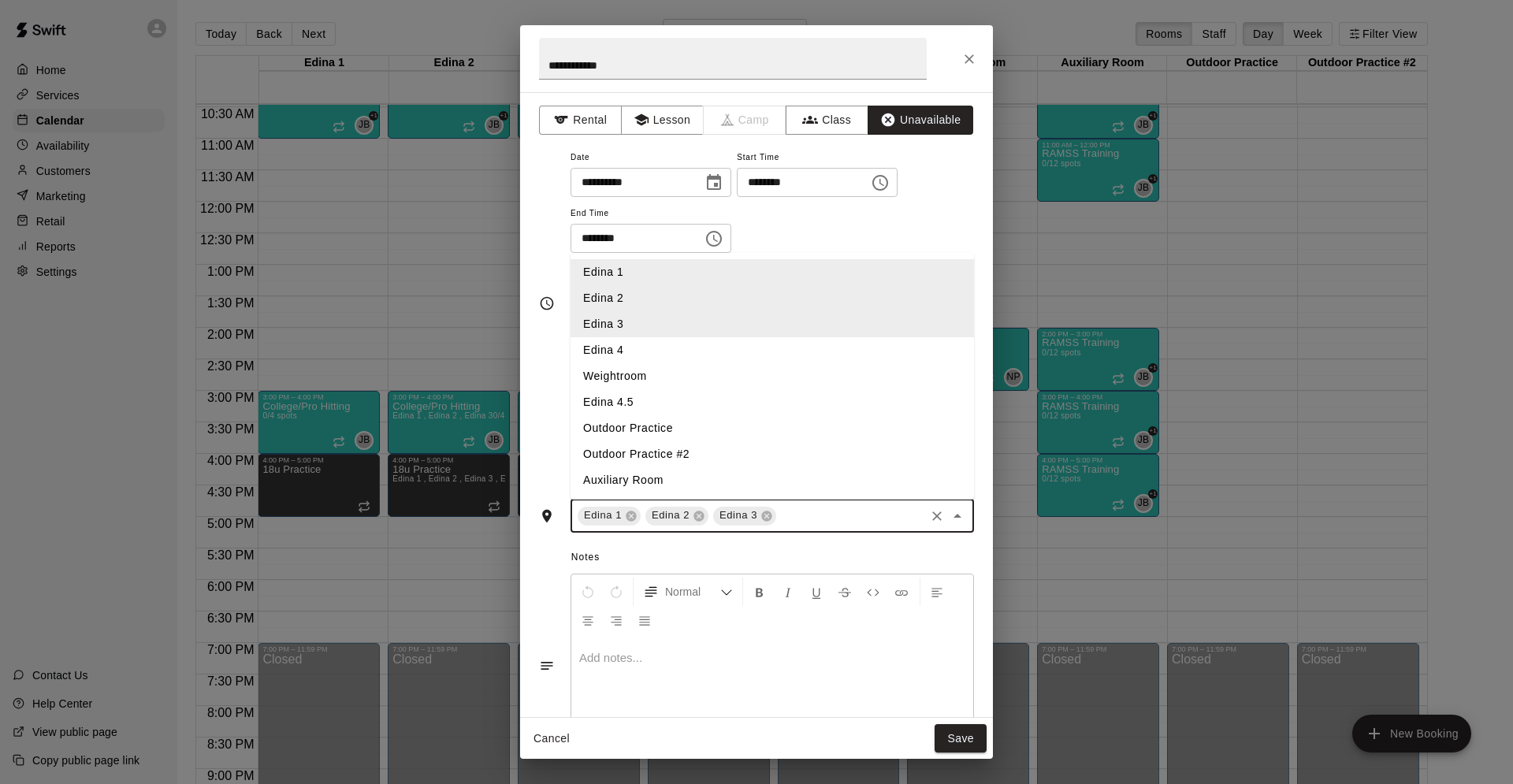 click on "Edina 4" at bounding box center [772, 350] 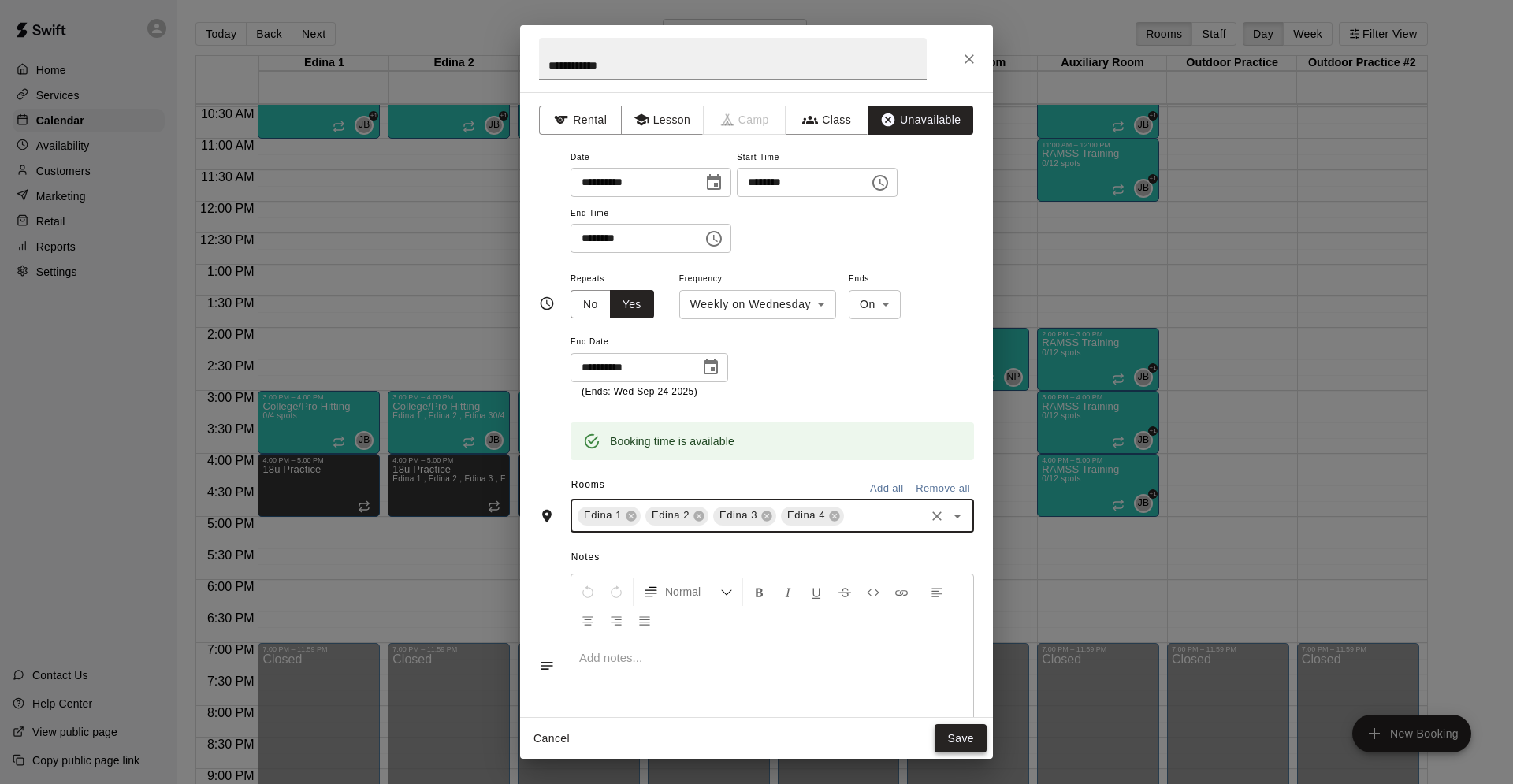 click on "Save" at bounding box center [961, 738] 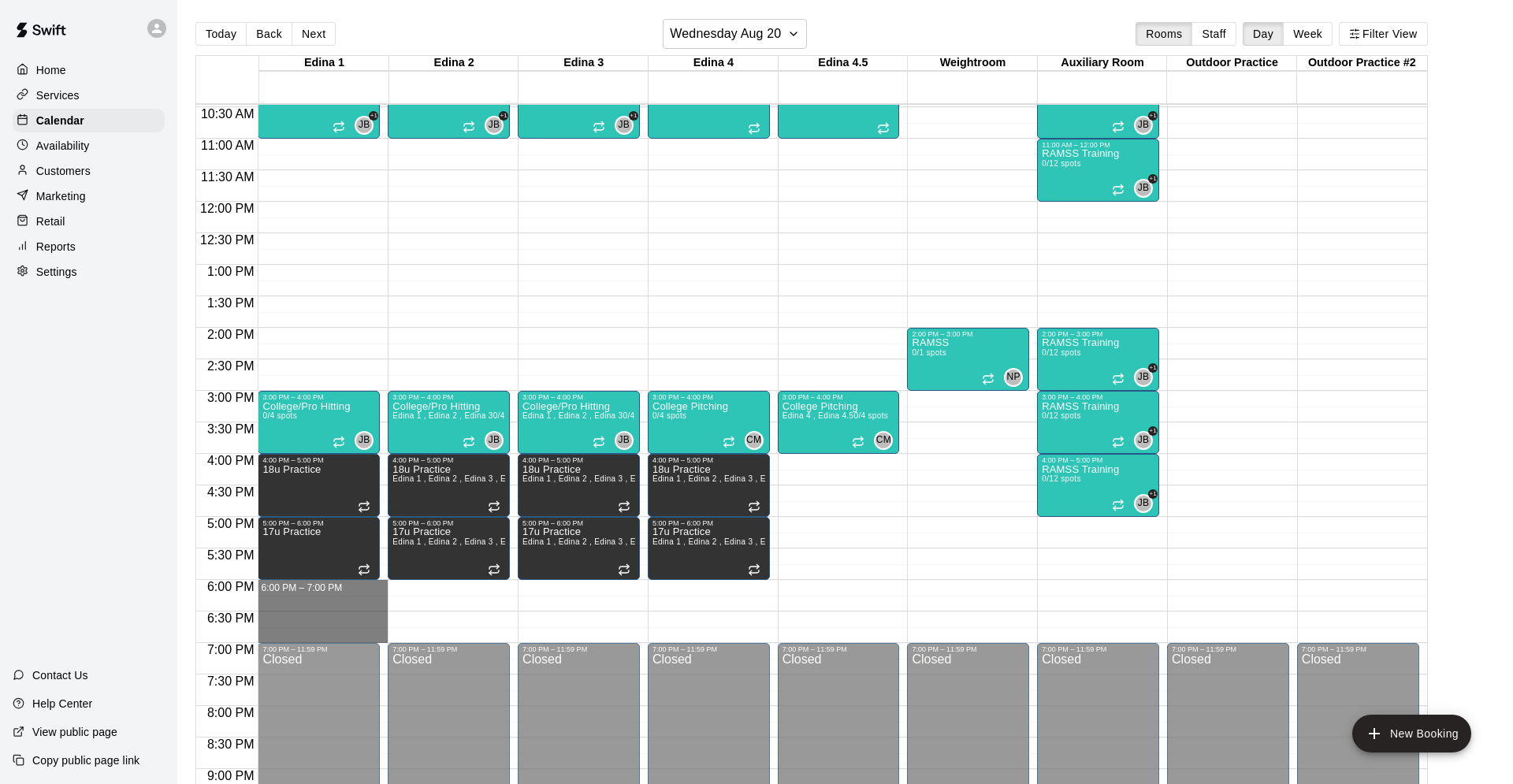 drag, startPoint x: 297, startPoint y: 583, endPoint x: 310, endPoint y: 629, distance: 47.801674 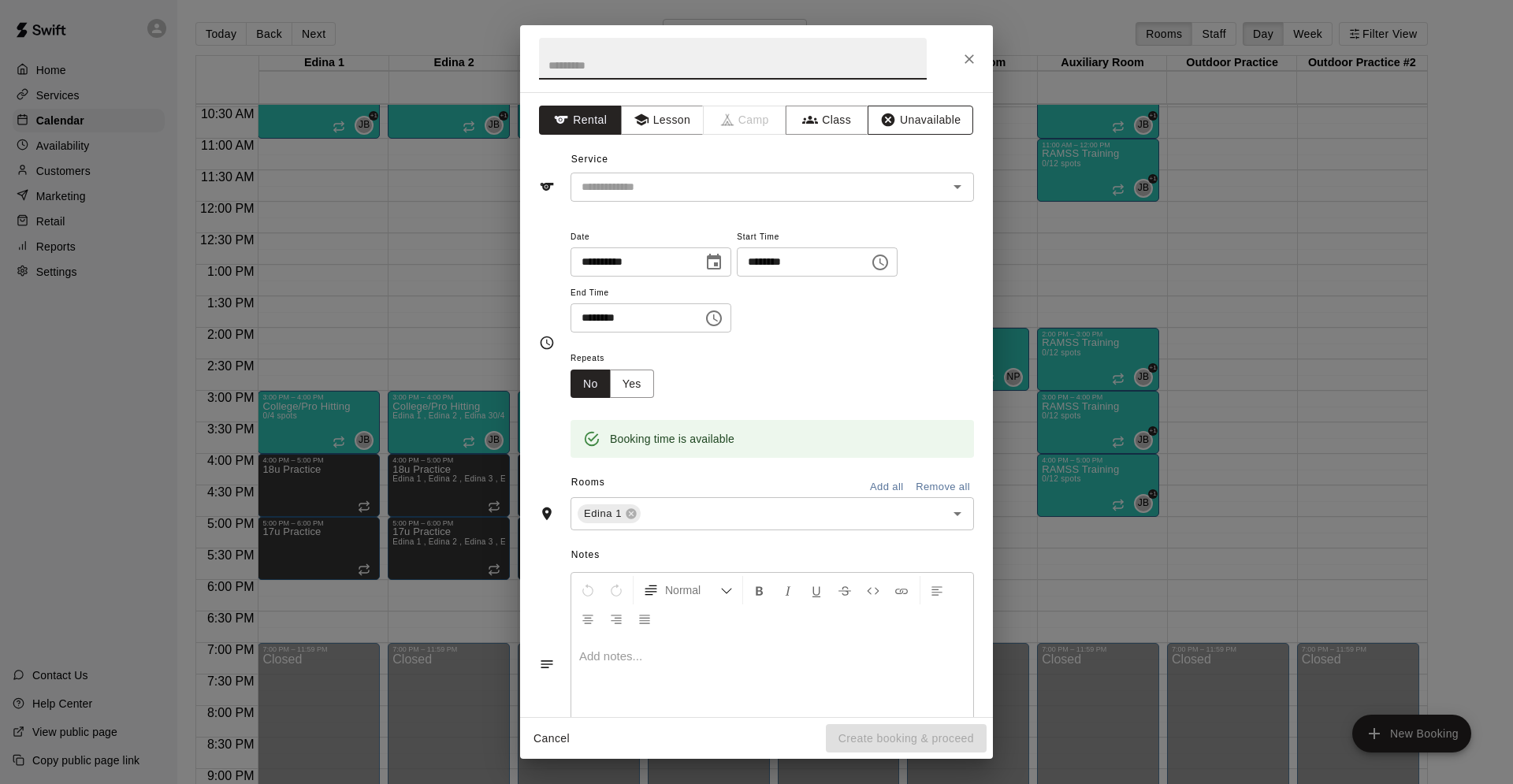 click on "Unavailable" at bounding box center [920, 120] 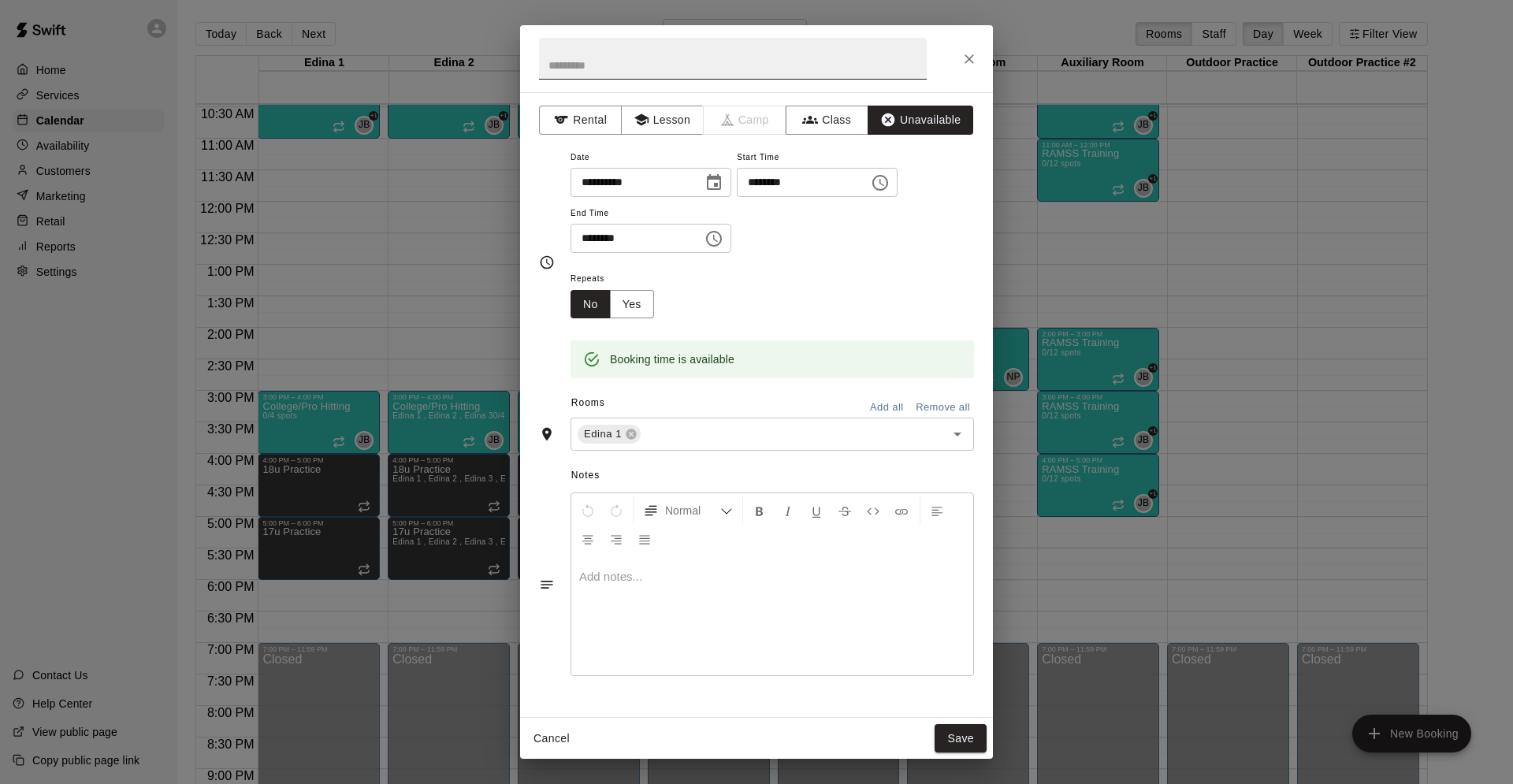 click at bounding box center (733, 58) 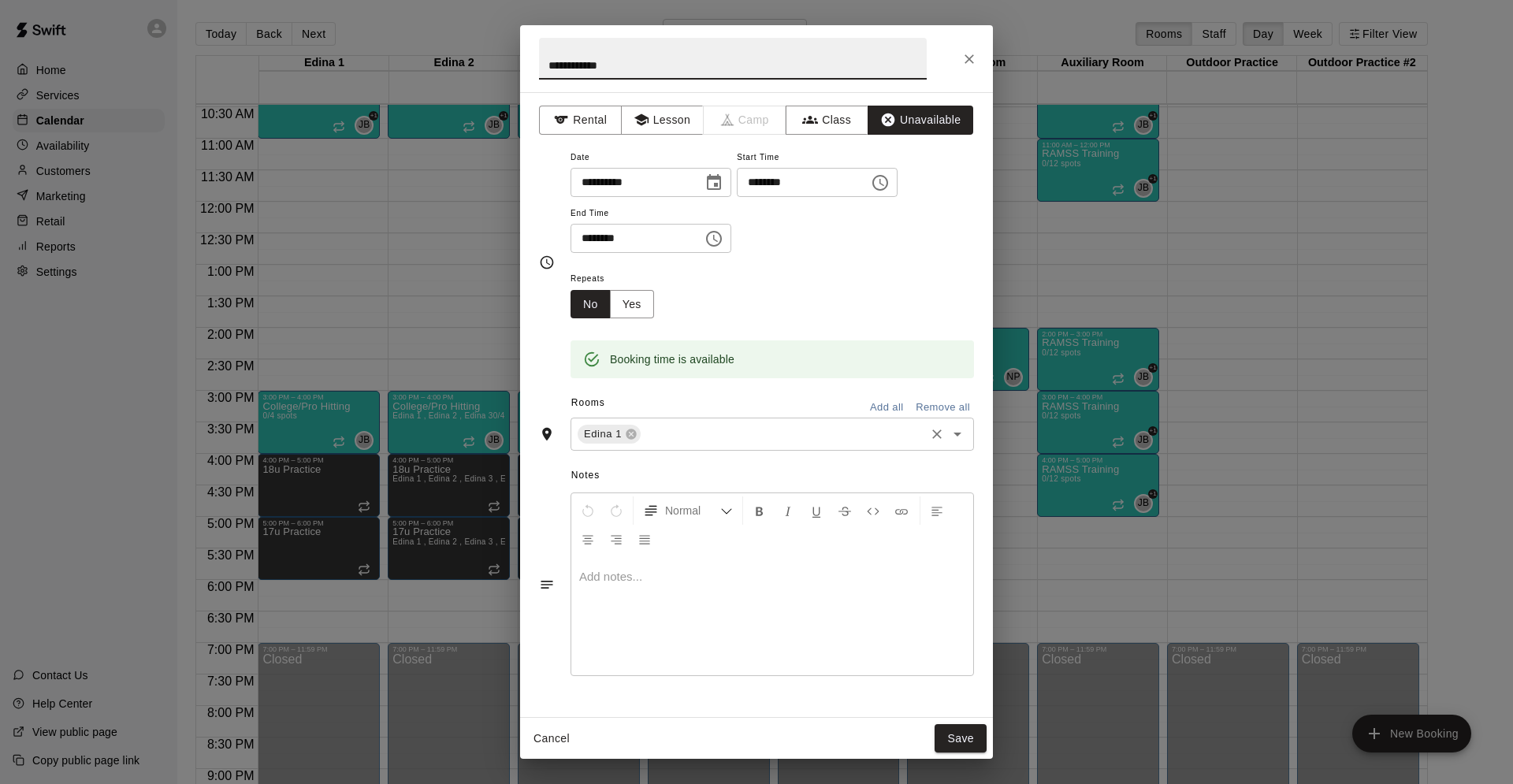 click on "Edina 1  ​" at bounding box center (772, 434) 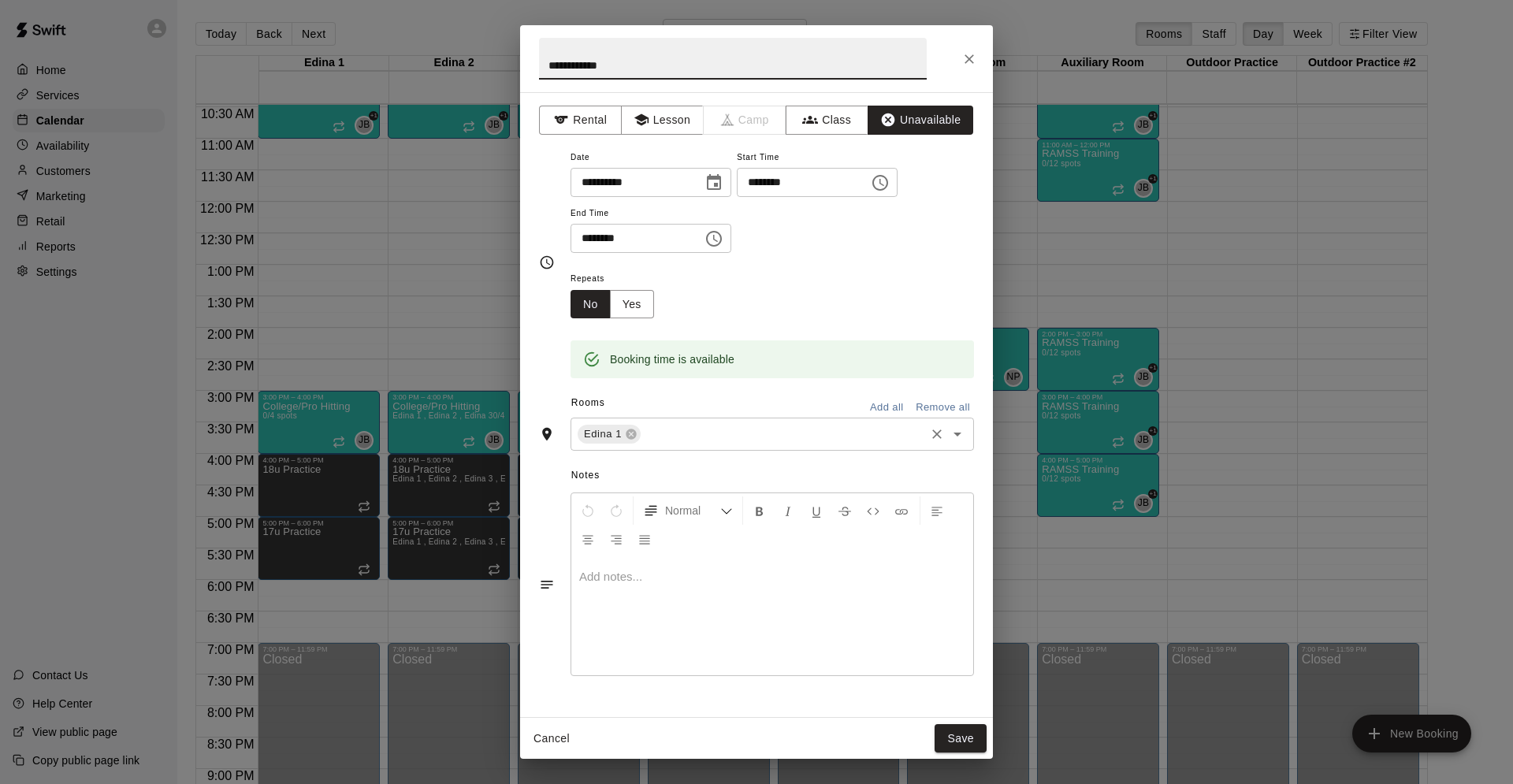 type on "**********" 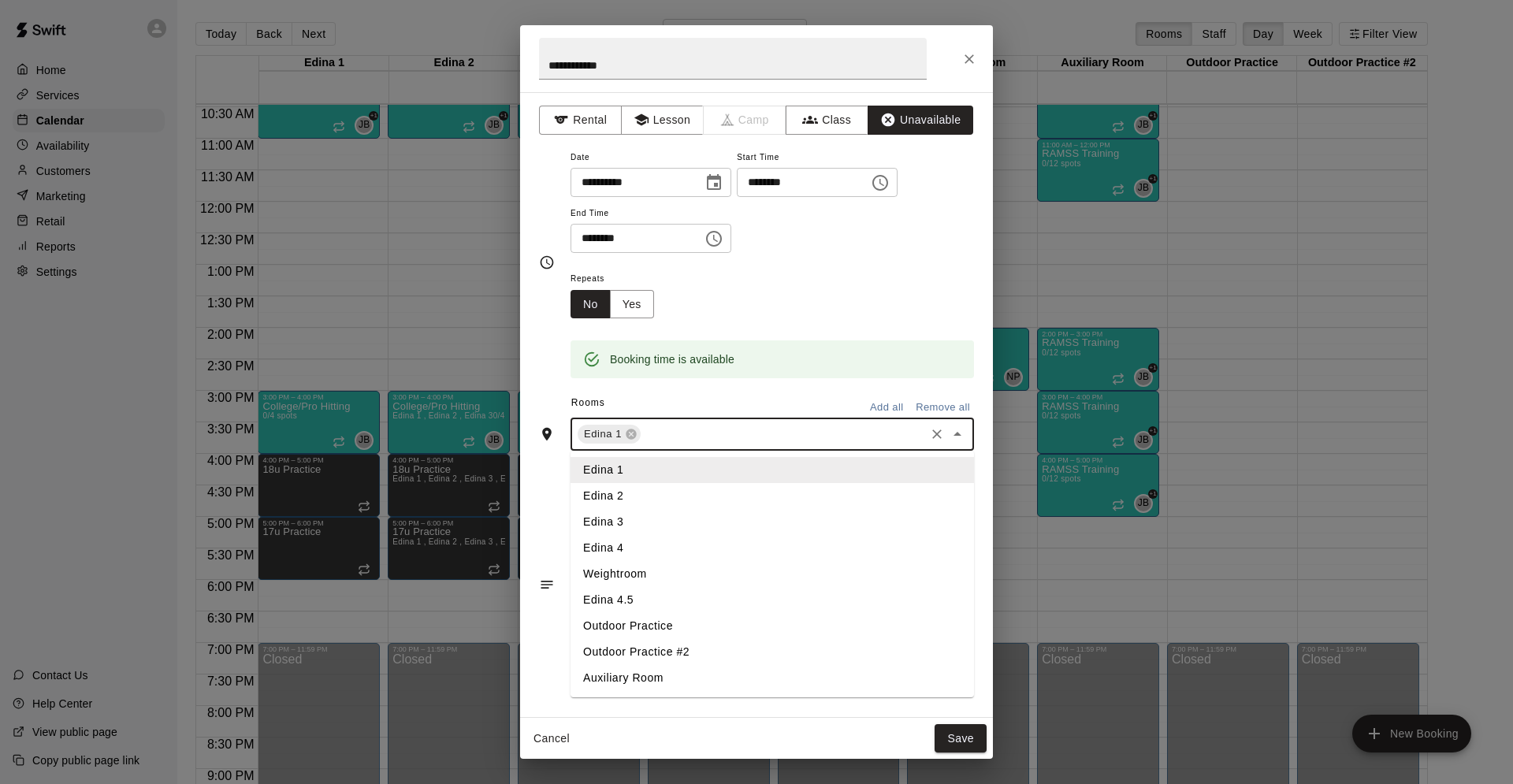 click on "Edina 2" at bounding box center [772, 496] 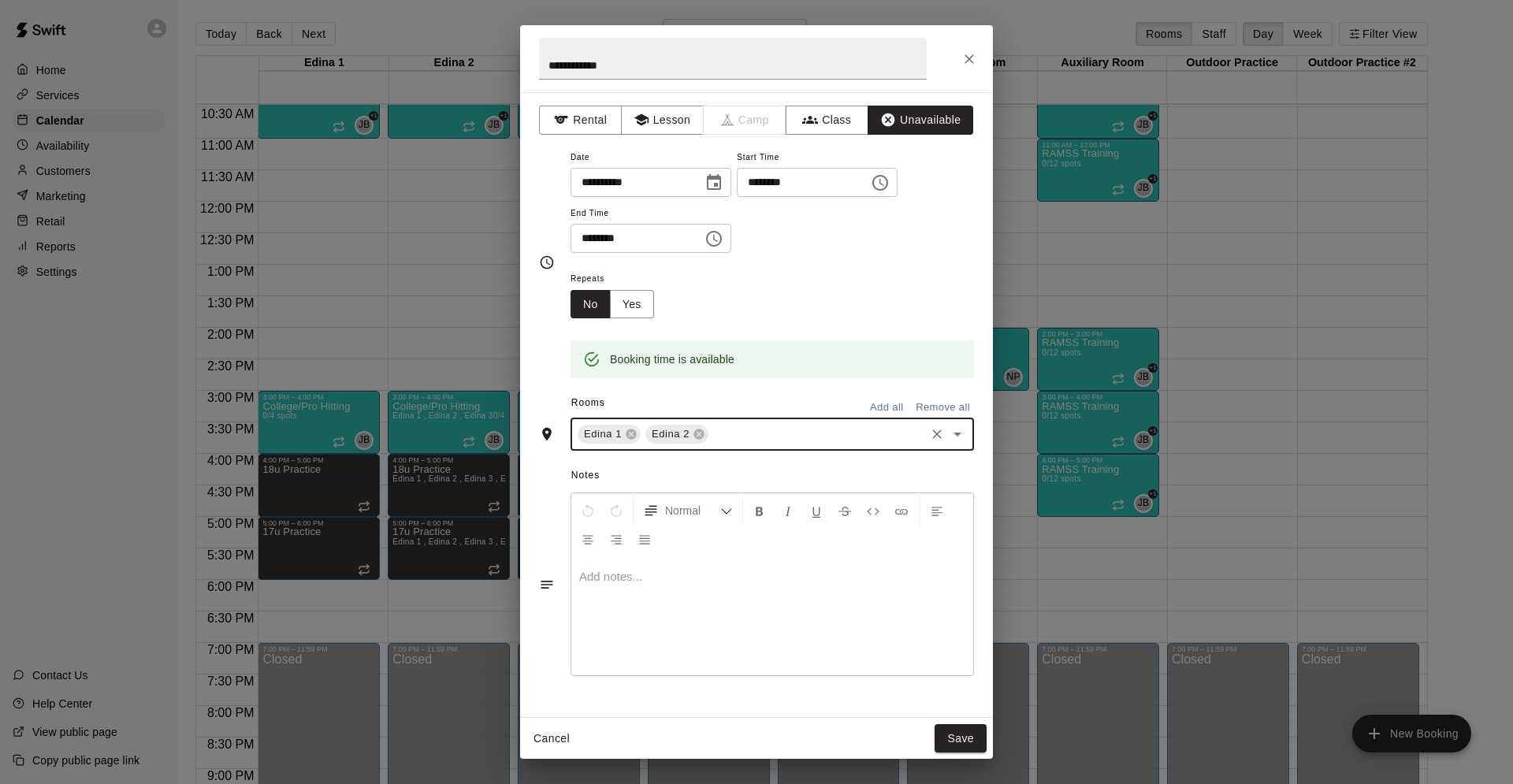 click on "Edina 1  Edina 2  ​" at bounding box center (772, 434) 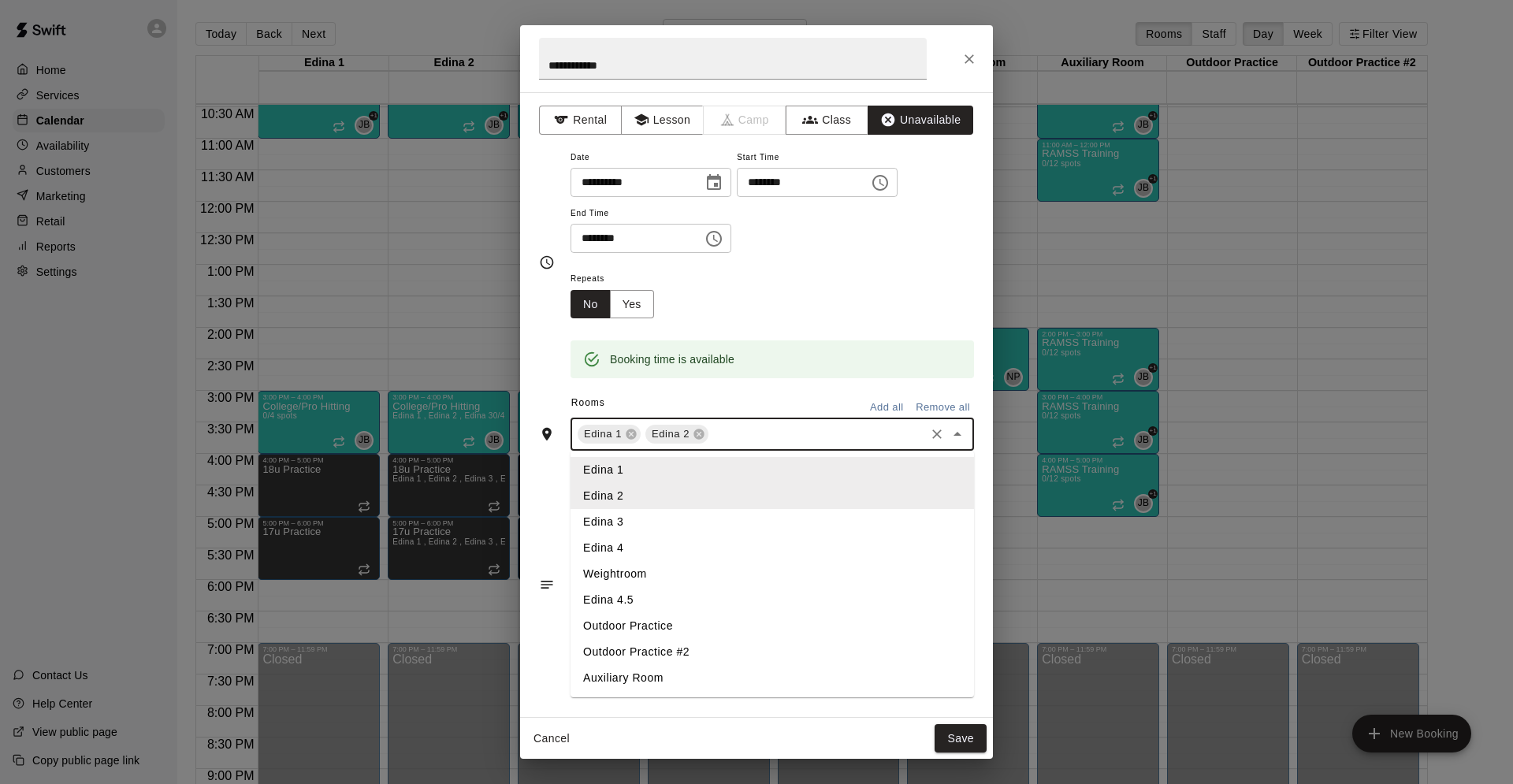 click on "Edina 3" at bounding box center (772, 522) 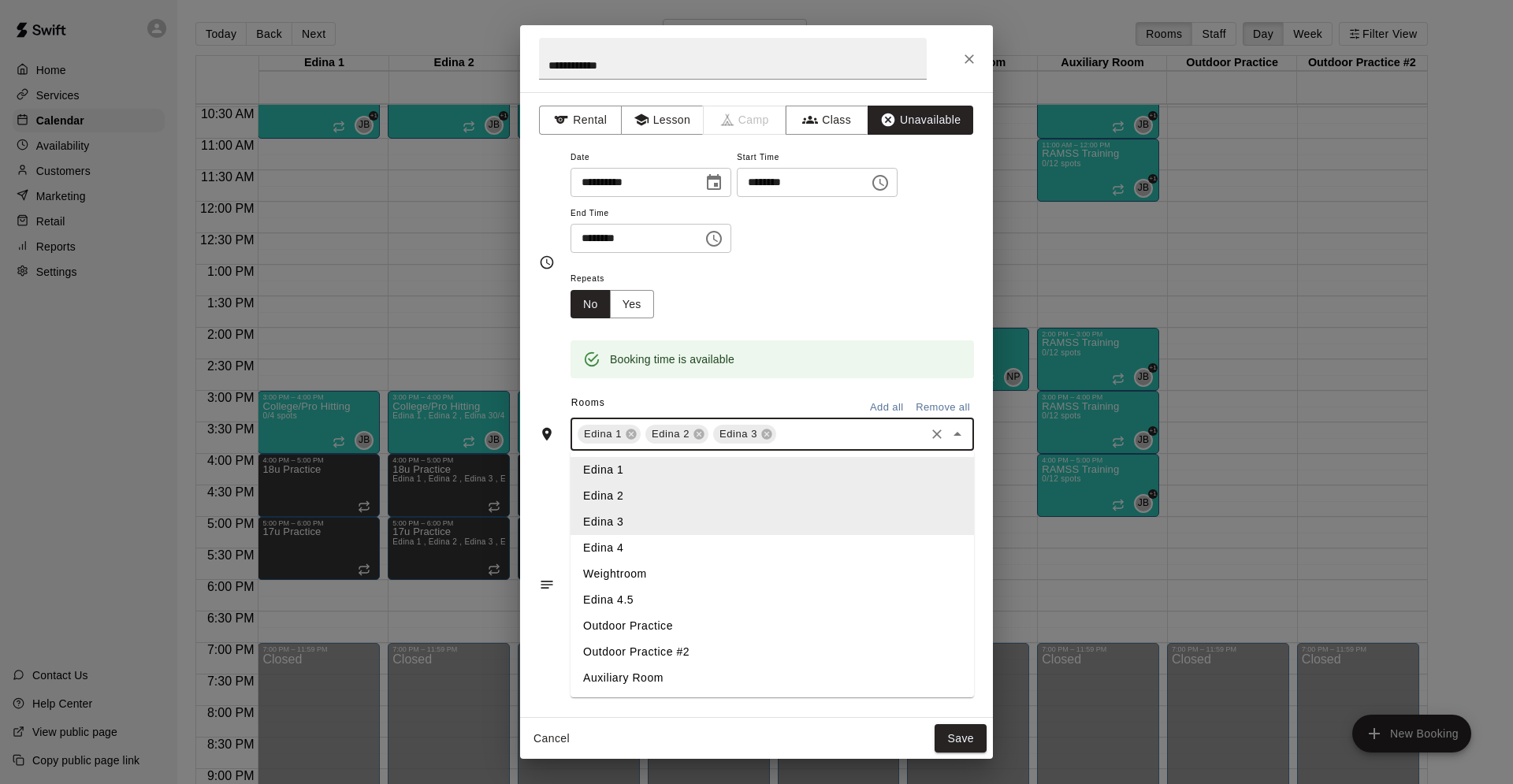 click at bounding box center (850, 434) 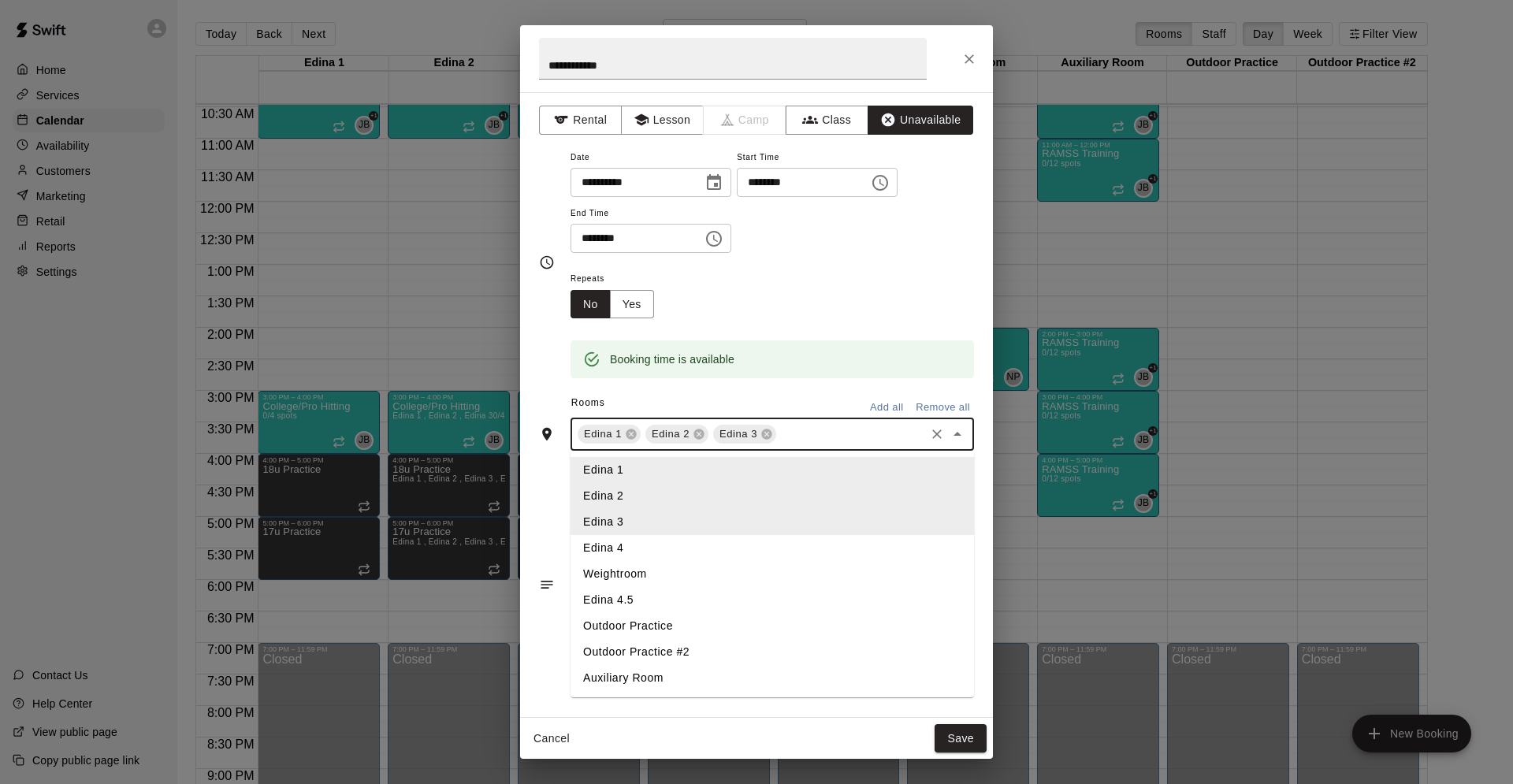 click on "Edina 4" at bounding box center [772, 548] 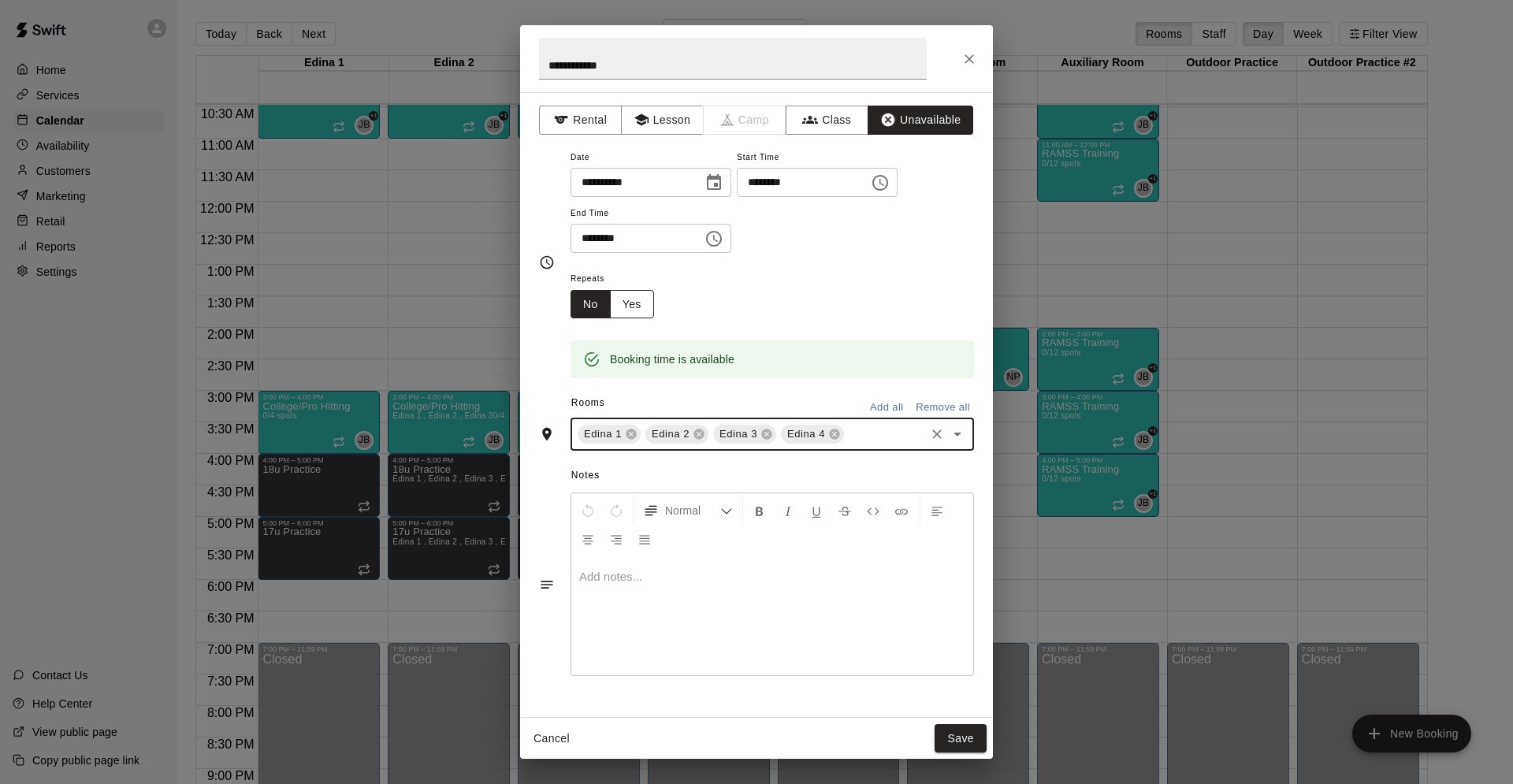 click on "Yes" at bounding box center [632, 304] 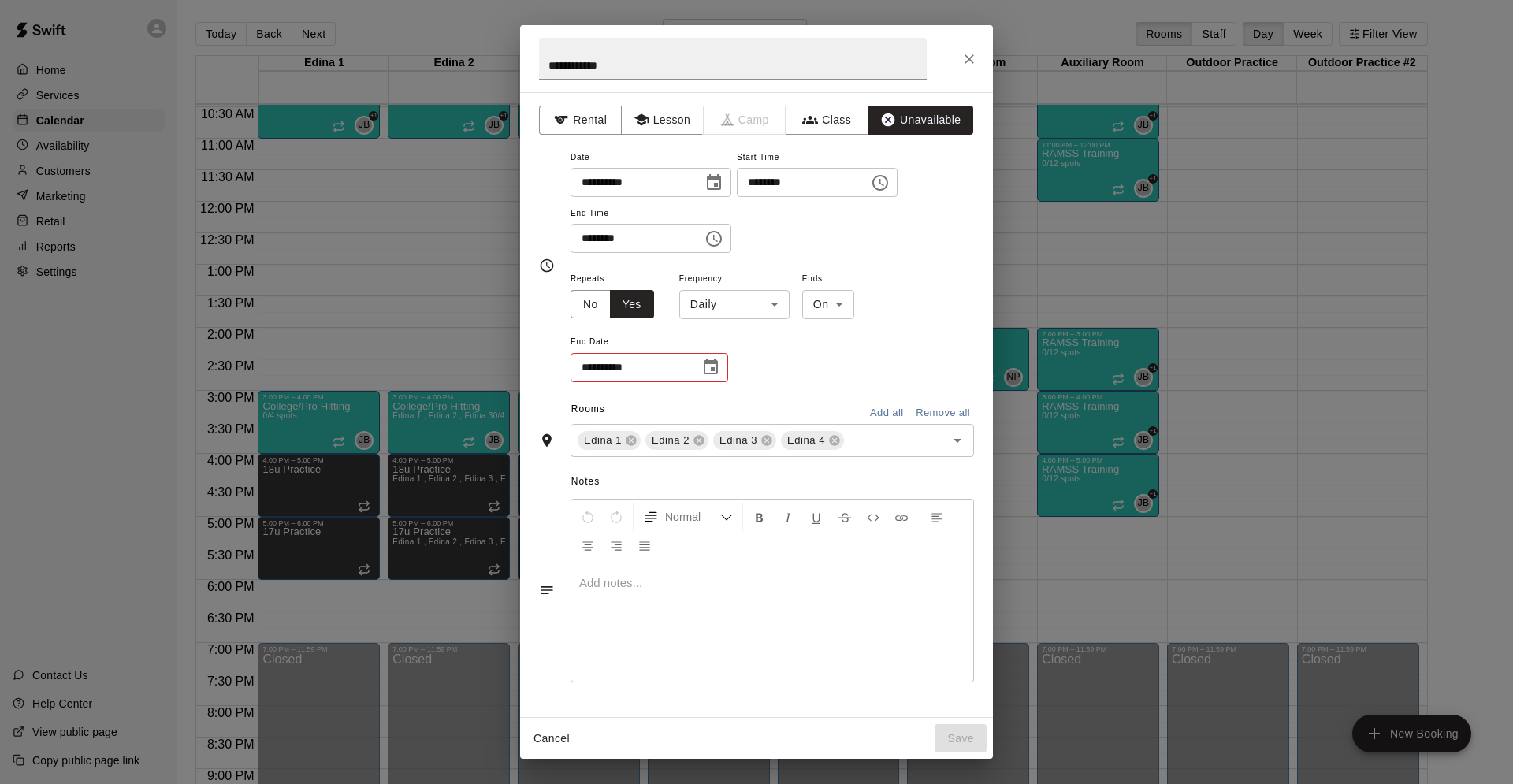 click on "Home Services Calendar Availability Customers Marketing Retail Reports Settings Contact Us Help Center View public page Copy public page link Today Back Next Wednesday [MONTH] [DAY] Rooms Staff Day Week Filter View Edina 1 [DAY] Wed Edina 2 [DAY] Wed Edina 3 [DAY] Wed Edina 4 [DAY] Wed Edina 4.5 [DAY] Wed Weightroom [DAY] Wed Auxiliary Room [DAY] Wed Outdoor Practice [DAY] Wed Outdoor Practice #2 [DAY] Wed 12:00 AM 12:30 AM 1:00 AM 1:30 AM 2:00 AM 2:30 AM 3:00 AM 3:30 AM 4:00 AM 4:30 AM 5:00 AM 5:30 AM 6:00 AM 6:30 AM 7:00 AM 7:30 AM 8:00 AM 8:30 AM 9:00 AM 9:30 AM 10:00 AM 10:30 AM 11:00 AM 11:30 AM 12:00 PM 12:30 PM 1:00 PM 1:30 PM 2:00 PM 2:30 PM 3:00 PM 3:30 PM 4:00 PM 4:30 PM 5:00 PM 5:30 PM 6:00 PM 6:30 PM 7:00 PM 7:30 PM 8:00 PM 8:30 PM 9:00 PM 9:30 PM 10:00 PM 10:30 PM 11:00 PM 11:30 PM 12:00 AM – 8:00 AM Closed 10:00 AM – 11:00 AM College/Pro Cage Access (Hitting) 0/8 spots JB +1 3:00 PM – 4:00 PM College/Pro Hitting 0/4 spots JB 0 4:00 PM – 5:00 PM 18u Practice 5:00 PM – 6:00 PM 17u Practice 7:00 PM – 11:59 PM JB" at bounding box center [756, 404] 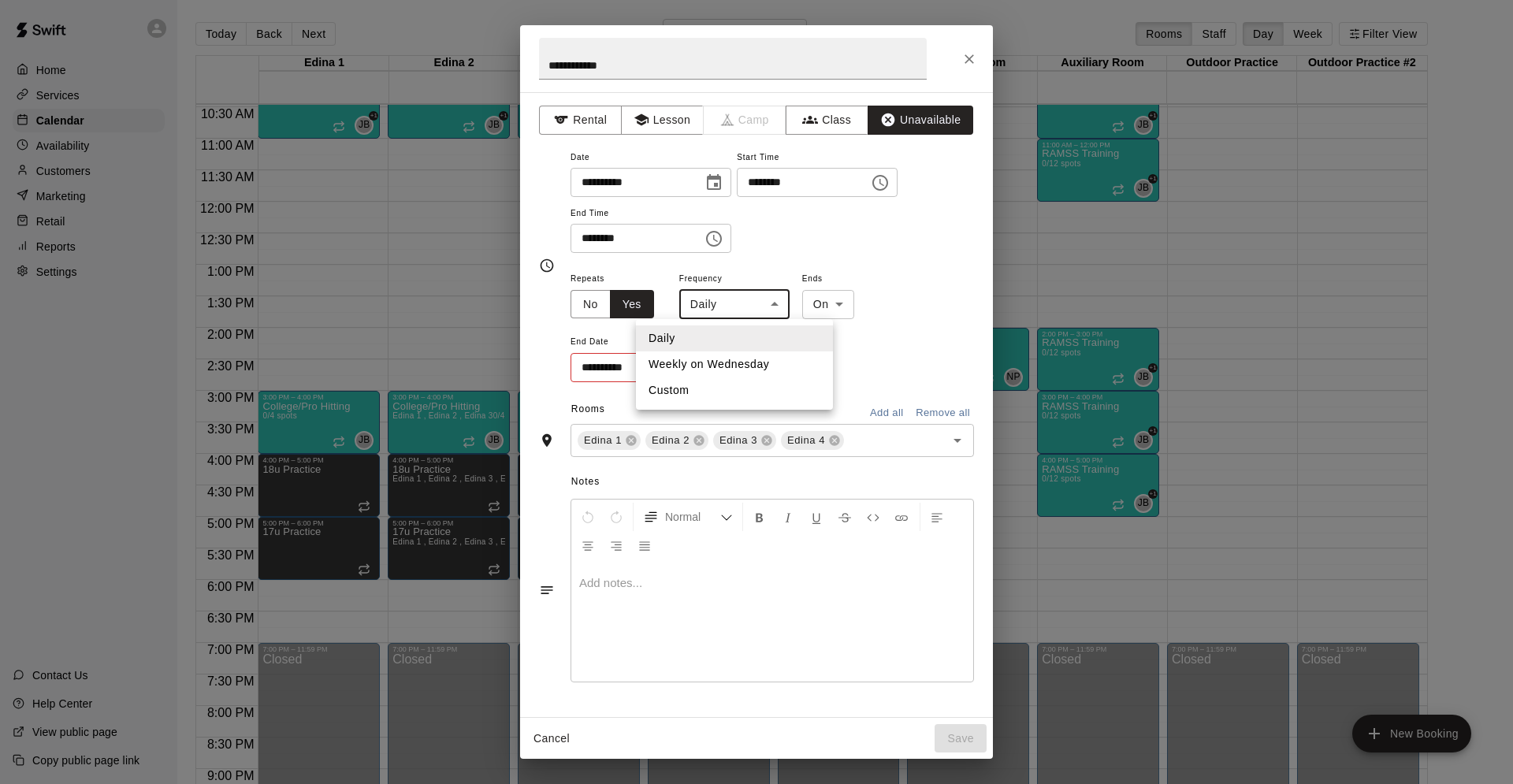 click on "Weekly on Wednesday" at bounding box center (734, 364) 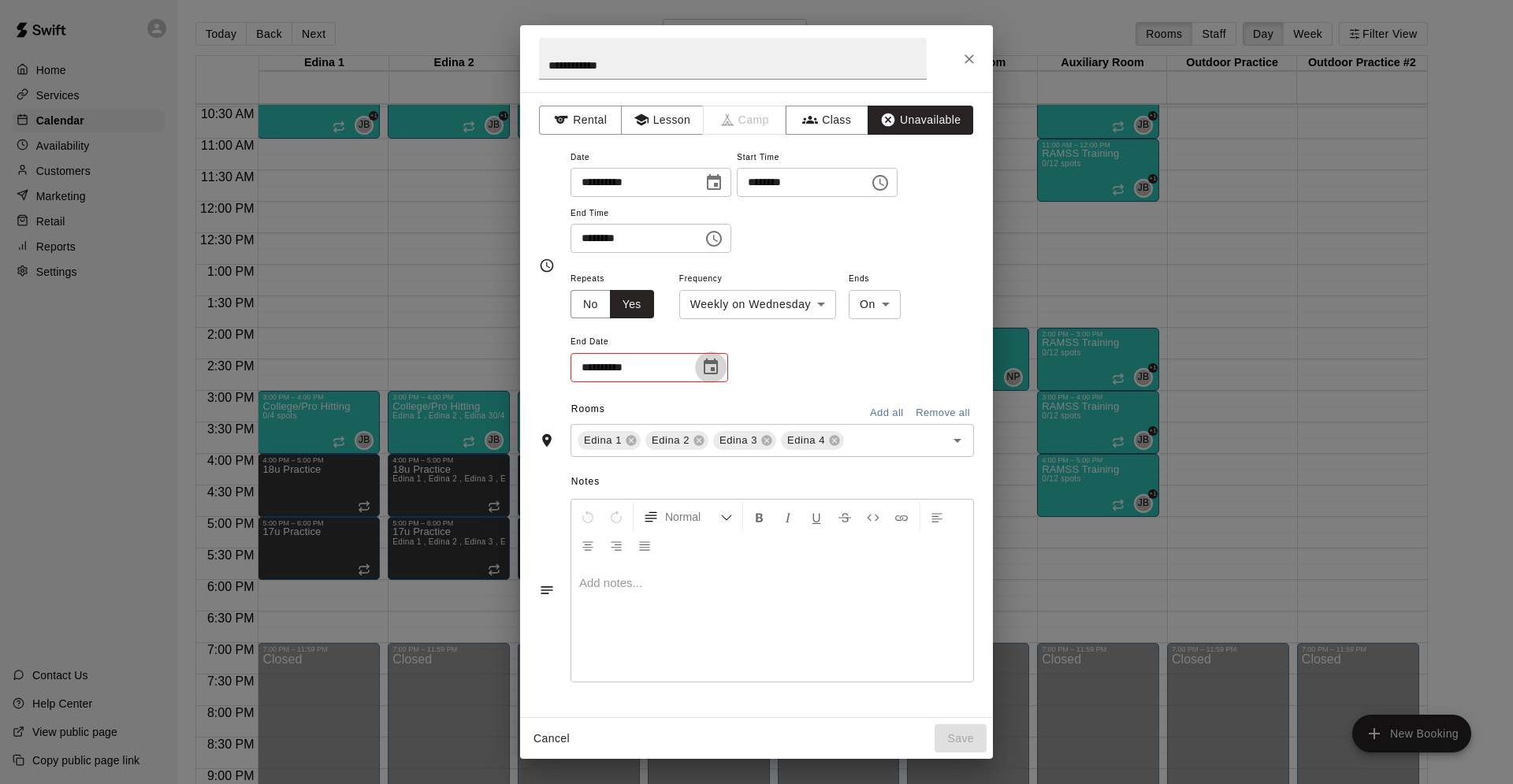 click 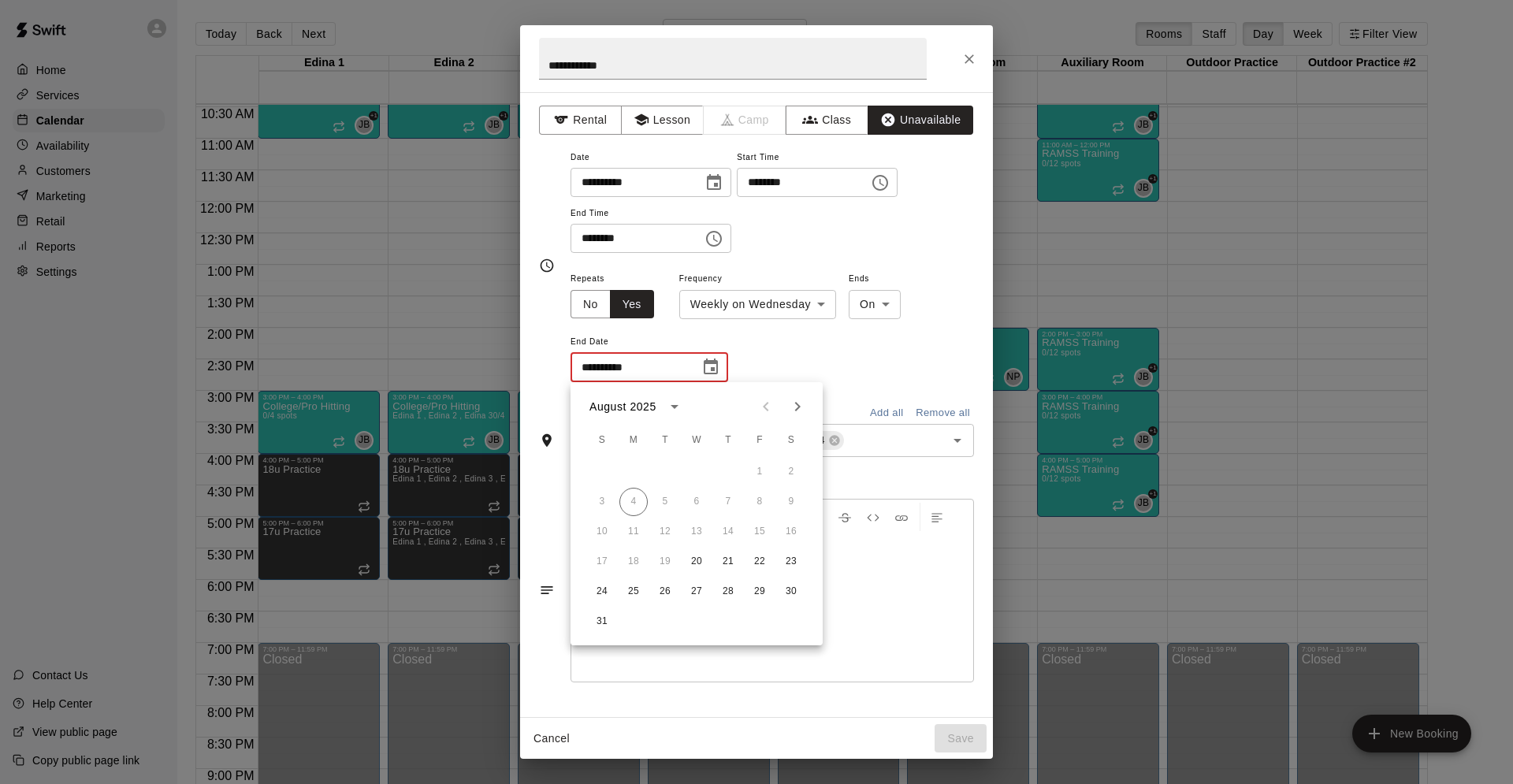 click 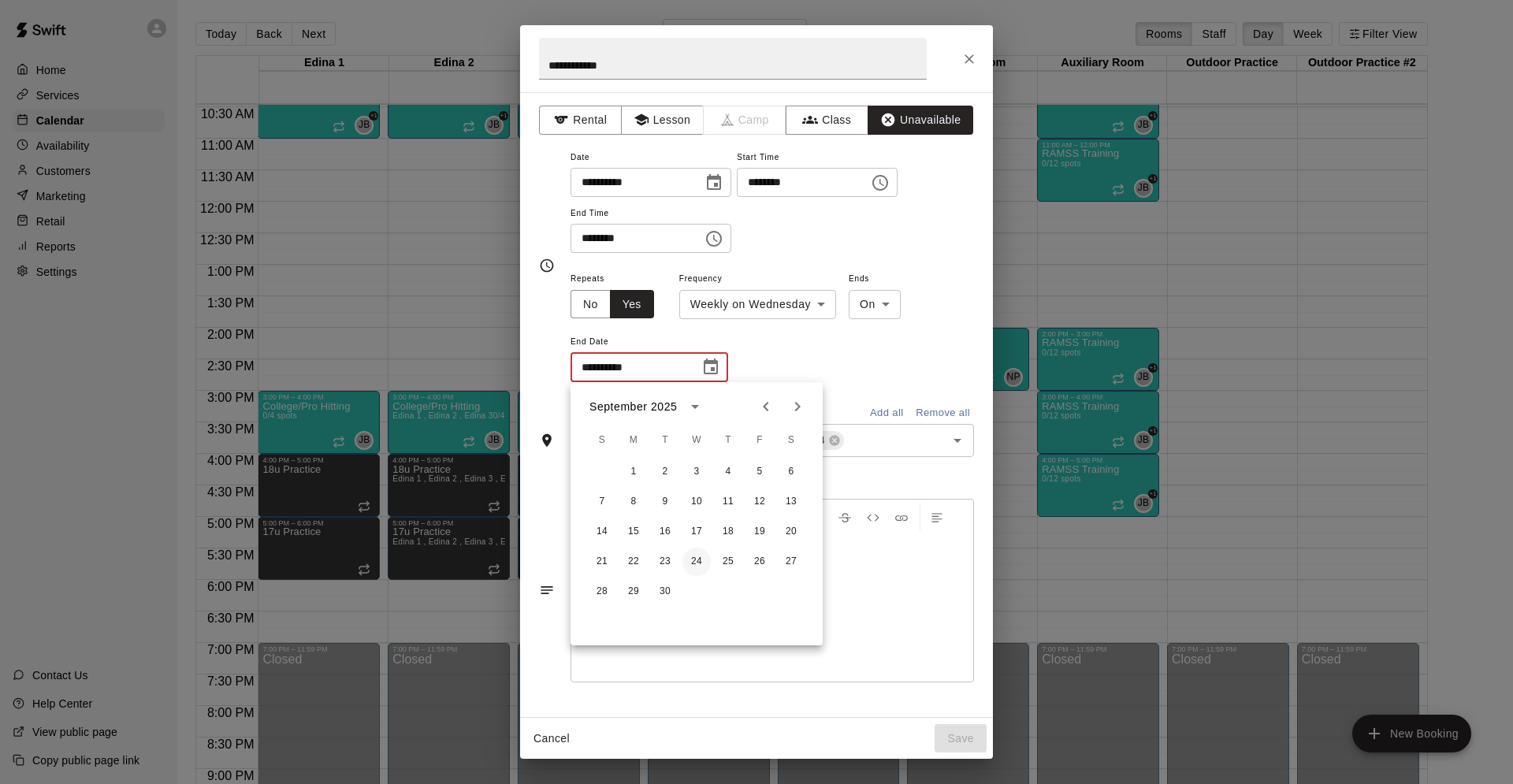 click on "24" at bounding box center [697, 562] 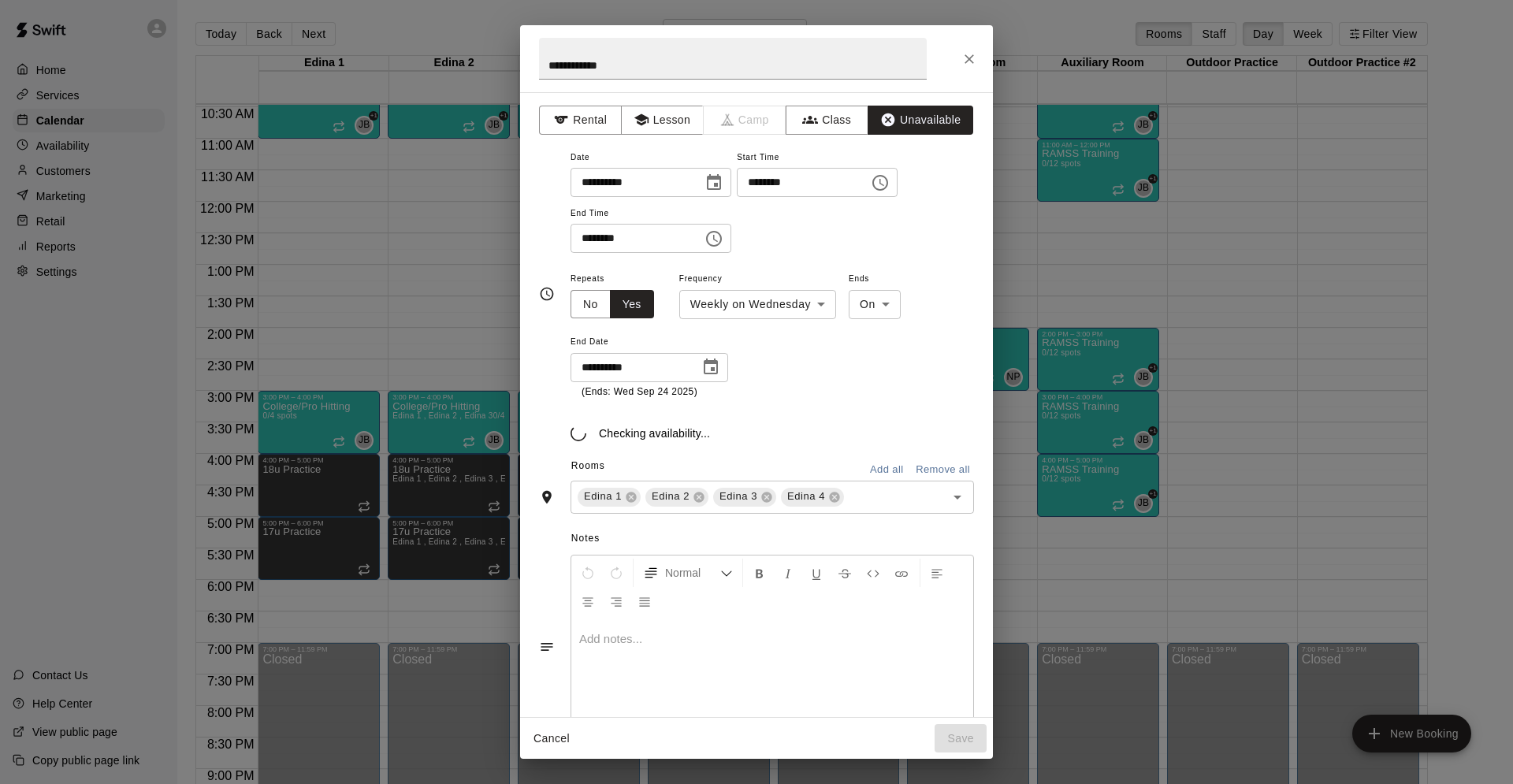 type on "**********" 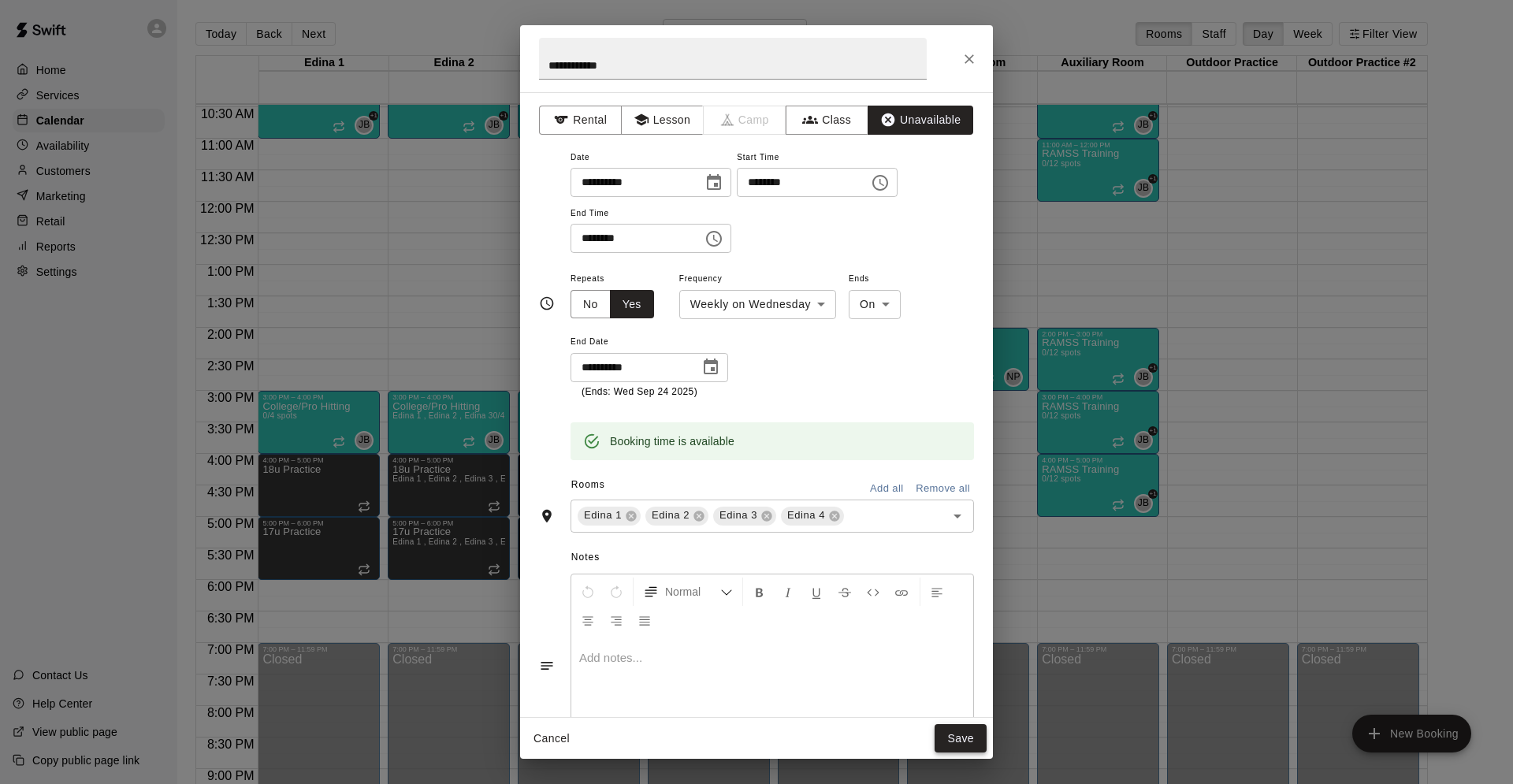 click on "Save" at bounding box center (961, 738) 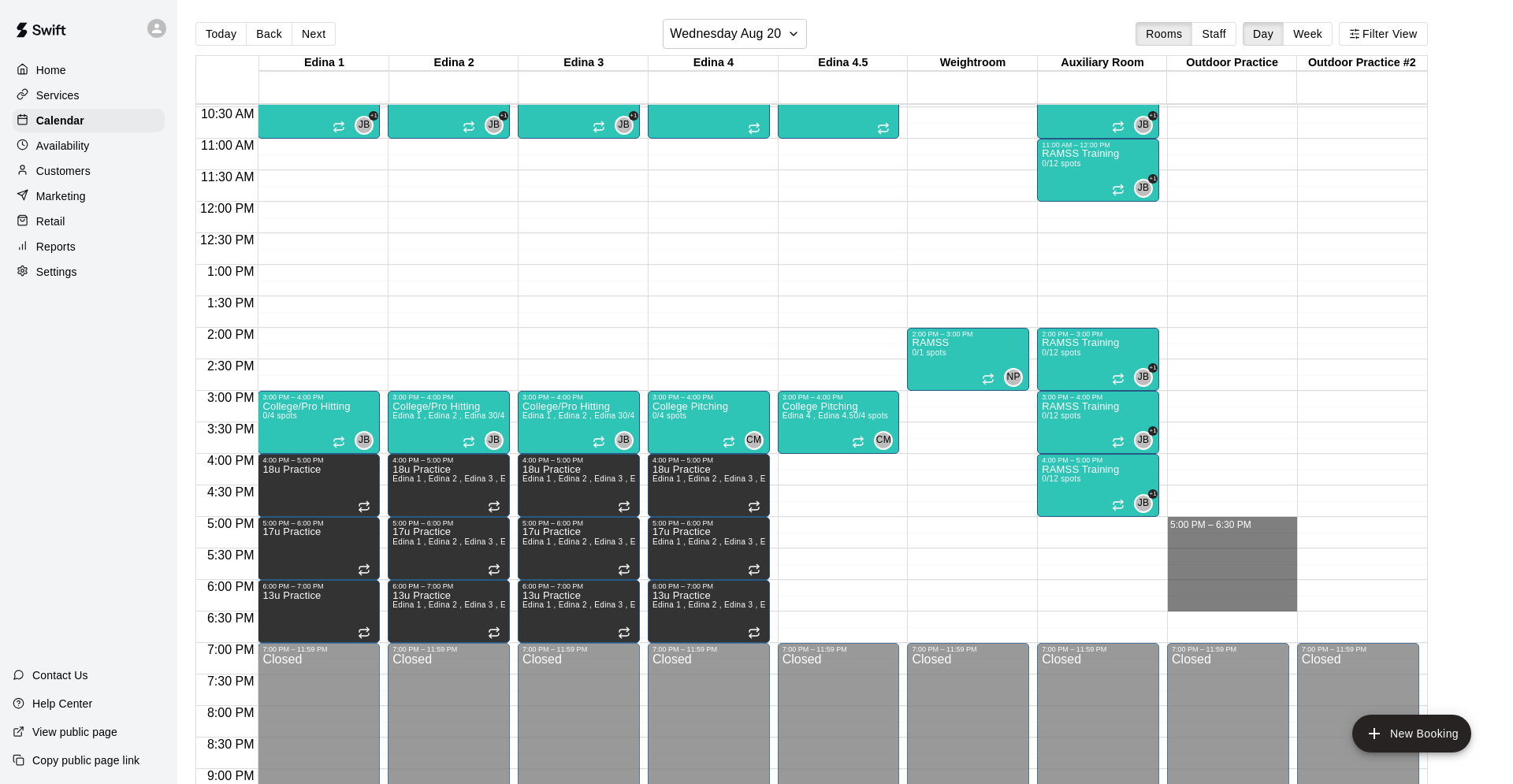 drag, startPoint x: 1192, startPoint y: 518, endPoint x: 1206, endPoint y: 600, distance: 83.186537 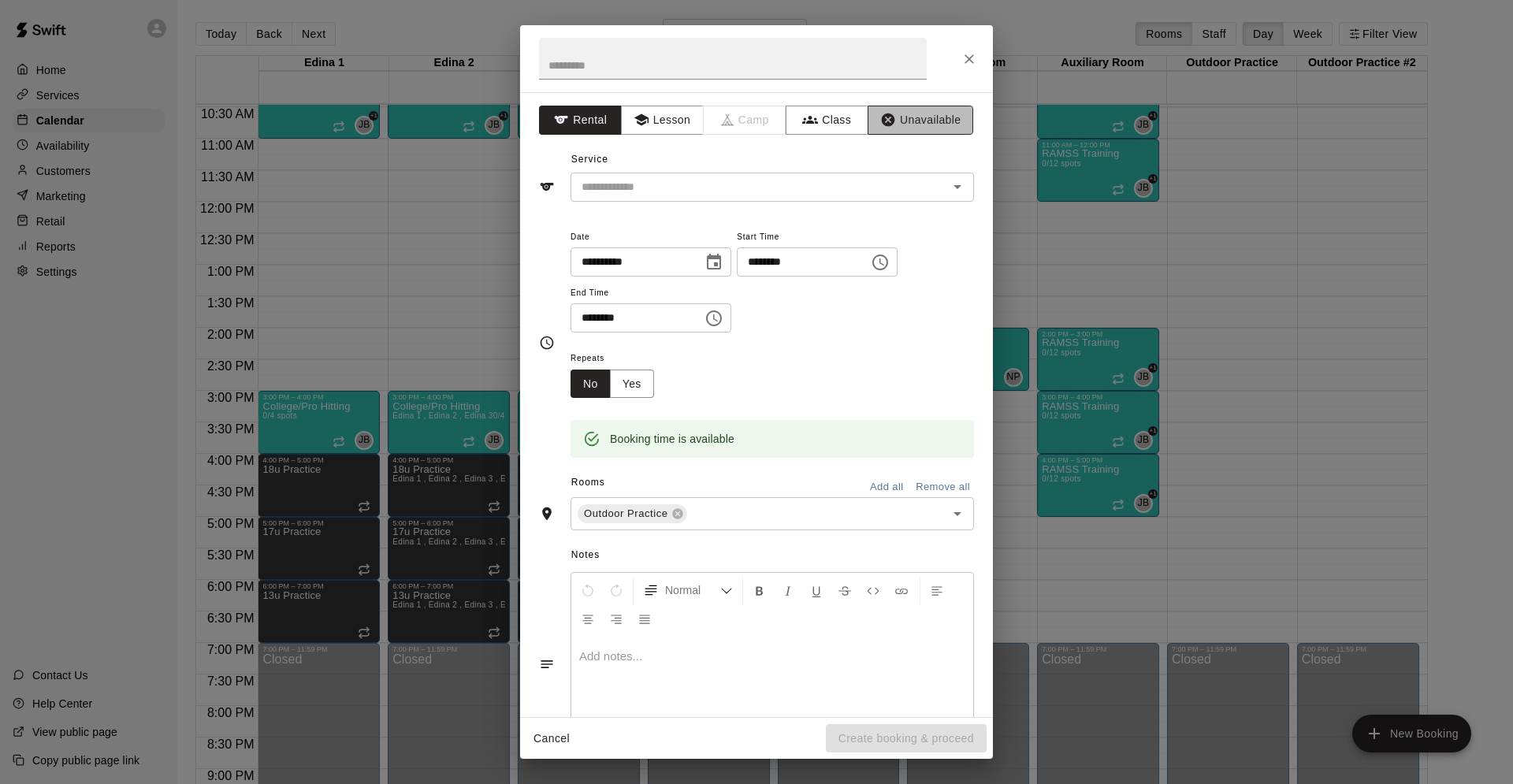 click on "Unavailable" at bounding box center [920, 120] 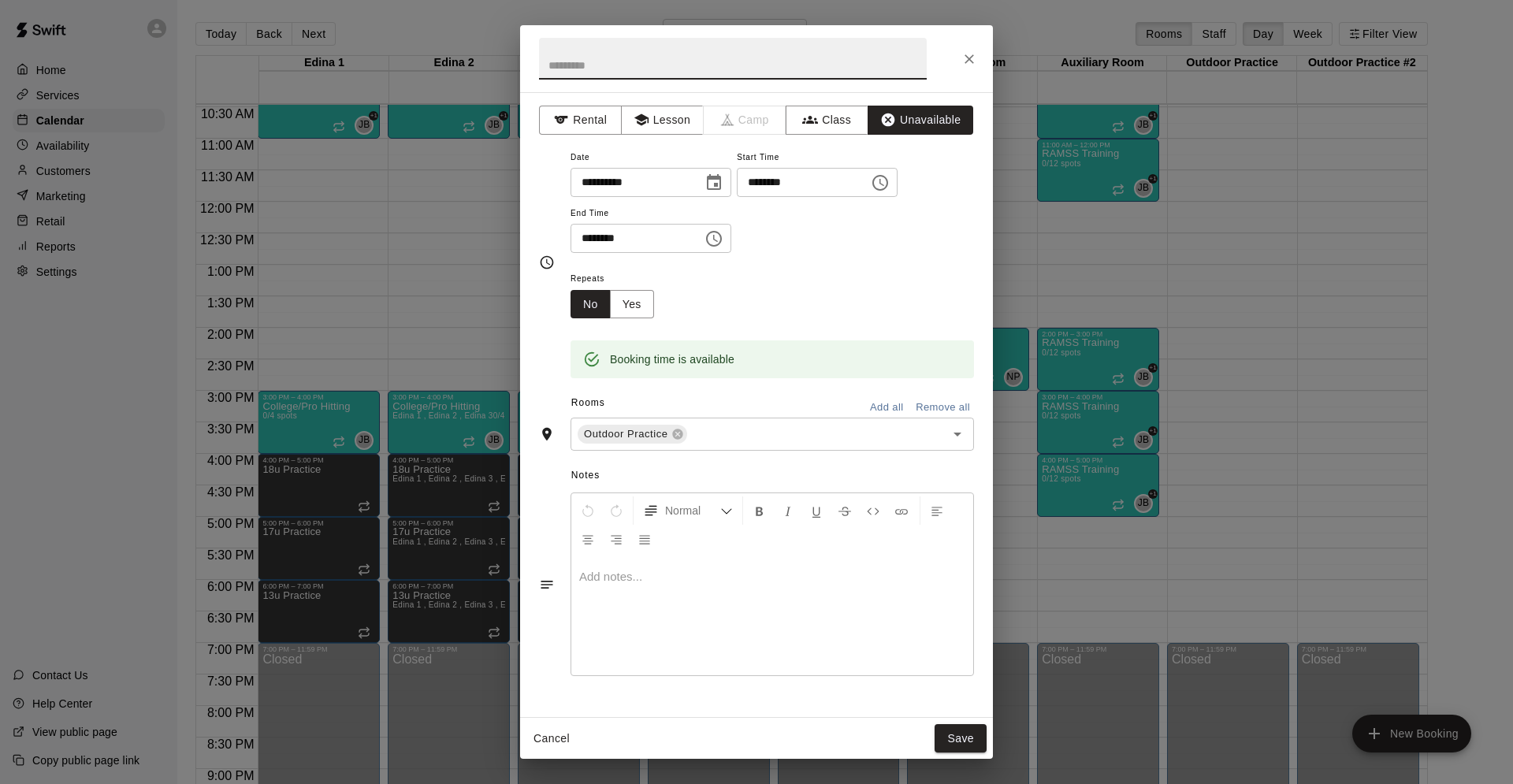 click at bounding box center [733, 58] 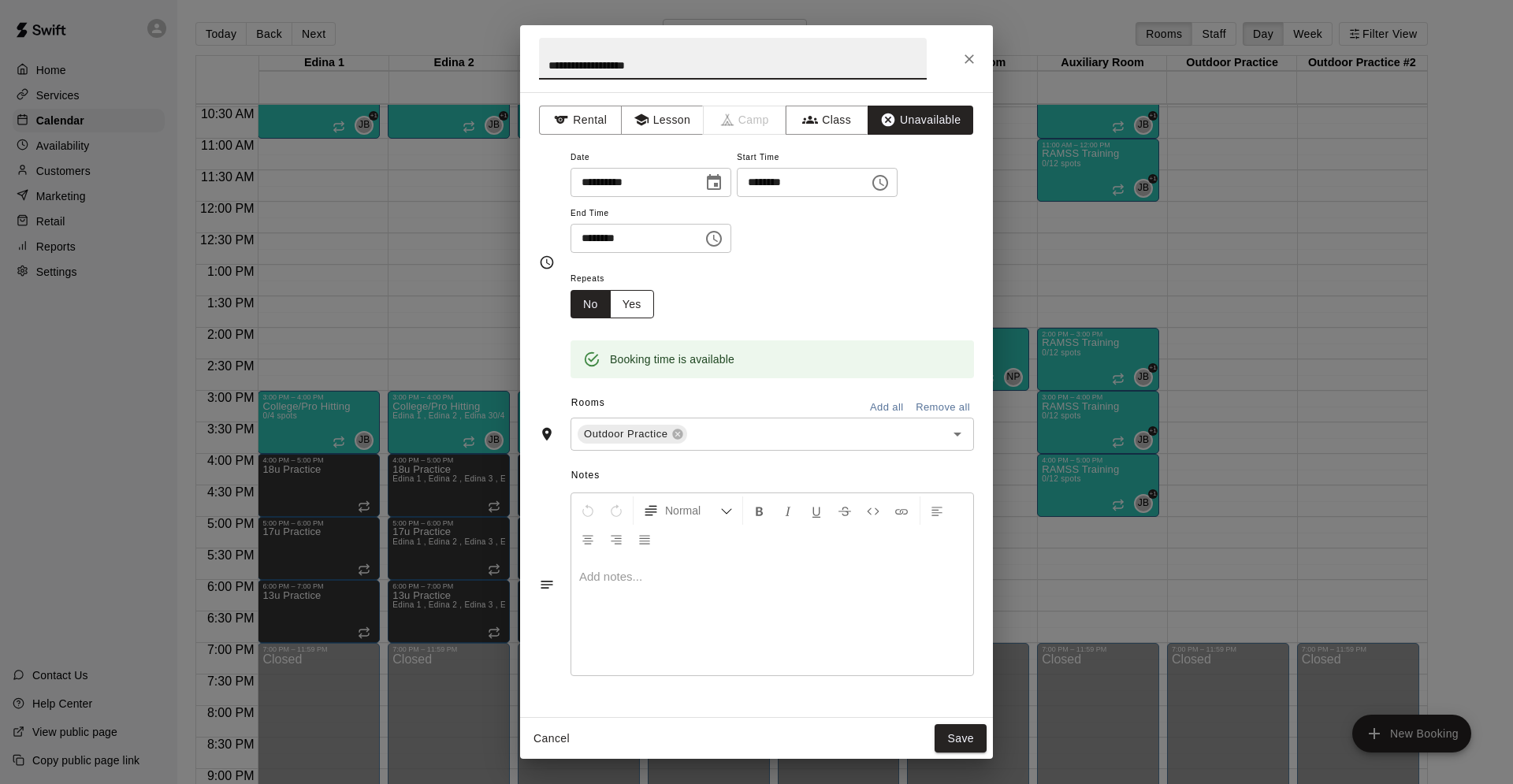 type on "**********" 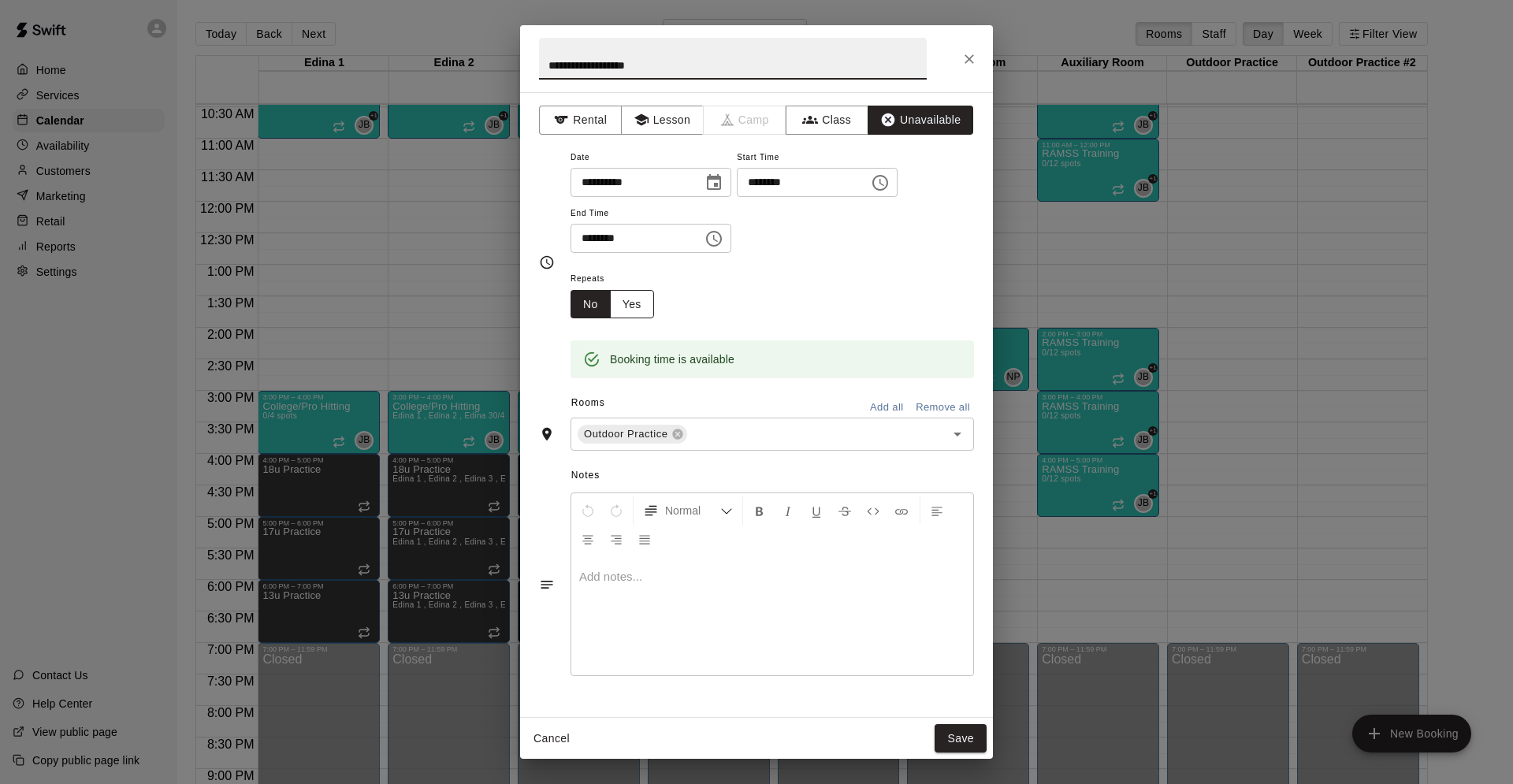 click on "Yes" at bounding box center (632, 304) 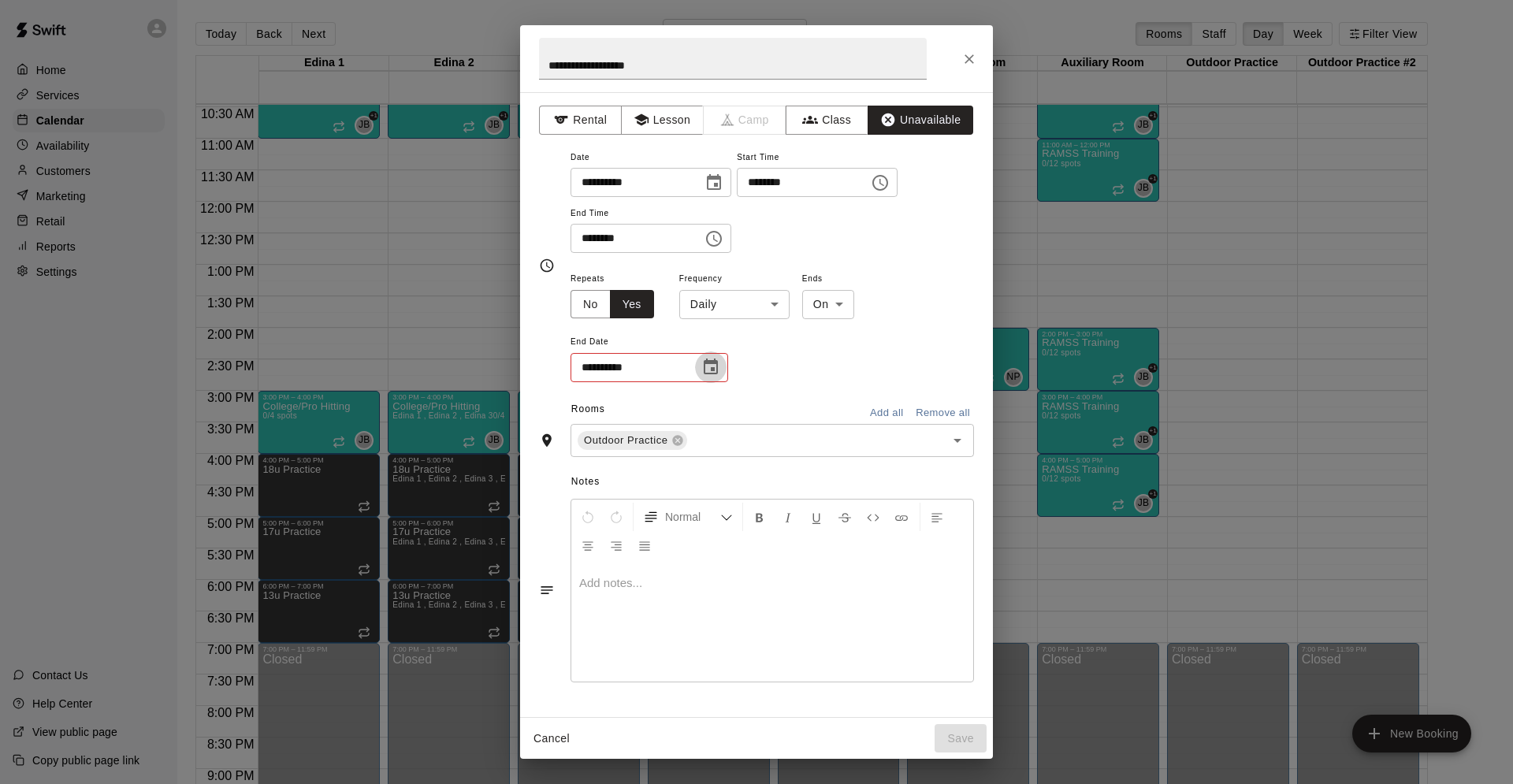 click at bounding box center (711, 367) 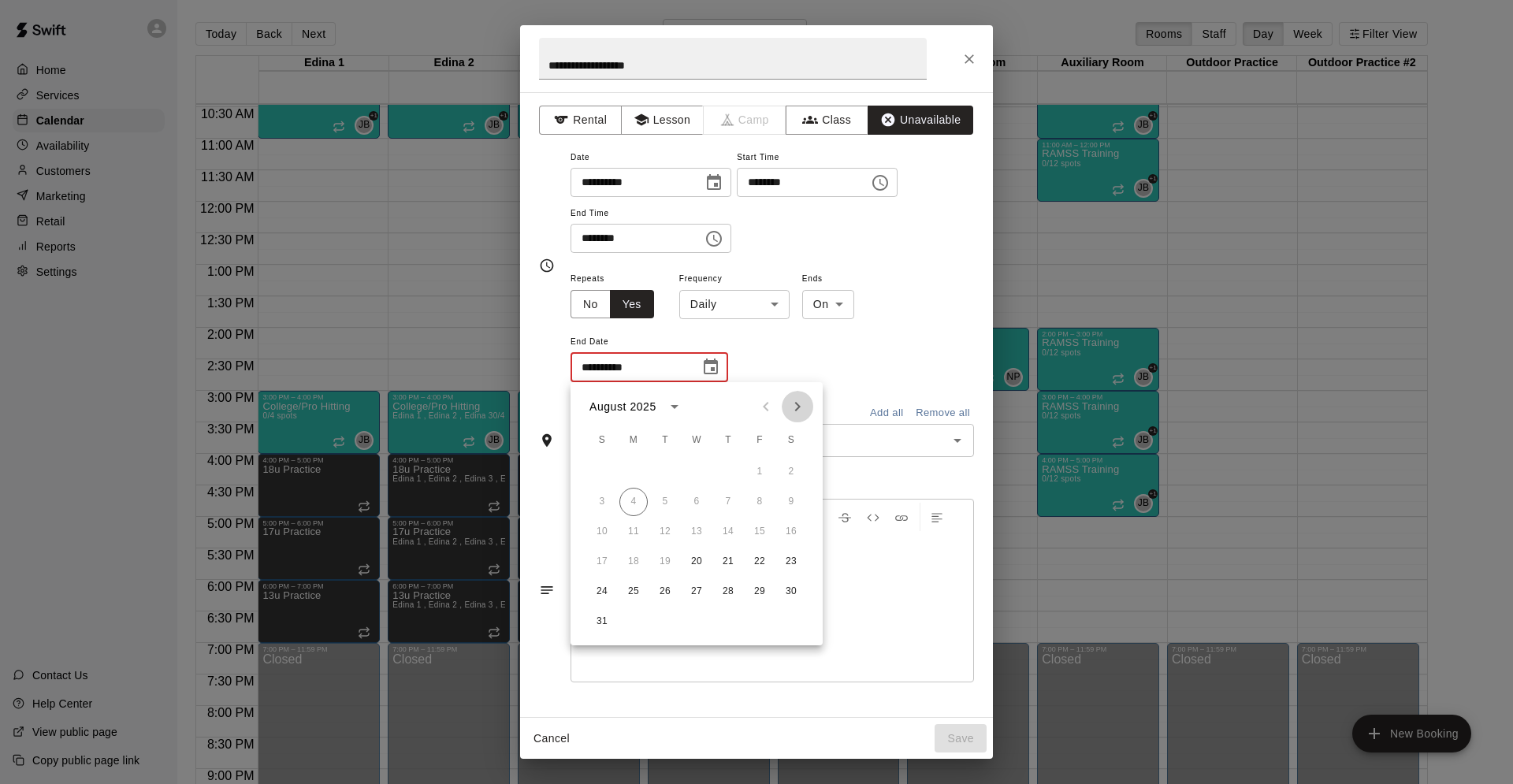 click 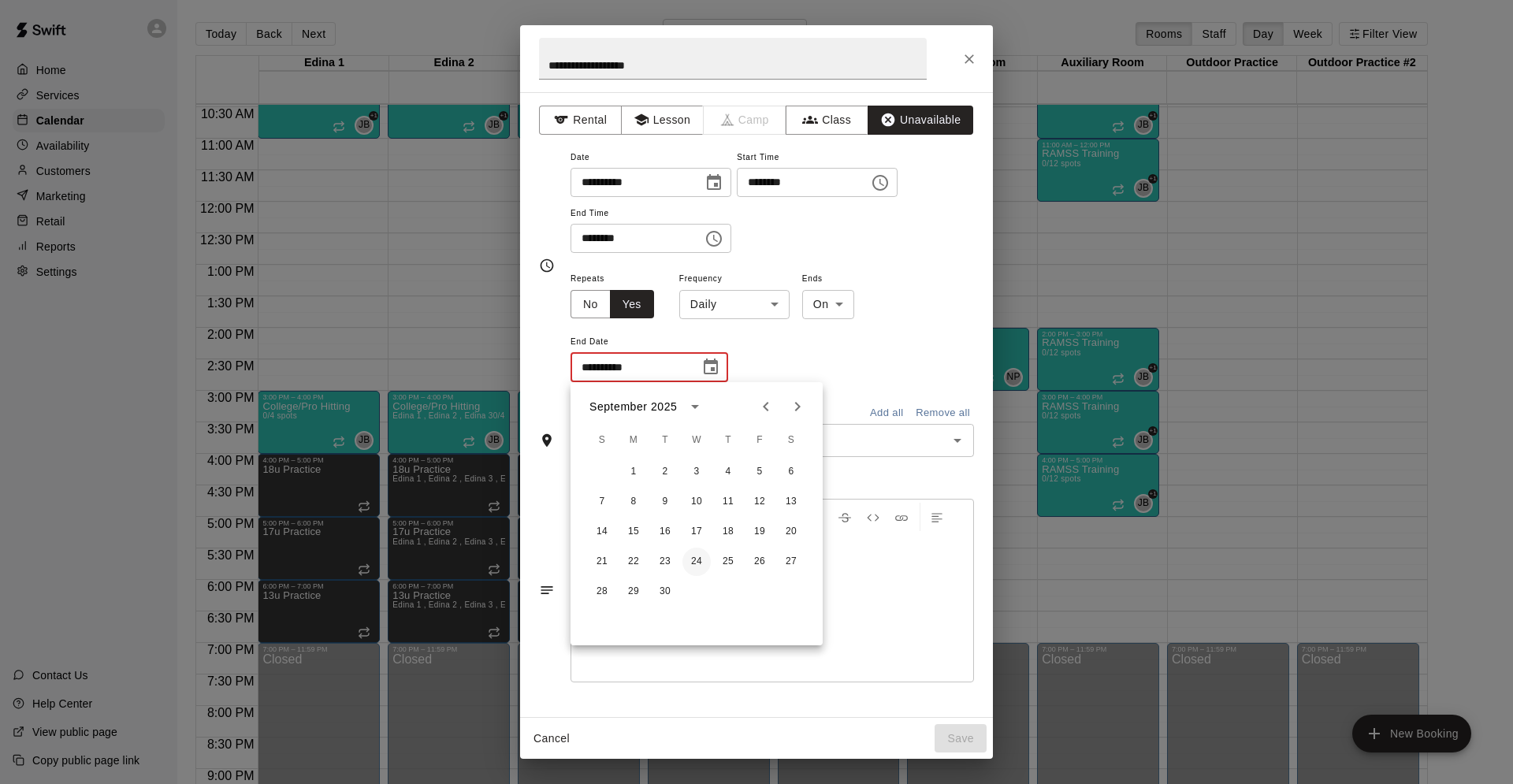 click on "24" at bounding box center [697, 562] 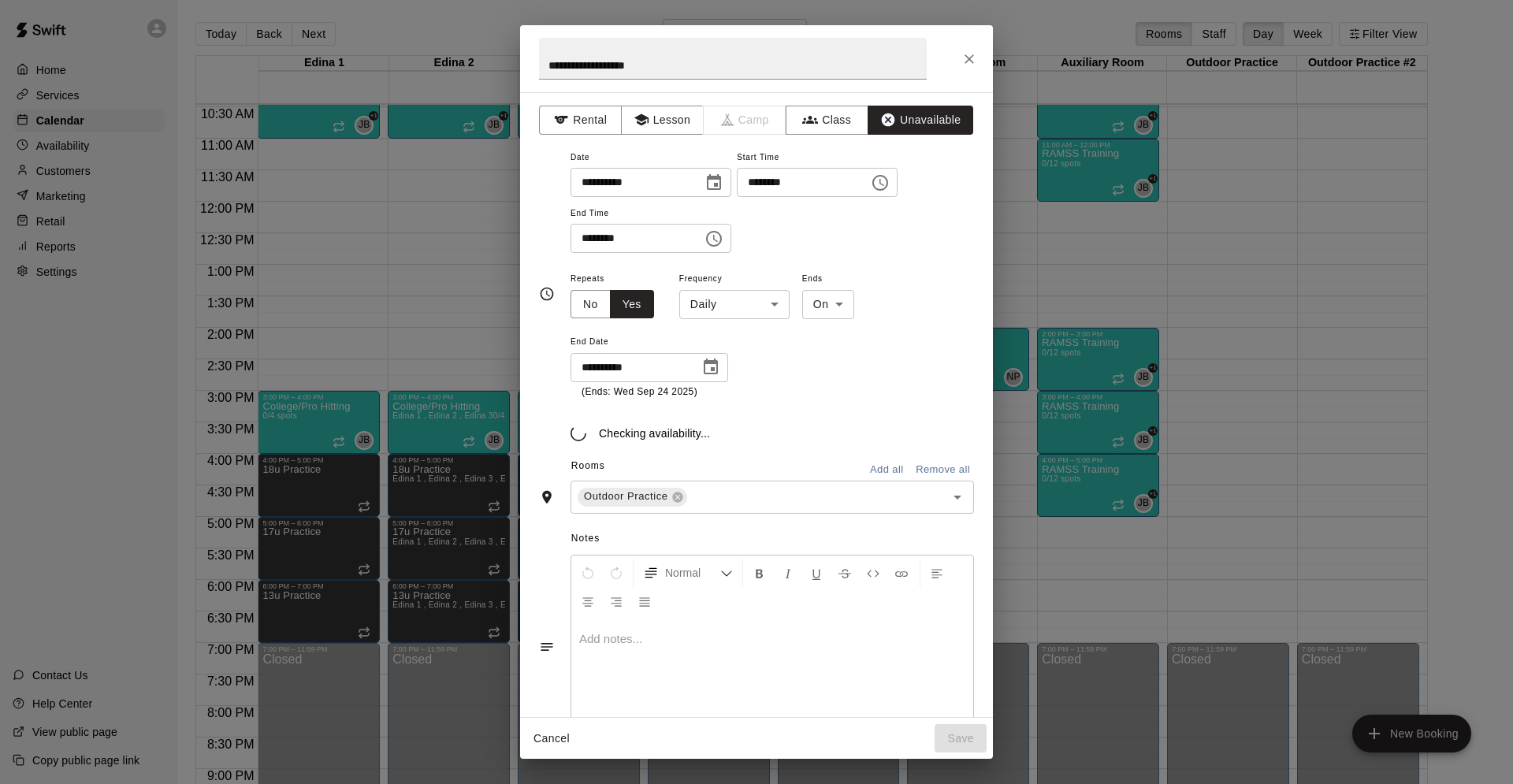 type on "**********" 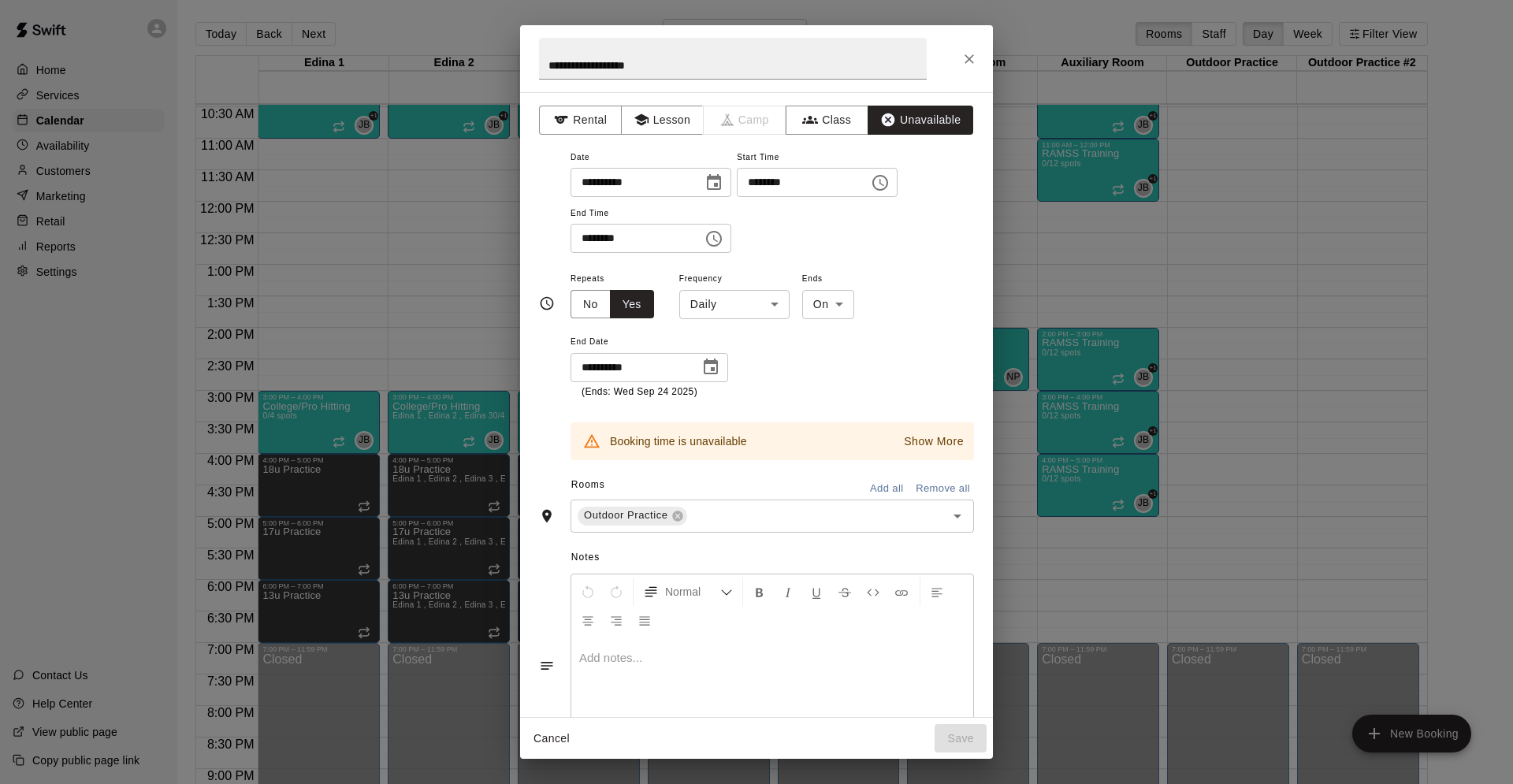 click on "Show More" at bounding box center (934, 441) 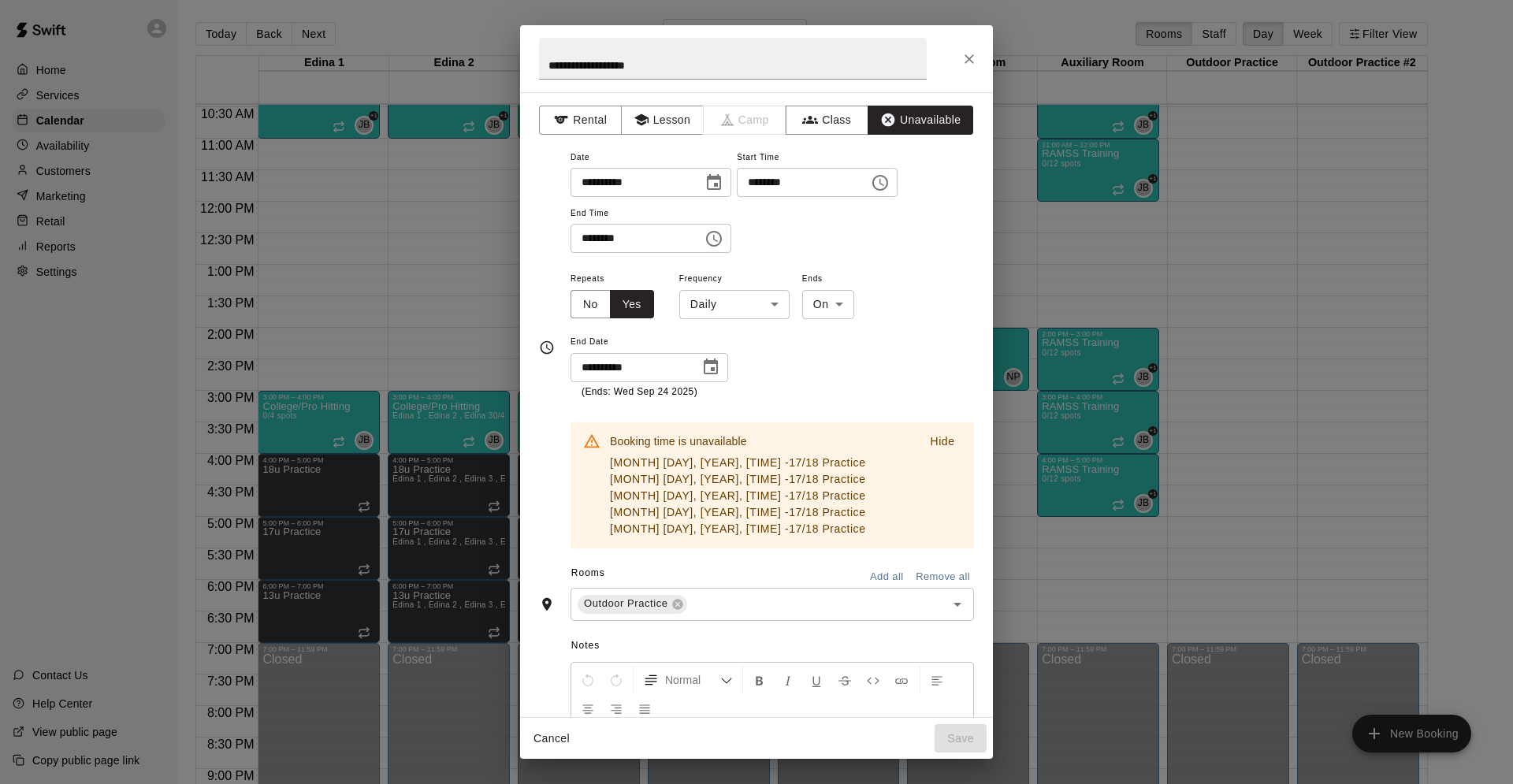 click on "**********" at bounding box center (772, 334) 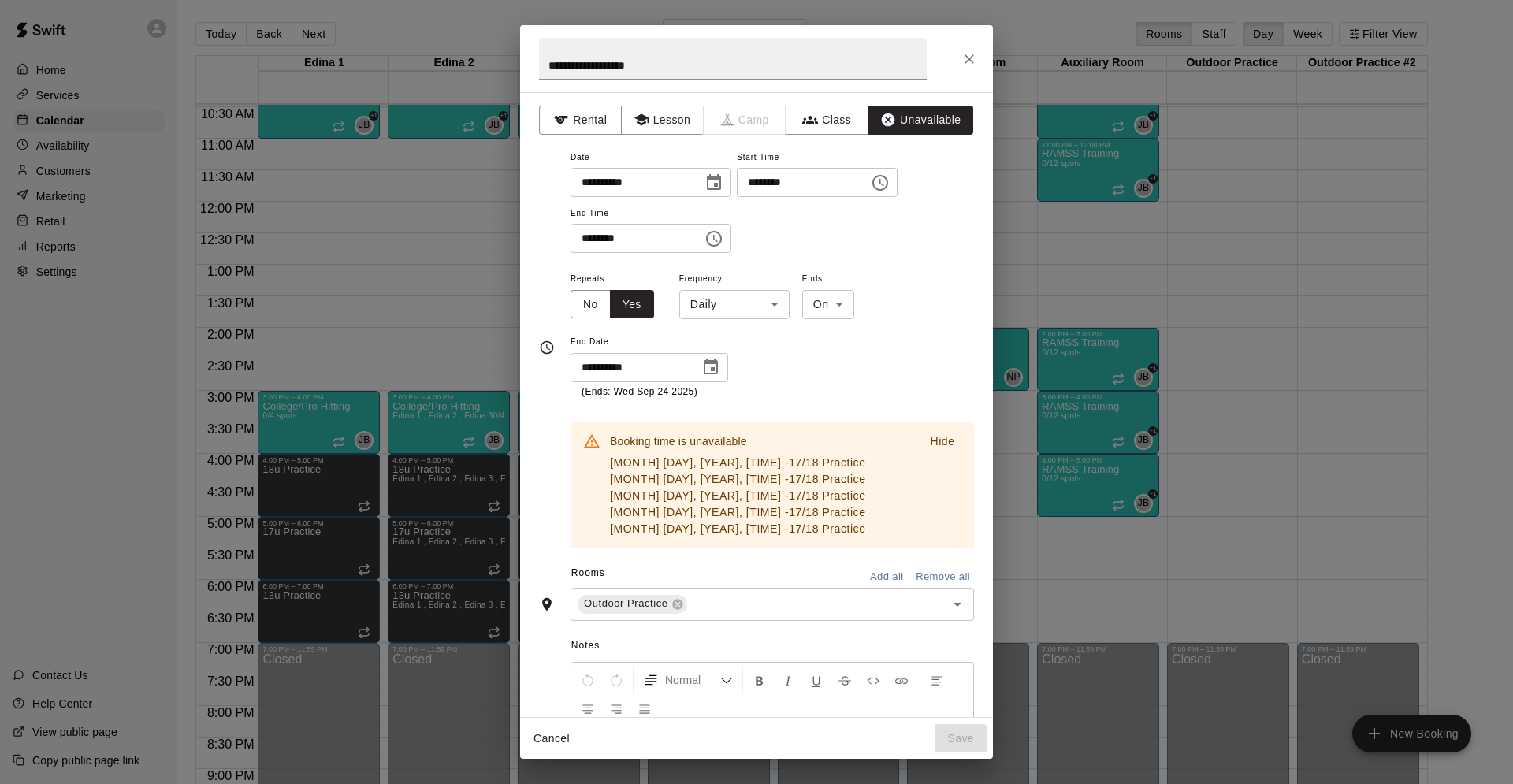 scroll, scrollTop: 1, scrollLeft: 0, axis: vertical 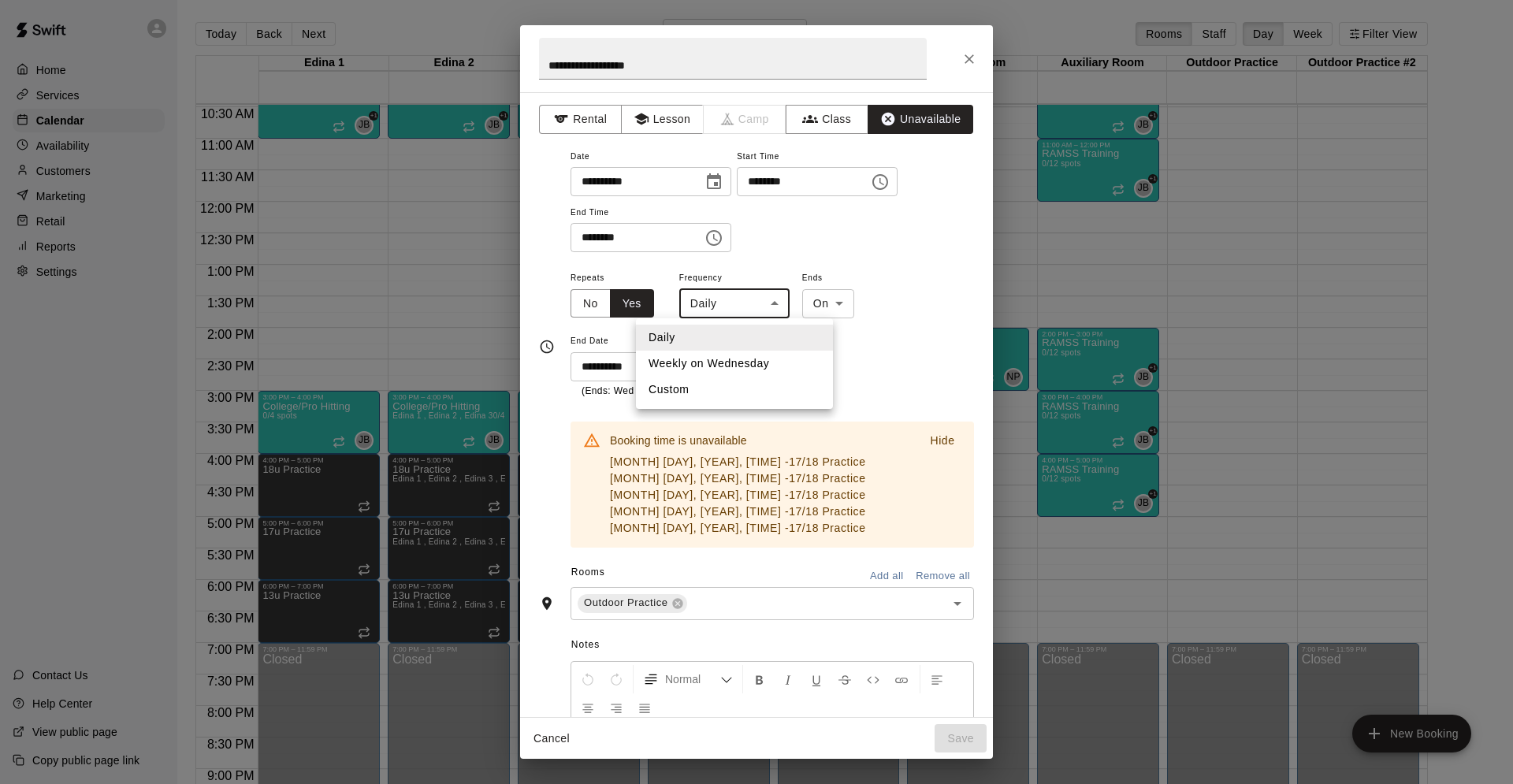 click on "Home Services Calendar Availability Customers Marketing Retail Reports Settings Contact Us Help Center View public page Copy public page link Today Back Next Wednesday Aug 20 Rooms Staff Day Week Filter View Edina 1  20 Wed Edina 2  20 Wed Edina 3  20 Wed Edina 4  20 Wed Edina 4.5 20 Wed Weightroom  20 Wed Auxiliary Room  20 Wed Outdoor Practice 20 Wed Outdoor Practice #2 20 Wed 12:00 AM 12:30 AM 1:00 AM 1:30 AM 2:00 AM 2:30 AM 3:00 AM 3:30 AM 4:00 AM 4:30 AM 5:00 AM 5:30 AM 6:00 AM 6:30 AM 7:00 AM 7:30 AM 8:00 AM 8:30 AM 9:00 AM 9:30 AM 10:00 AM 10:30 AM 11:00 AM 11:30 AM 12:00 PM 12:30 PM 1:00 PM 1:30 PM 2:00 PM 2:30 PM 3:00 PM 3:30 PM 4:00 PM 4:30 PM 5:00 PM 5:30 PM 6:00 PM 6:30 PM 7:00 PM 7:30 PM 8:00 PM 8:30 PM 9:00 PM 9:30 PM 10:00 PM 10:30 PM 11:00 PM 11:30 PM 12:00 AM – 8:00 AM Closed 10:00 AM – 11:00 AM College/Pro Cage Access (Hitting)  0/8 spots JB +1 3:00 PM – 4:00 PM College/Pro Hitting  0/4 spots JB 0 4:00 PM – 5:00 PM 18u Practice 5:00 PM – 6:00 PM 17u Practice 6:00 PM – 7:00 PM JB" at bounding box center (756, 404) 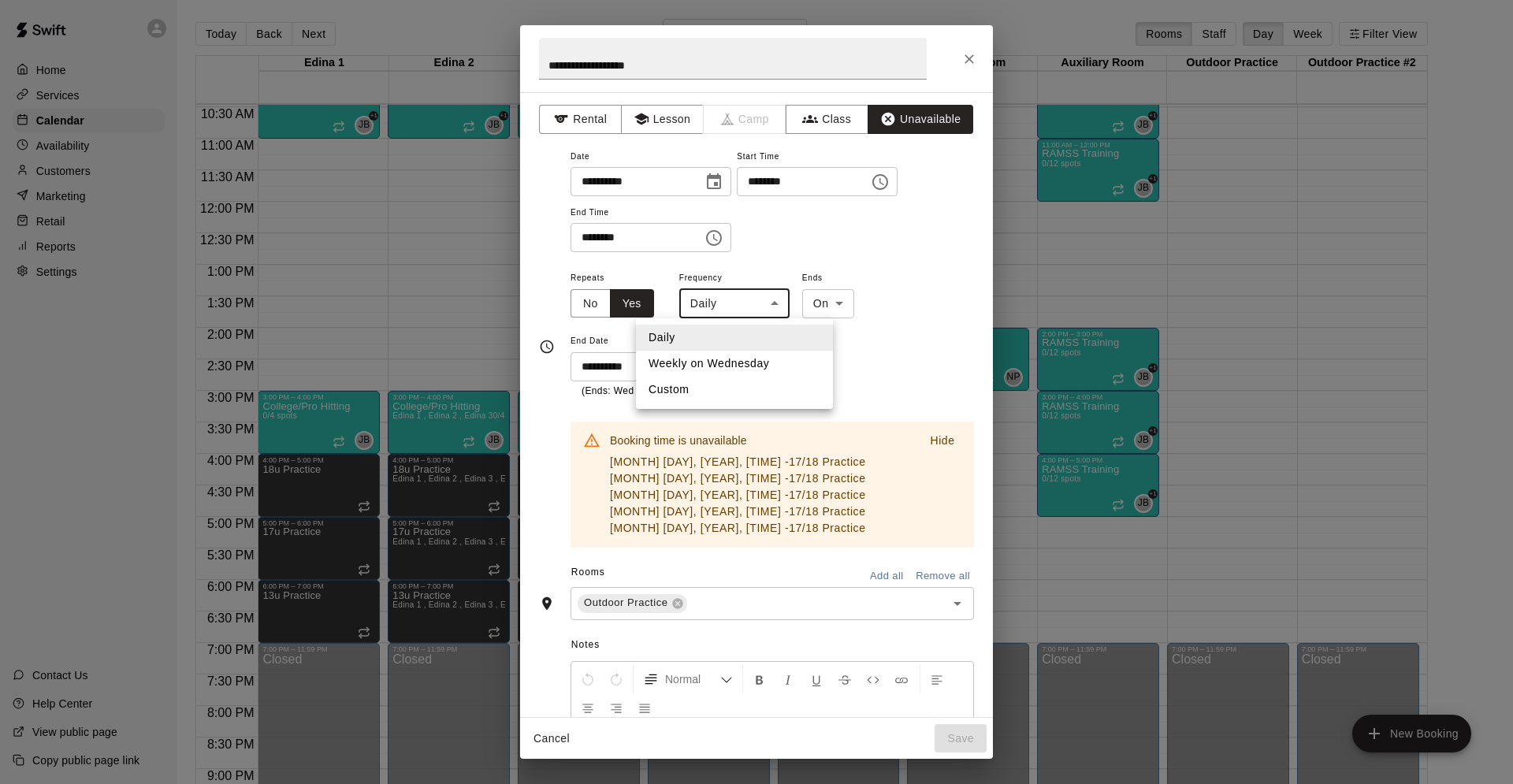 click at bounding box center [756, 392] 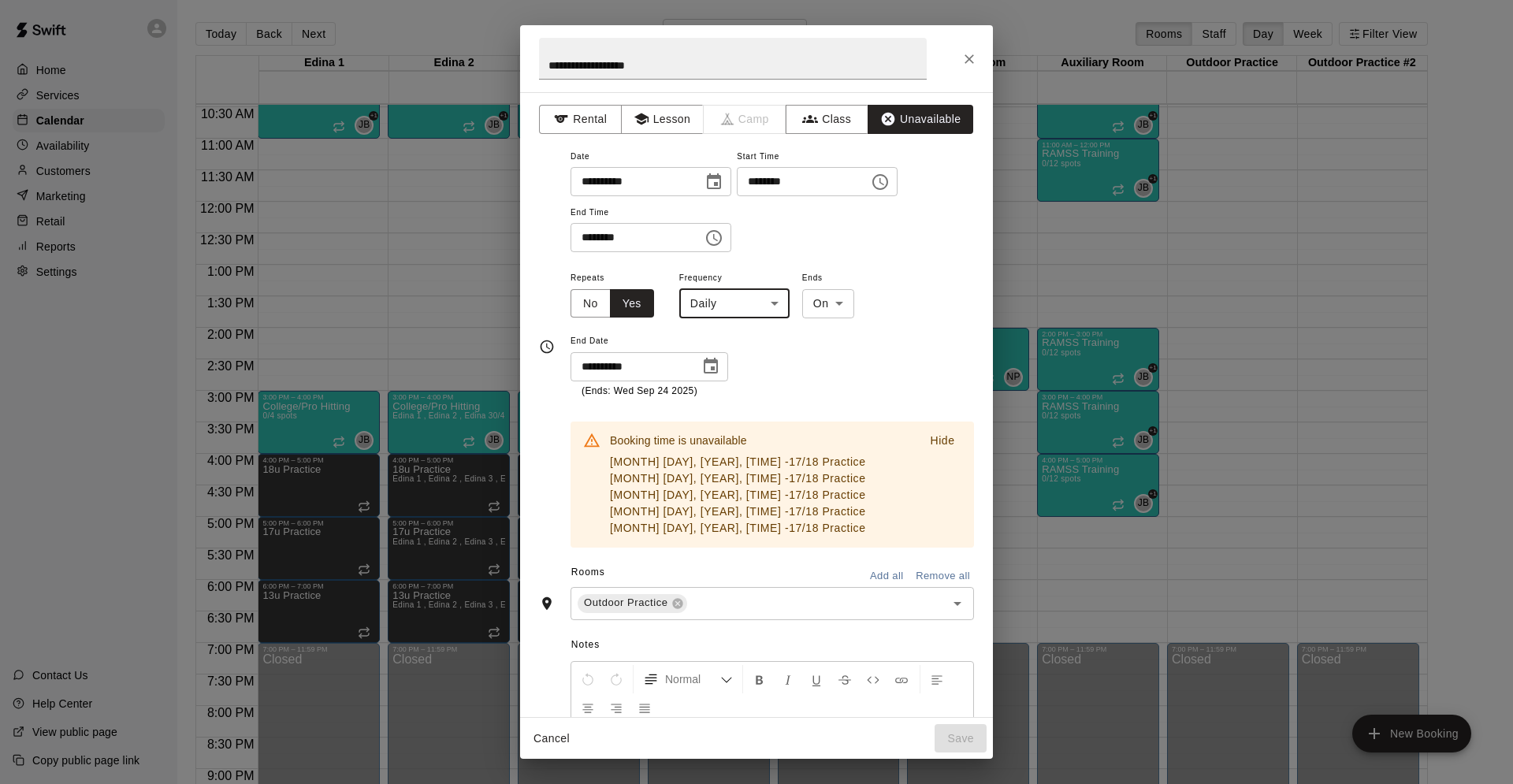 click on "Cancel" at bounding box center [552, 738] 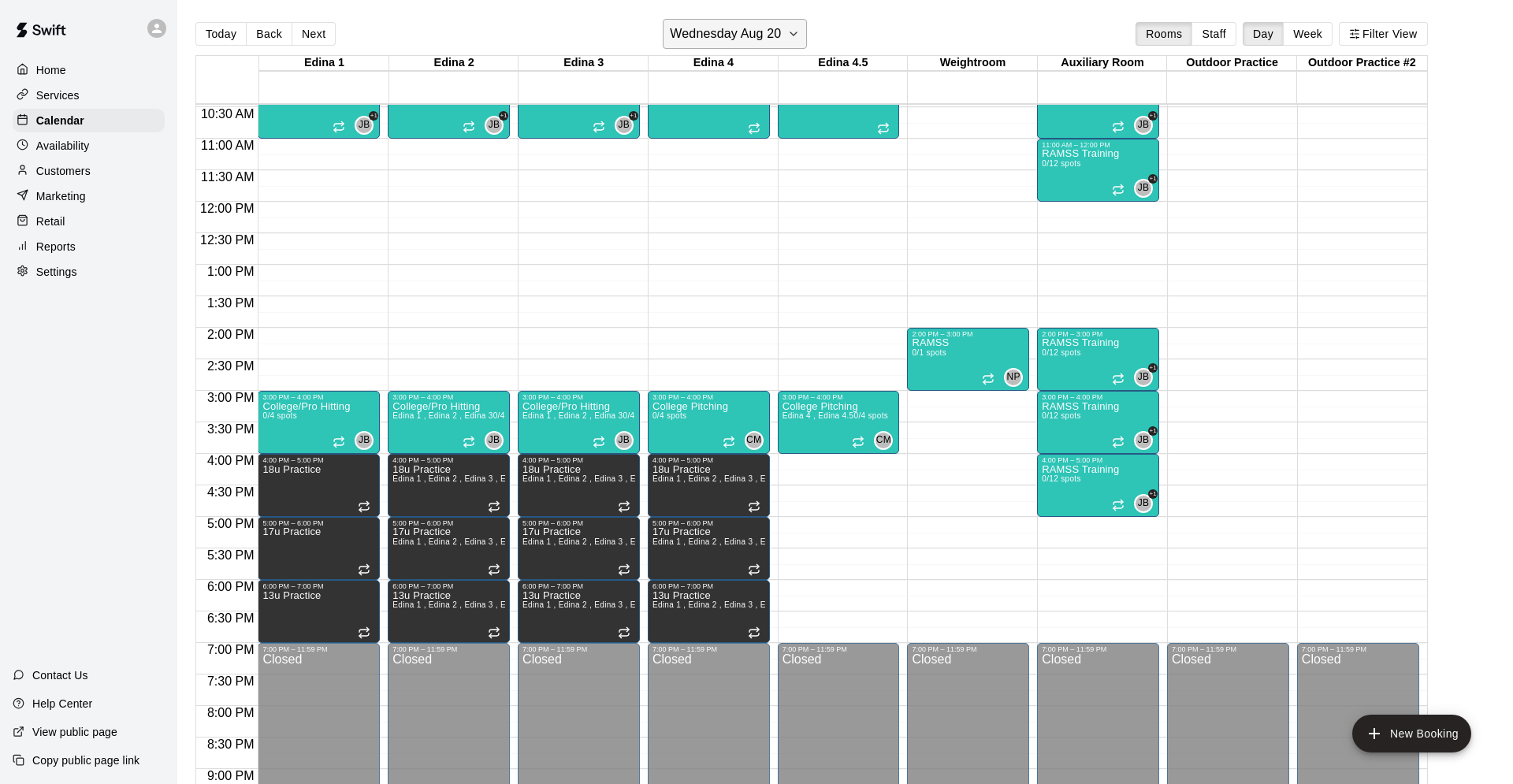 click on "Wednesday Aug 20" at bounding box center [725, 34] 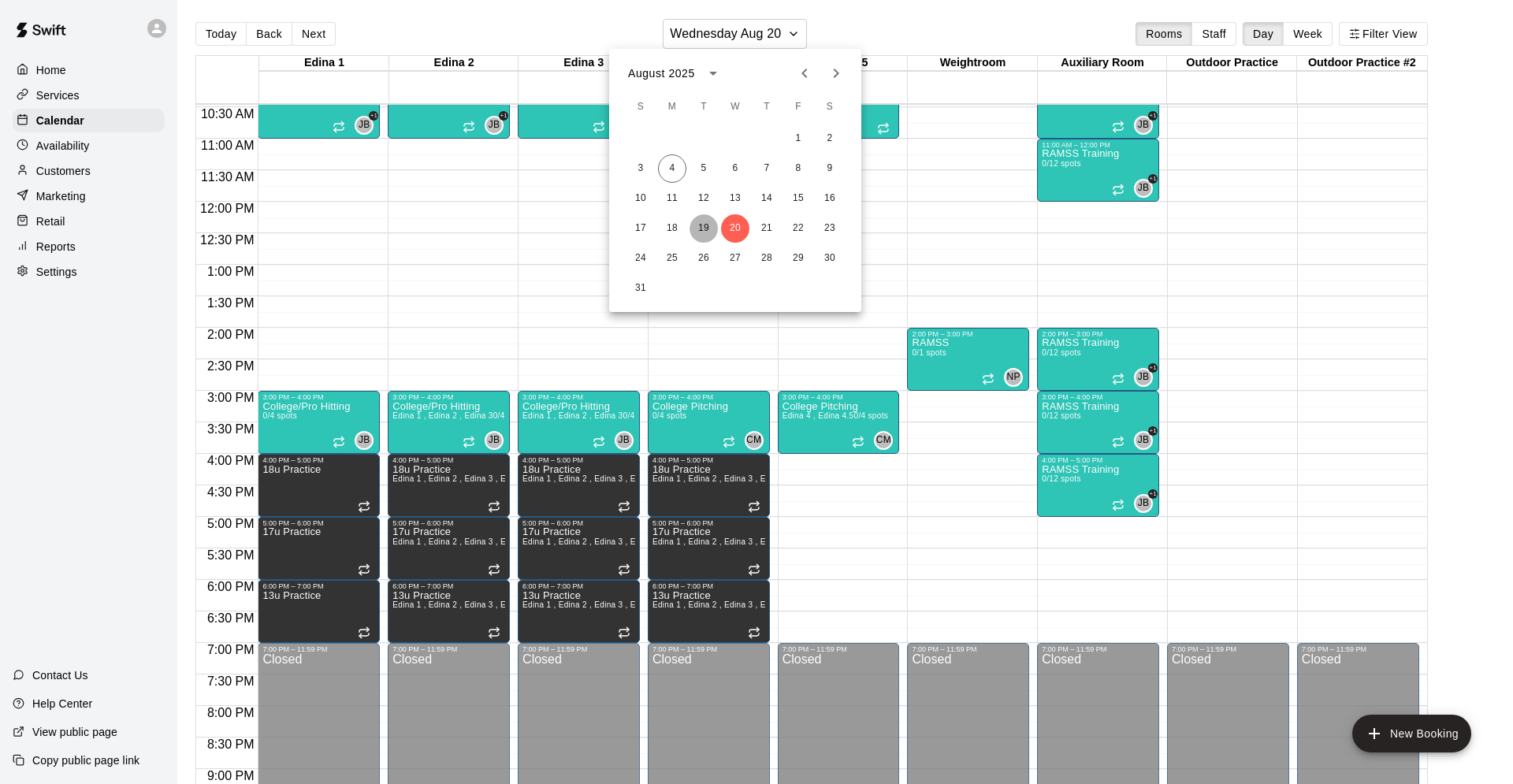 click on "19" at bounding box center (704, 229) 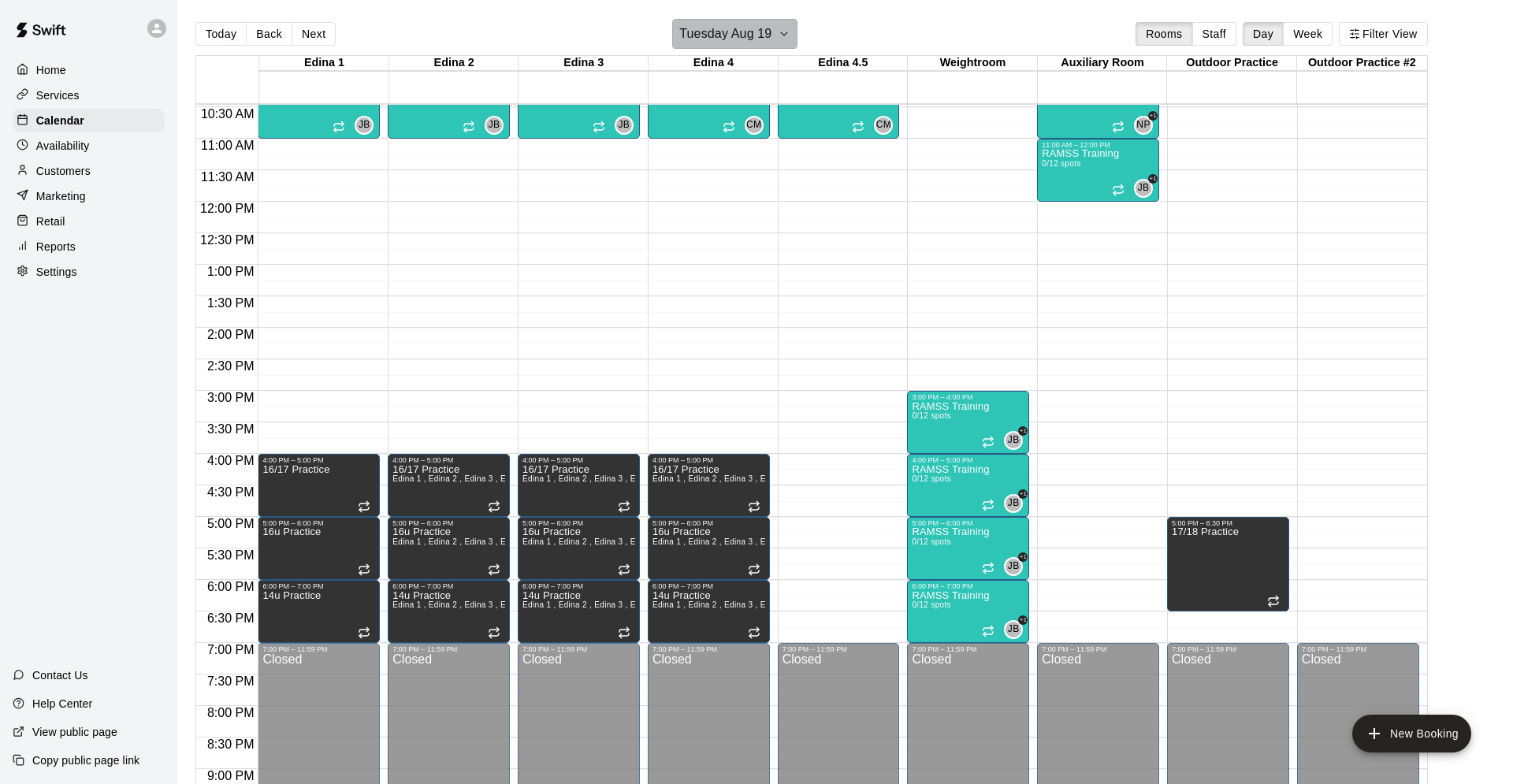 click on "Tuesday Aug 19" at bounding box center [725, 34] 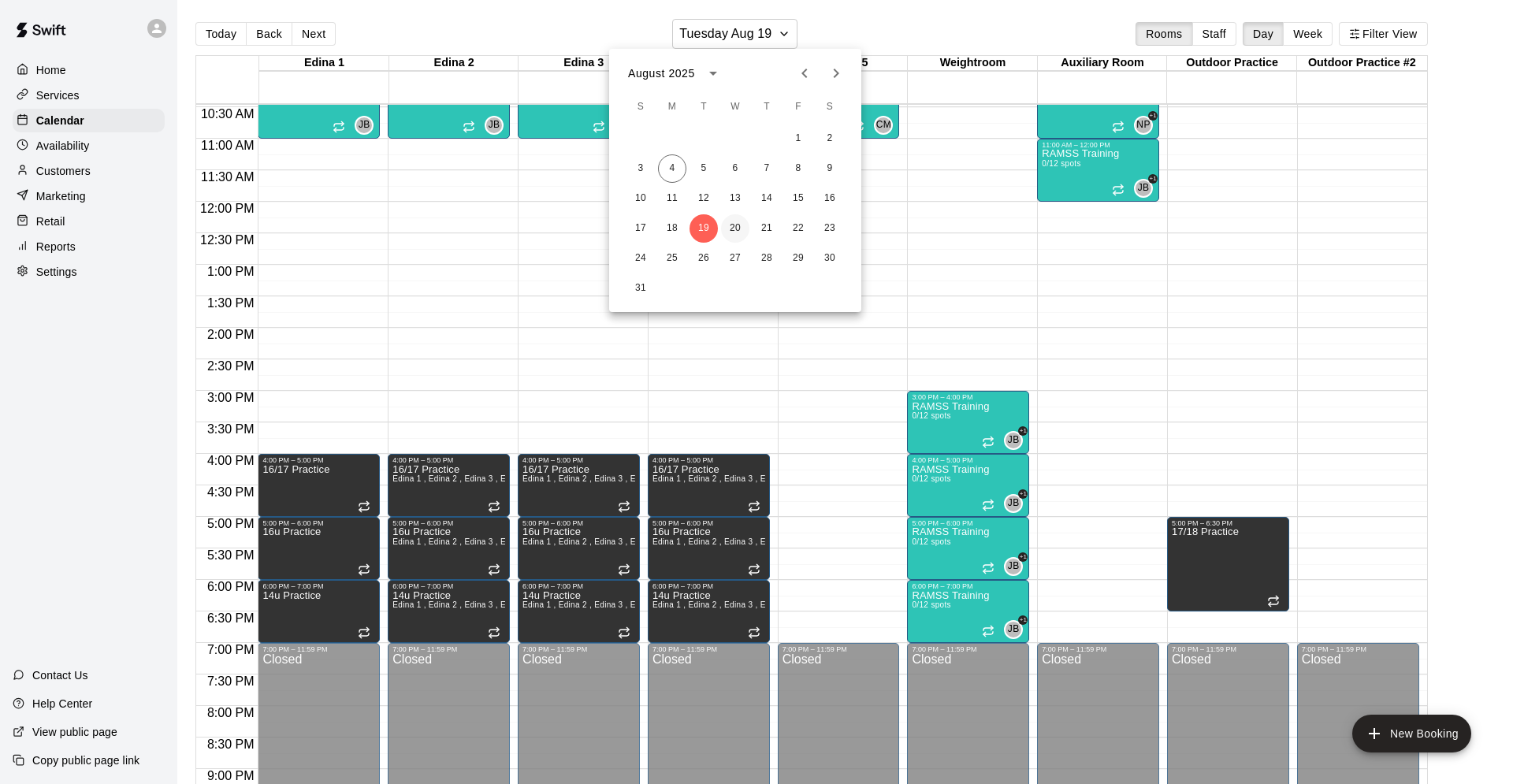 click on "20" at bounding box center (735, 229) 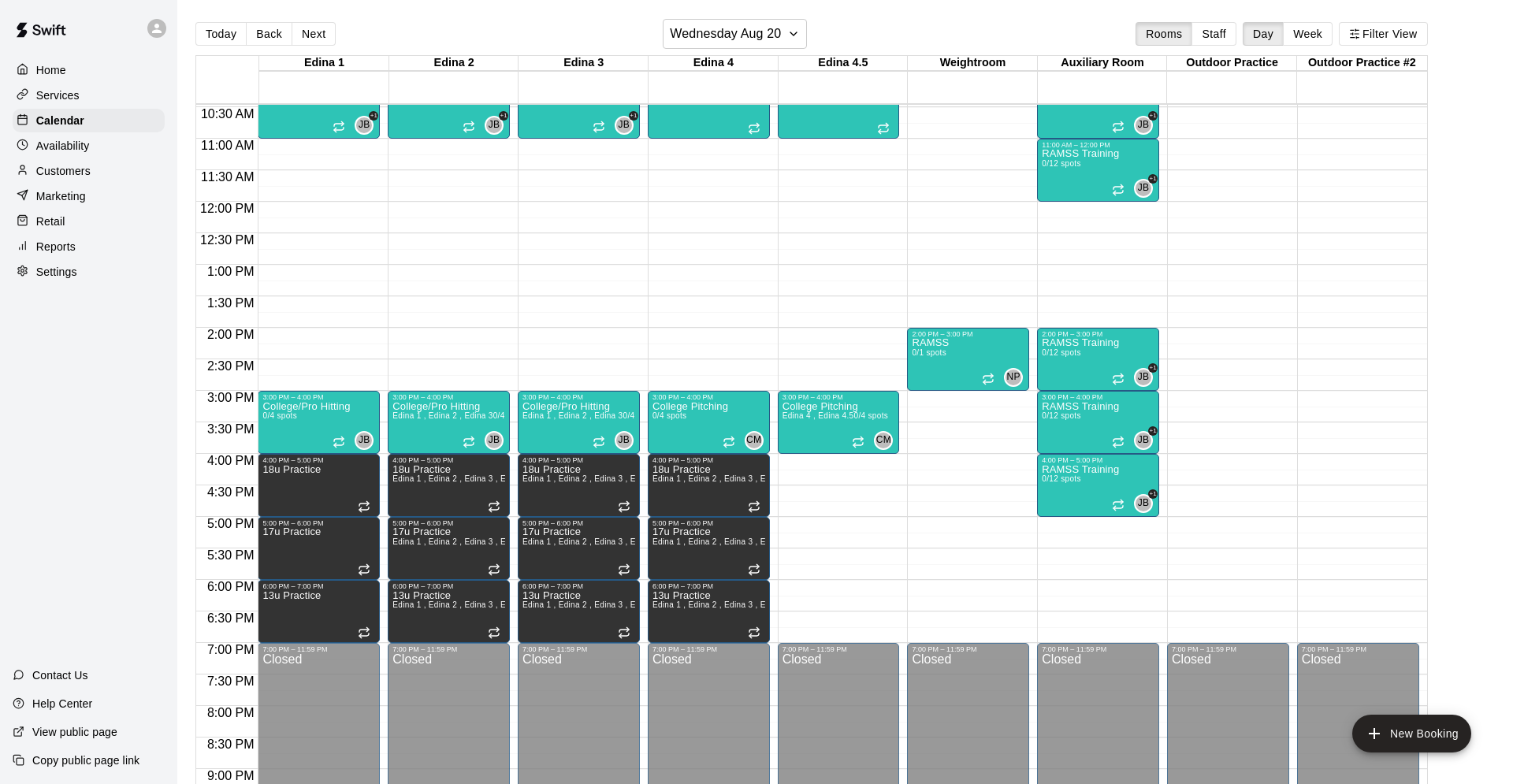 click on "12:00 AM – 8:00 AM Closed 7:00 PM – 11:59 PM Closed" at bounding box center (1228, 202) 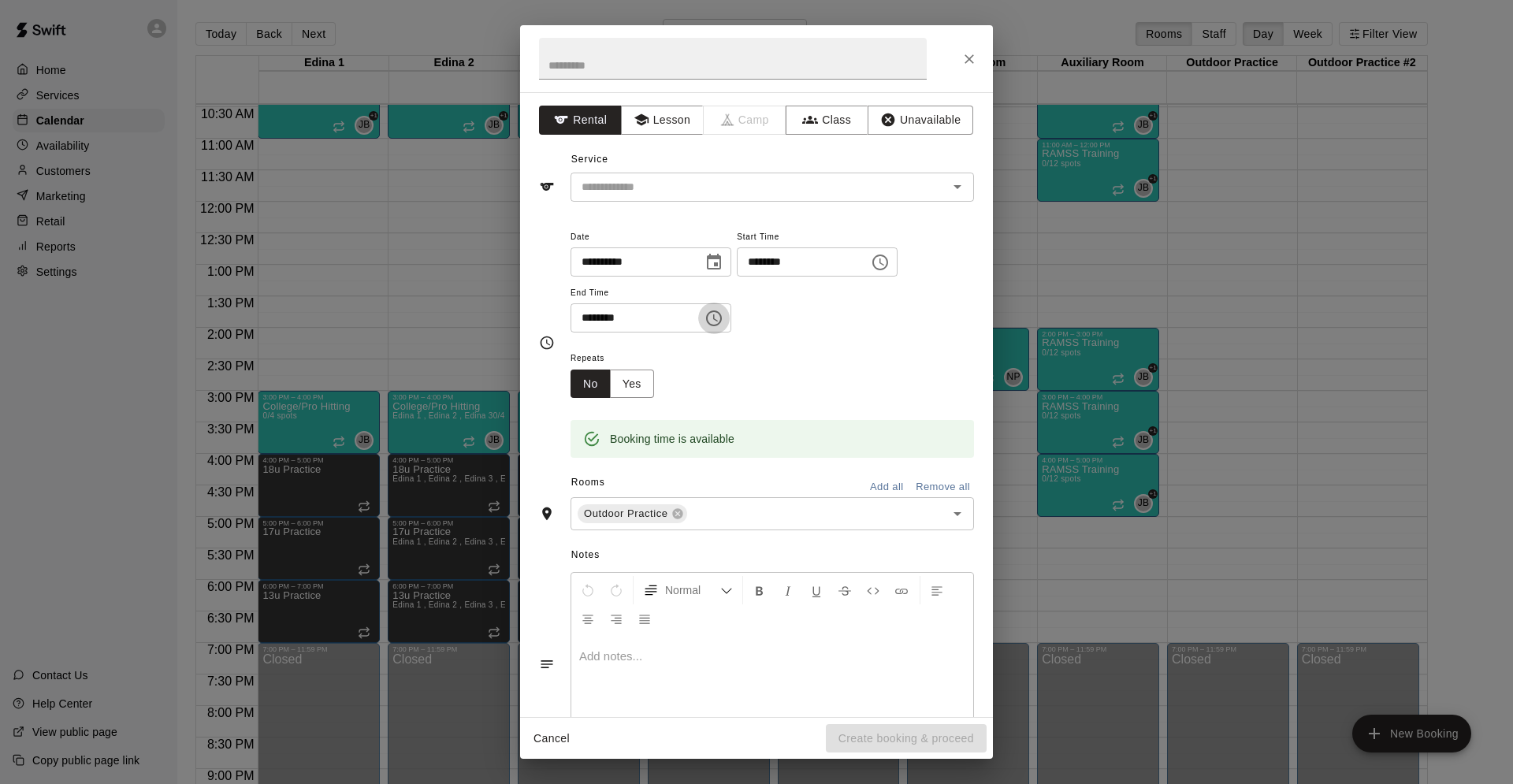 click at bounding box center [714, 318] 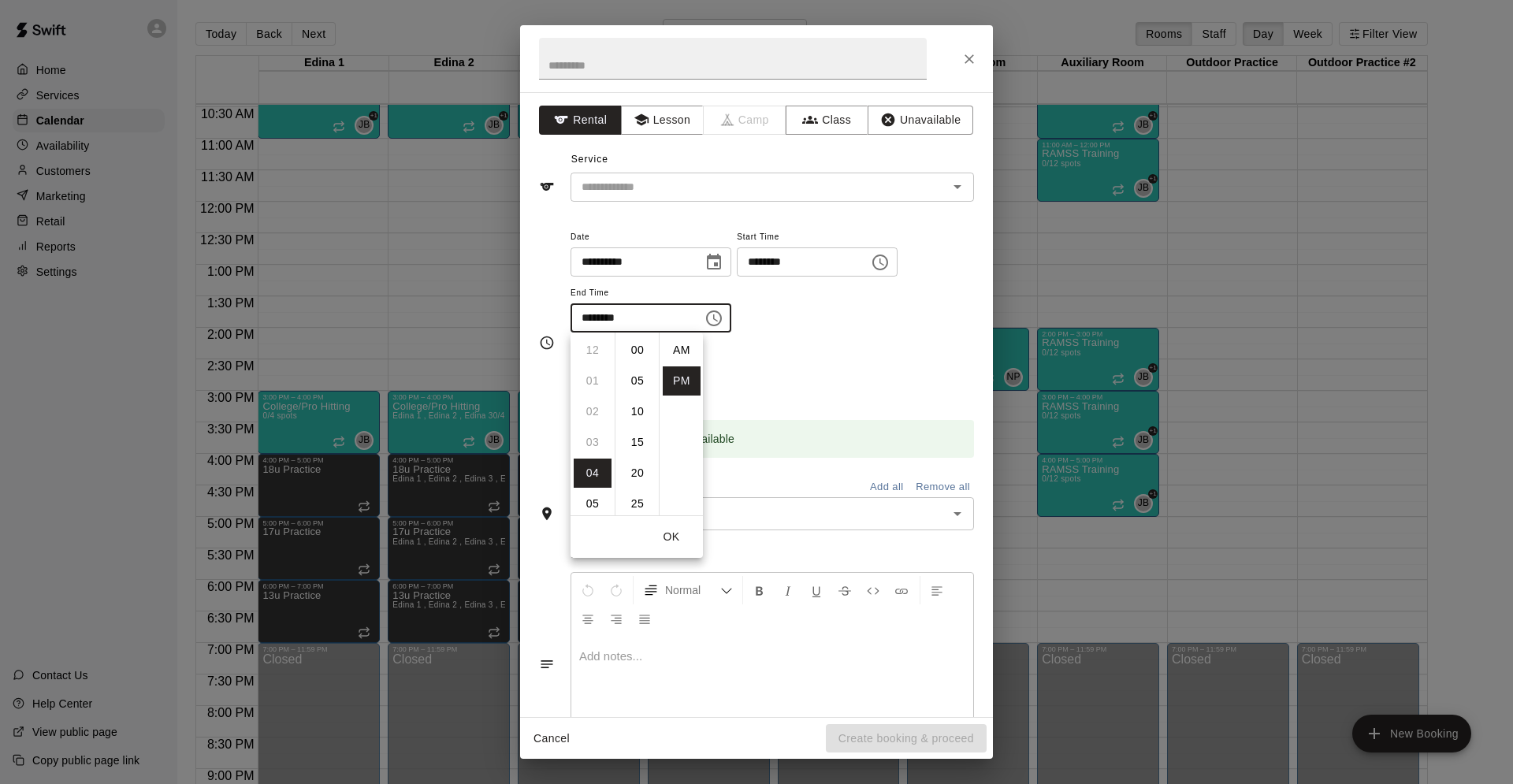 scroll, scrollTop: 123, scrollLeft: 0, axis: vertical 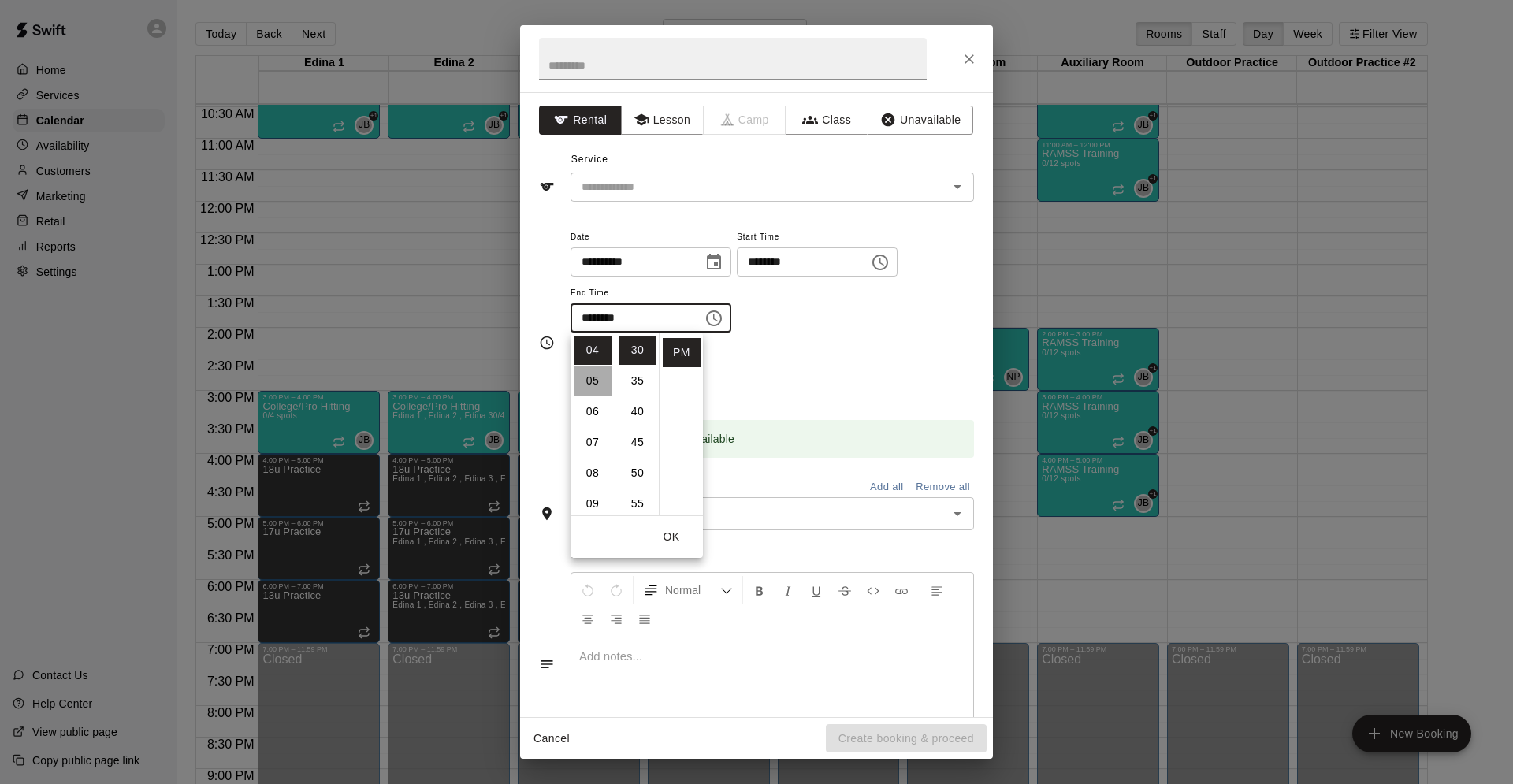 click on "05" at bounding box center [593, 381] 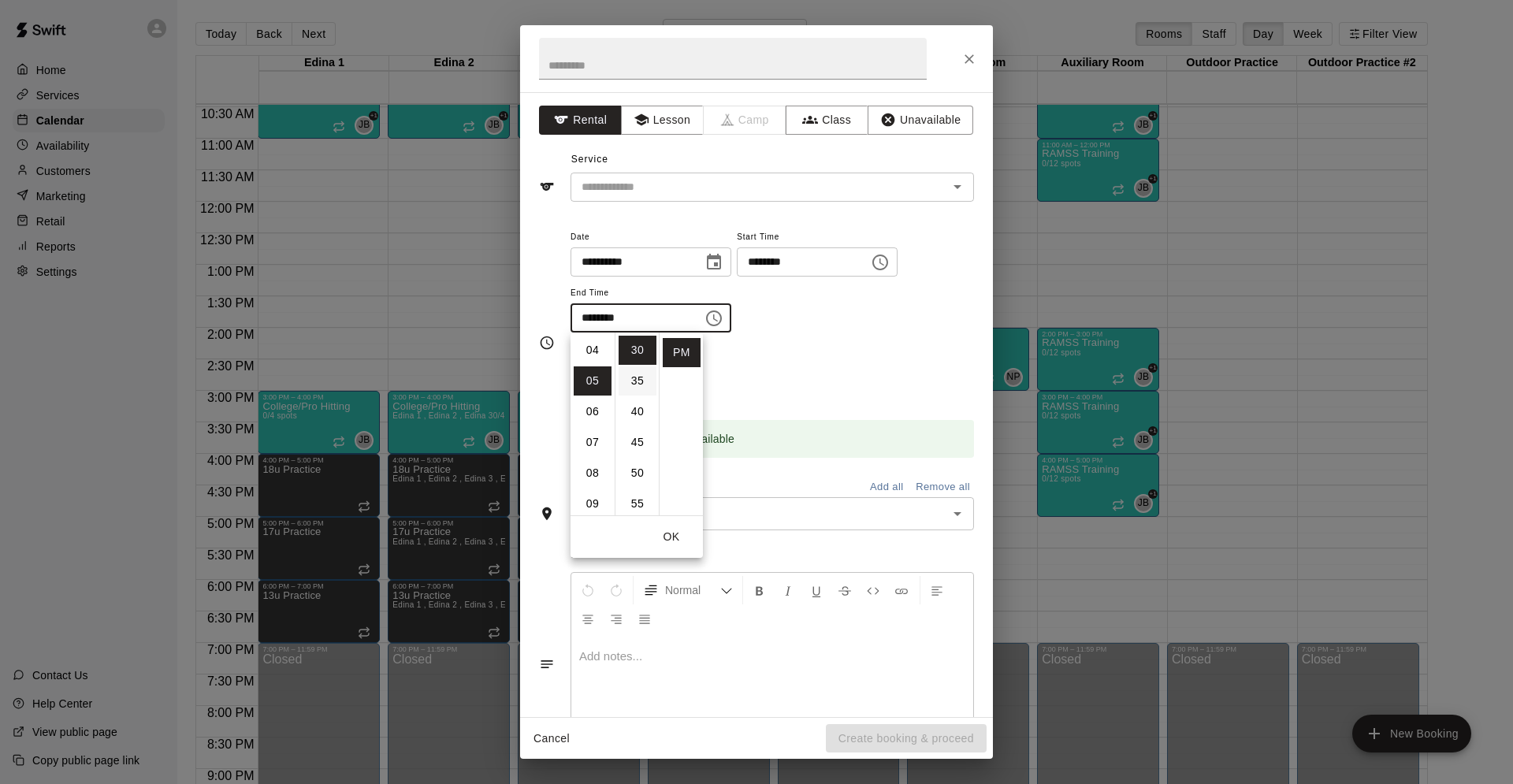 scroll, scrollTop: 151, scrollLeft: 0, axis: vertical 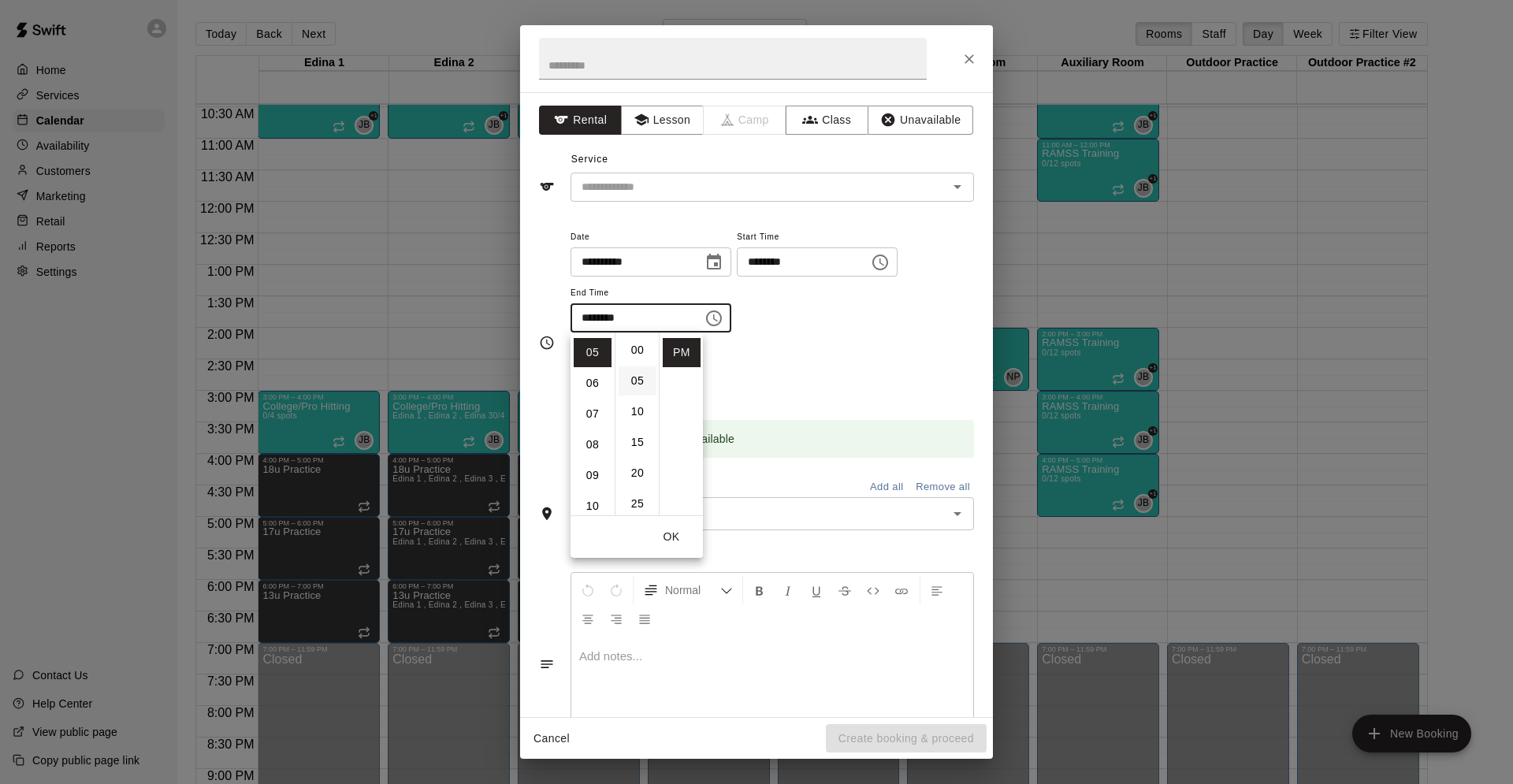 click on "00" at bounding box center (638, 350) 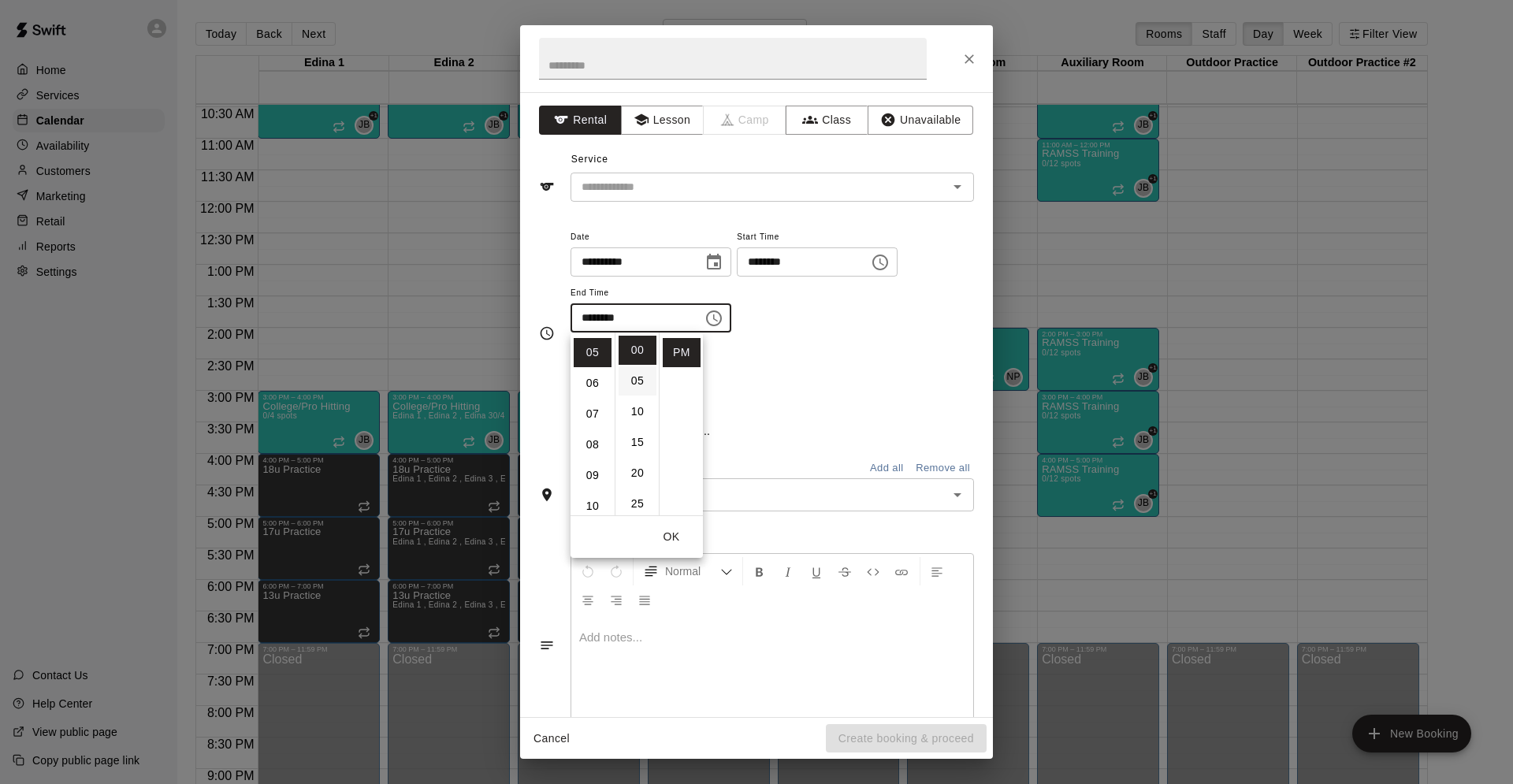 type on "********" 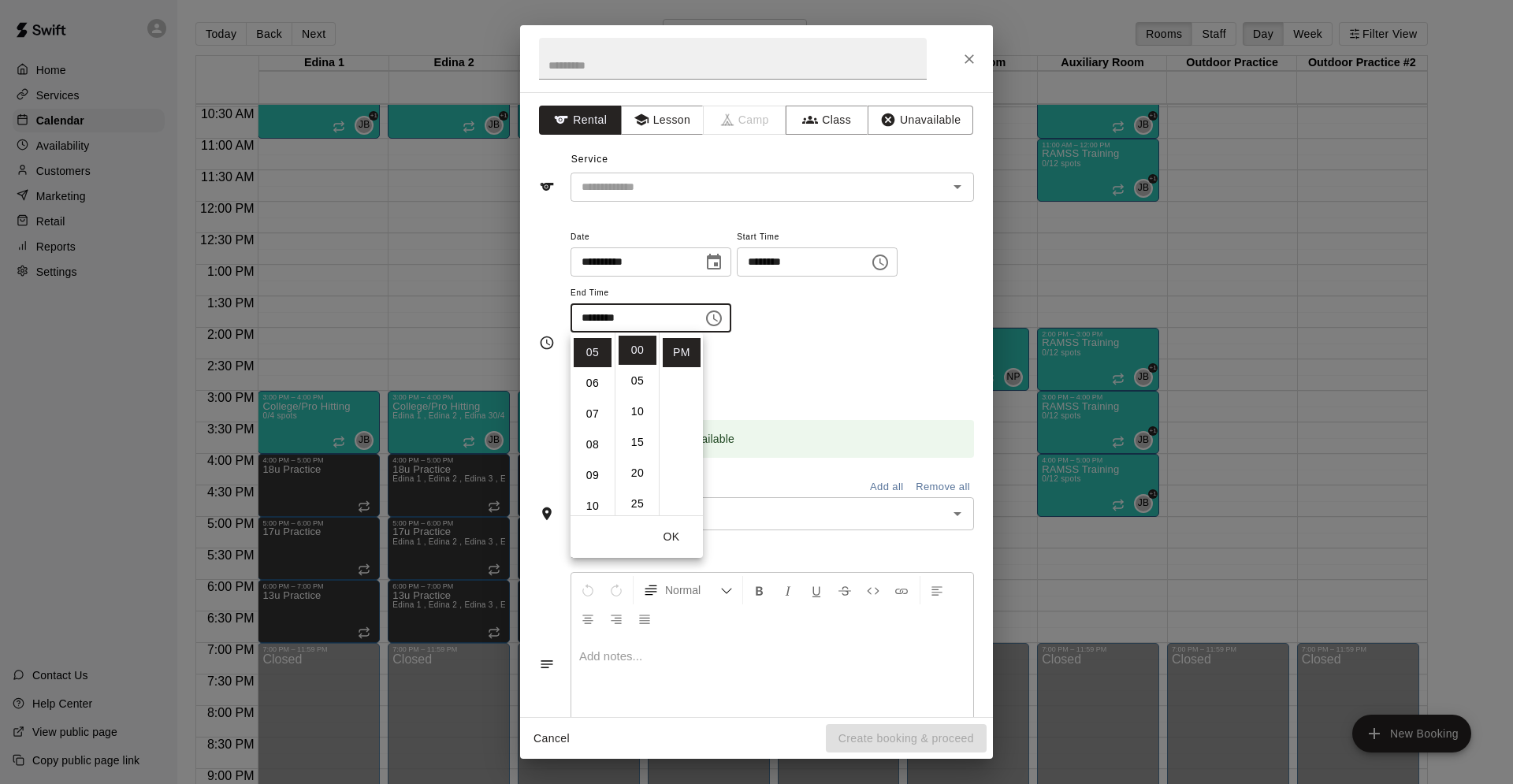click on "**********" at bounding box center [772, 288] 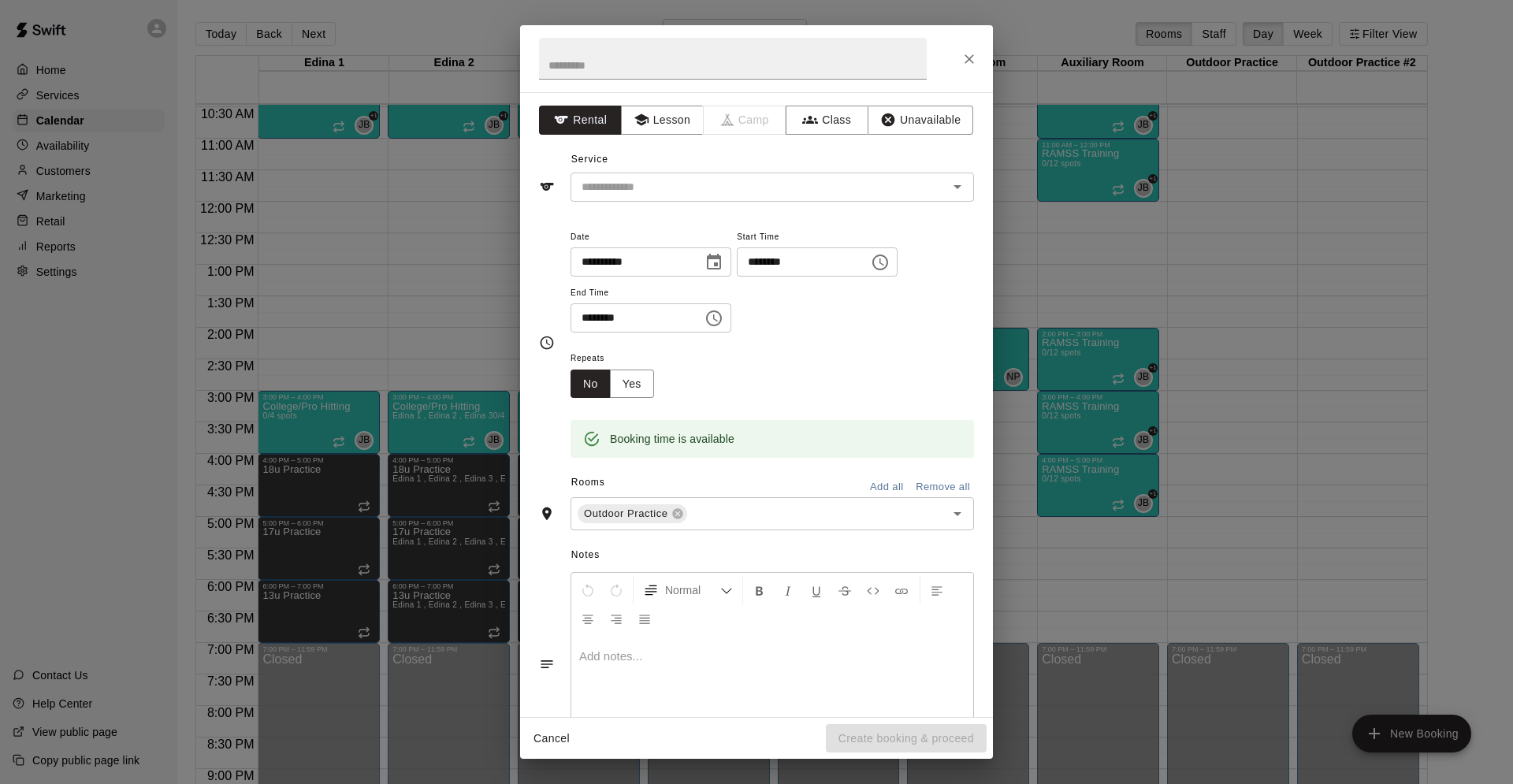 click 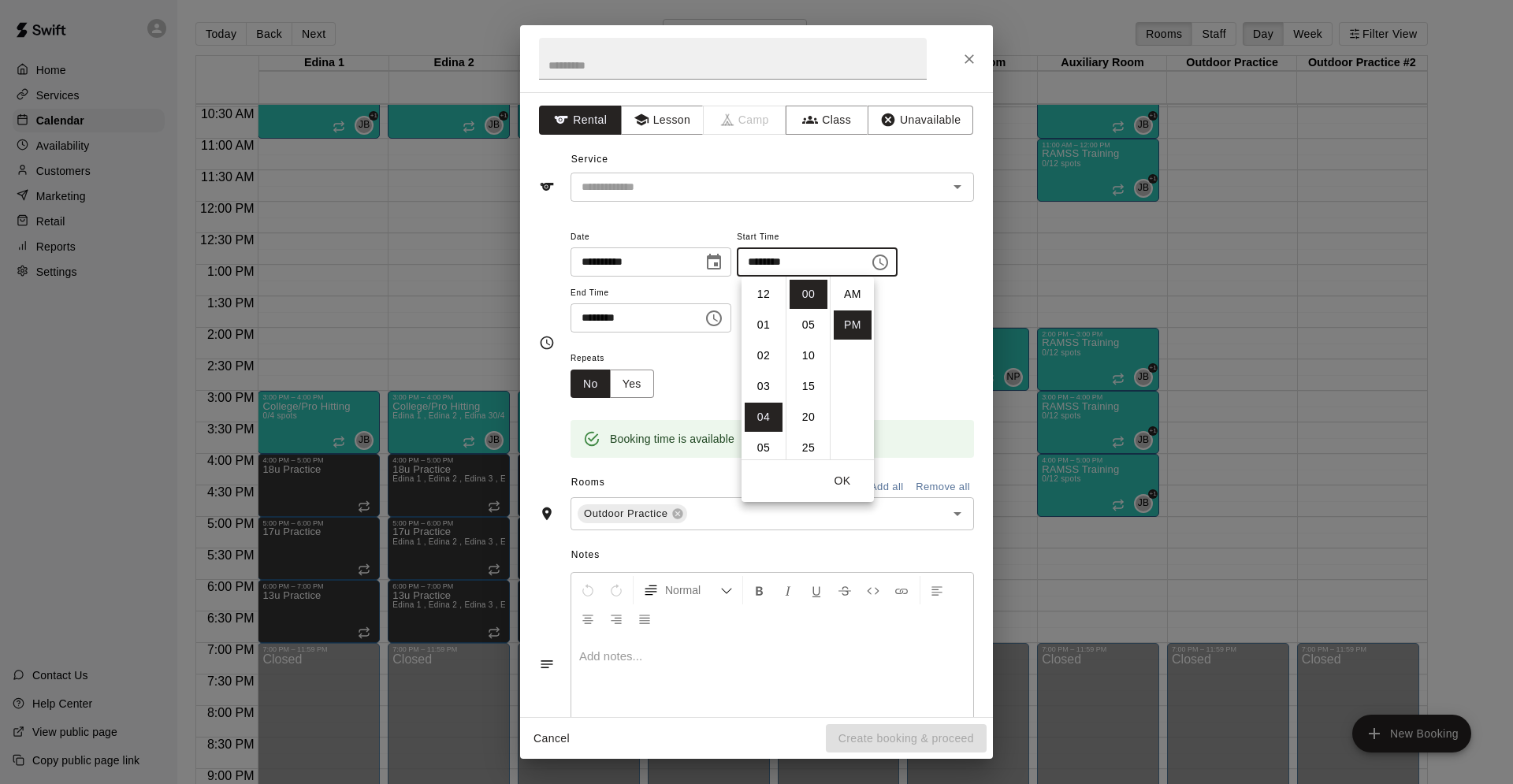 scroll, scrollTop: 123, scrollLeft: 0, axis: vertical 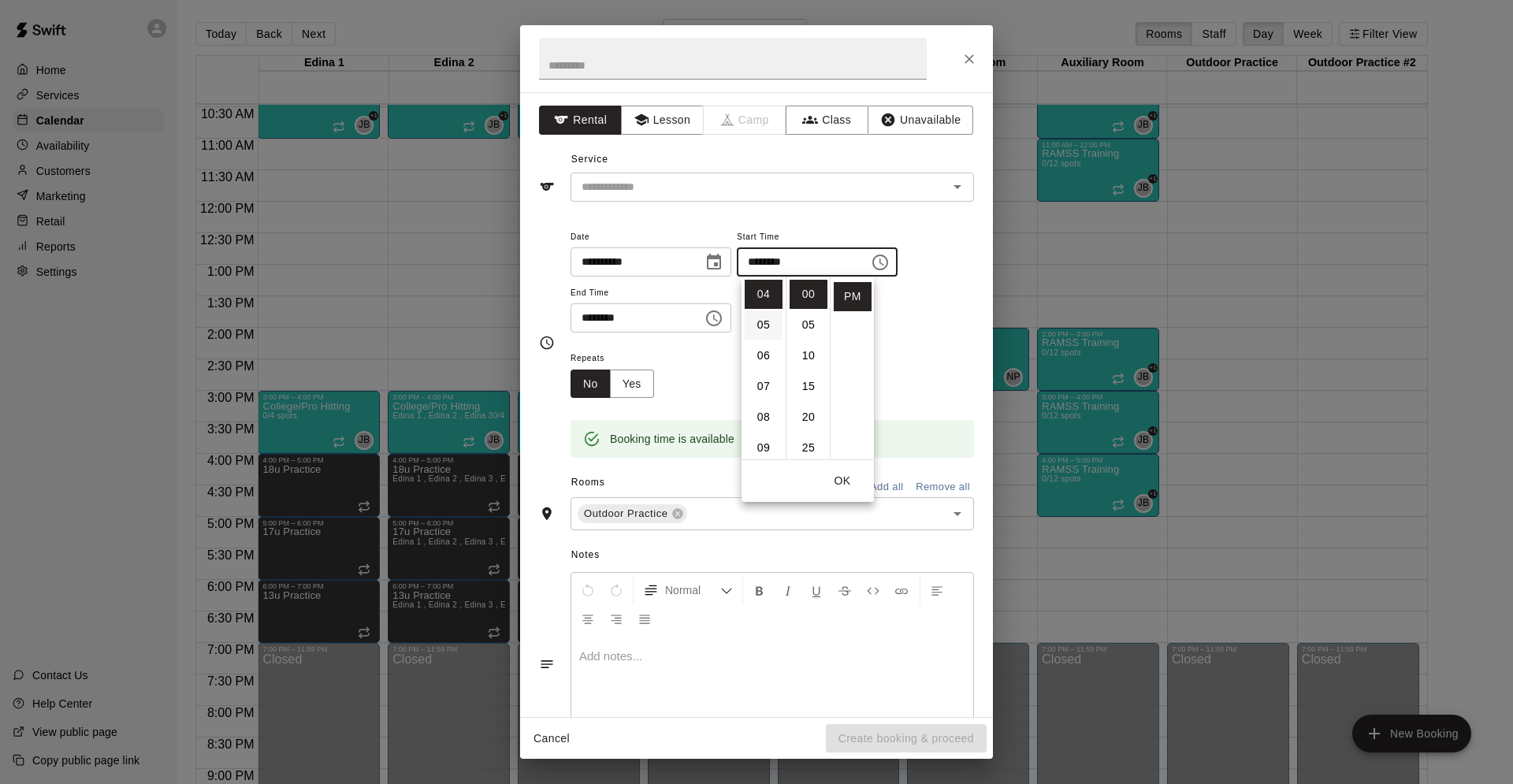 click on "05" at bounding box center (764, 325) 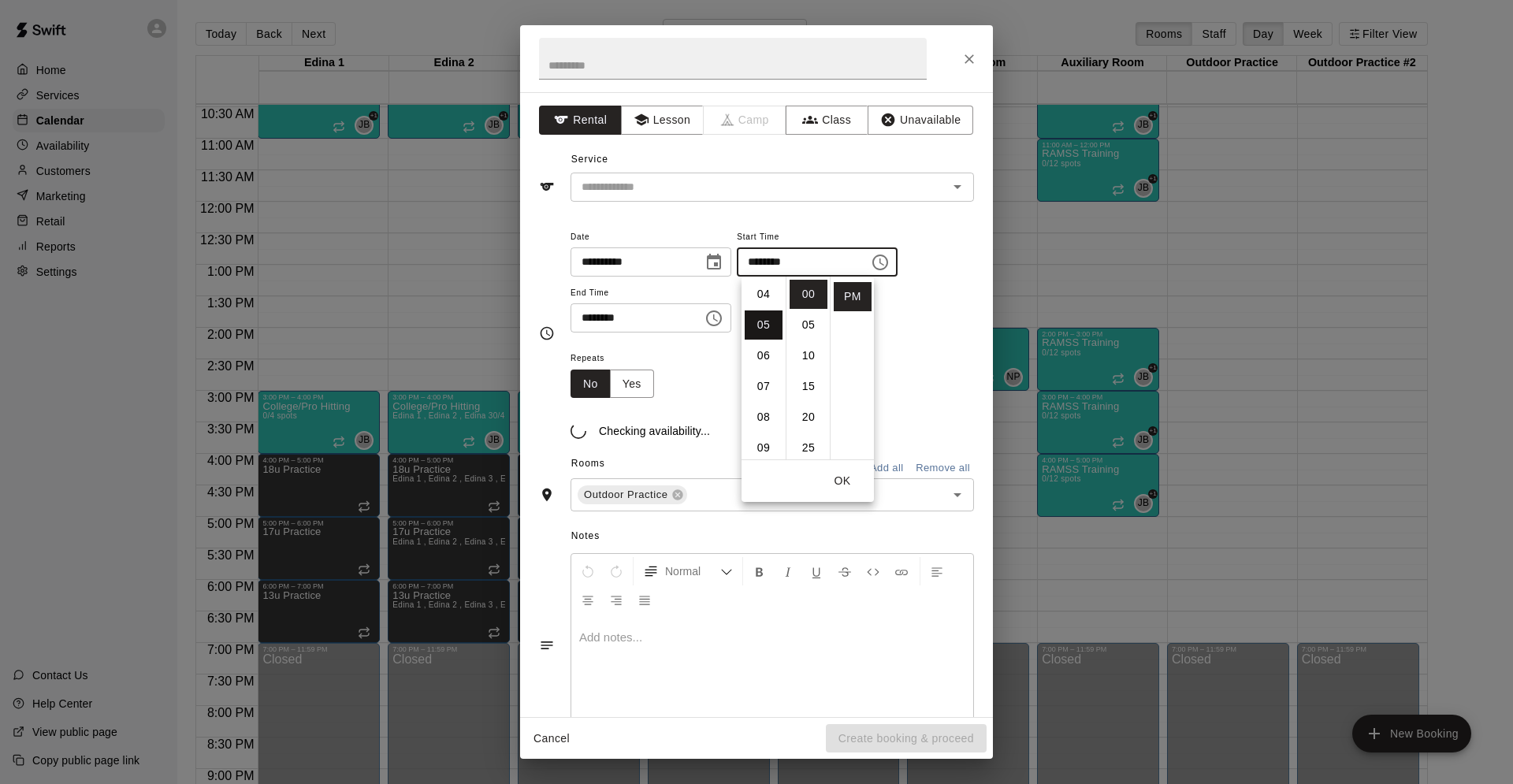 scroll, scrollTop: 154, scrollLeft: 0, axis: vertical 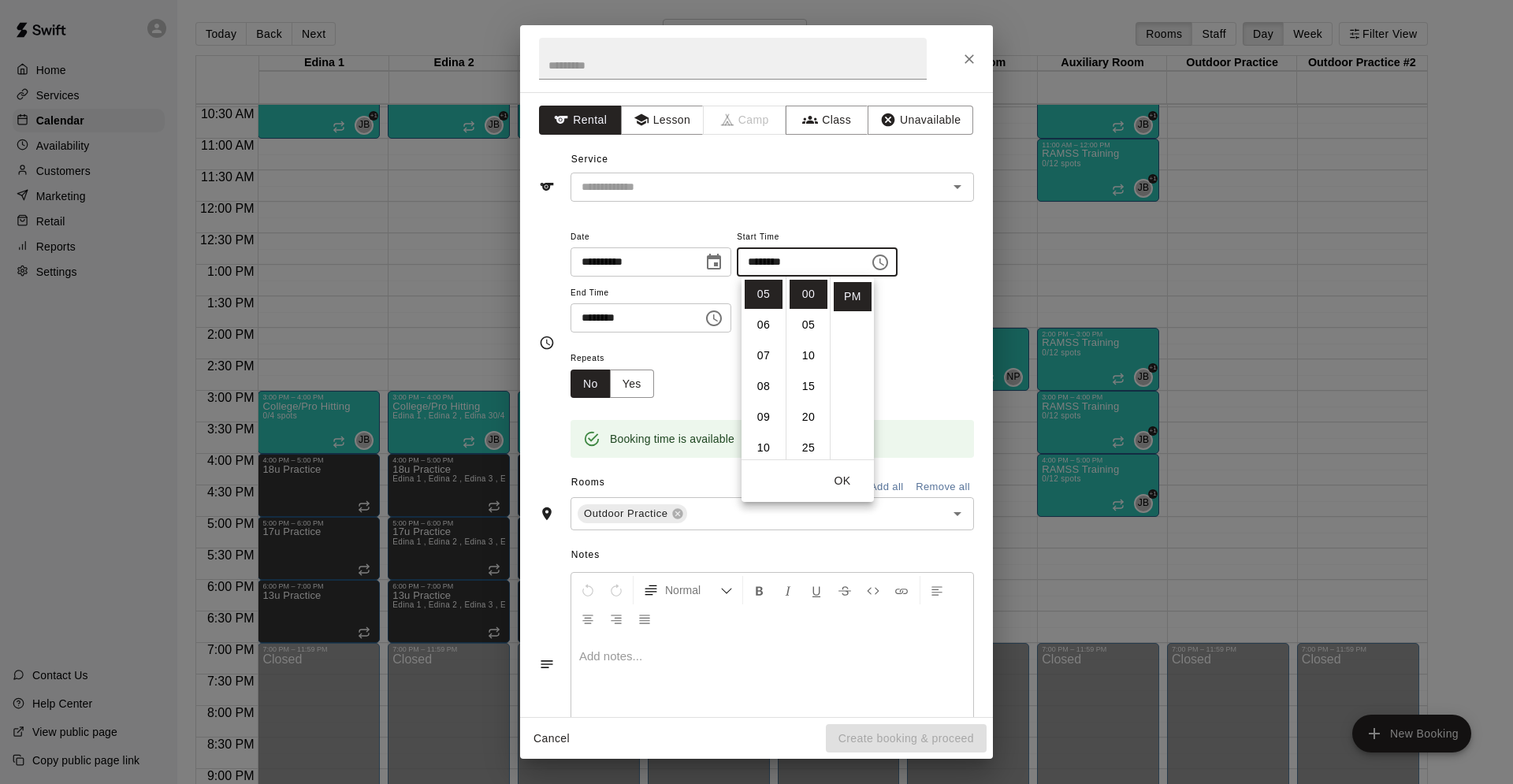 click 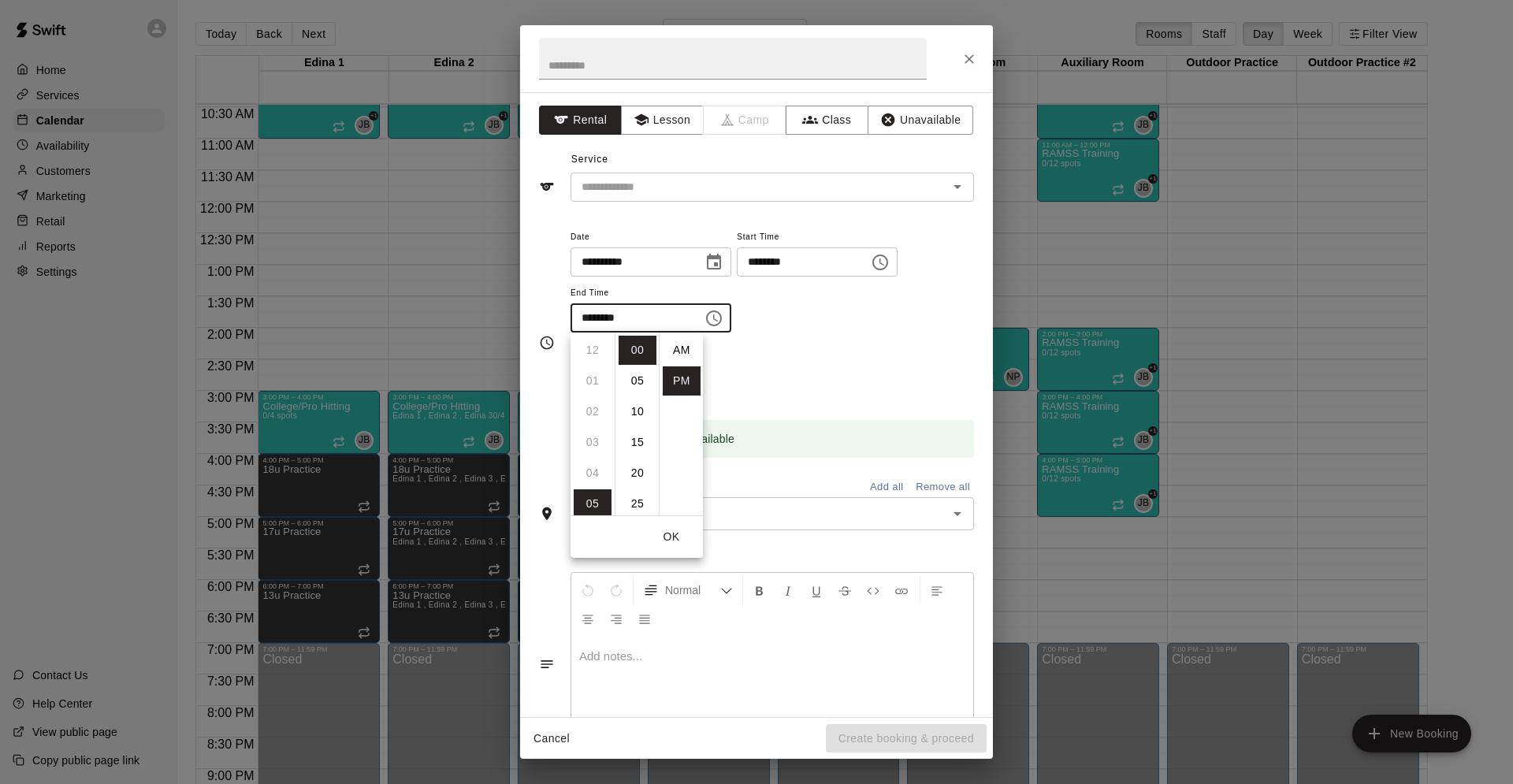 scroll, scrollTop: 154, scrollLeft: 0, axis: vertical 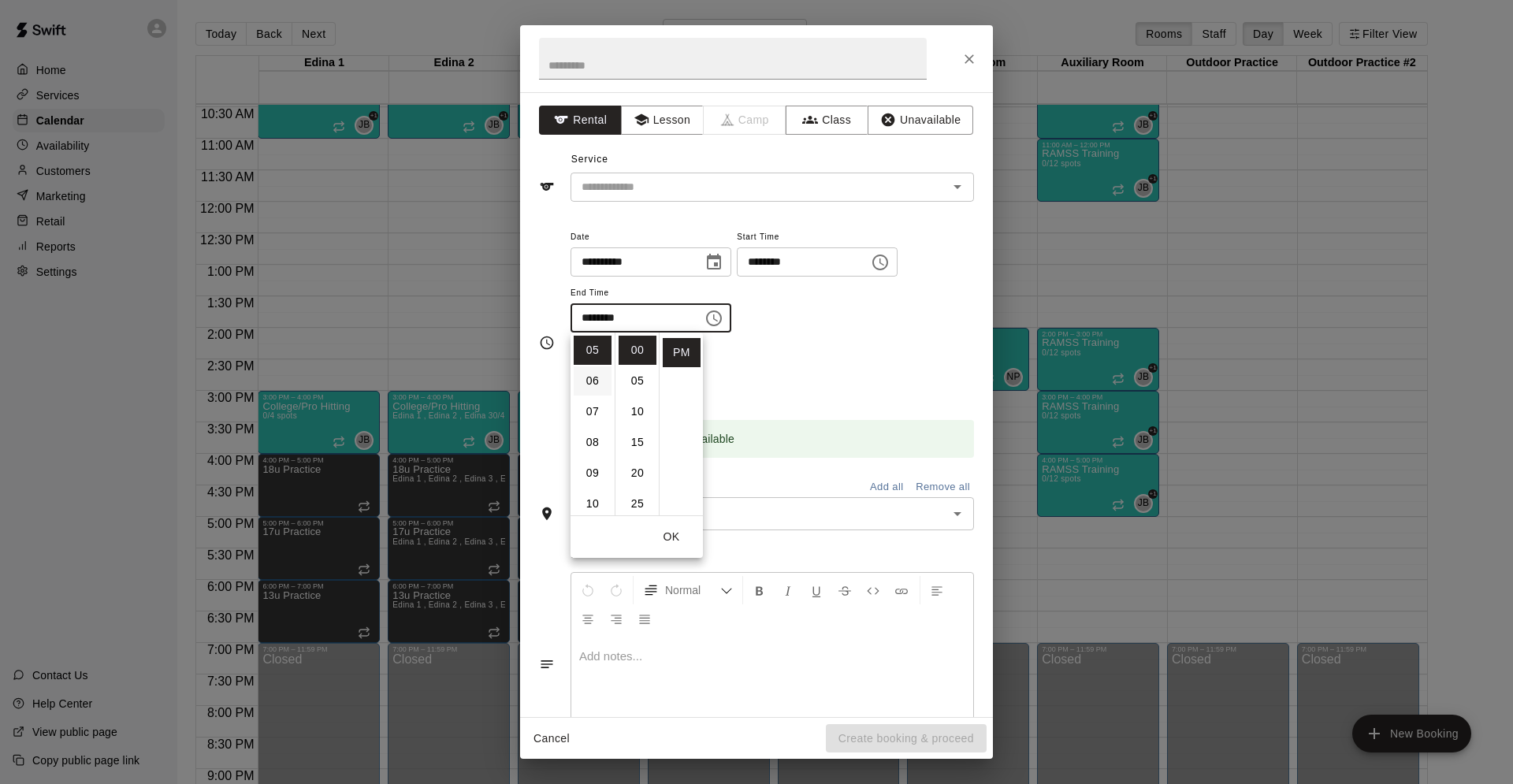 click on "06" at bounding box center [593, 381] 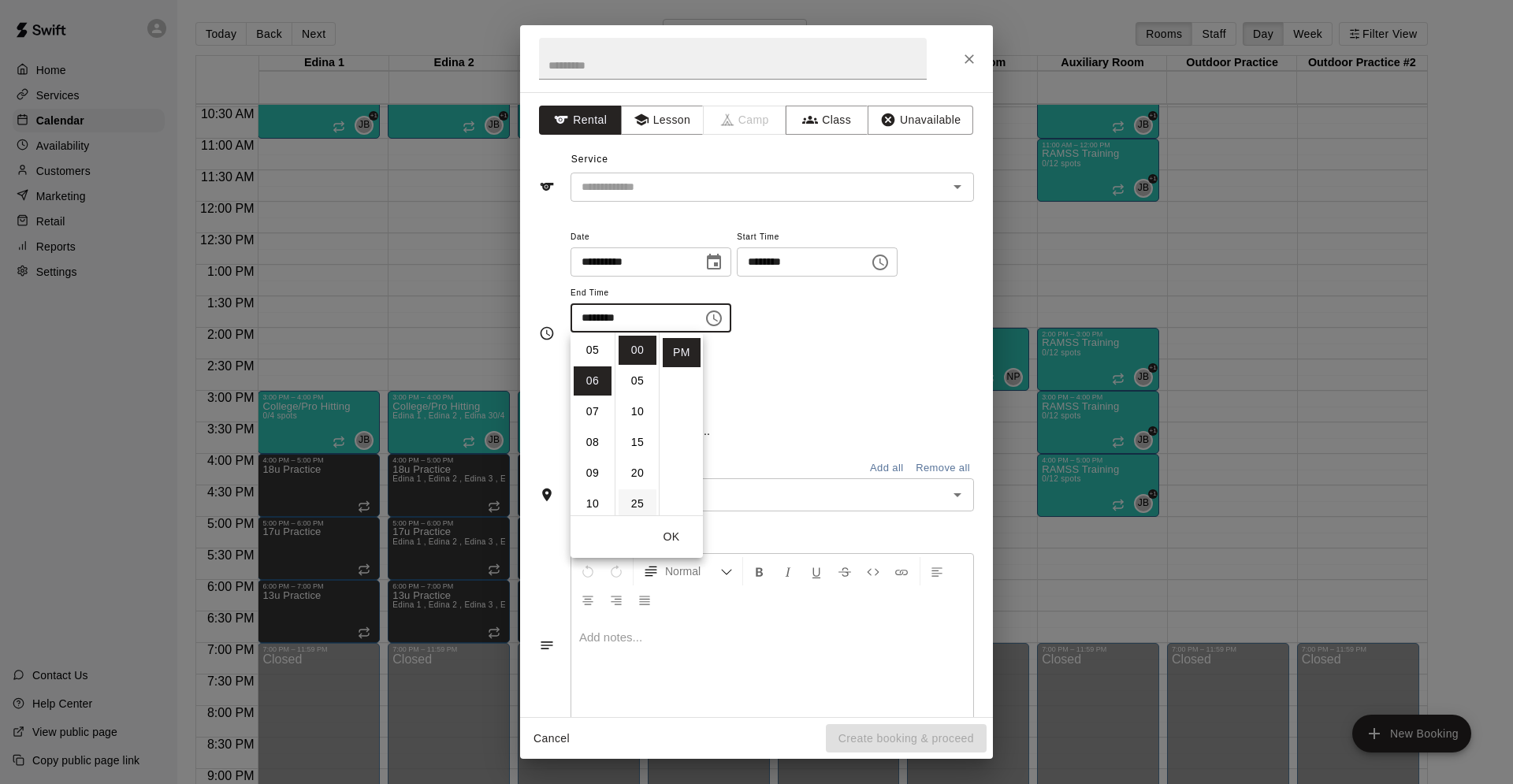 scroll, scrollTop: 184, scrollLeft: 0, axis: vertical 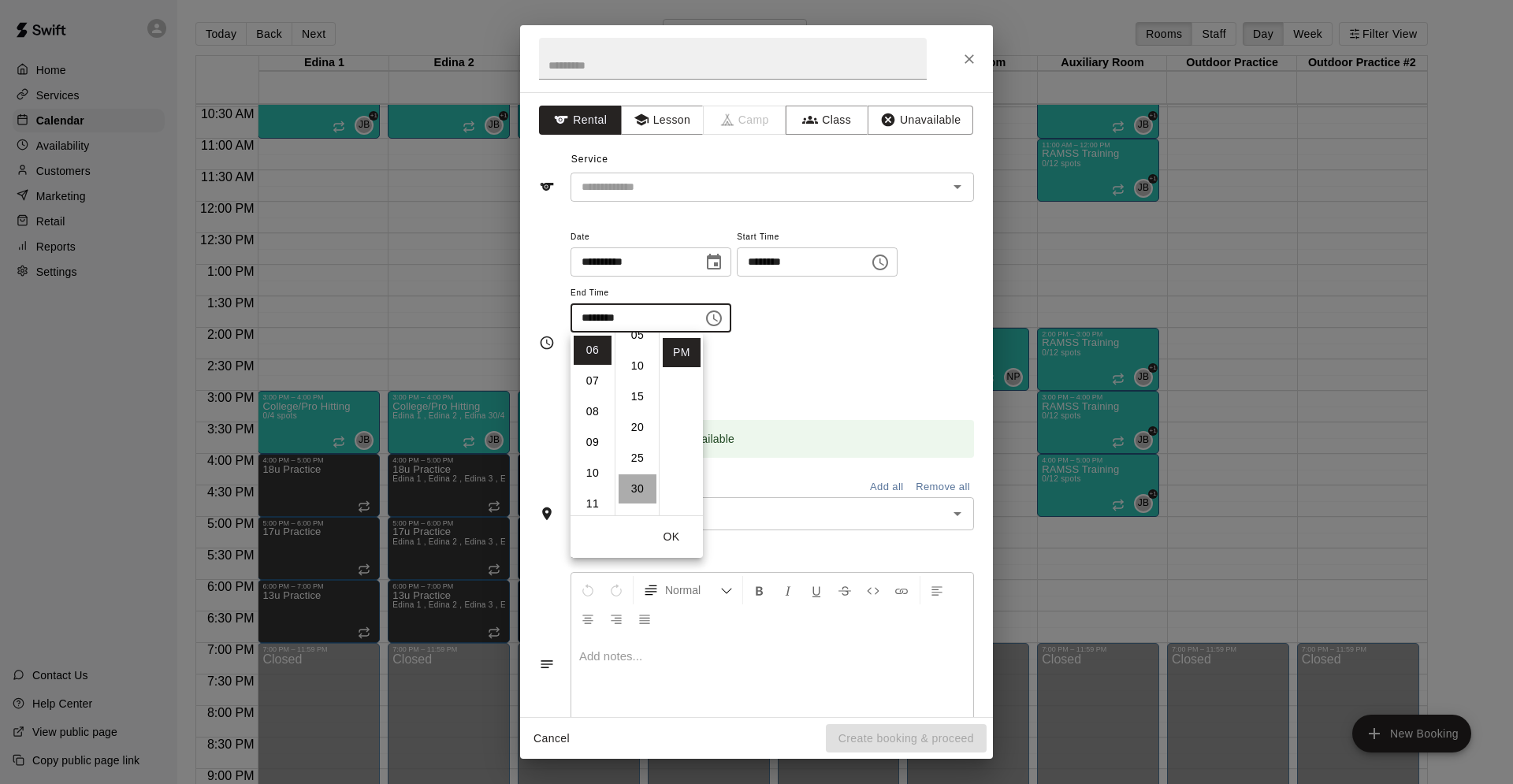 click on "30" at bounding box center [638, 489] 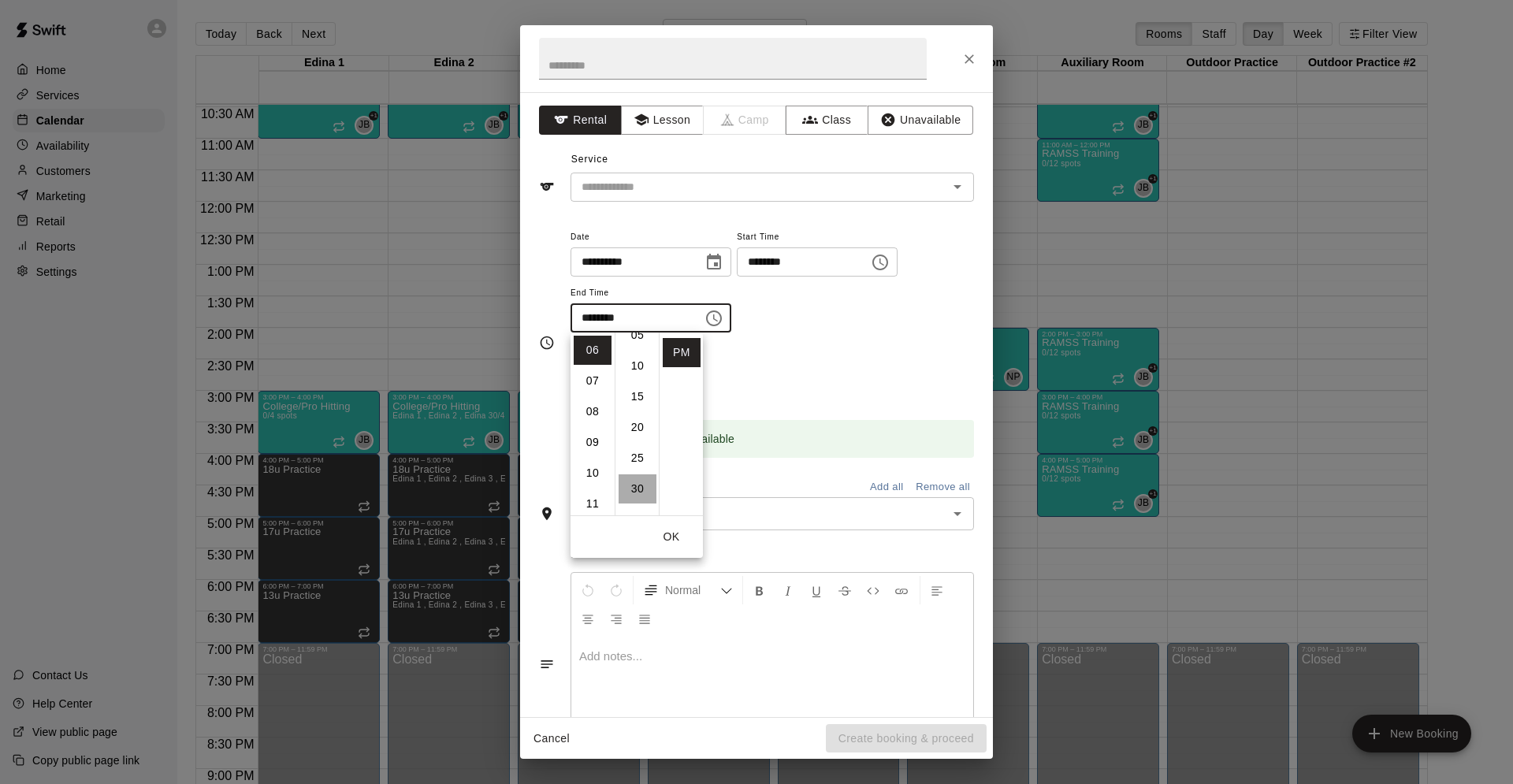type on "********" 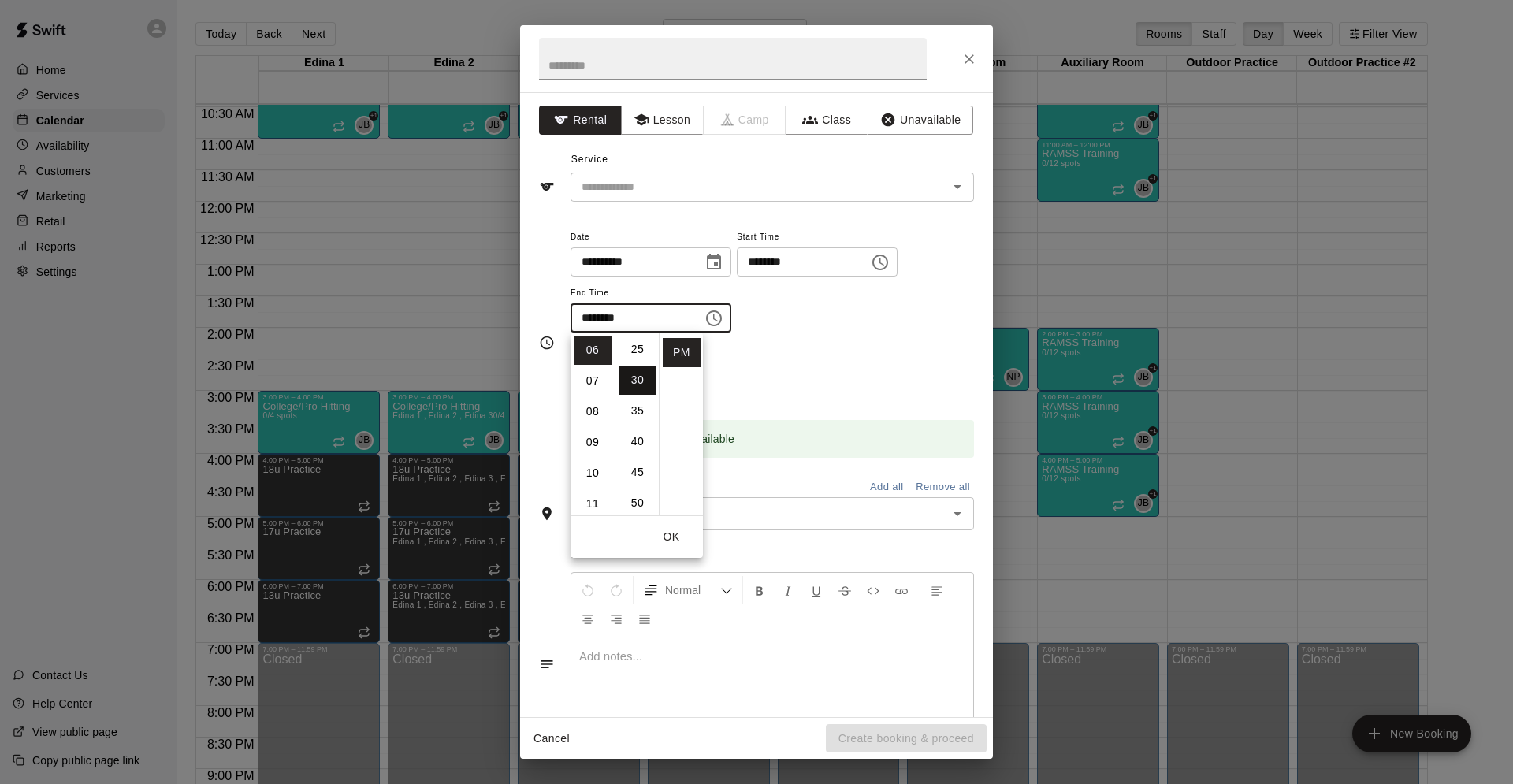 scroll, scrollTop: 184, scrollLeft: 0, axis: vertical 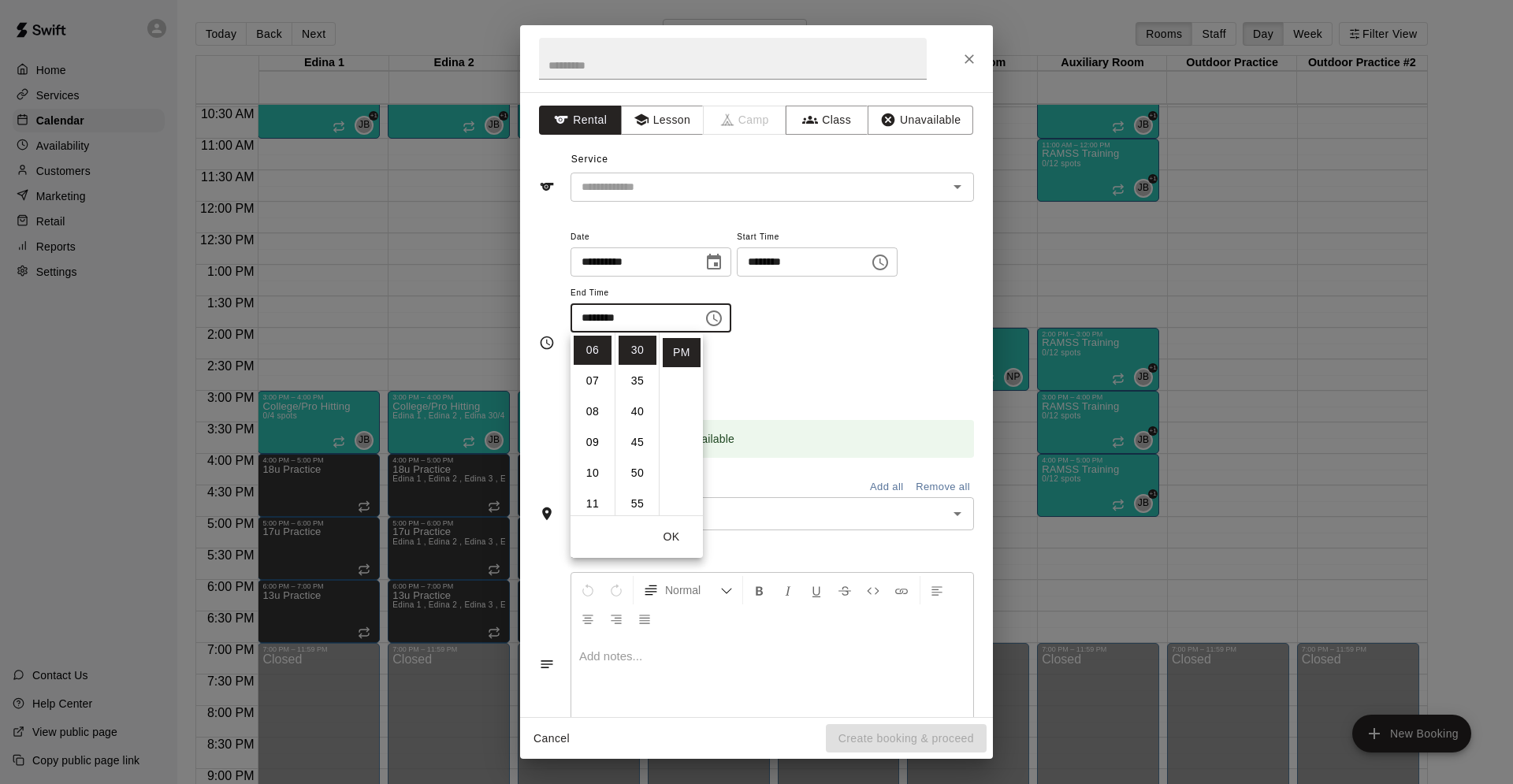 click on "Repeats No Yes" at bounding box center [772, 373] 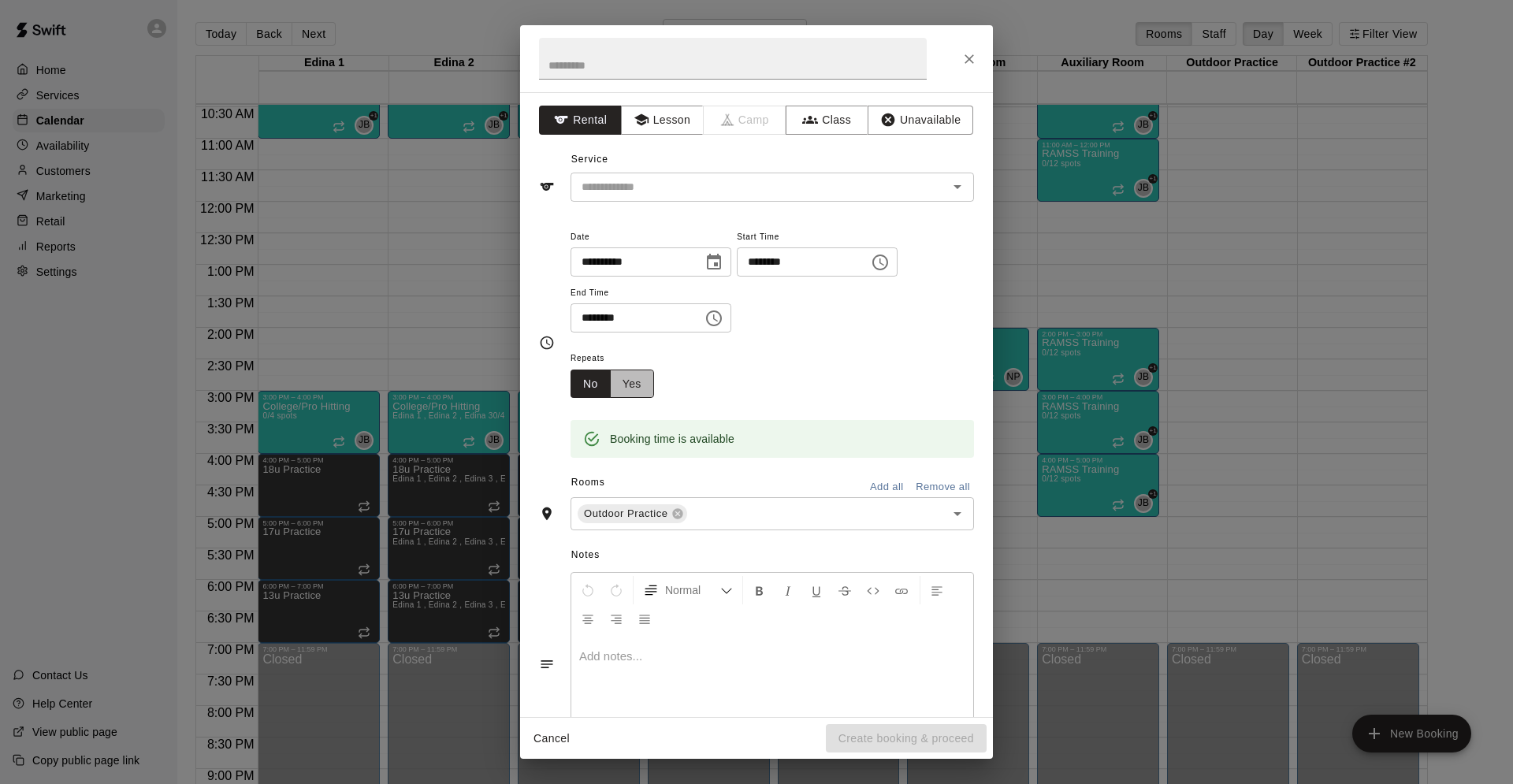 click on "Yes" at bounding box center (632, 384) 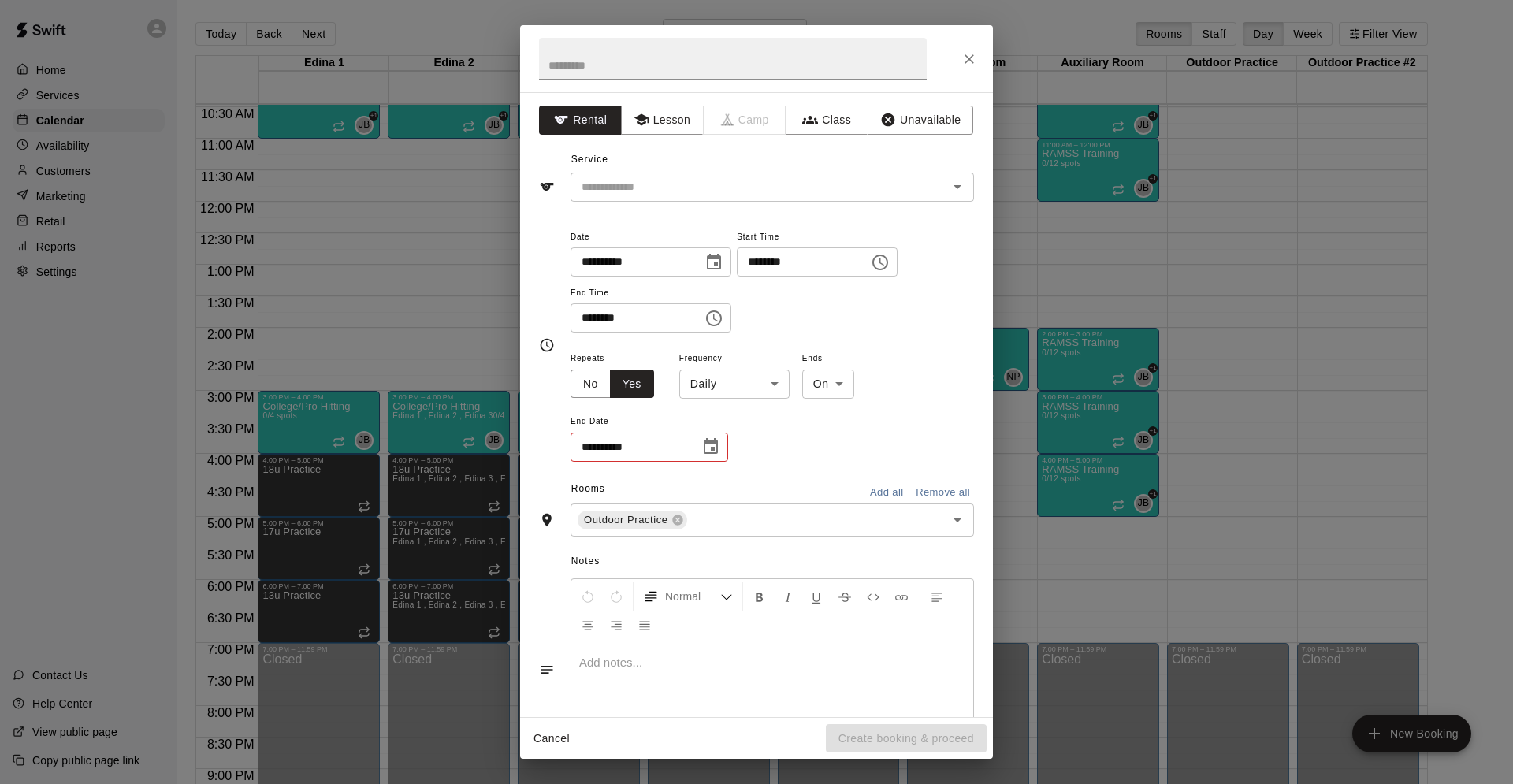click 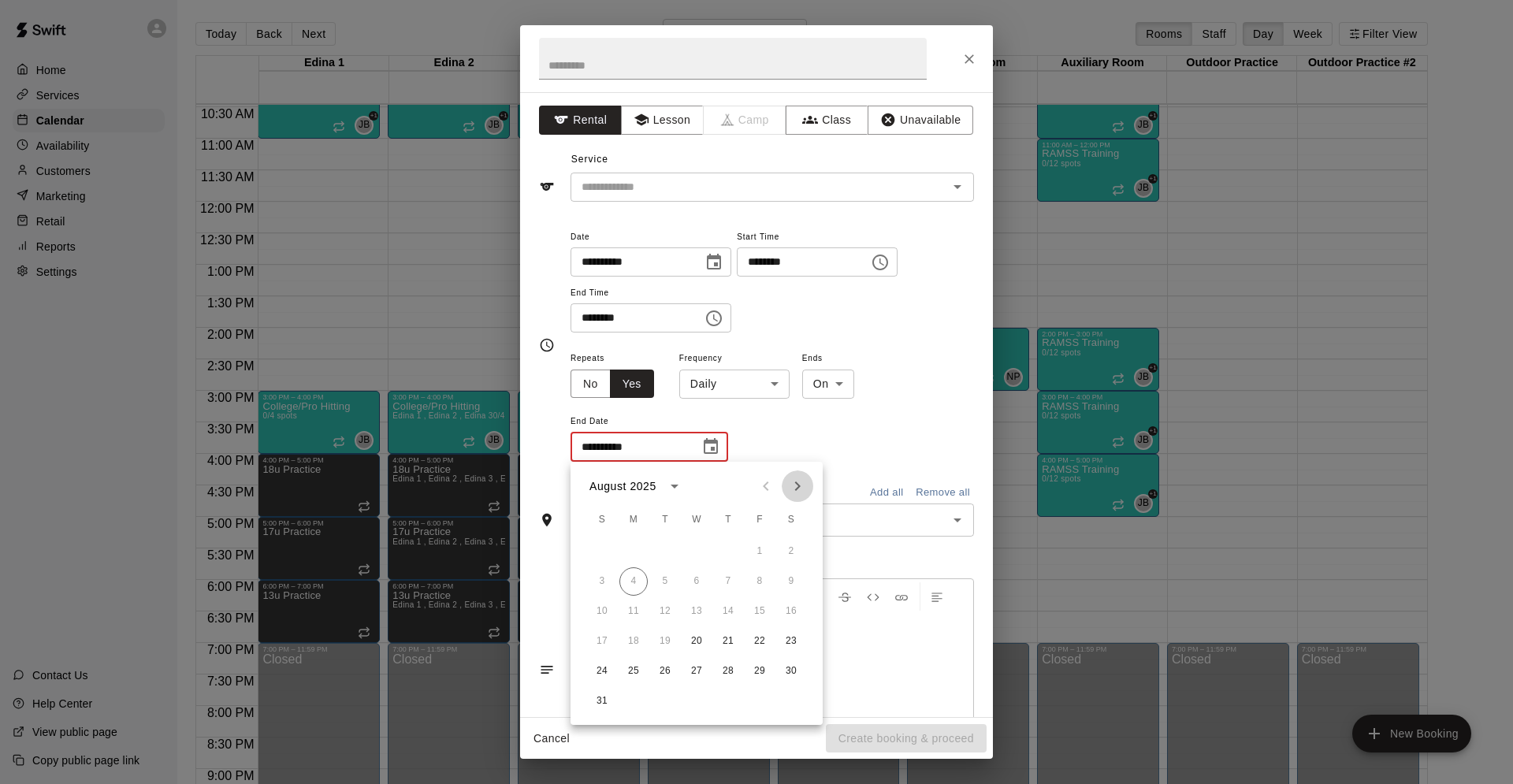 click 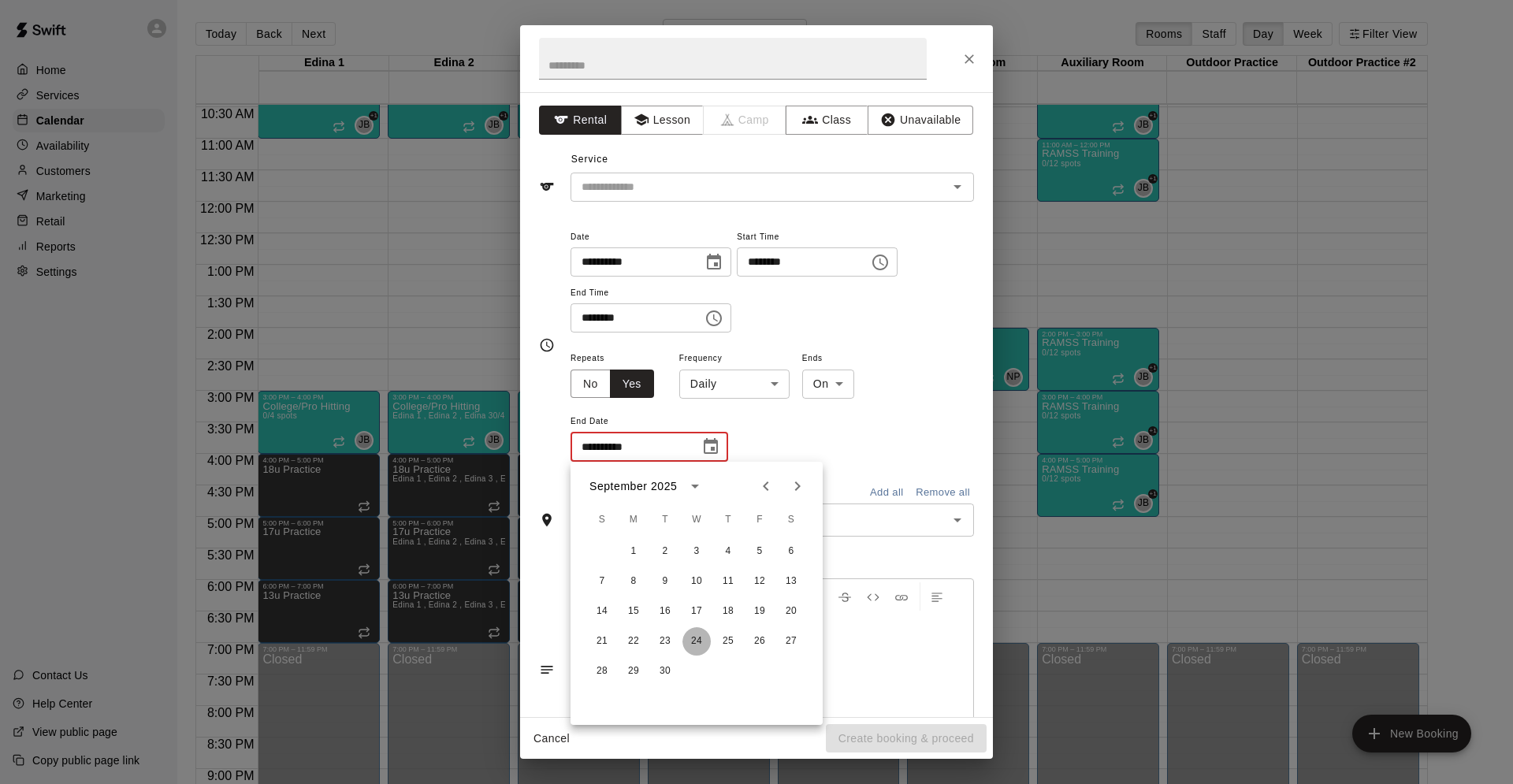 click on "24" at bounding box center [697, 641] 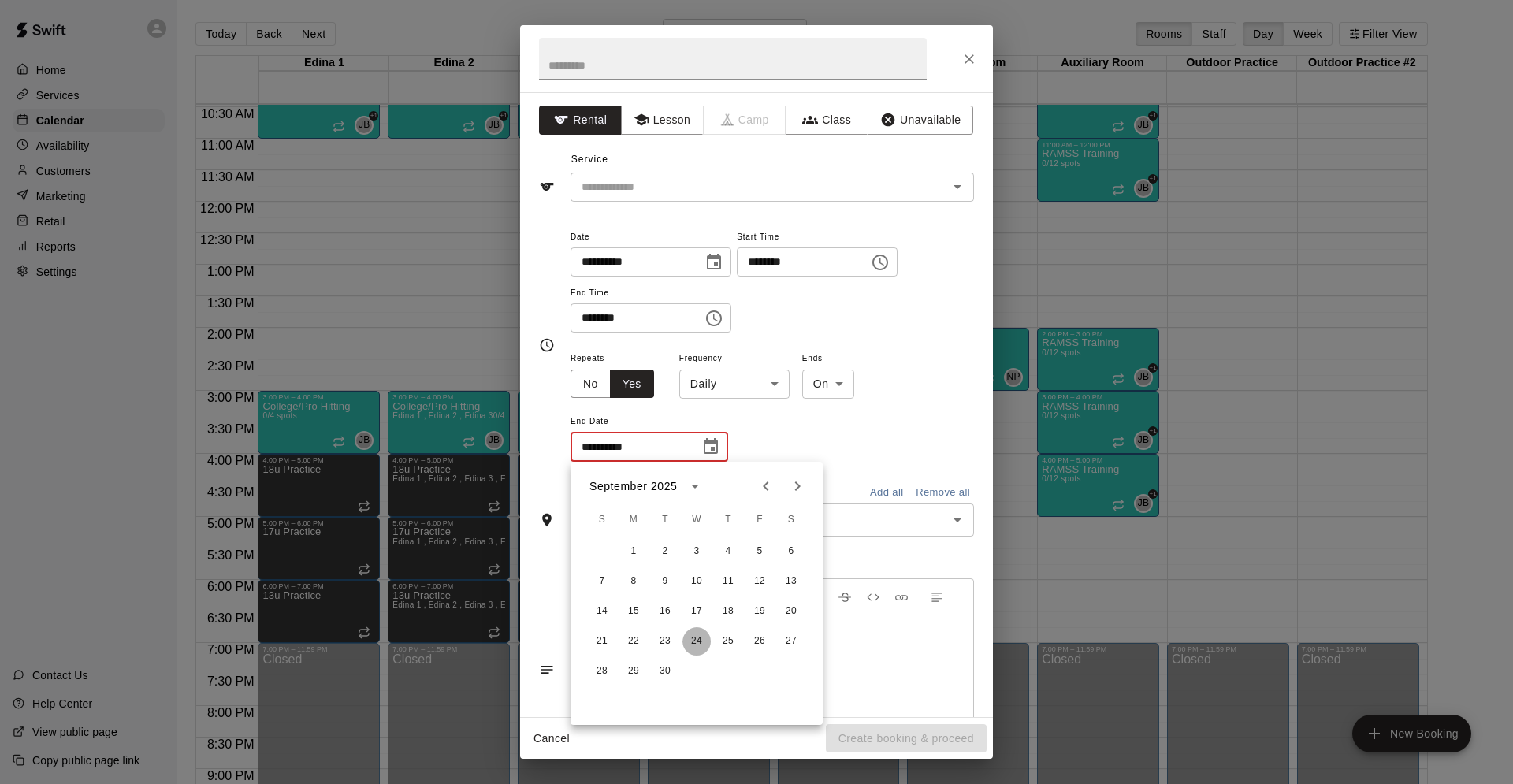 type on "**********" 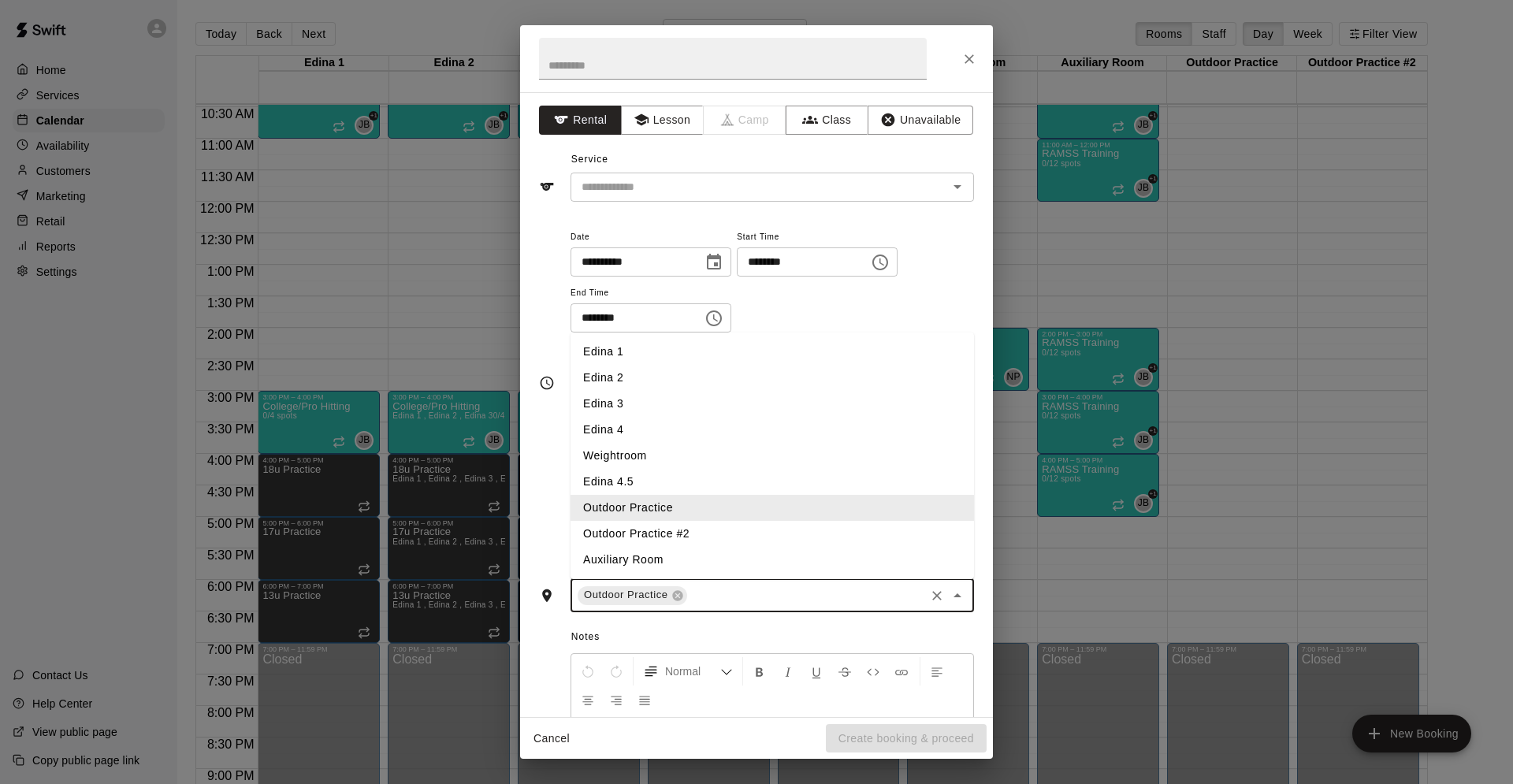 click at bounding box center [806, 595] 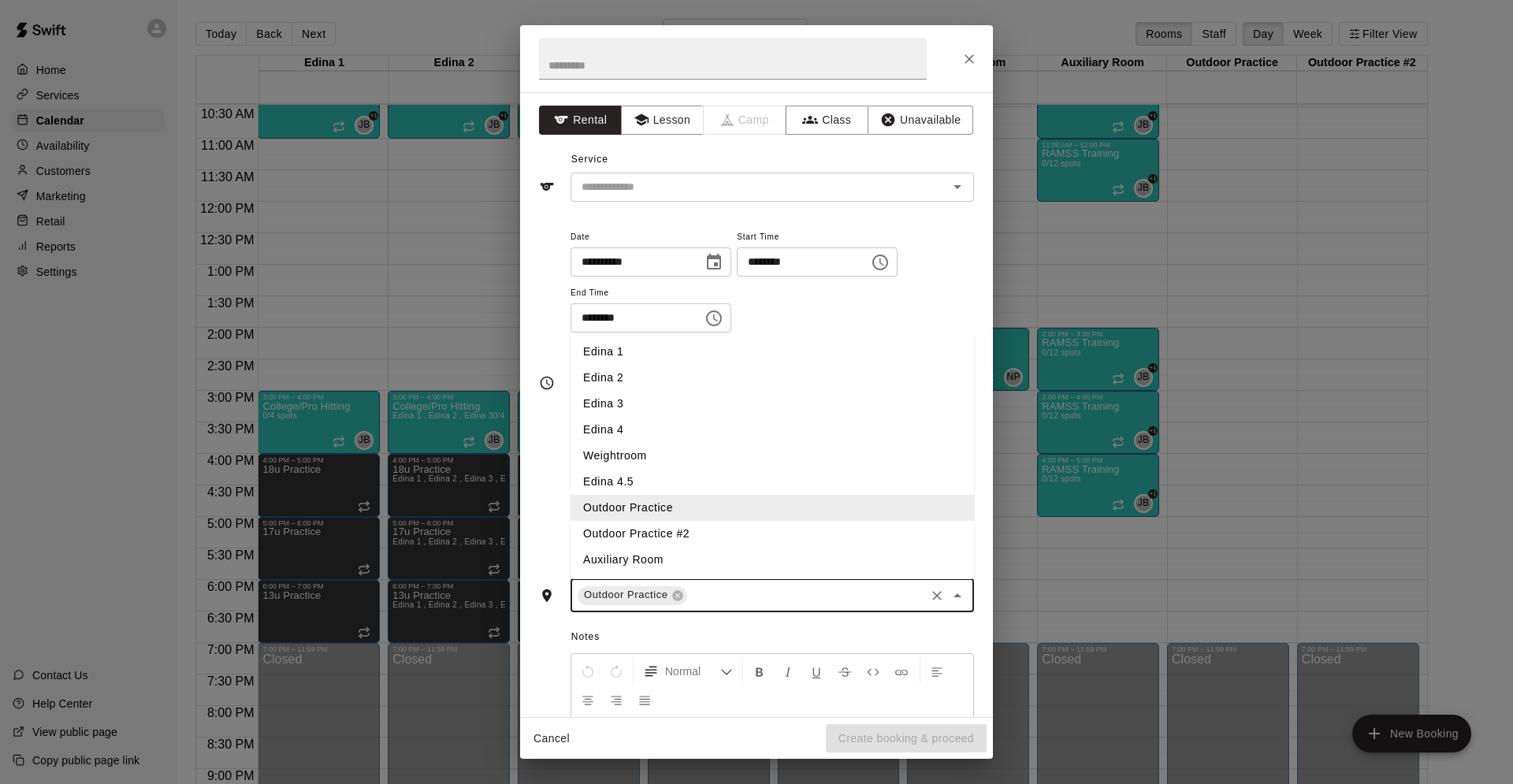 click on "Outdoor Practice #2" at bounding box center (772, 533) 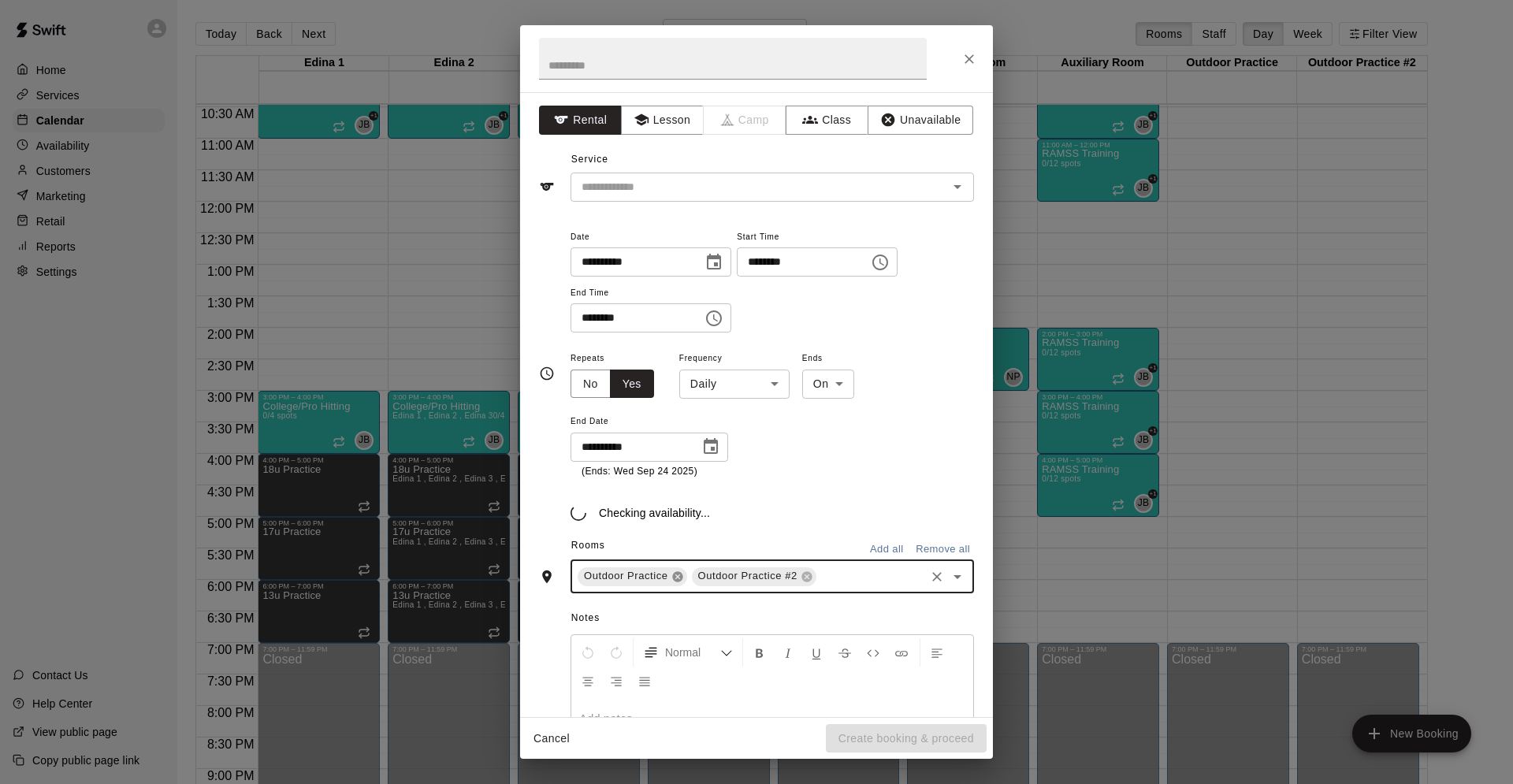 click 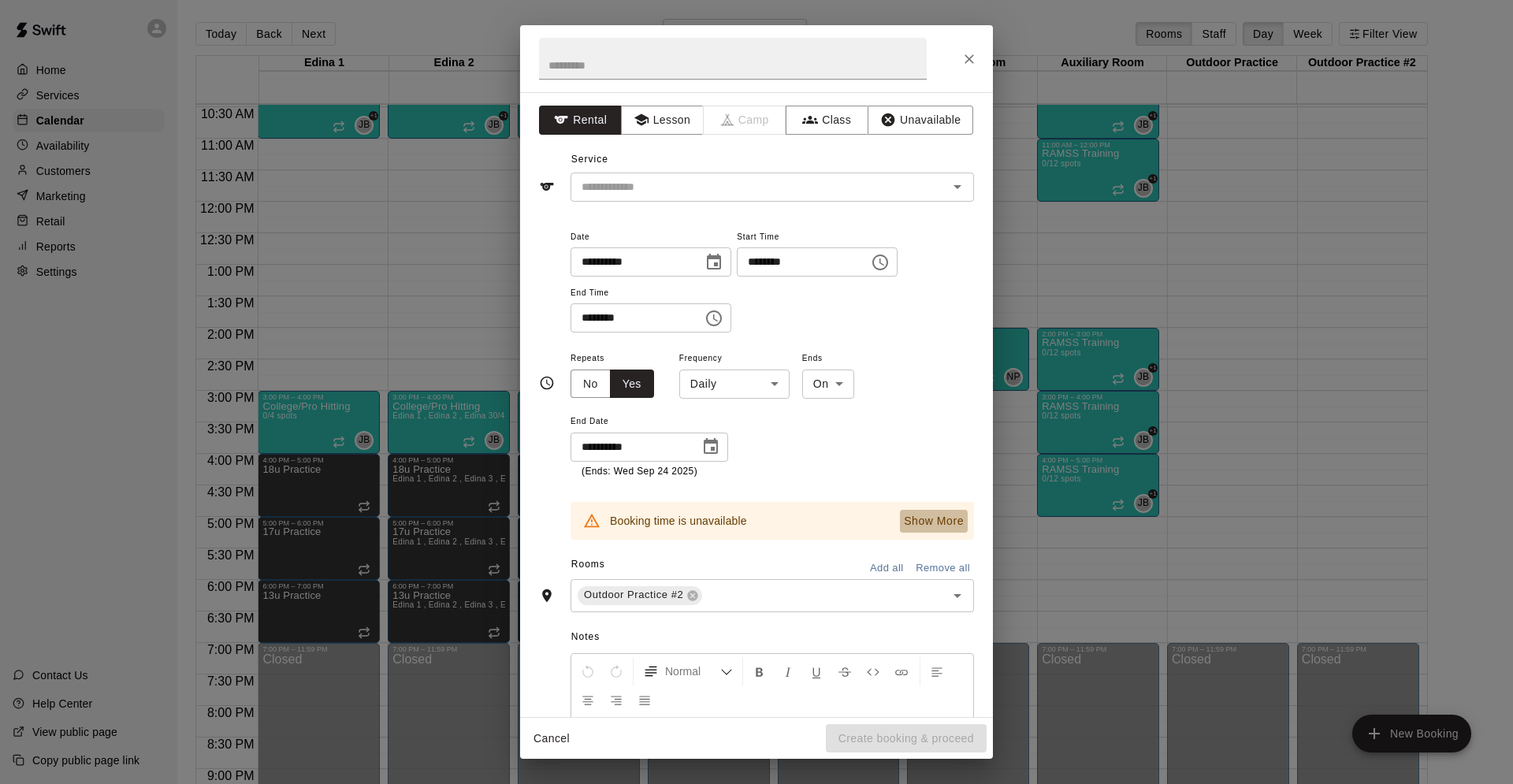 click on "Show More" at bounding box center [934, 521] 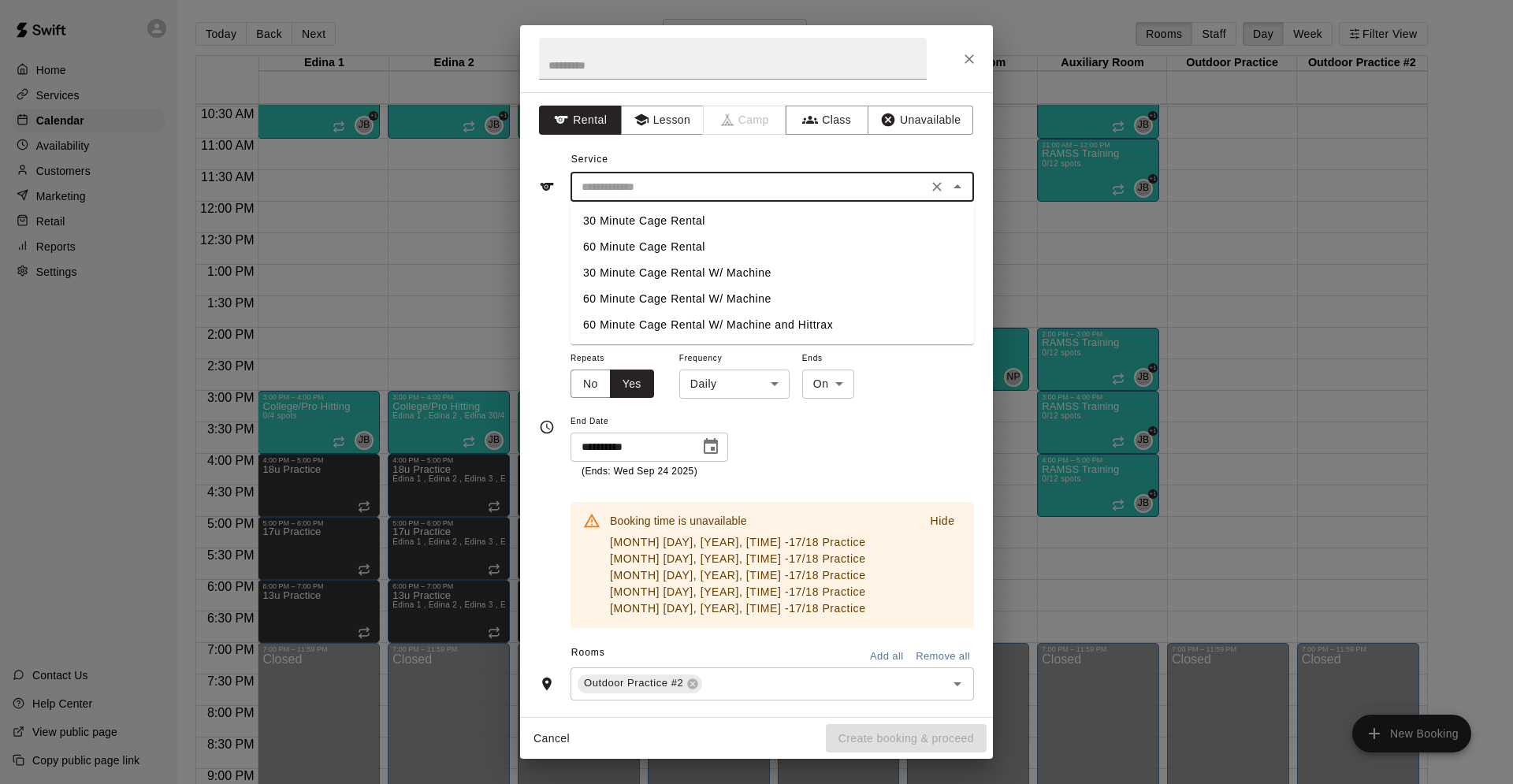 click at bounding box center (749, 187) 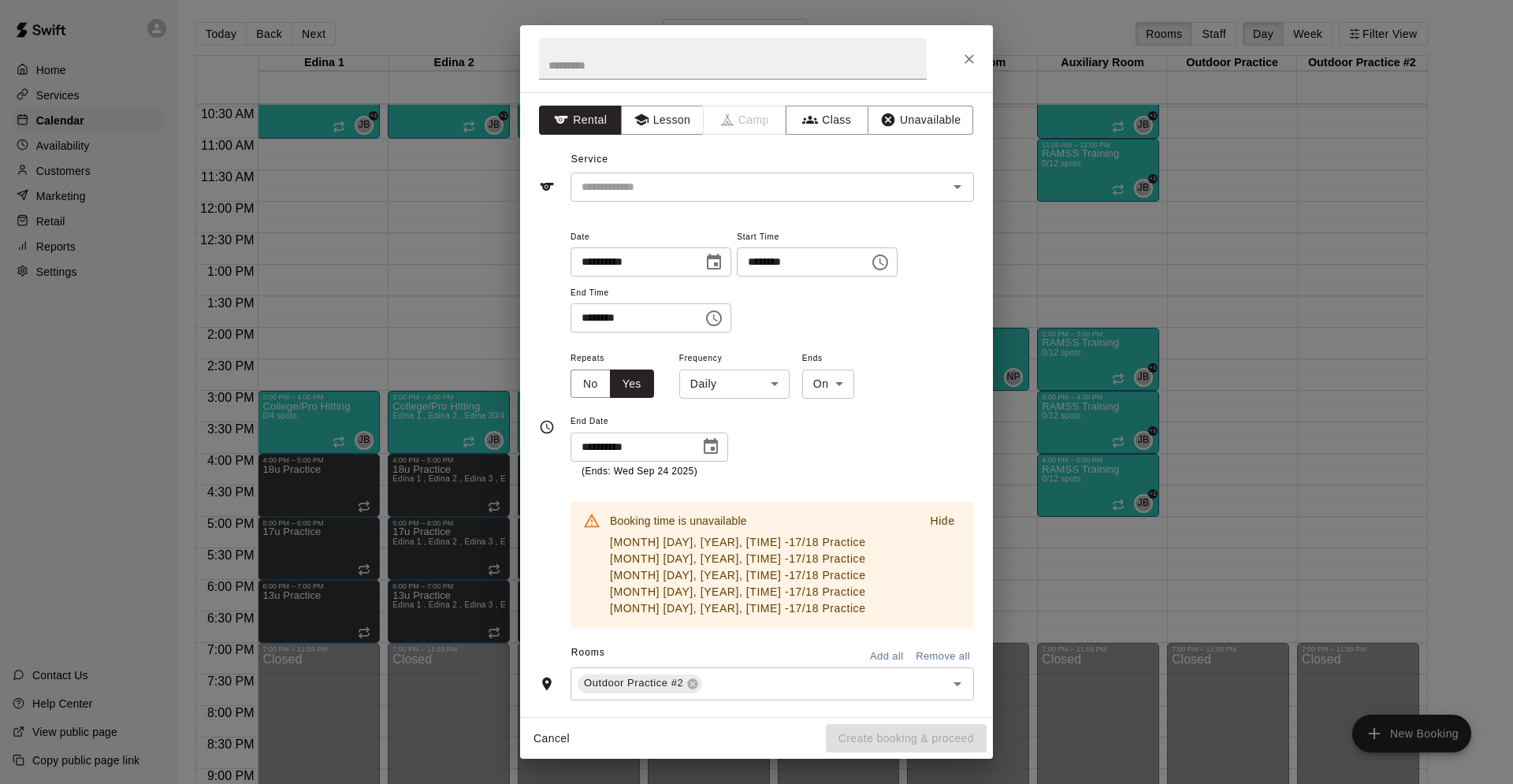 click on "Service ​" at bounding box center (756, 174) 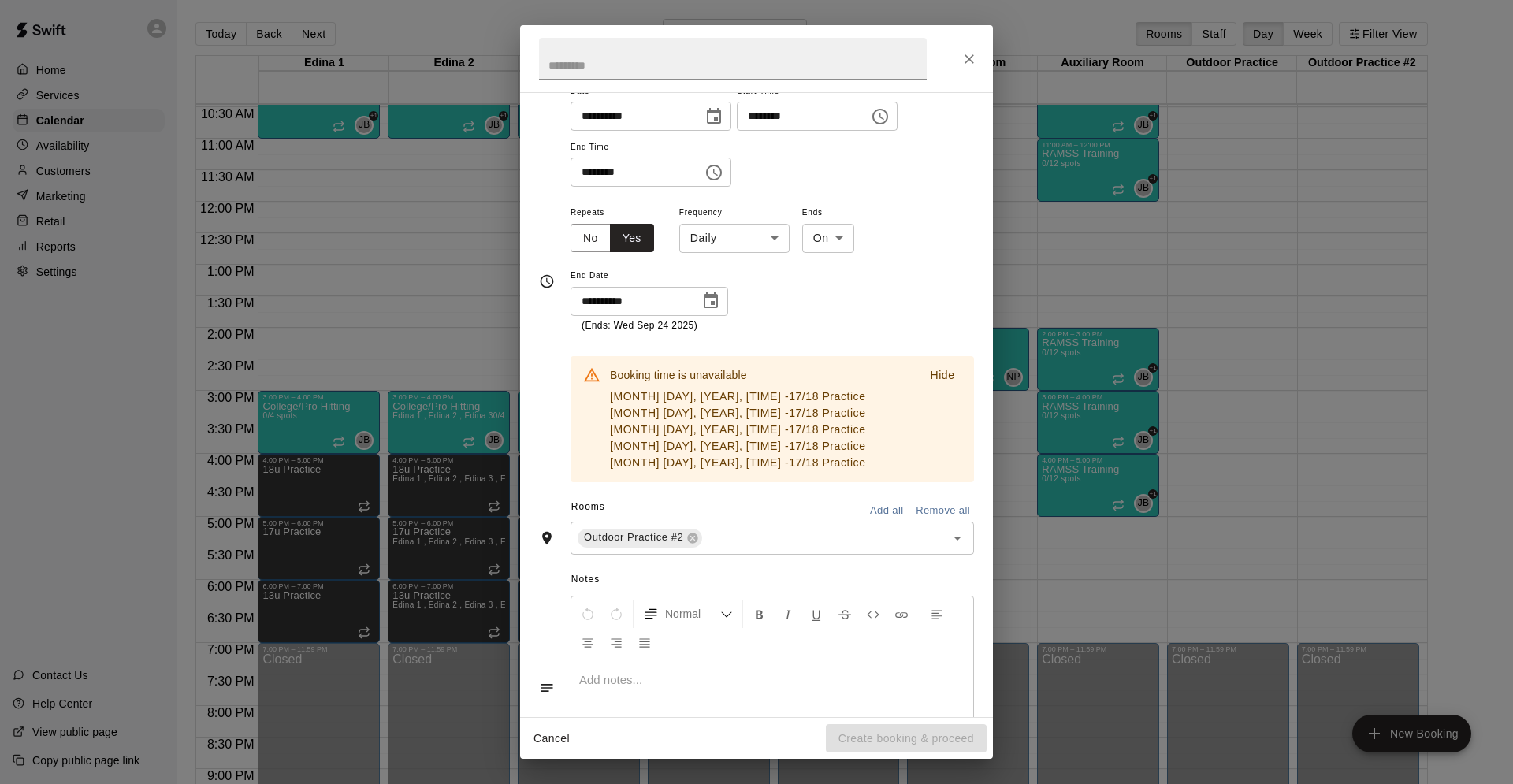 scroll, scrollTop: 95, scrollLeft: 0, axis: vertical 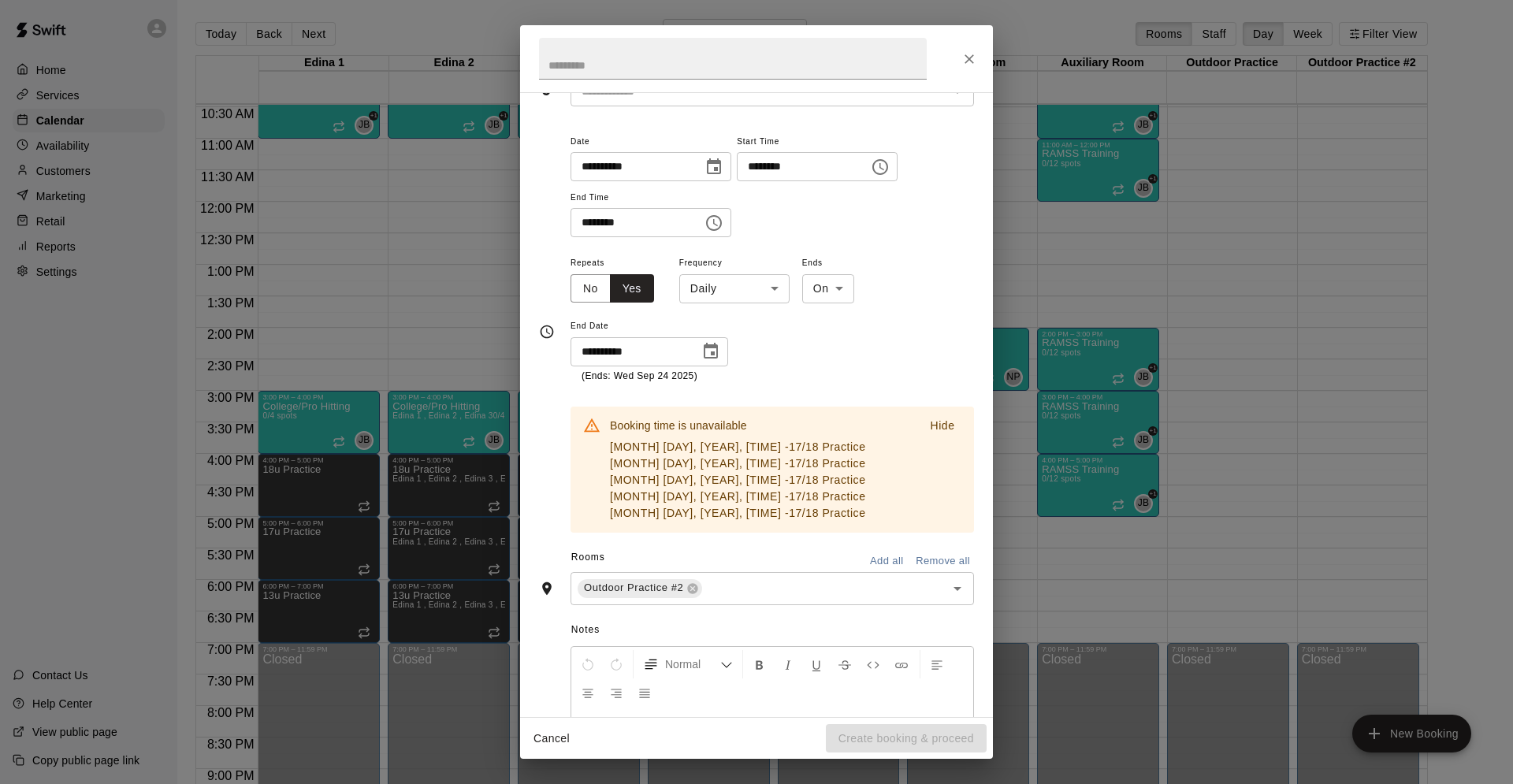 click on "Home Services Calendar Availability Customers Marketing Retail Reports Settings Contact Us Help Center View public page Copy public page link Today Back Next Wednesday Aug 20 Rooms Staff Day Week Filter View Edina 1  20 Wed Edina 2  20 Wed Edina 3  20 Wed Edina 4  20 Wed Edina 4.5 20 Wed Weightroom  20 Wed Auxiliary Room  20 Wed Outdoor Practice 20 Wed Outdoor Practice #2 20 Wed 12:00 AM 12:30 AM 1:00 AM 1:30 AM 2:00 AM 2:30 AM 3:00 AM 3:30 AM 4:00 AM 4:30 AM 5:00 AM 5:30 AM 6:00 AM 6:30 AM 7:00 AM 7:30 AM 8:00 AM 8:30 AM 9:00 AM 9:30 AM 10:00 AM 10:30 AM 11:00 AM 11:30 AM 12:00 PM 12:30 PM 1:00 PM 1:30 PM 2:00 PM 2:30 PM 3:00 PM 3:30 PM 4:00 PM 4:30 PM 5:00 PM 5:30 PM 6:00 PM 6:30 PM 7:00 PM 7:30 PM 8:00 PM 8:30 PM 9:00 PM 9:30 PM 10:00 PM 10:30 PM 11:00 PM 11:30 PM 12:00 AM – 8:00 AM Closed 10:00 AM – 11:00 AM College/Pro Cage Access (Hitting)  0/8 spots JB +1 3:00 PM – 4:00 PM College/Pro Hitting  0/4 spots JB 0 4:00 PM – 5:00 PM 18u Practice 5:00 PM – 6:00 PM 17u Practice 6:00 PM – 7:00 PM JB" at bounding box center (756, 404) 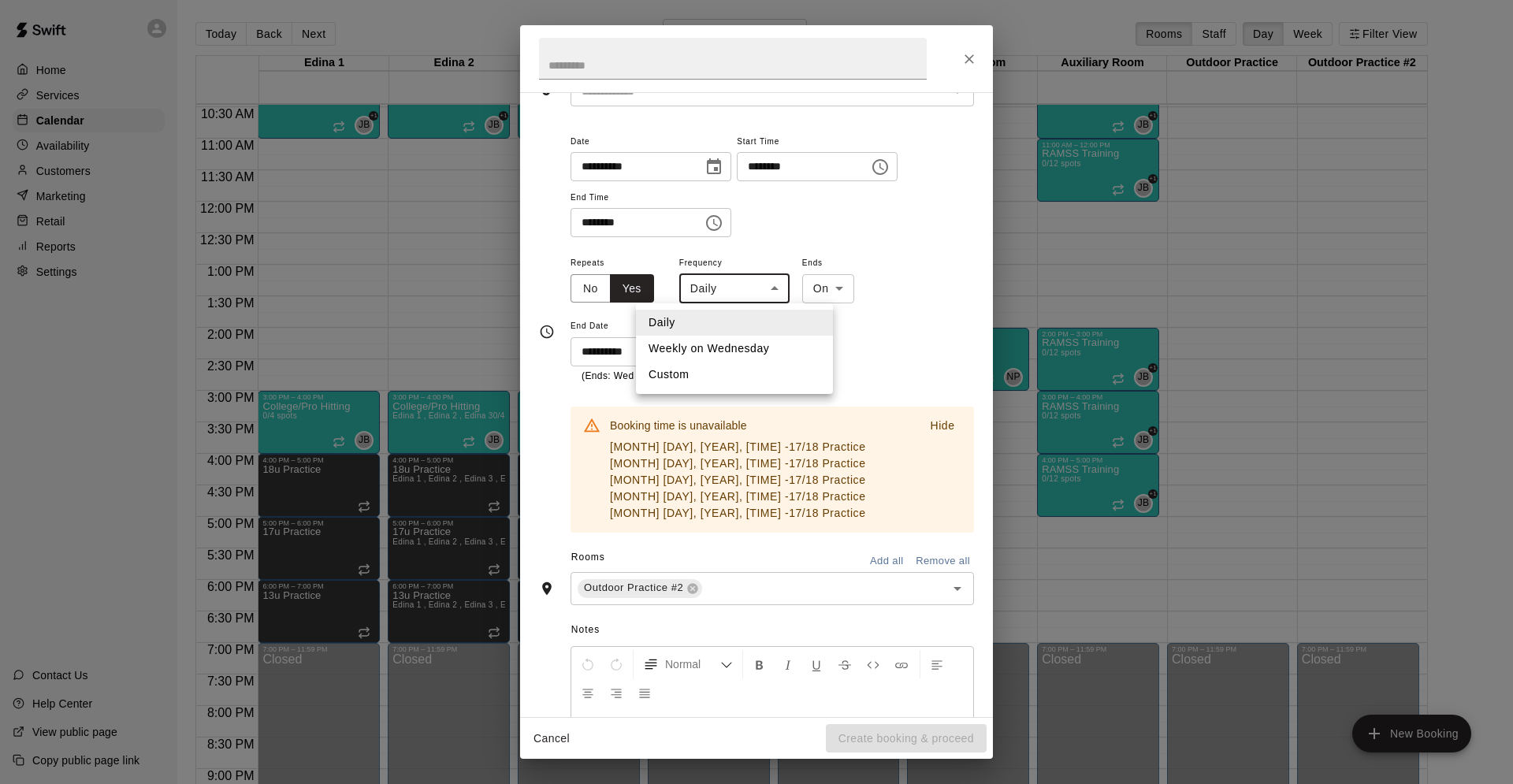 click on "Weekly on Wednesday" at bounding box center (734, 348) 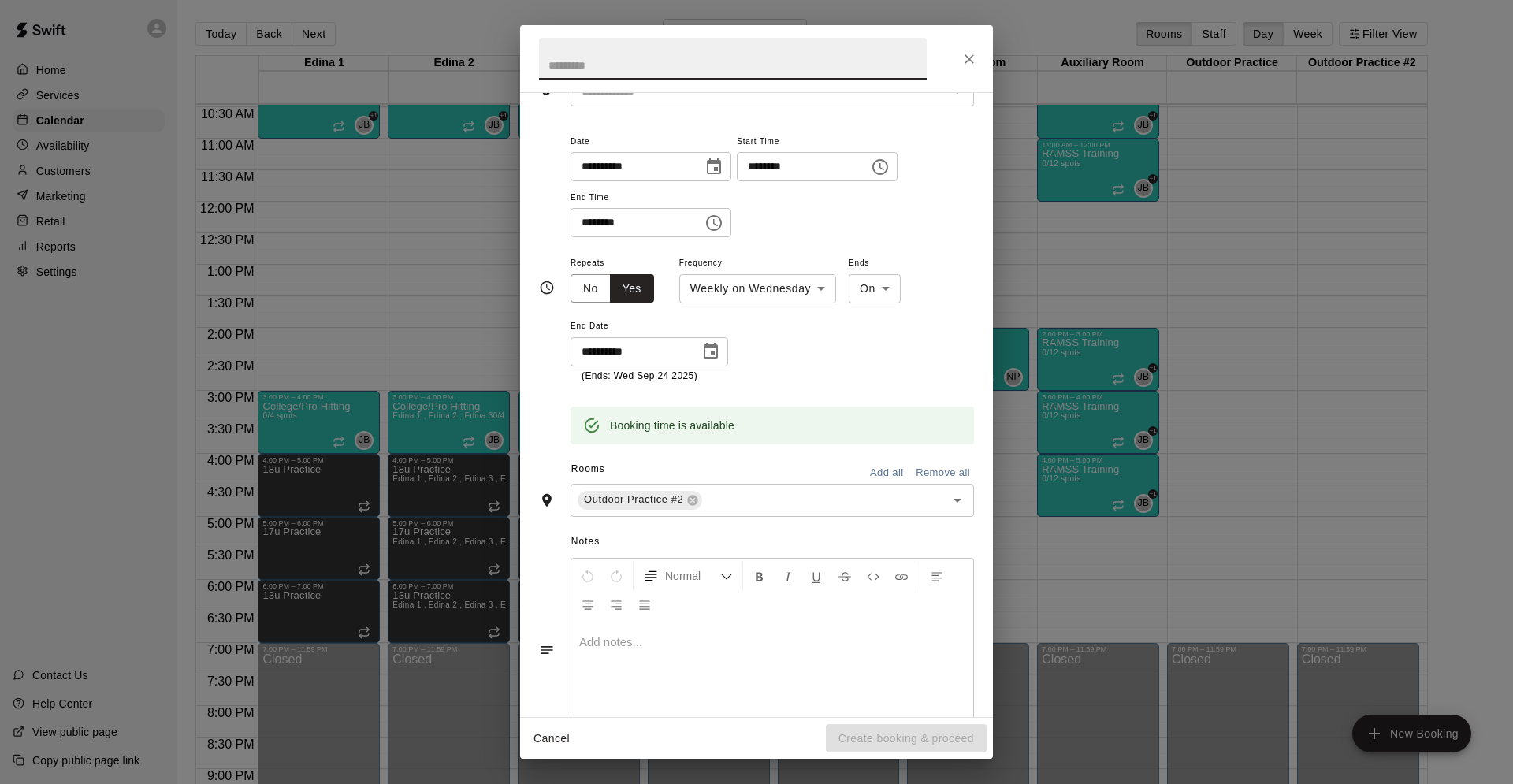 click at bounding box center [733, 58] 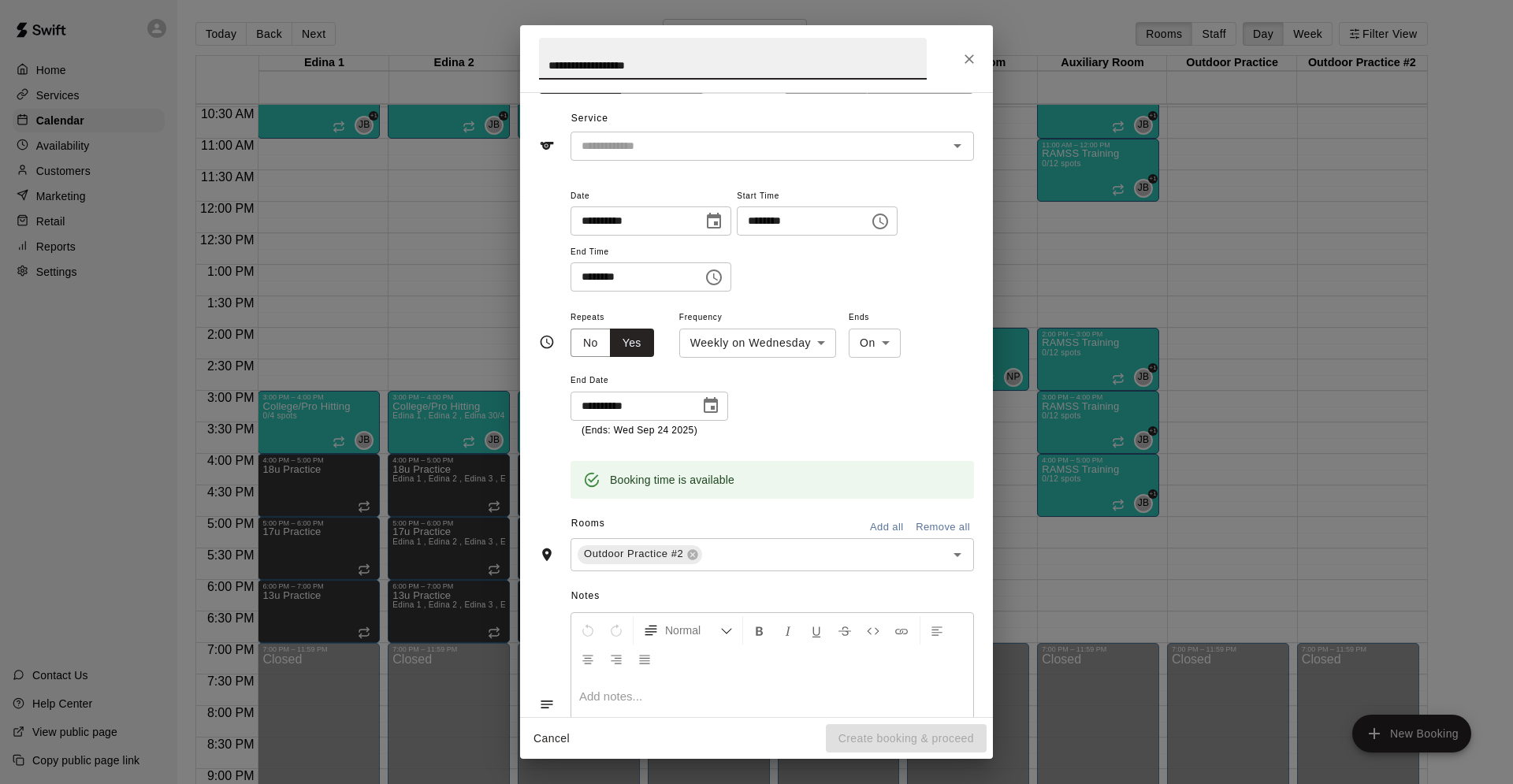 scroll, scrollTop: 0, scrollLeft: 0, axis: both 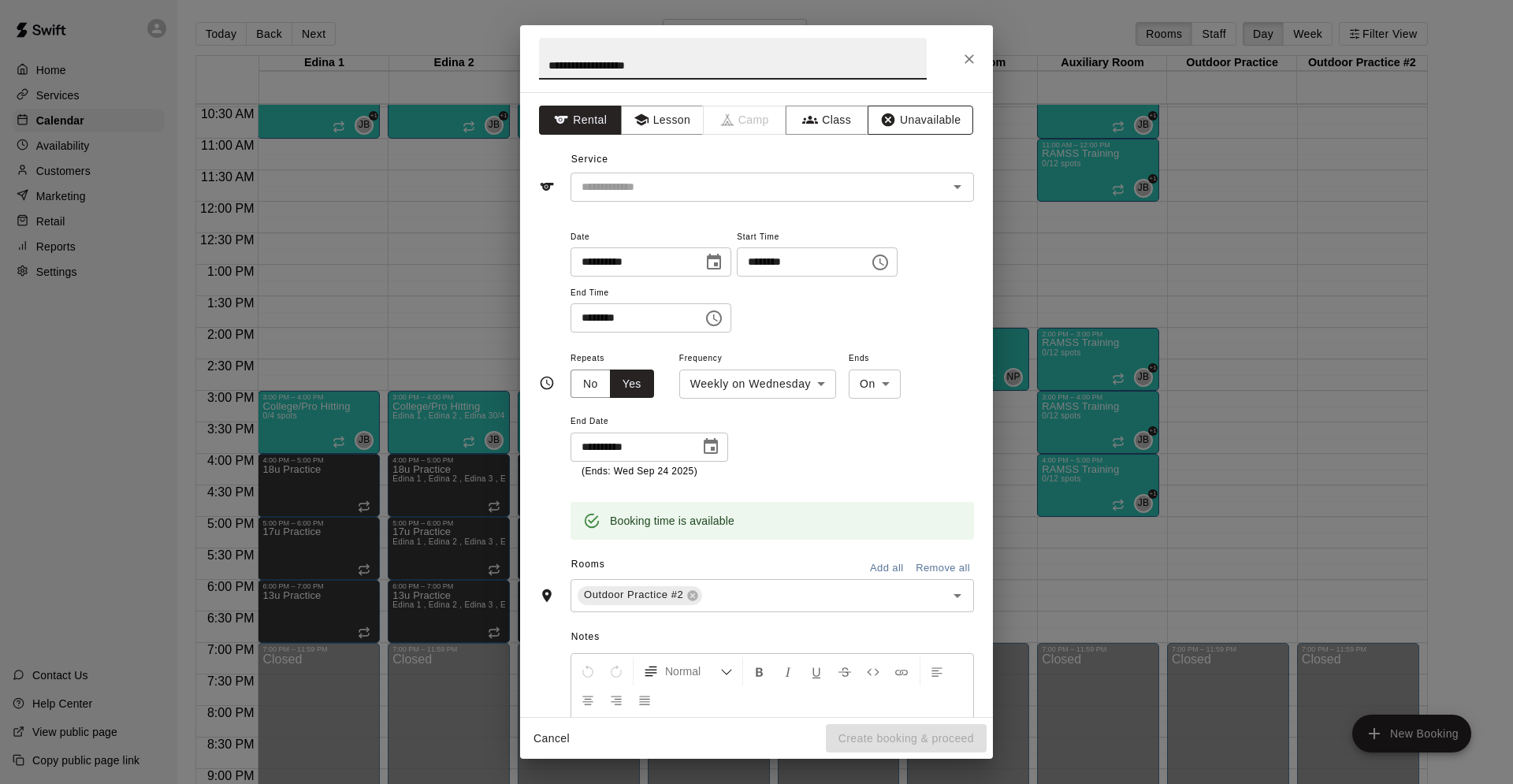 type on "**********" 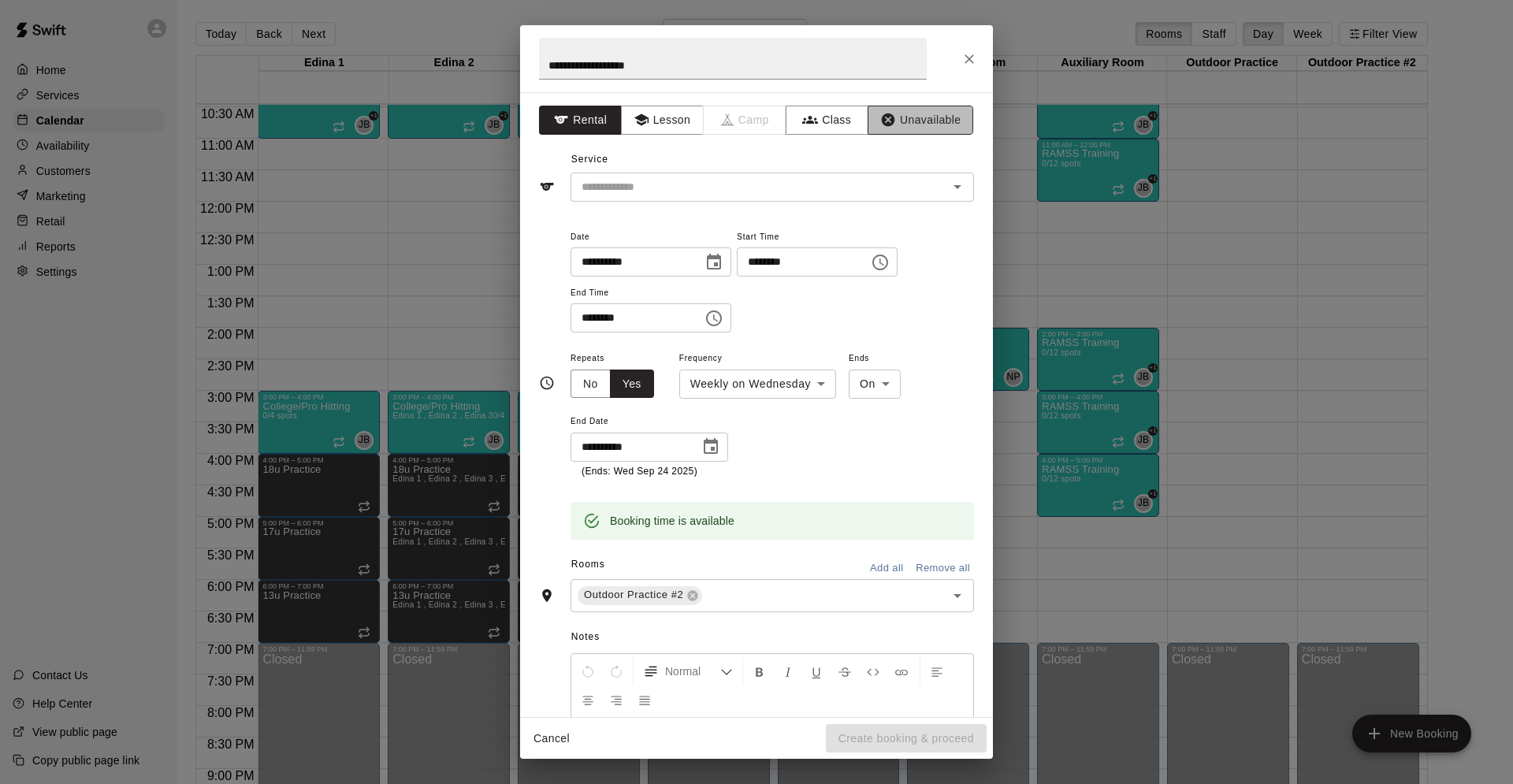 click on "Unavailable" at bounding box center [920, 120] 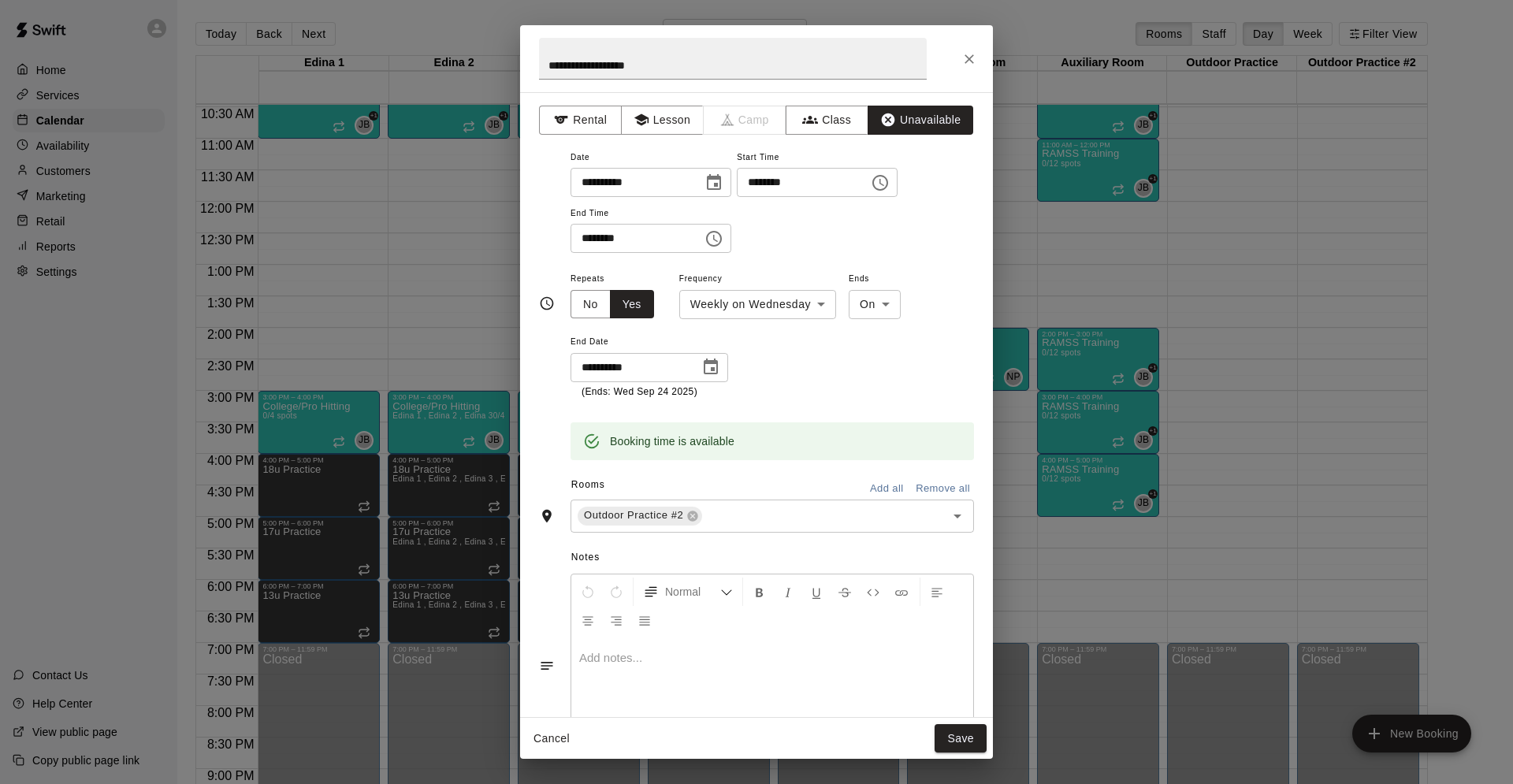 scroll, scrollTop: 69, scrollLeft: 0, axis: vertical 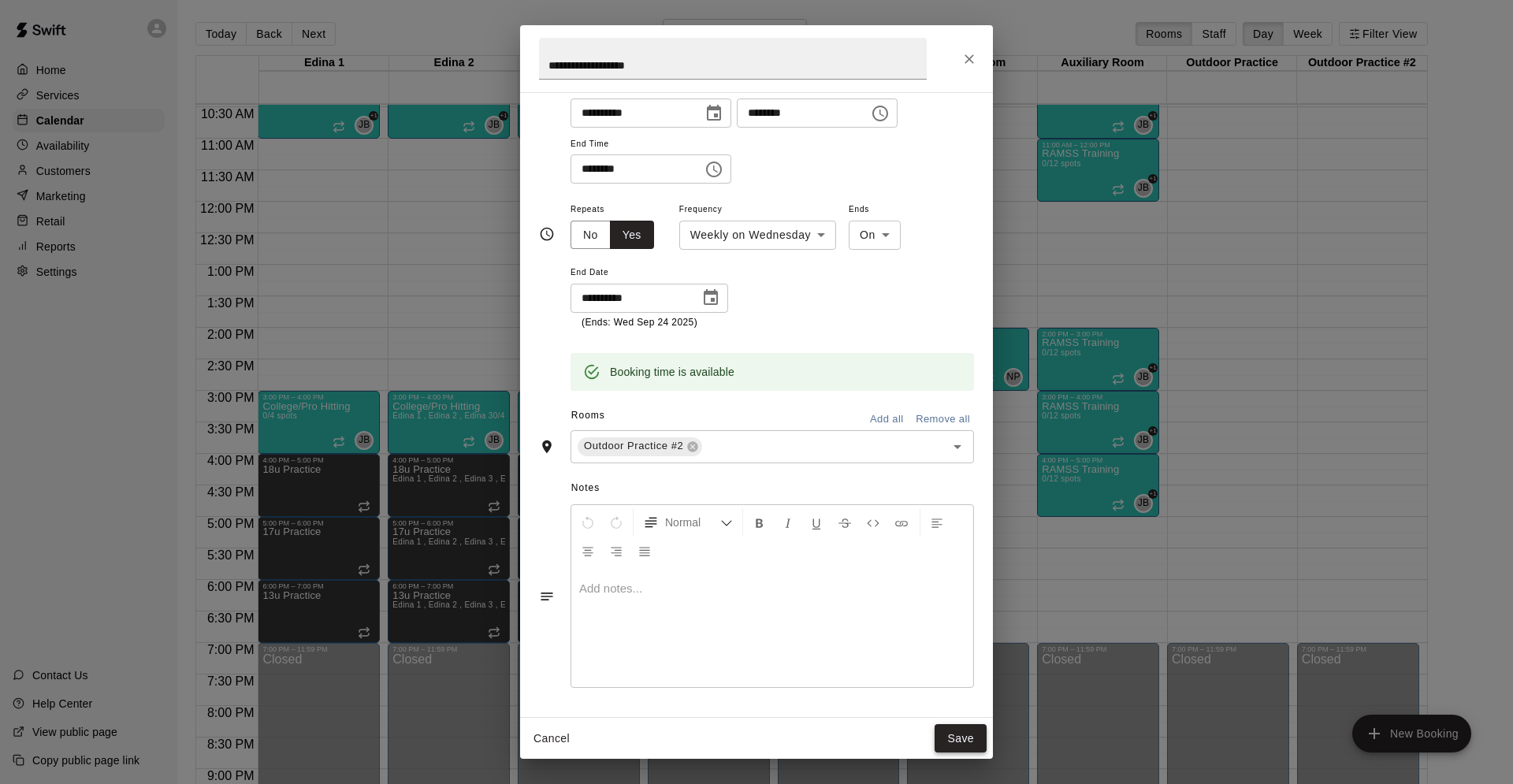 click on "Save" at bounding box center [961, 738] 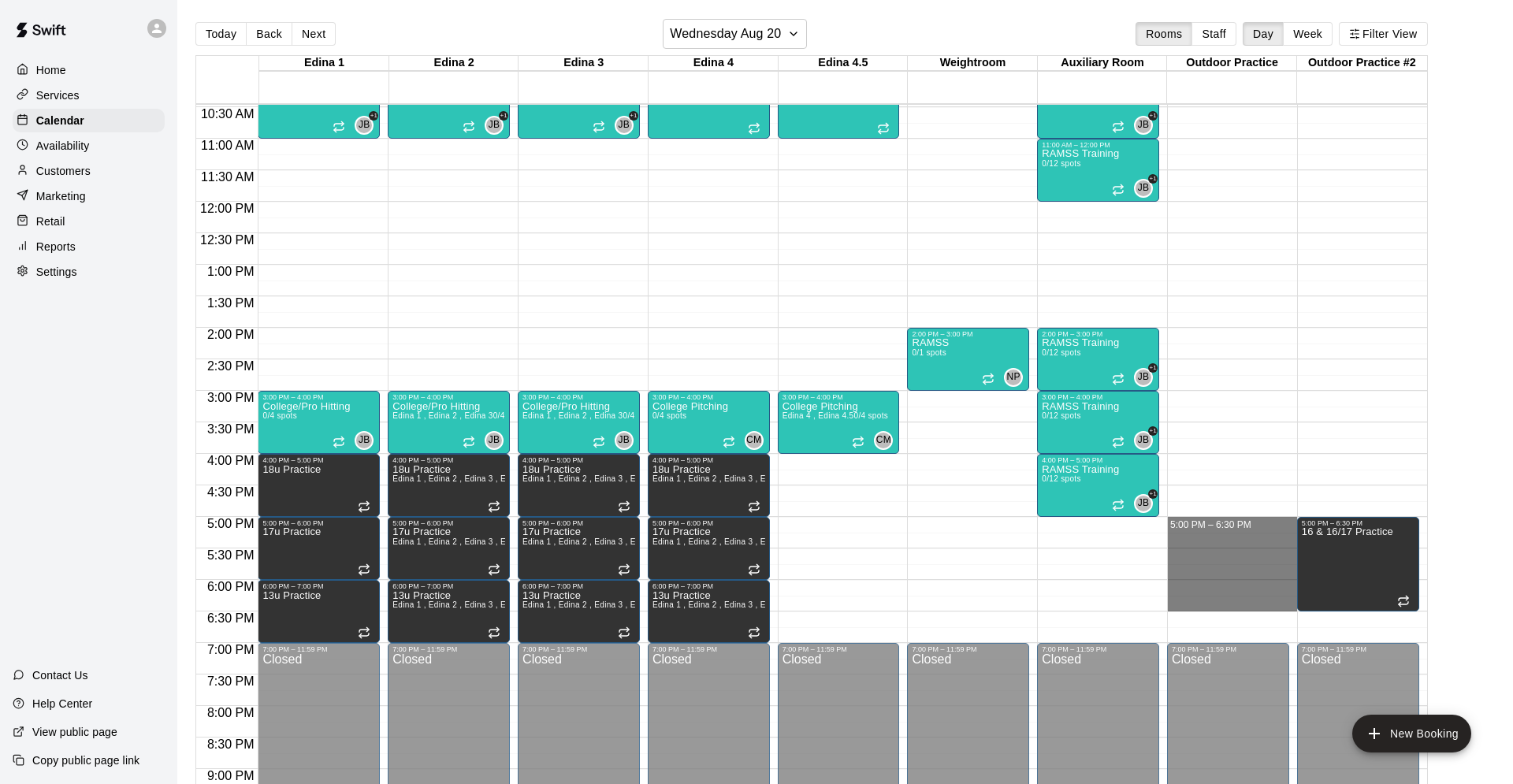 drag, startPoint x: 1206, startPoint y: 517, endPoint x: 1214, endPoint y: 599, distance: 82.38932 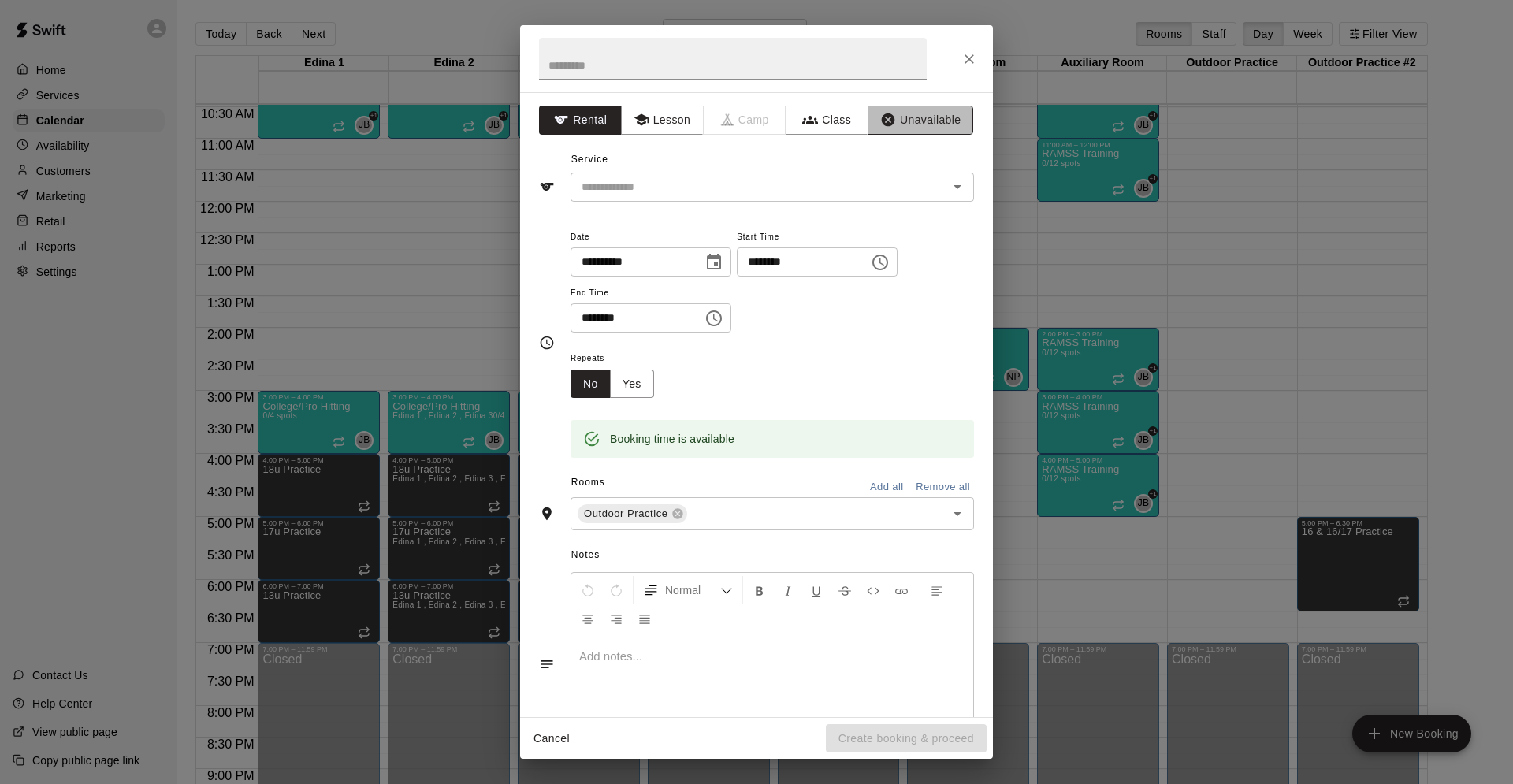 click on "Unavailable" at bounding box center [920, 120] 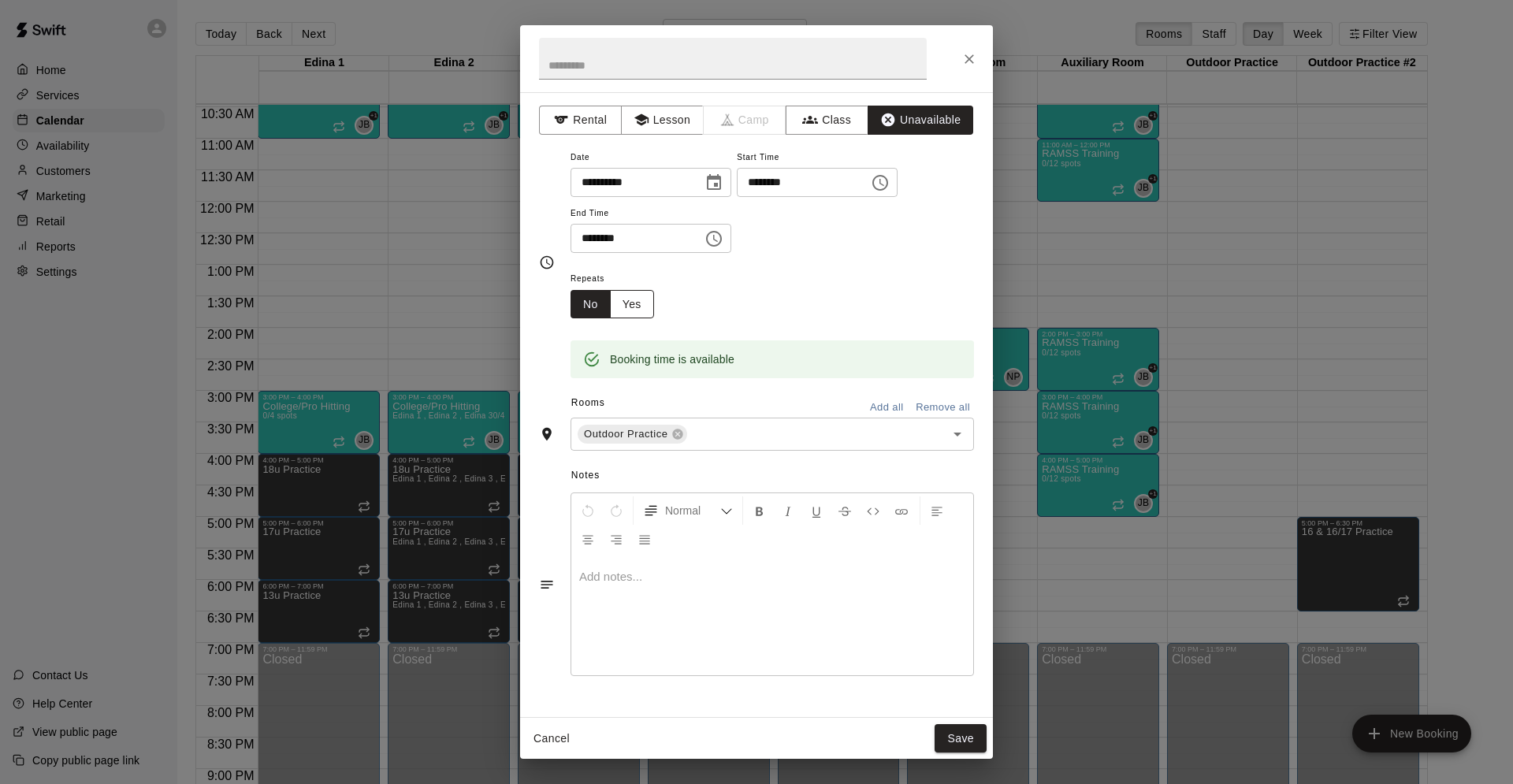 click on "Yes" at bounding box center (632, 304) 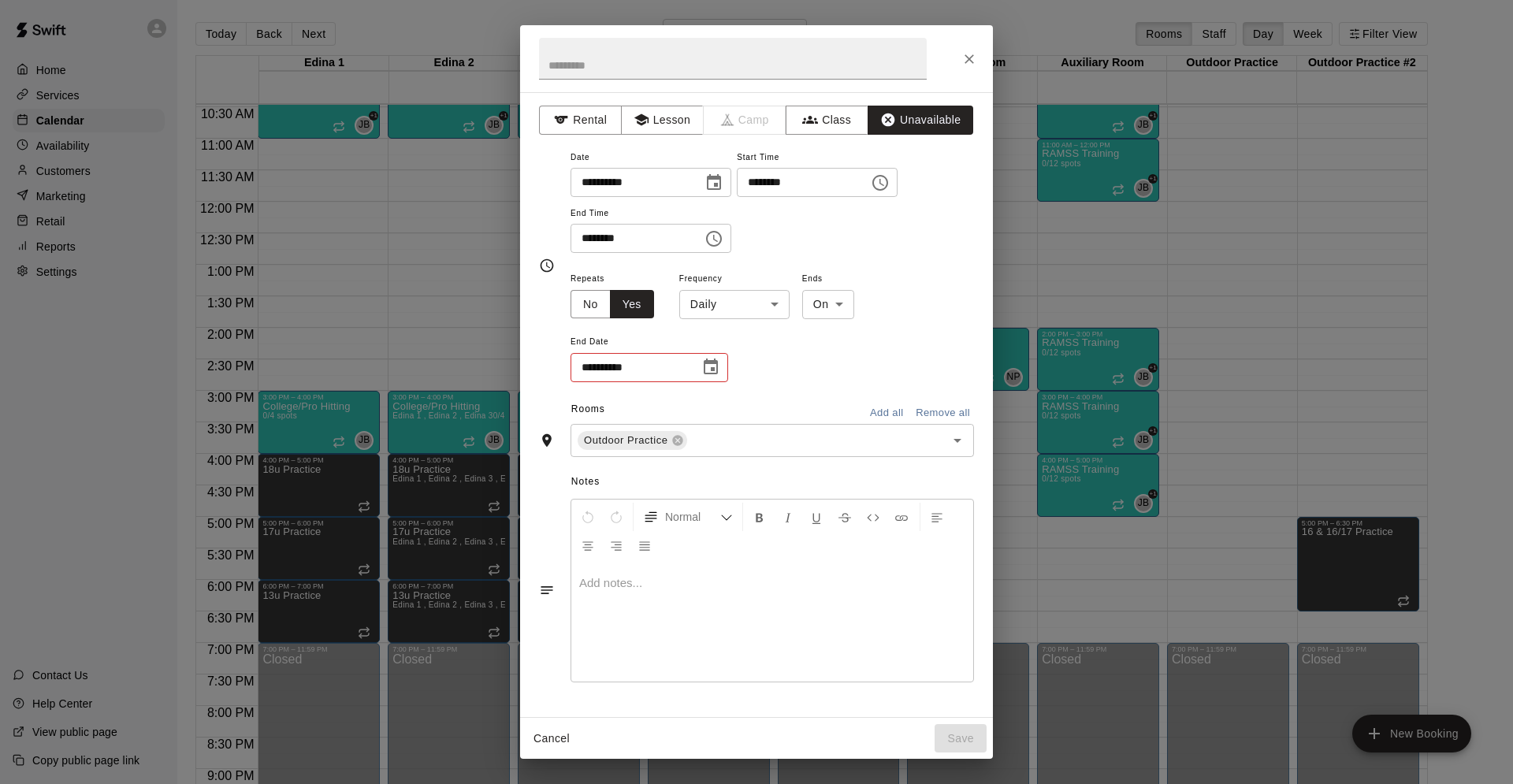click on "Home Services Calendar Availability Customers Marketing Retail Reports Settings Contact Us Help Center View public page Copy public page link Today Back Next Wednesday Aug 20 Rooms Staff Day Week Filter View Edina 1  20 Wed Edina 2  20 Wed Edina 3  20 Wed Edina 4  20 Wed Edina 4.5 20 Wed Weightroom  20 Wed Auxiliary Room  20 Wed Outdoor Practice 20 Wed Outdoor Practice #2 20 Wed 12:00 AM 12:30 AM 1:00 AM 1:30 AM 2:00 AM 2:30 AM 3:00 AM 3:30 AM 4:00 AM 4:30 AM 5:00 AM 5:30 AM 6:00 AM 6:30 AM 7:00 AM 7:30 AM 8:00 AM 8:30 AM 9:00 AM 9:30 AM 10:00 AM 10:30 AM 11:00 AM 11:30 AM 12:00 PM 12:30 PM 1:00 PM 1:30 PM 2:00 PM 2:30 PM 3:00 PM 3:30 PM 4:00 PM 4:30 PM 5:00 PM 5:30 PM 6:00 PM 6:30 PM 7:00 PM 7:30 PM 8:00 PM 8:30 PM 9:00 PM 9:30 PM 10:00 PM 10:30 PM 11:00 PM 11:30 PM 12:00 AM – 8:00 AM Closed 10:00 AM – 11:00 AM College/Pro Cage Access (Hitting)  0/8 spots JB +1 3:00 PM – 4:00 PM College/Pro Hitting  0/4 spots JB 0 4:00 PM – 5:00 PM 18u Practice 5:00 PM – 6:00 PM 17u Practice 6:00 PM – 7:00 PM JB" at bounding box center [756, 404] 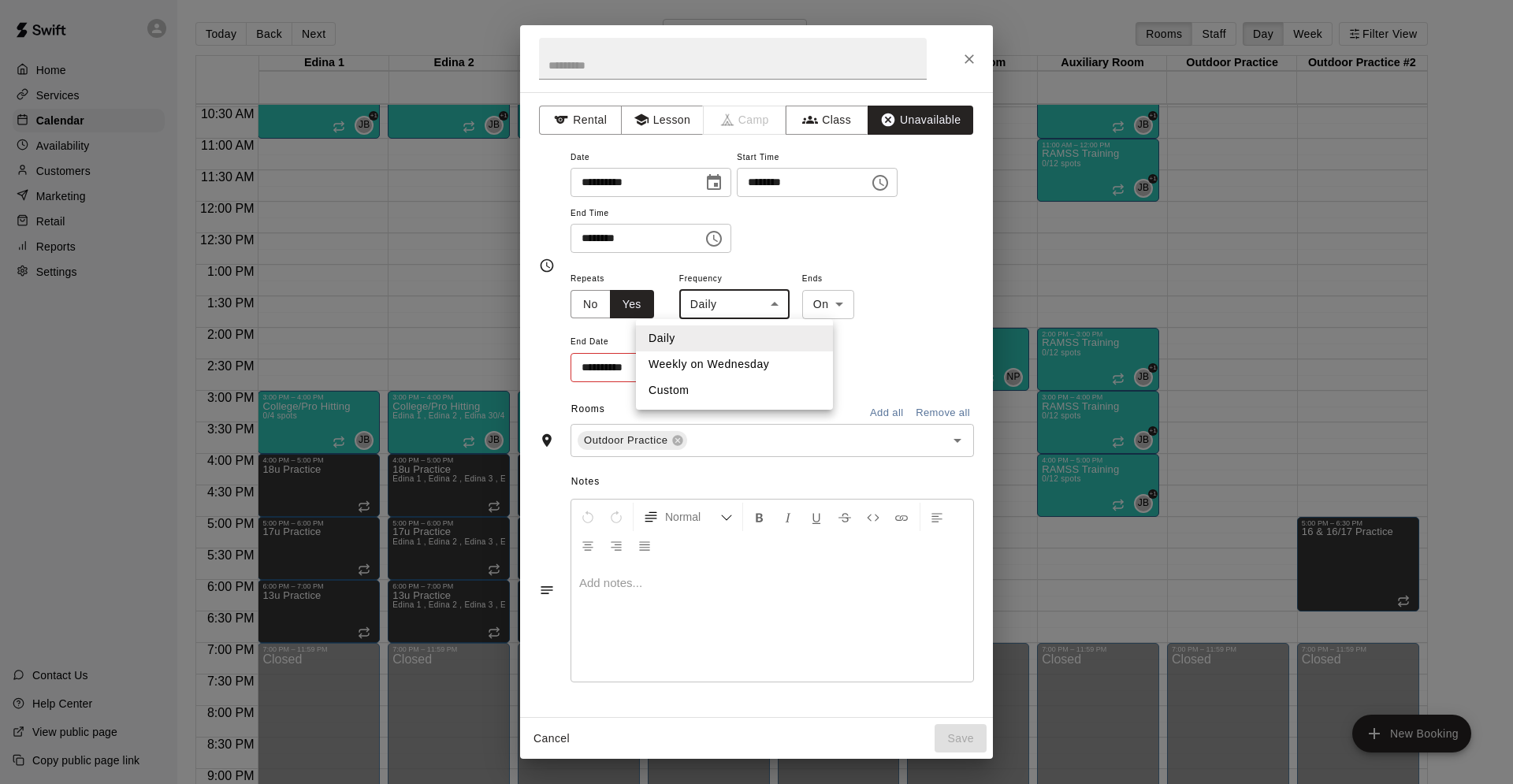 click on "Weekly on Wednesday" at bounding box center [734, 364] 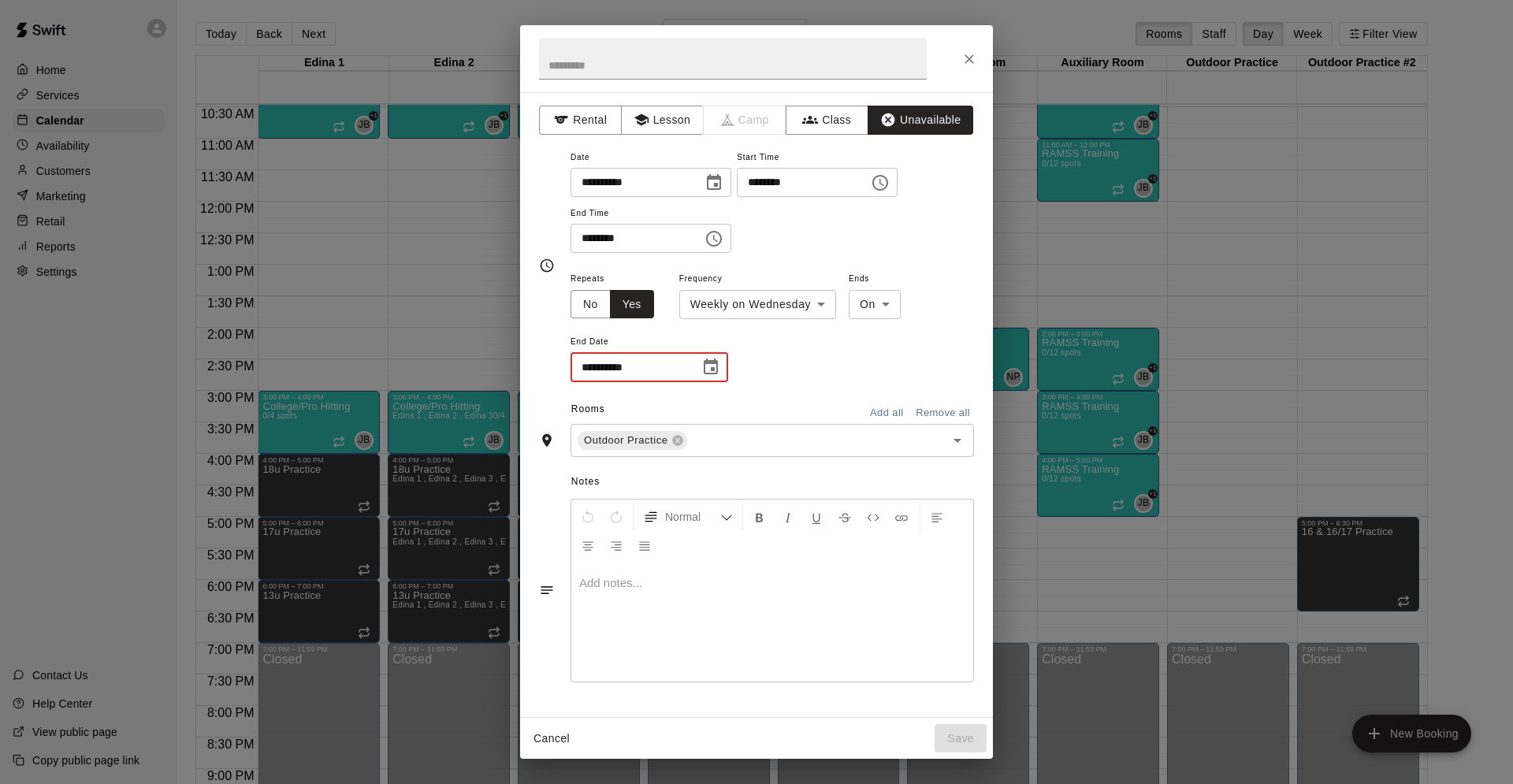 click on "**********" at bounding box center [630, 367] 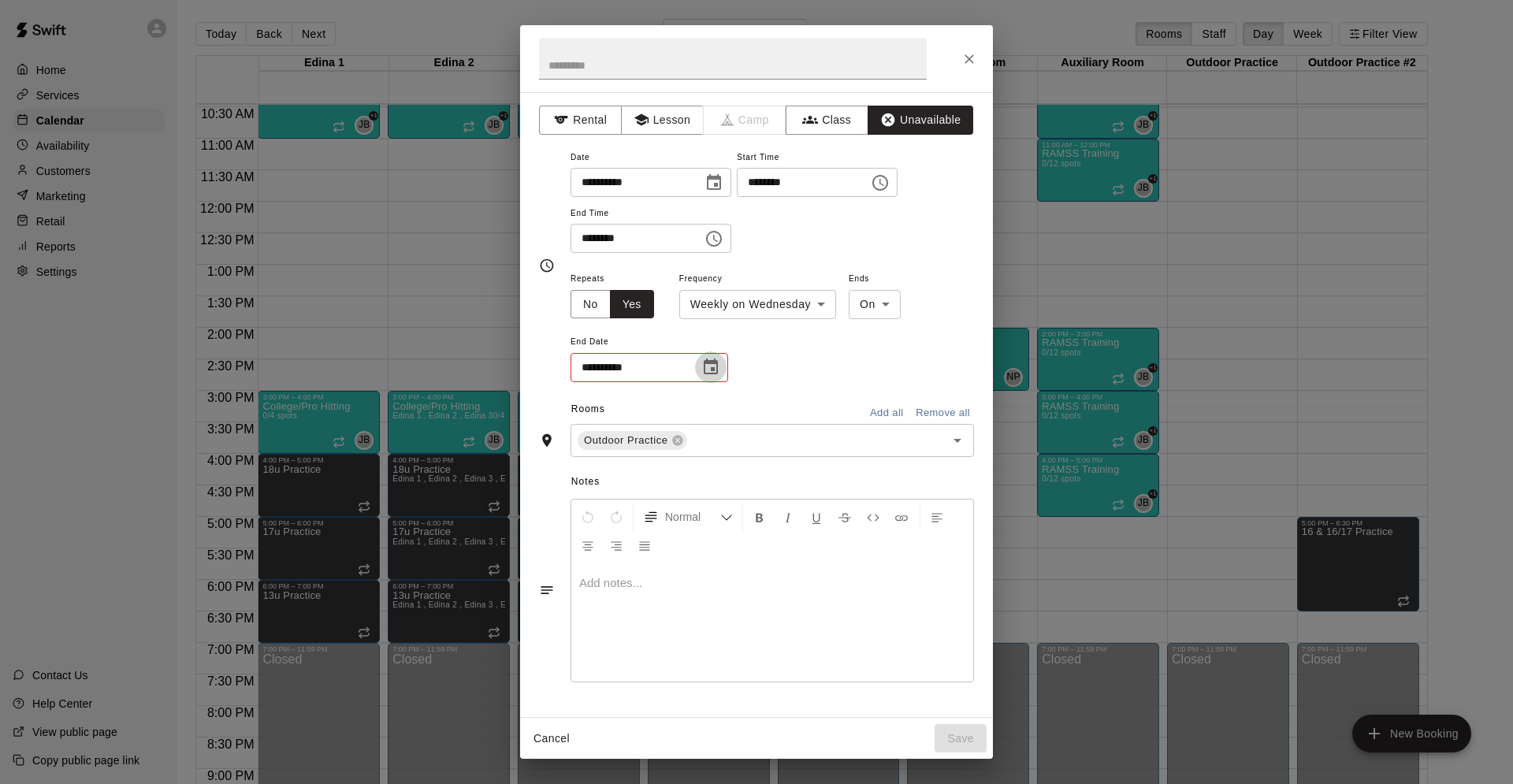 click at bounding box center (711, 367) 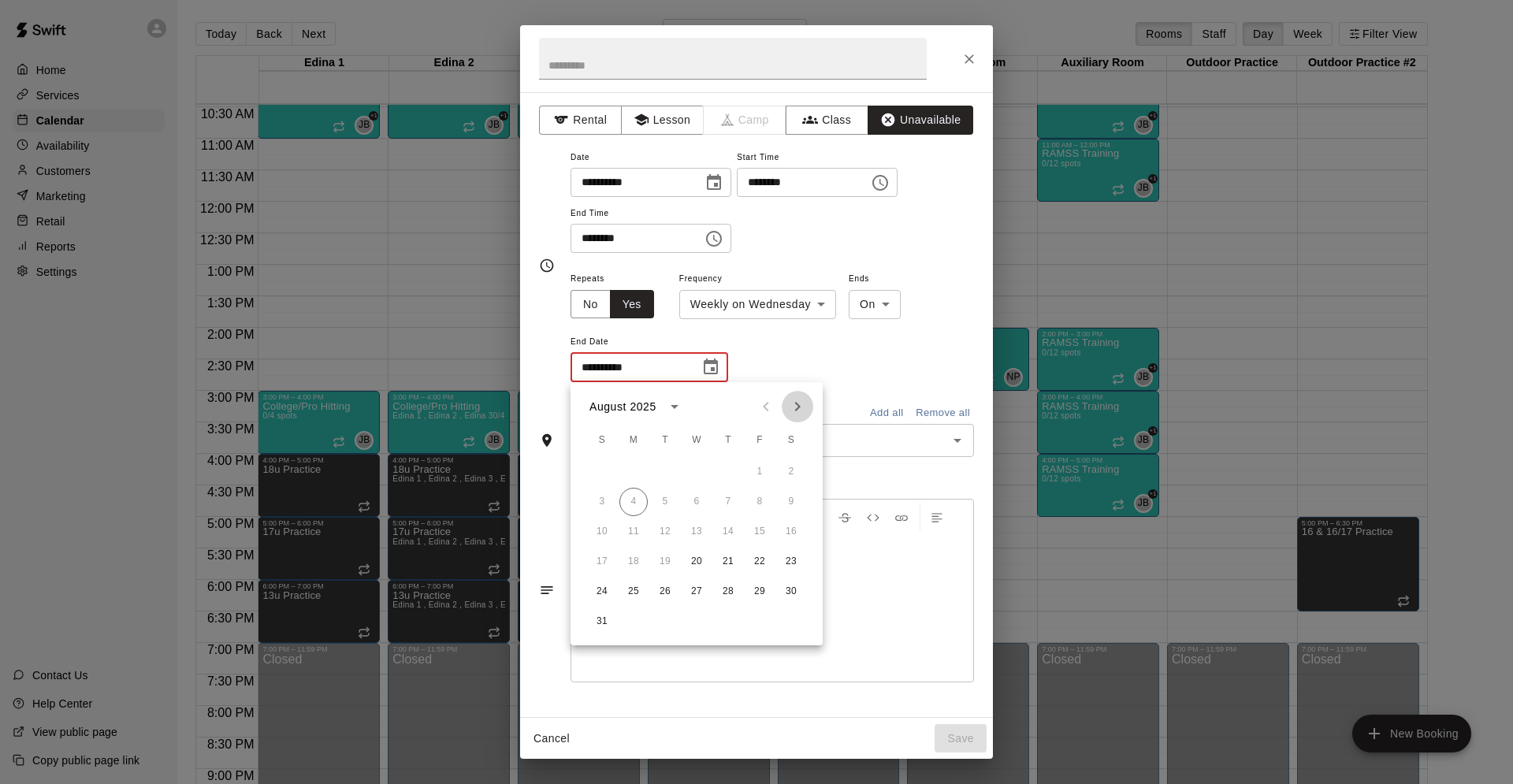 click 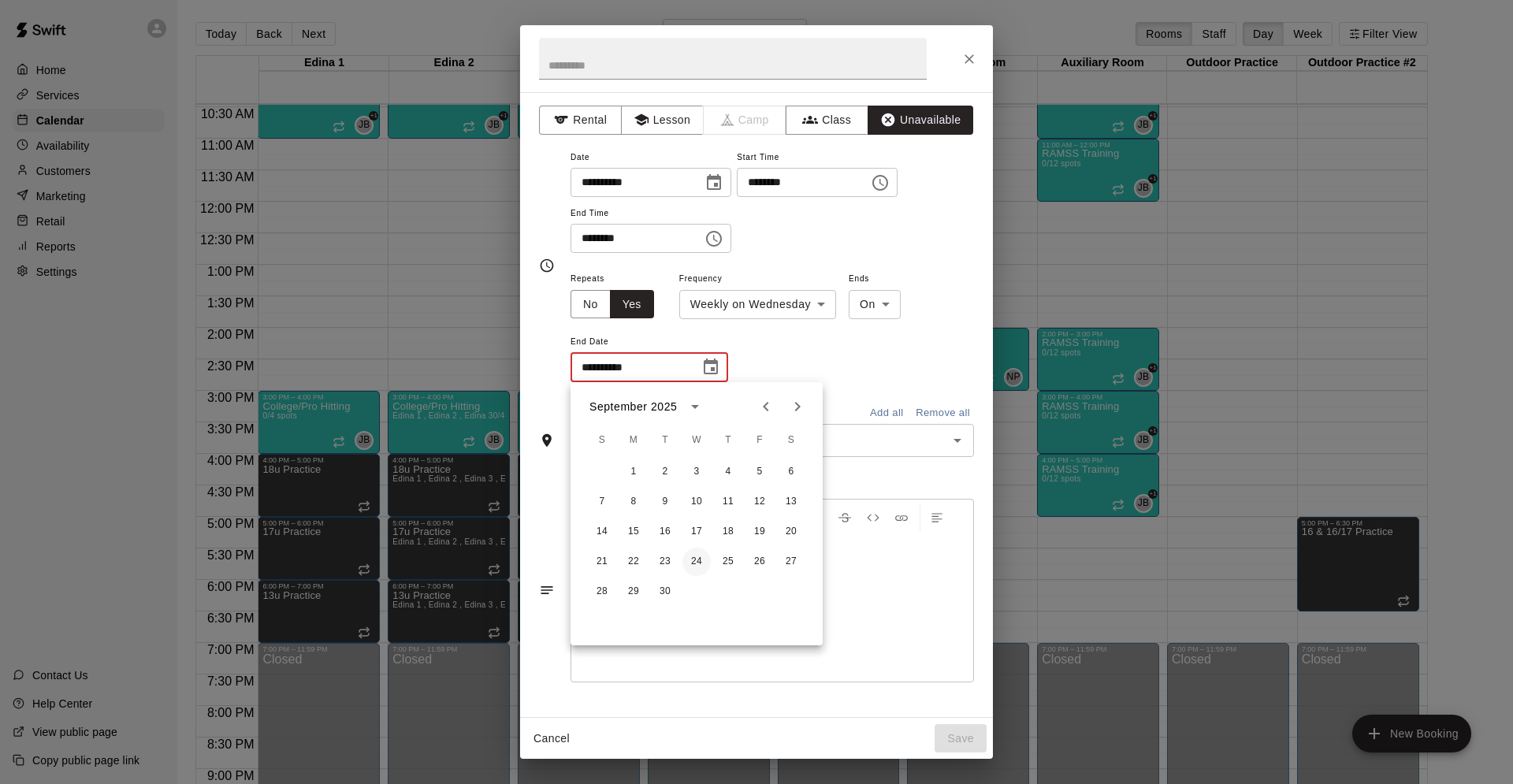 click on "24" at bounding box center (697, 562) 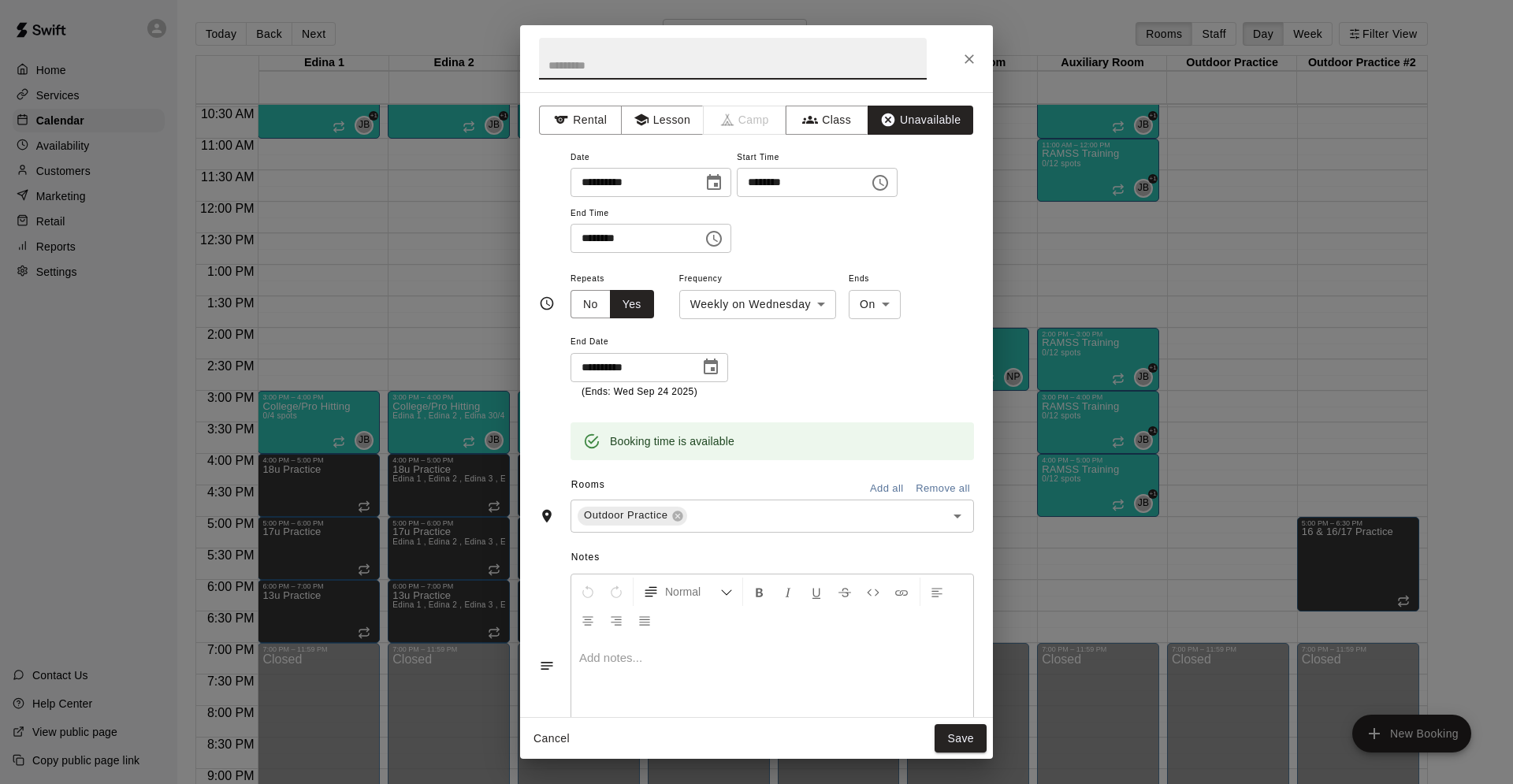 click at bounding box center (733, 58) 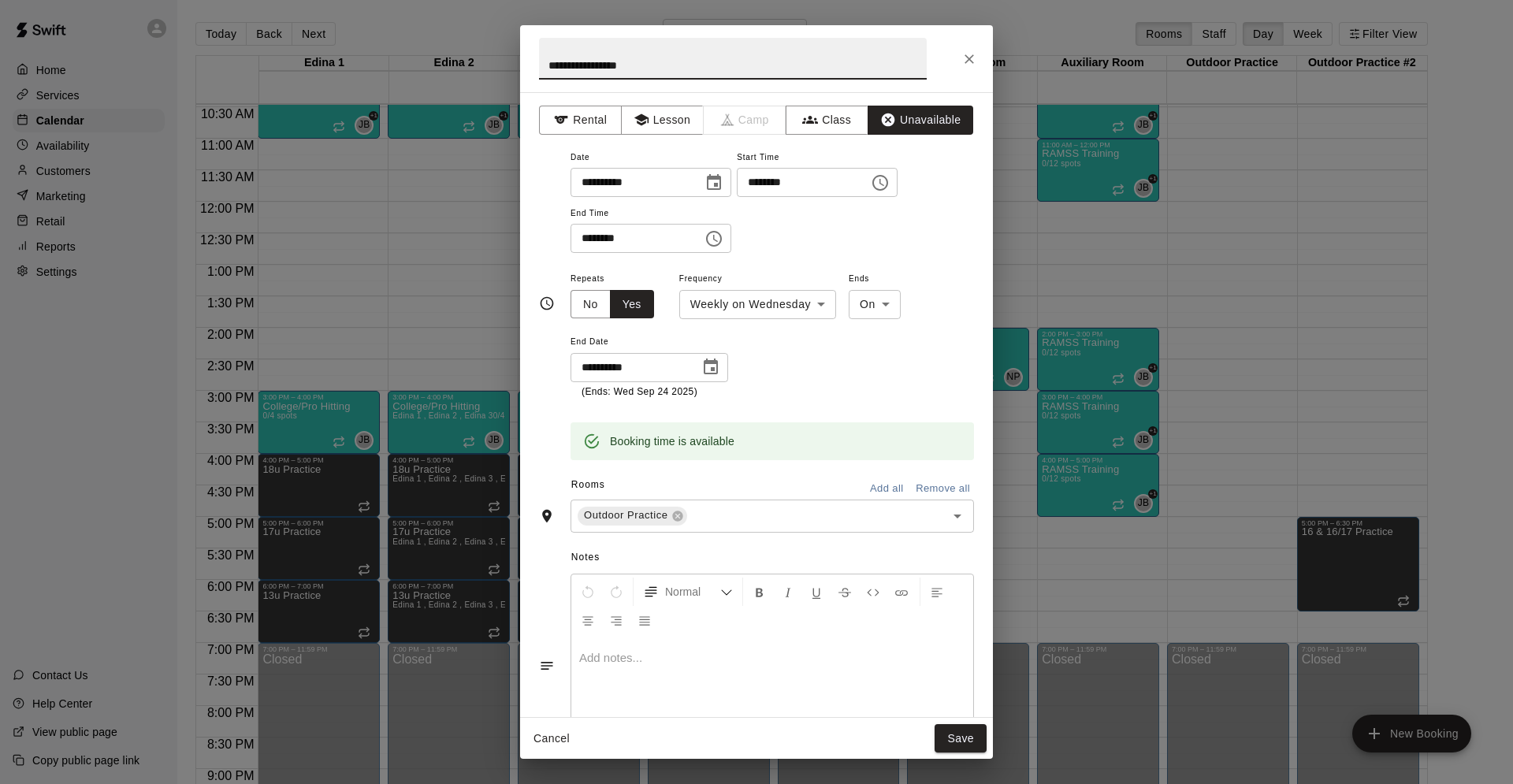 click on "**********" at bounding box center (733, 58) 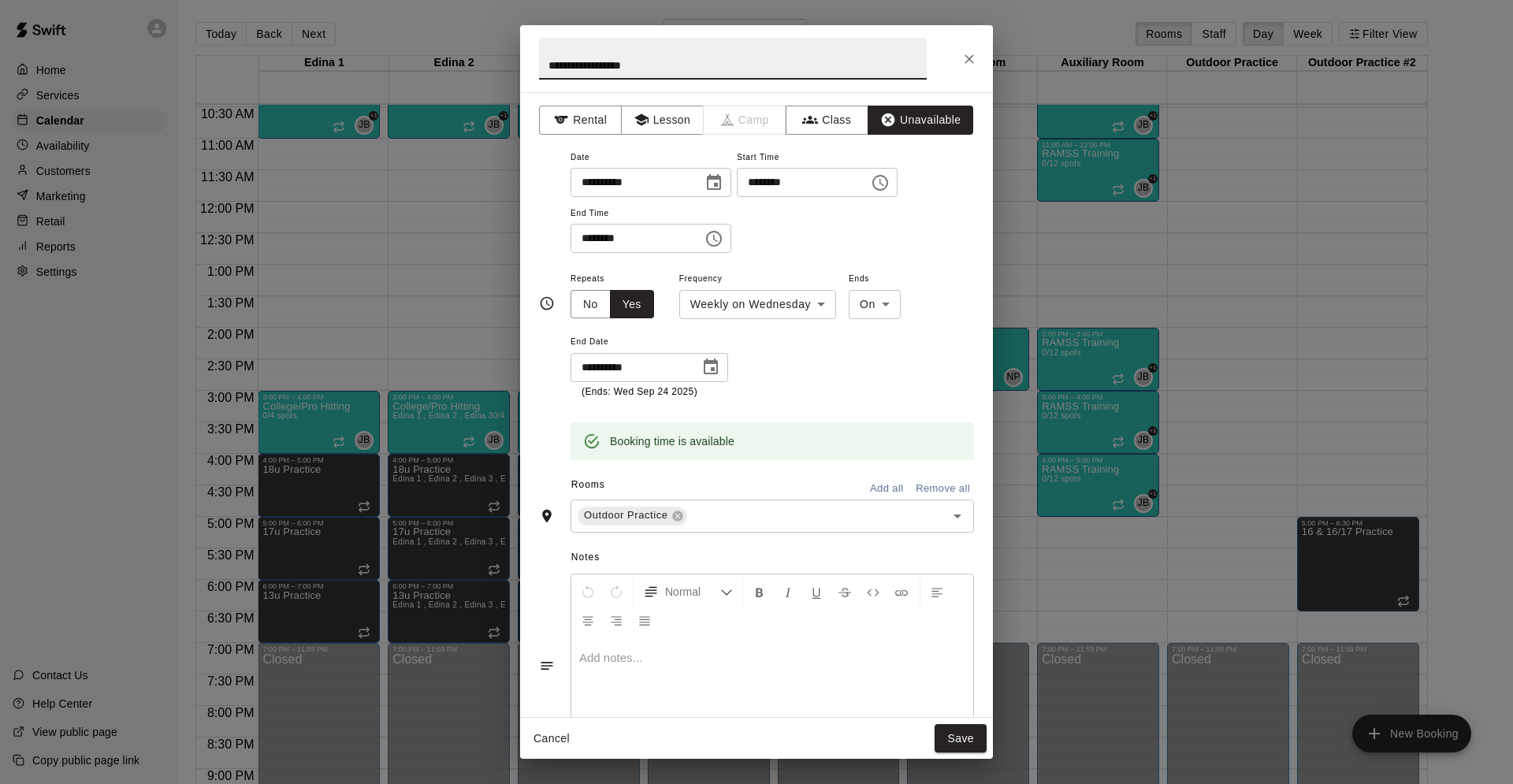 scroll, scrollTop: 69, scrollLeft: 0, axis: vertical 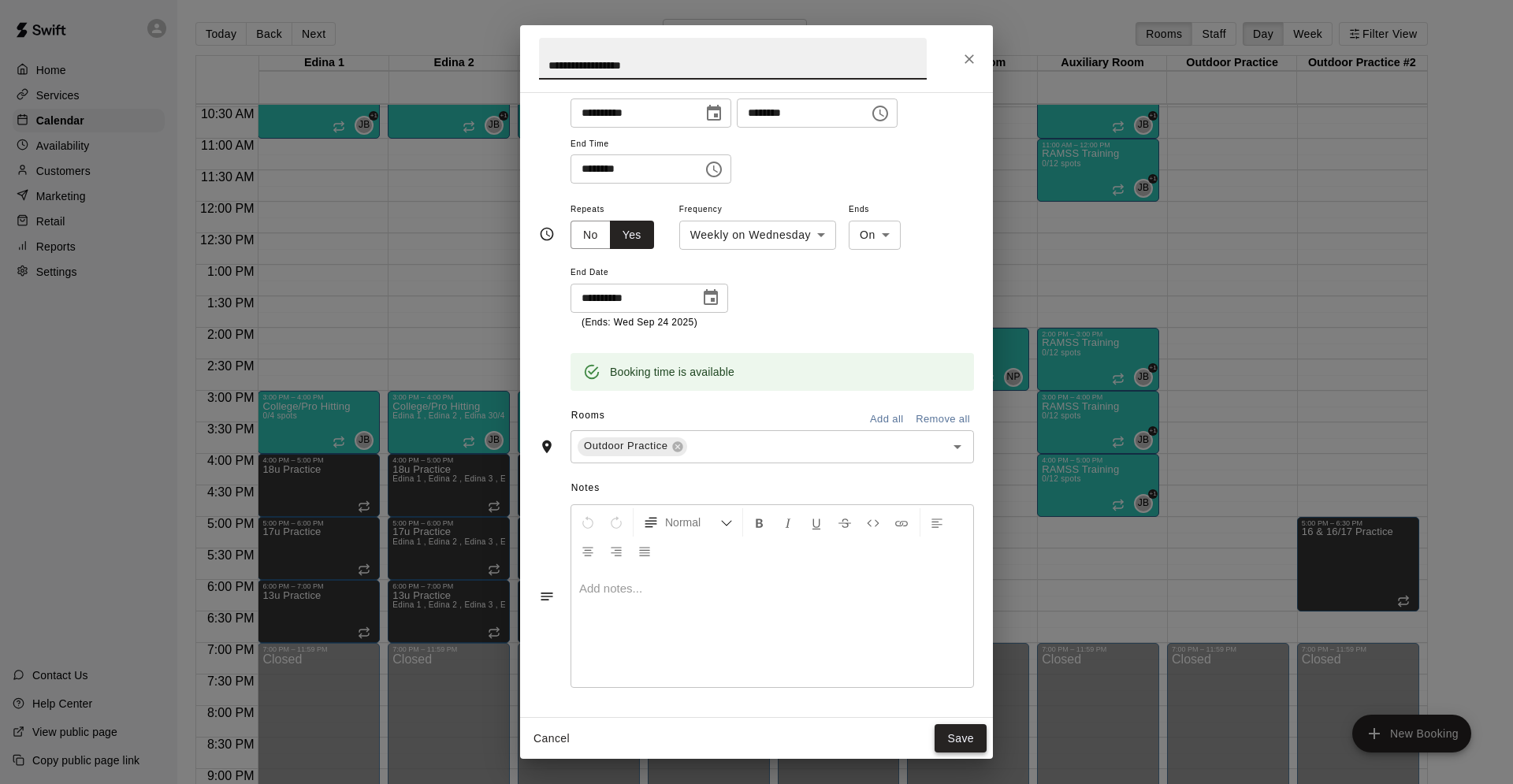 type on "**********" 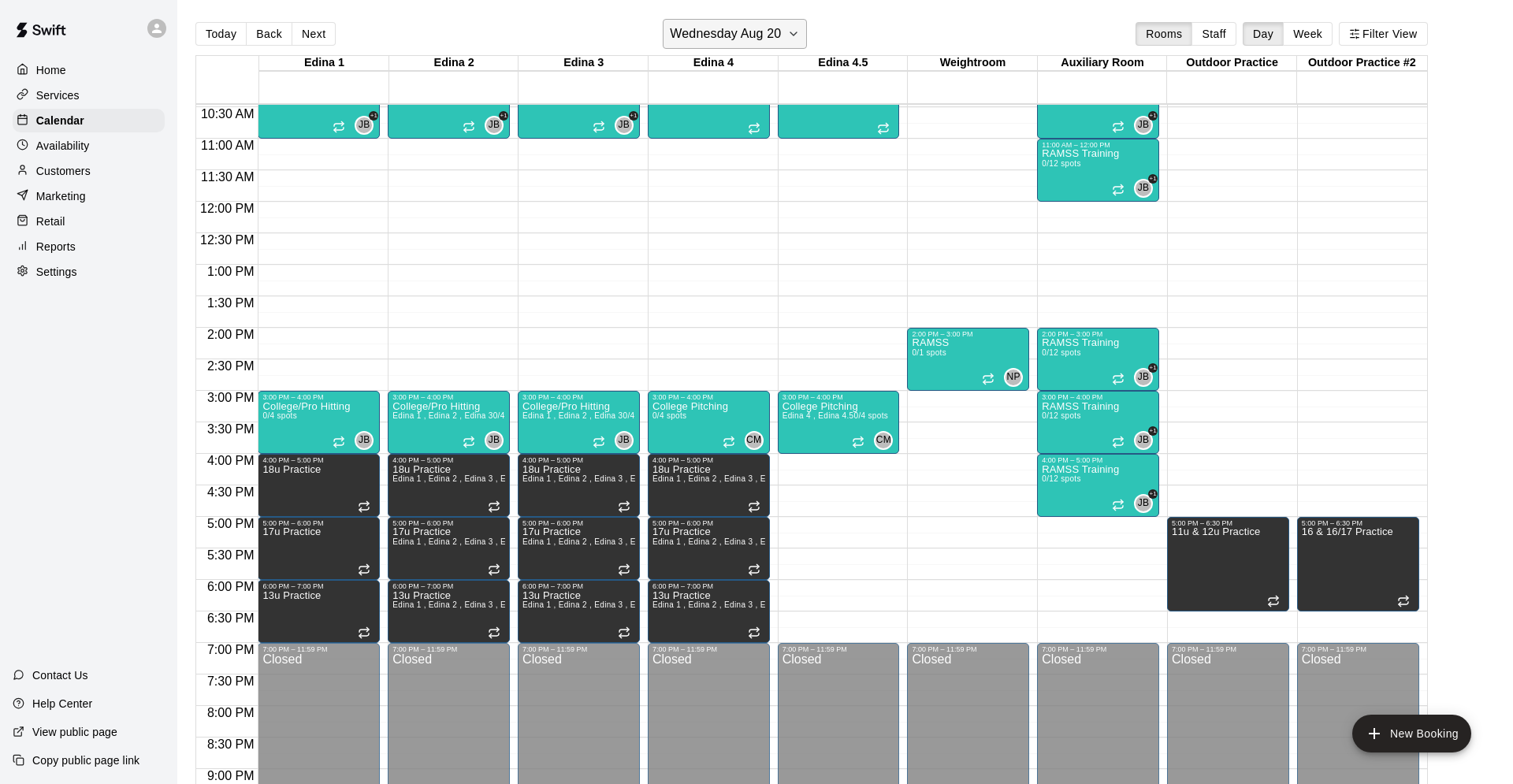 click on "Wednesday Aug 20" at bounding box center [725, 34] 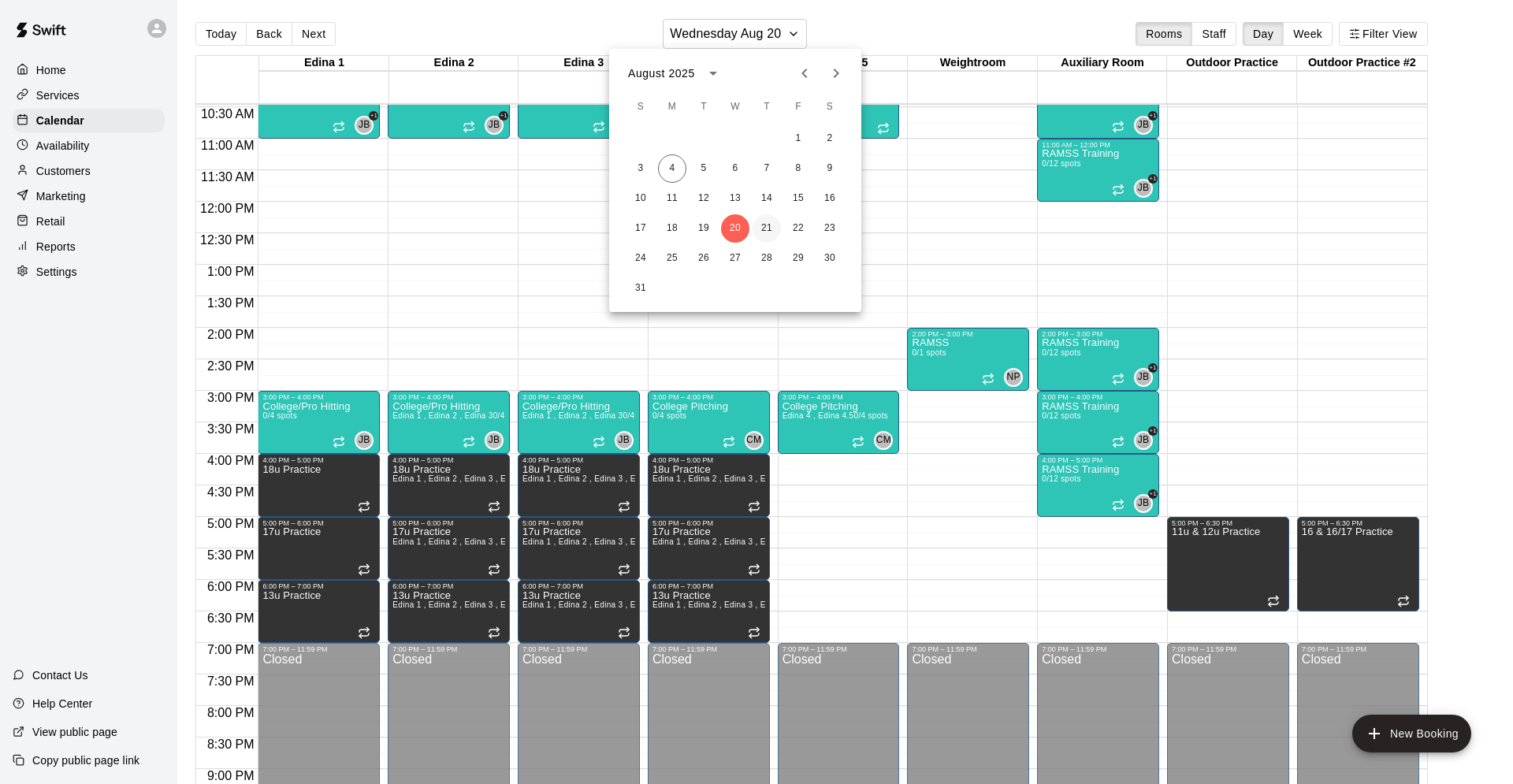 click on "21" at bounding box center [767, 229] 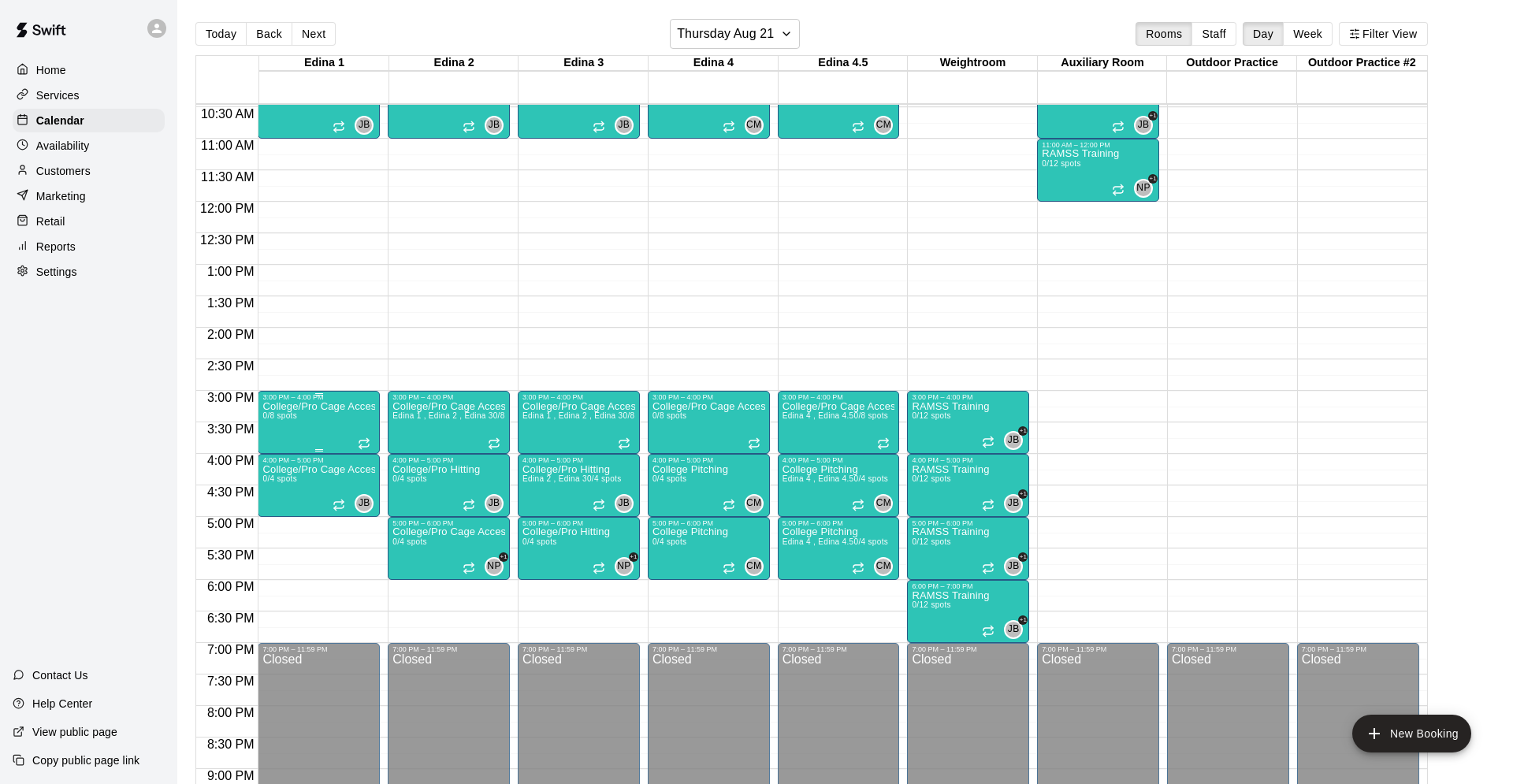click on "College/Pro Cage Access (Hitting)  0/8 spots" at bounding box center [318, 793] 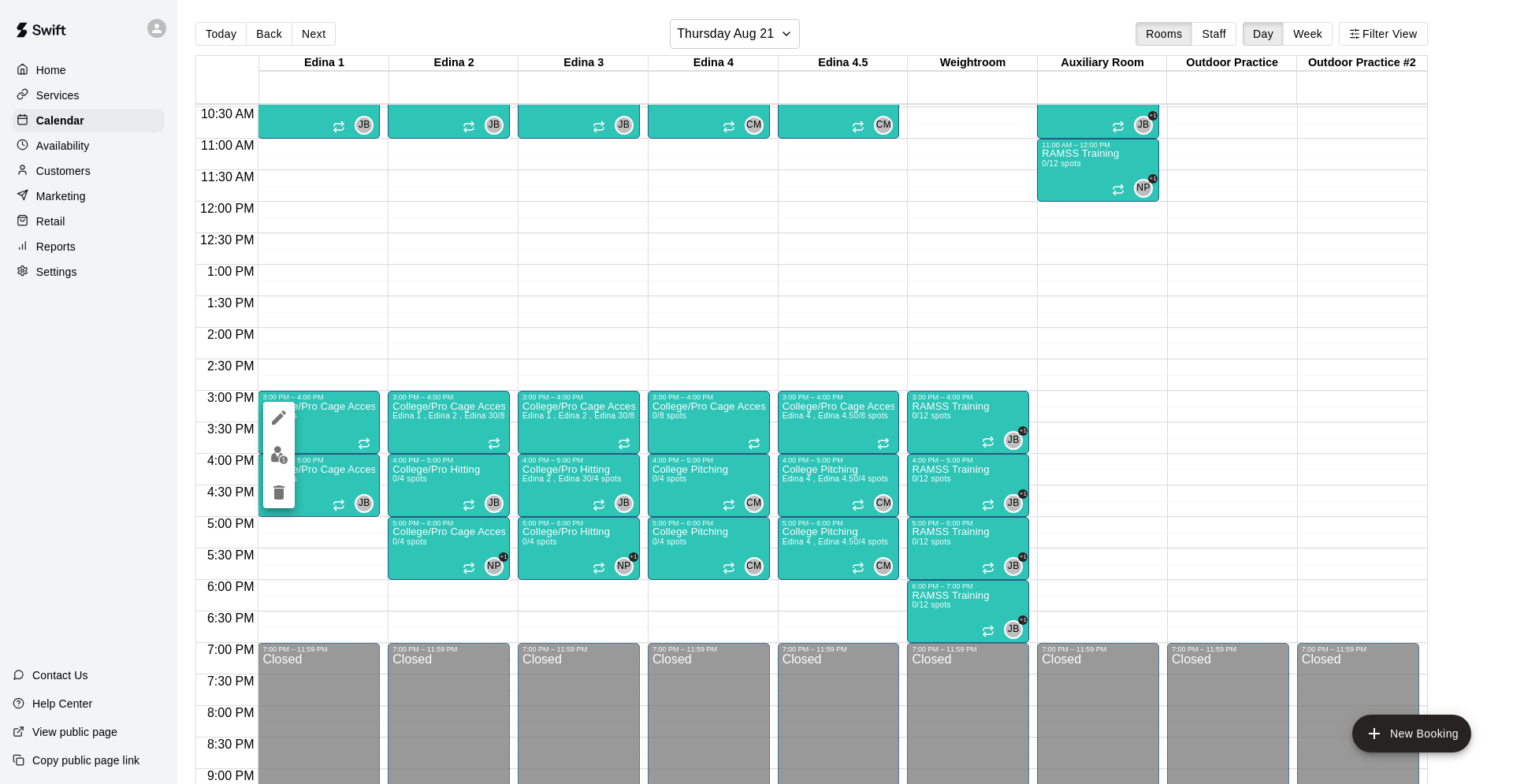 click at bounding box center [756, 392] 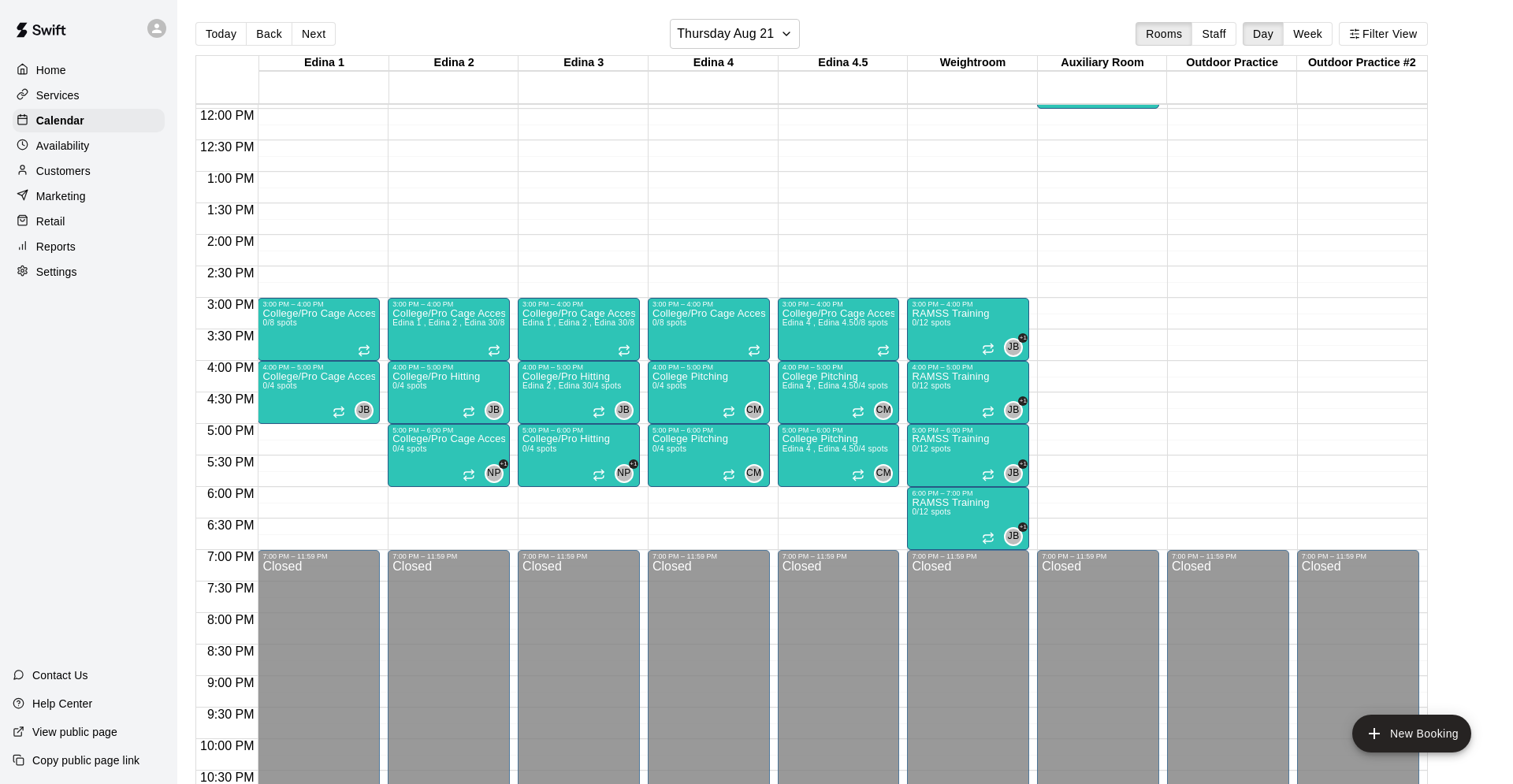 scroll, scrollTop: 754, scrollLeft: 0, axis: vertical 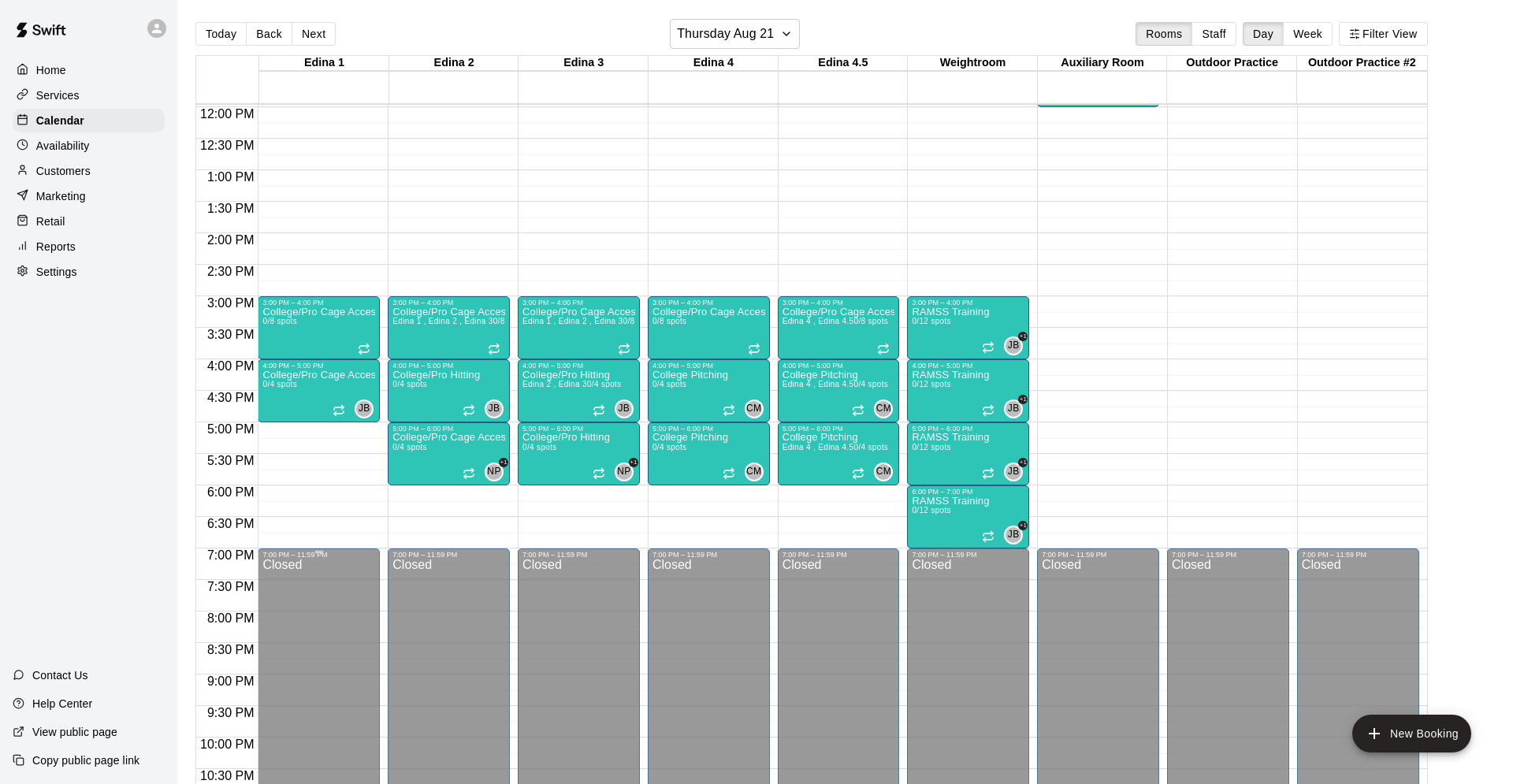 click on "Closed" at bounding box center [318, 713] 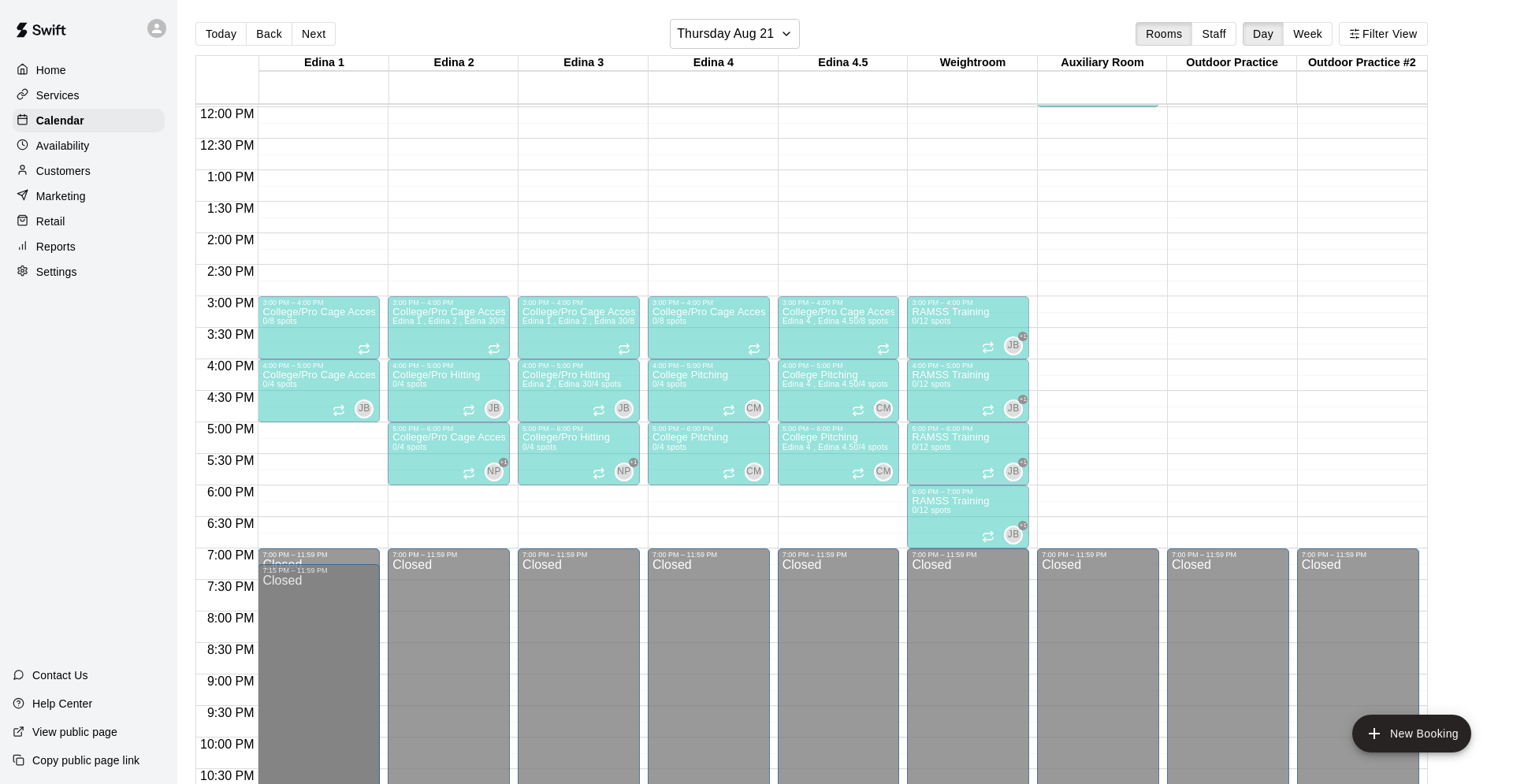 scroll, scrollTop: 813, scrollLeft: 0, axis: vertical 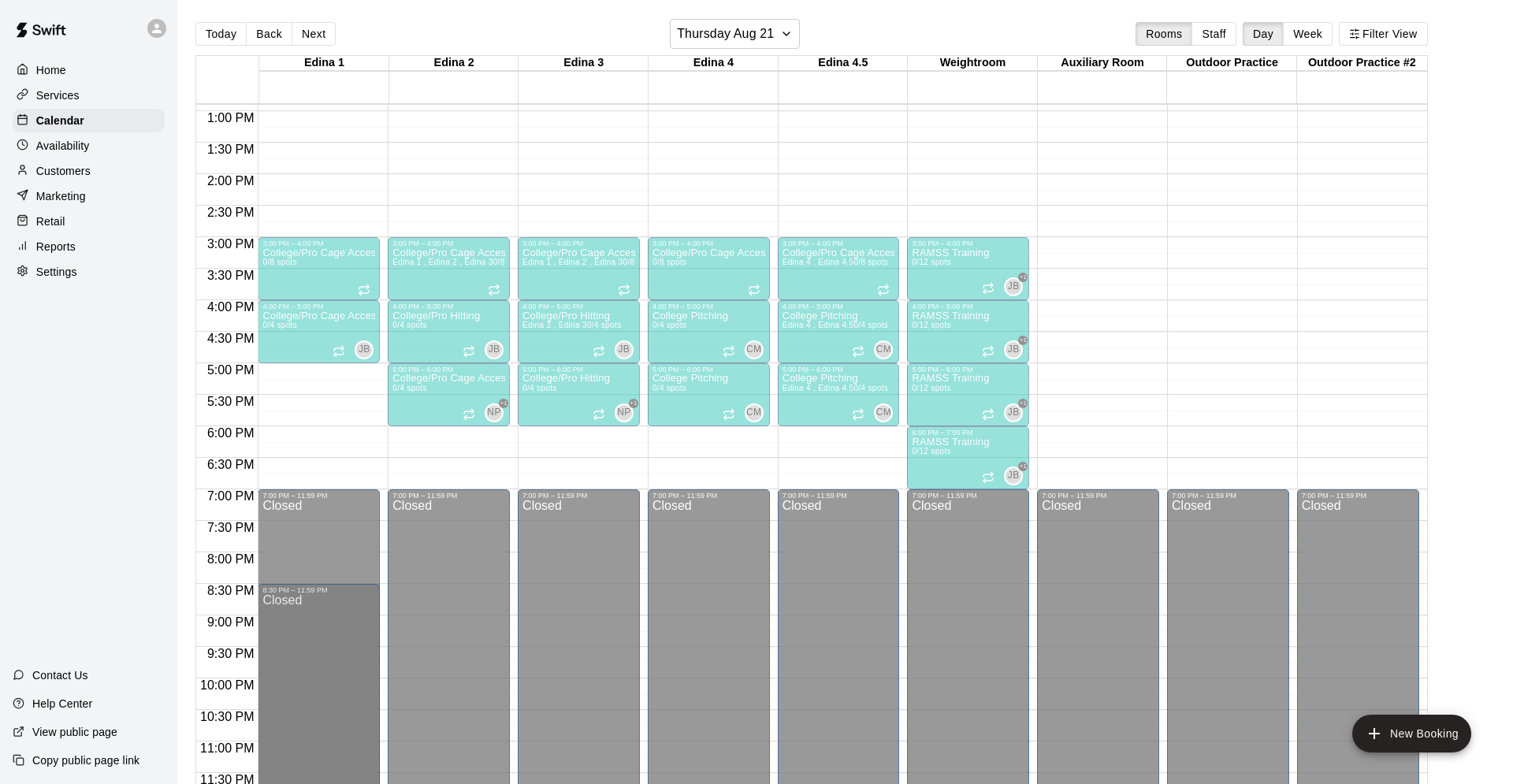drag, startPoint x: 321, startPoint y: 552, endPoint x: 318, endPoint y: 588, distance: 36.124784 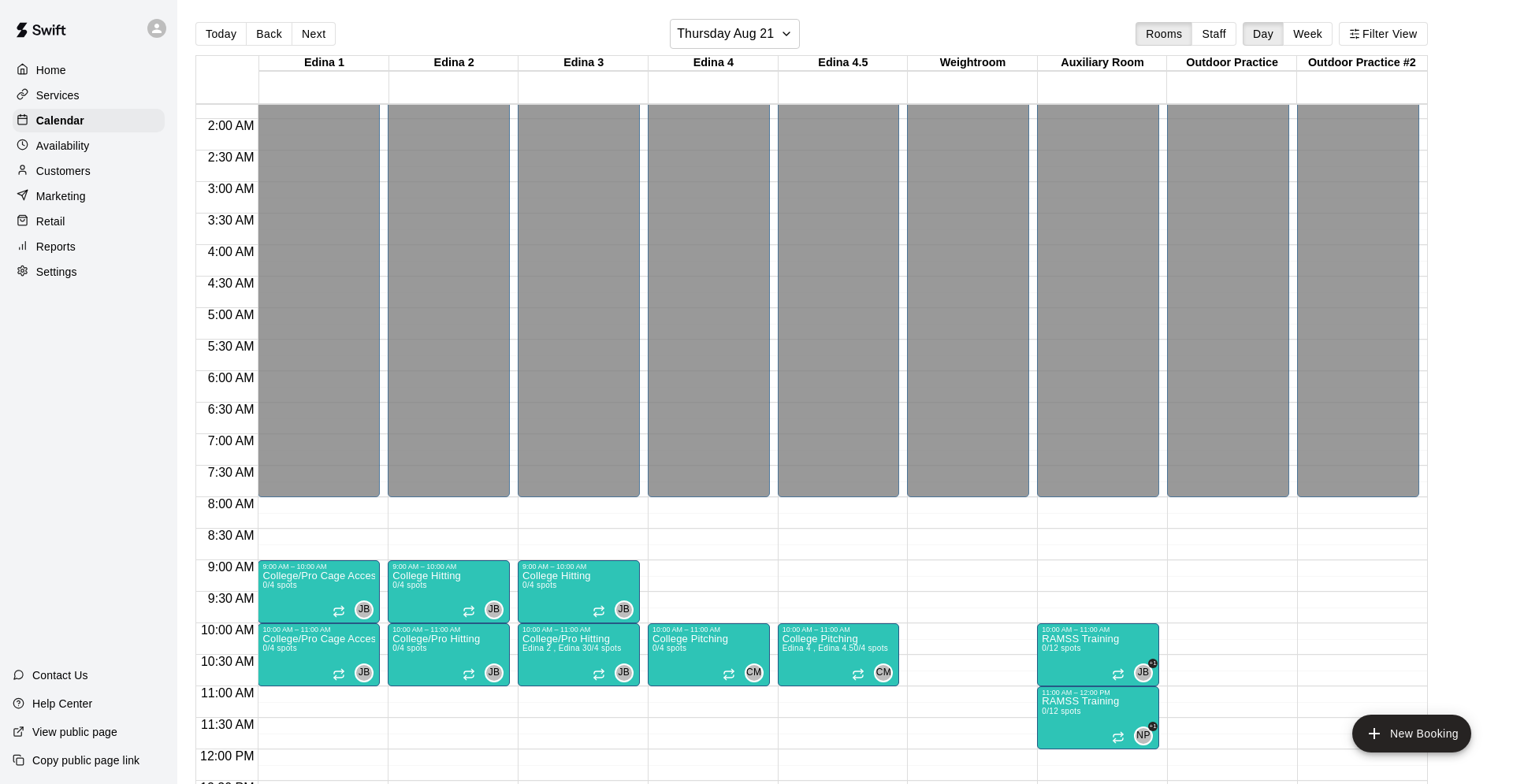 scroll, scrollTop: 0, scrollLeft: 0, axis: both 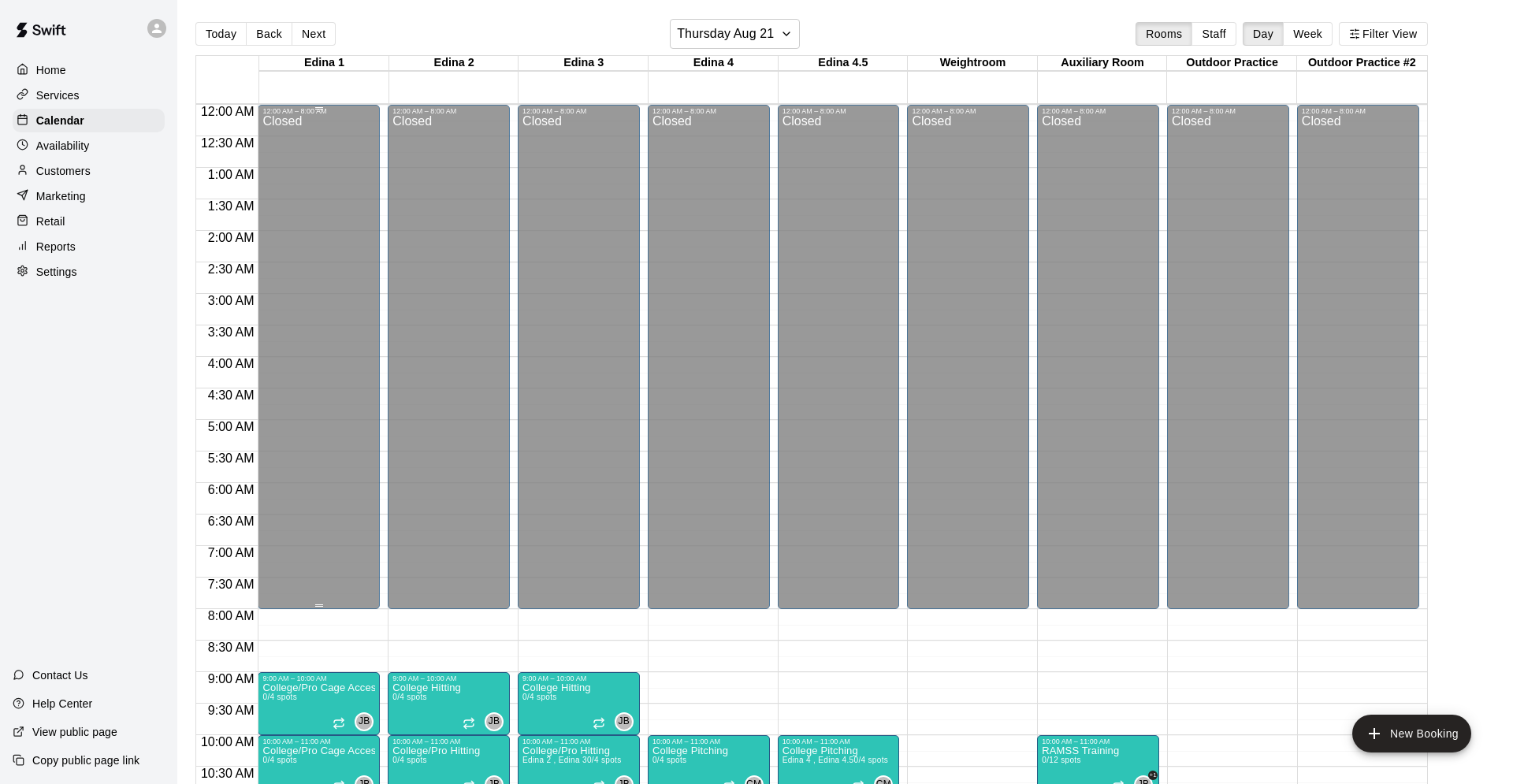 click on "Closed" at bounding box center (318, 365) 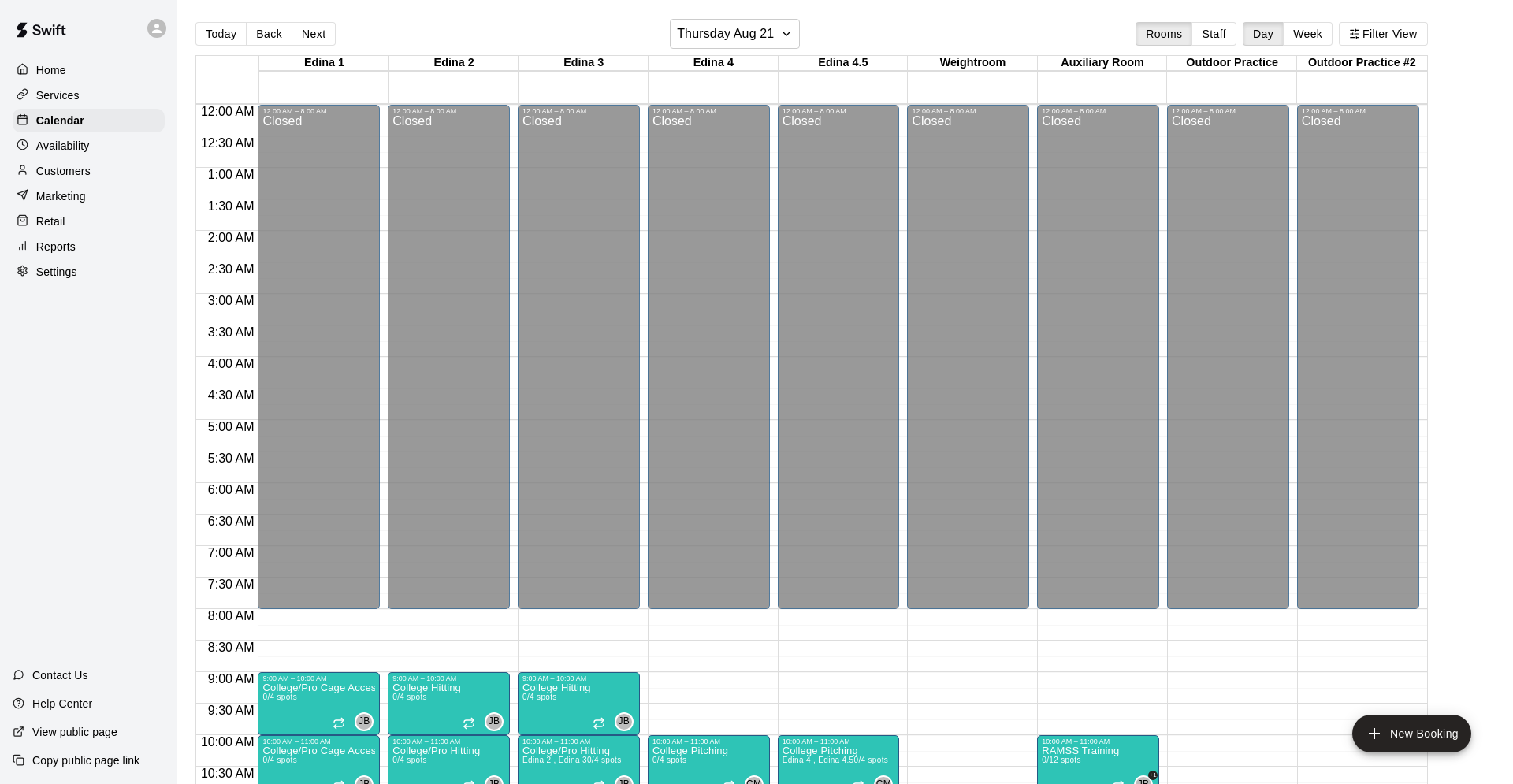 click on "12:00 AM – 8:00 AM Closed 9:00 AM – 10:00 AM College/Pro Cage Access (Hitting)  0/4 spots JB 0 10:00 AM – 11:00 AM College/Pro Cage Access (Hitting)  0/4 spots JB 0 3:00 PM – 4:00 PM College/Pro Cage Access (Hitting)  0/4 spots 4:00 PM – 5:00 PM College/Pro Cage Access (Hitting)  0/4 spots JB 0 7:00 PM – 11:59 PM Closed" at bounding box center (318, 861) 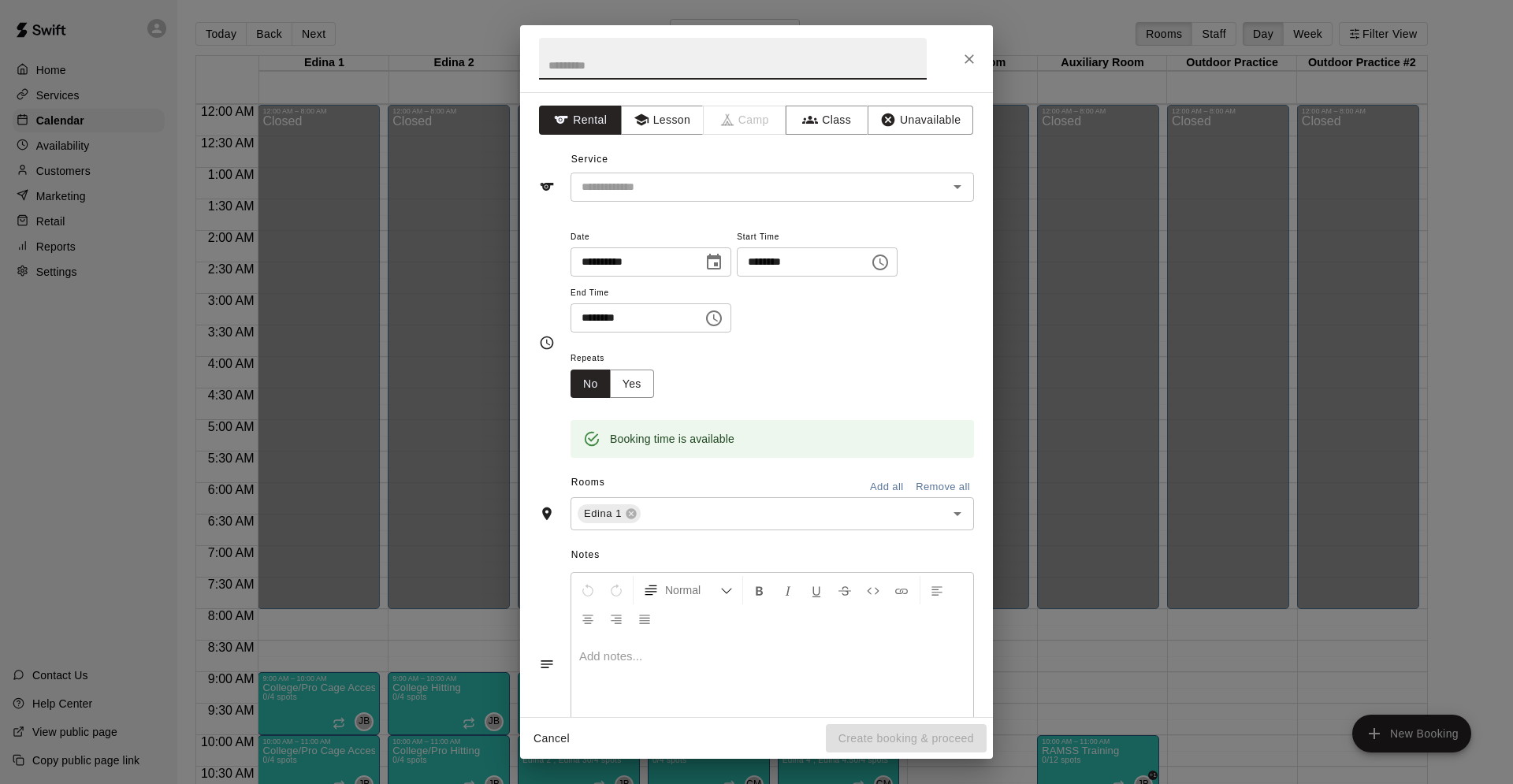 click on "Cancel" at bounding box center [552, 738] 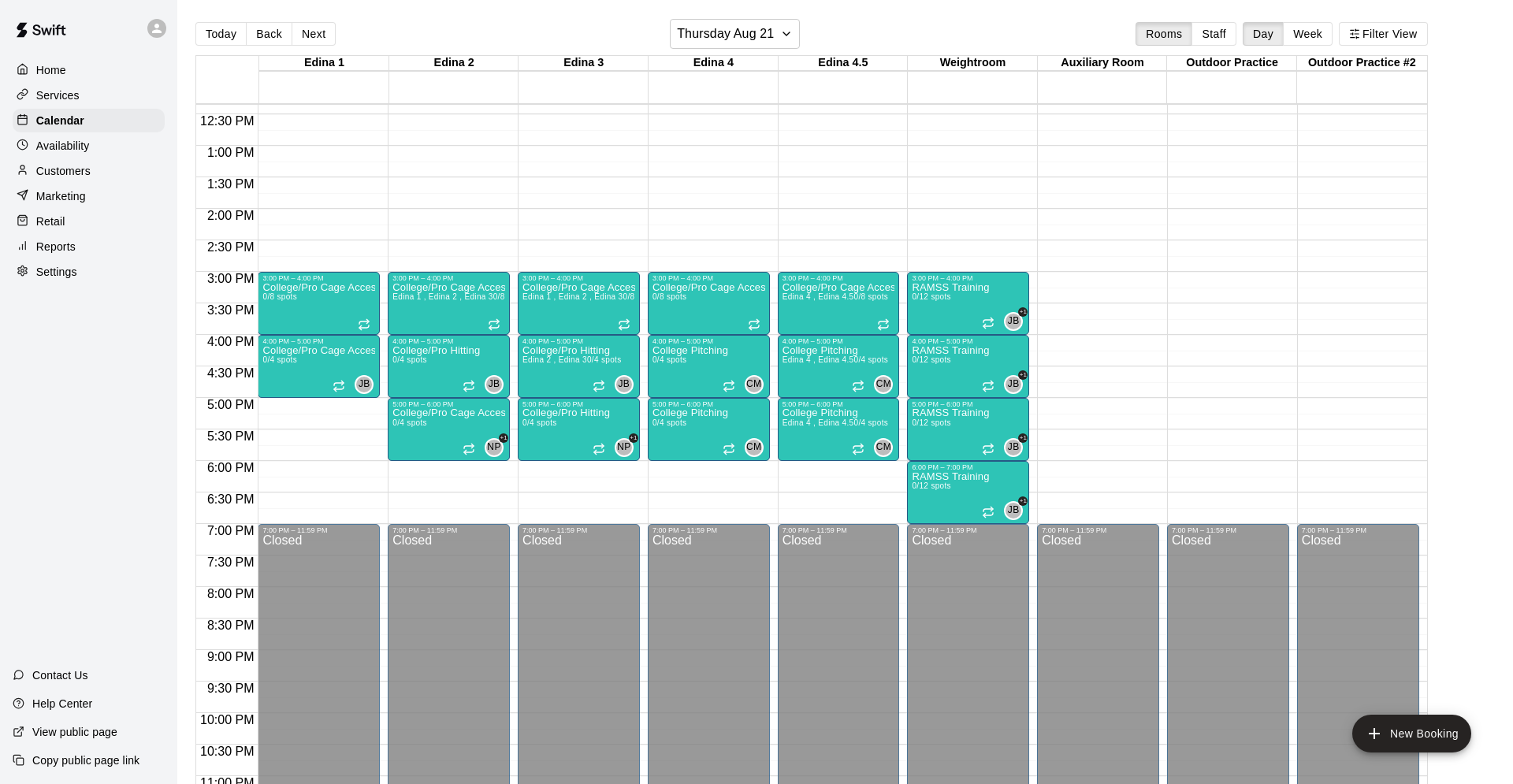 scroll, scrollTop: 816, scrollLeft: 0, axis: vertical 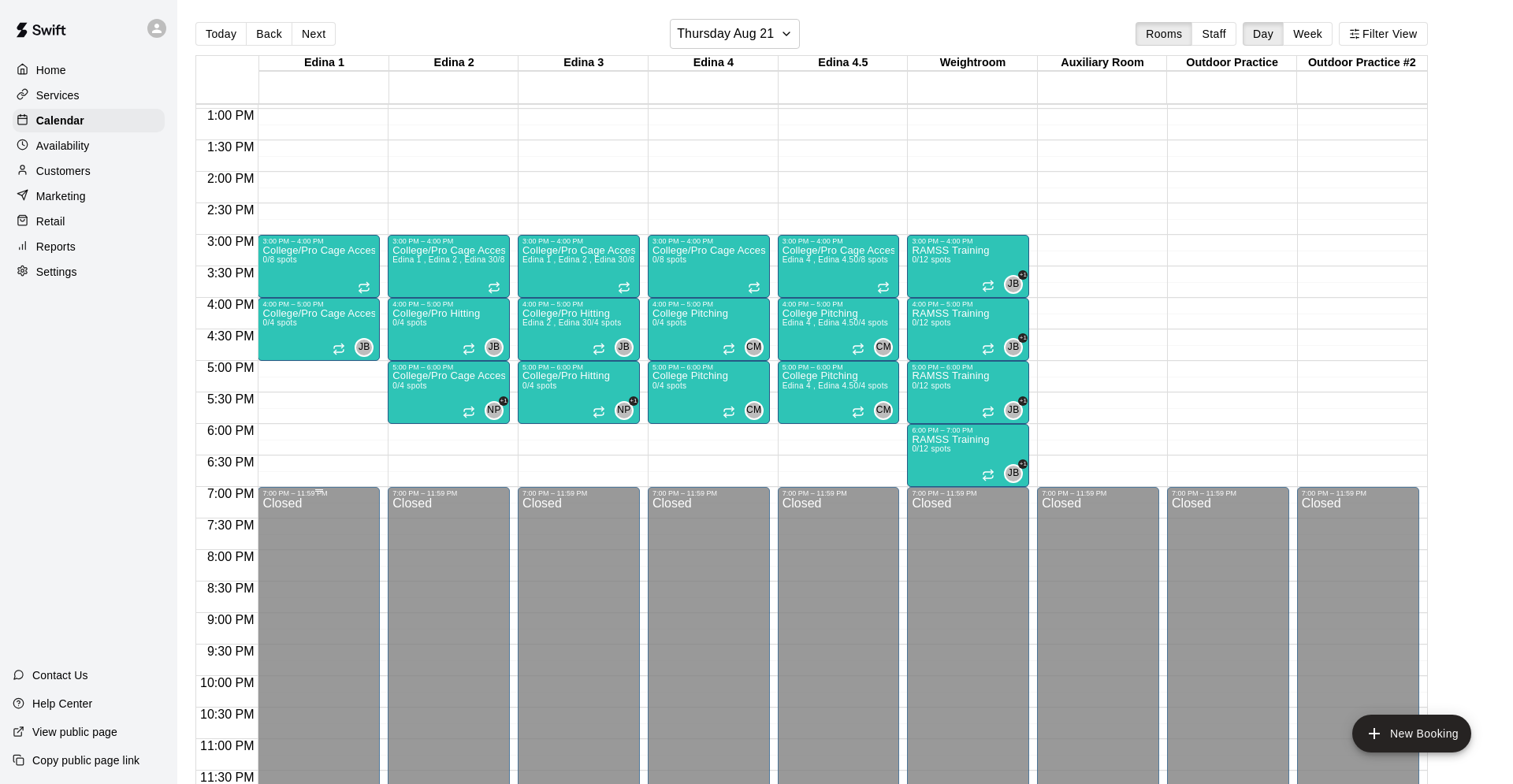 click on "Closed" at bounding box center [318, 652] 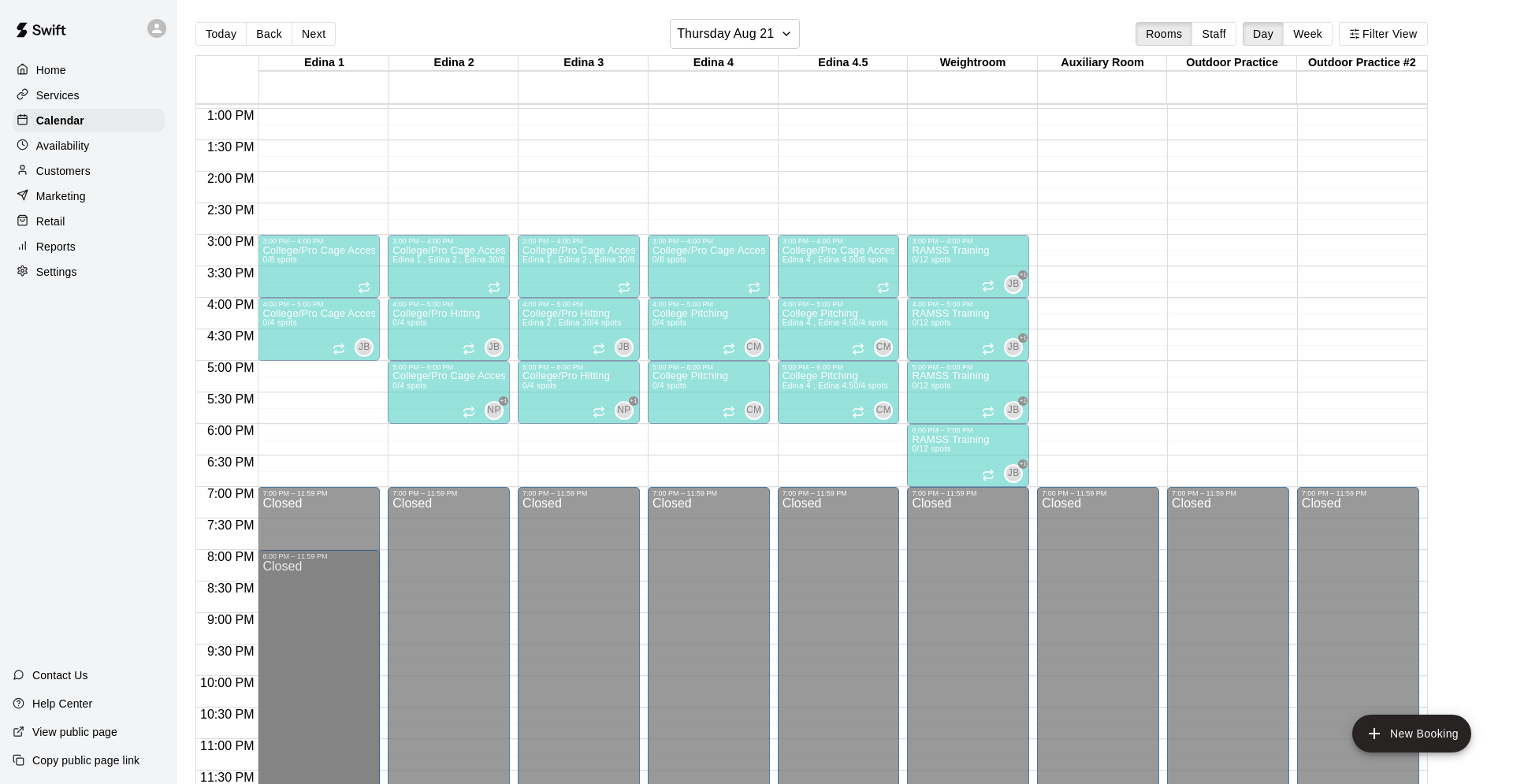 drag, startPoint x: 319, startPoint y: 490, endPoint x: 317, endPoint y: 561, distance: 71.02816 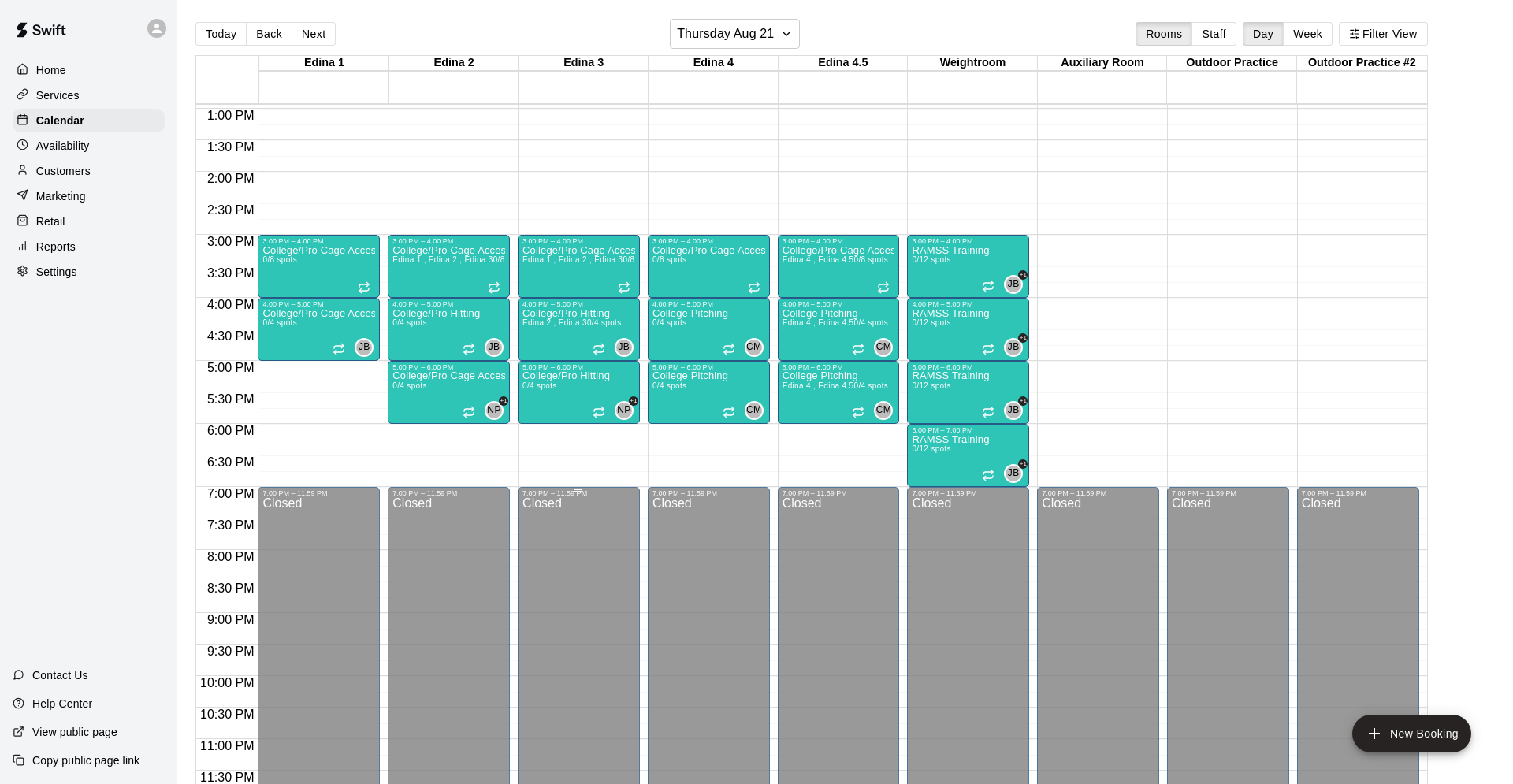 scroll, scrollTop: 25, scrollLeft: 0, axis: vertical 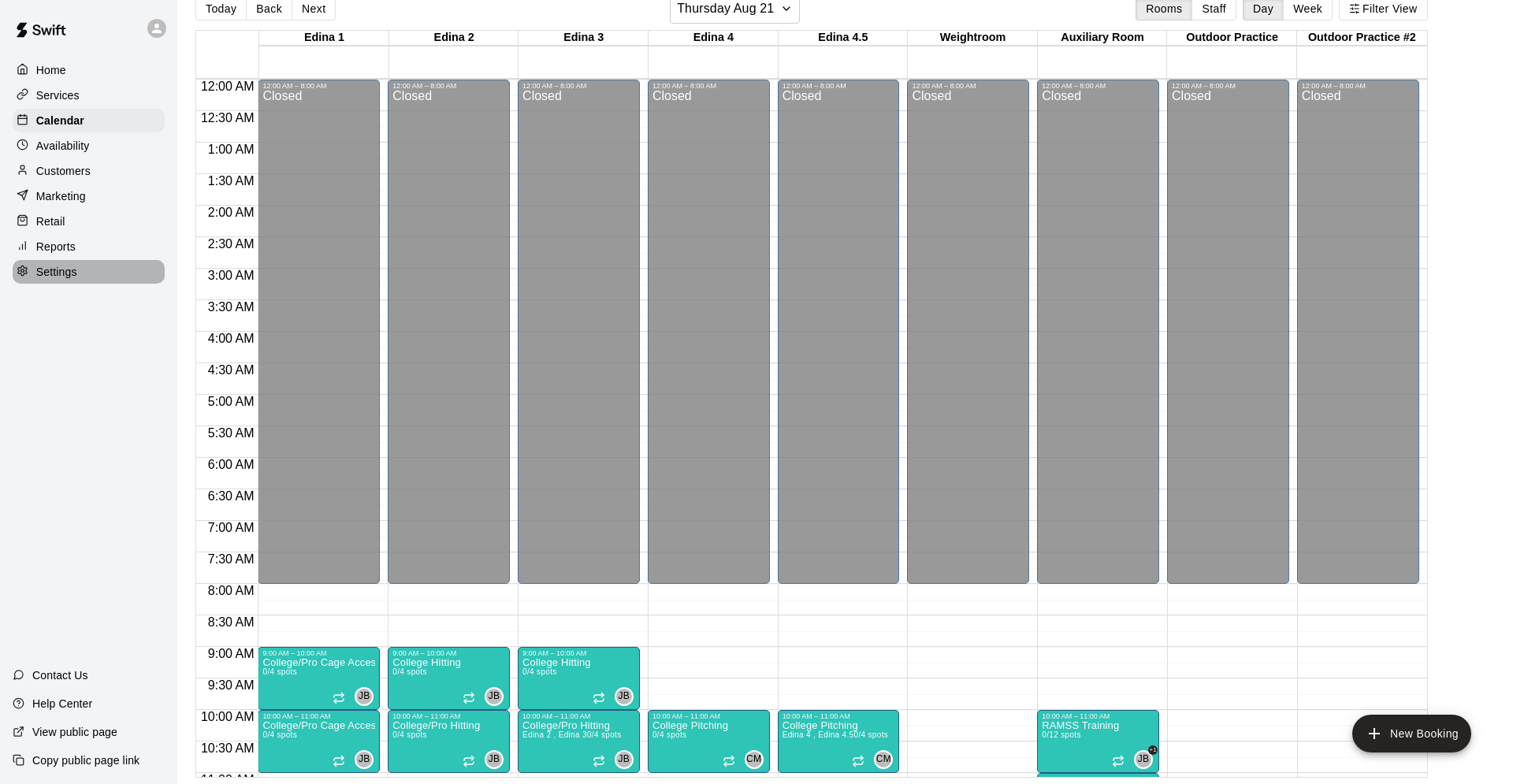 click on "Settings" at bounding box center [57, 272] 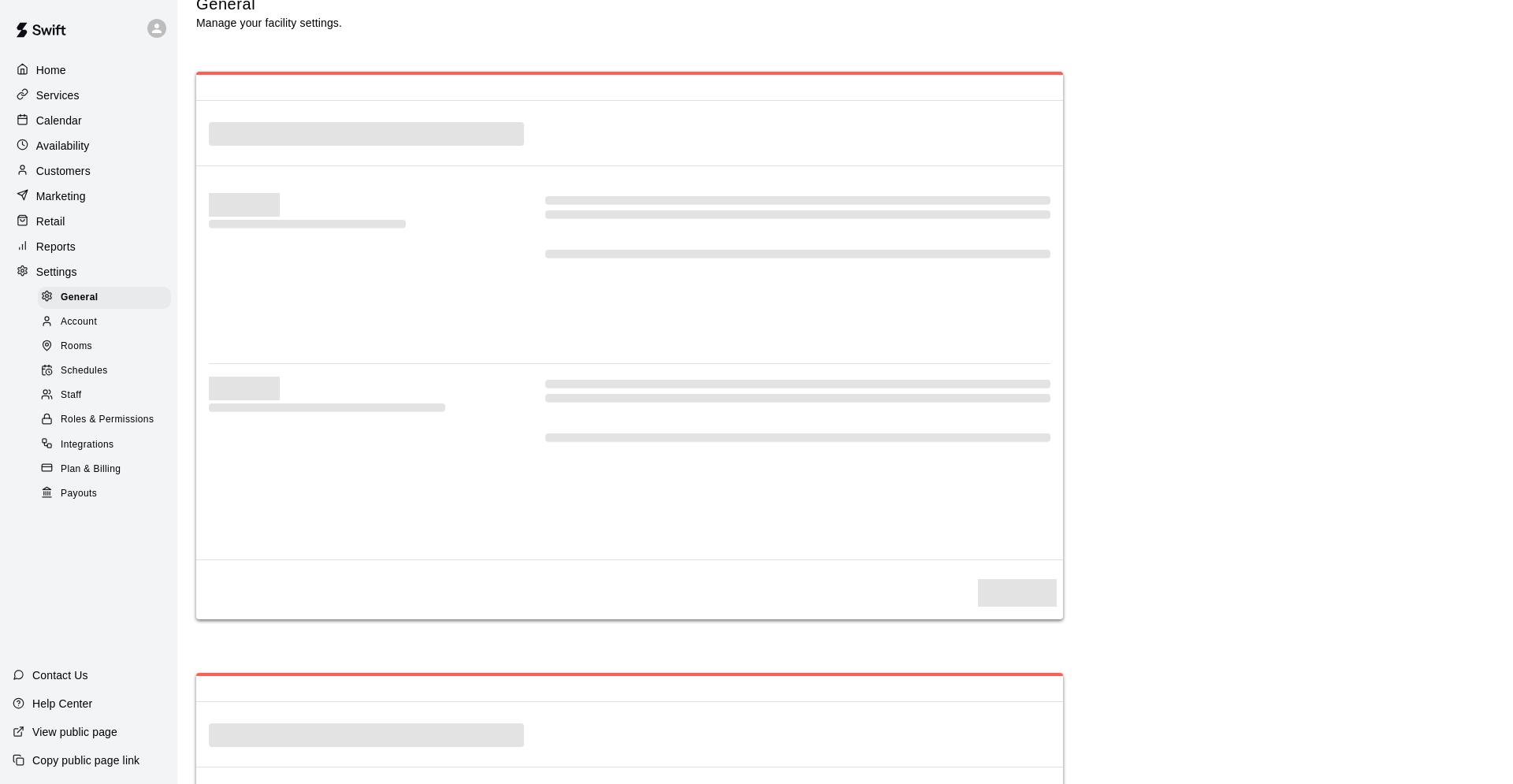 scroll, scrollTop: 0, scrollLeft: 0, axis: both 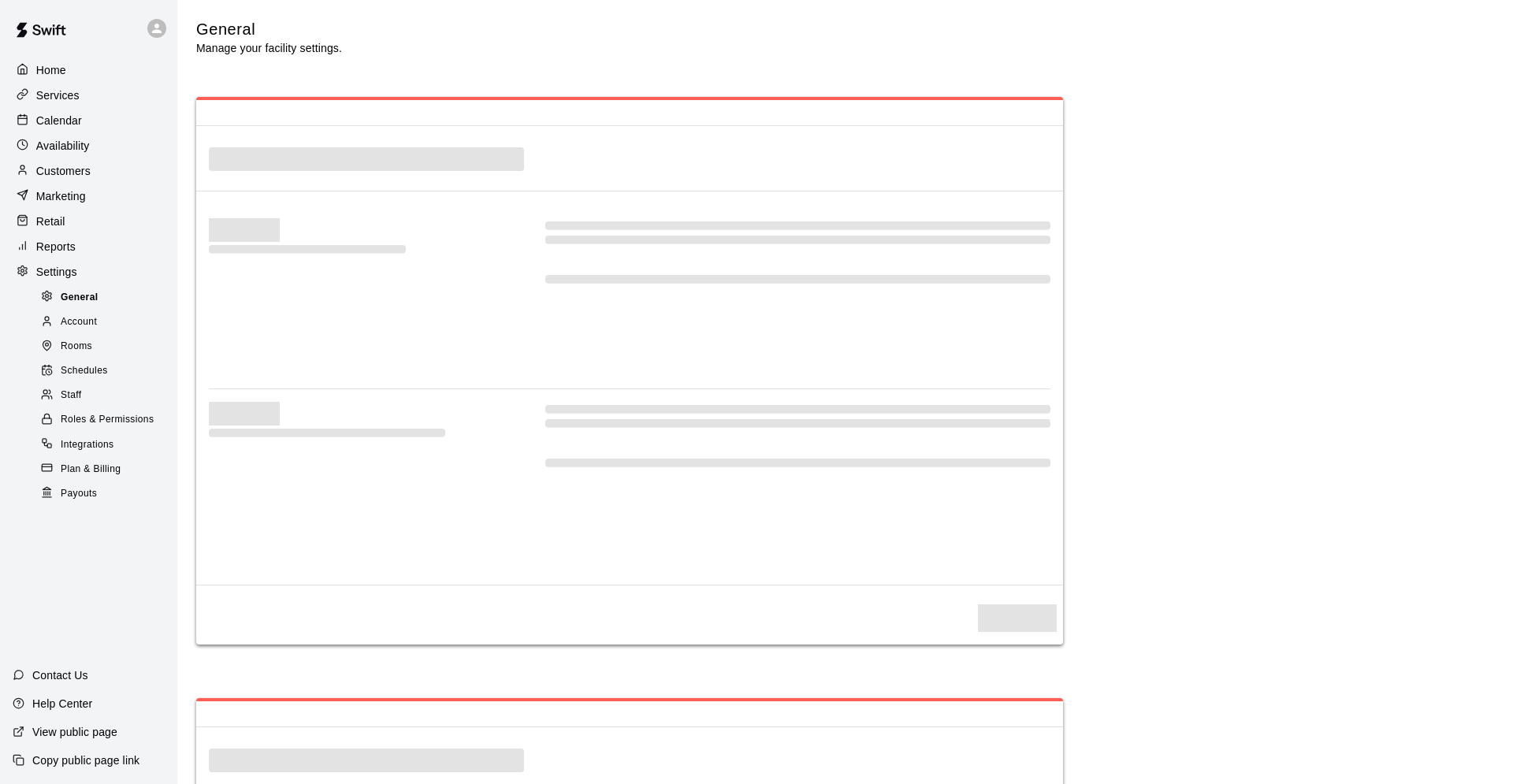select on "**" 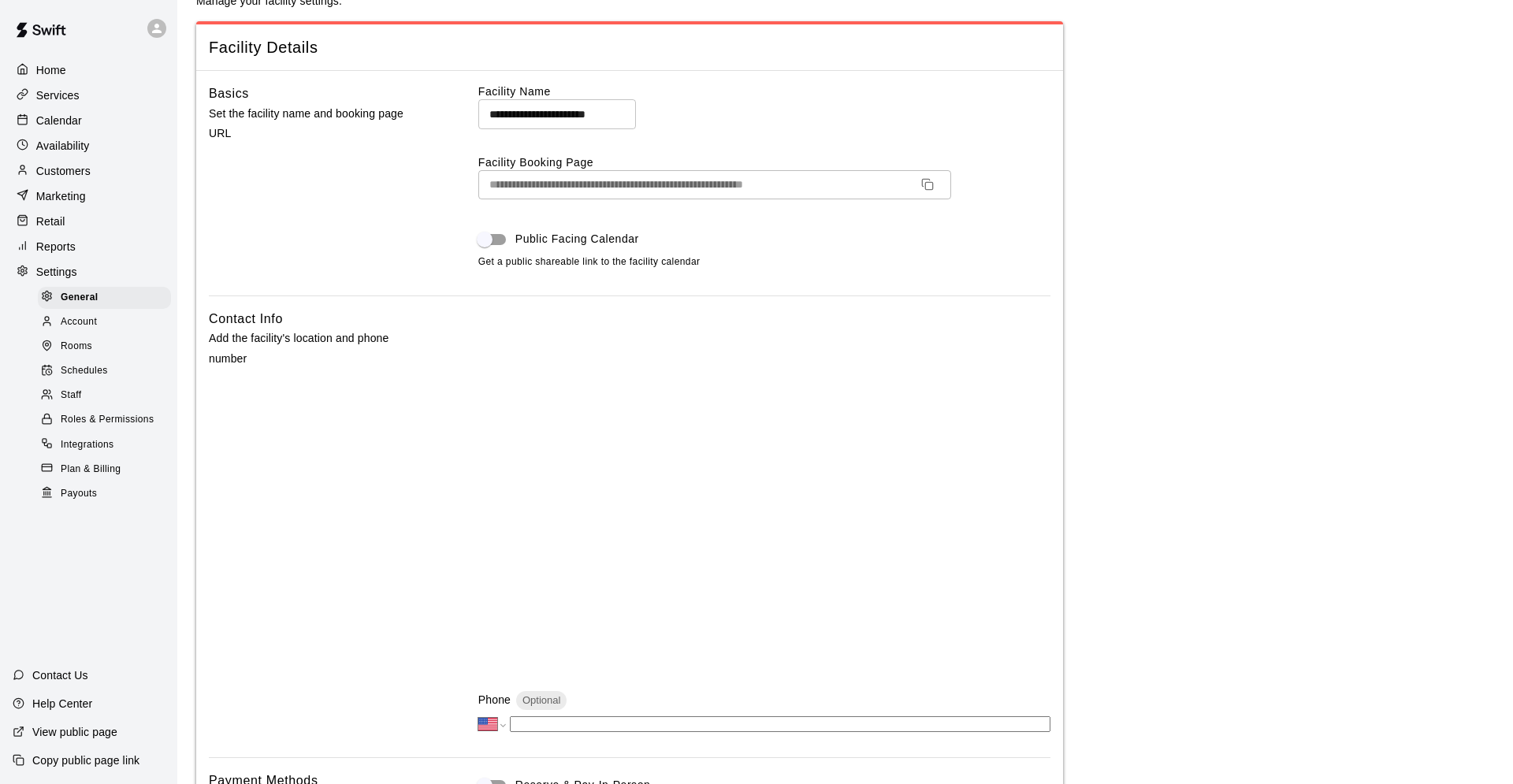 scroll, scrollTop: 0, scrollLeft: 0, axis: both 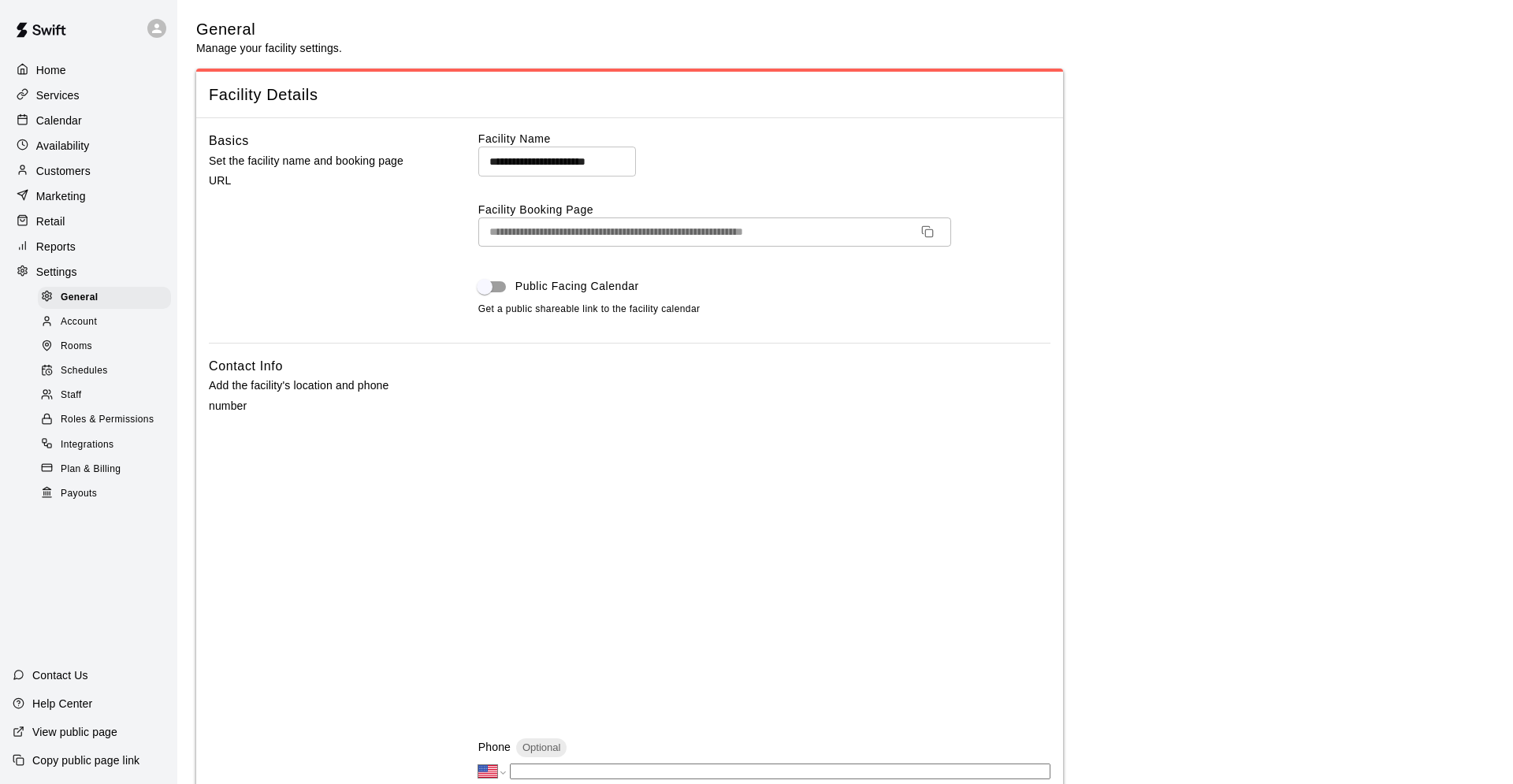 click on "Rooms" at bounding box center [104, 347] 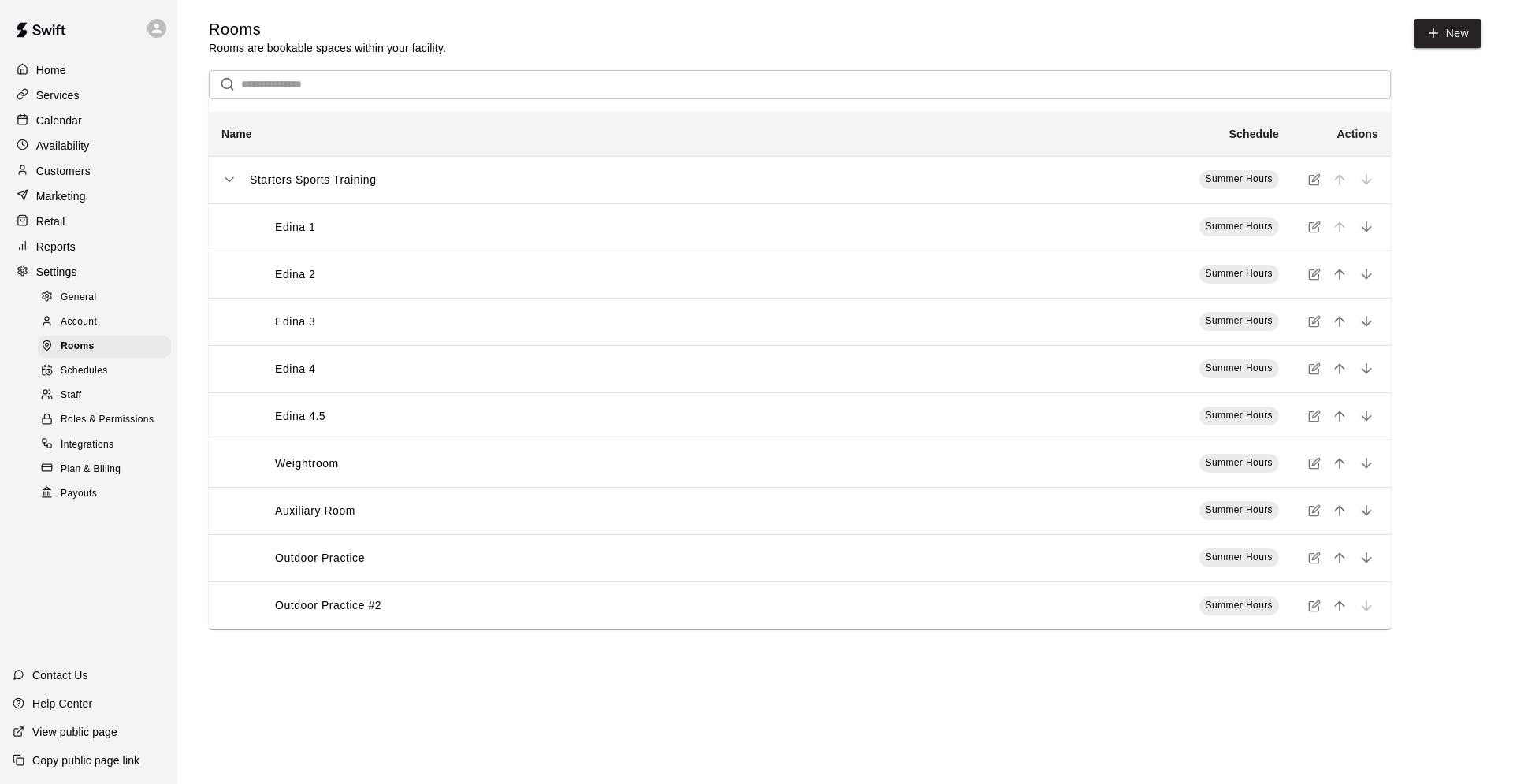 click on "Summer Hours" at bounding box center (1095, 227) 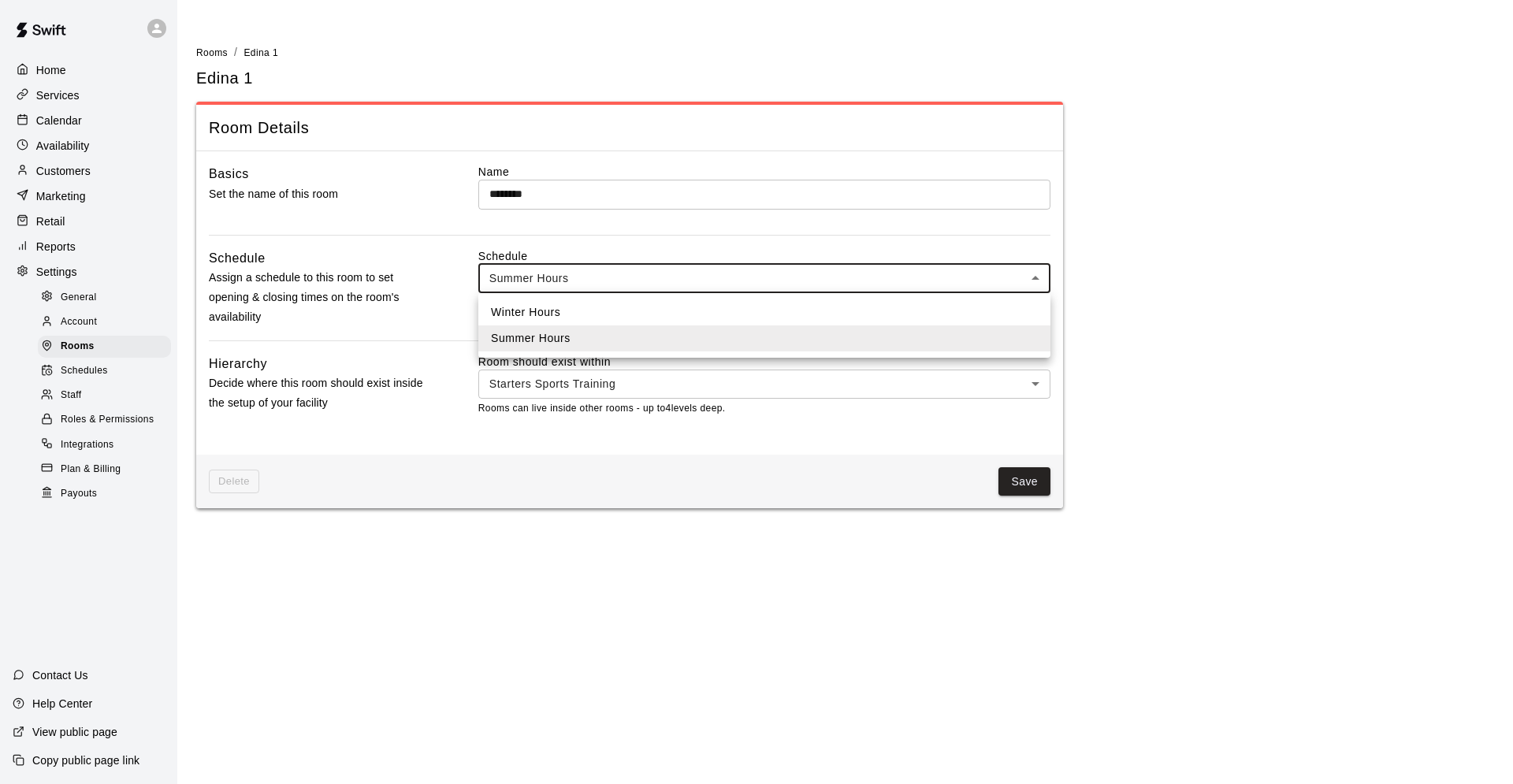 click on "Home Services Calendar Availability Customers Marketing Retail Reports Settings General Account Rooms Schedules Staff Roles & Permissions Integrations Plan & Billing Payouts Contact Us Help Center View public page Copy public page link Rooms / Edina 1  Edina 1  Room Details Basics Set the name of this room Name ******* ​ Schedule Assign a schedule to this room to set opening & closing times on the room's availability Schedule Summer Hours  *** ​ Hierarchy Decide where this room should exist inside the setup of your facility Room should exist within Starters Sports Training **** ​ Rooms can live inside other rooms - up to  4  levels deep. Delete Save Swift - Edit Room Close cross-small Winter Hours Summer Hours" at bounding box center (756, 263) 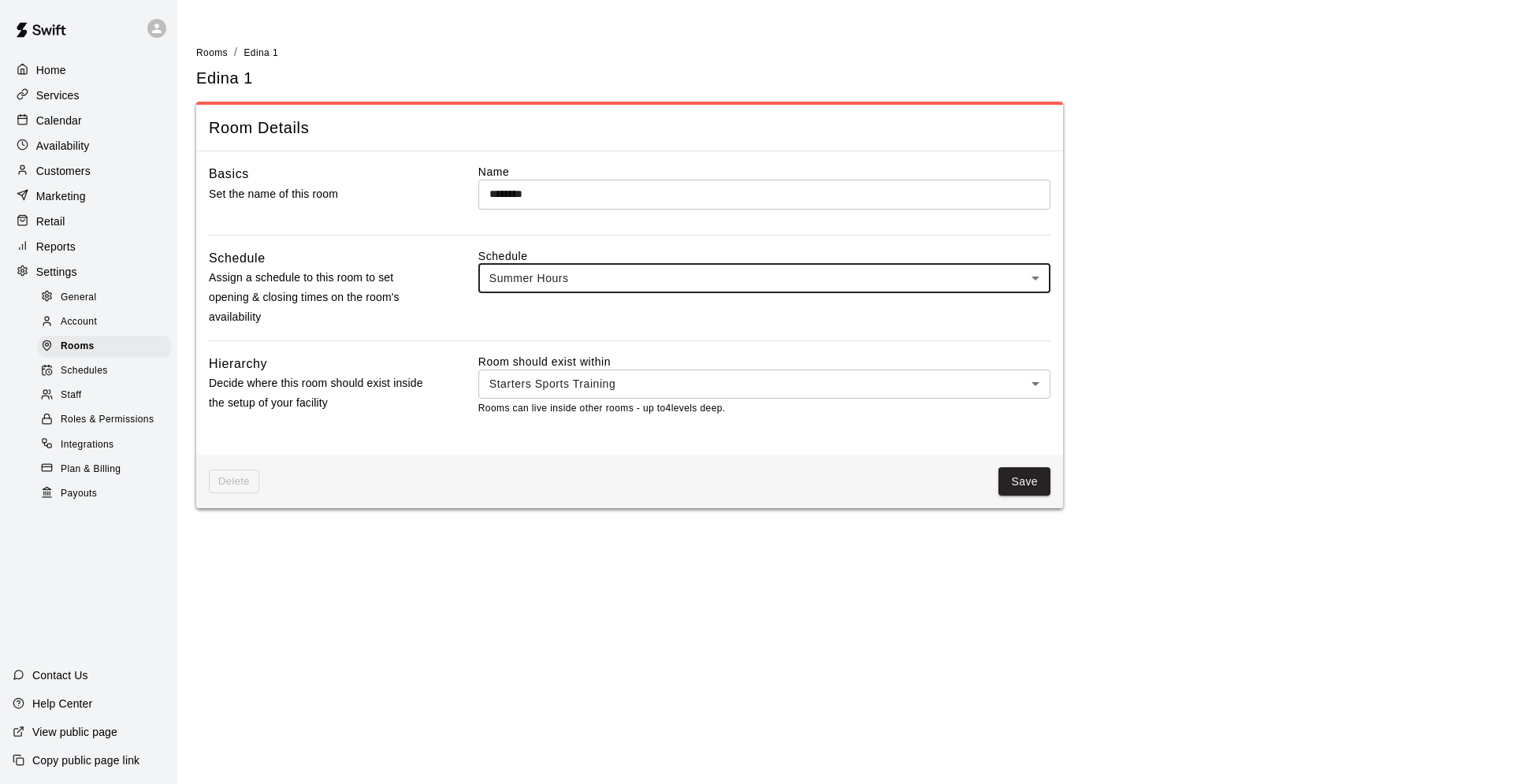 click on "Rooms / Edina 1  Edina 1  Room Details Basics Set the name of this room Name ******* ​ Schedule Assign a schedule to this room to set opening & closing times on the room's availability Schedule Summer Hours  *** ​ Hierarchy Decide where this room should exist inside the setup of your facility Room should exist within Starters Sports Training **** ​ Rooms can live inside other rooms - up to  4  levels deep. Delete Save Swift - Edit Room Close cross-small" at bounding box center [756, 263] 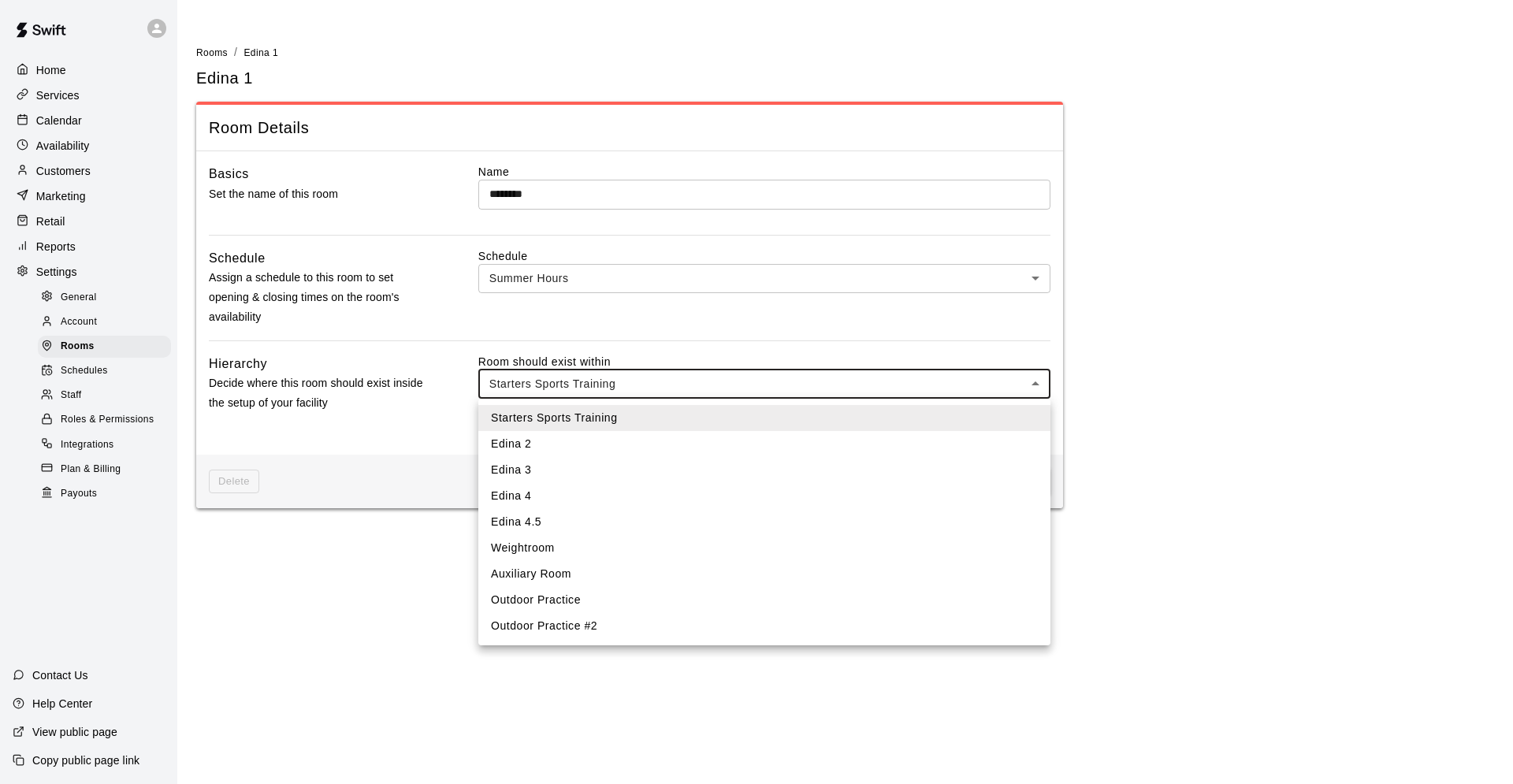 click at bounding box center (756, 392) 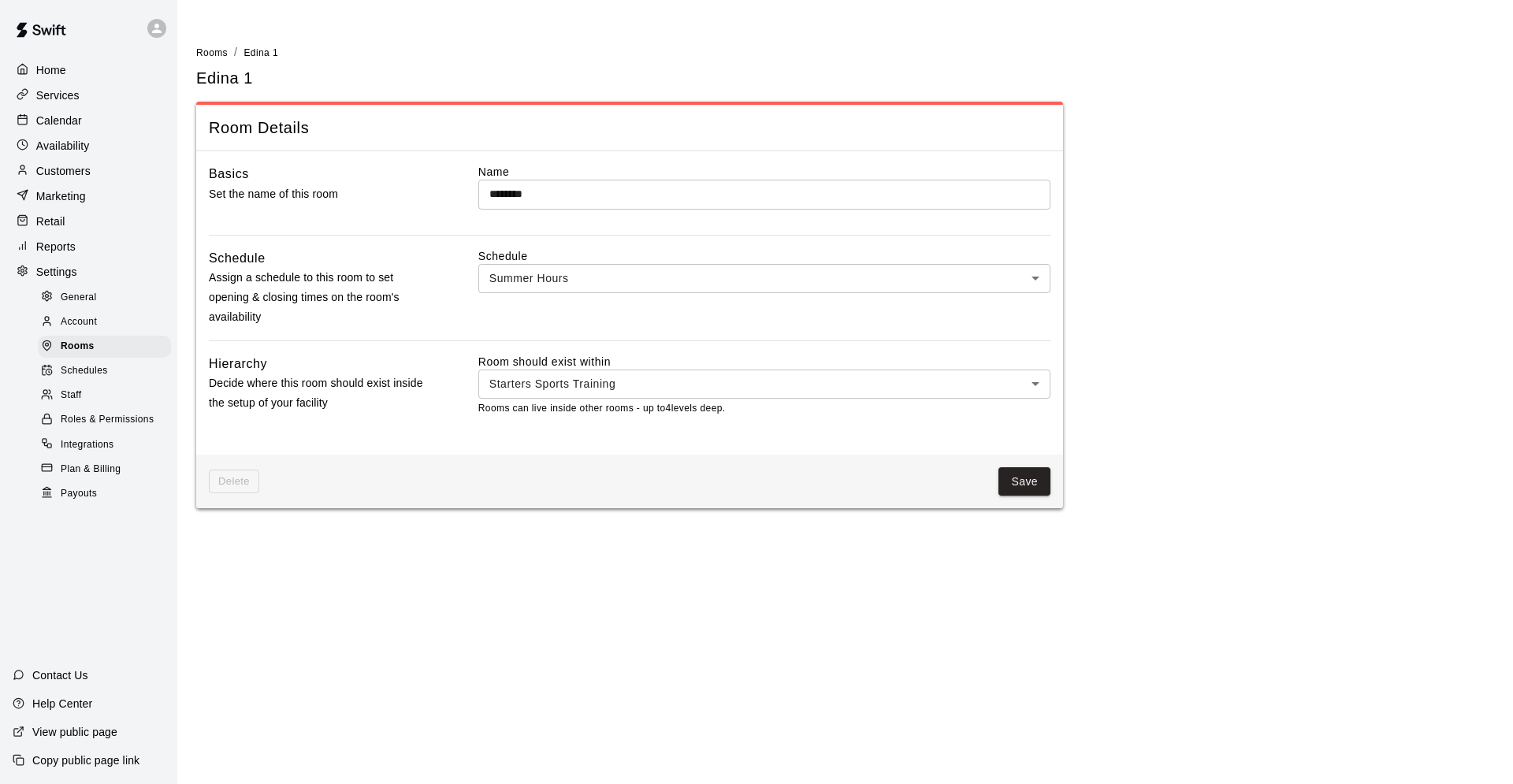 click on "Basics Set the name of this room Name ******* Schedule Assign a schedule to this room to set opening & closing times on the room's availability Schedule Summer Hours *** Hierarchy Decide where this room should exist inside the setup of your facility Room should exist within Starters Sports Training **** Rooms can live inside other rooms - up to 4 levels deep." at bounding box center (630, 303) 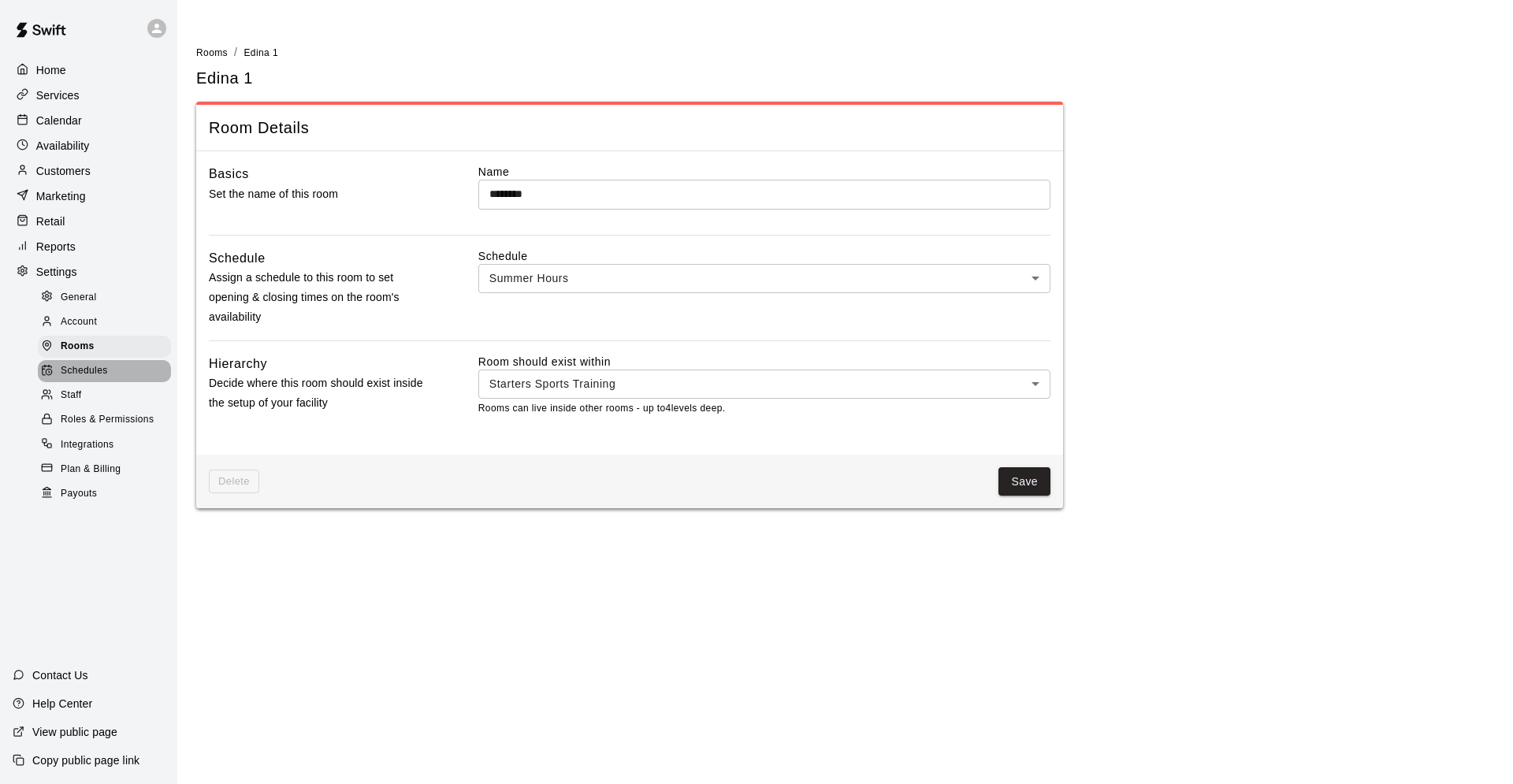 click on "Schedules" at bounding box center [104, 371] 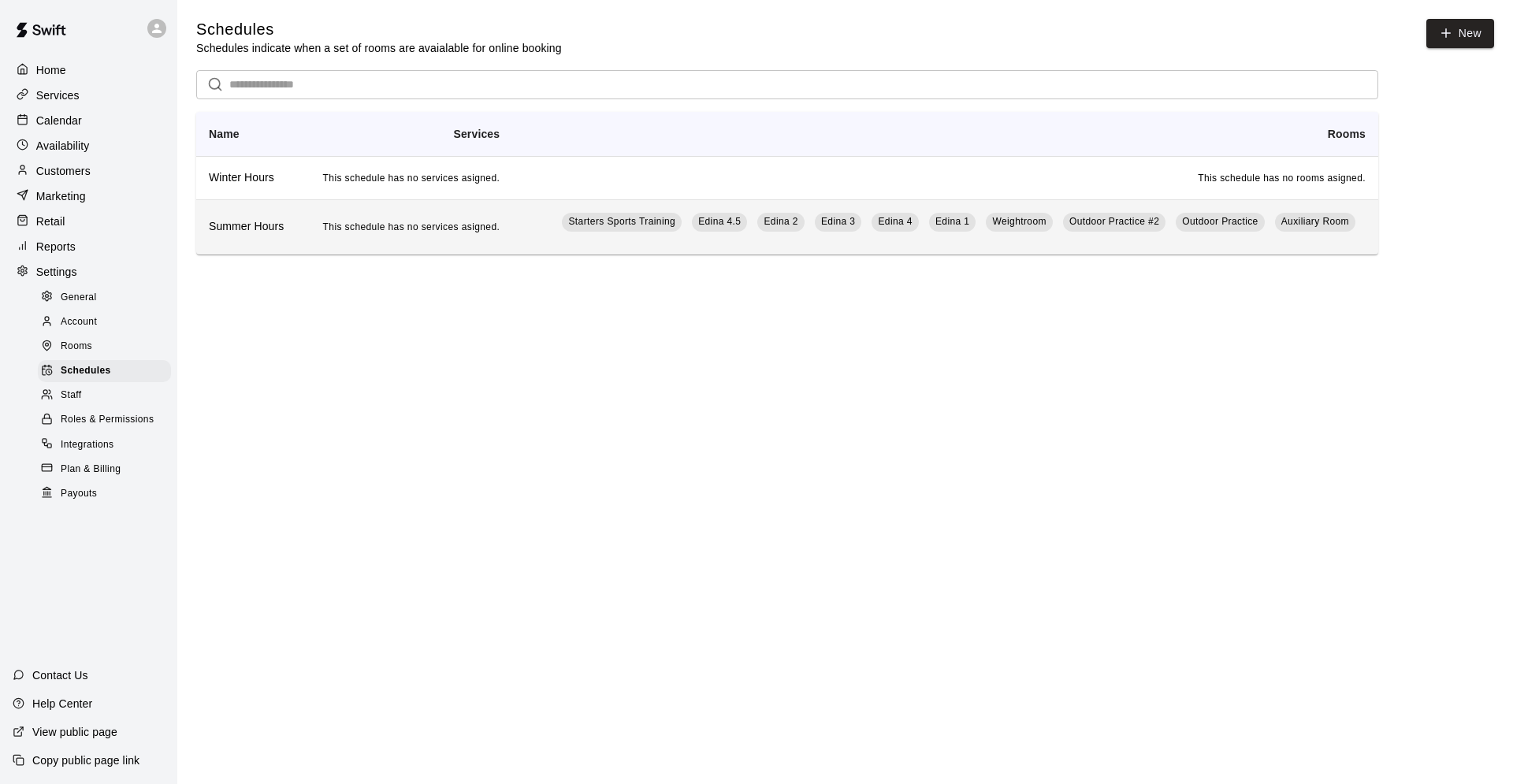 click on "This schedule has no services asigned." at bounding box center (411, 227) 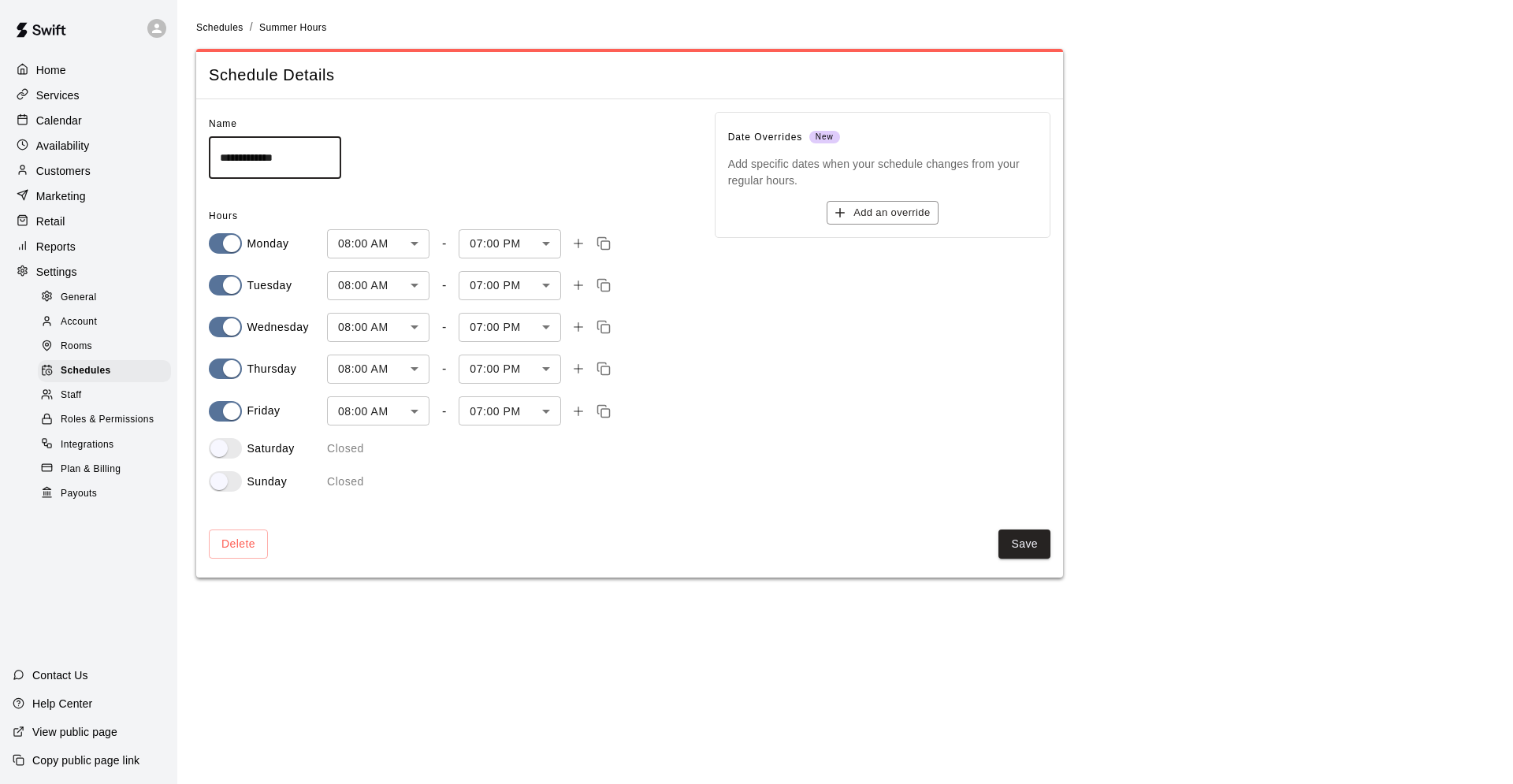 click on "**********" at bounding box center (756, 298) 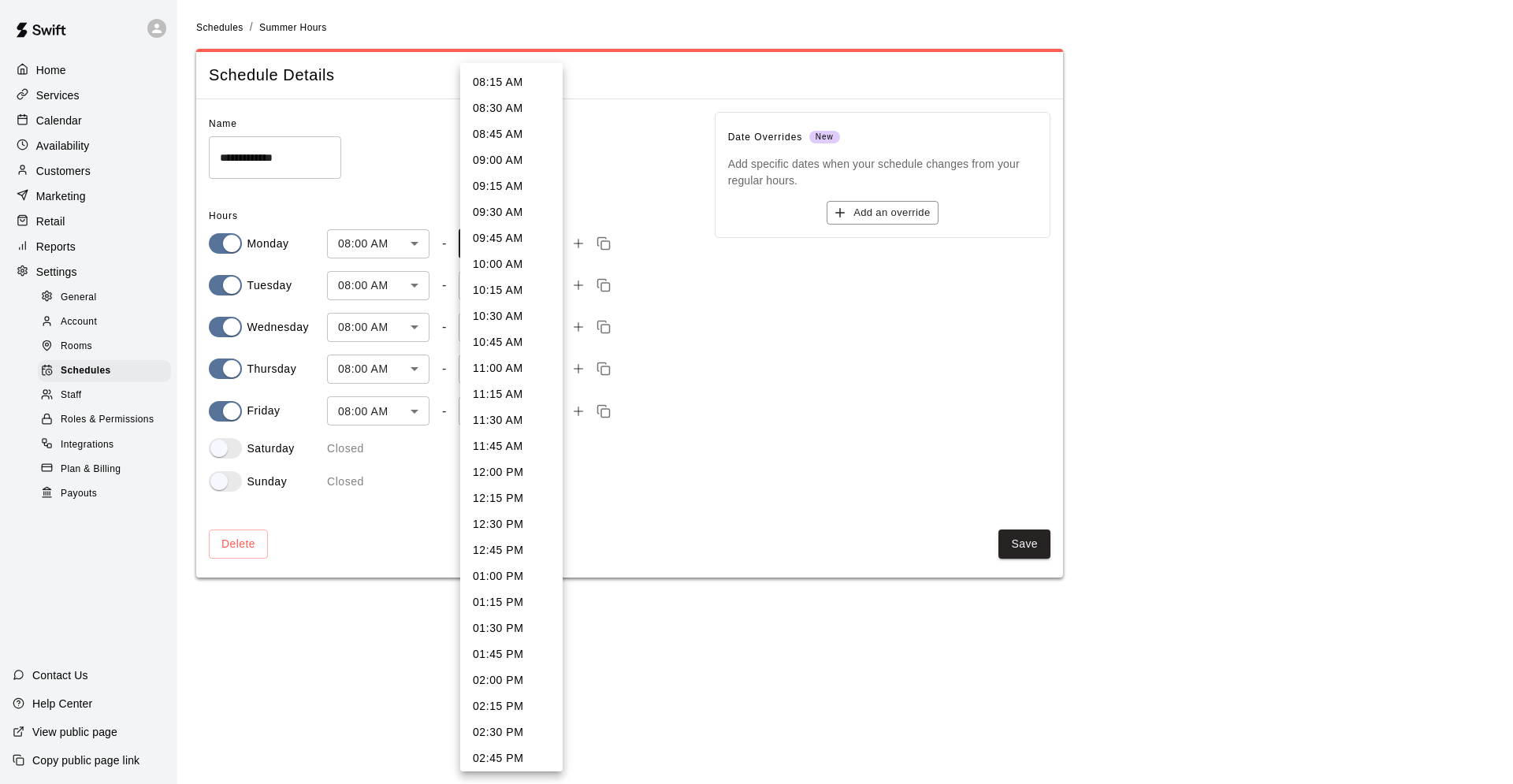scroll, scrollTop: 783, scrollLeft: 0, axis: vertical 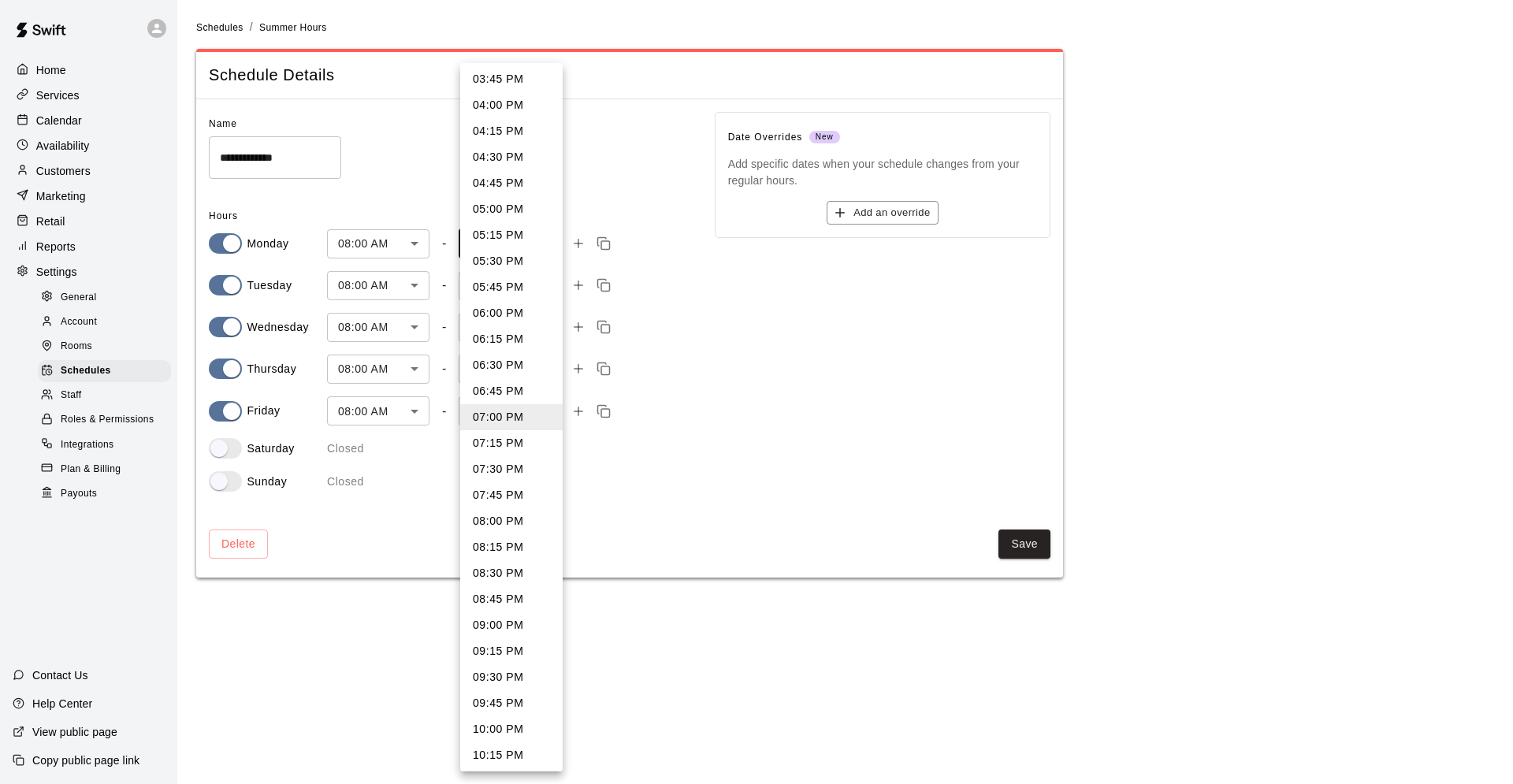 click on "08:00 PM" at bounding box center (511, 521) 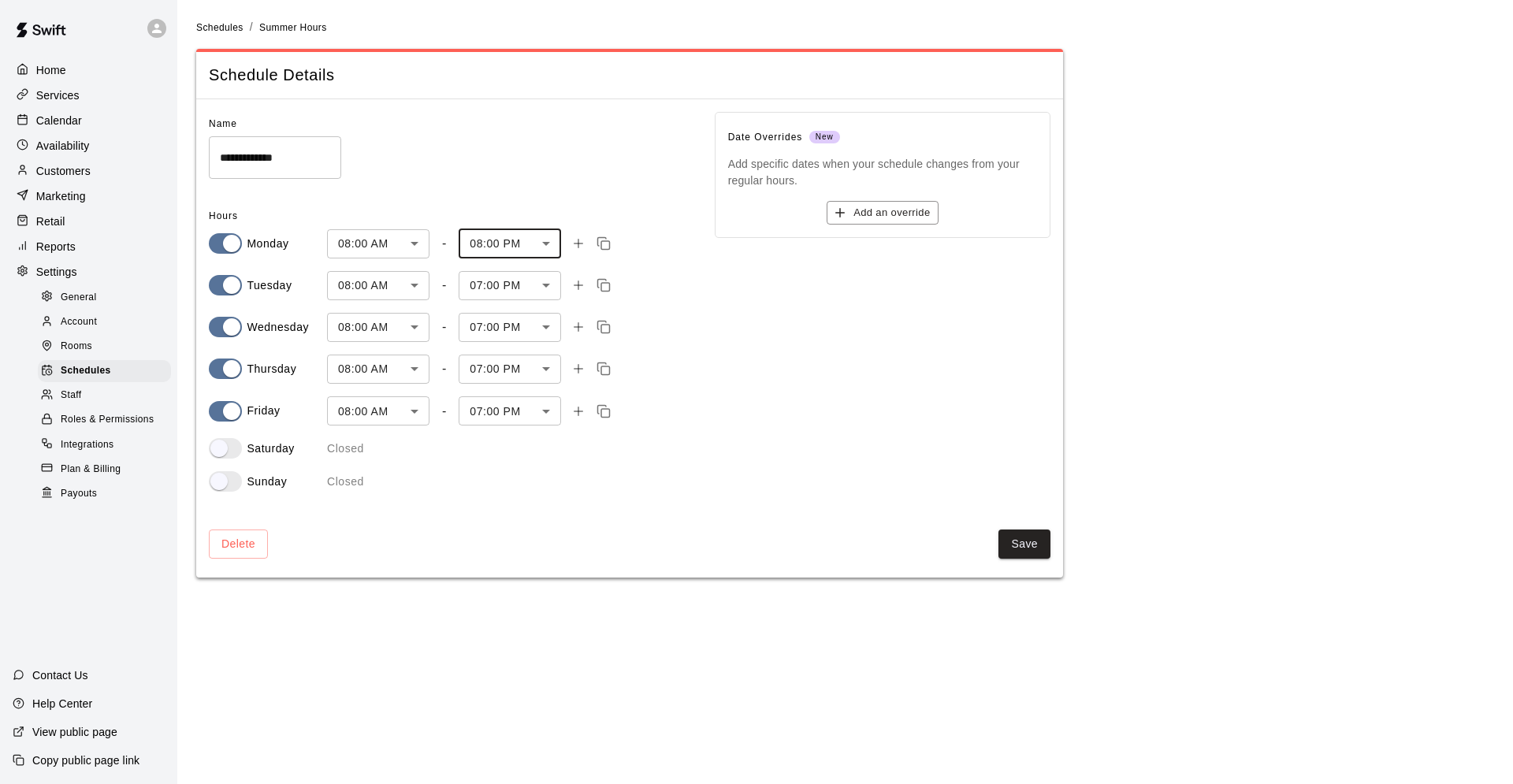 click on "**********" at bounding box center (756, 298) 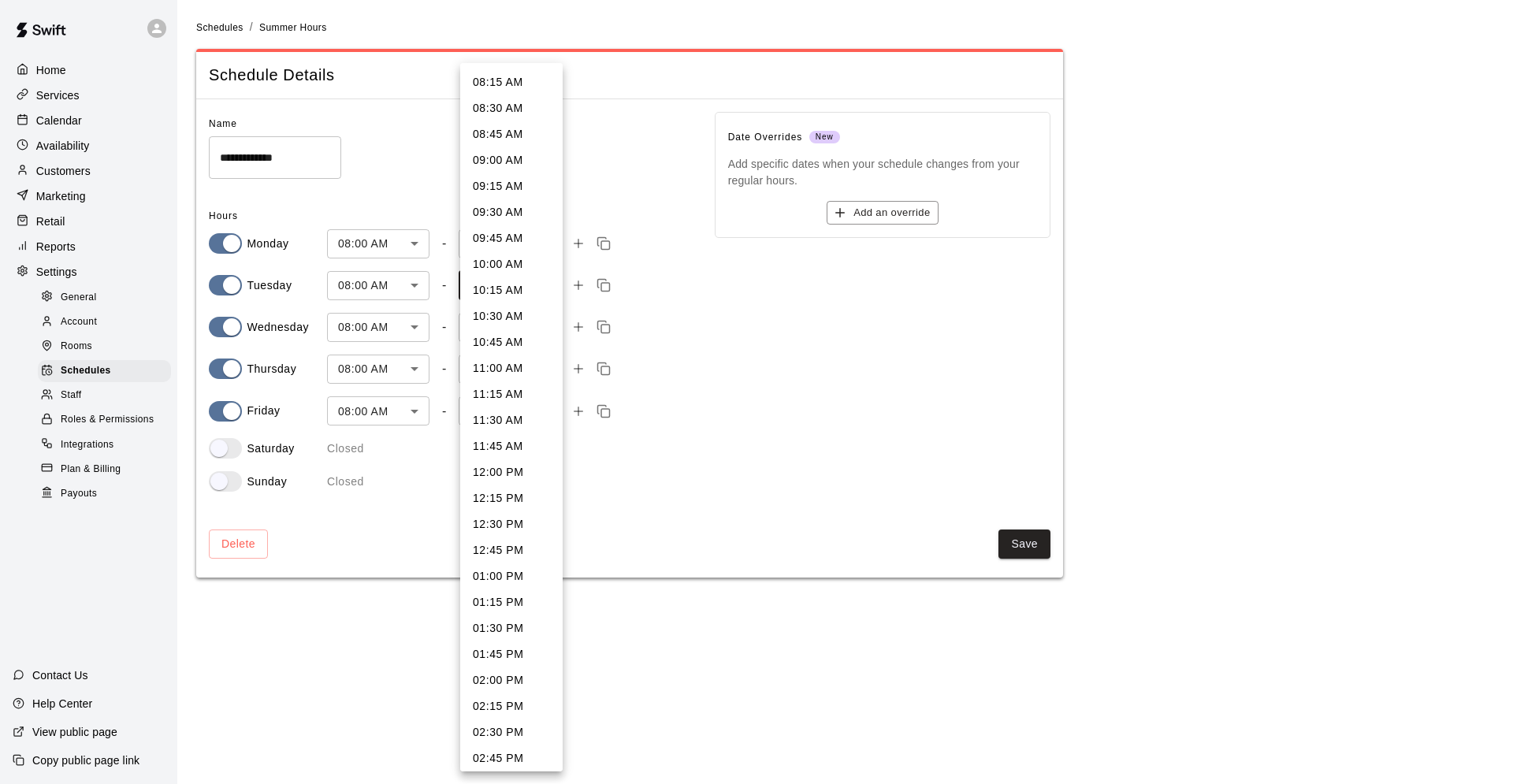 scroll, scrollTop: 783, scrollLeft: 0, axis: vertical 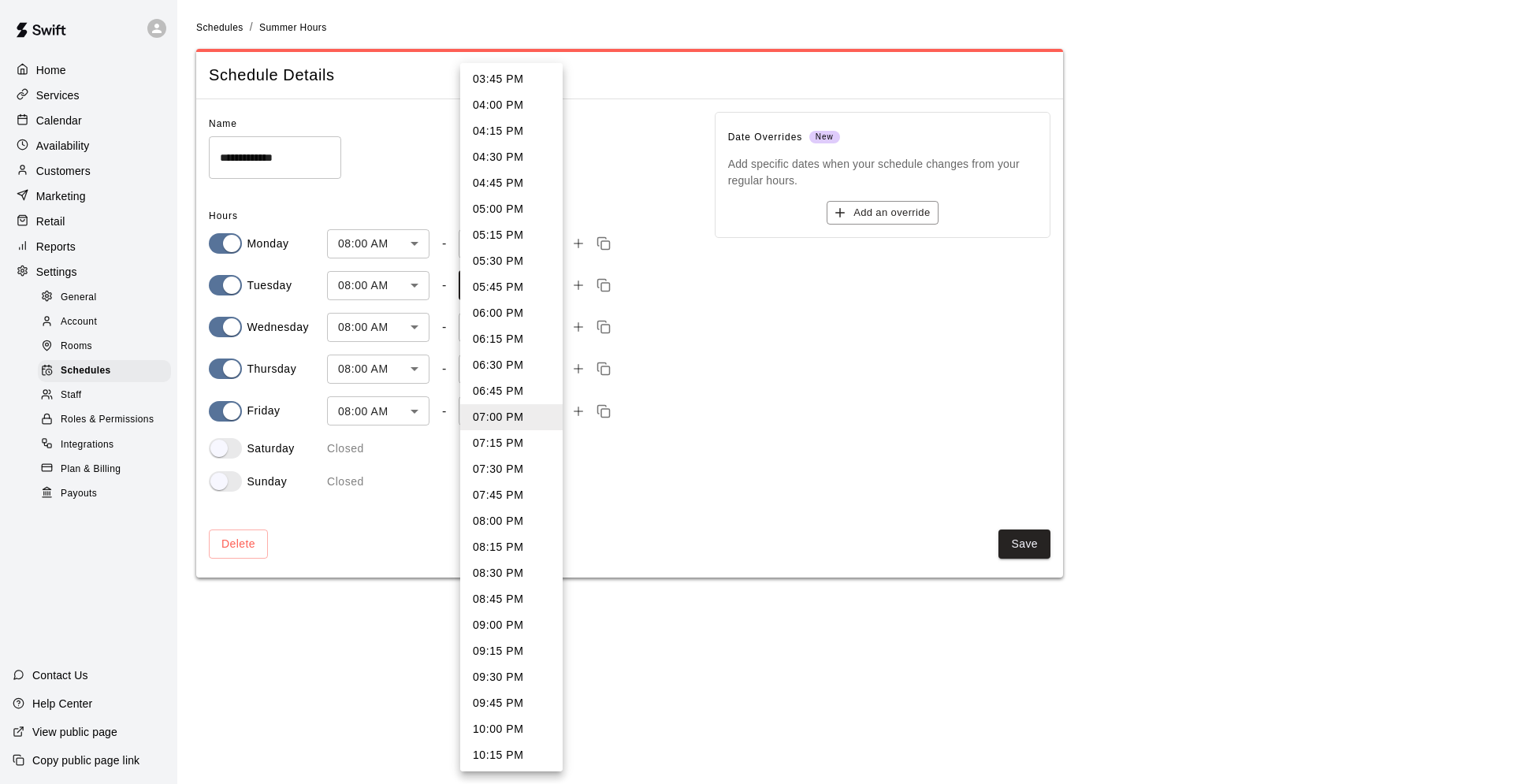 click on "08:00 PM" at bounding box center [511, 521] 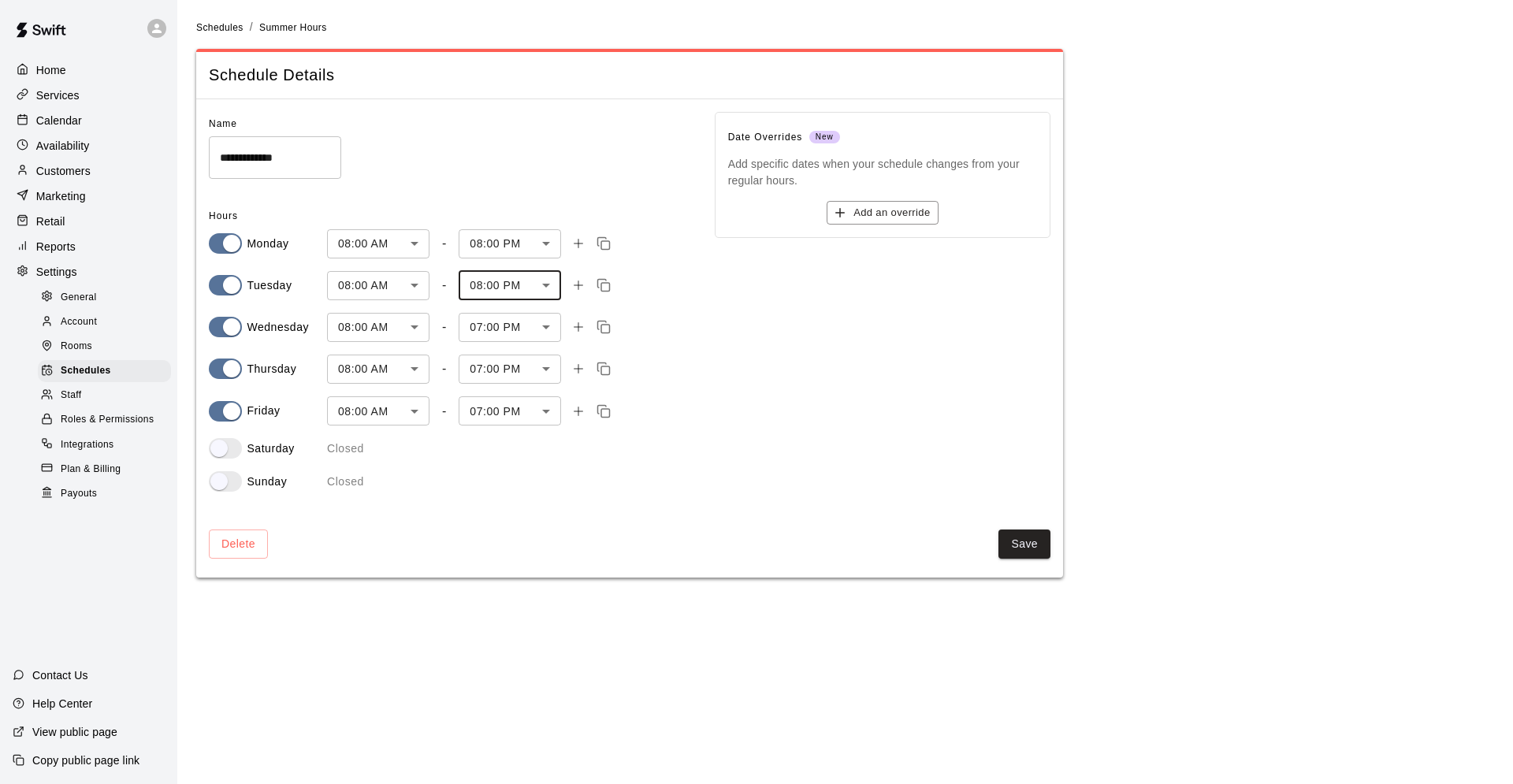 click on "**********" at bounding box center [756, 298] 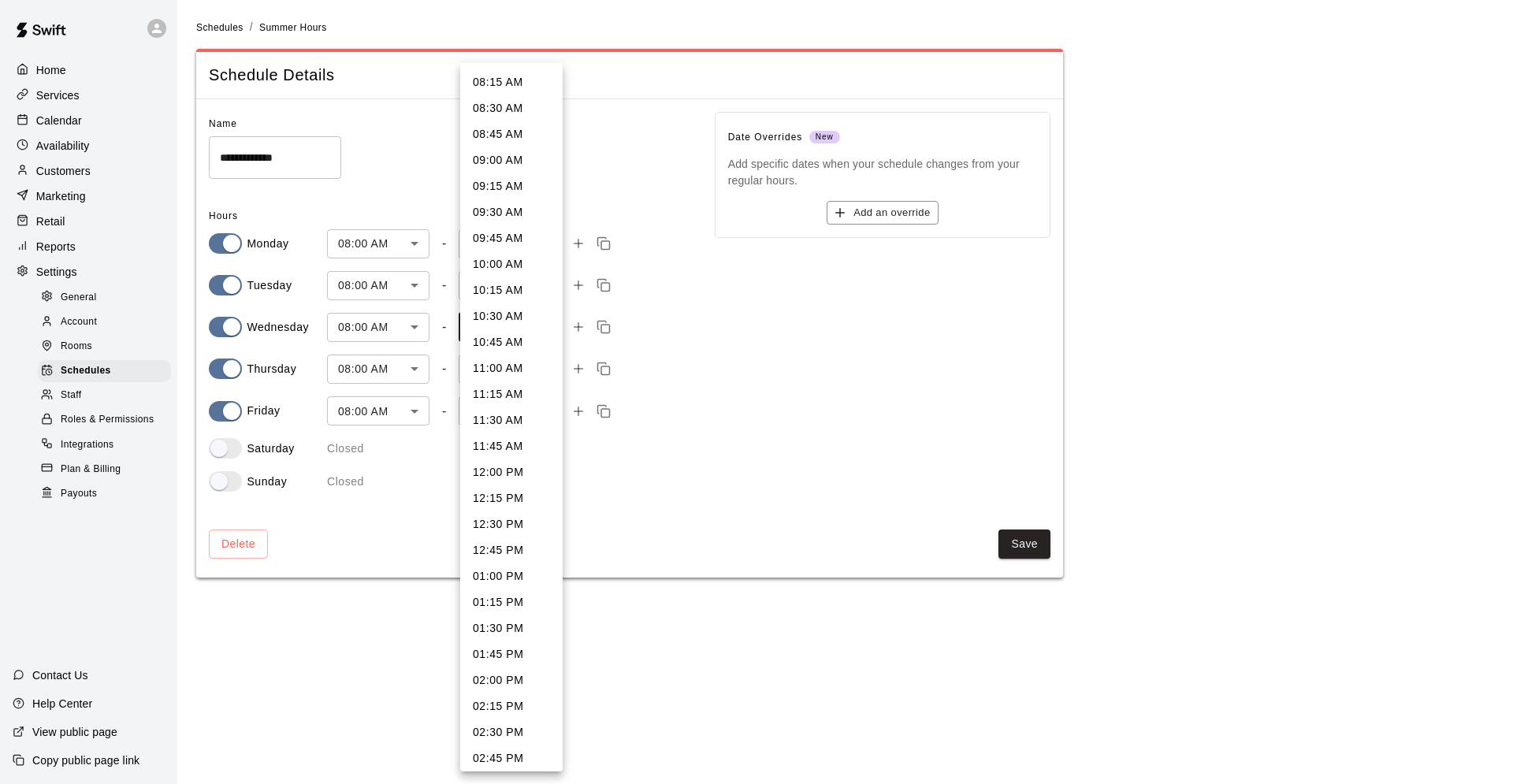 scroll, scrollTop: 783, scrollLeft: 0, axis: vertical 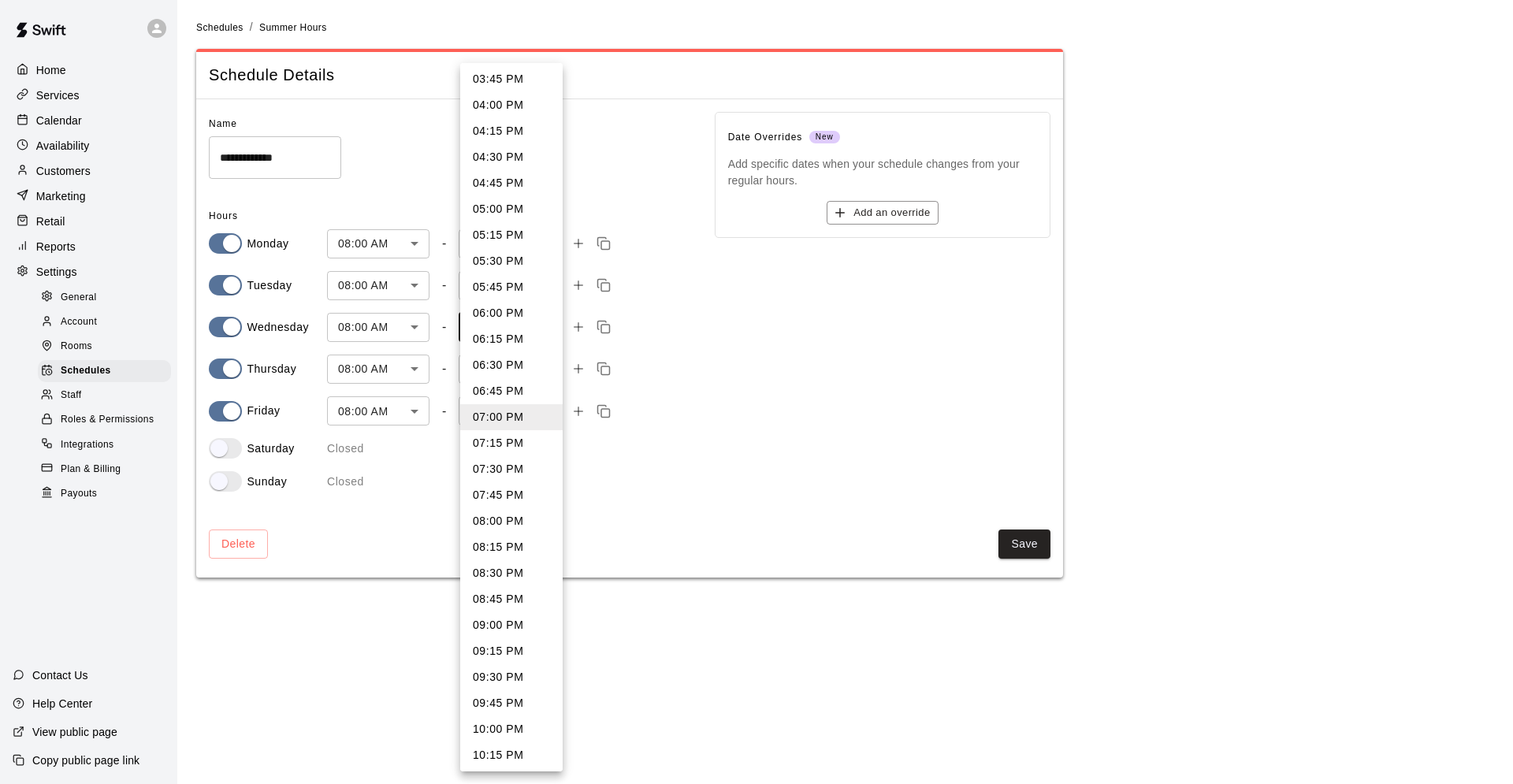 click on "08:00 PM" at bounding box center [511, 521] 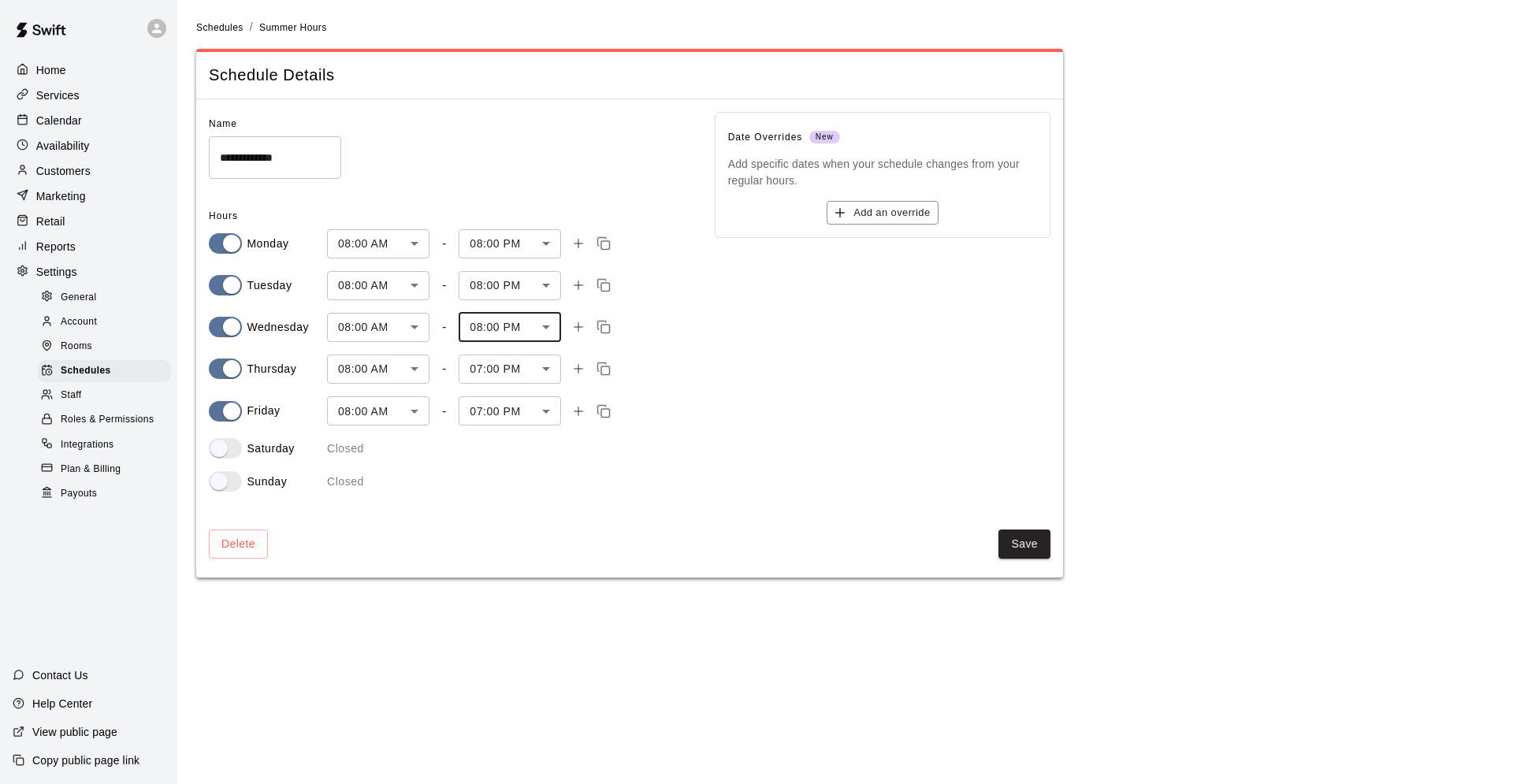 click on "Hours Monday 08:00 AM *** ​ - 08:00 PM **** ​ Tuesday 08:00 AM *** ​ - 08:00 PM **** ​ Wednesday 08:00 AM *** ​ - 08:00 PM **** ​ Thursday 08:00 AM *** ​ - 07:00 PM **** ​ Friday 08:00 AM *** ​ - 07:00 PM **** ​ Saturday Closed Sunday Closed Date Overrides   New Add specific dates when your schedule changes from your regular hours. Add an override Delete Save Swift - Edit Room Schedule Close cross-small" at bounding box center (756, 298) 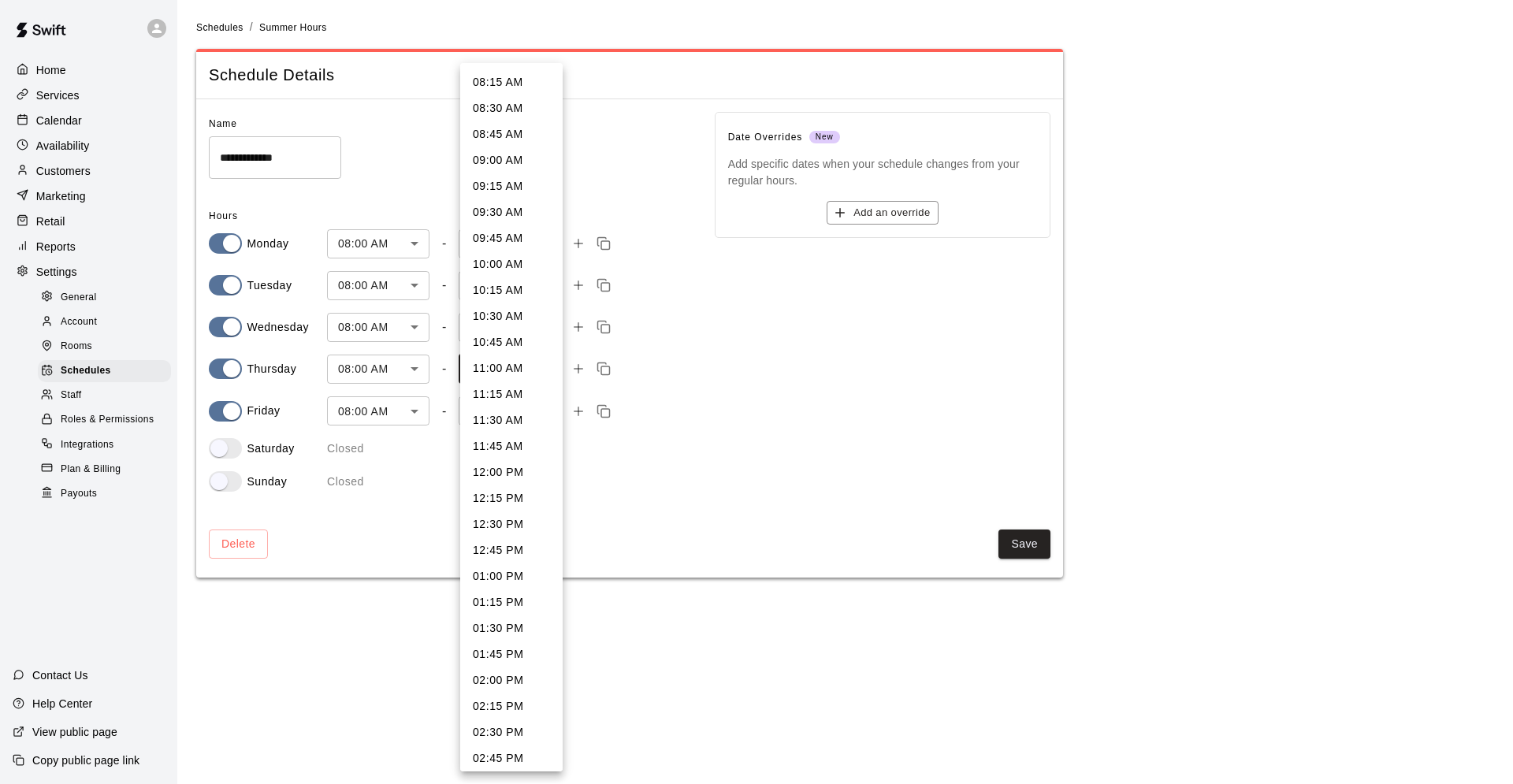 scroll, scrollTop: 783, scrollLeft: 0, axis: vertical 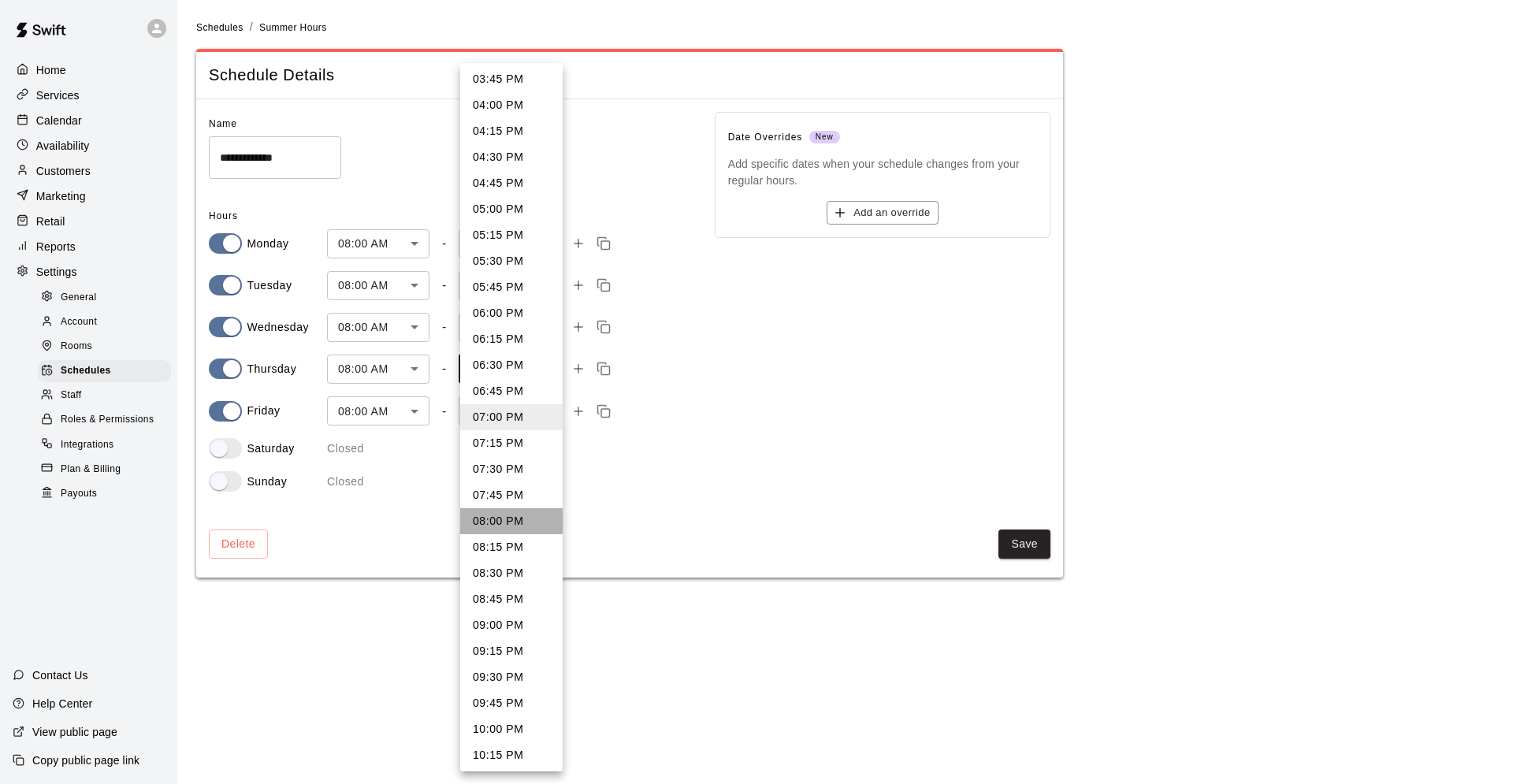 click on "08:00 PM" at bounding box center [511, 521] 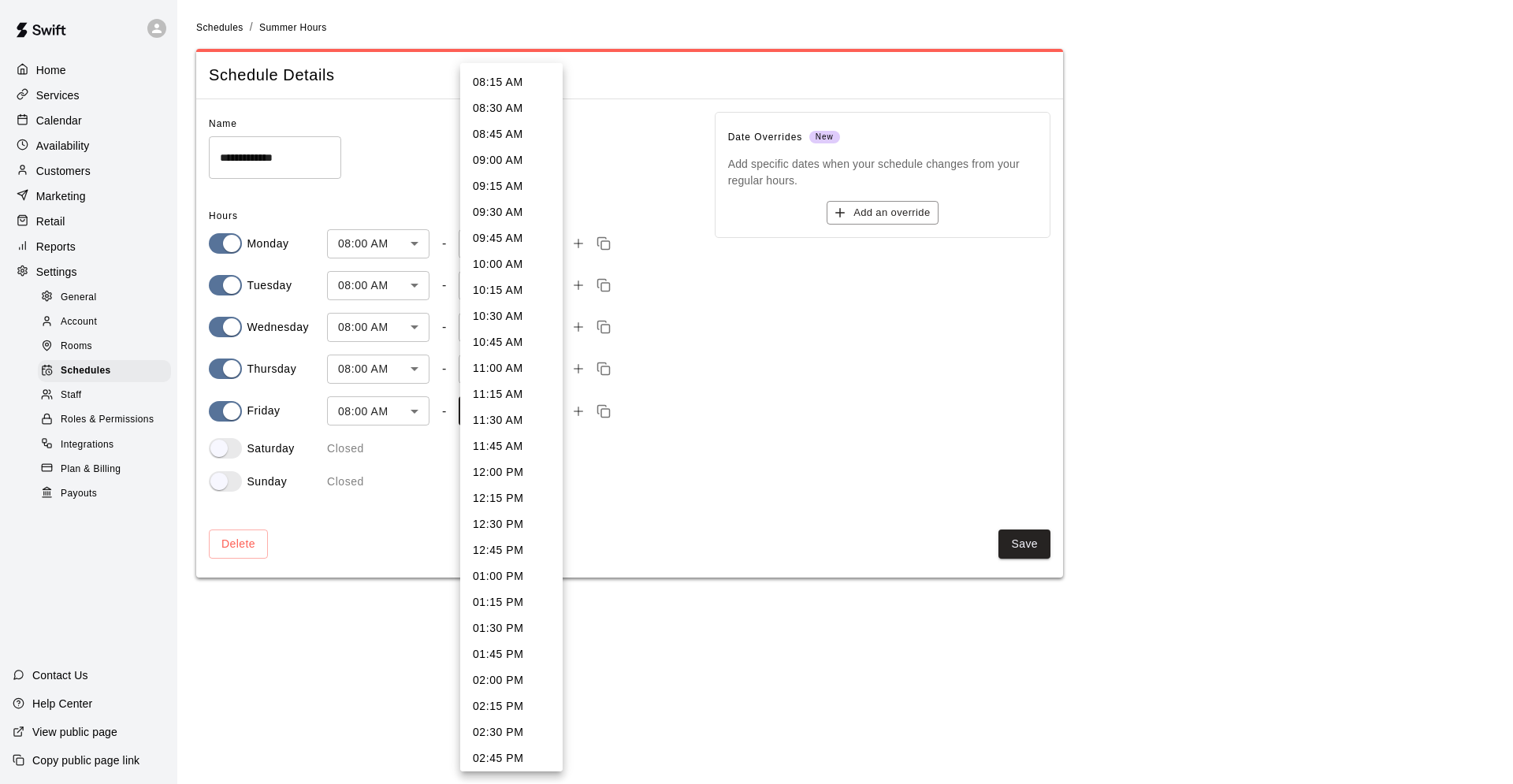 click on "Hours Monday 08:00 AM *** ​ - 08:00 PM **** ​ Tuesday 08:00 AM *** ​ - 08:00 PM **** ​ Wednesday 08:00 AM *** ​ - 08:00 PM **** ​ Thursday 08:00 AM *** ​ - 08:00 PM **** ​ Friday 08:00 AM *** ​ - 07:00 PM **** ​ Saturday Closed Sunday Closed Date Overrides   New Add specific dates when your schedule changes from your regular hours. Add an override Delete Save Swift - Edit Room Schedule Close cross-small 08:15 AM 08:30 AM 08:45 AM 09:00 AM 09:15 AM 09:30 AM 09:45 AM 10:00 AM 10:15 AM 10:30 AM 10:45 AM 11:00 AM 11:15 AM 11:30 AM 11:45 AM 12:00 PM 12:15 PM 12:30 PM 12:45 PM 01:00 PM 01:15 PM 01:30 PM 01:45 PM 02:00 PM 02:15 PM 02:30 PM 02:45 PM 03:00 PM 03:15 PM 03:30 PM 03:45 PM 04:00 PM 04:15 PM" at bounding box center [756, 298] 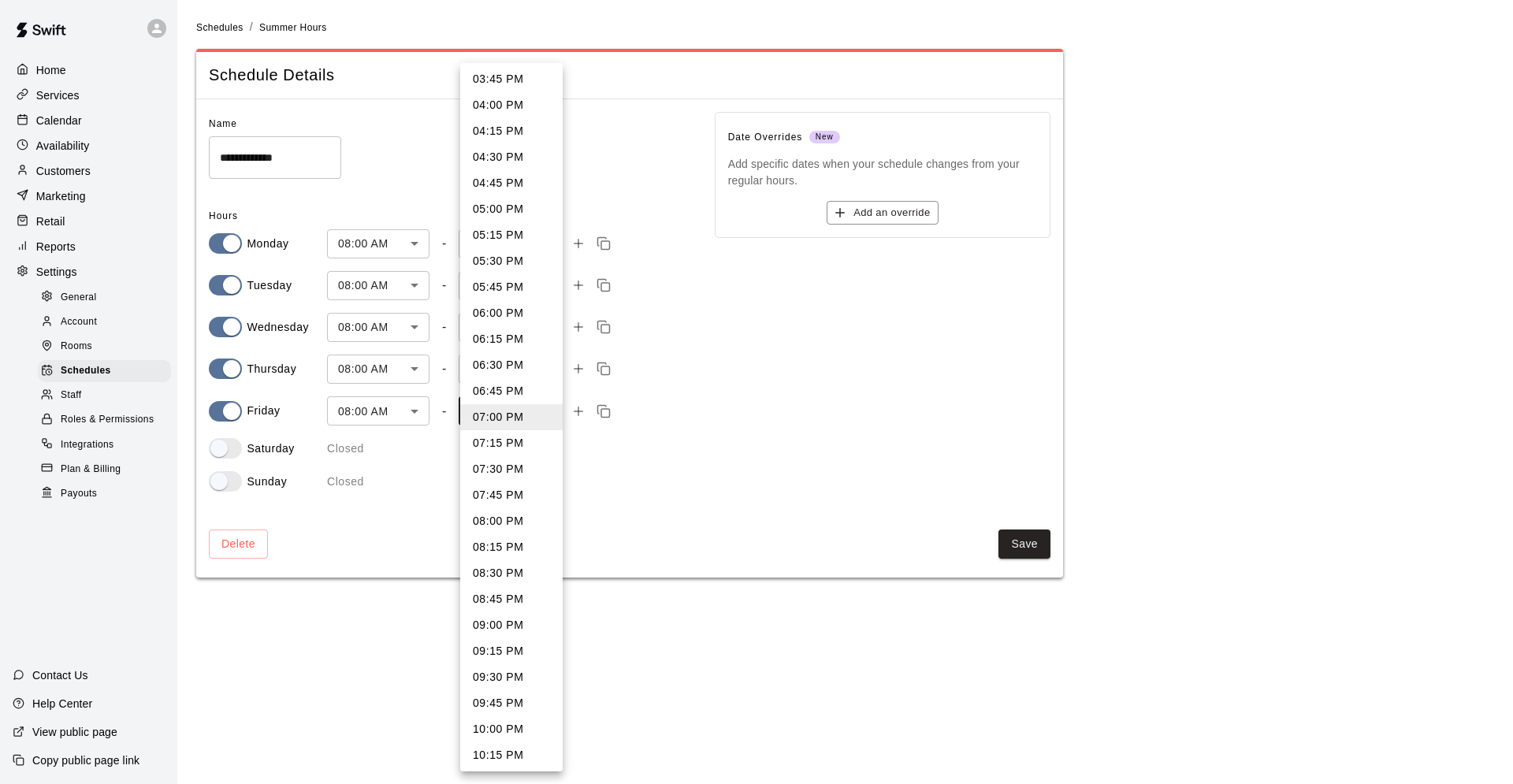 click on "08:00 PM" at bounding box center (511, 521) 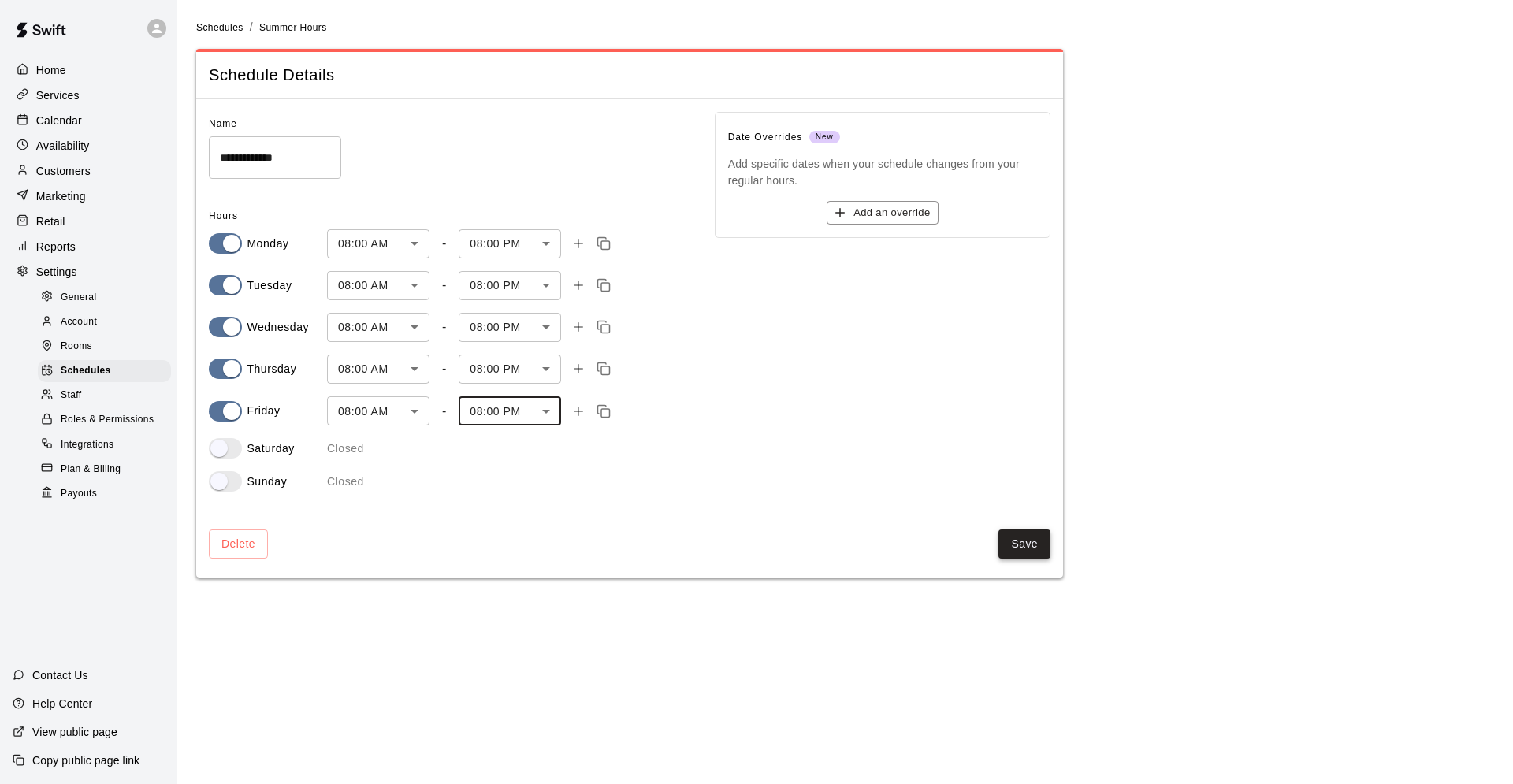click on "Save" at bounding box center [1024, 544] 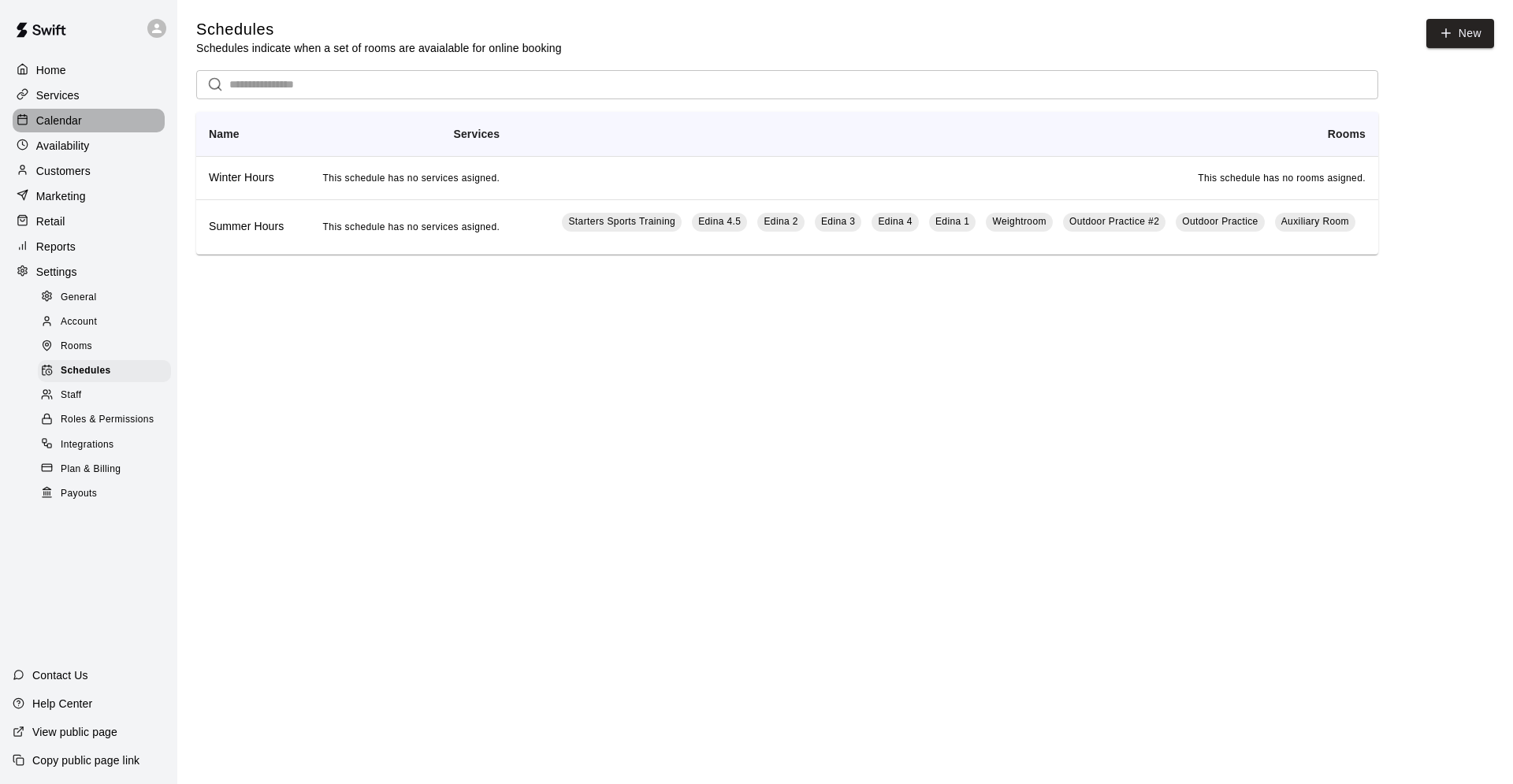 click on "Calendar" at bounding box center [59, 121] 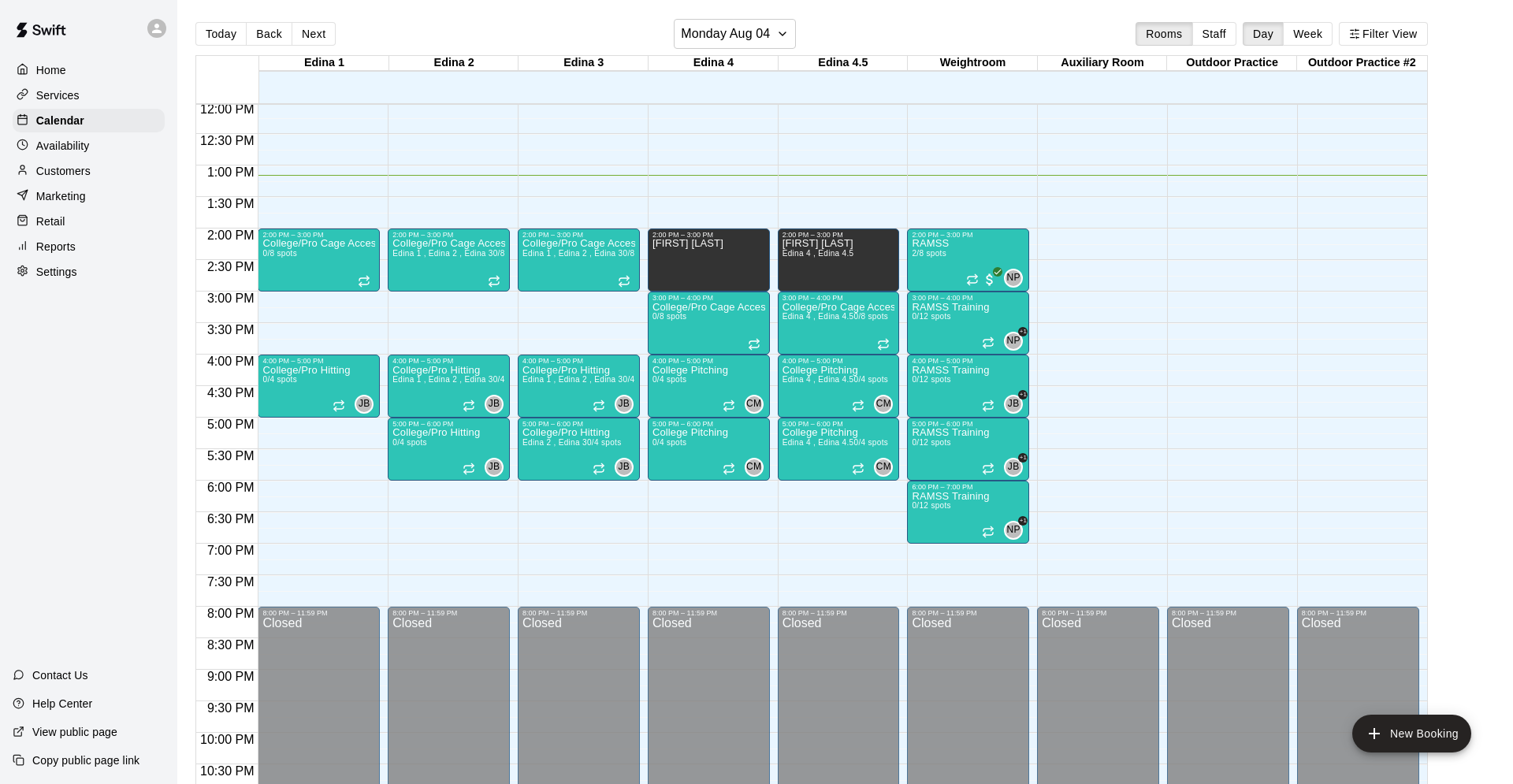 scroll, scrollTop: 758, scrollLeft: 0, axis: vertical 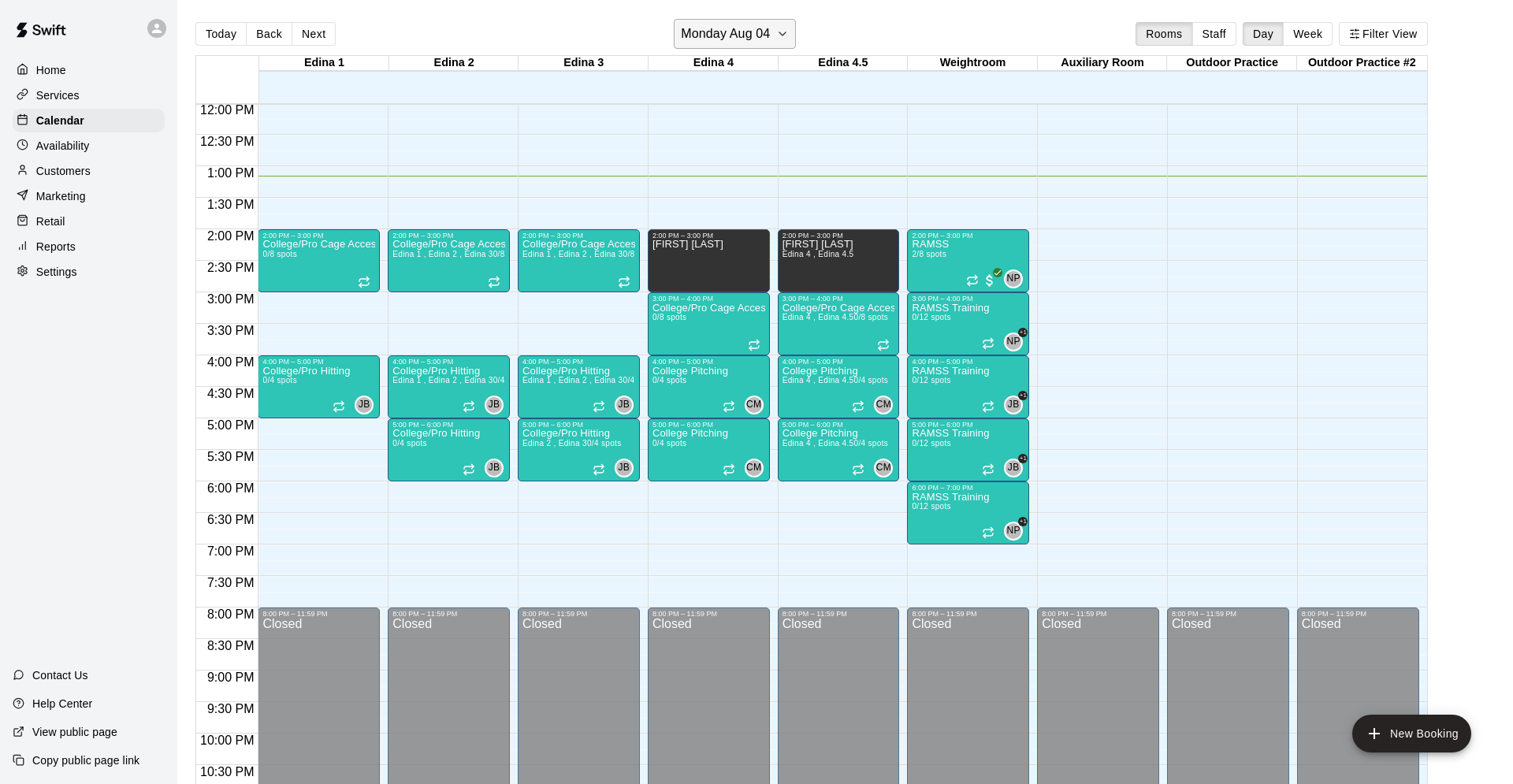 click on "Monday Aug 04" at bounding box center [725, 34] 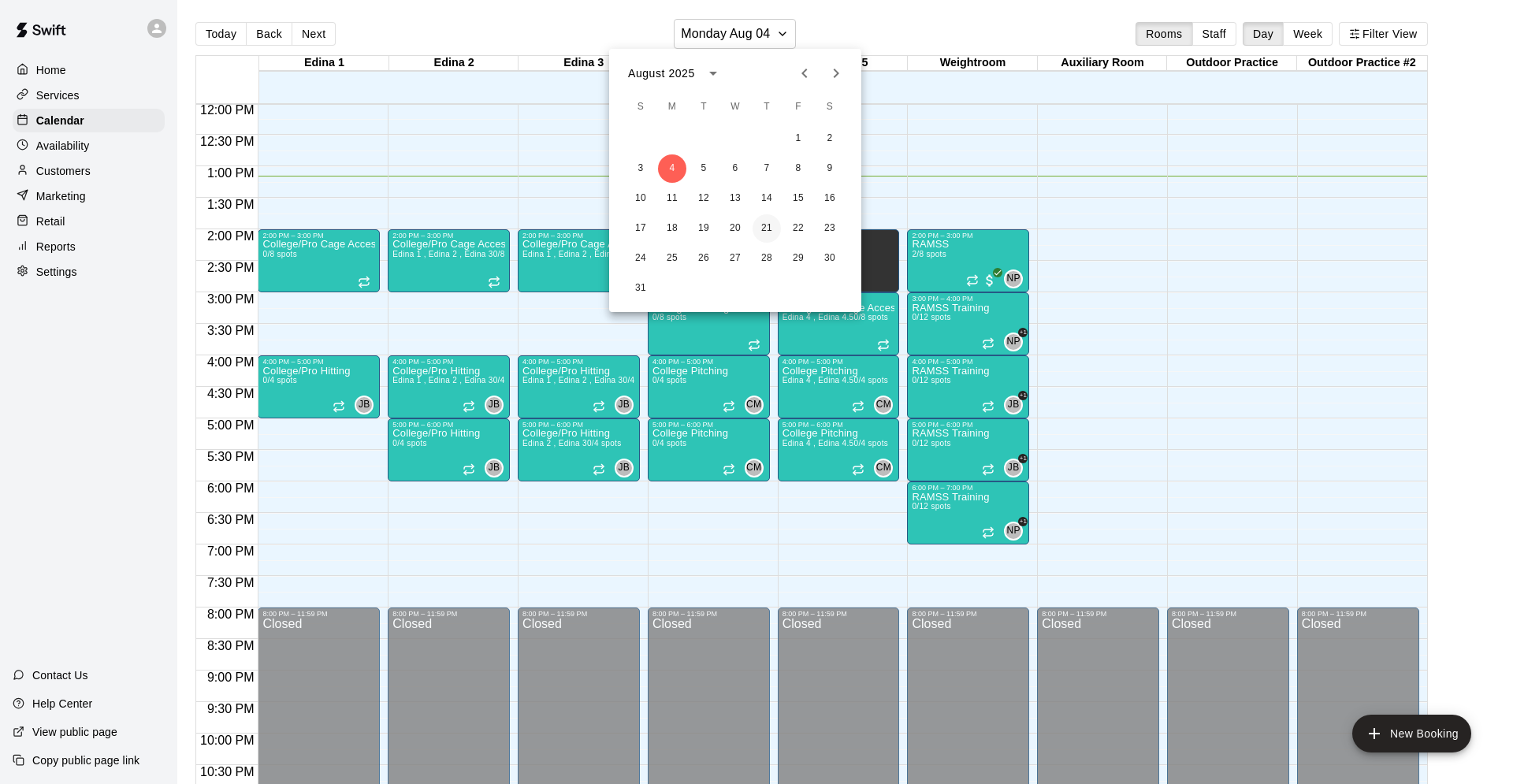 click on "21" at bounding box center [767, 229] 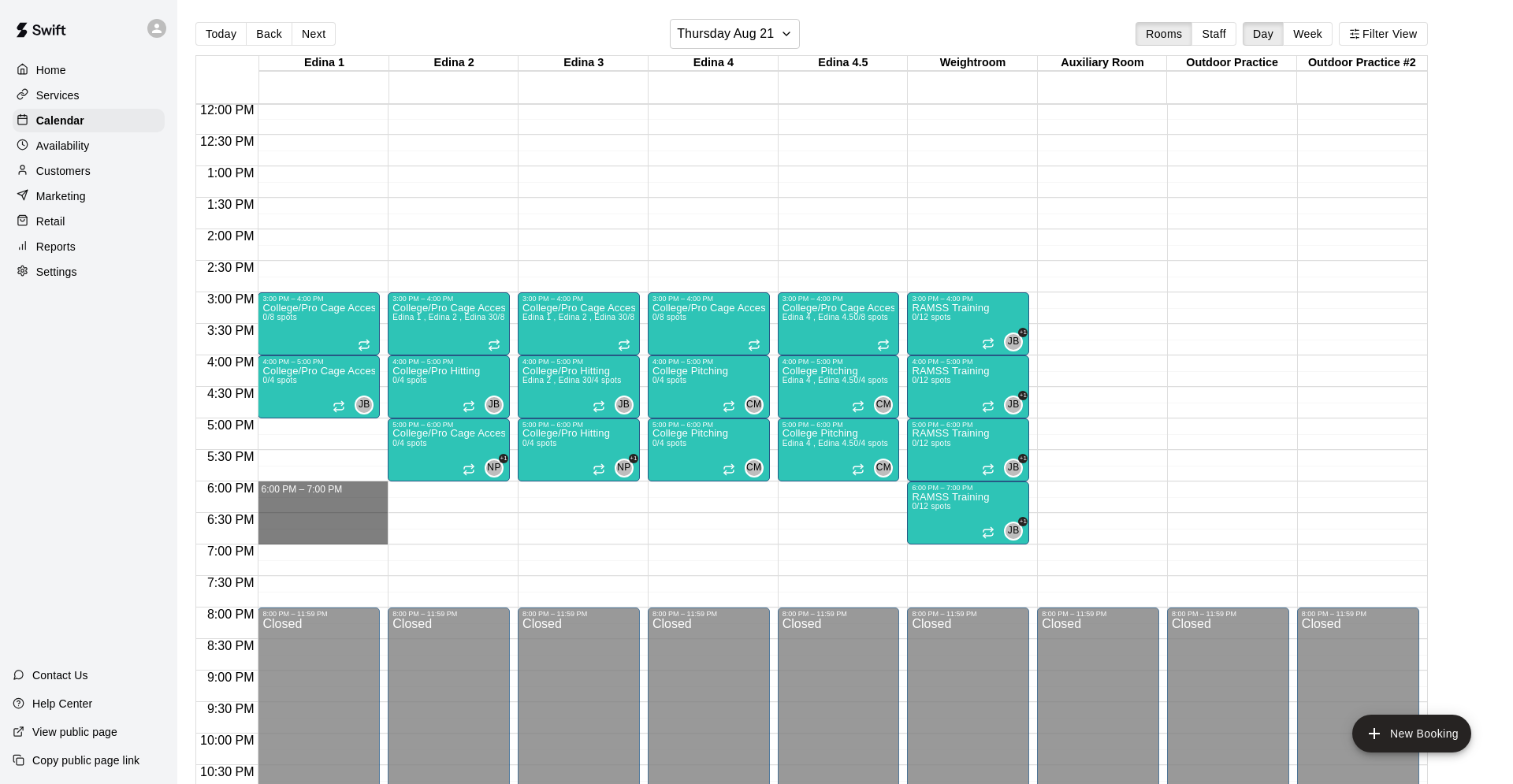 drag, startPoint x: 332, startPoint y: 484, endPoint x: 333, endPoint y: 537, distance: 53.0094 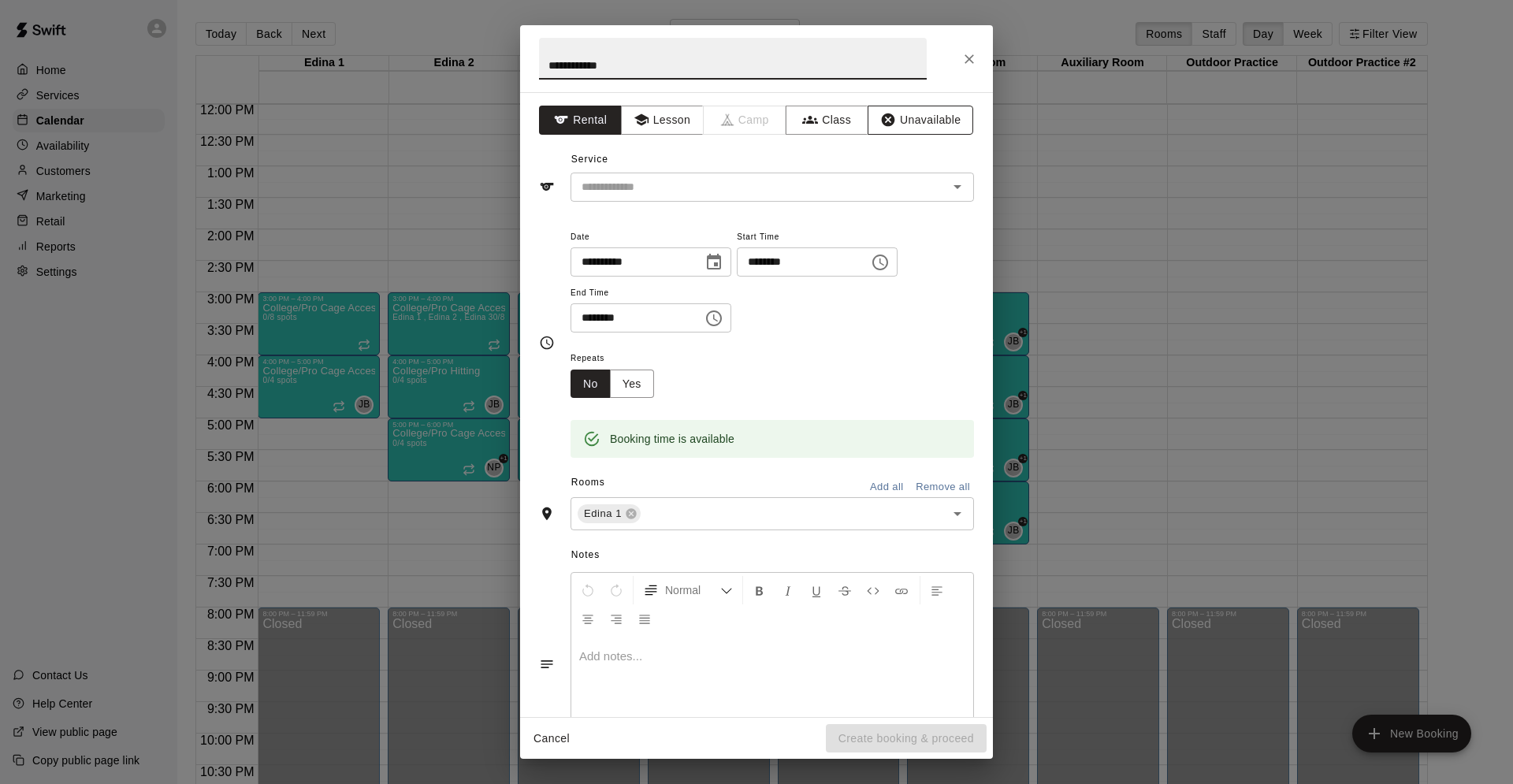 type on "**********" 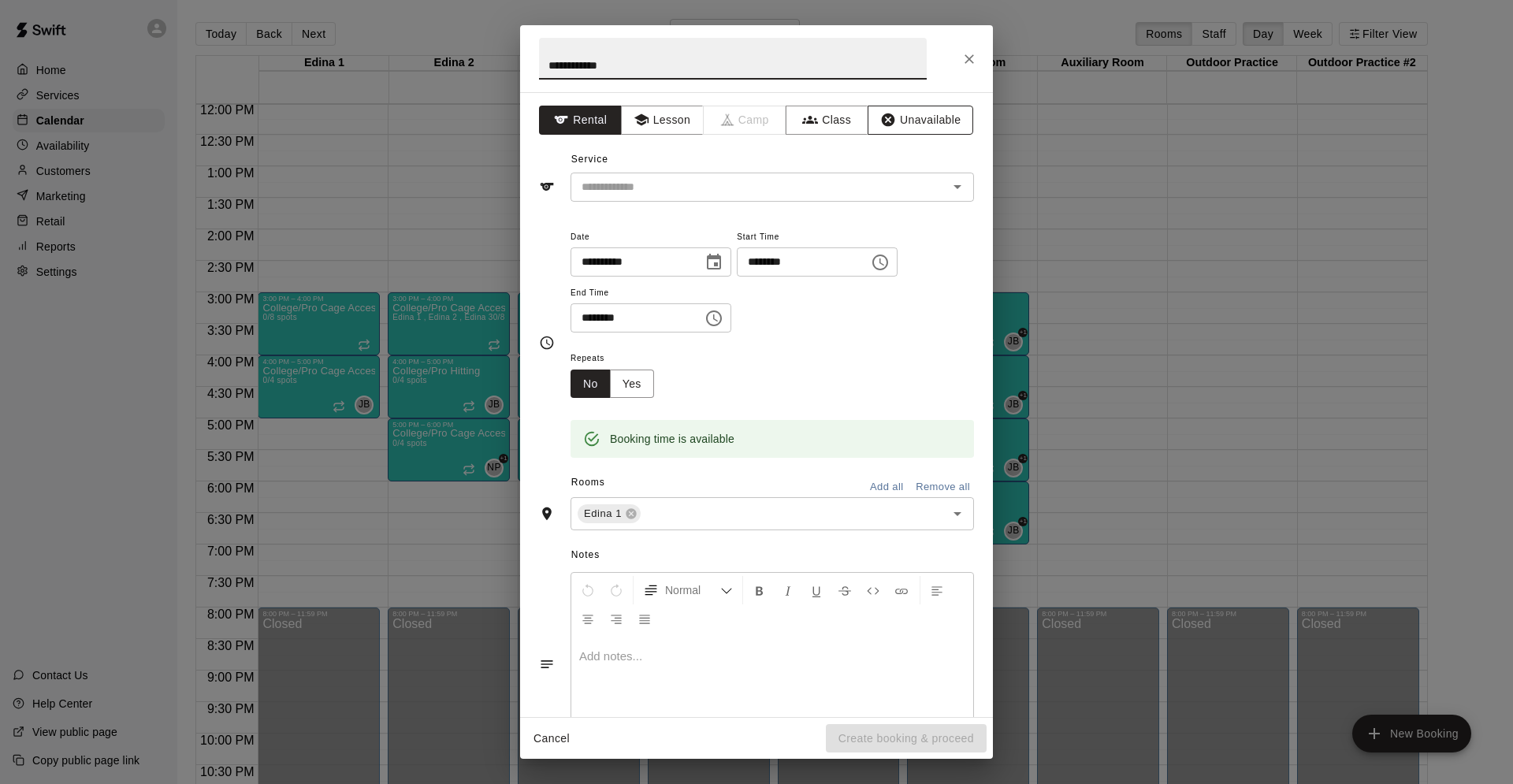 click on "Unavailable" at bounding box center [920, 120] 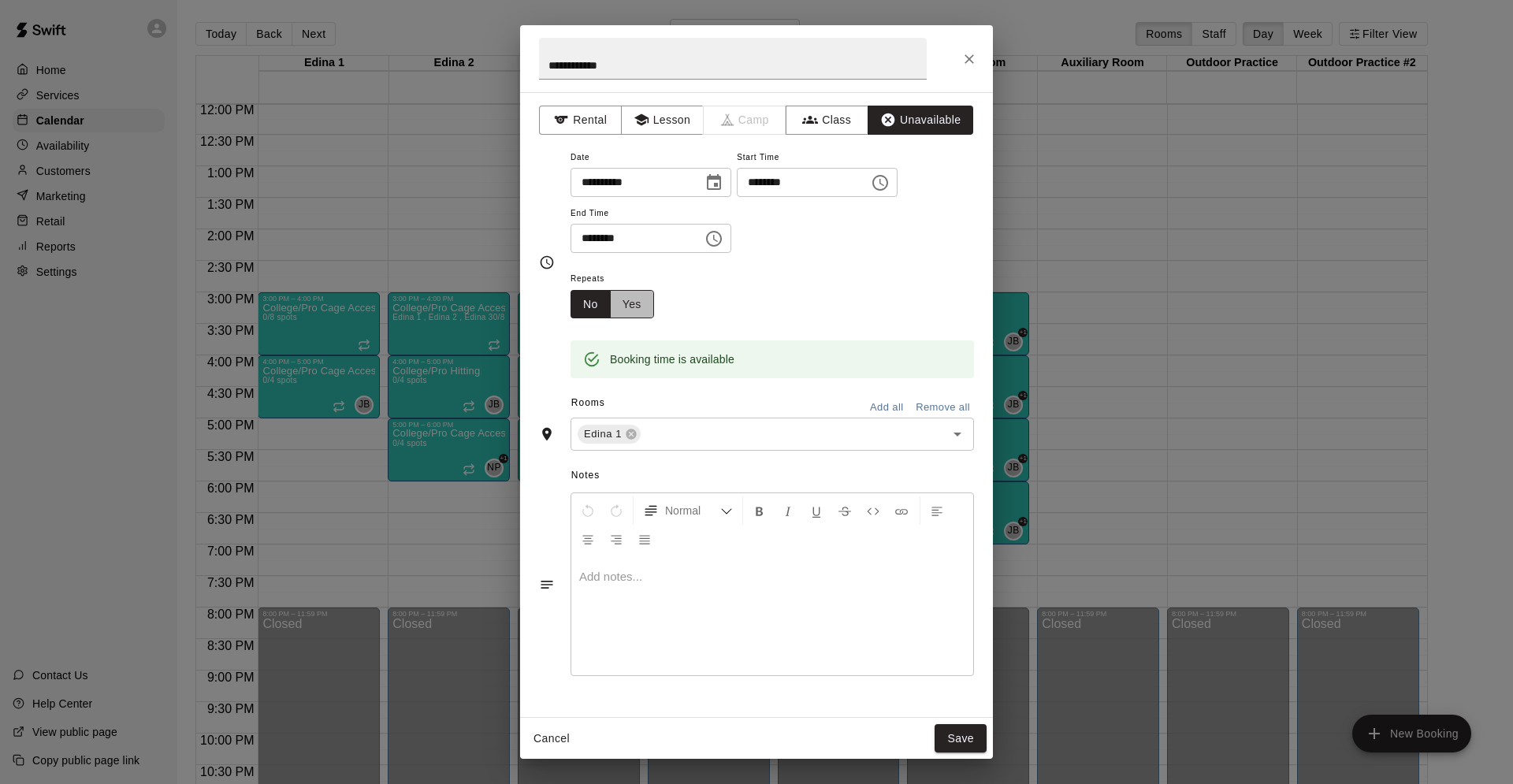 click on "Yes" at bounding box center (632, 304) 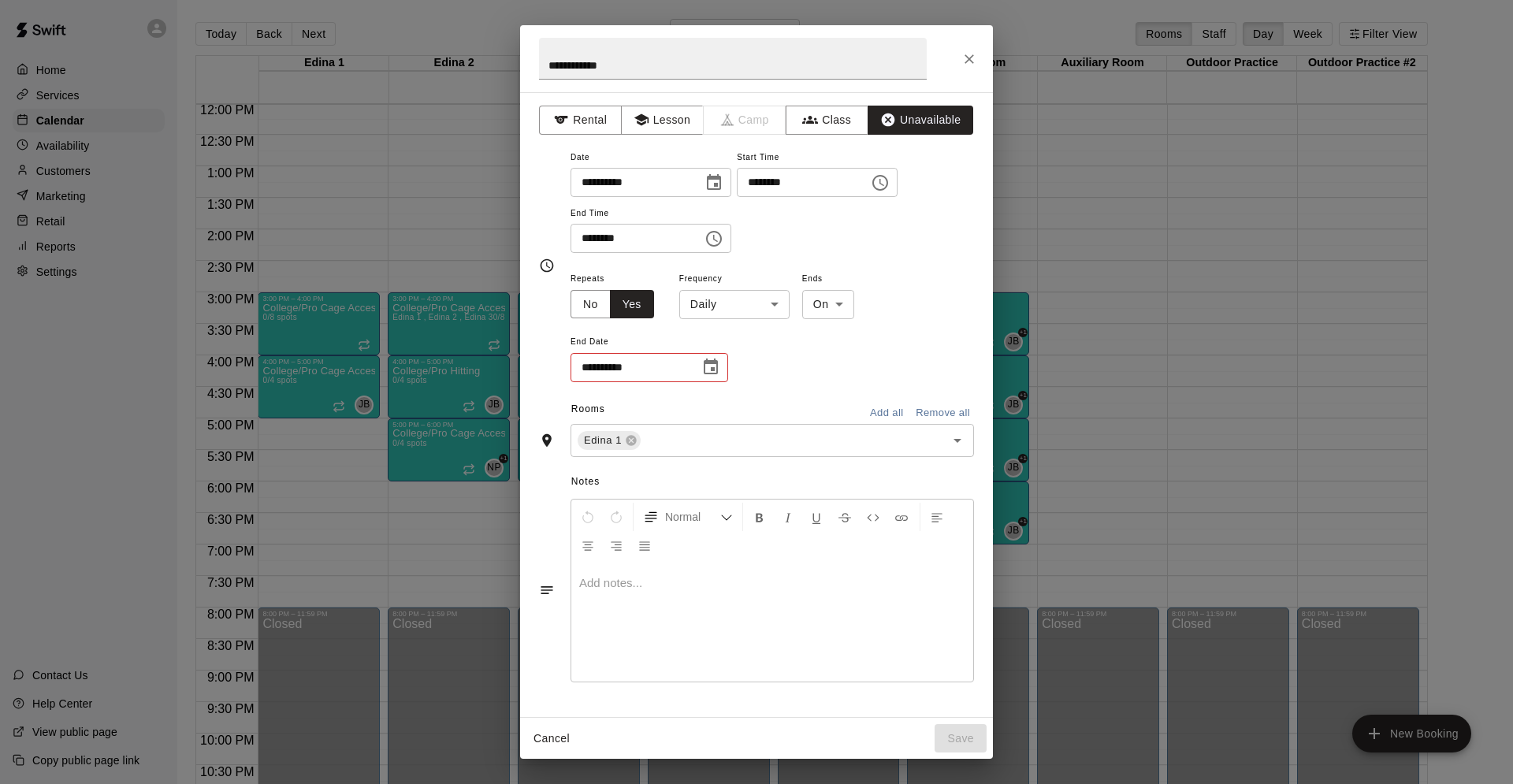 click on "9:00 AM – 10:00 AM College/Pro Cage Access (Hitting)  0/4 spots JB 0 10:00 AM – 11:00 AM College/Pro Cage Access (Hitting)  0/4 spots JB 0 3:00 PM – 4:00 PM College/Pro Cage Access (Hitting)  0/8 spots 0/4 spots 0" at bounding box center [756, 404] 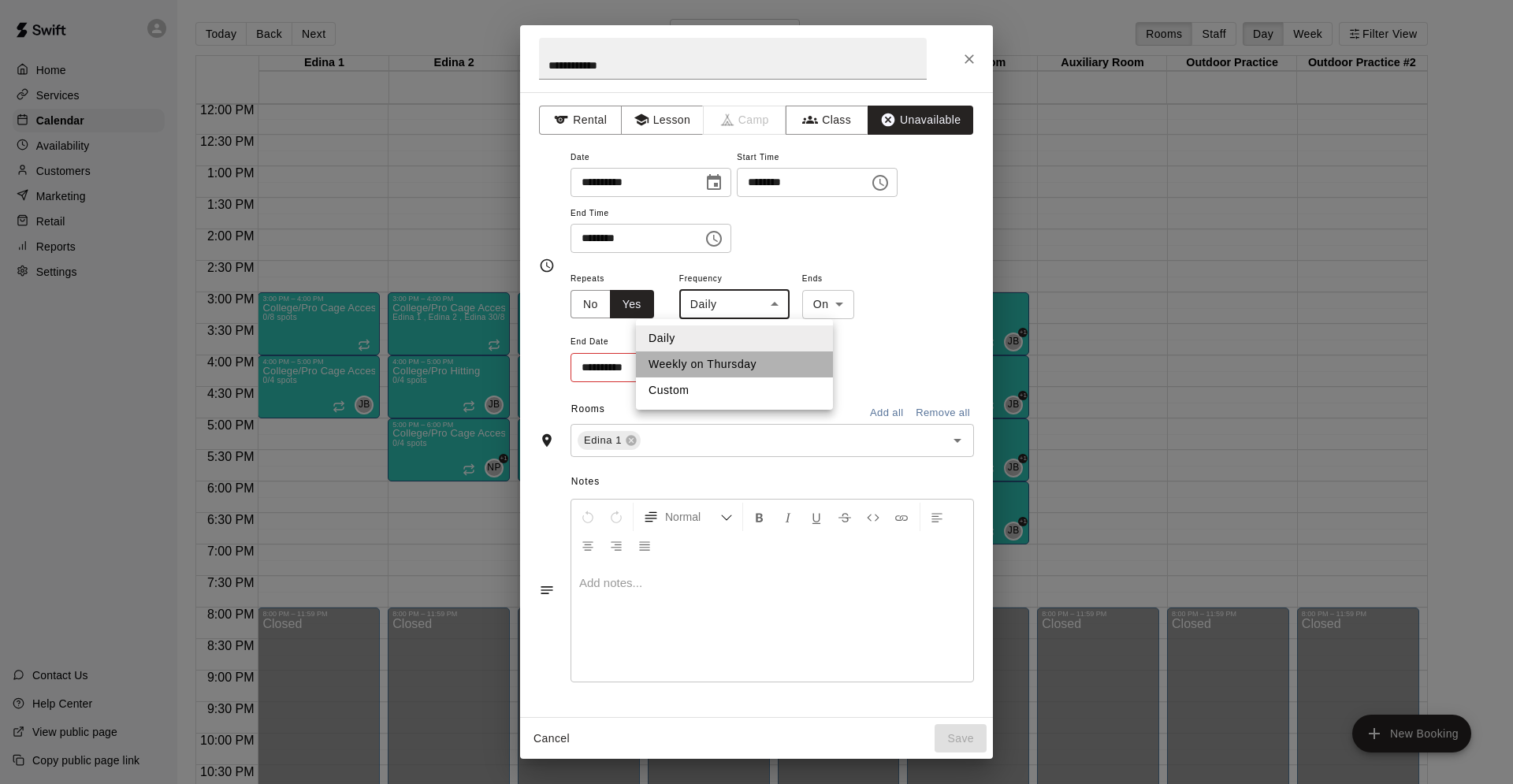click on "Weekly on Thursday" at bounding box center [734, 364] 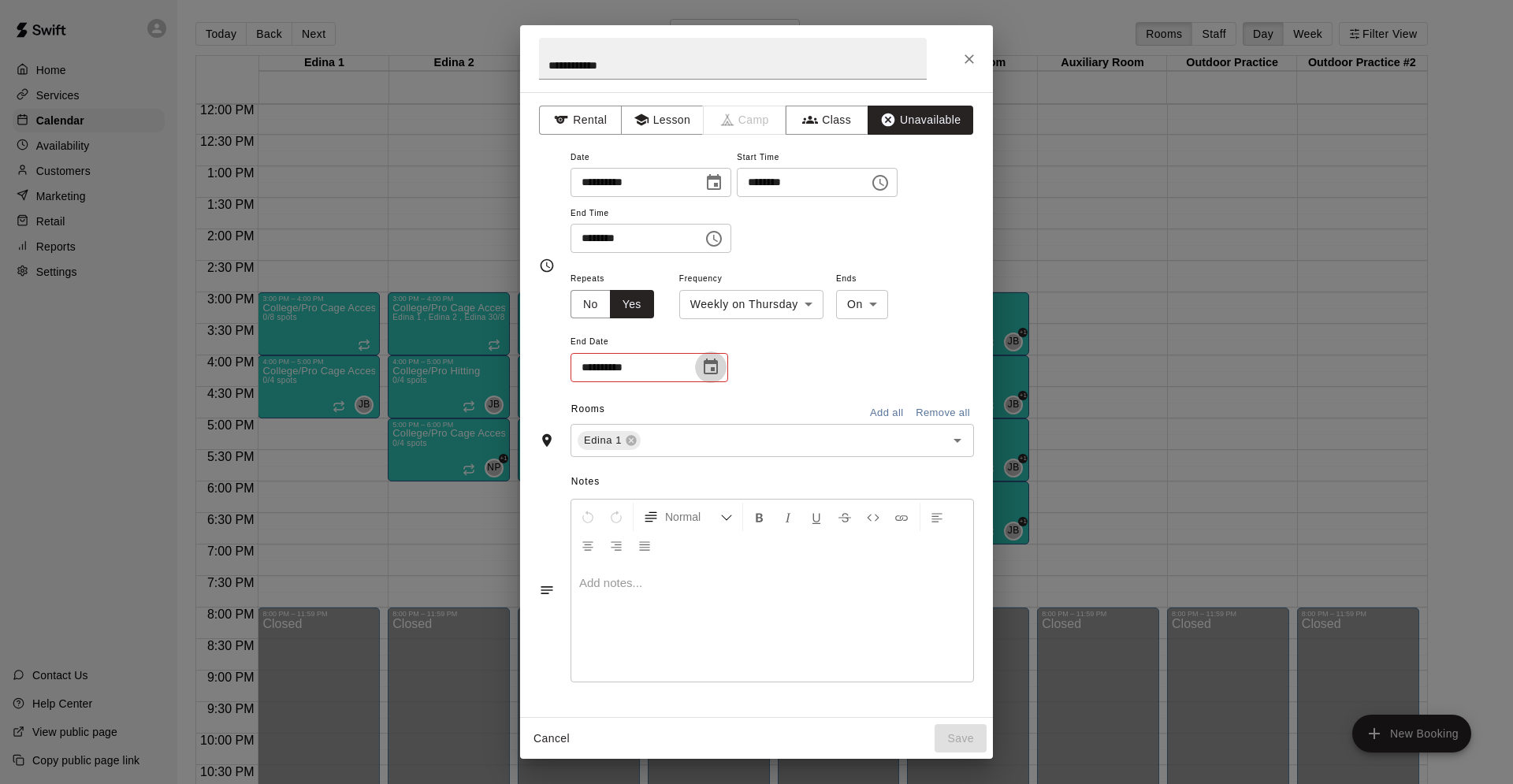 click 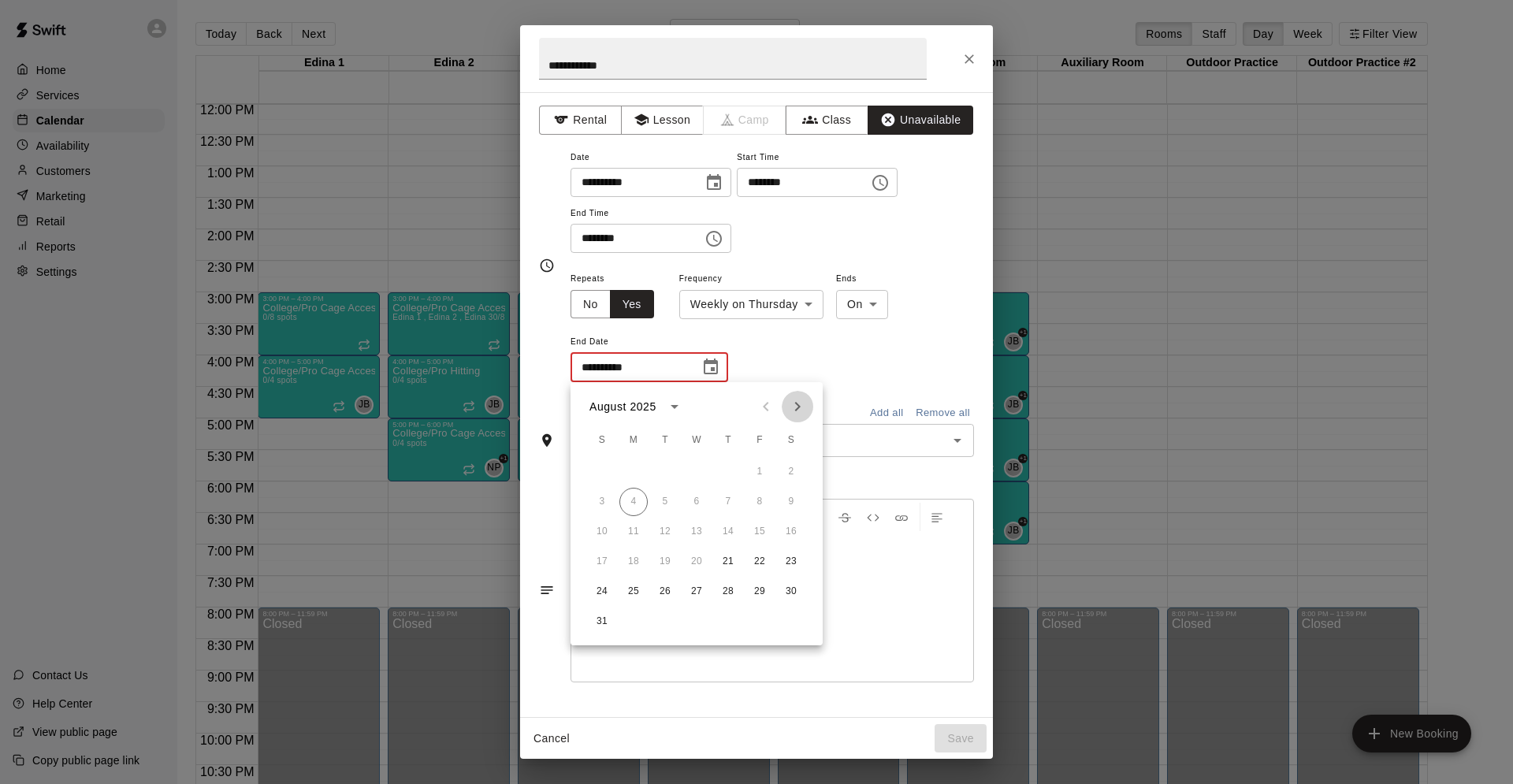 click 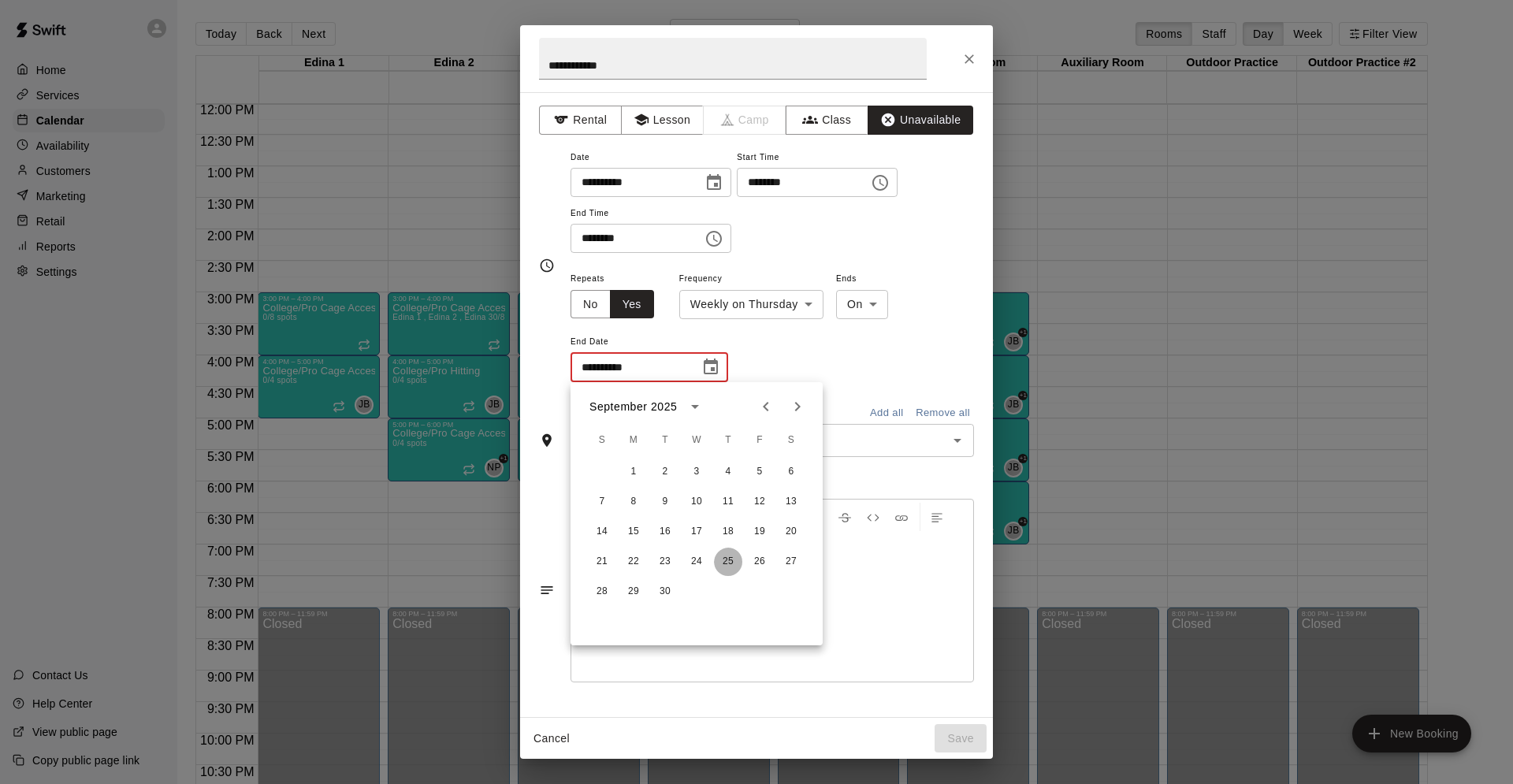 click on "25" at bounding box center (728, 562) 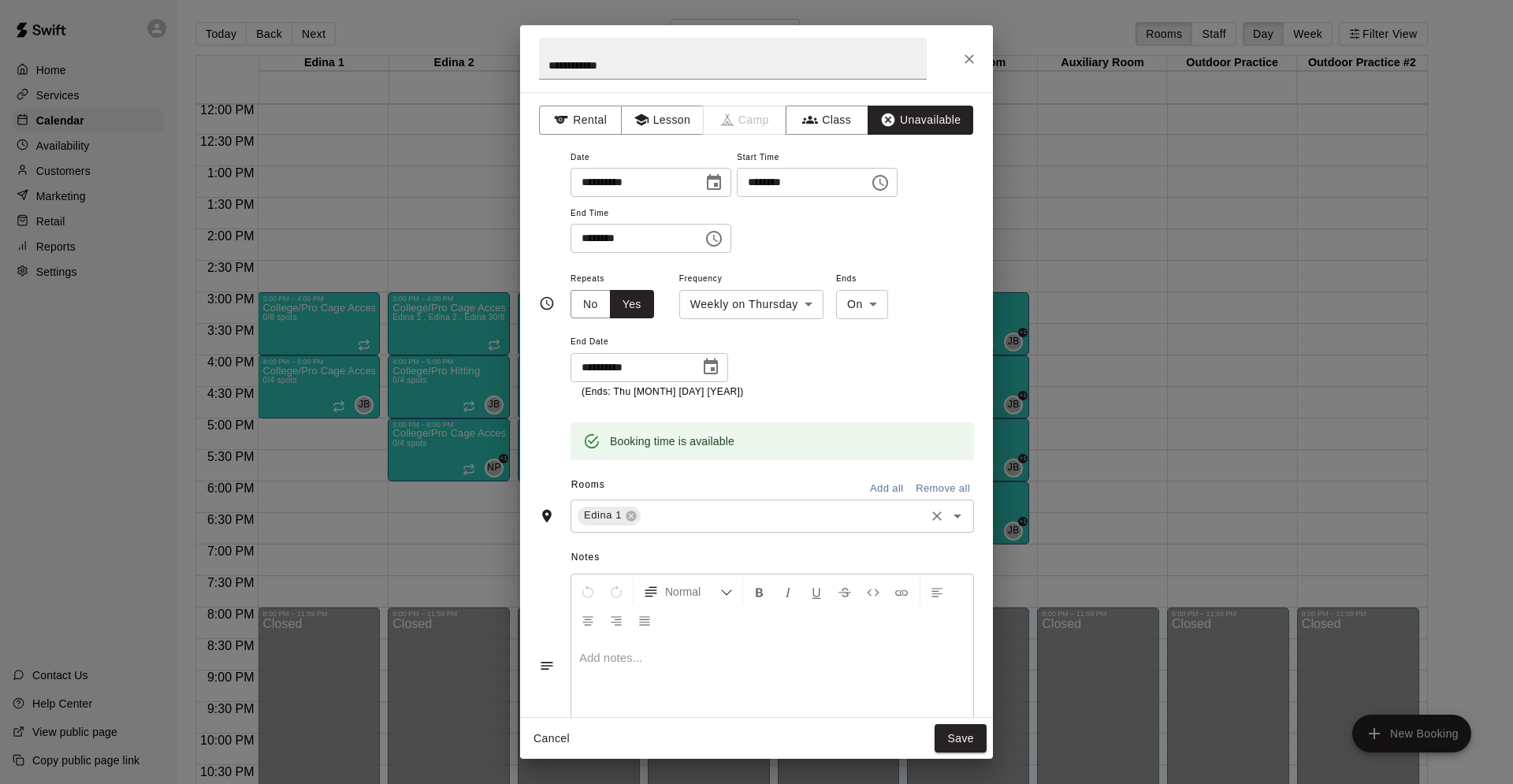 click at bounding box center (783, 515) 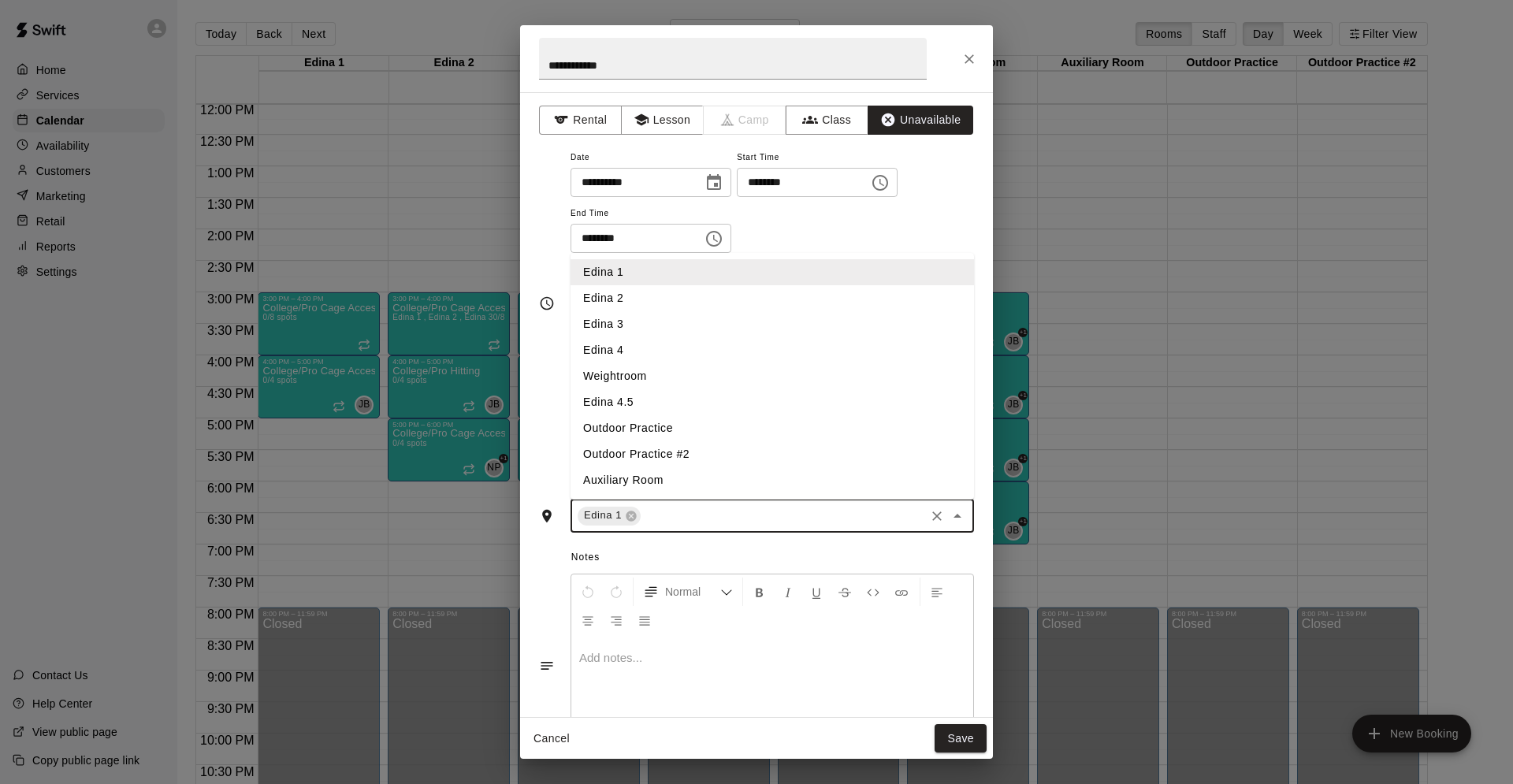 click on "Edina 2" at bounding box center (772, 298) 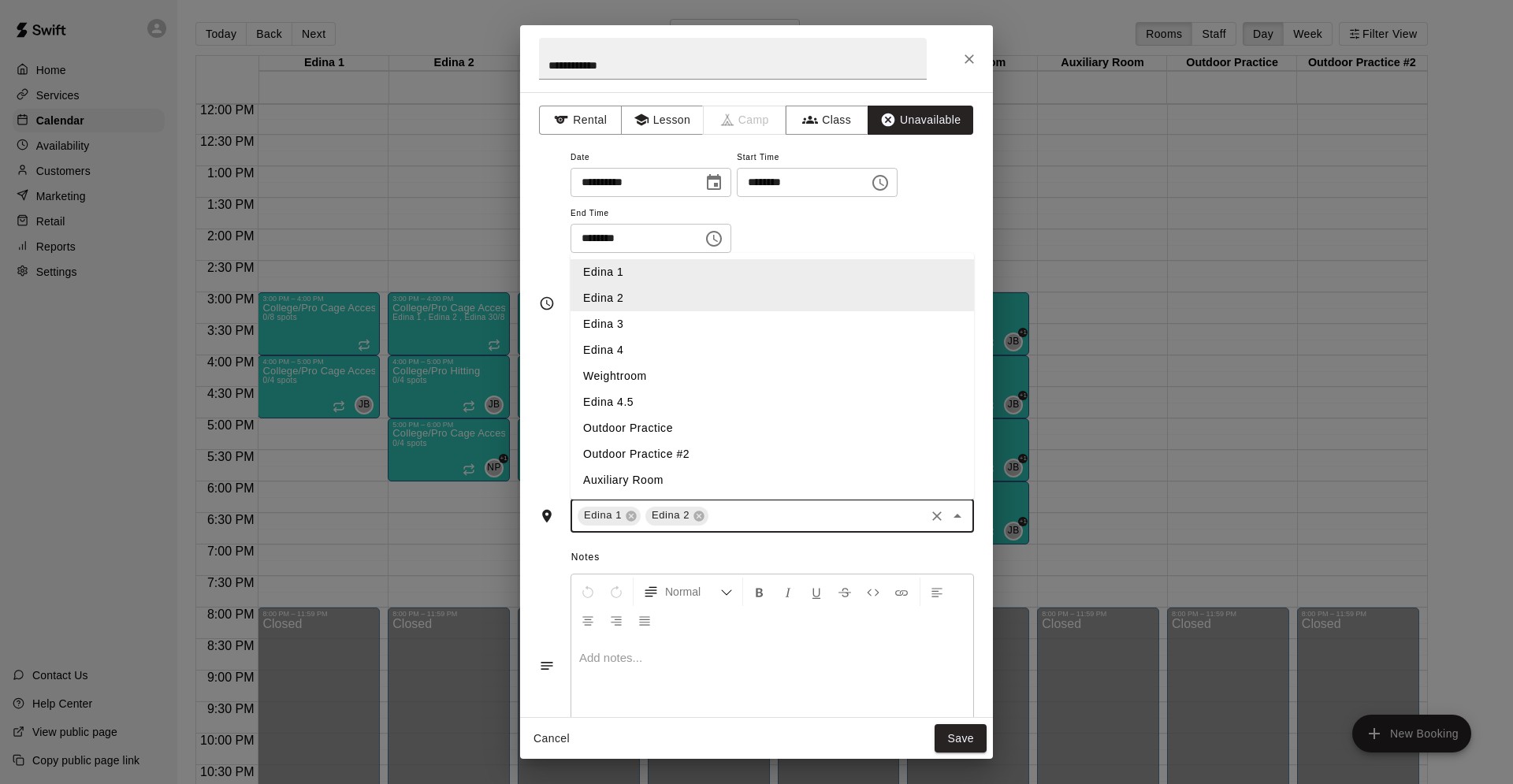click at bounding box center [816, 515] 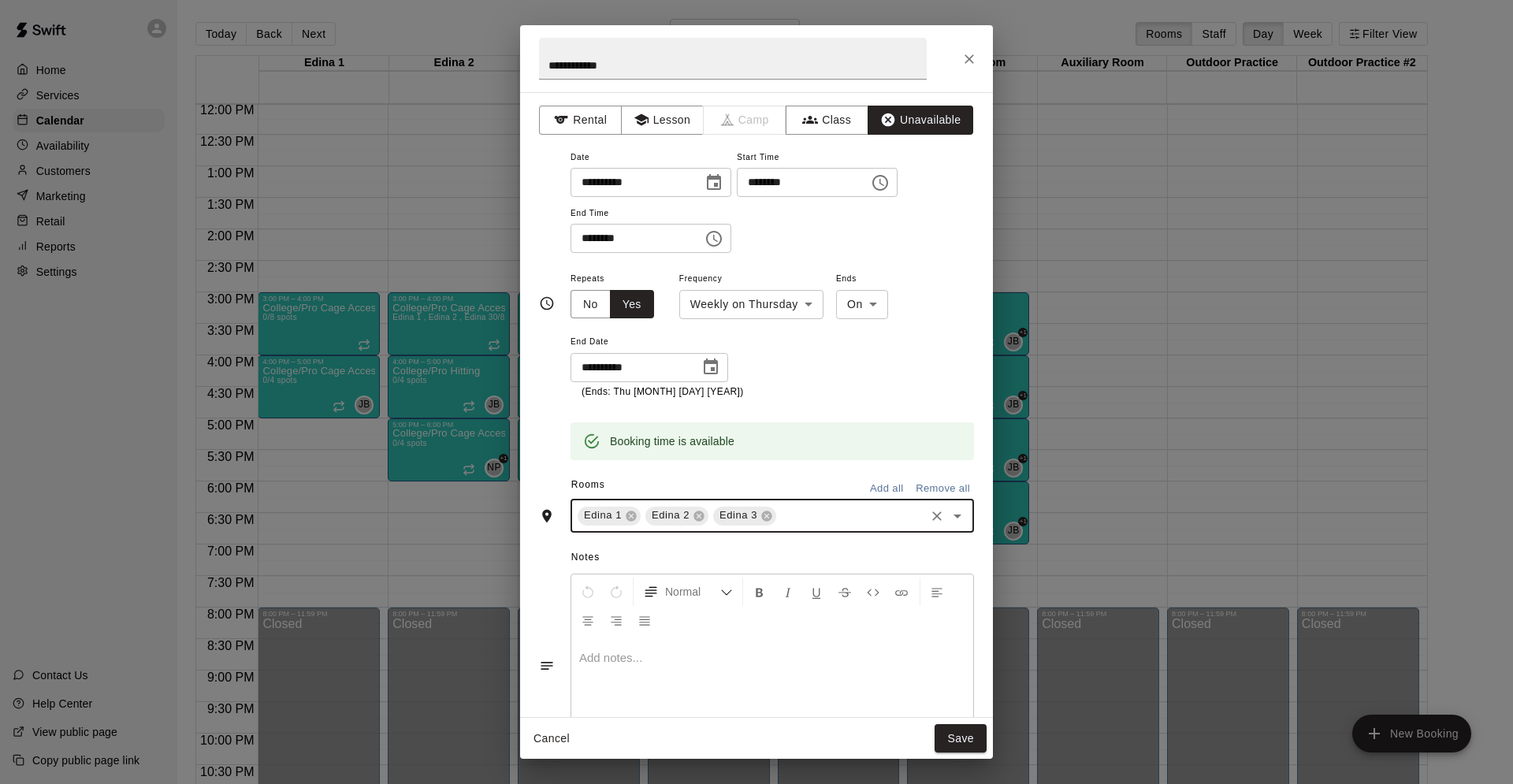 click on "Rooms Add all Remove all" at bounding box center (756, 486) 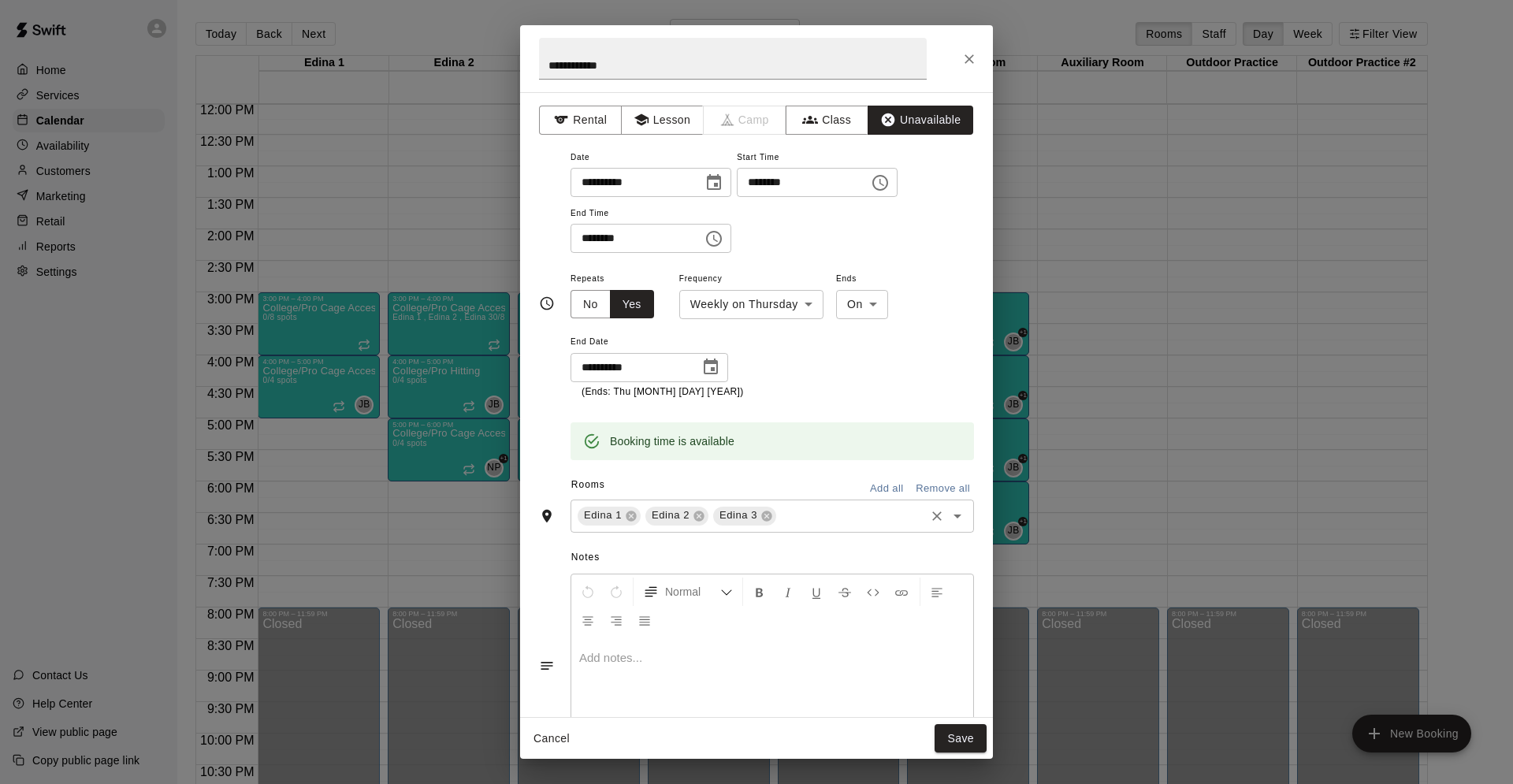 click at bounding box center (850, 515) 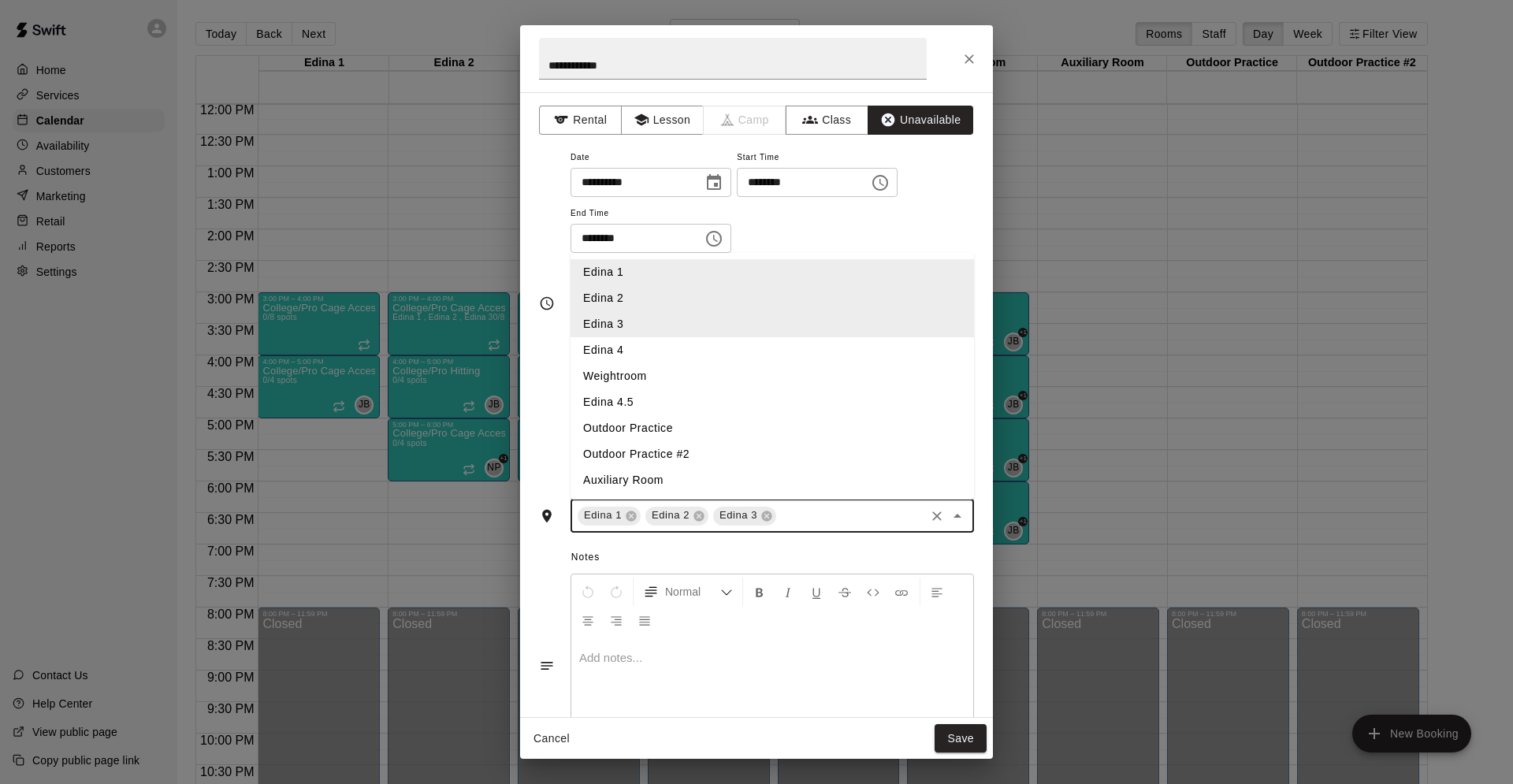 click on "Edina 4" at bounding box center [772, 350] 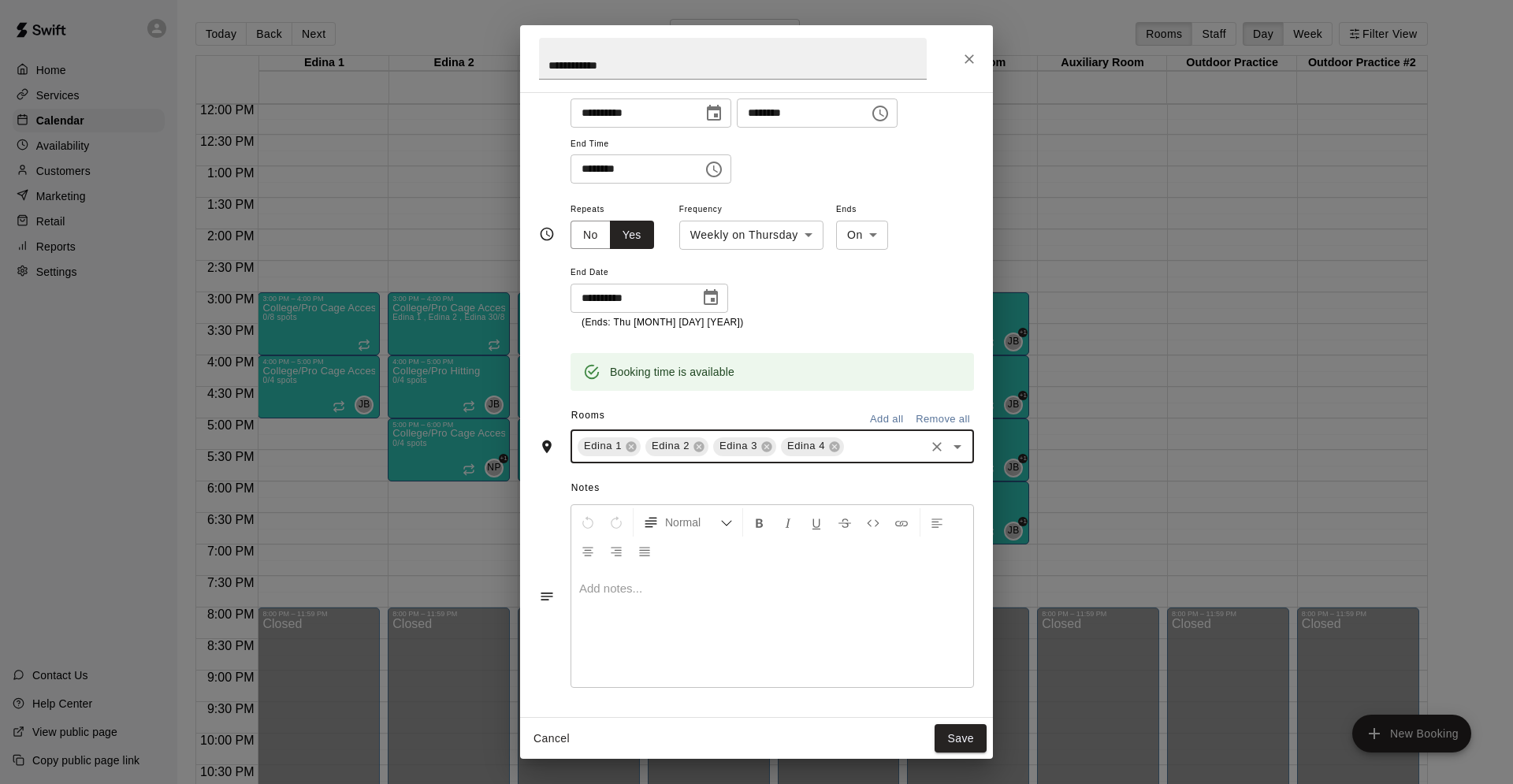 scroll, scrollTop: 0, scrollLeft: 0, axis: both 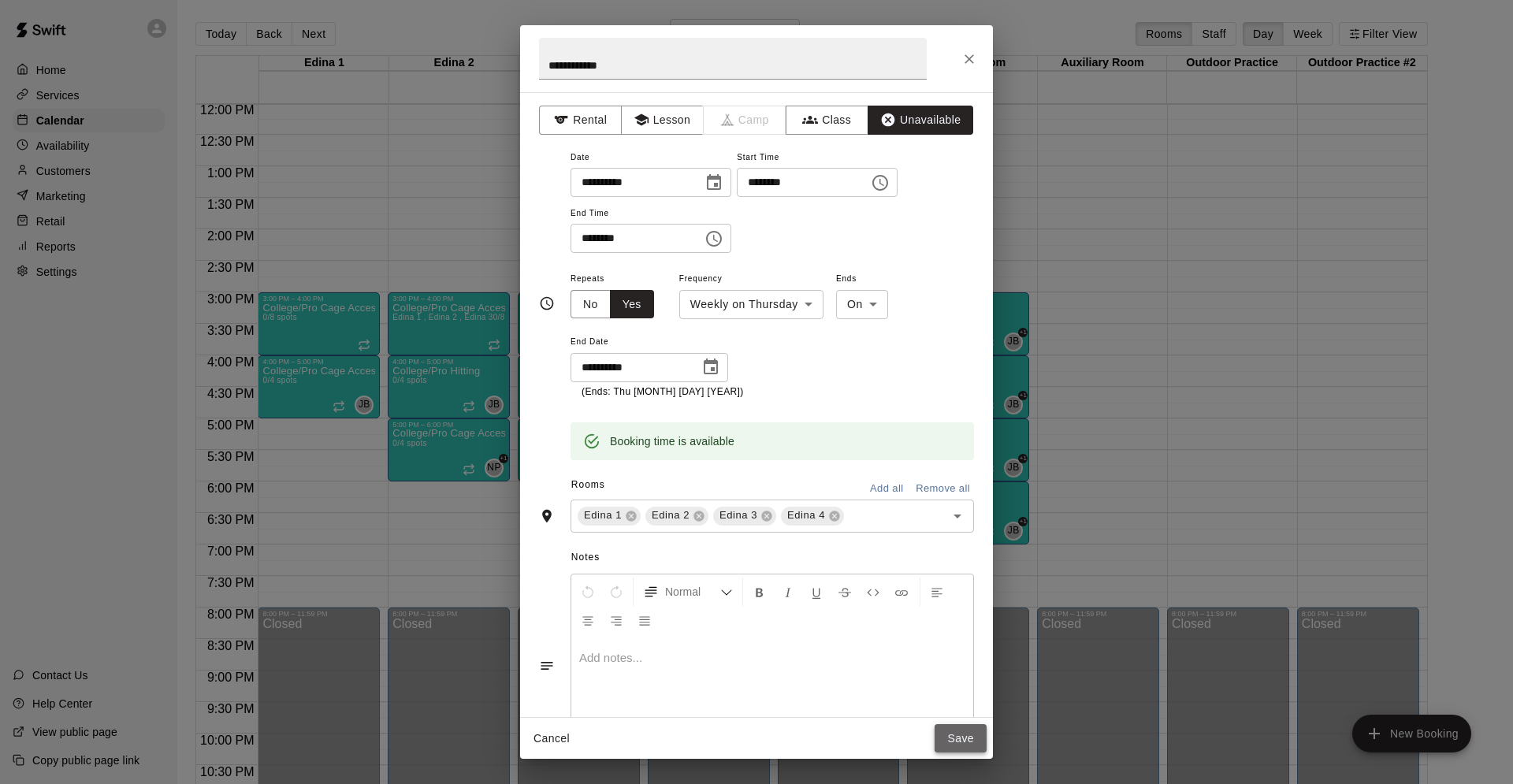 click on "Save" at bounding box center (961, 738) 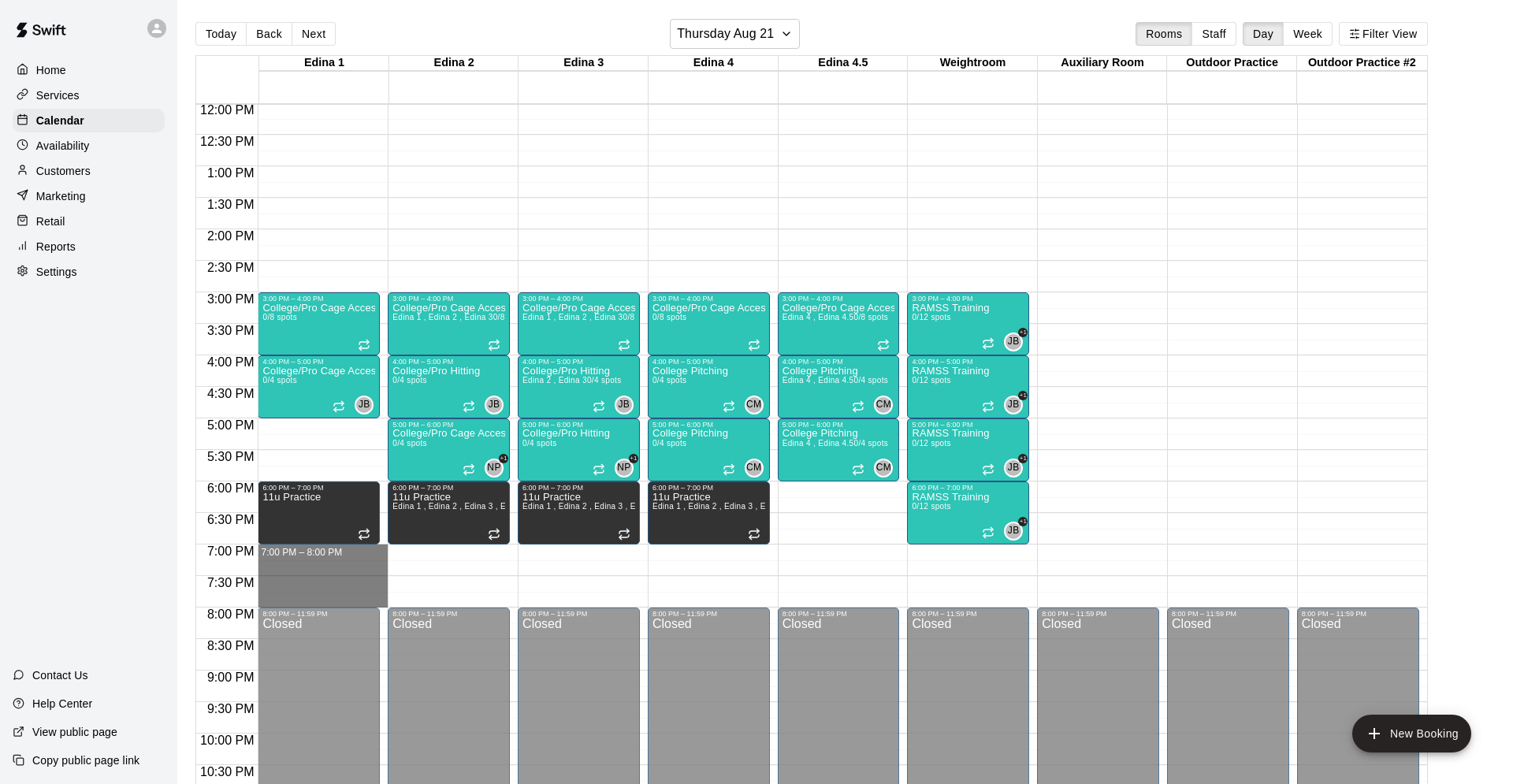 drag, startPoint x: 328, startPoint y: 546, endPoint x: 336, endPoint y: 602, distance: 56.56854 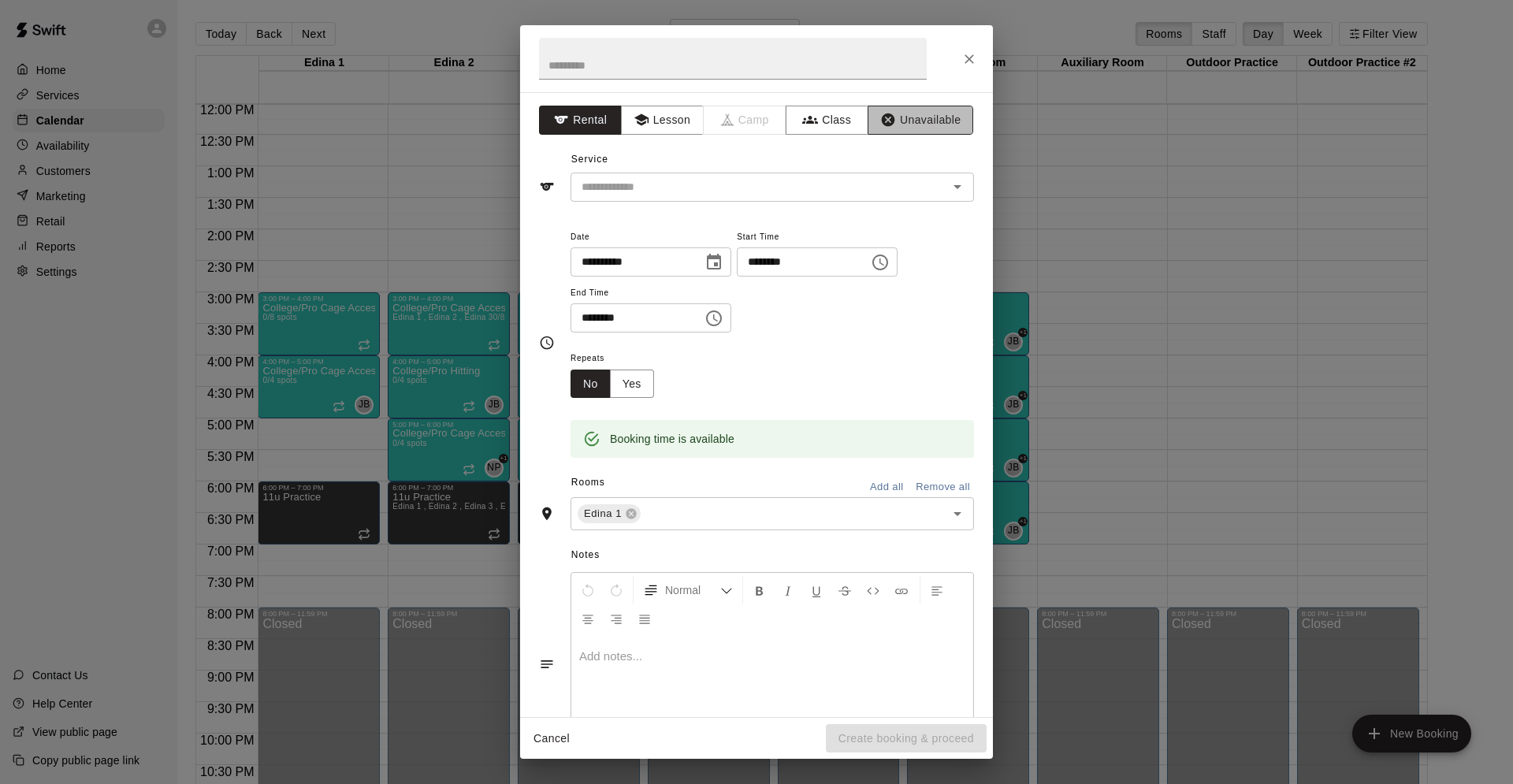click on "Unavailable" at bounding box center [920, 120] 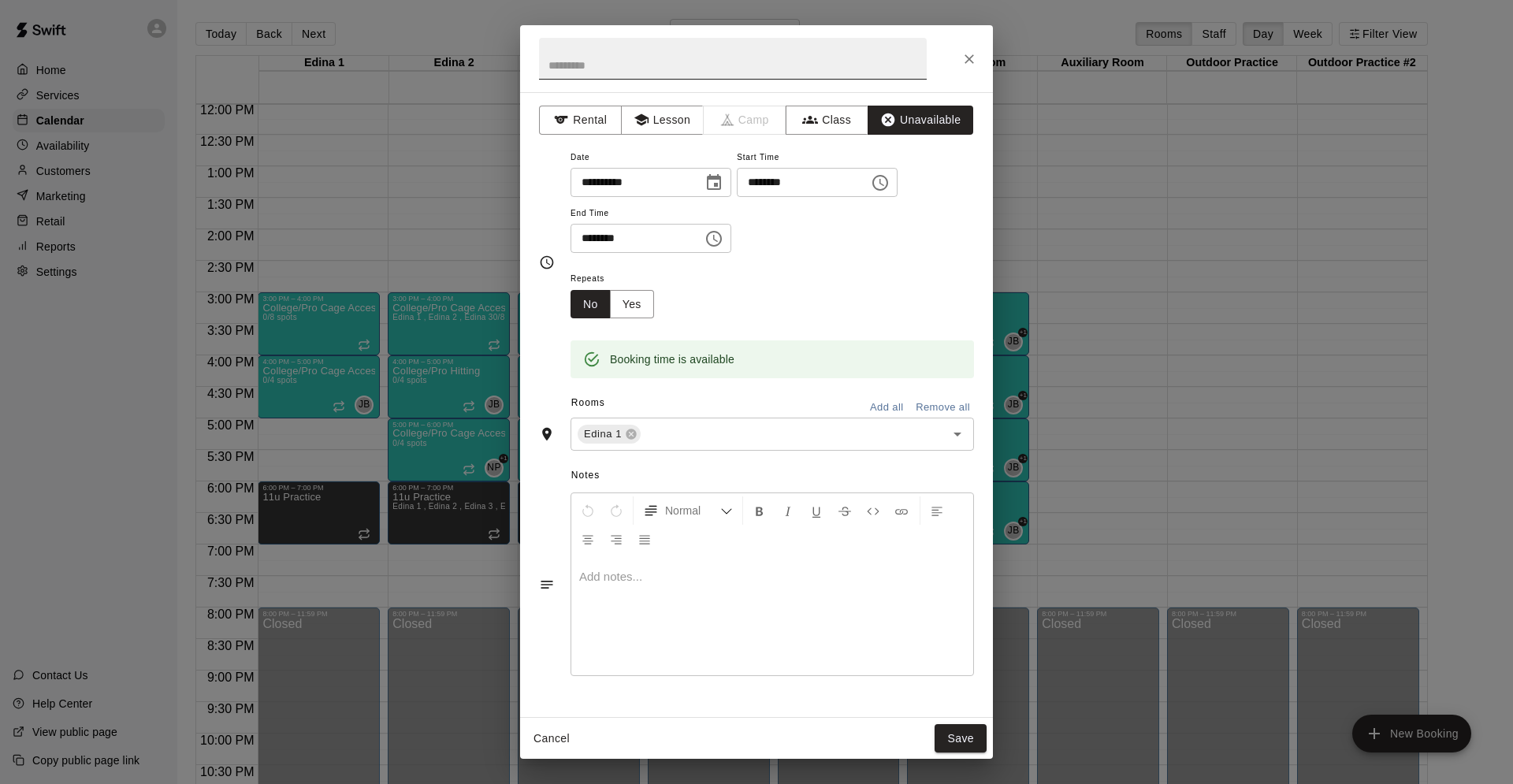click at bounding box center (733, 58) 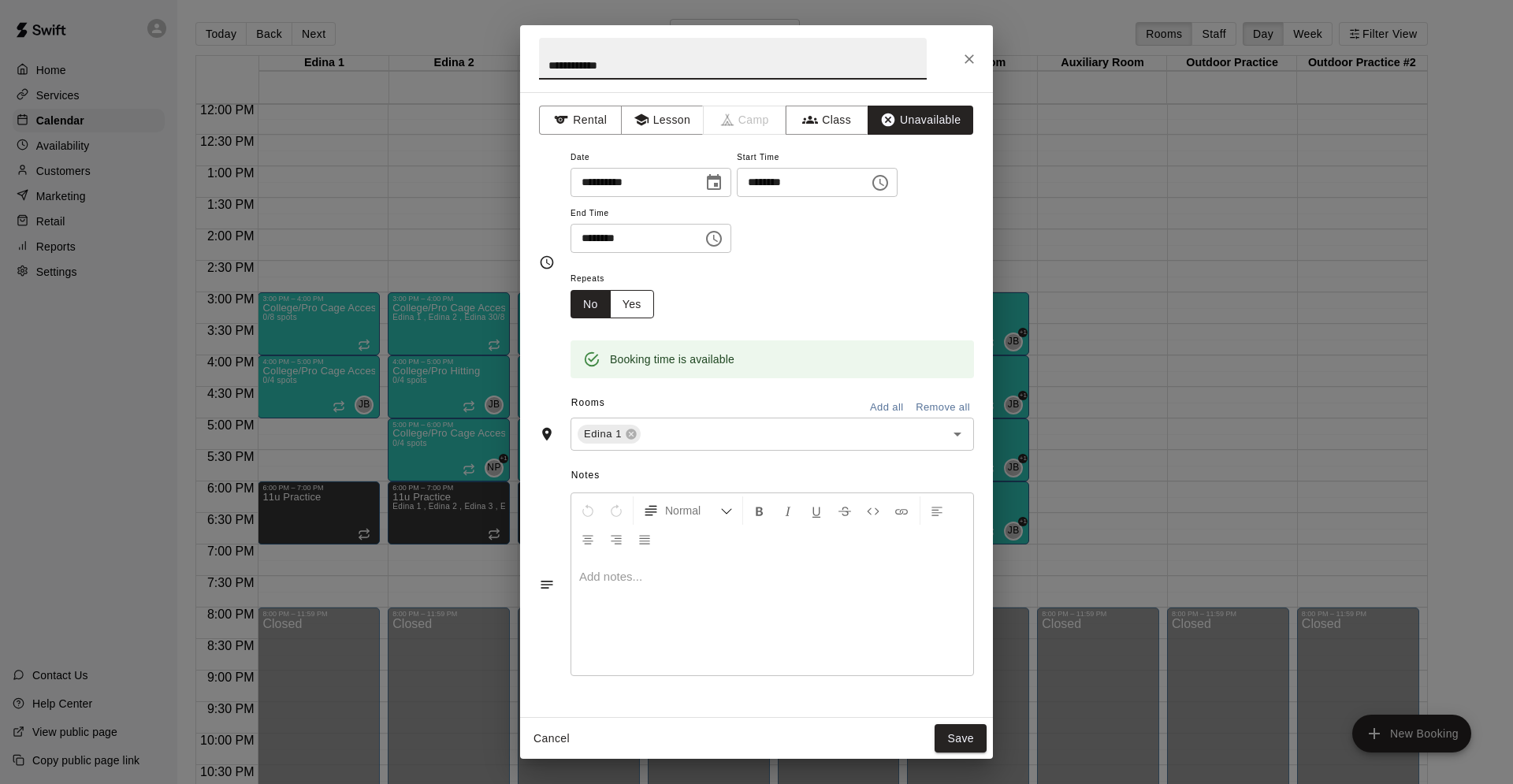 type on "**********" 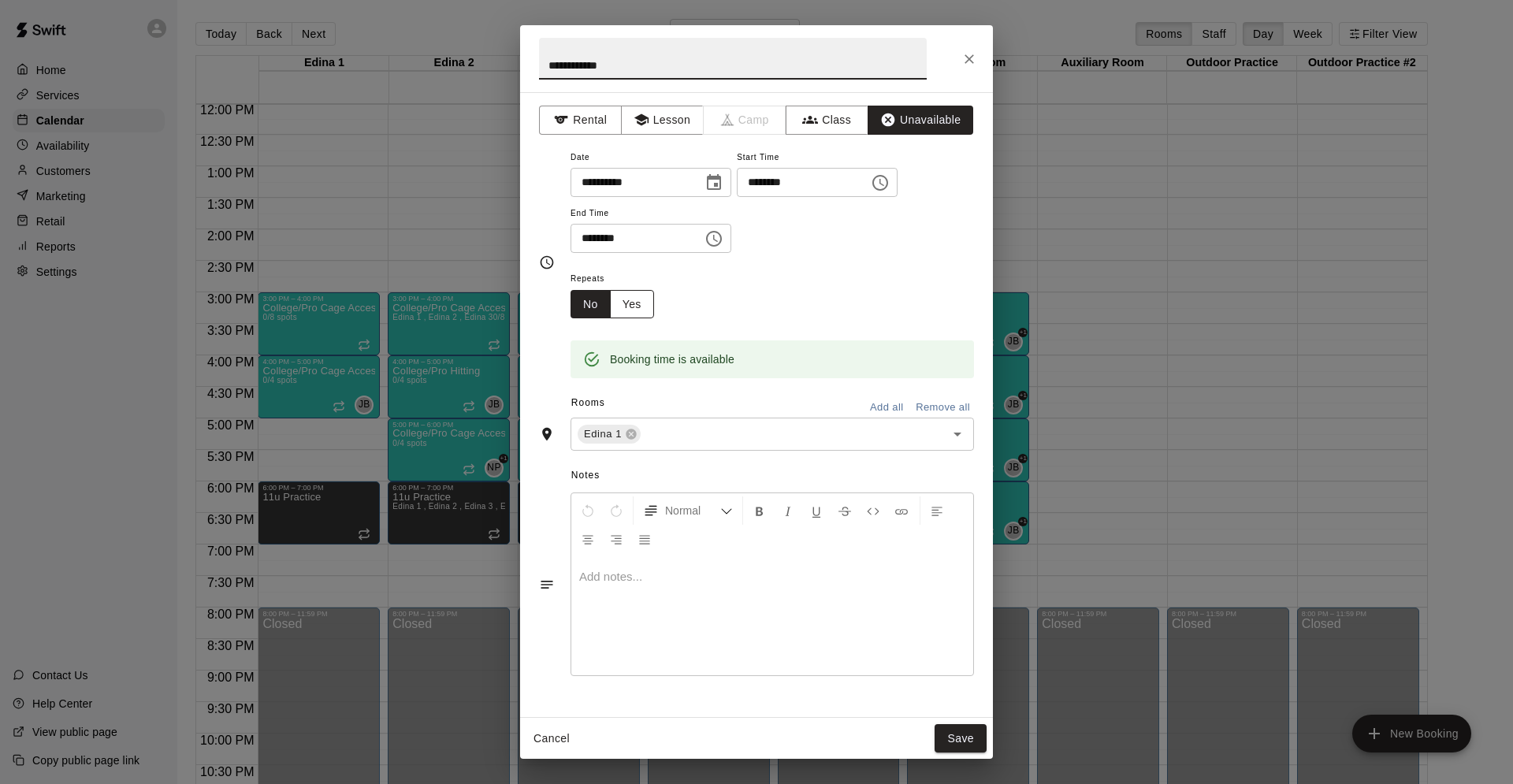 click on "Yes" at bounding box center (632, 304) 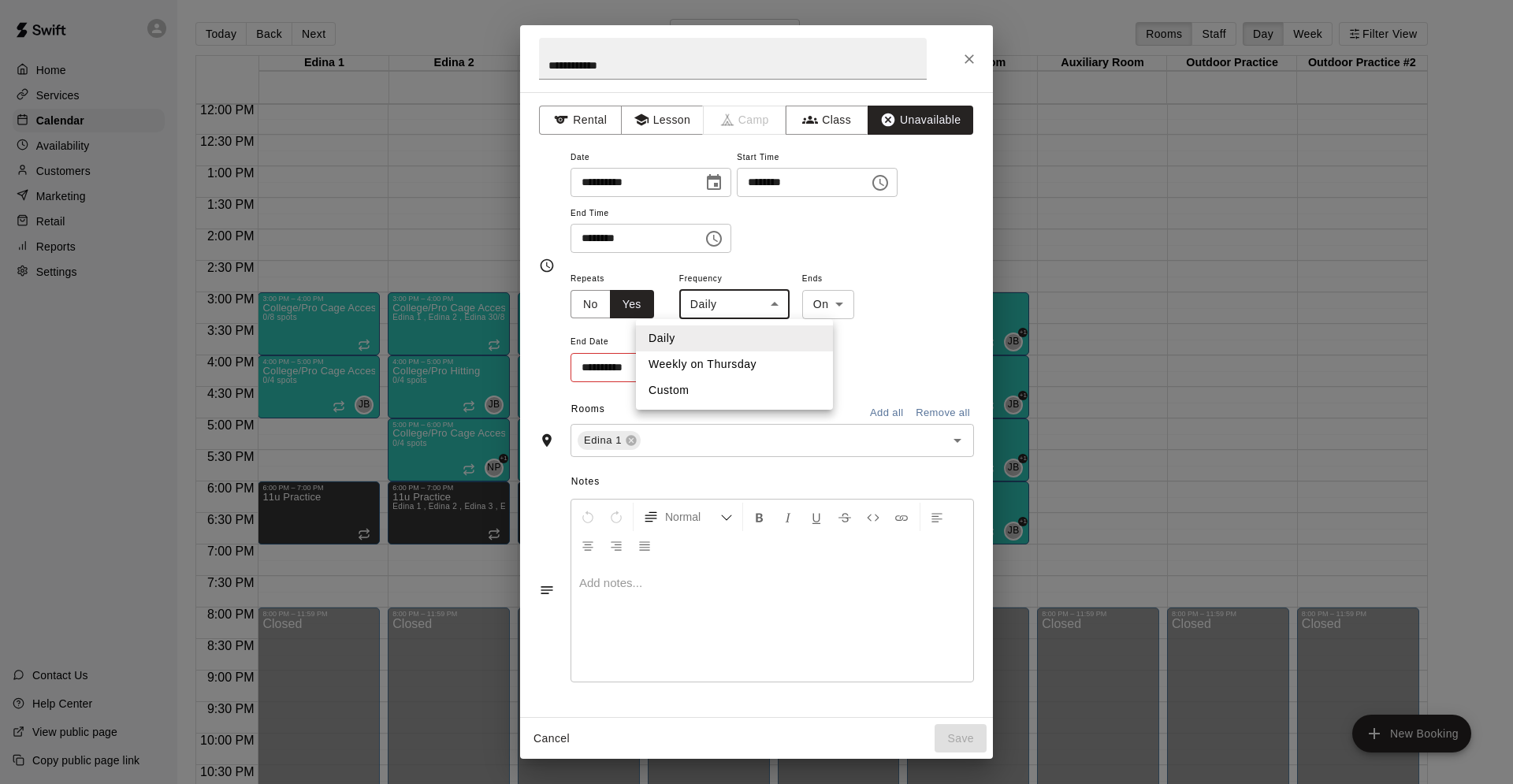 click on "9:00 AM – 10:00 AM College/Pro Cage Access (Hitting)  0/4 spots JB 0 10:00 AM – 11:00 AM College/Pro Cage Access (Hitting)  0/4 spots JB 0 3:00 PM – 4:00 PM College/Pro Cage Access (Hitting)  0/8 spots 0/4 spots 0" at bounding box center [756, 404] 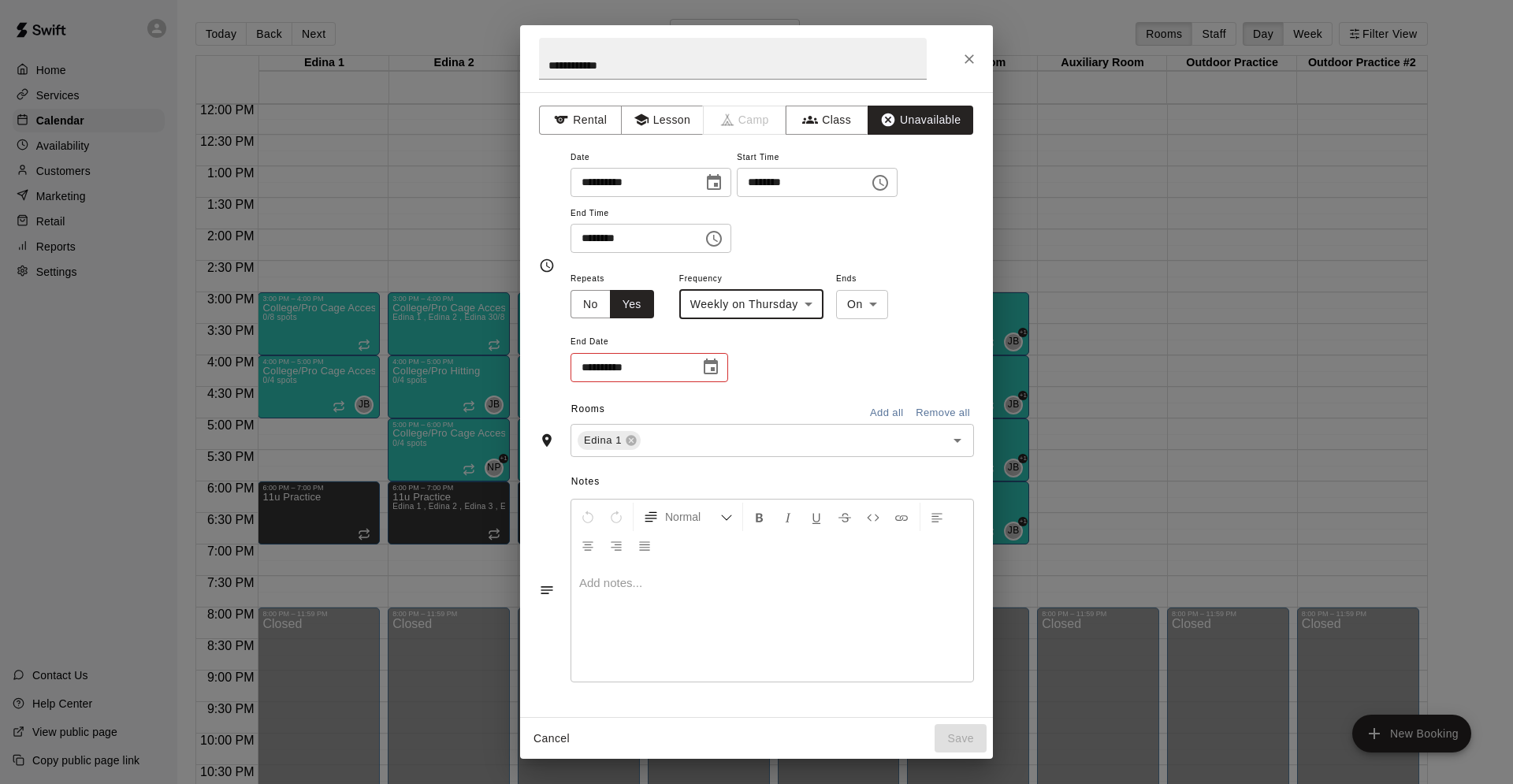 click 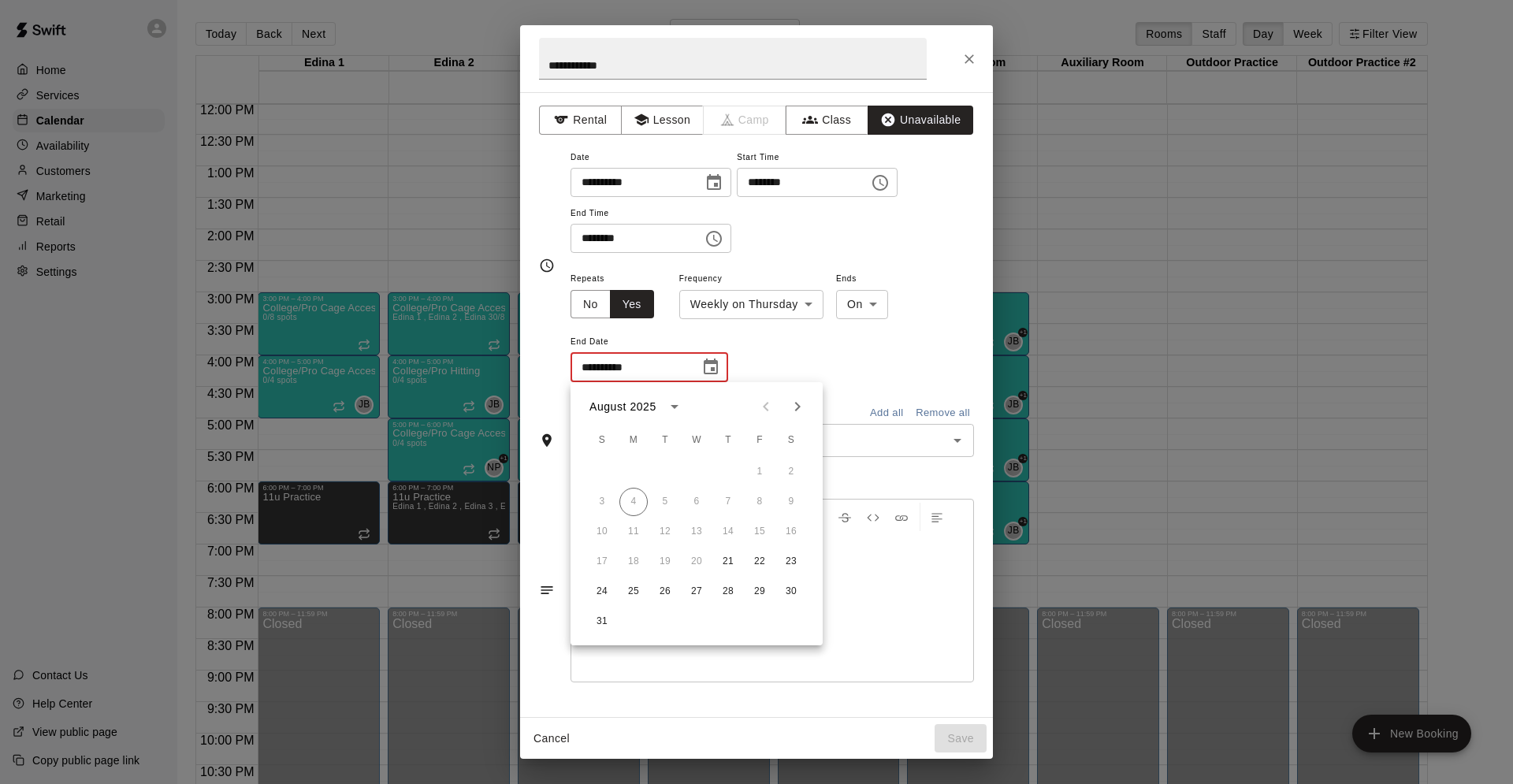 click 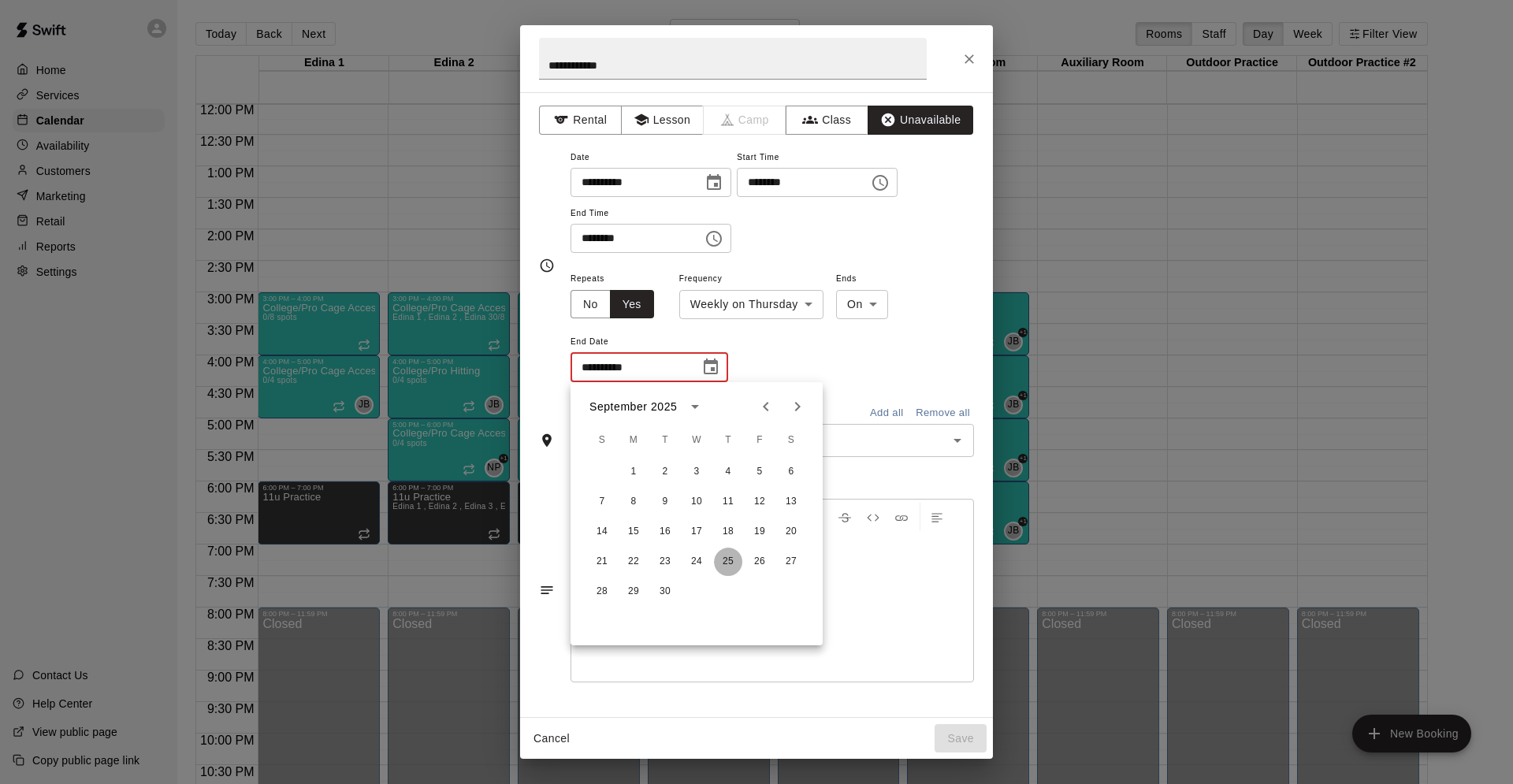 click on "25" at bounding box center (728, 562) 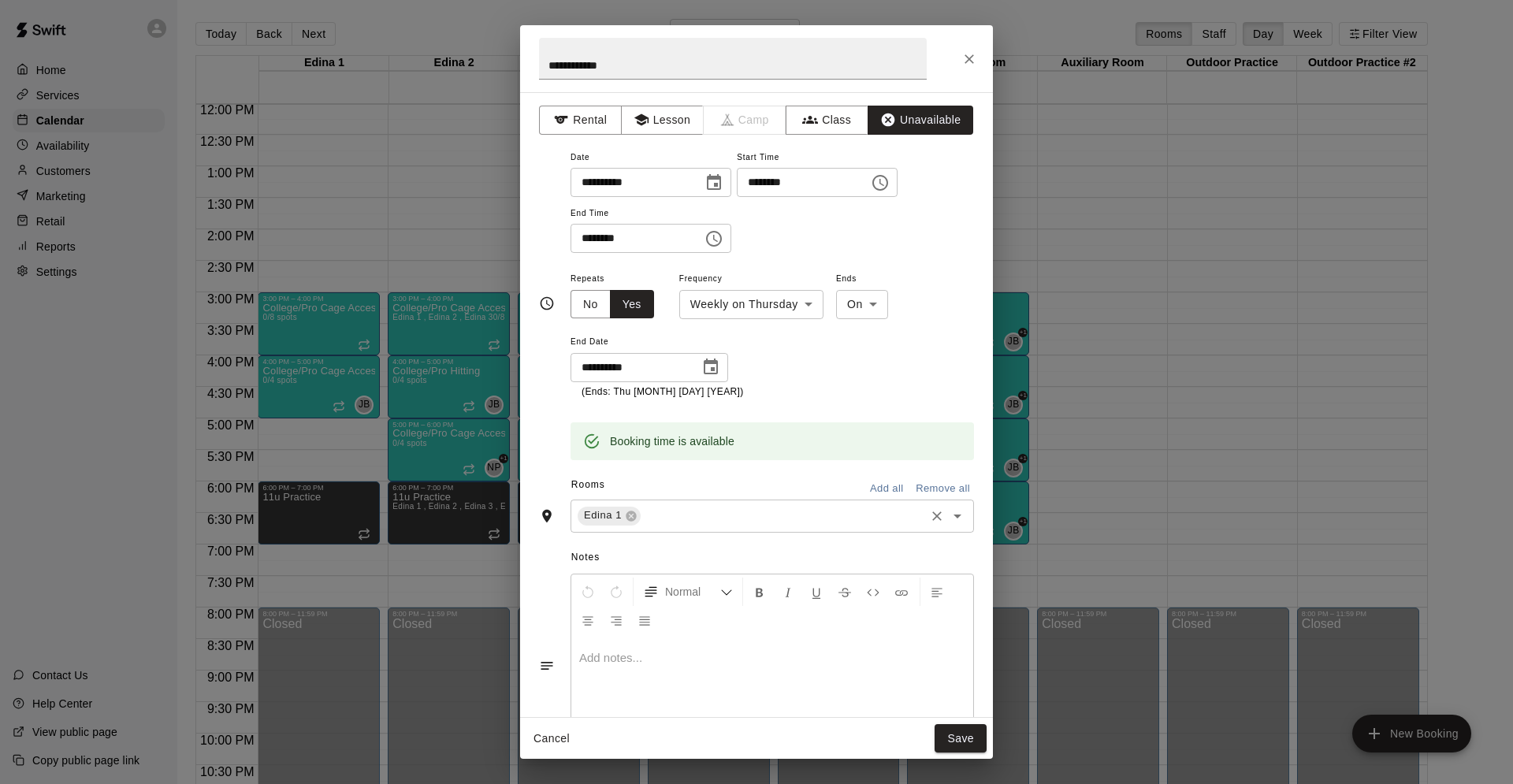 click at bounding box center (783, 515) 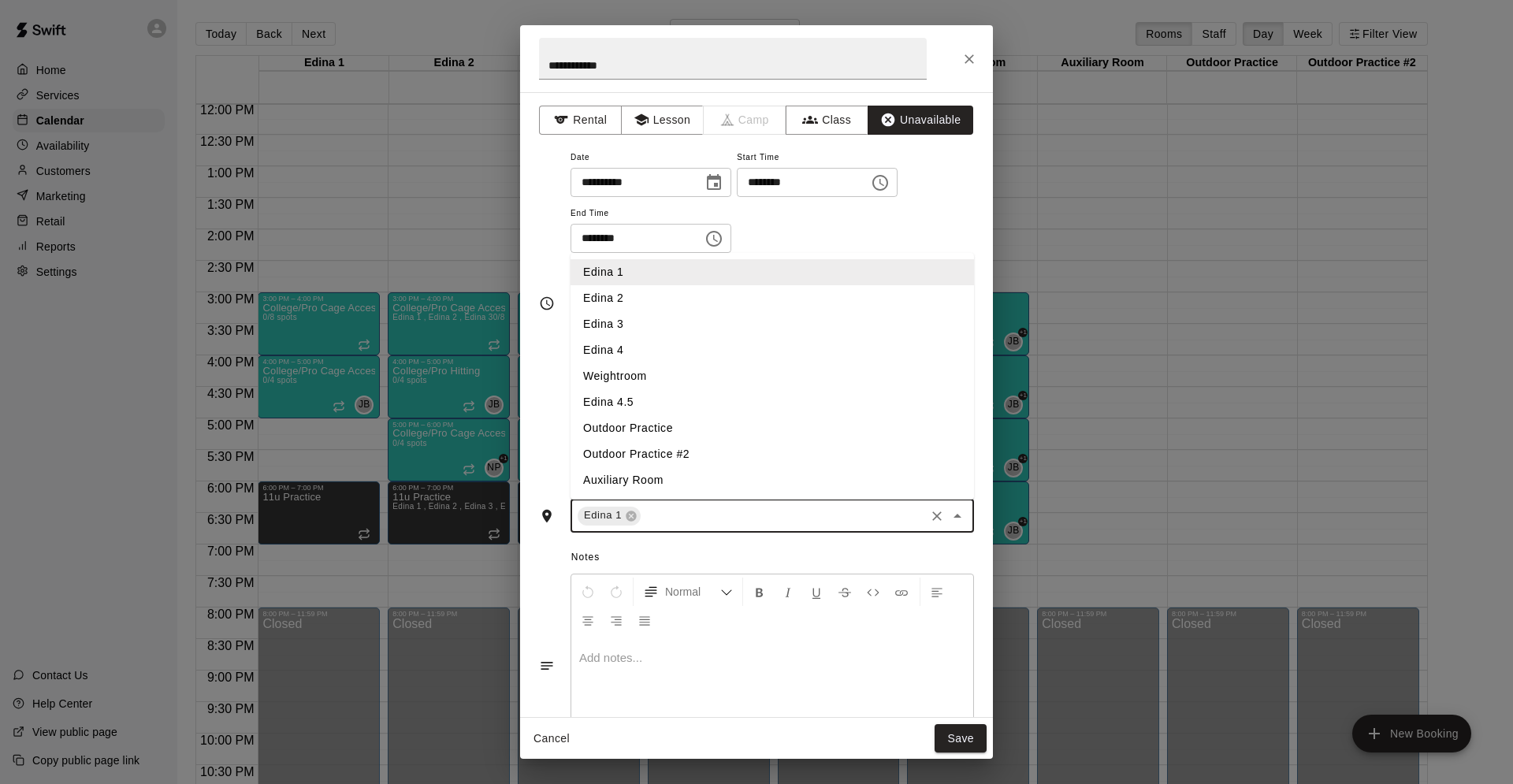 click on "Edina 2" at bounding box center (772, 298) 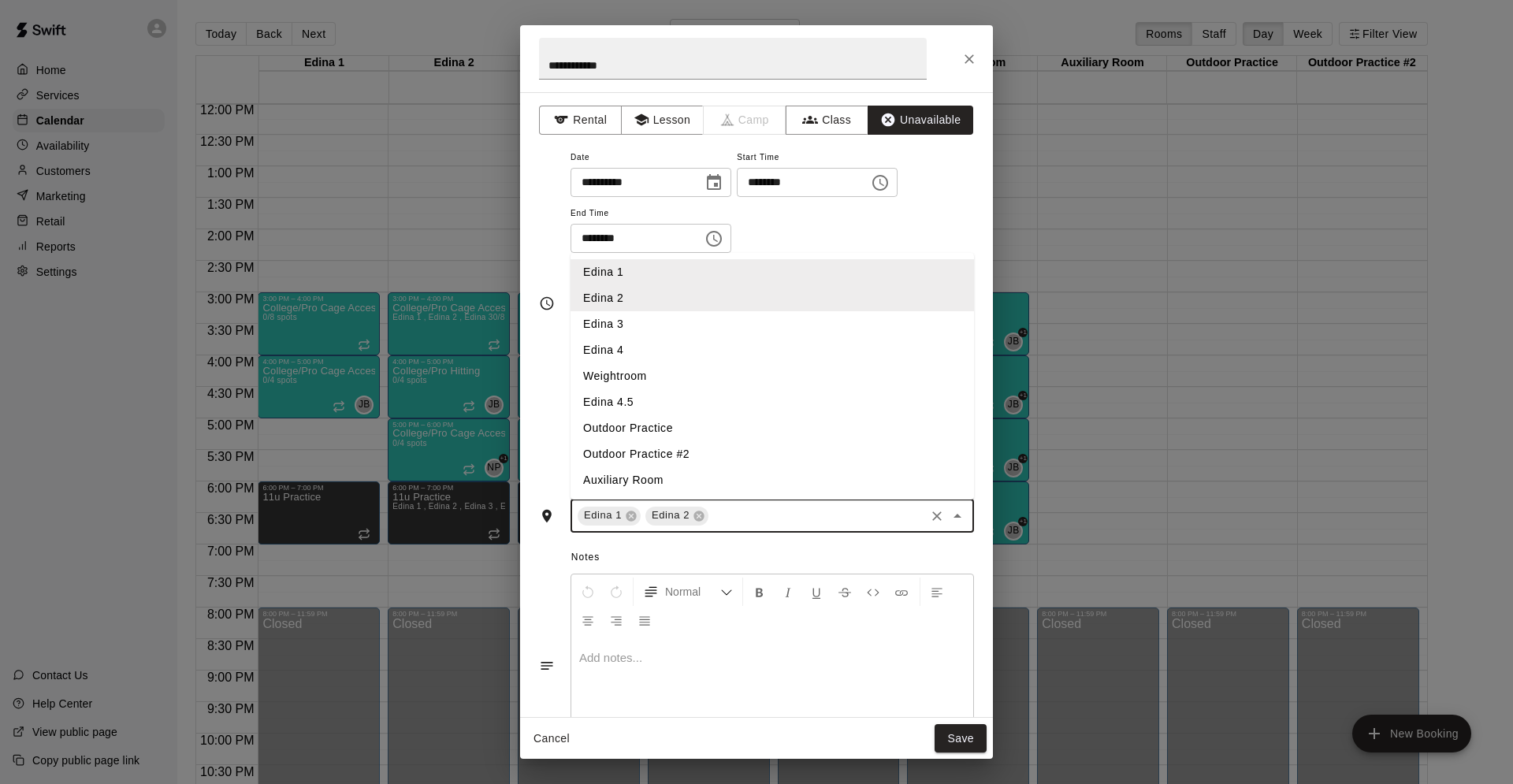 click at bounding box center [816, 515] 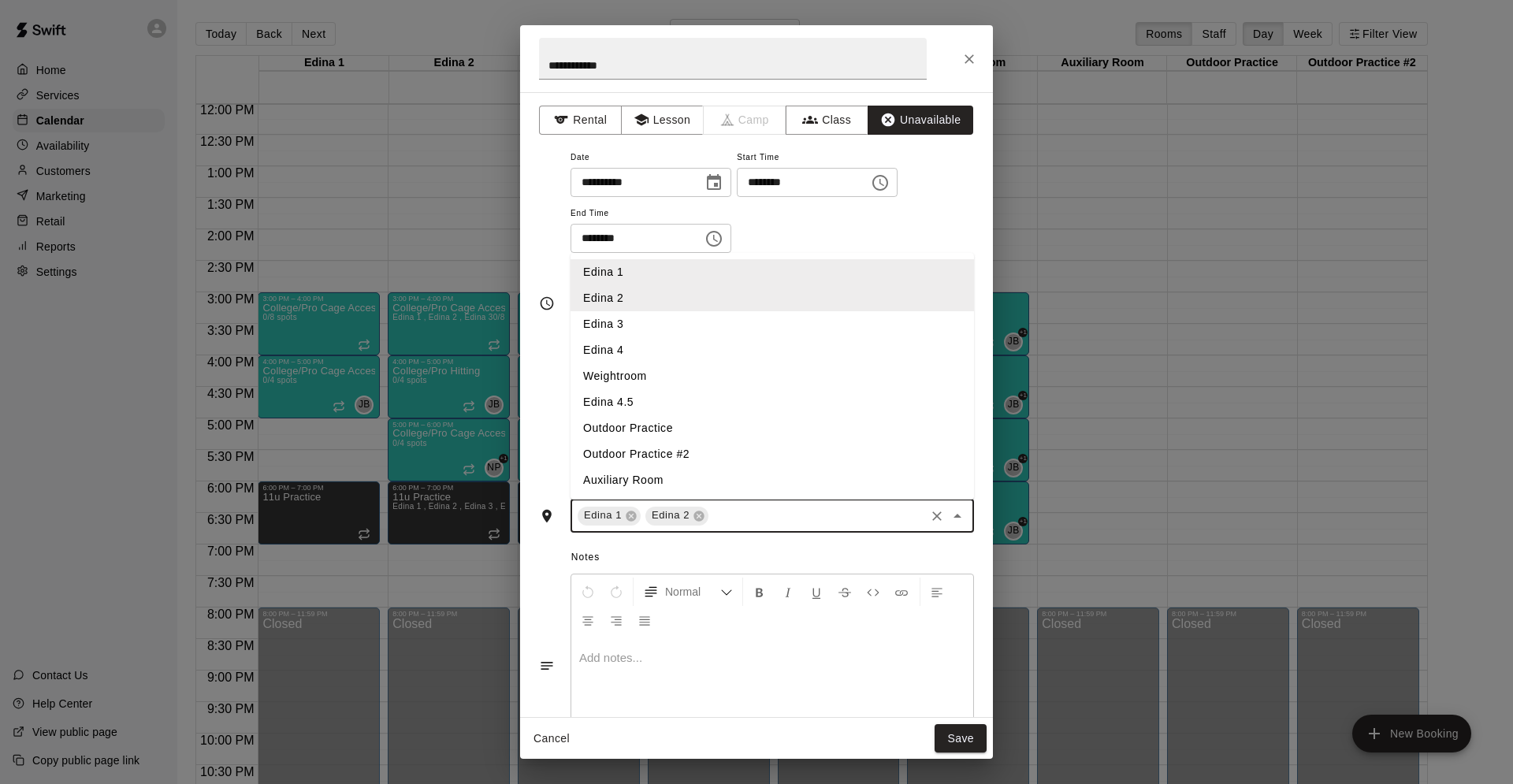 click on "Edina 3" at bounding box center [772, 324] 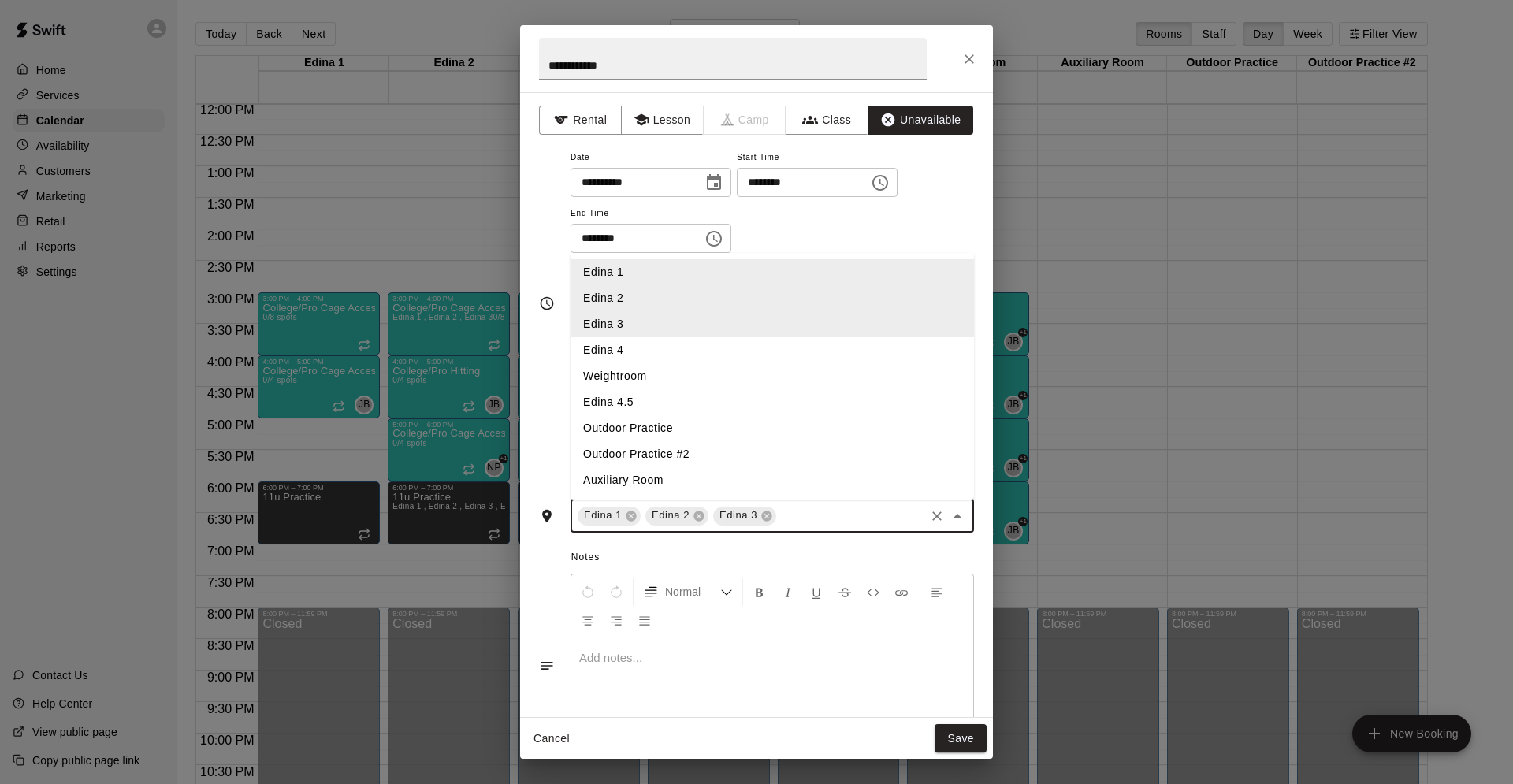 click at bounding box center (850, 515) 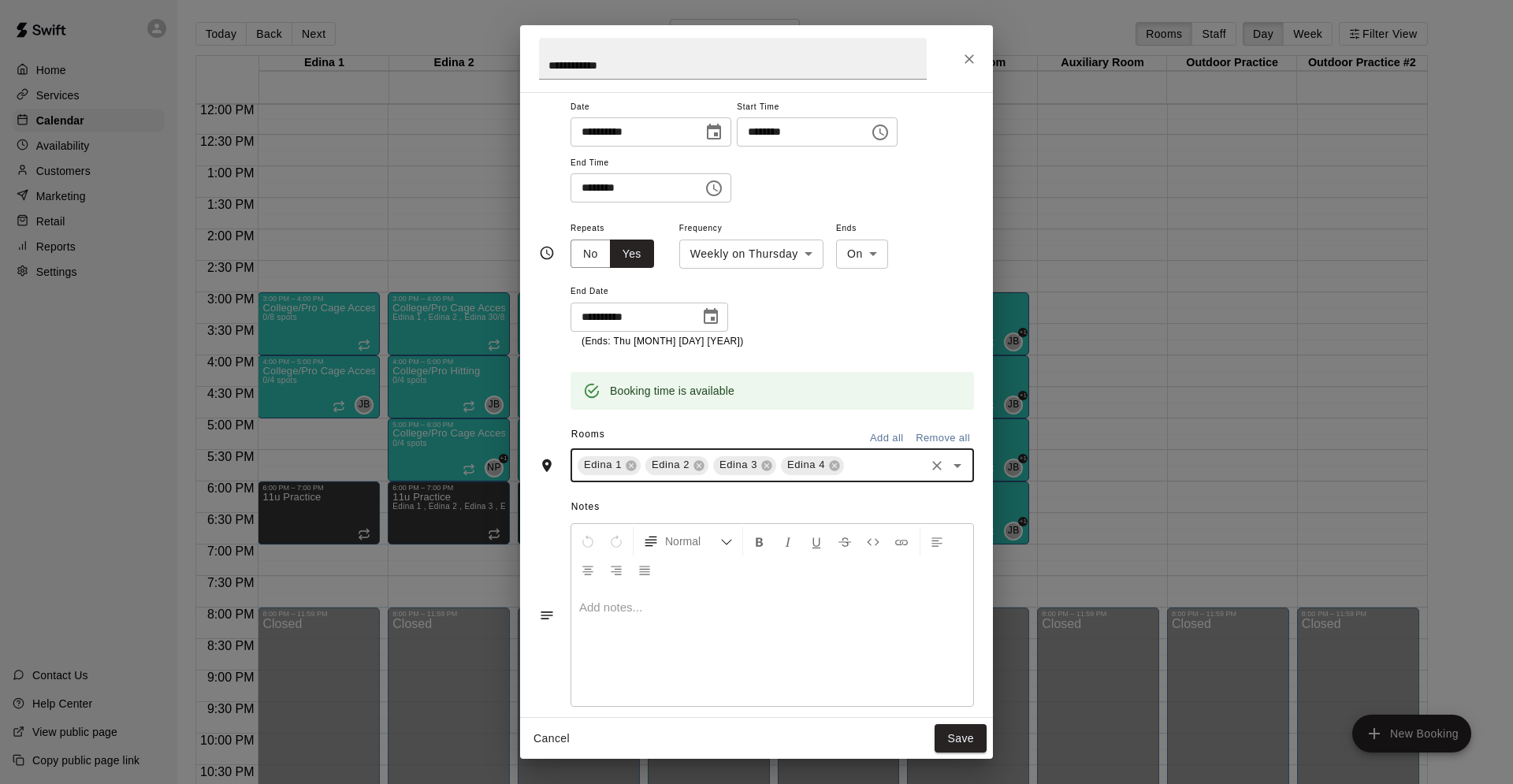 scroll, scrollTop: 54, scrollLeft: 0, axis: vertical 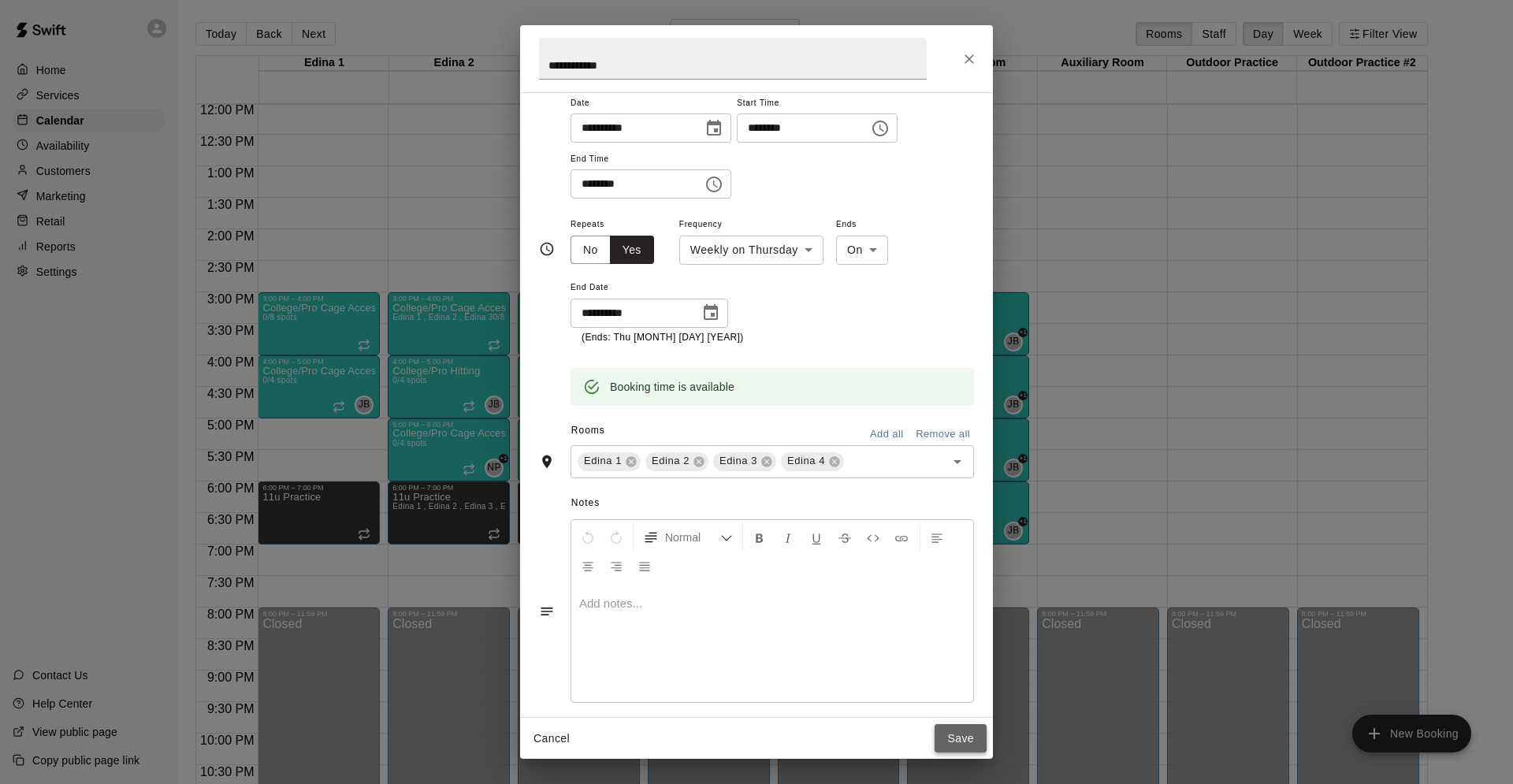 click on "Save" at bounding box center [961, 738] 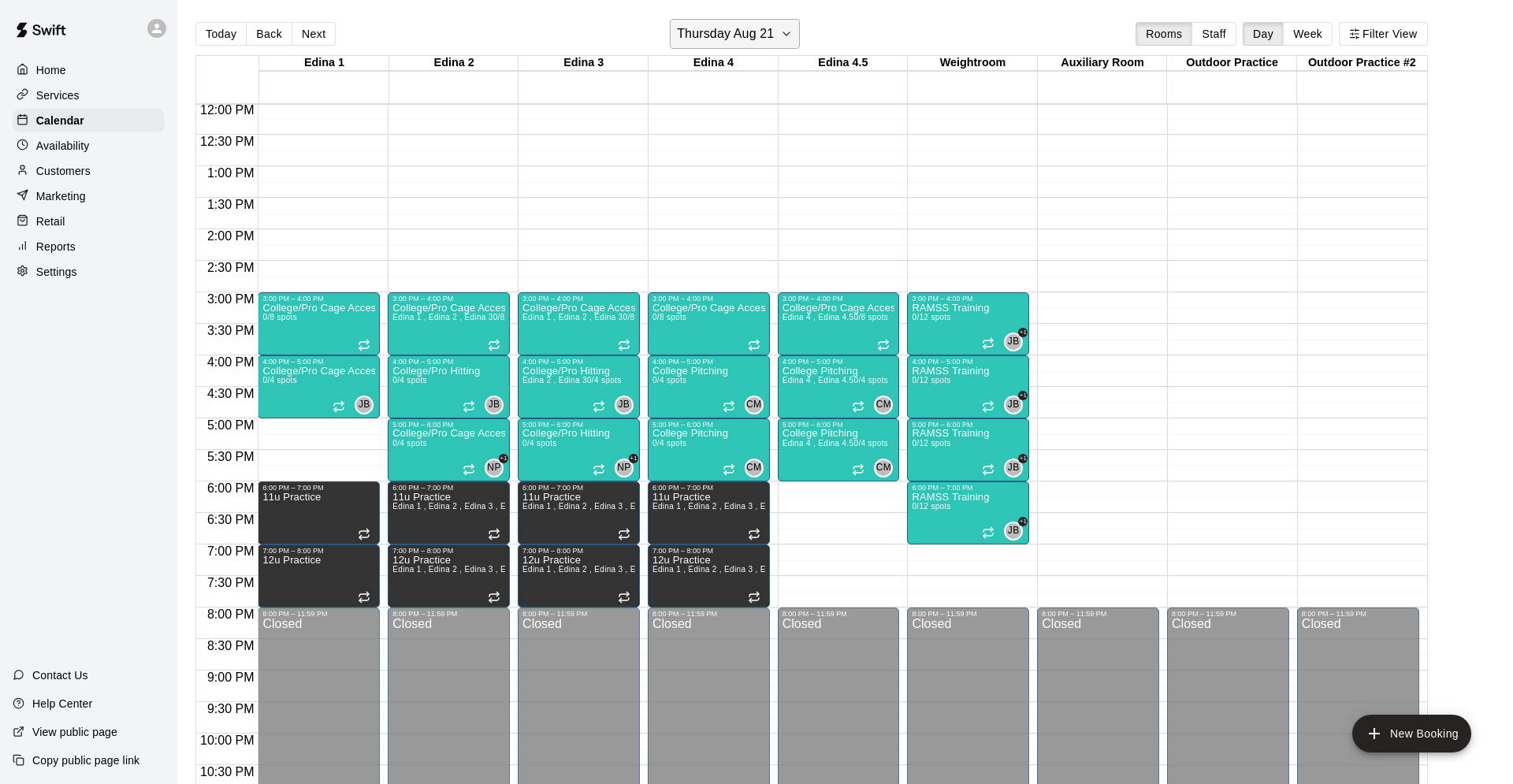 click on "Thursday Aug 21" at bounding box center [725, 34] 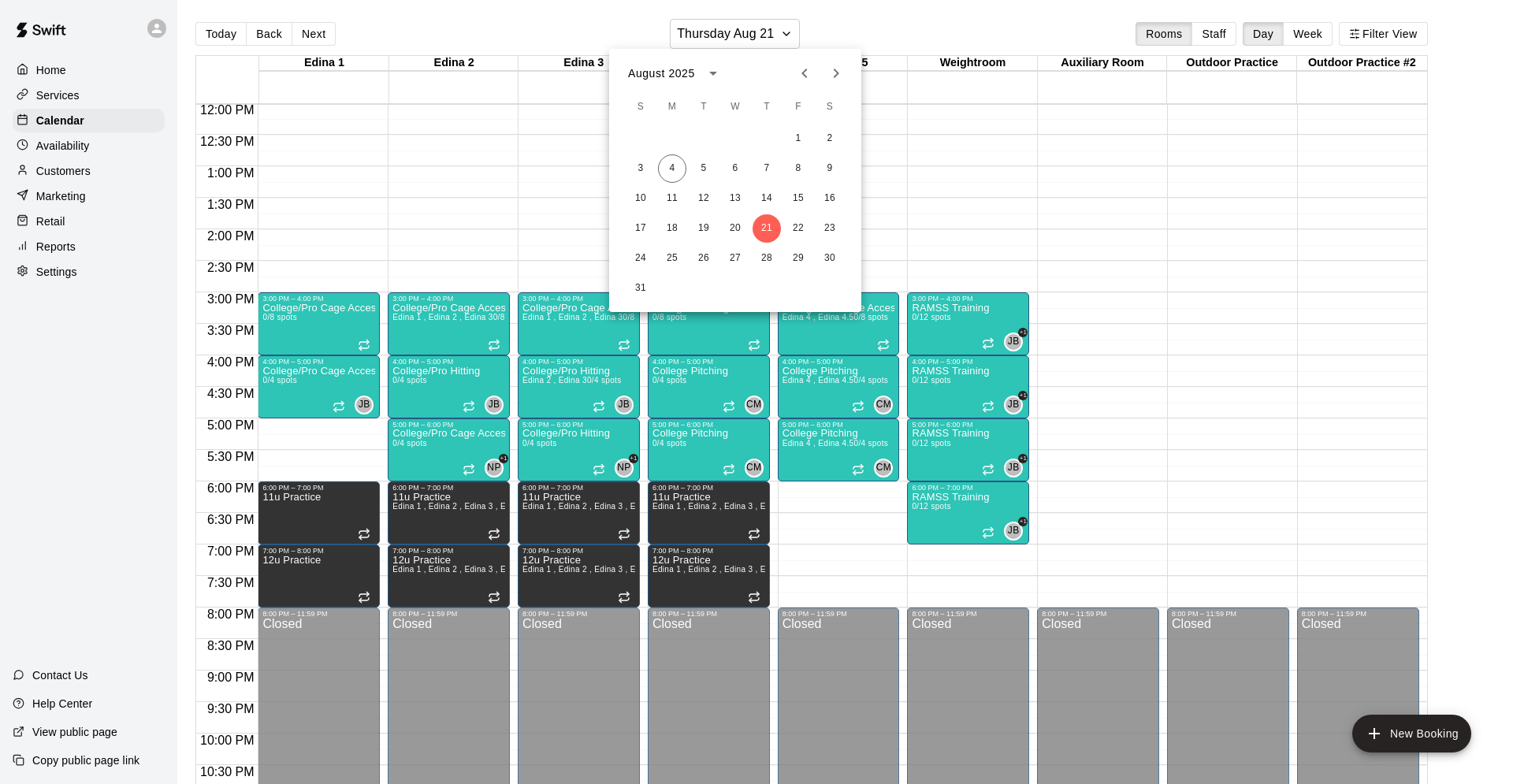 click 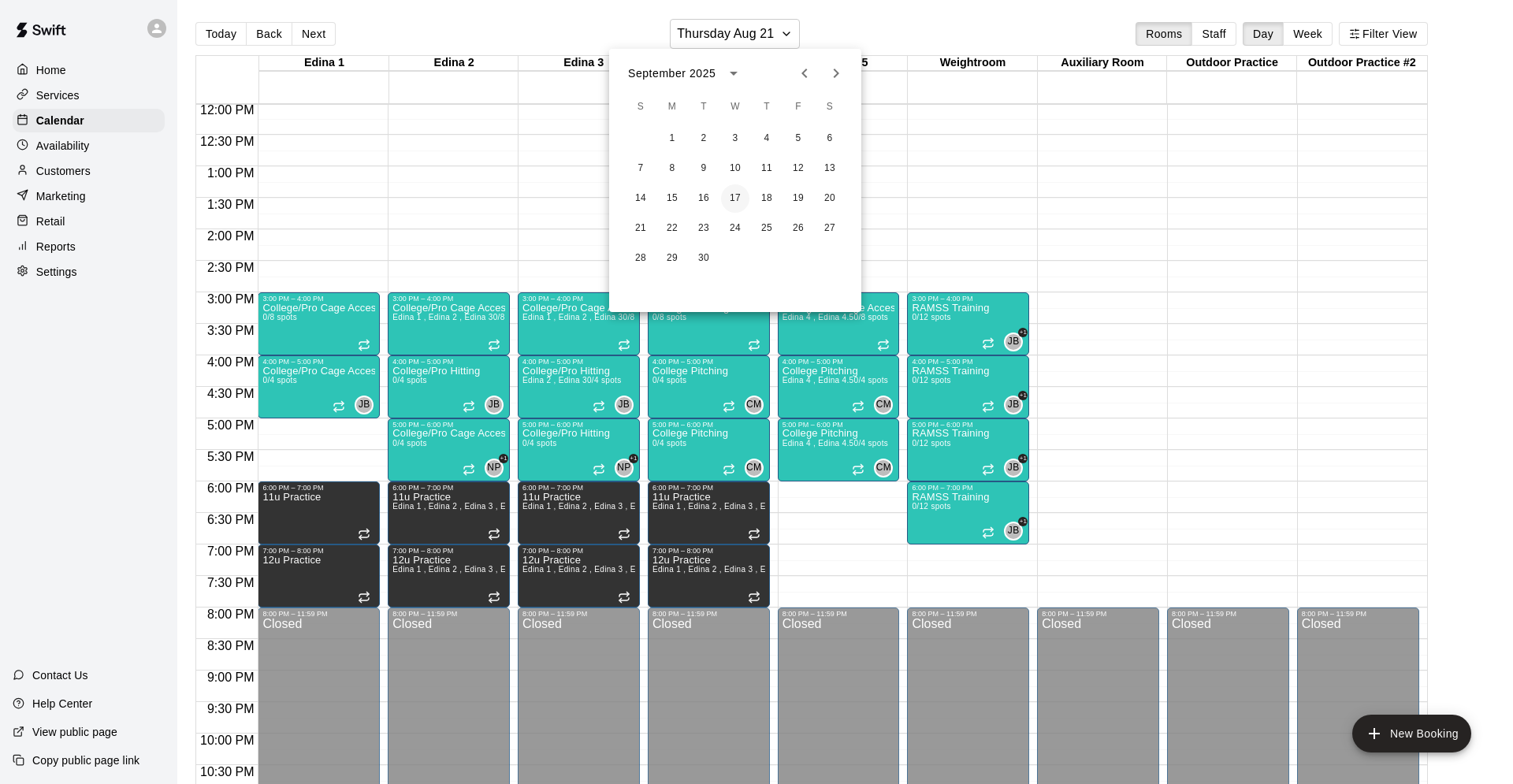 click on "17" at bounding box center (735, 199) 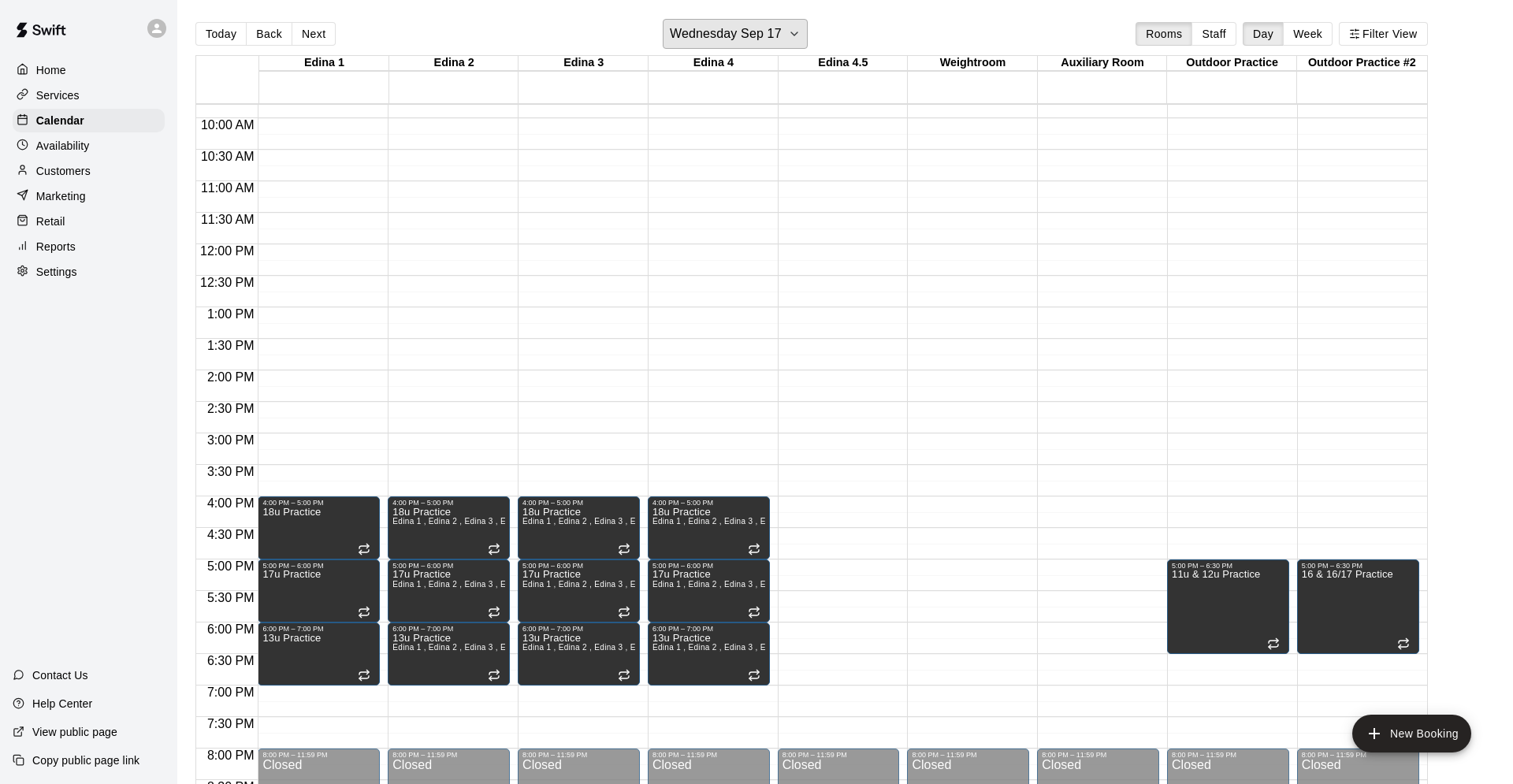 scroll, scrollTop: 593, scrollLeft: 0, axis: vertical 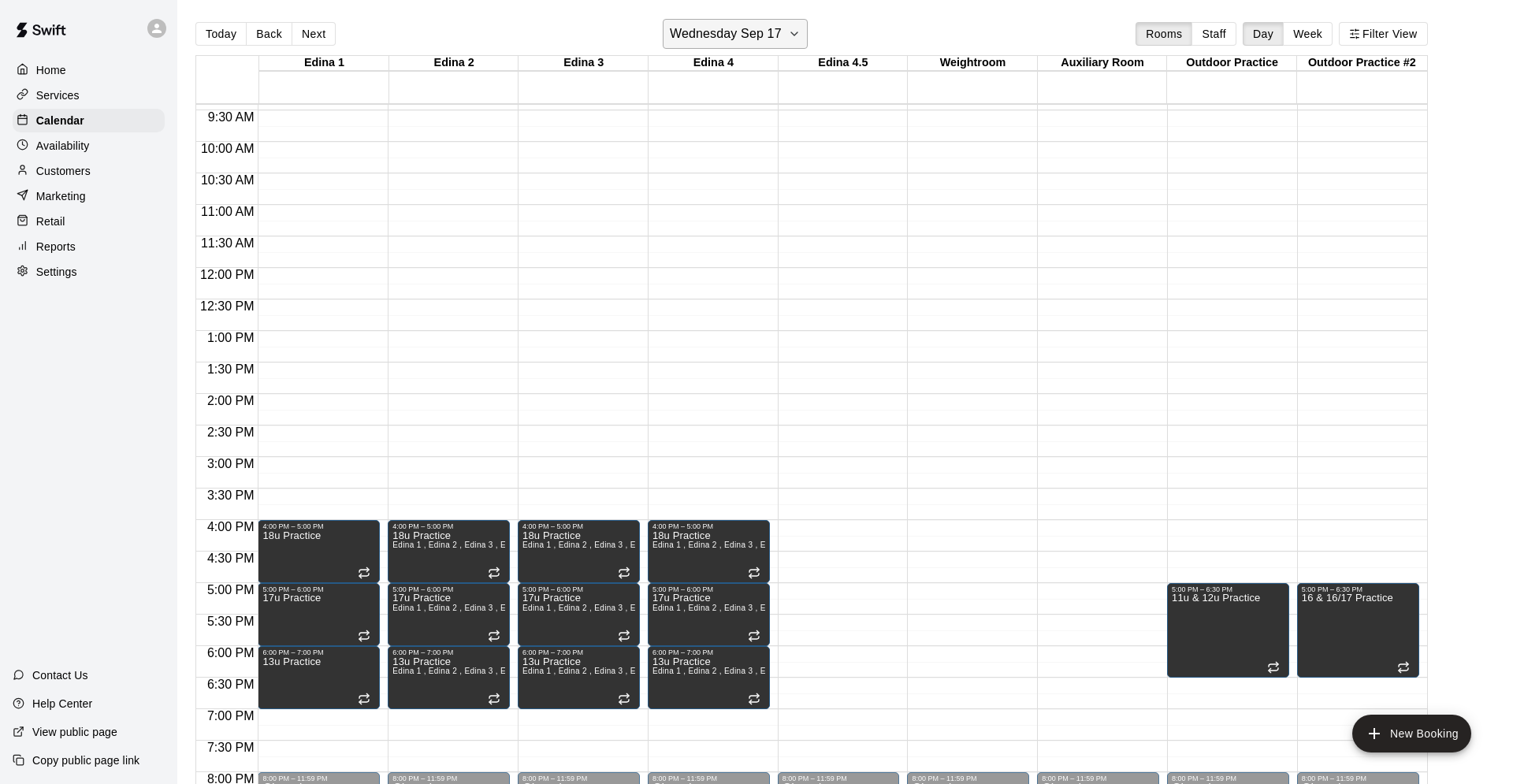 click on "Wednesday Sep 17" at bounding box center [726, 34] 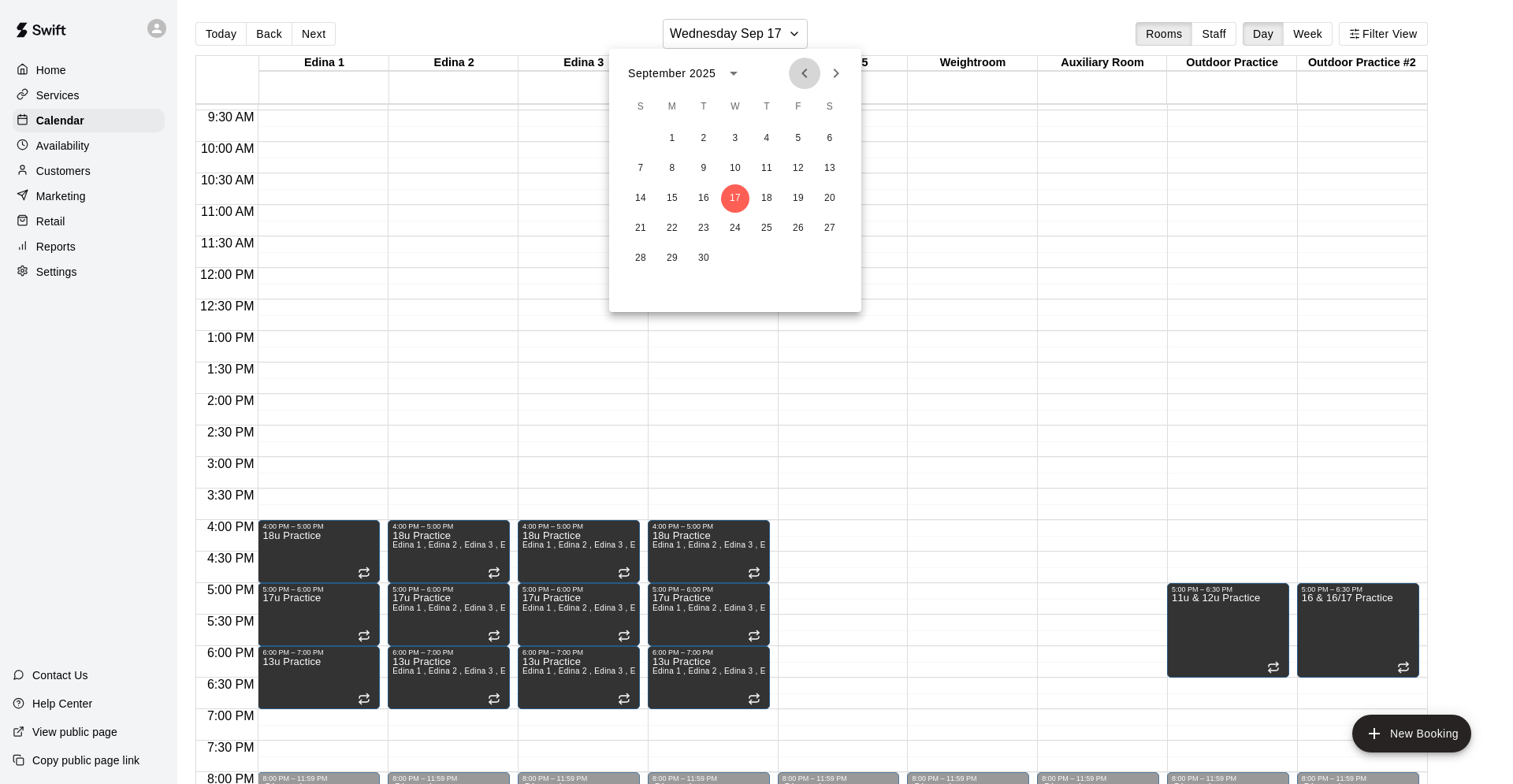 click 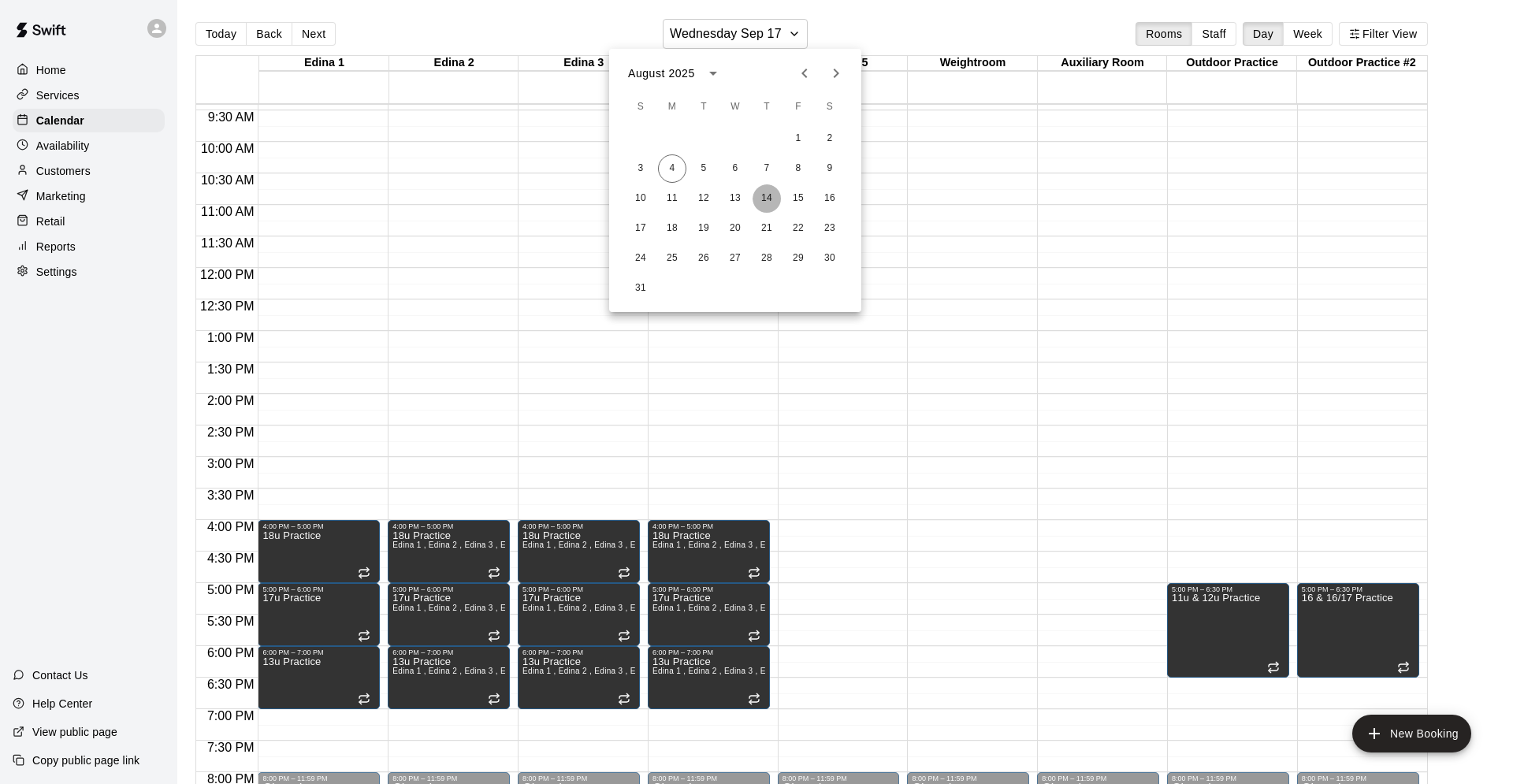 click on "14" at bounding box center (767, 199) 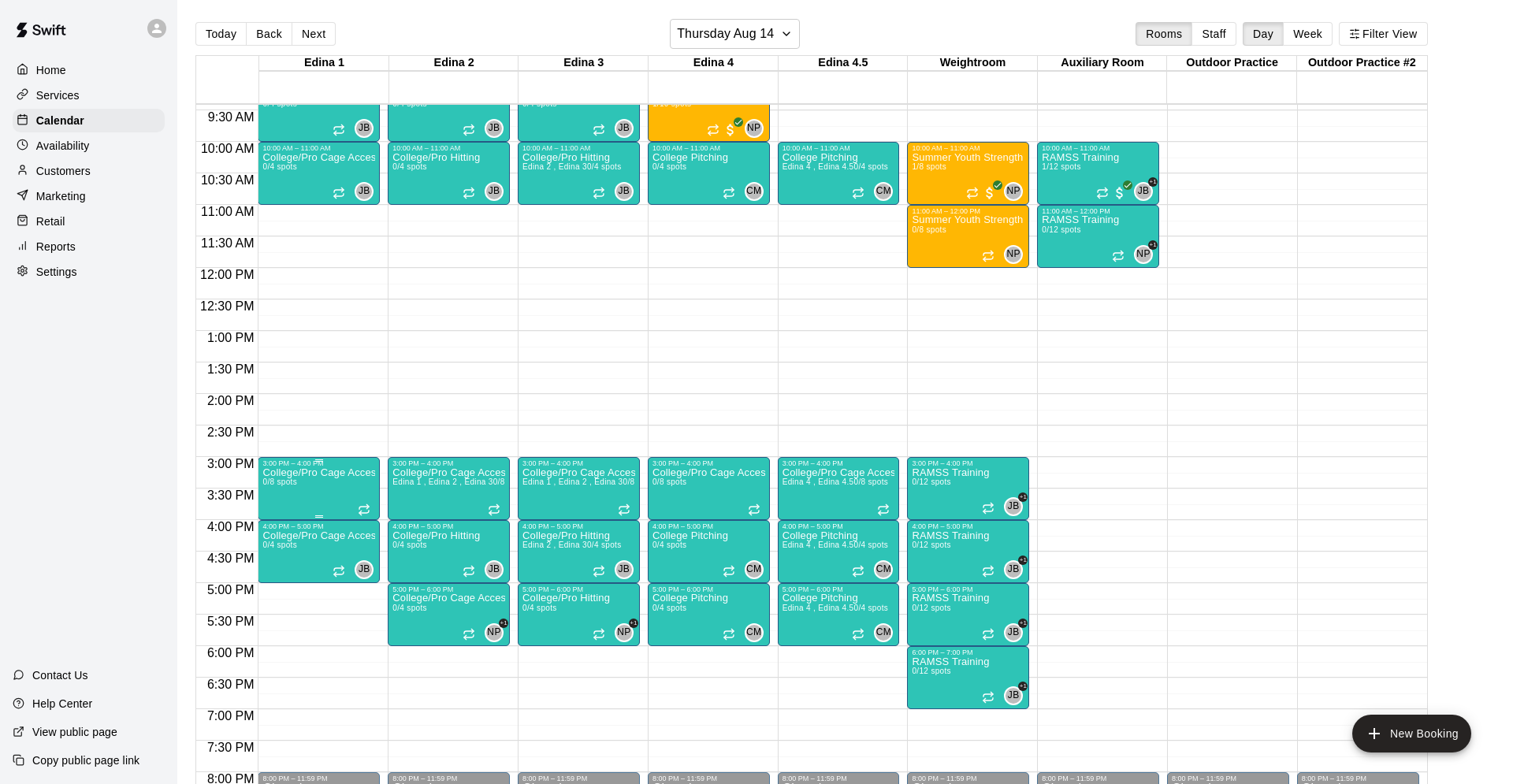 click on "College/Pro Cage Access (Hitting)  0/8 spots" at bounding box center (318, 859) 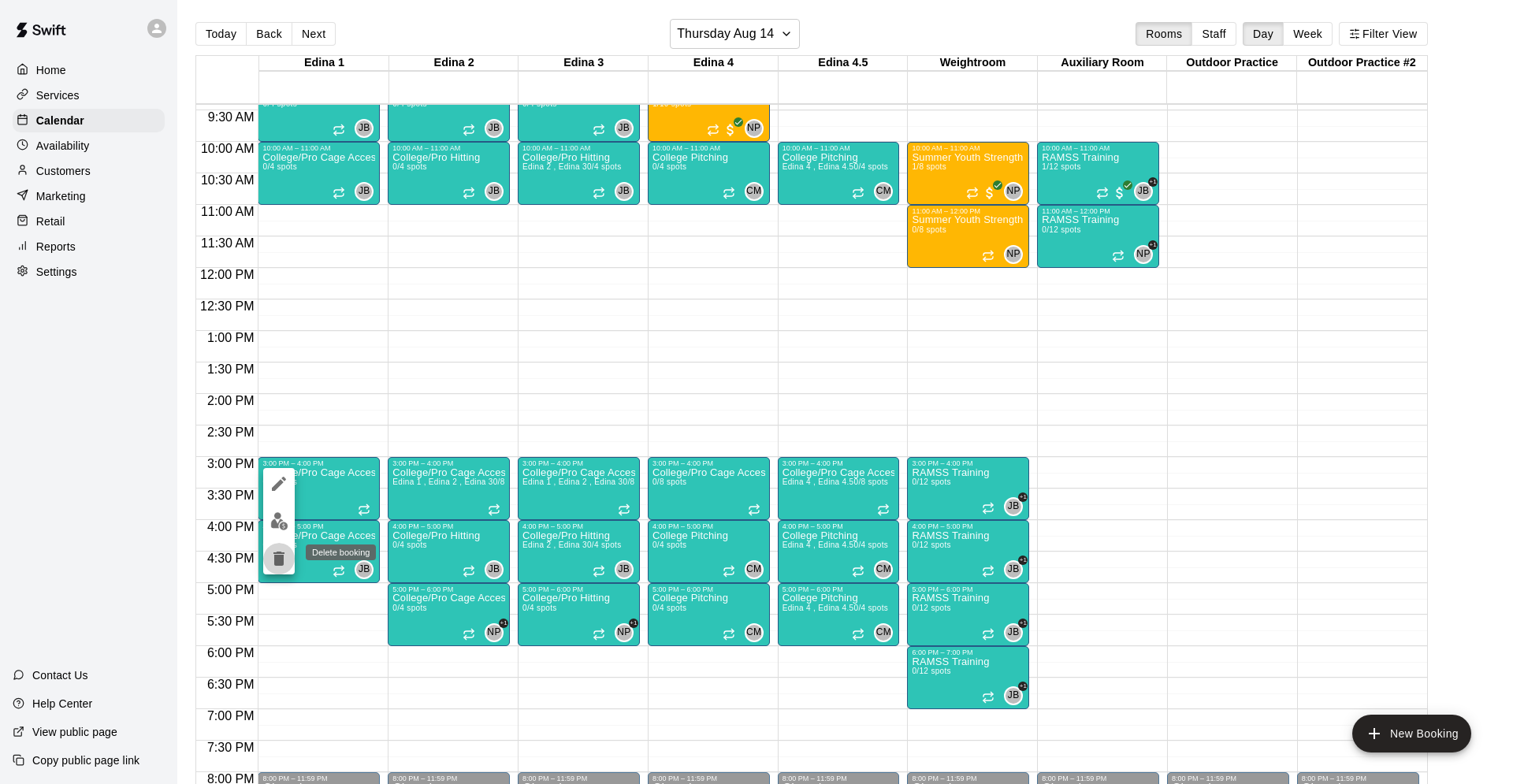 click 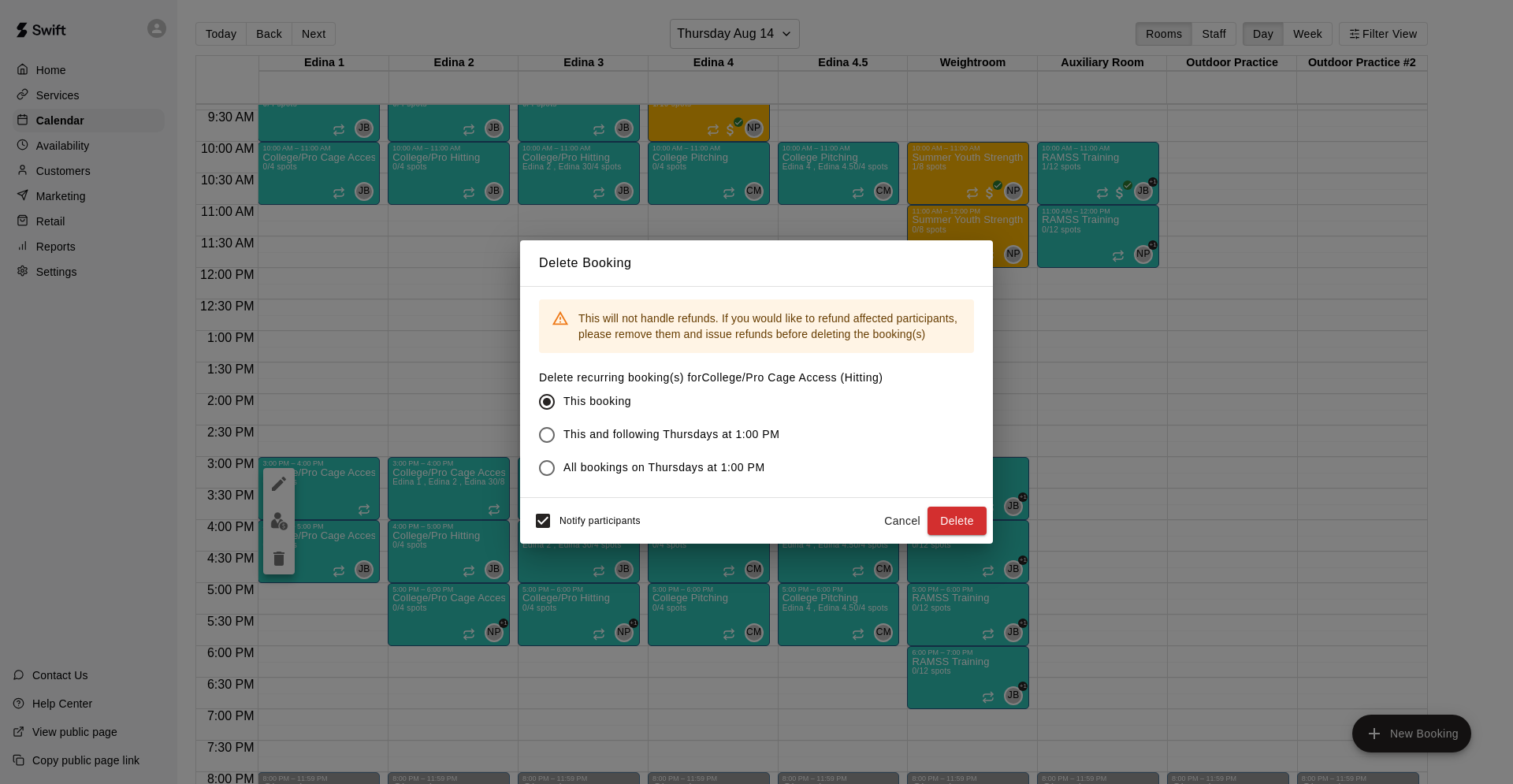 click on "This and following Thursdays at 1:00 PM" at bounding box center (671, 434) 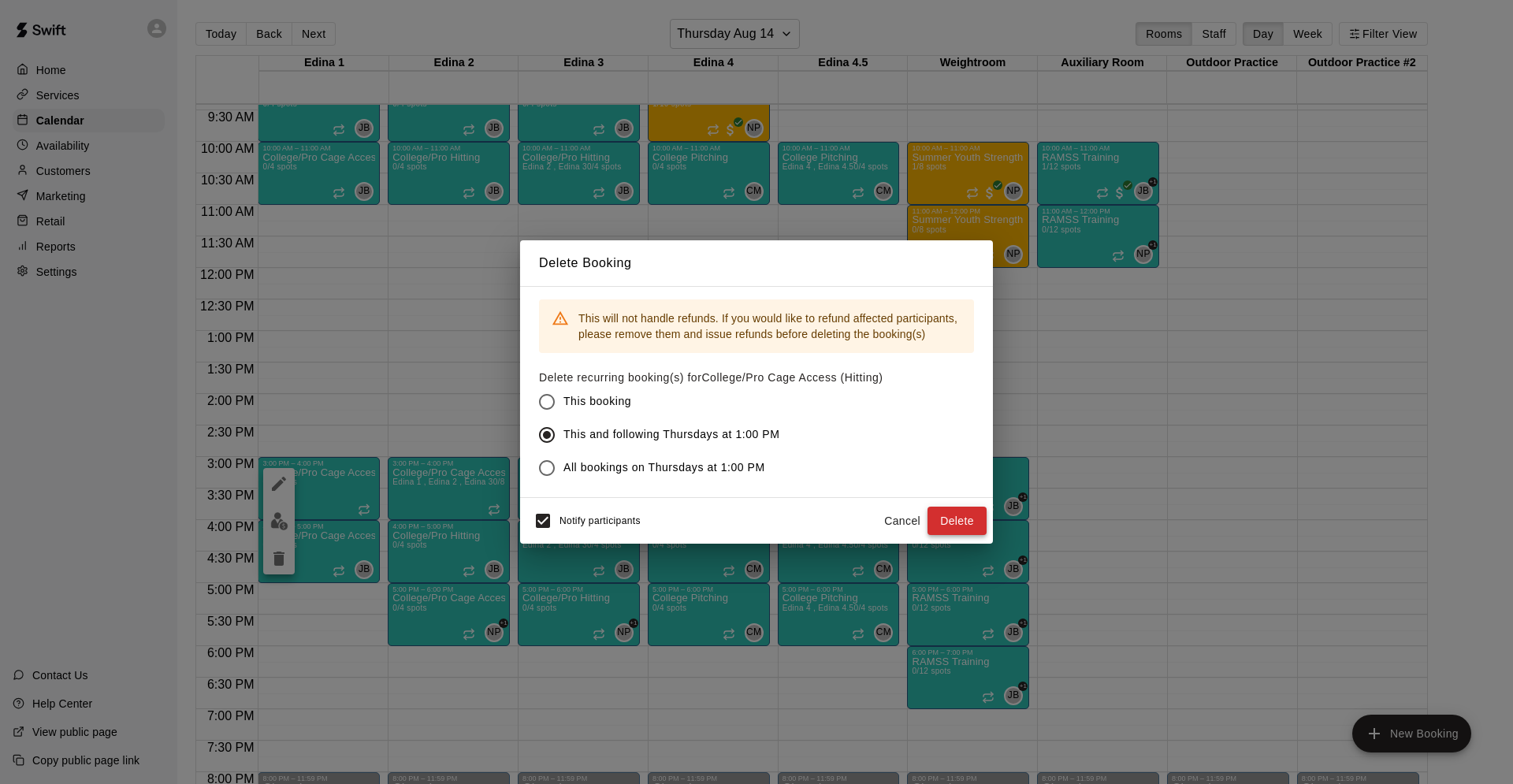 click on "Delete" at bounding box center (957, 521) 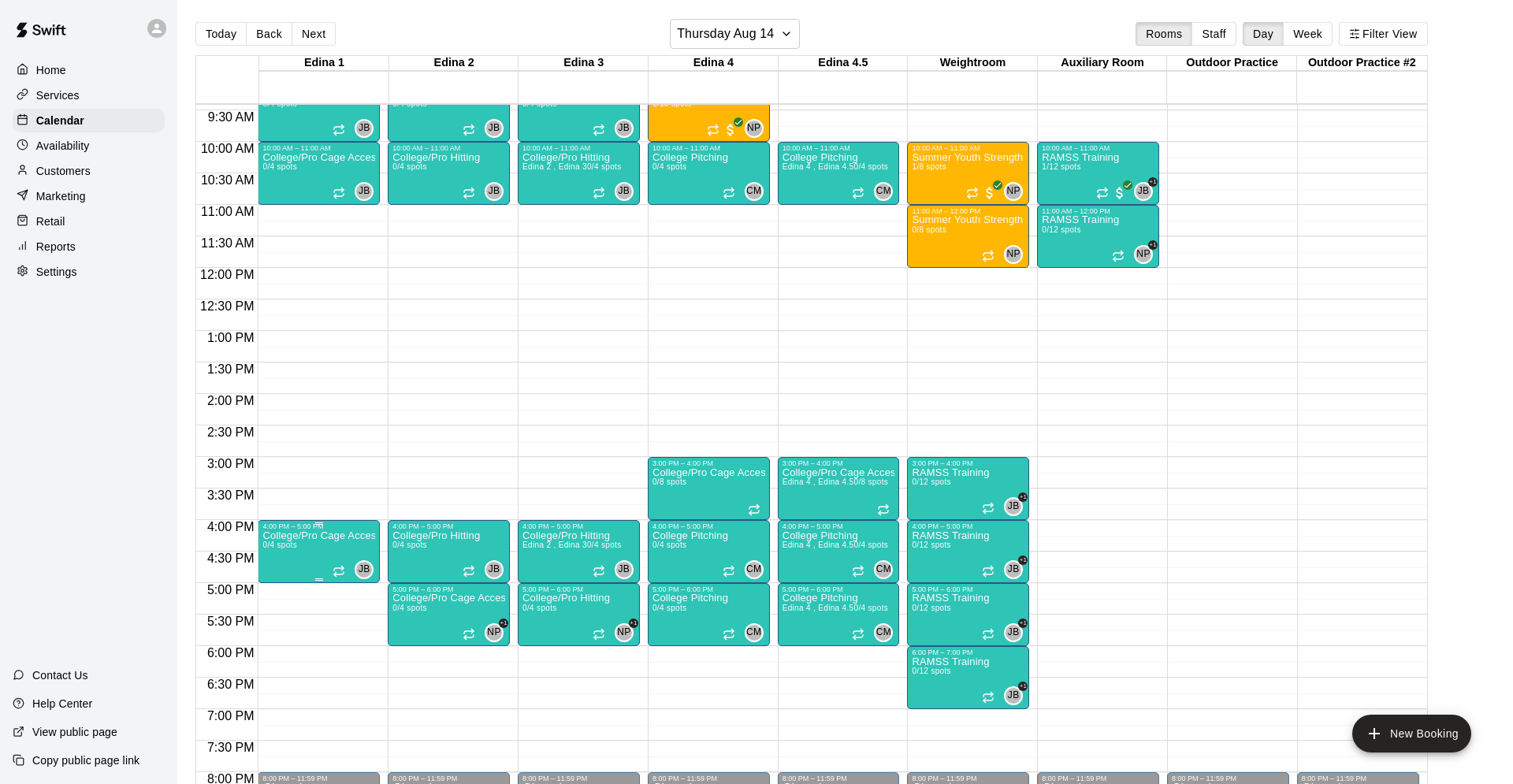 click on "College/Pro Cage Access (Hitting)" at bounding box center [318, 536] 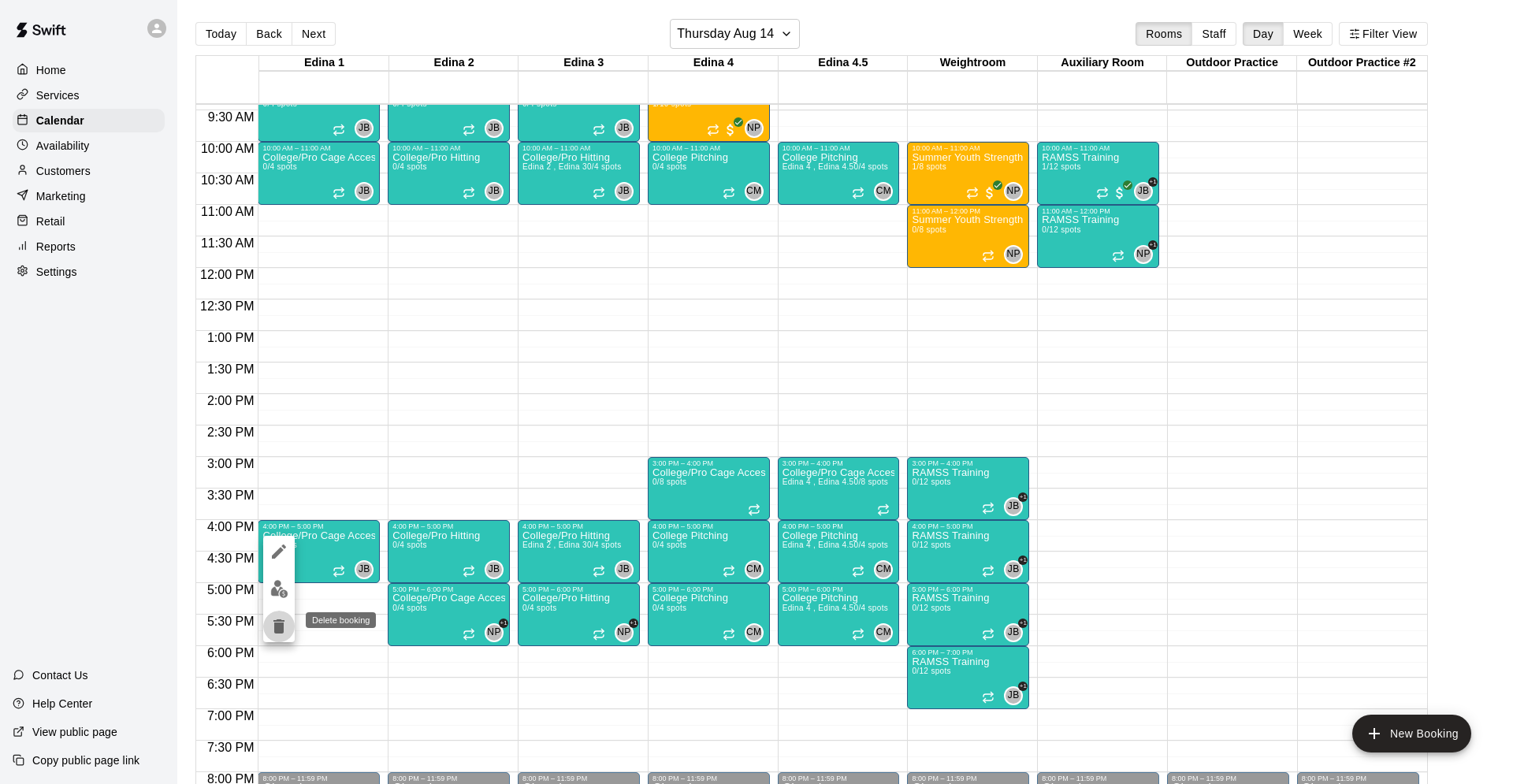 click 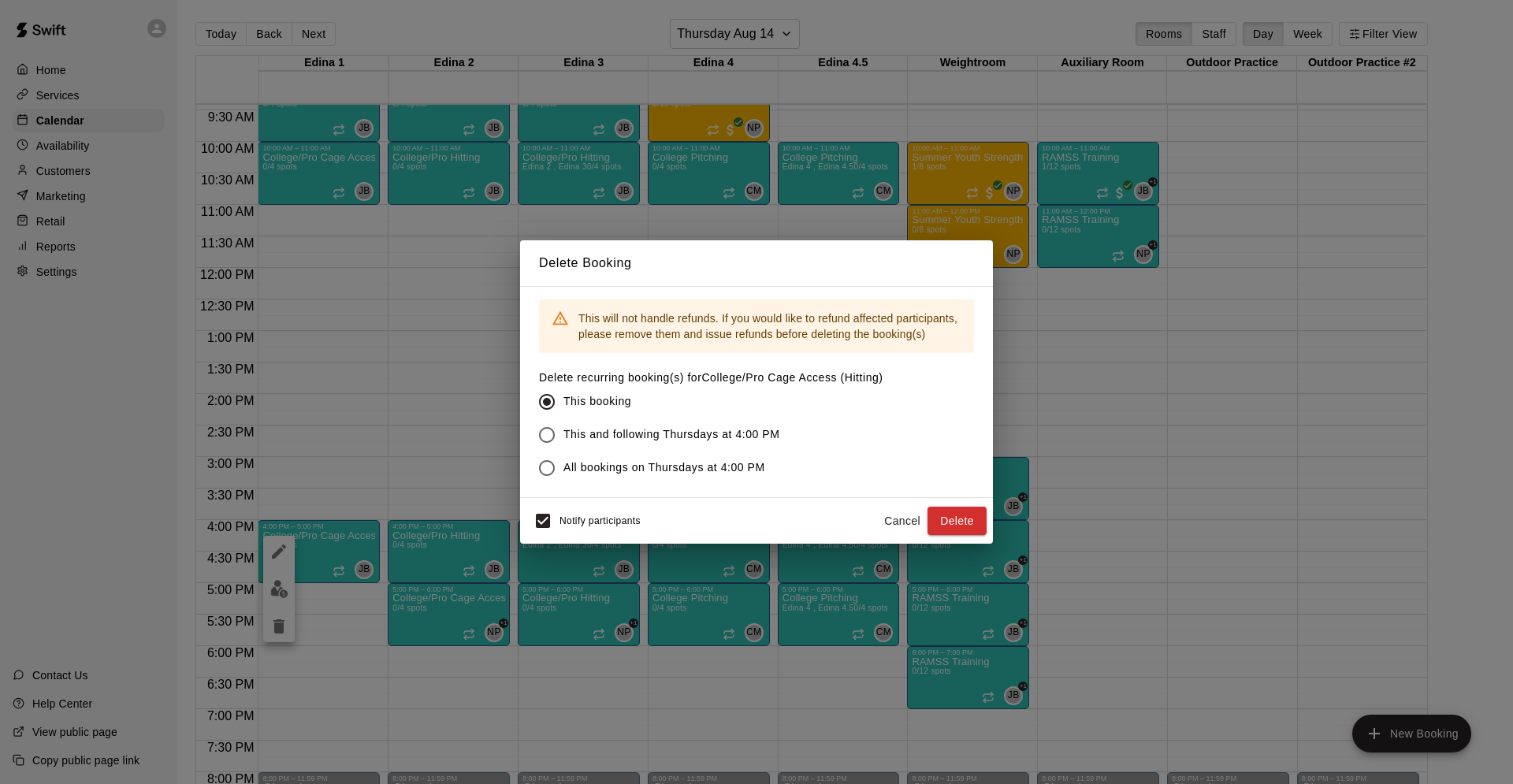 click on "This and following Thursdays at 4:00 PM" at bounding box center (671, 434) 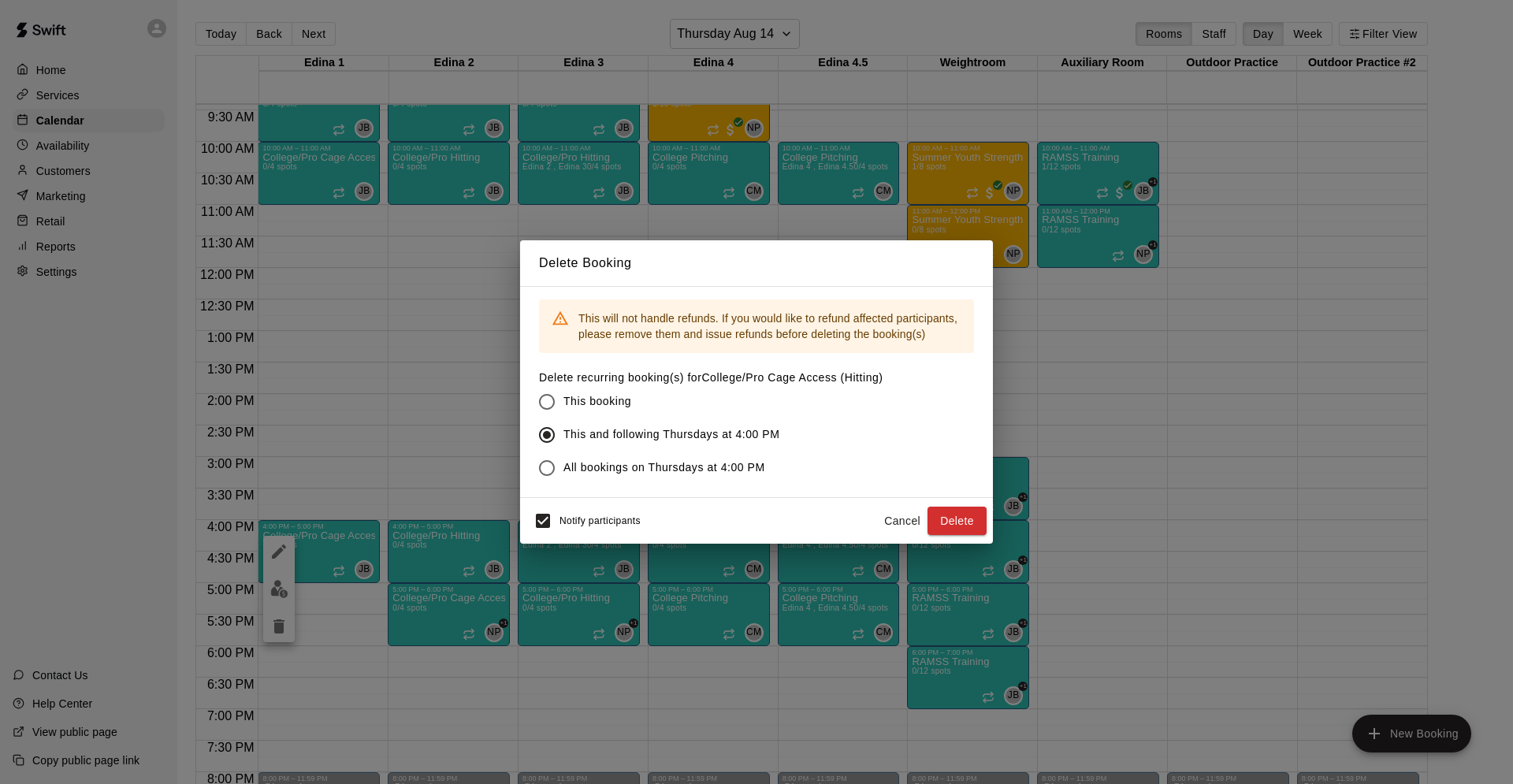 click on "Notify participants" at bounding box center (600, 521) 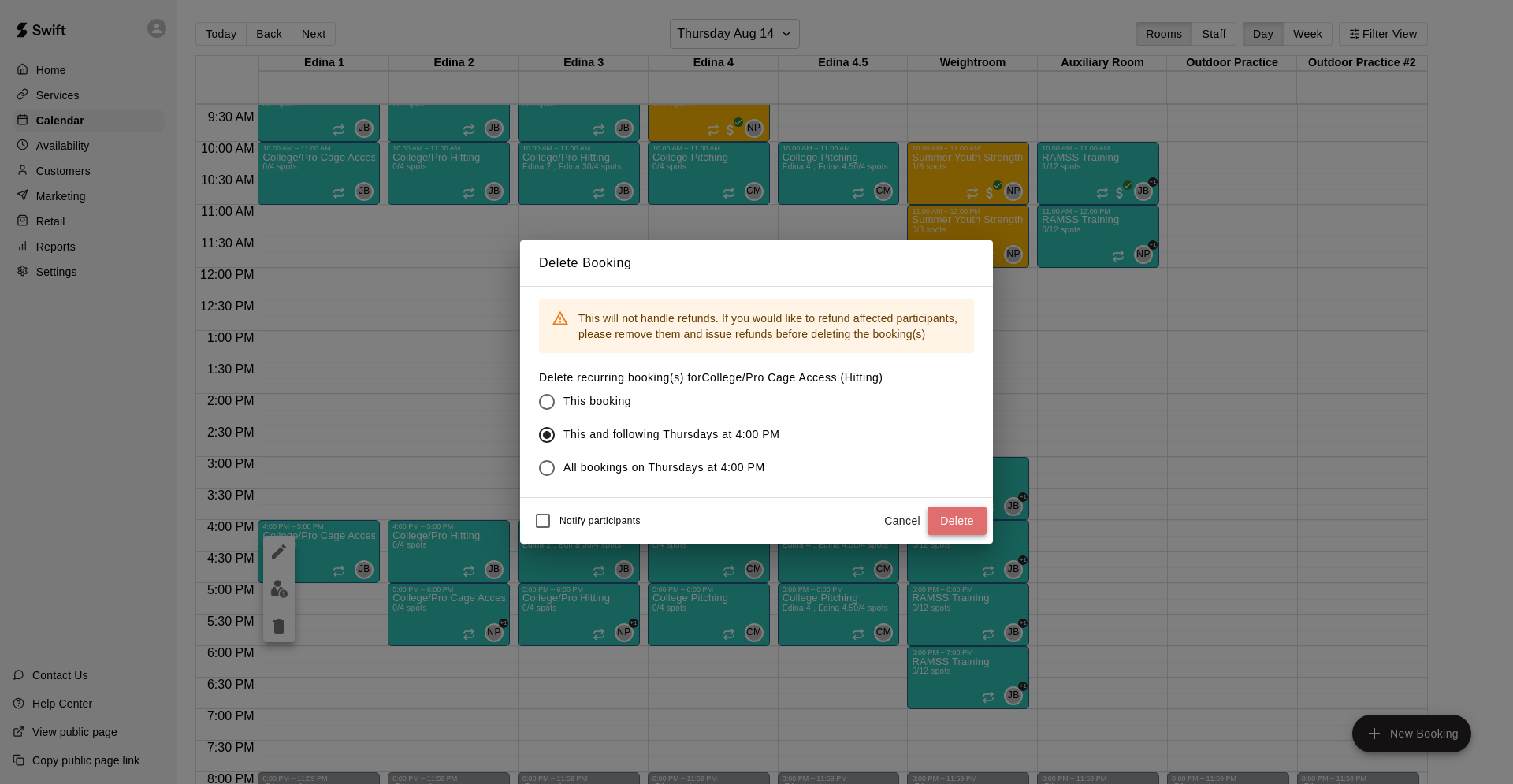 click on "Delete" at bounding box center [957, 521] 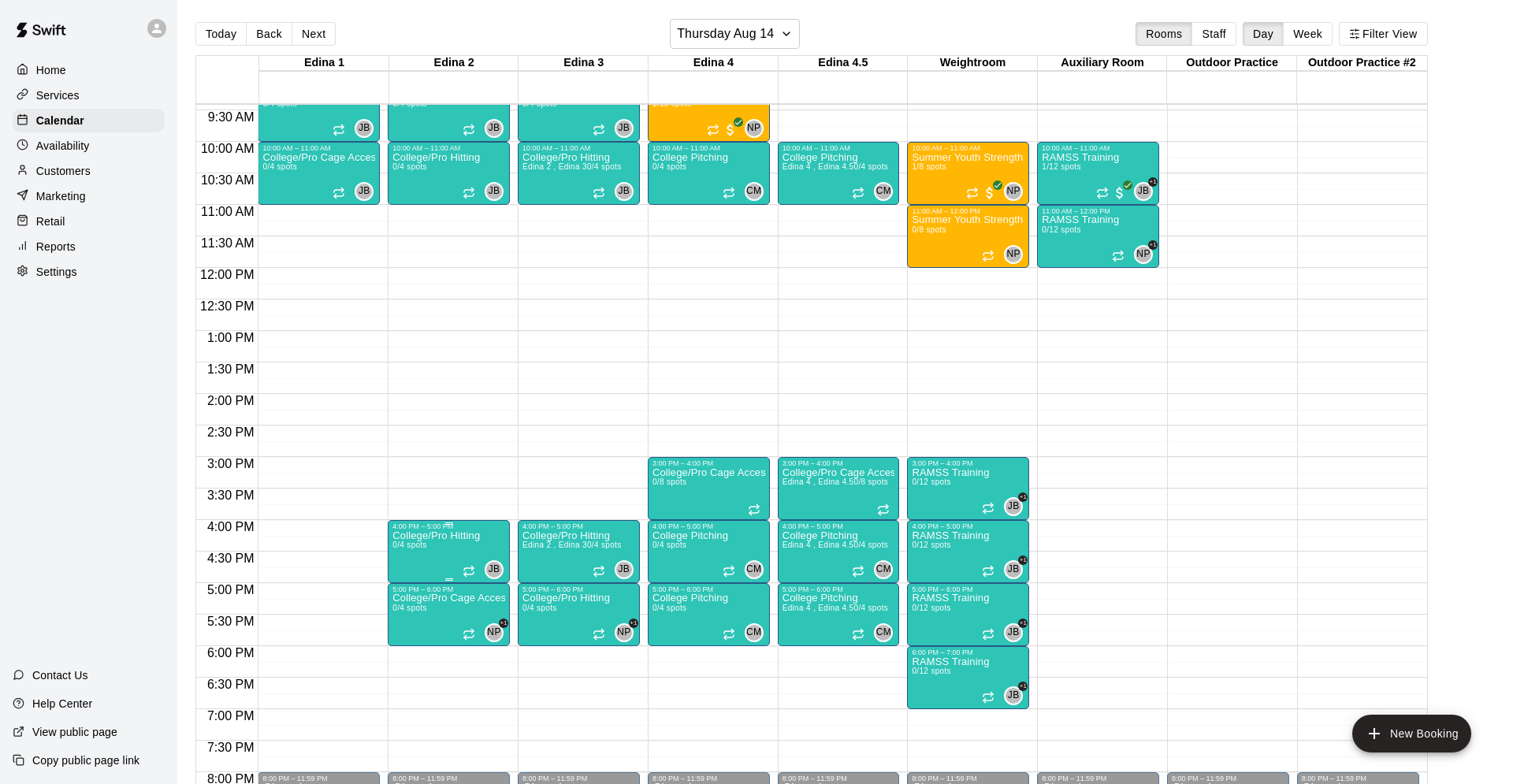 click on "College/Pro Hitting" at bounding box center [436, 536] 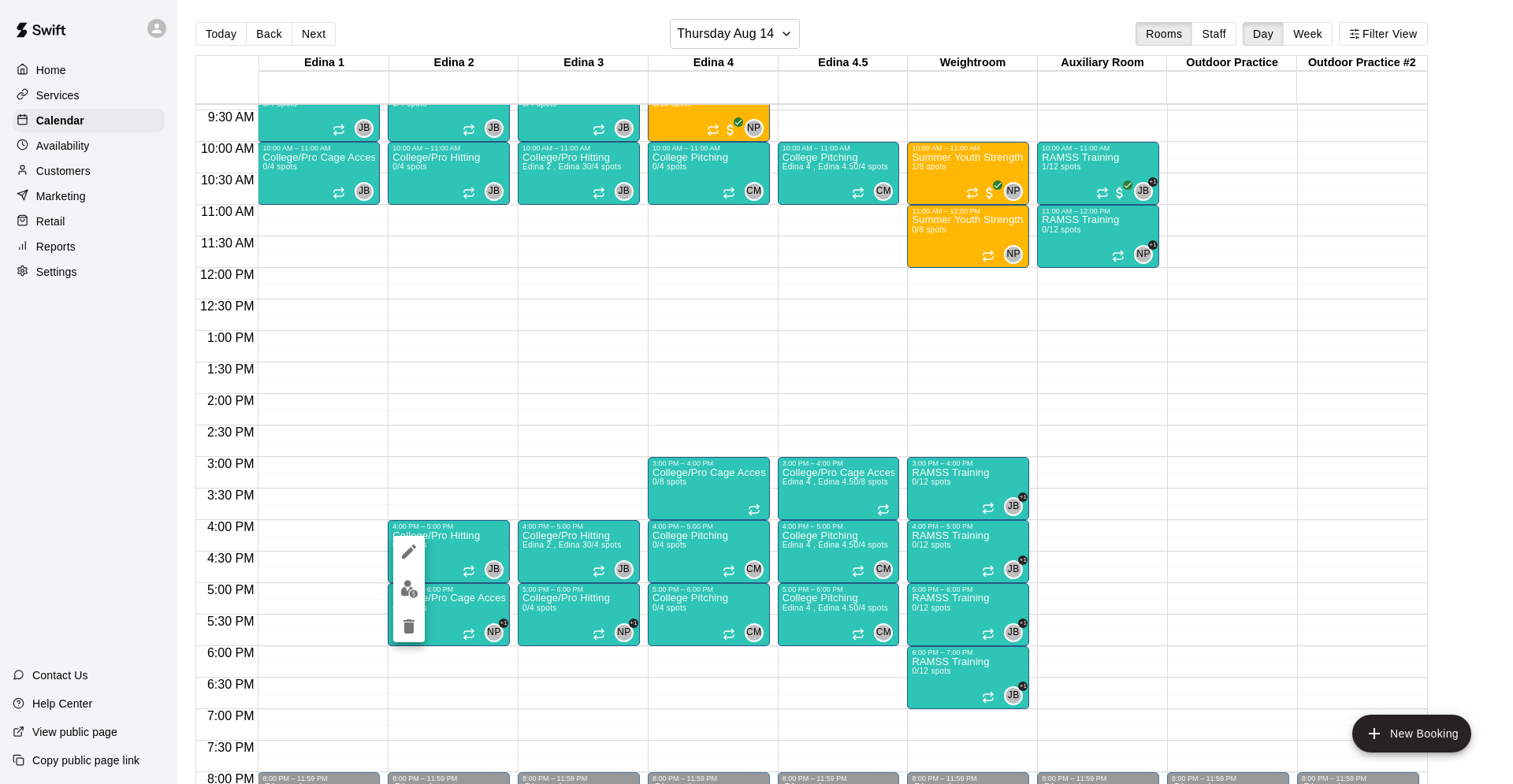 click 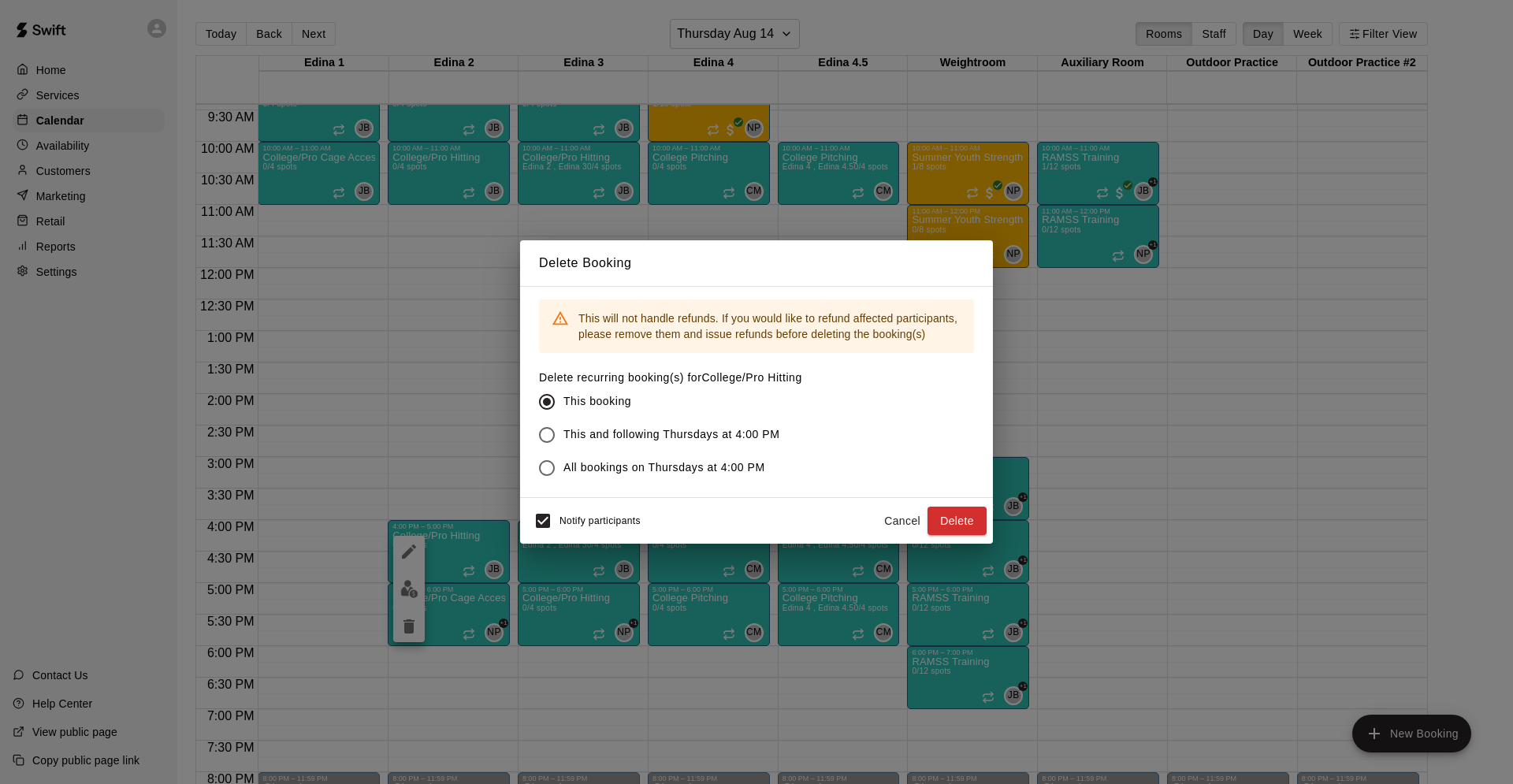 click on "This and following Thursdays at 4:00 PM" at bounding box center [671, 434] 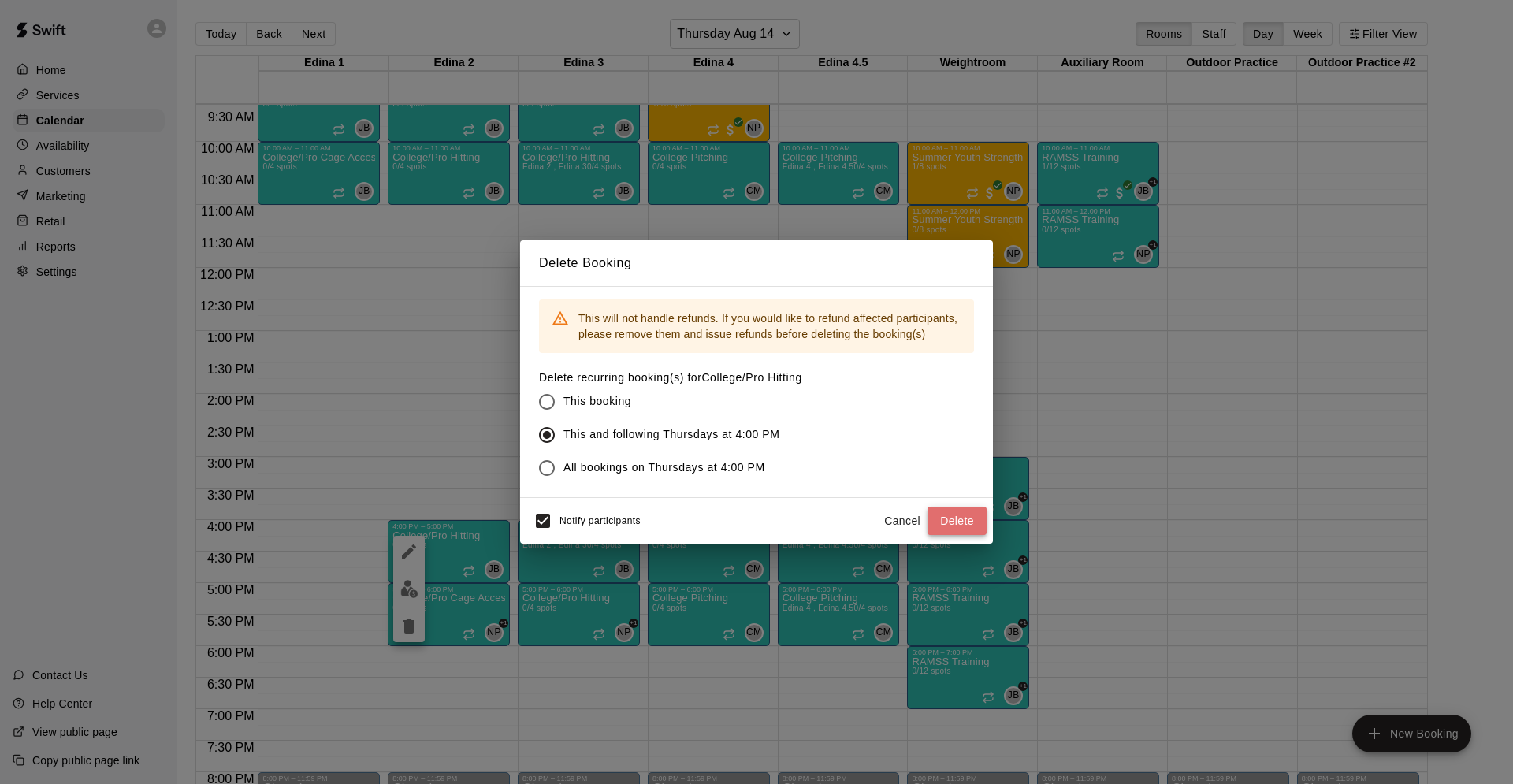 click on "Delete" at bounding box center [957, 521] 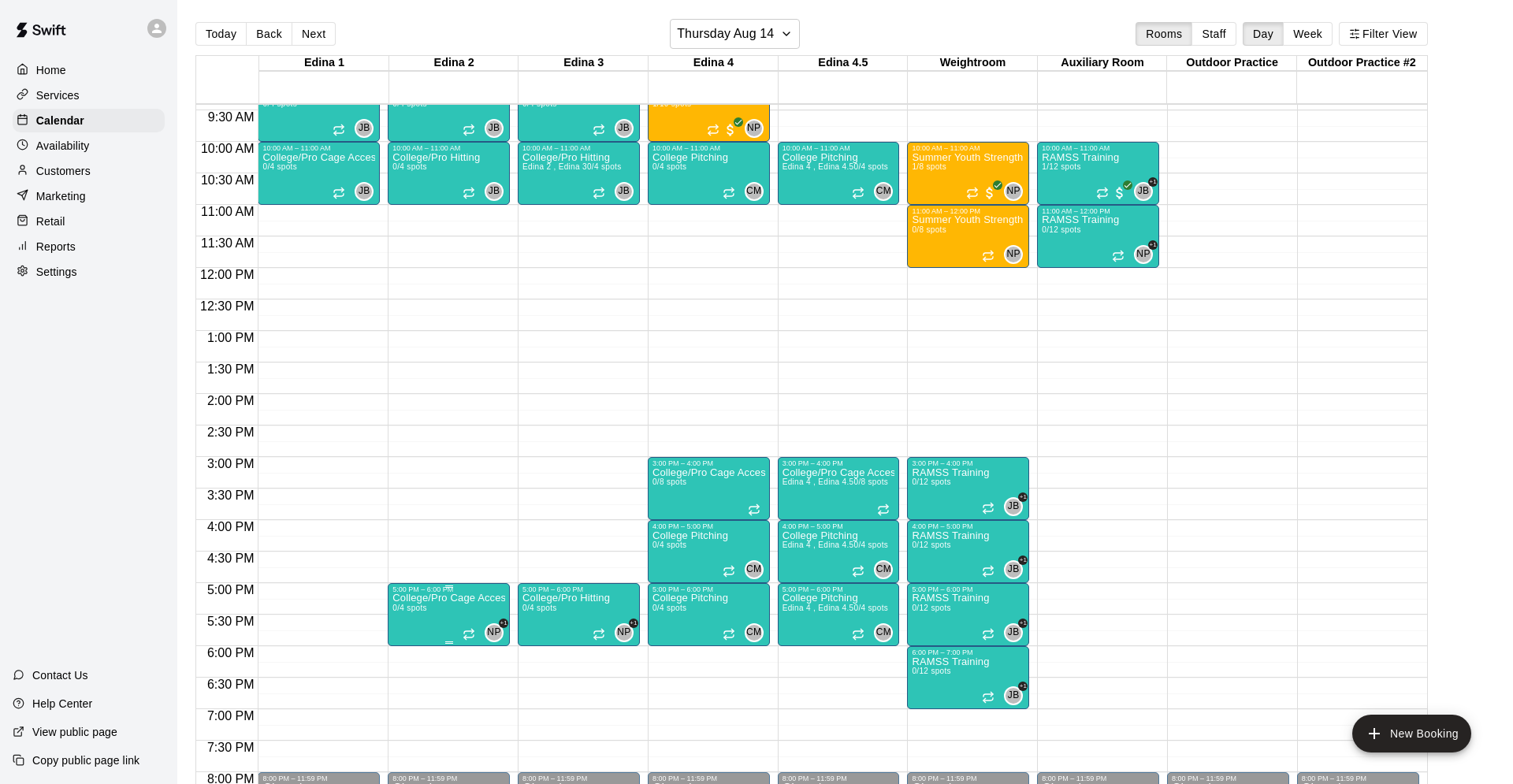 click on "College/Pro Cage Access (Hitting)  0/4 spots" at bounding box center [448, 985] 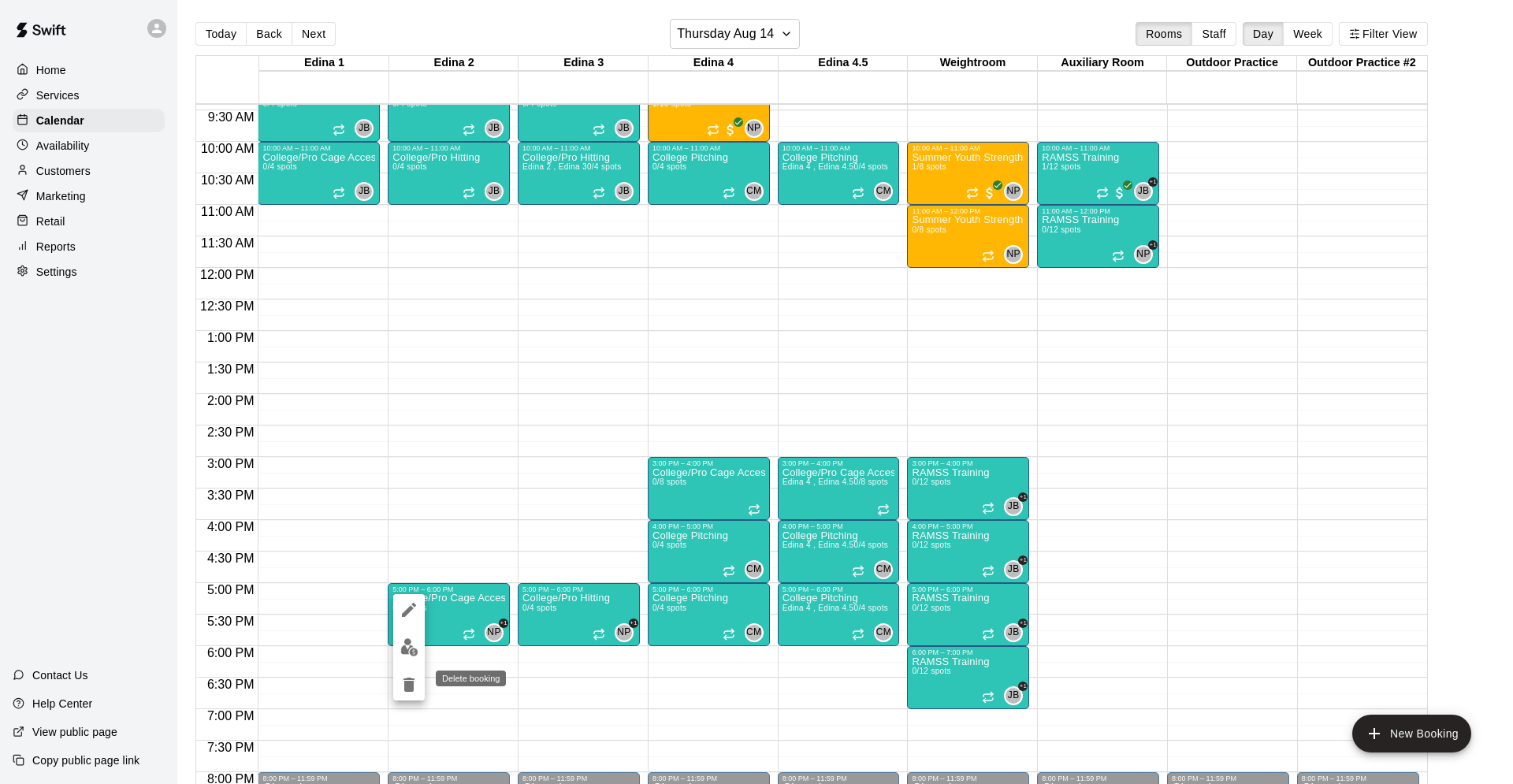 click 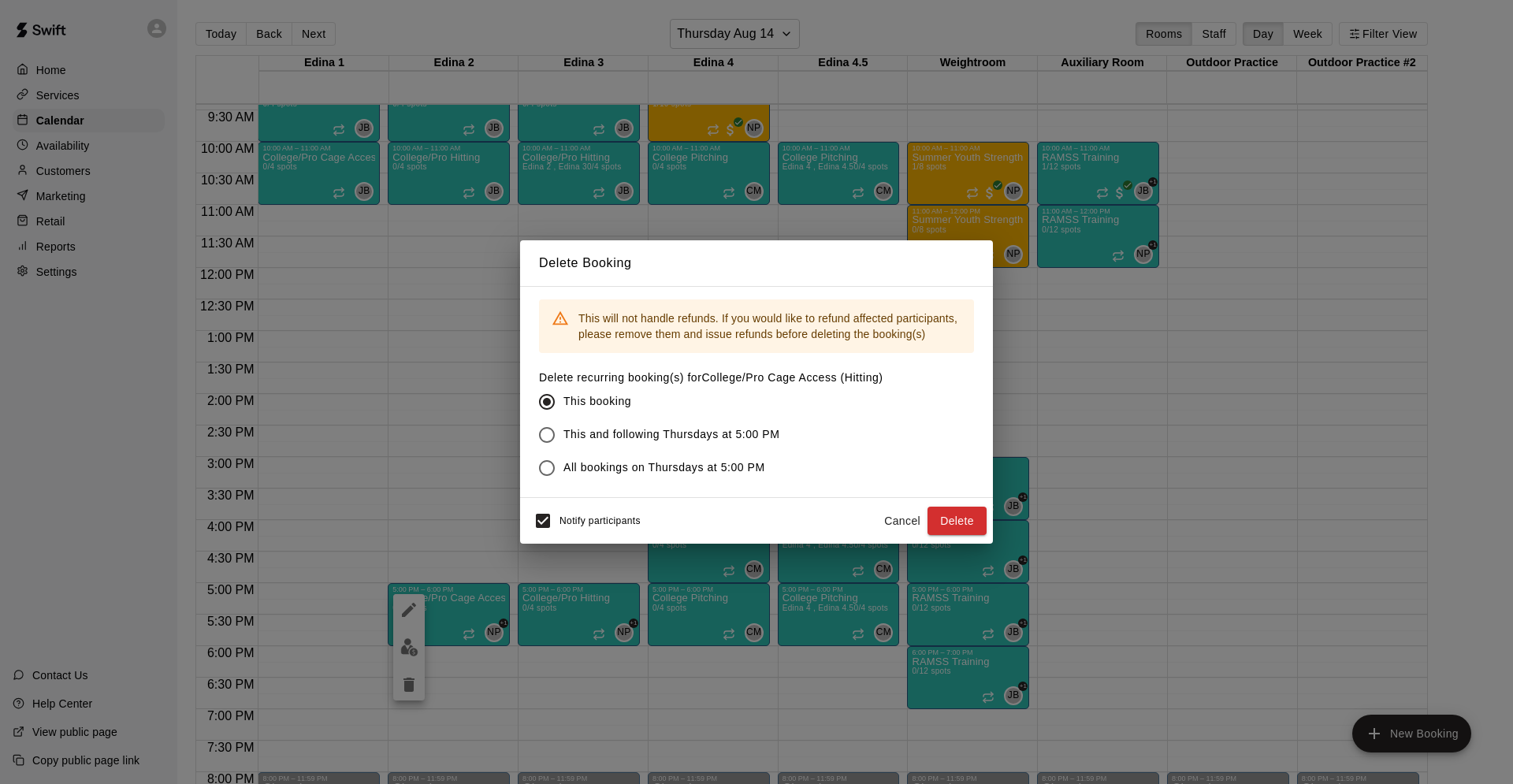 click on "This and following Thursdays at 5:00 PM" at bounding box center [671, 434] 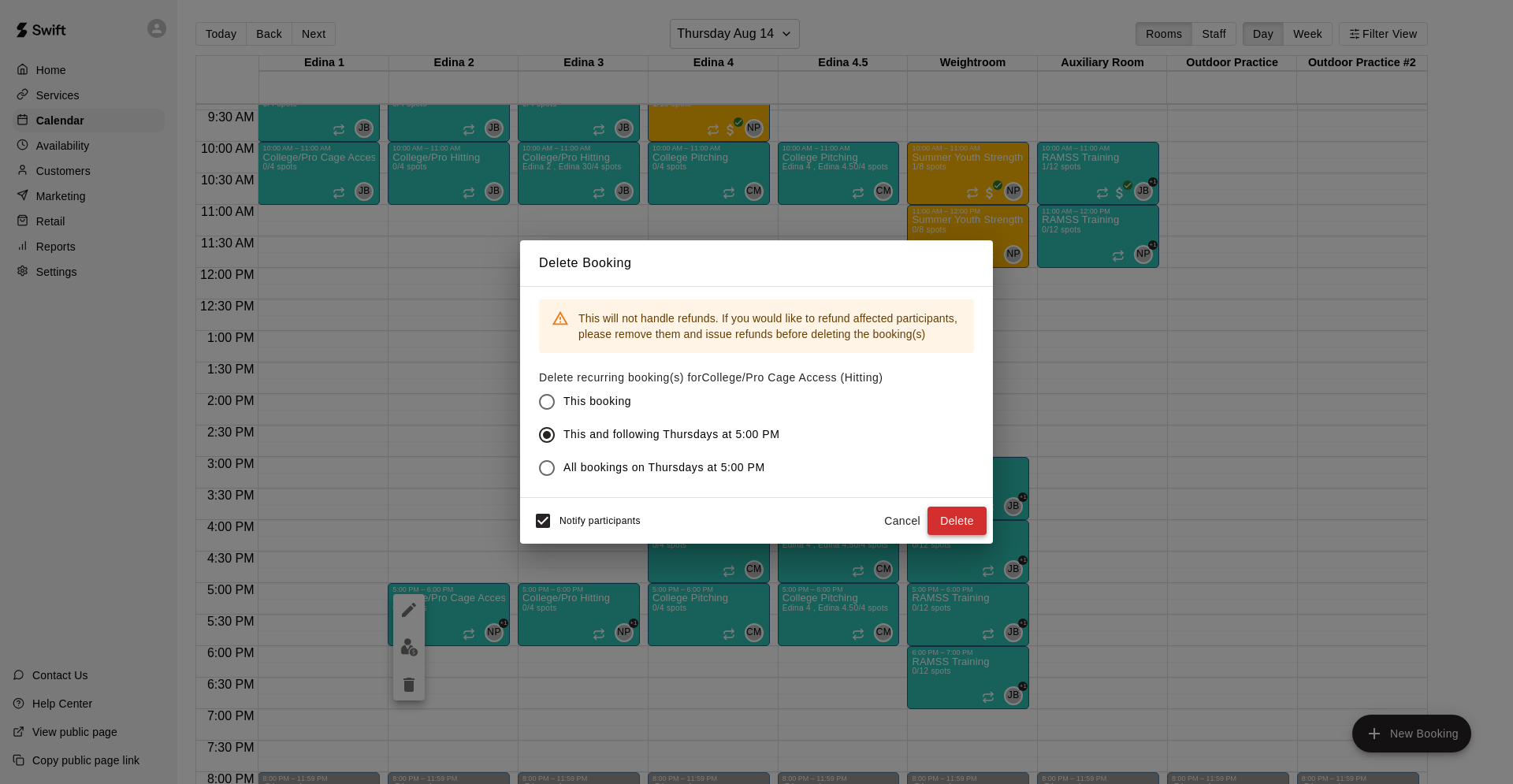 click on "Delete" at bounding box center [957, 521] 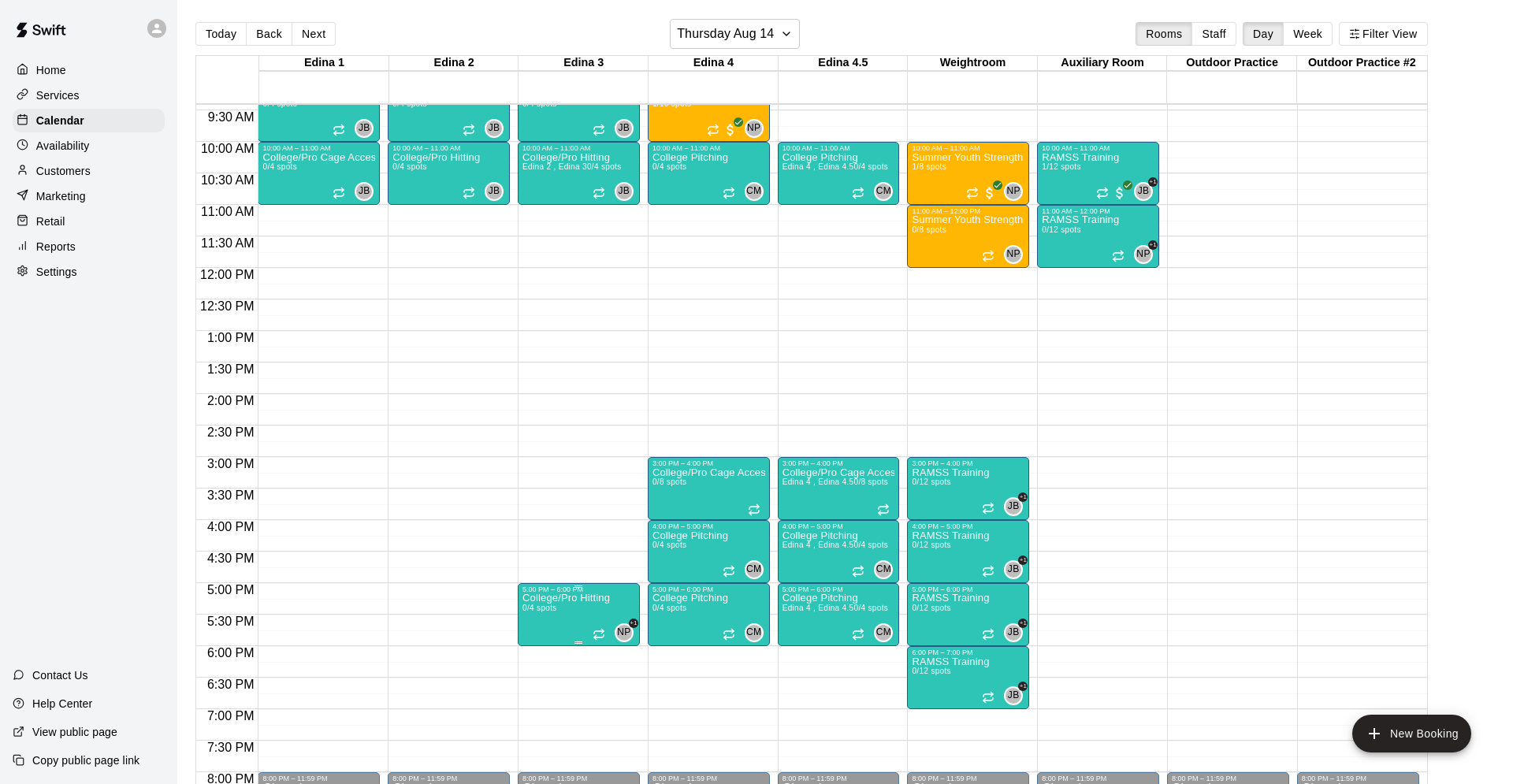 click on "College/Pro Hitting  0/4 spots NP +1" at bounding box center [578, 985] 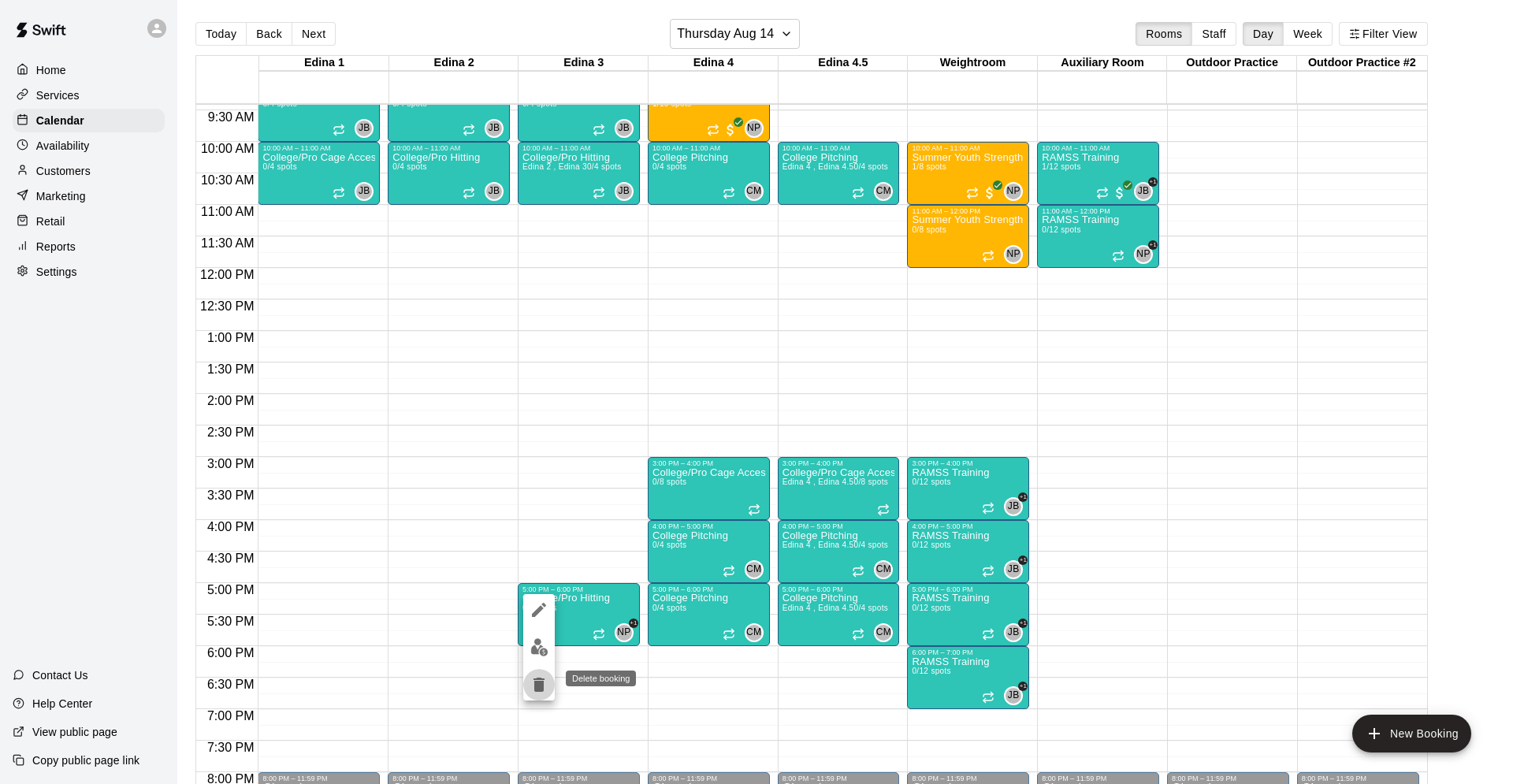 click 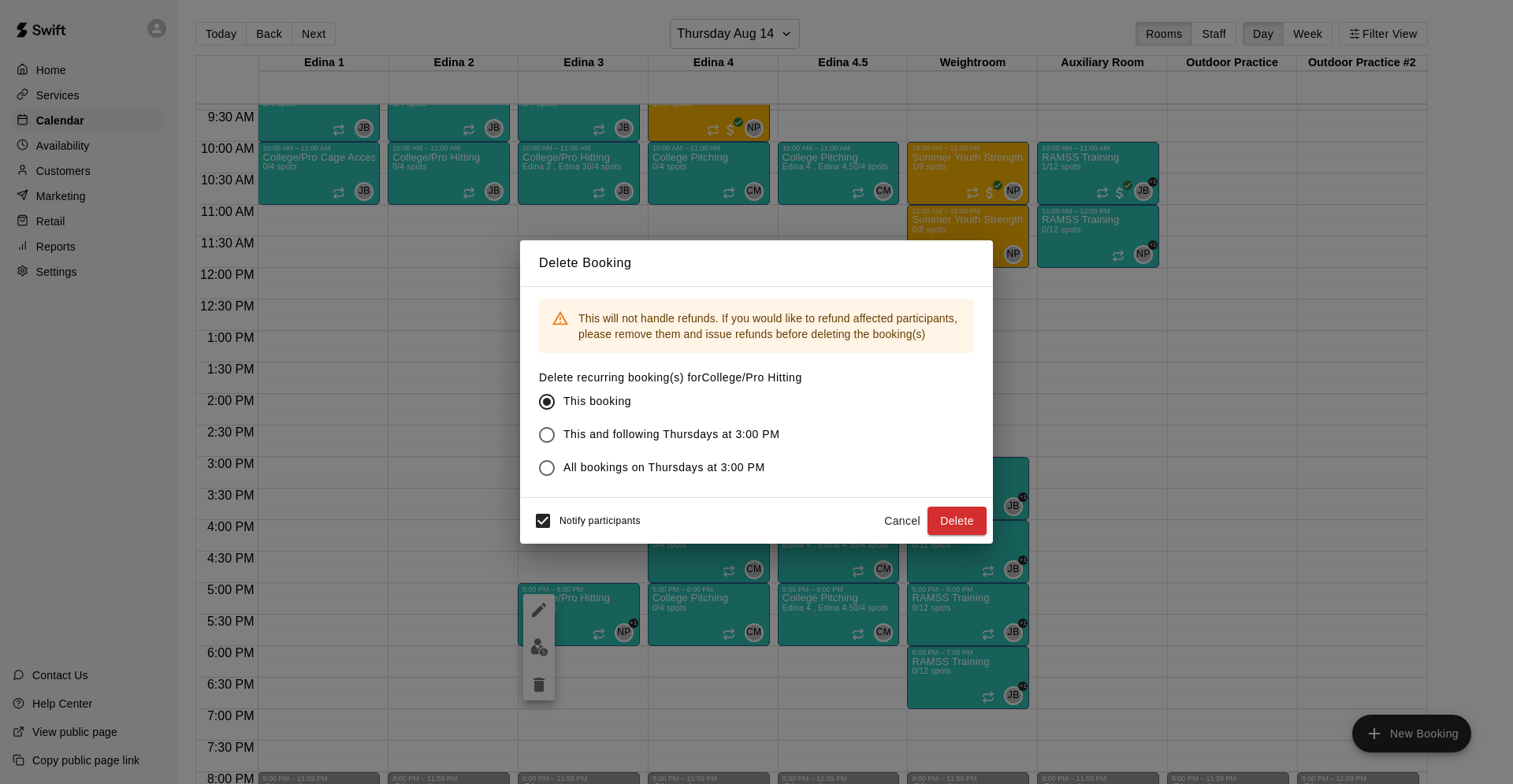 click on "This and following Thursdays at 3:00 PM" at bounding box center [671, 434] 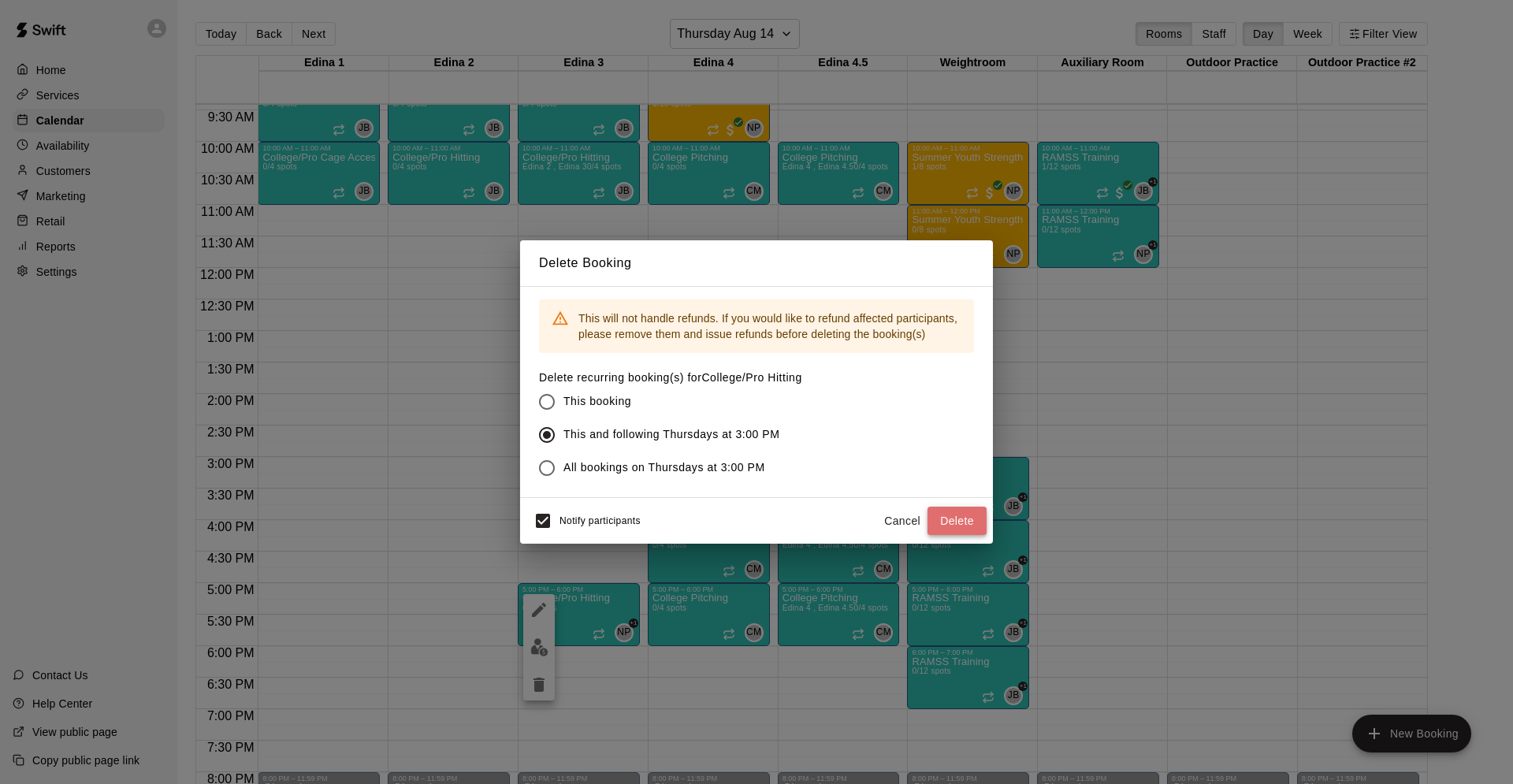 click on "Delete" at bounding box center (957, 521) 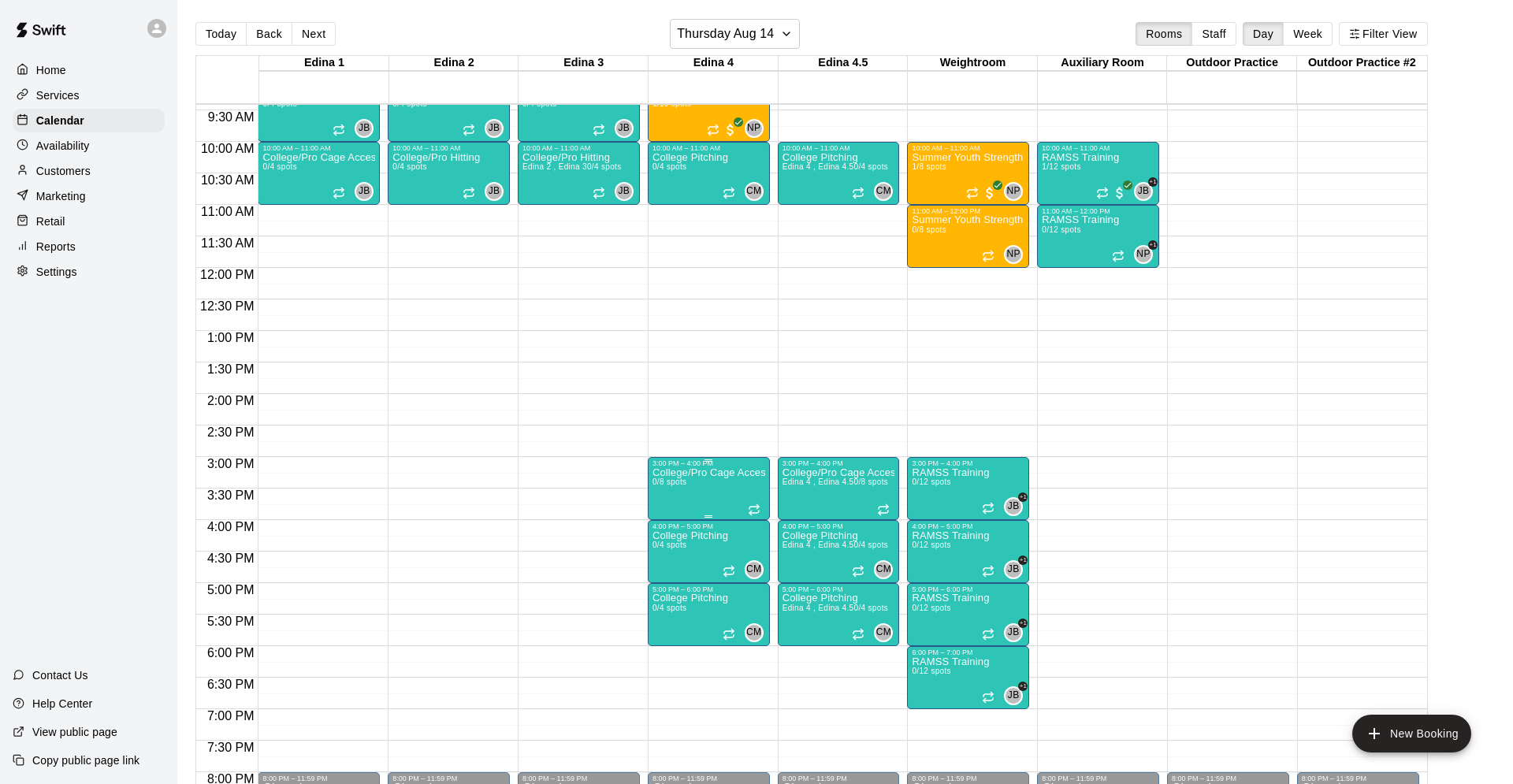 click on "College/Pro Cage Access (Pitching) 0/8 spots" at bounding box center [708, 859] 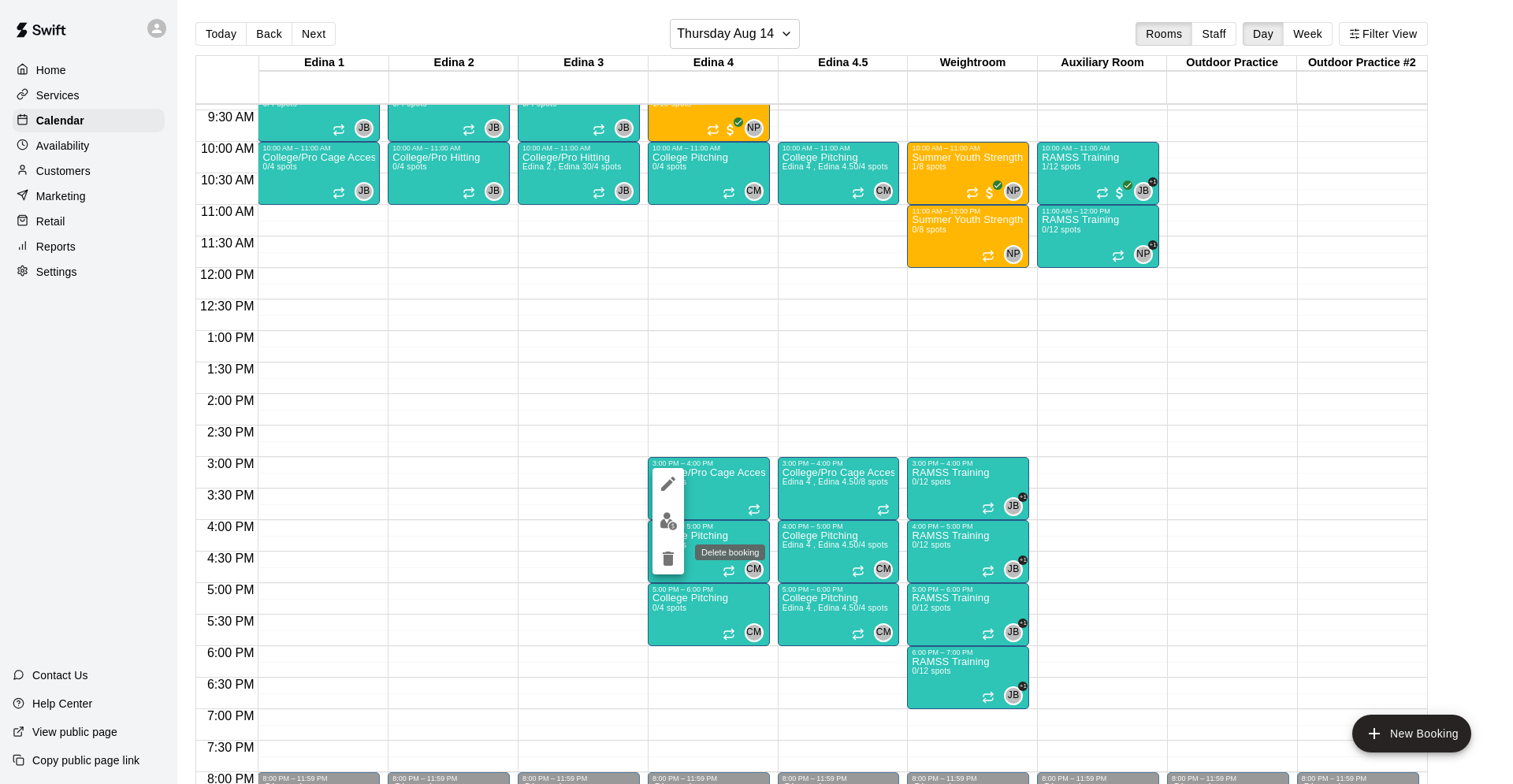 click 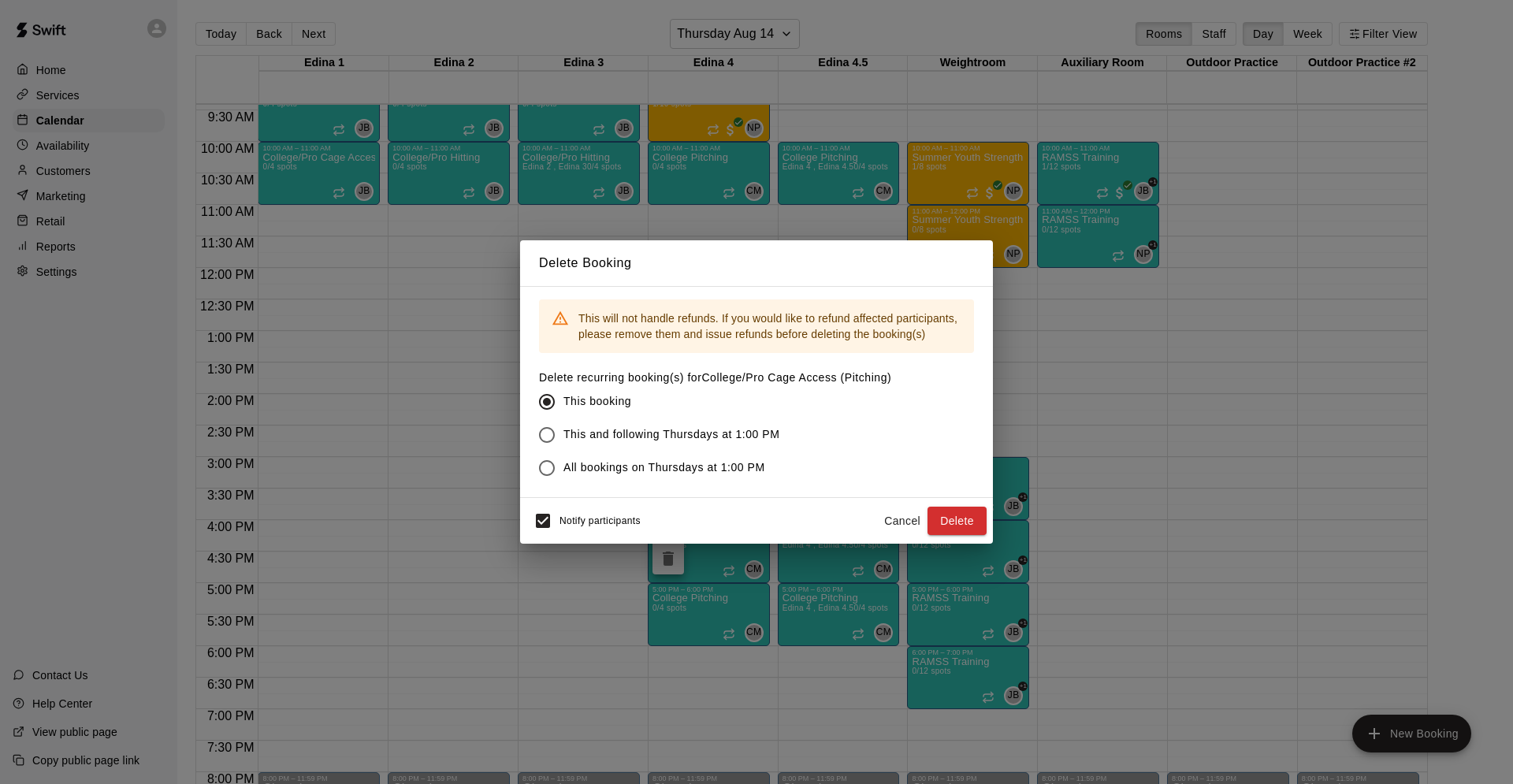 click on "This and following Thursdays at 1:00 PM" at bounding box center (671, 434) 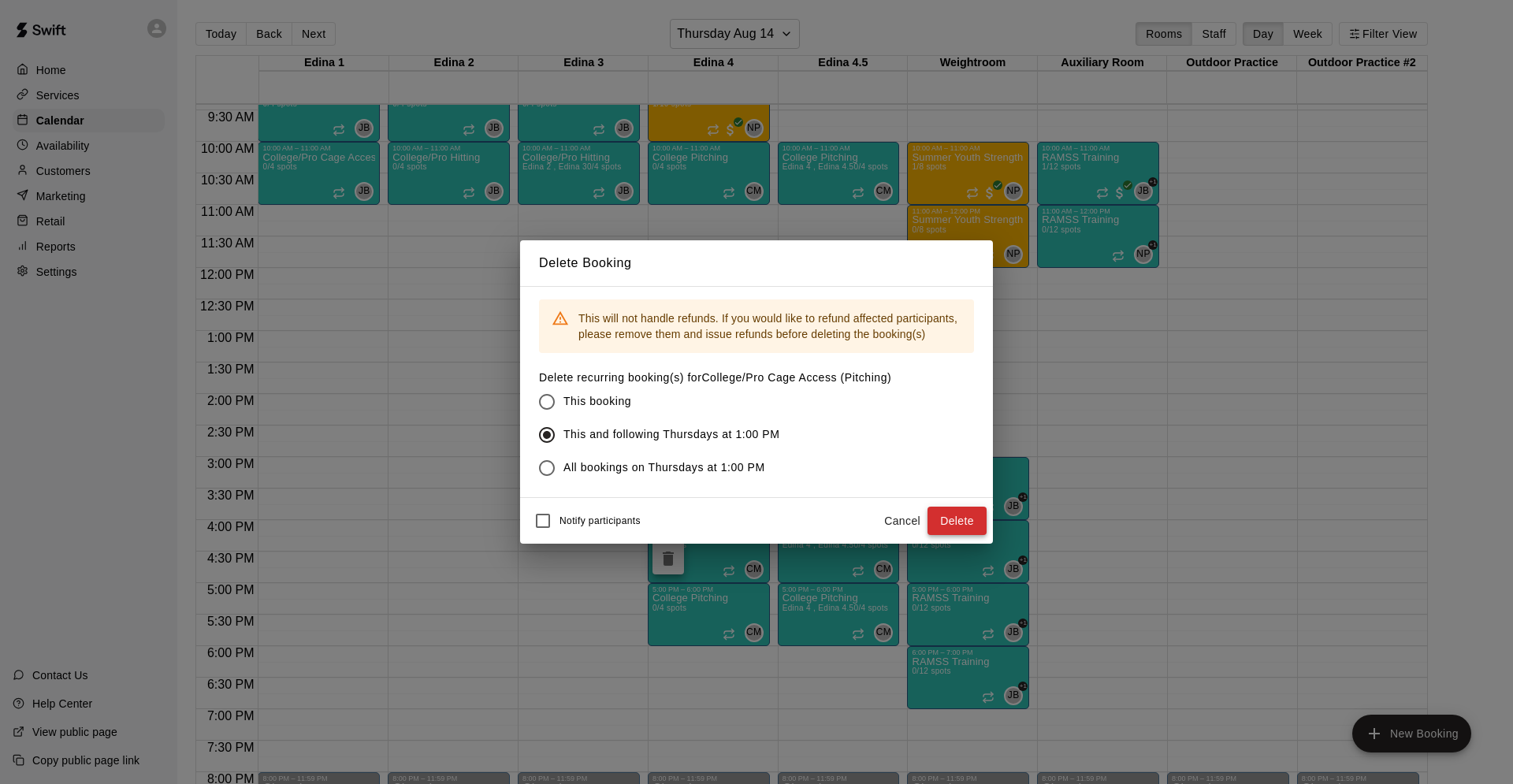 click on "Delete" at bounding box center (957, 521) 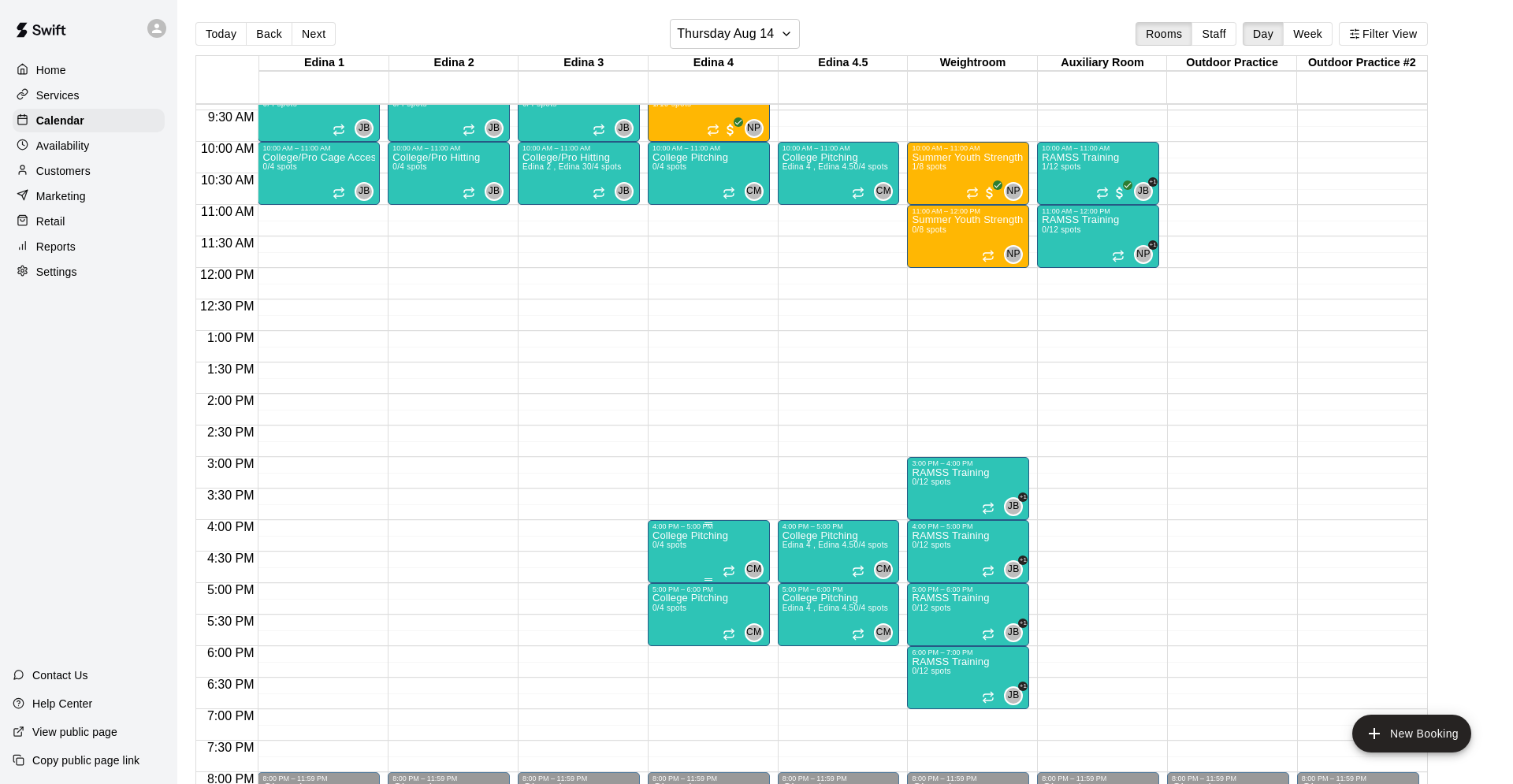 click on "College Pitching" at bounding box center [690, 536] 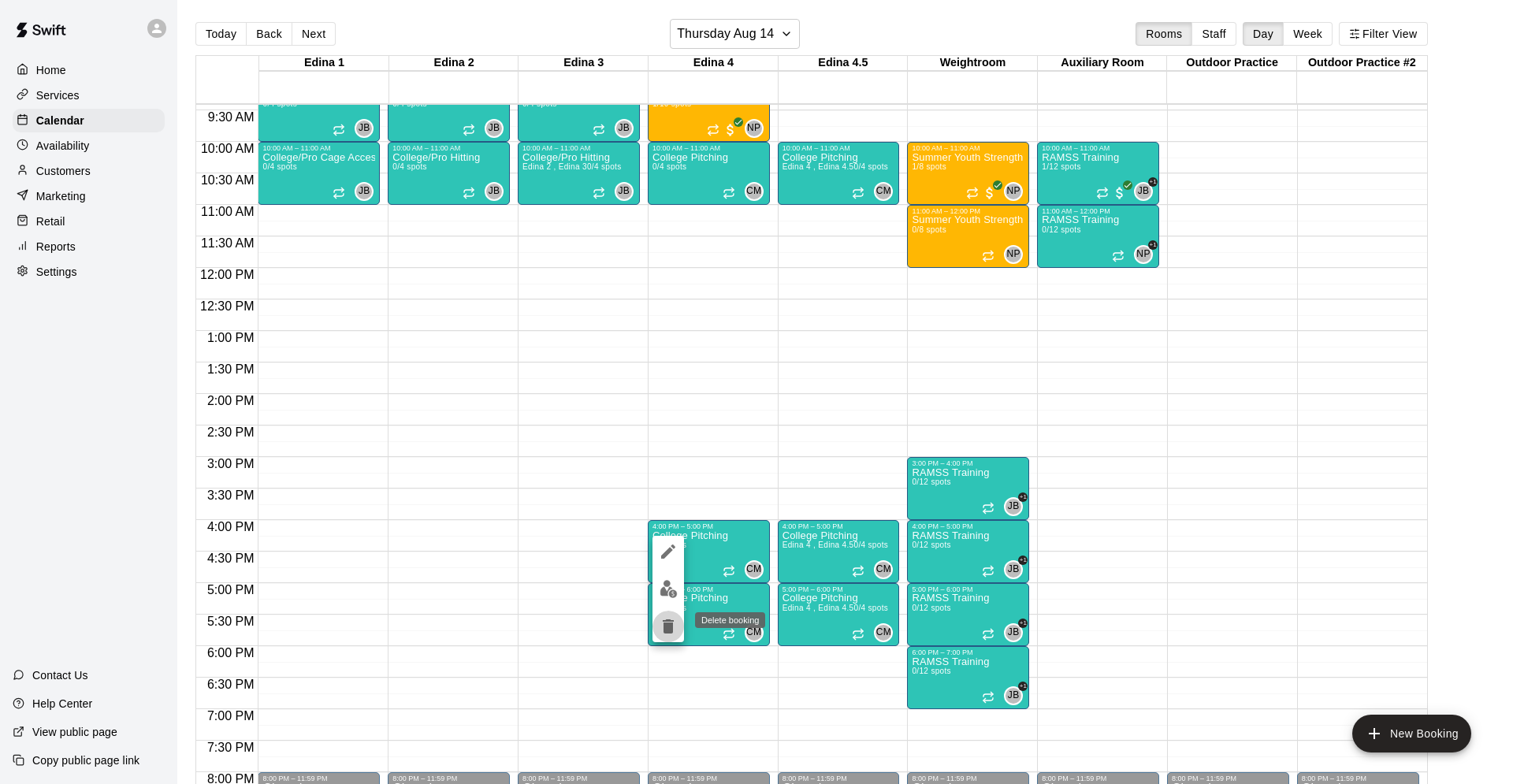 click 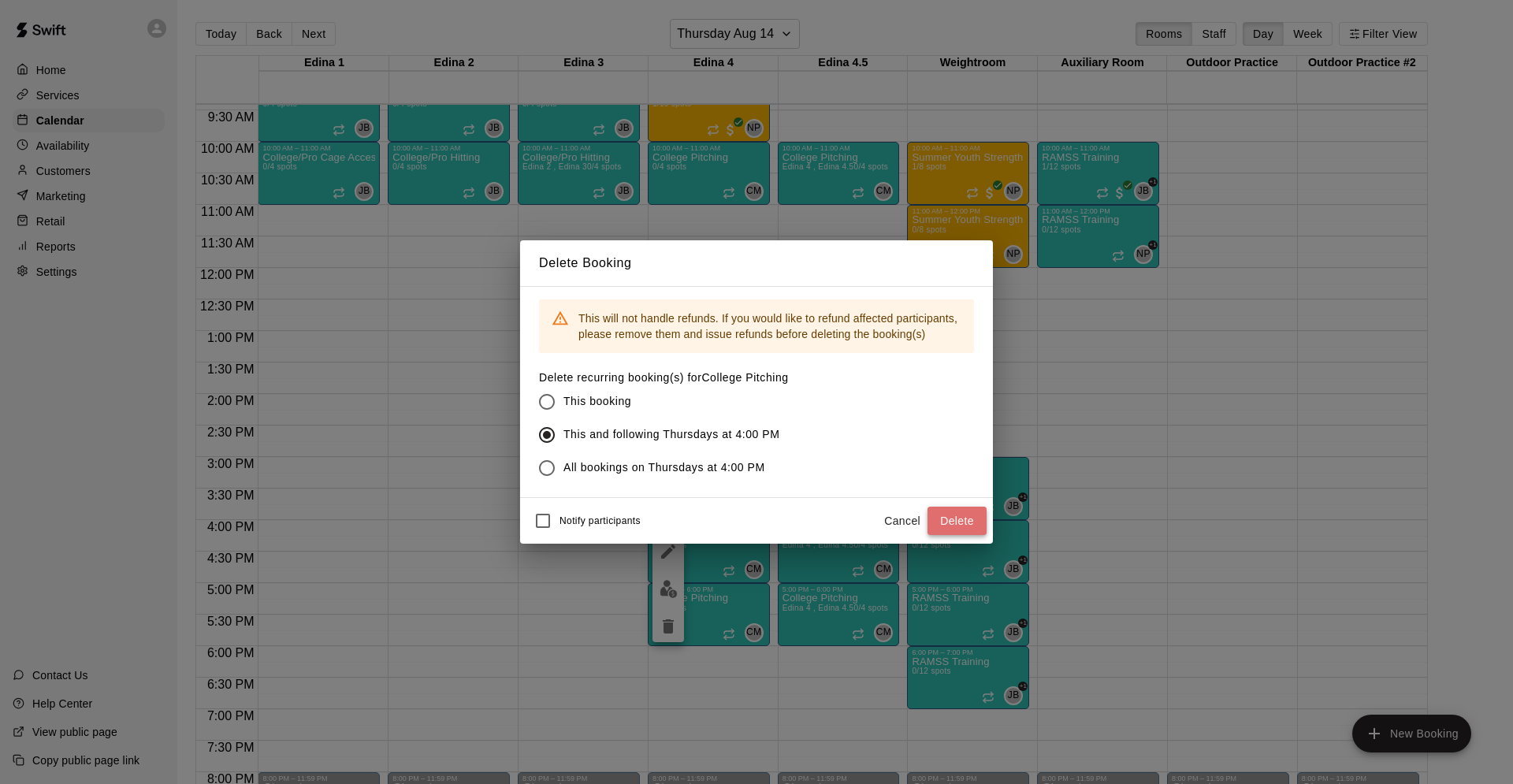 click on "Delete" at bounding box center [957, 521] 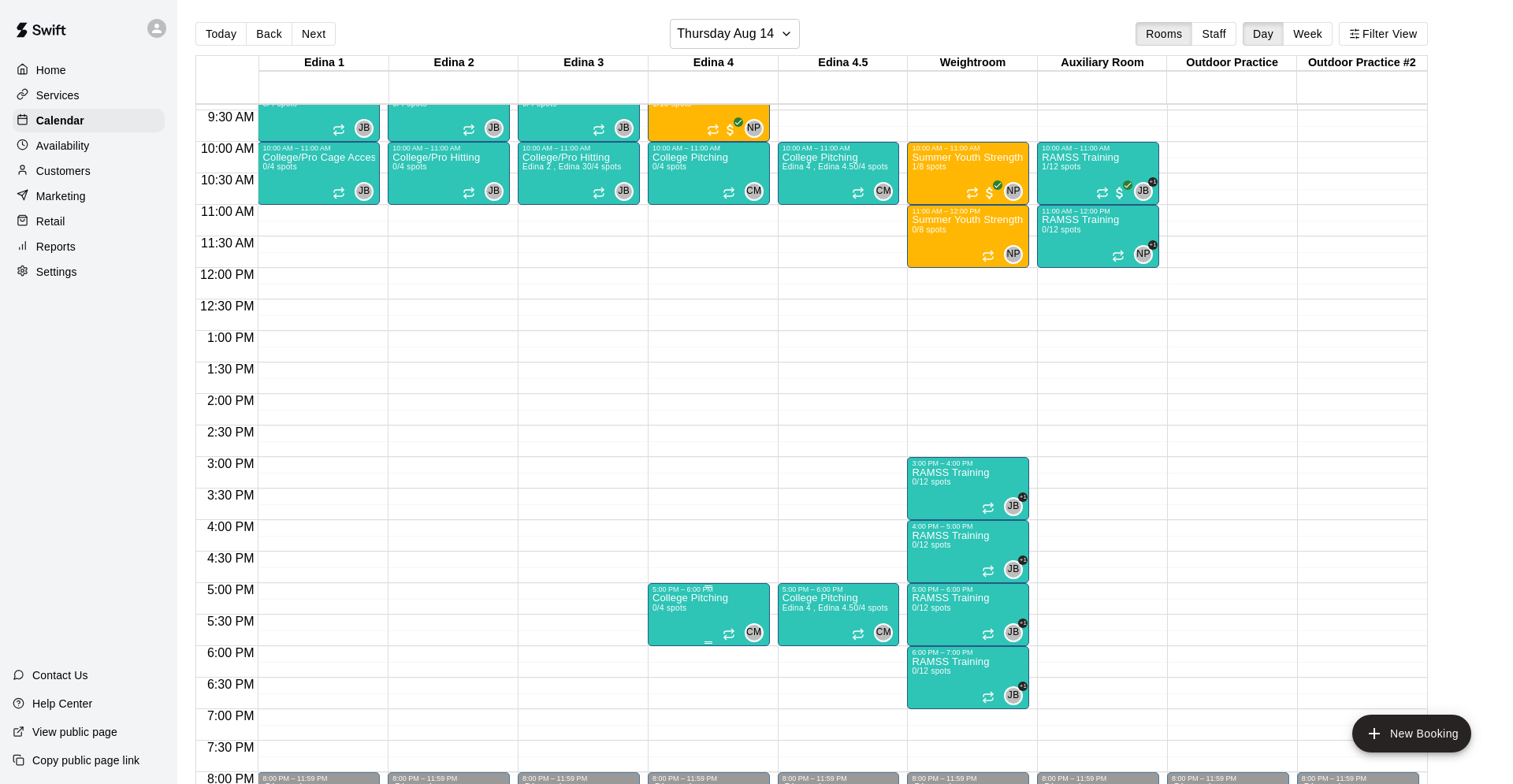 click on "College Pitching  0/4 spots" at bounding box center (690, 985) 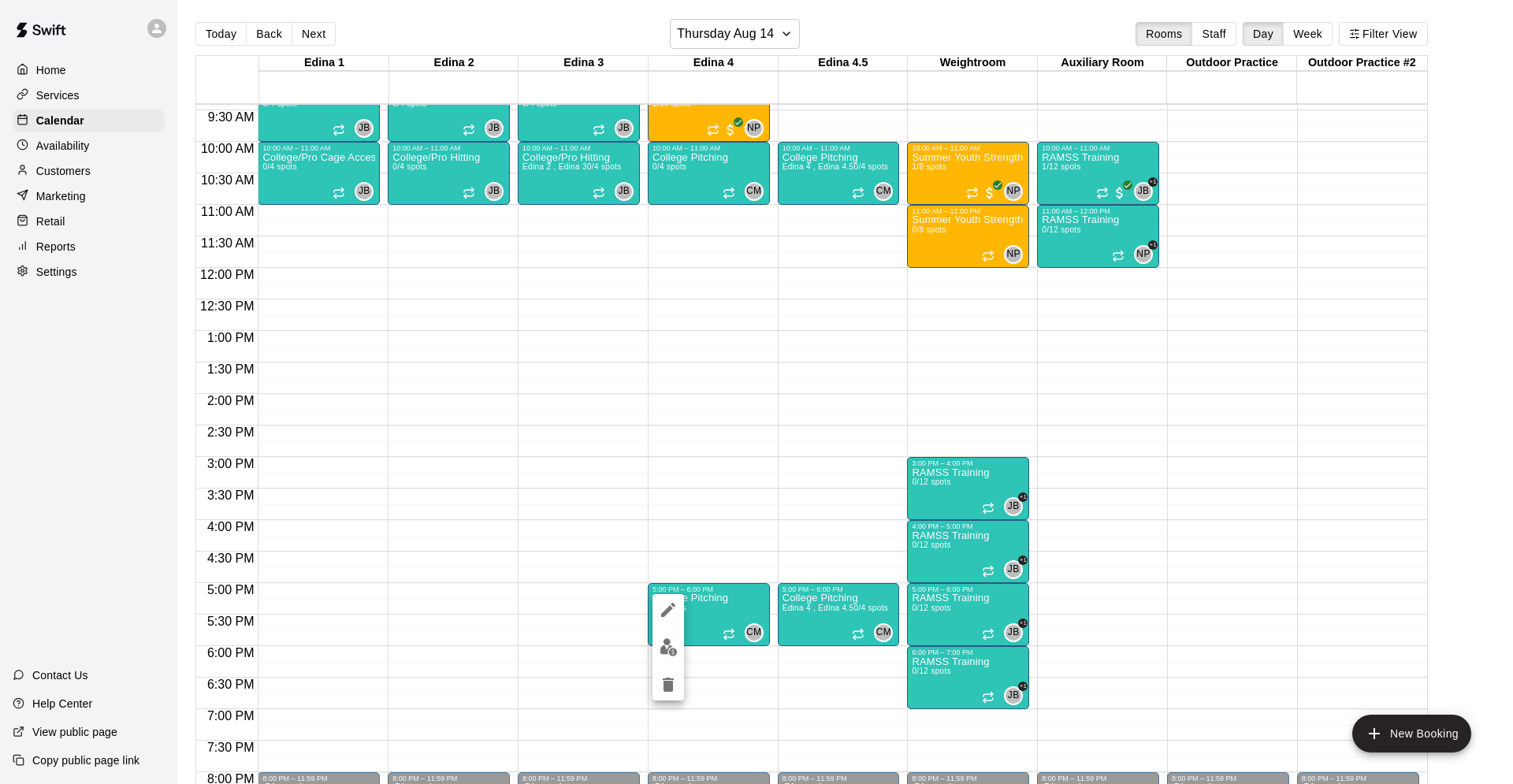click 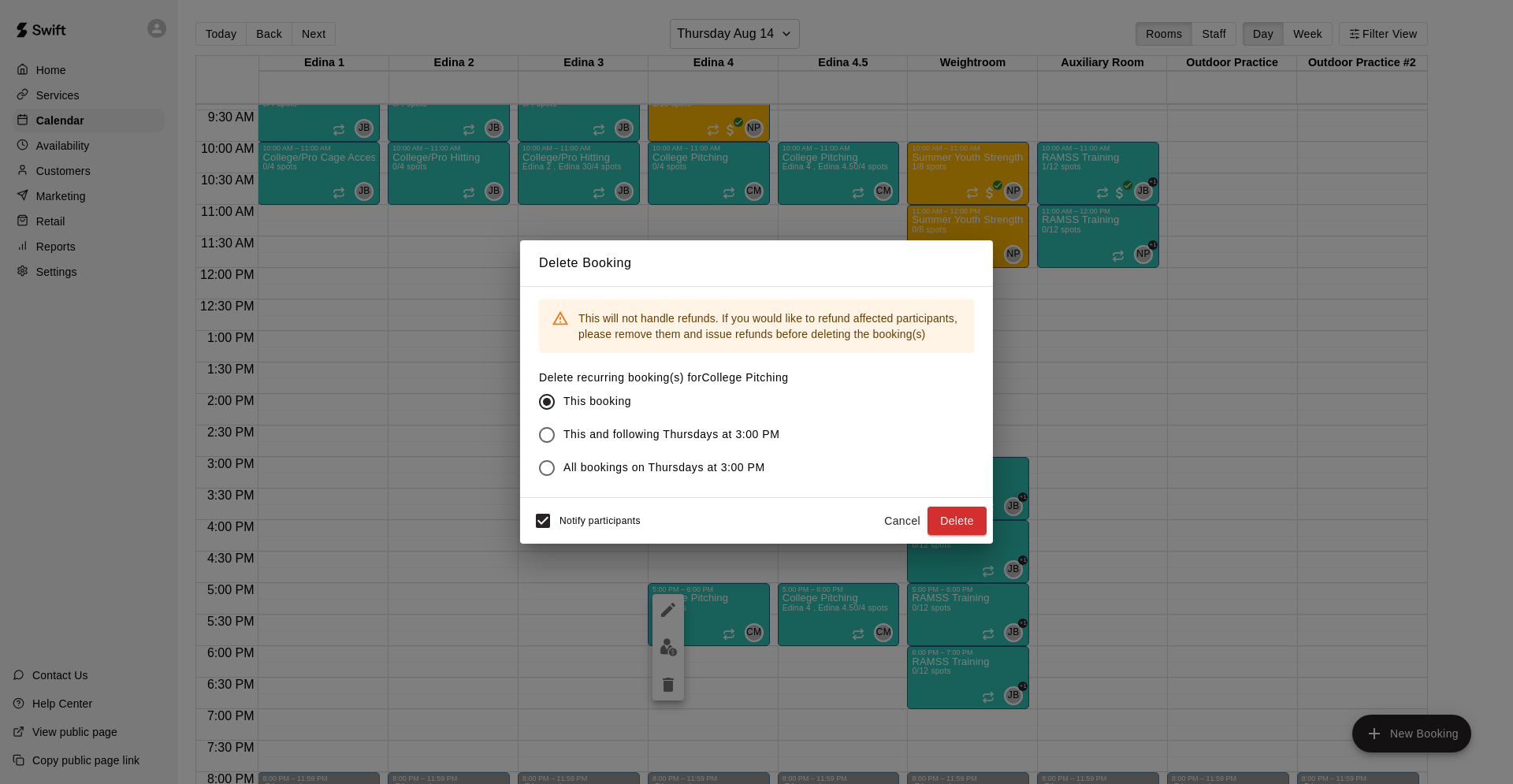 click on "This and following Thursdays at 3:00 PM" at bounding box center [671, 434] 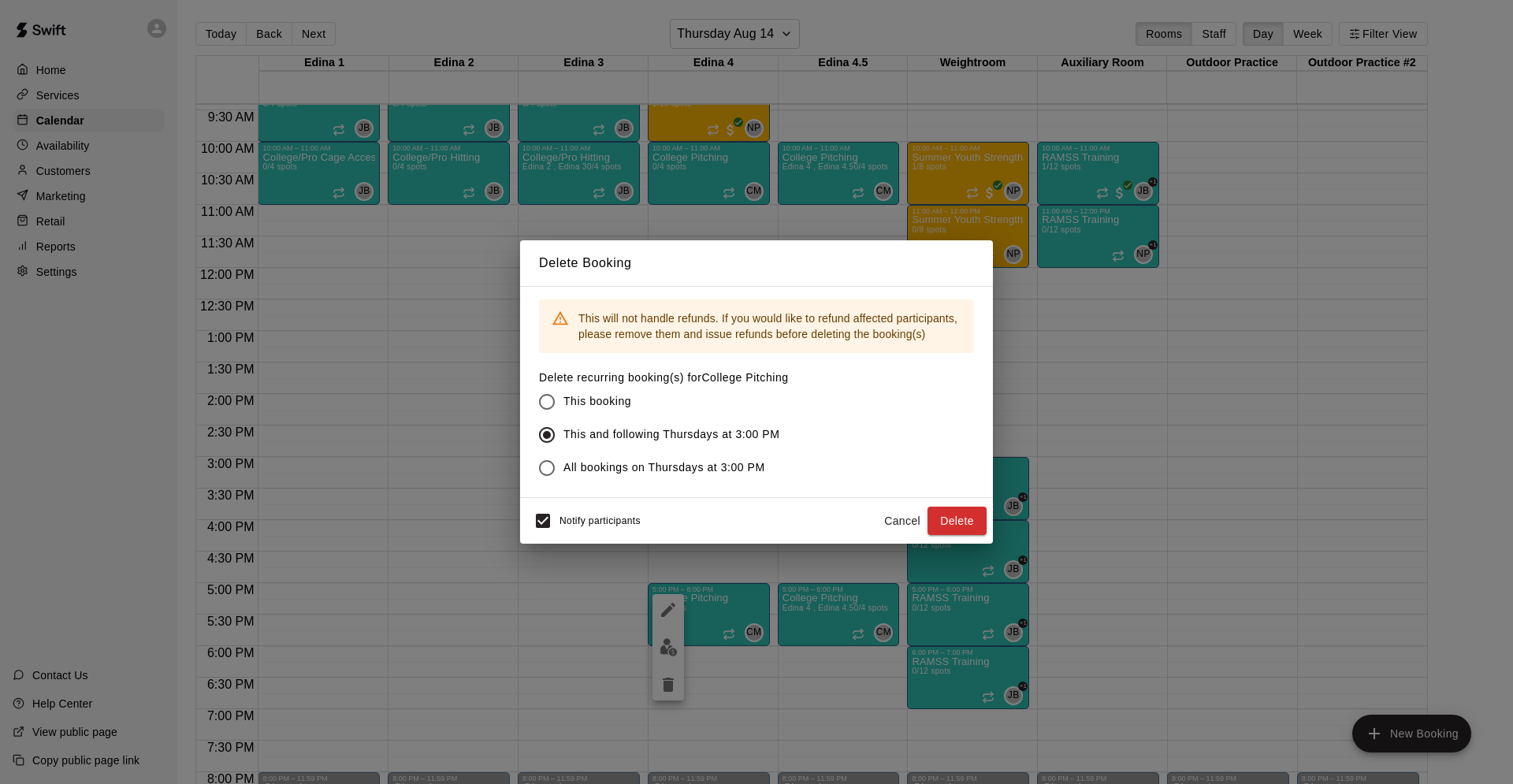 click on "Notify participants" at bounding box center (600, 521) 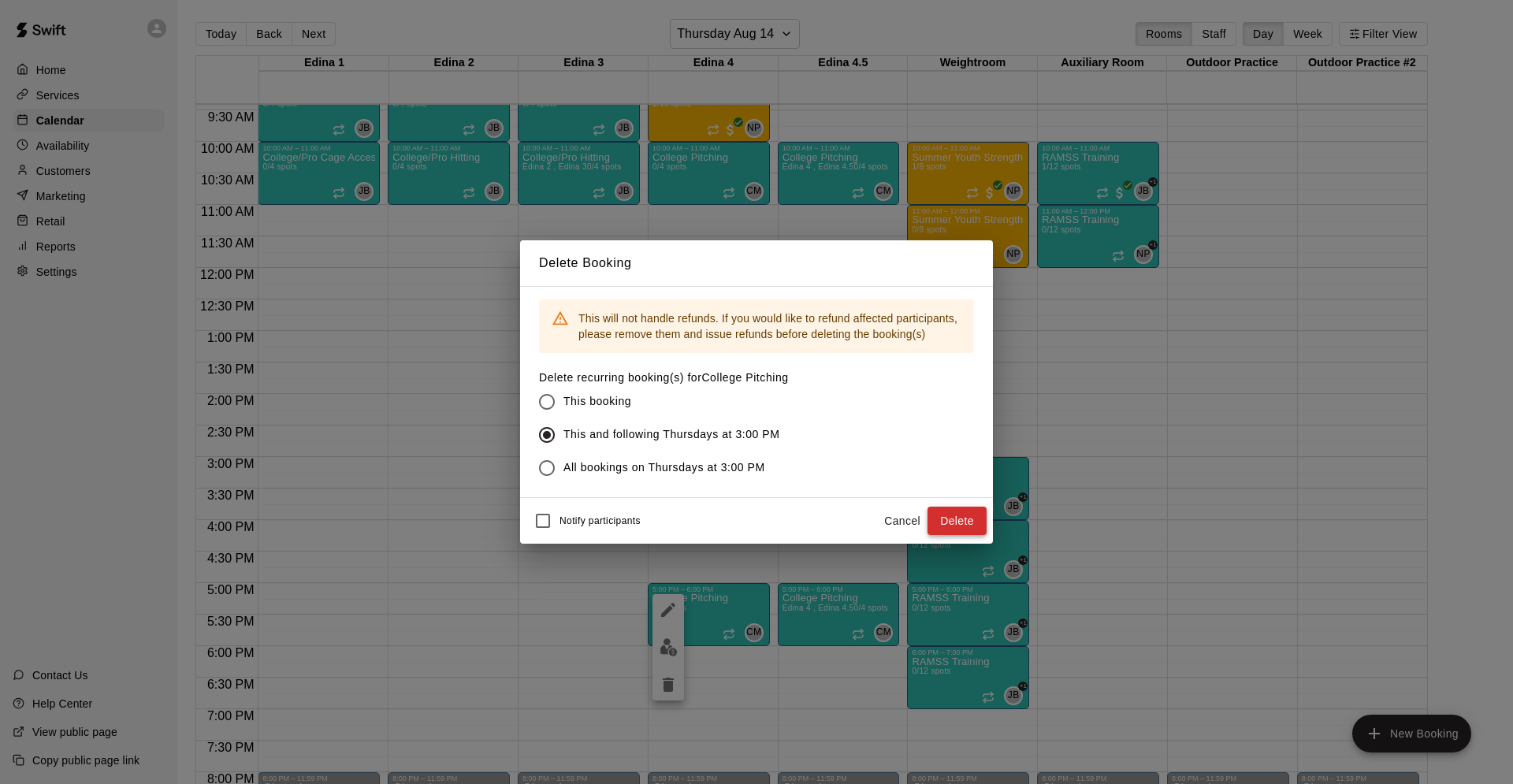 click on "Delete" at bounding box center (957, 521) 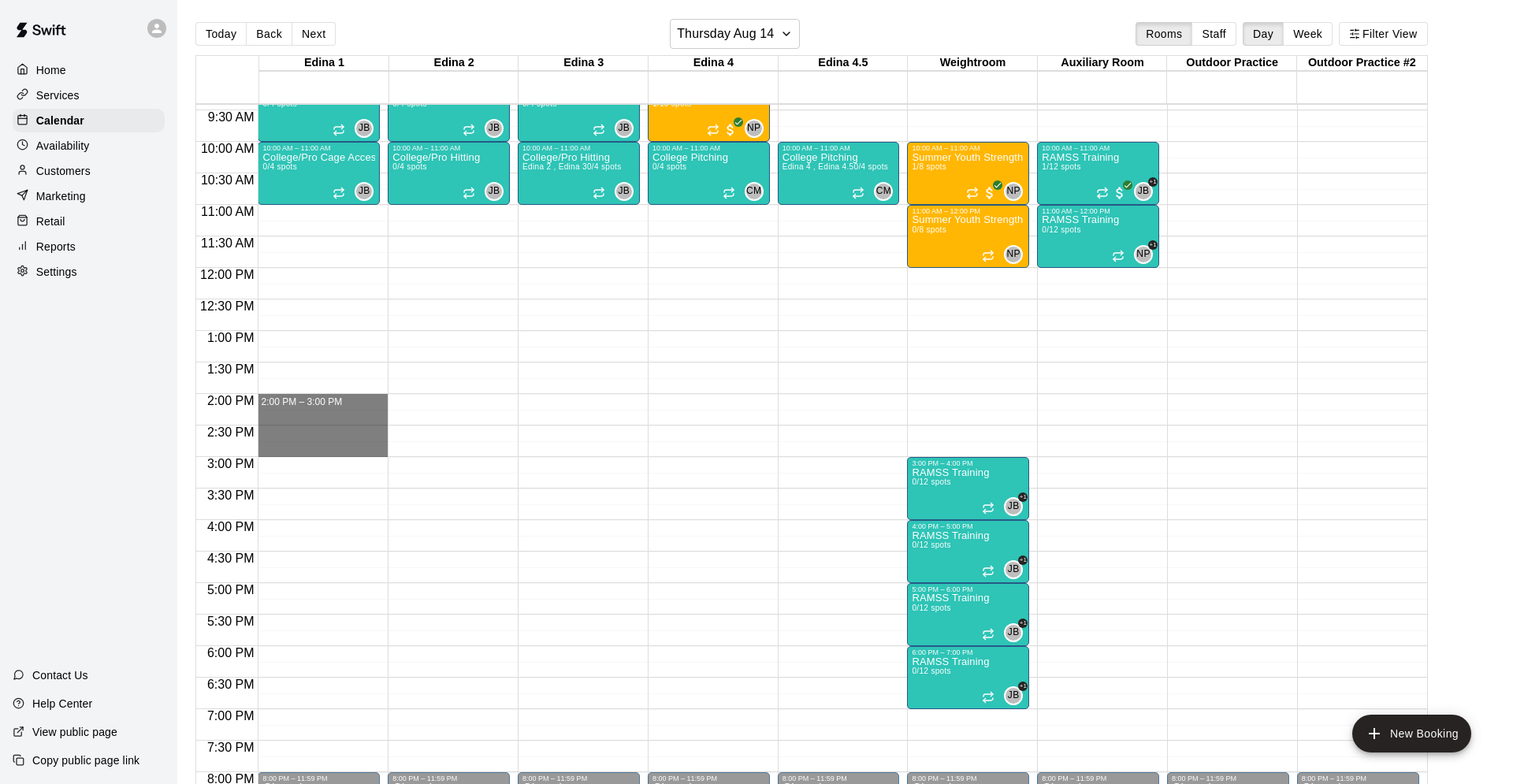drag, startPoint x: 288, startPoint y: 397, endPoint x: 294, endPoint y: 446, distance: 49.36598 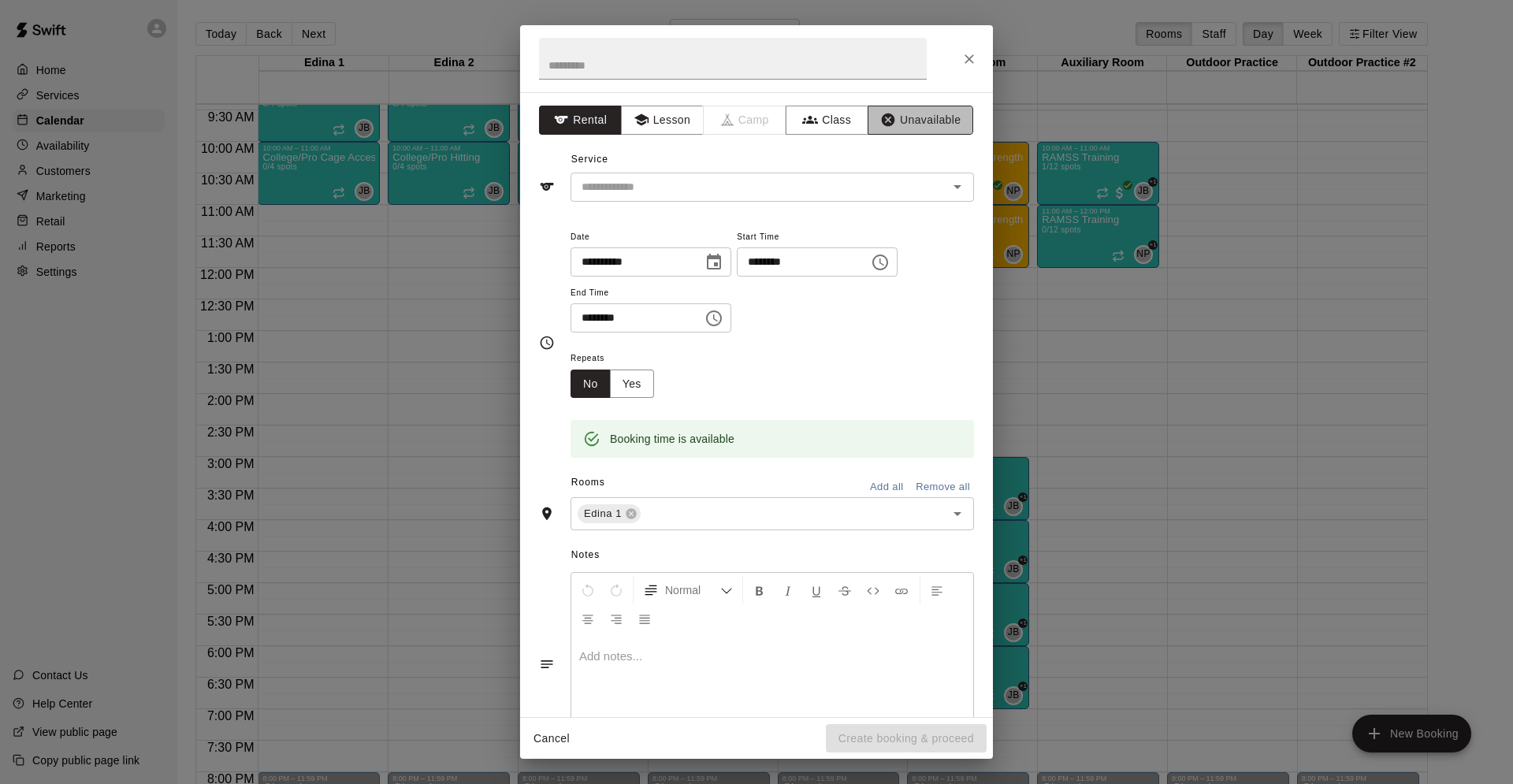 click on "Unavailable" at bounding box center (920, 120) 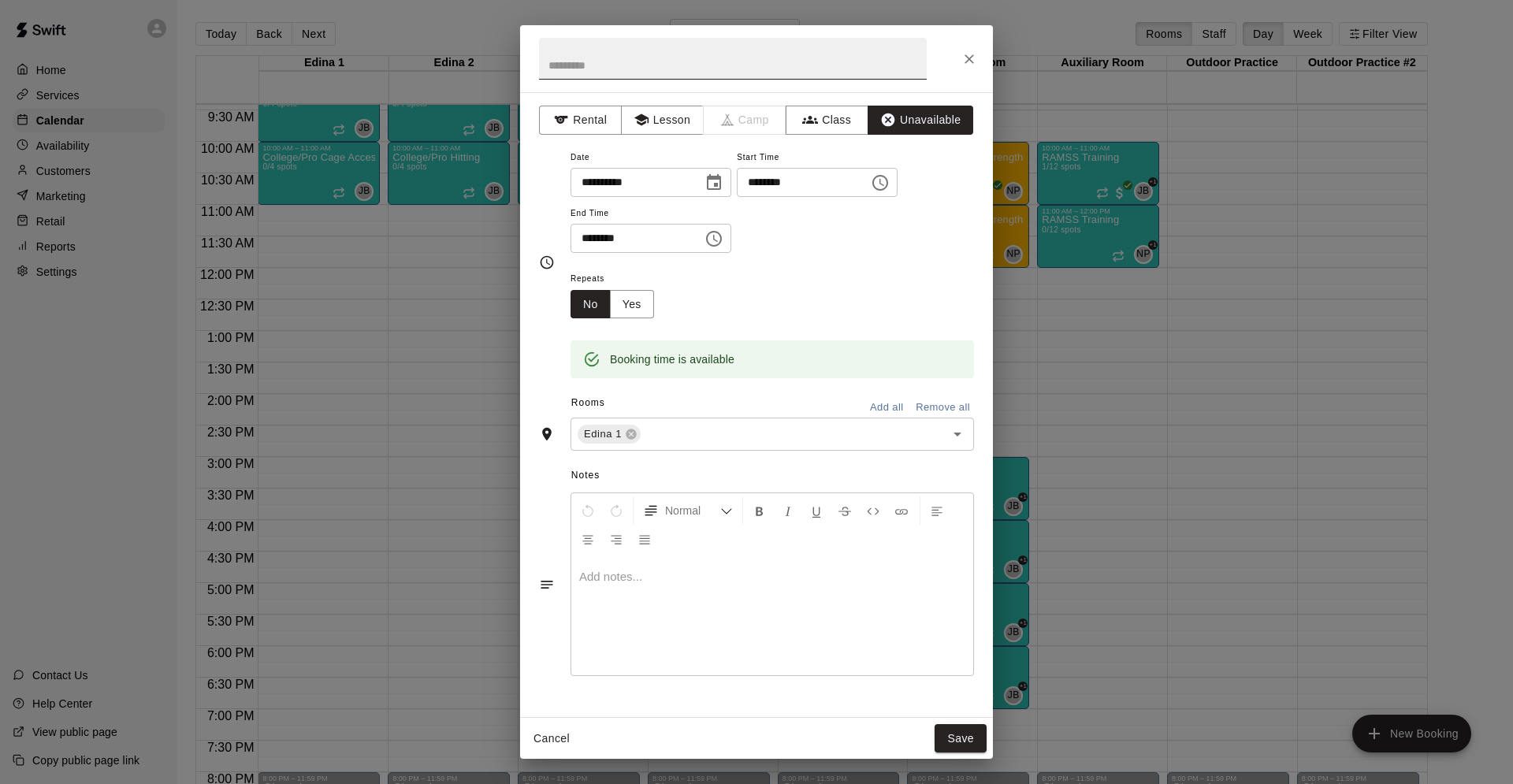 click at bounding box center [733, 58] 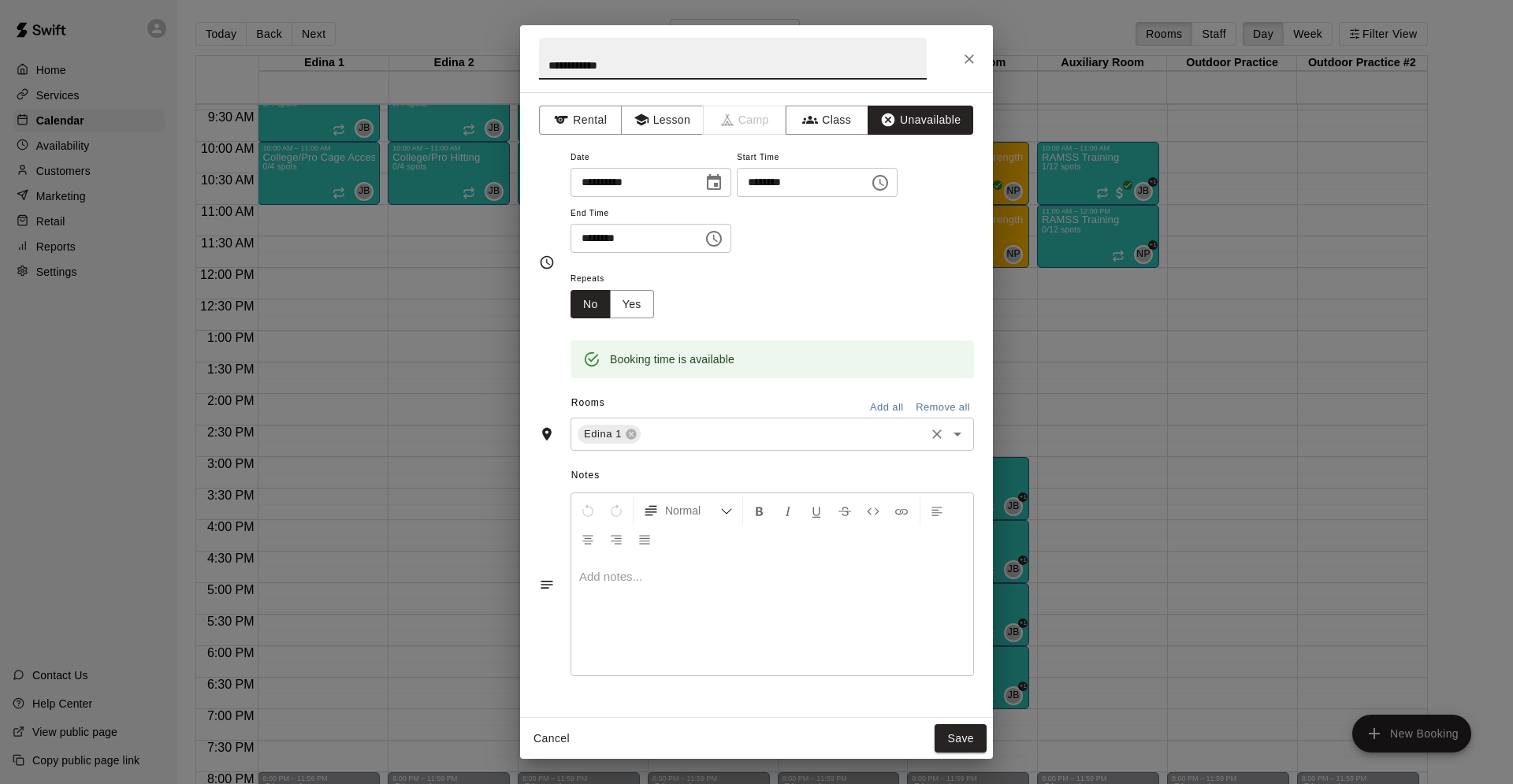 type on "**********" 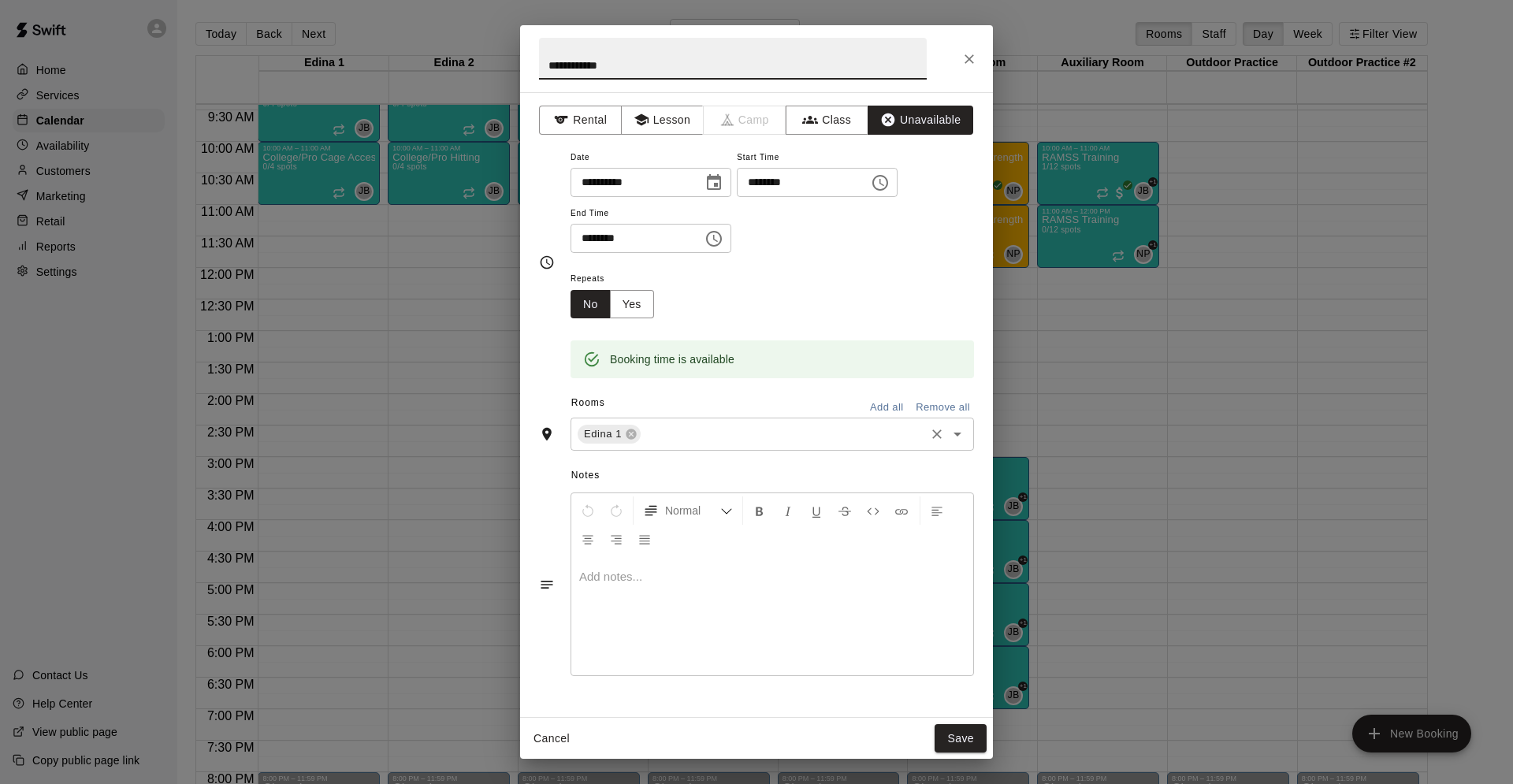 click at bounding box center (783, 434) 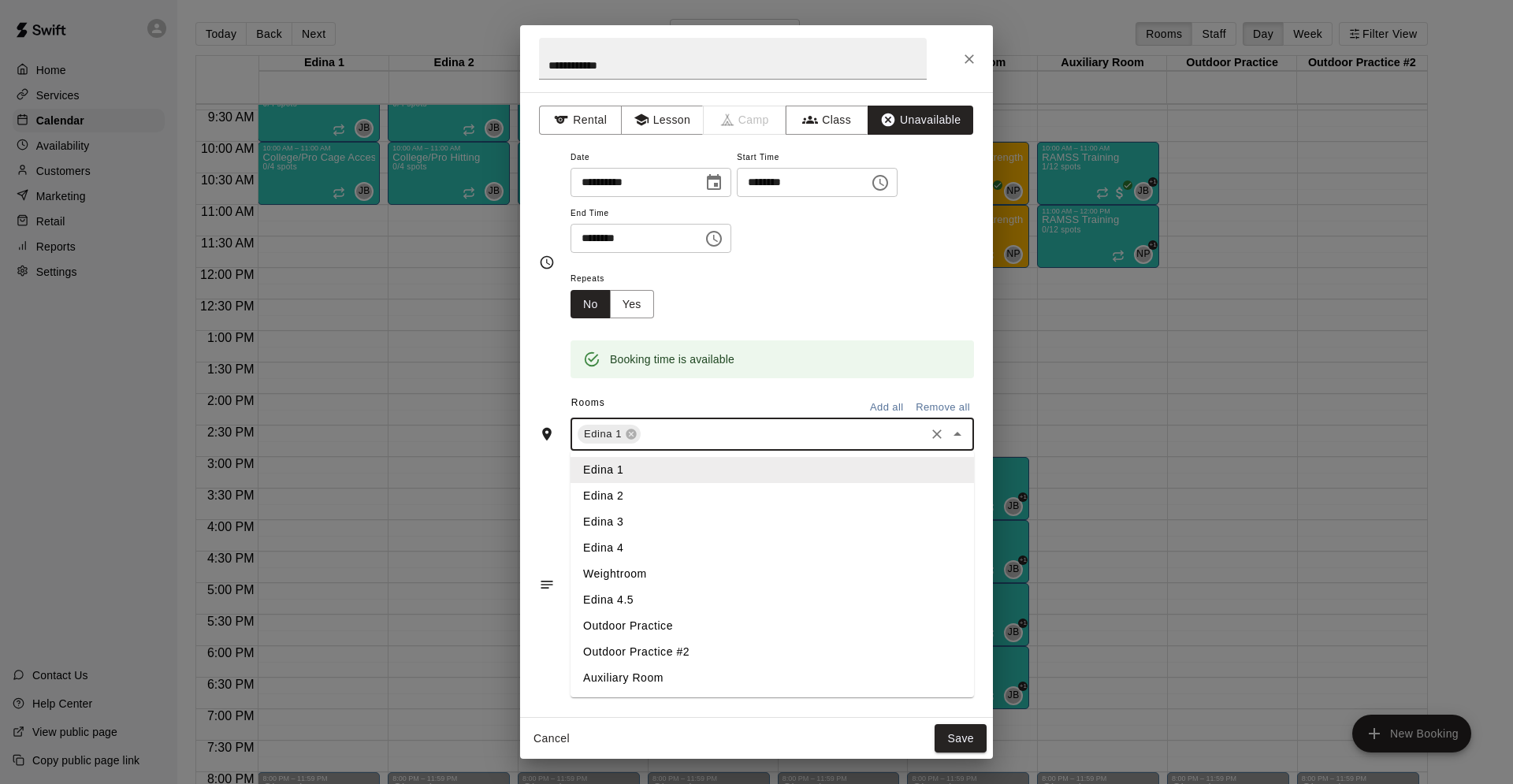 click on "Edina 2" at bounding box center (772, 496) 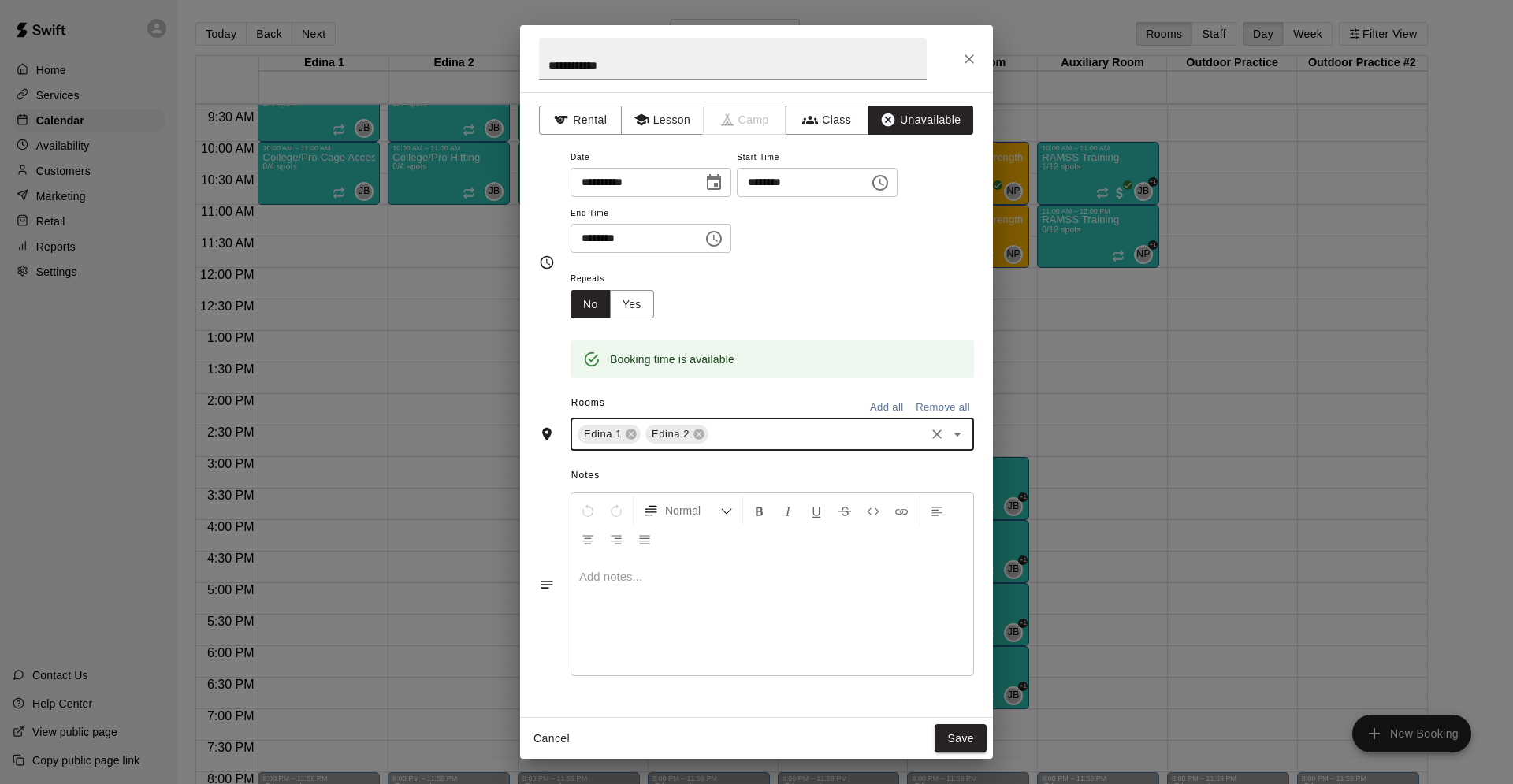 click at bounding box center (816, 434) 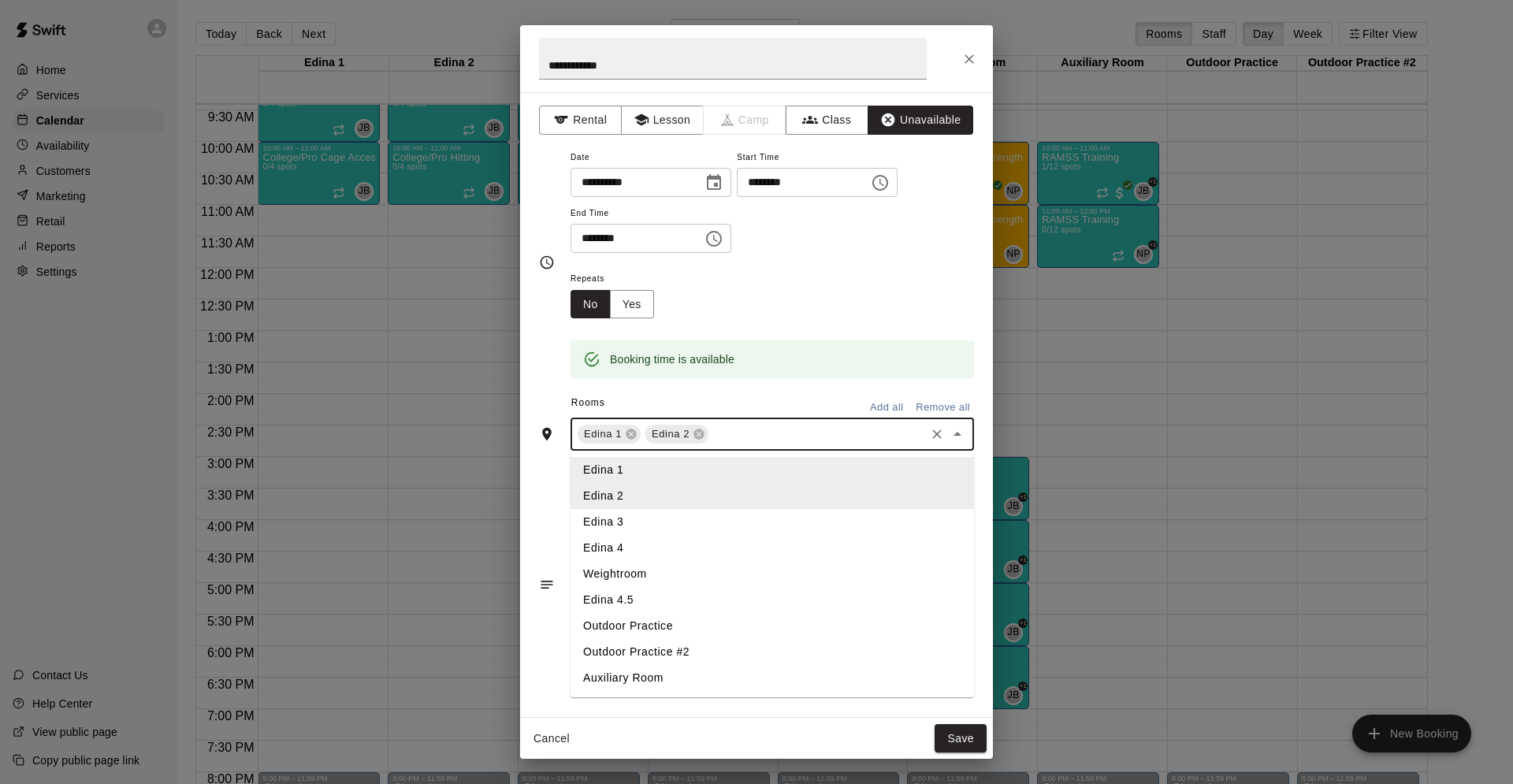 click on "Edina 3" at bounding box center (772, 522) 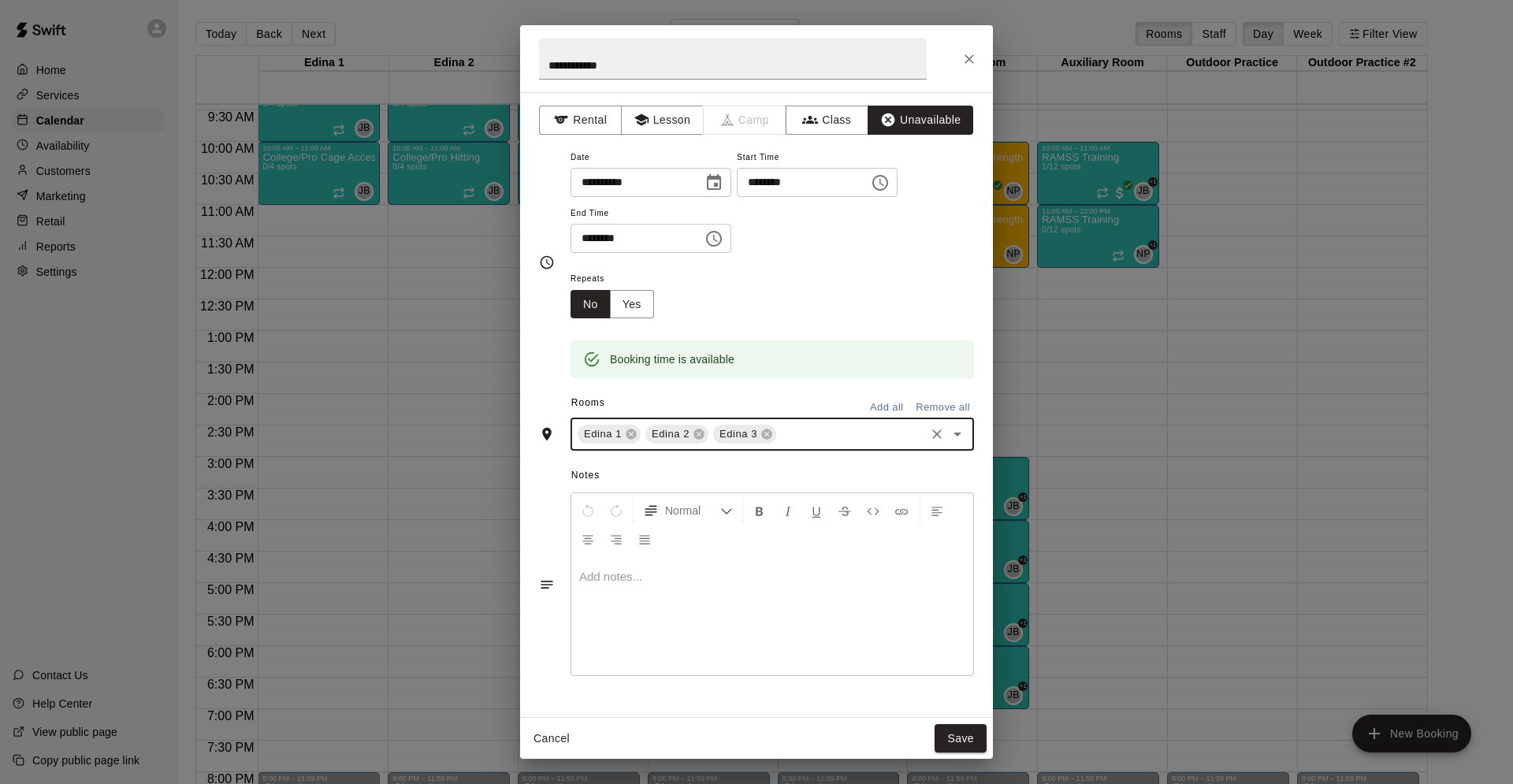 click at bounding box center (850, 434) 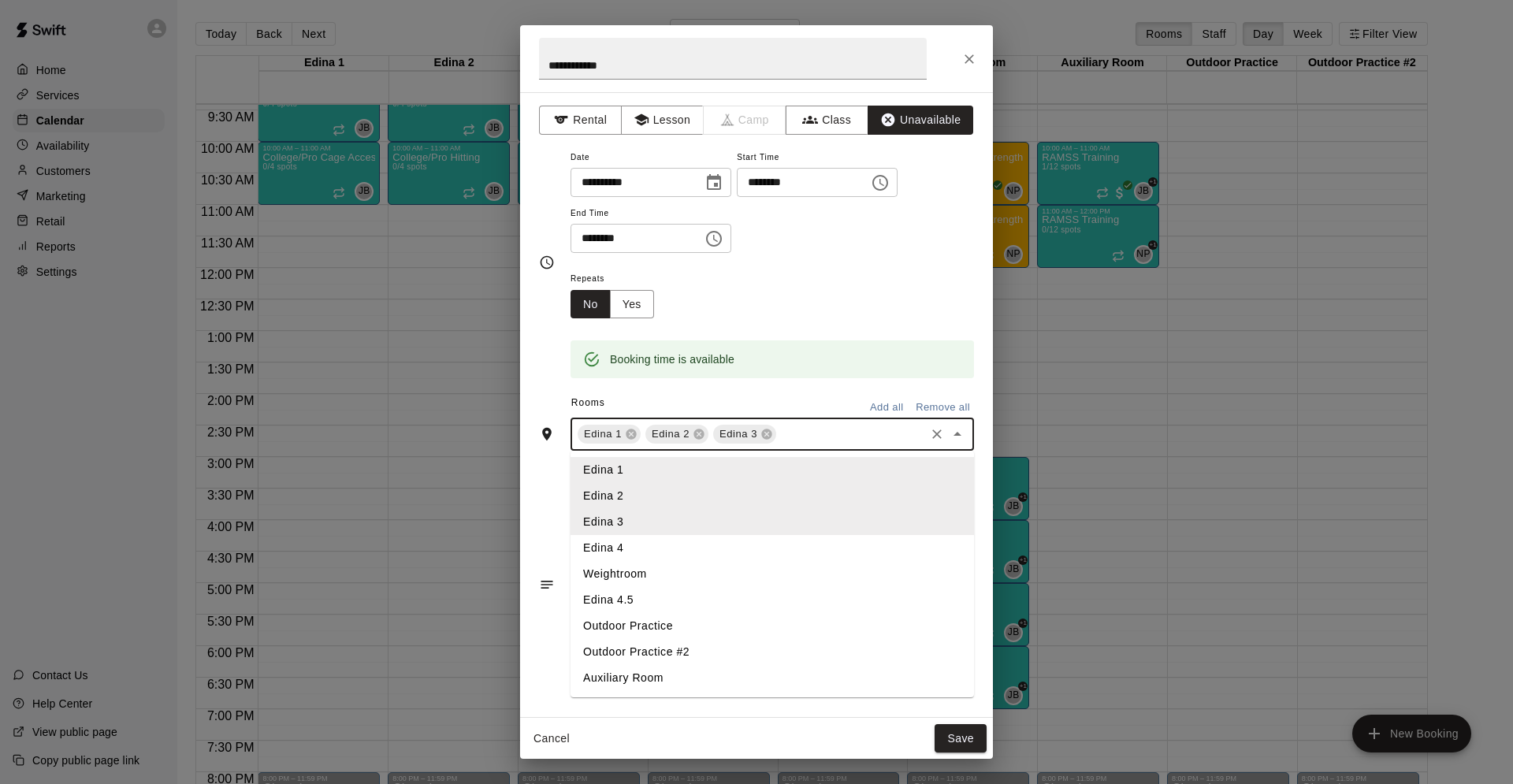 click on "Edina 4" at bounding box center [772, 548] 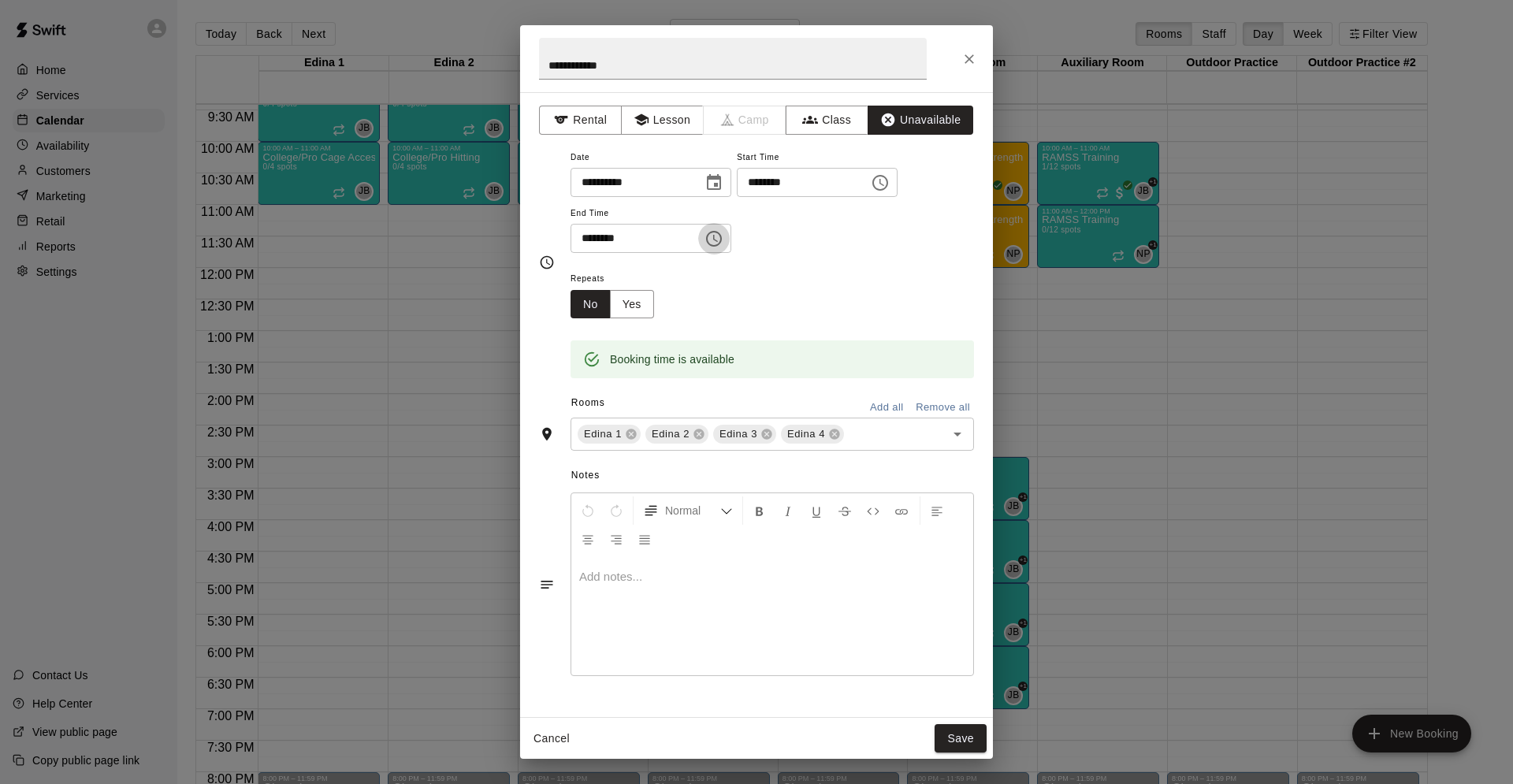 click 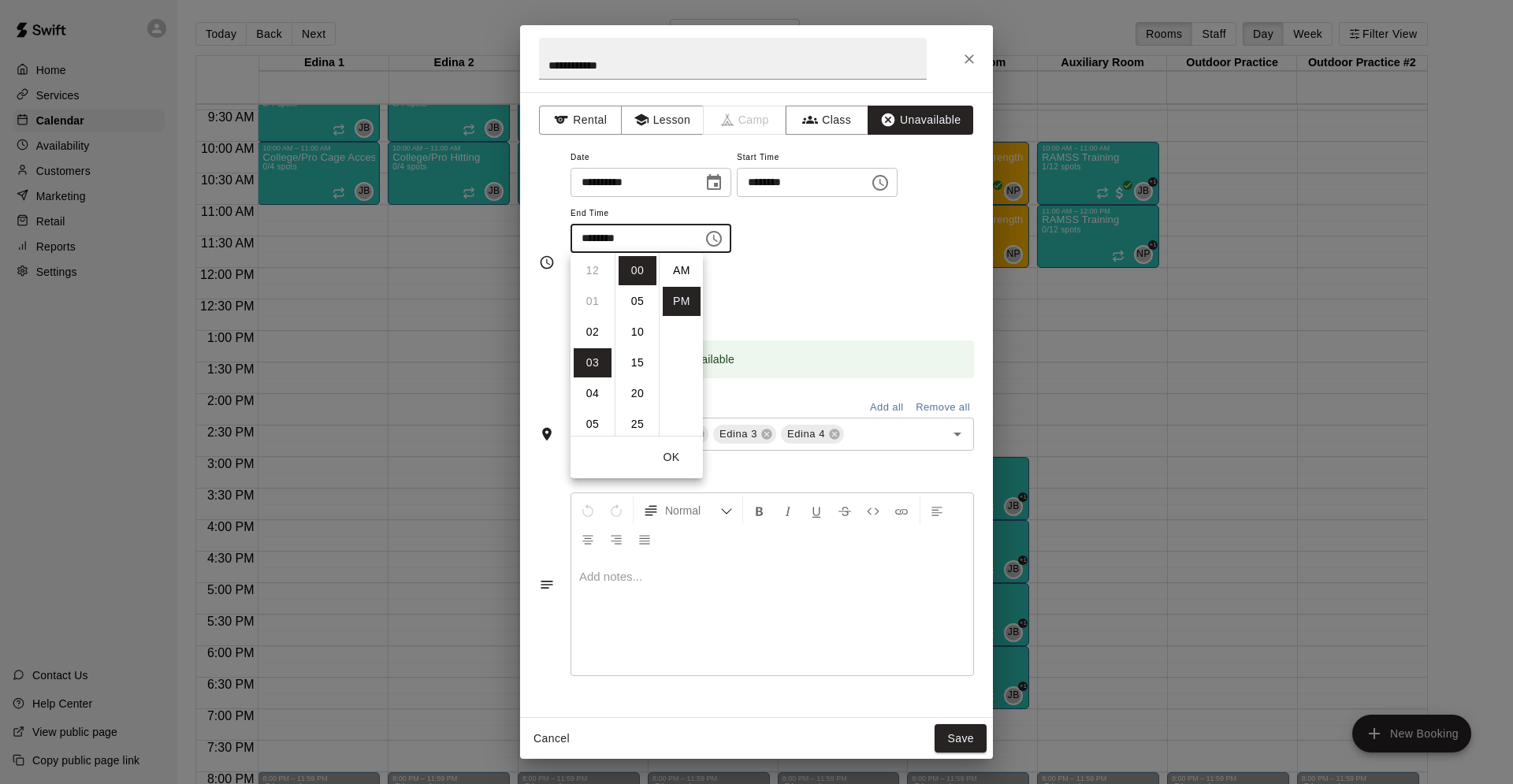 scroll, scrollTop: 92, scrollLeft: 0, axis: vertical 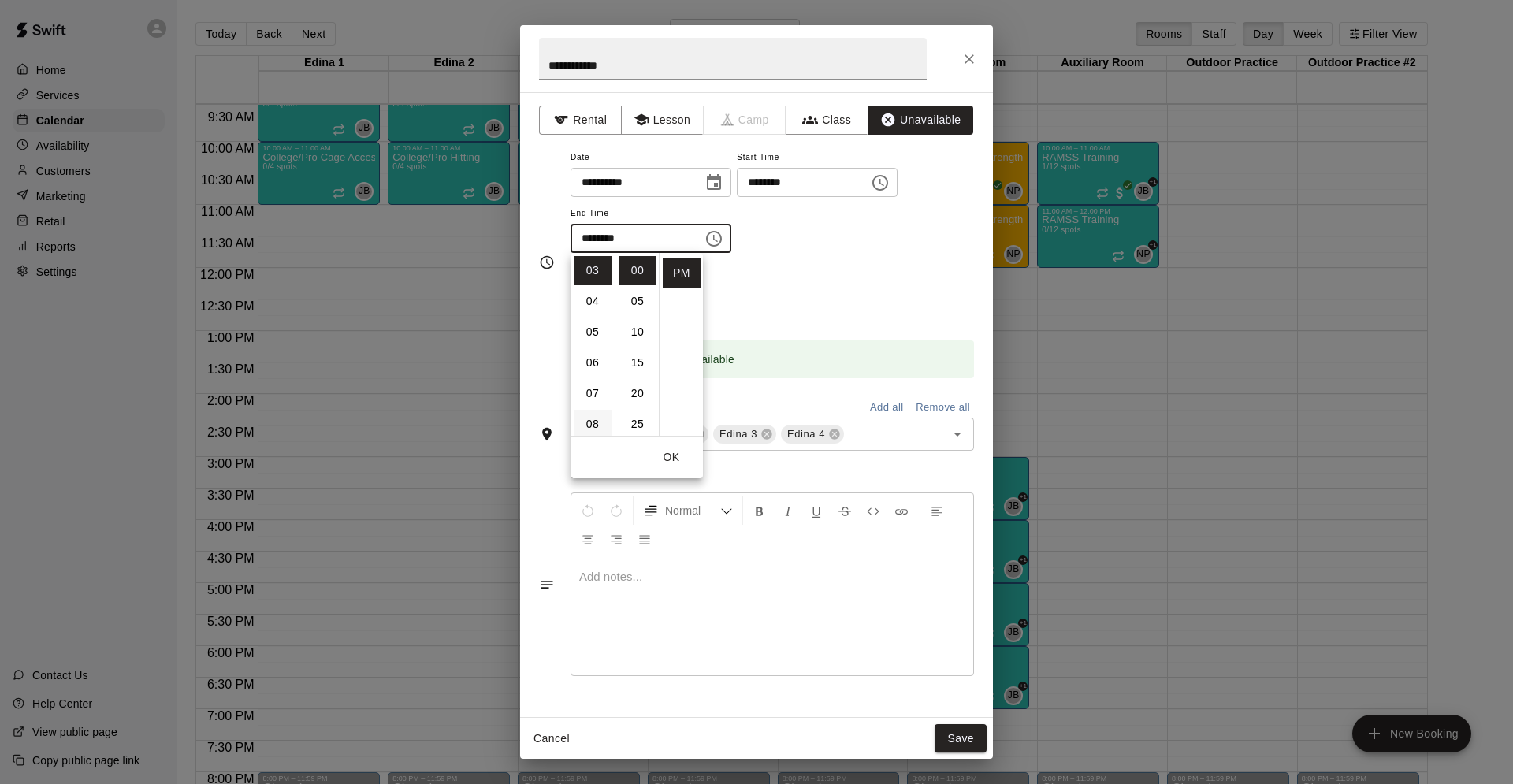 click on "08" at bounding box center [593, 424] 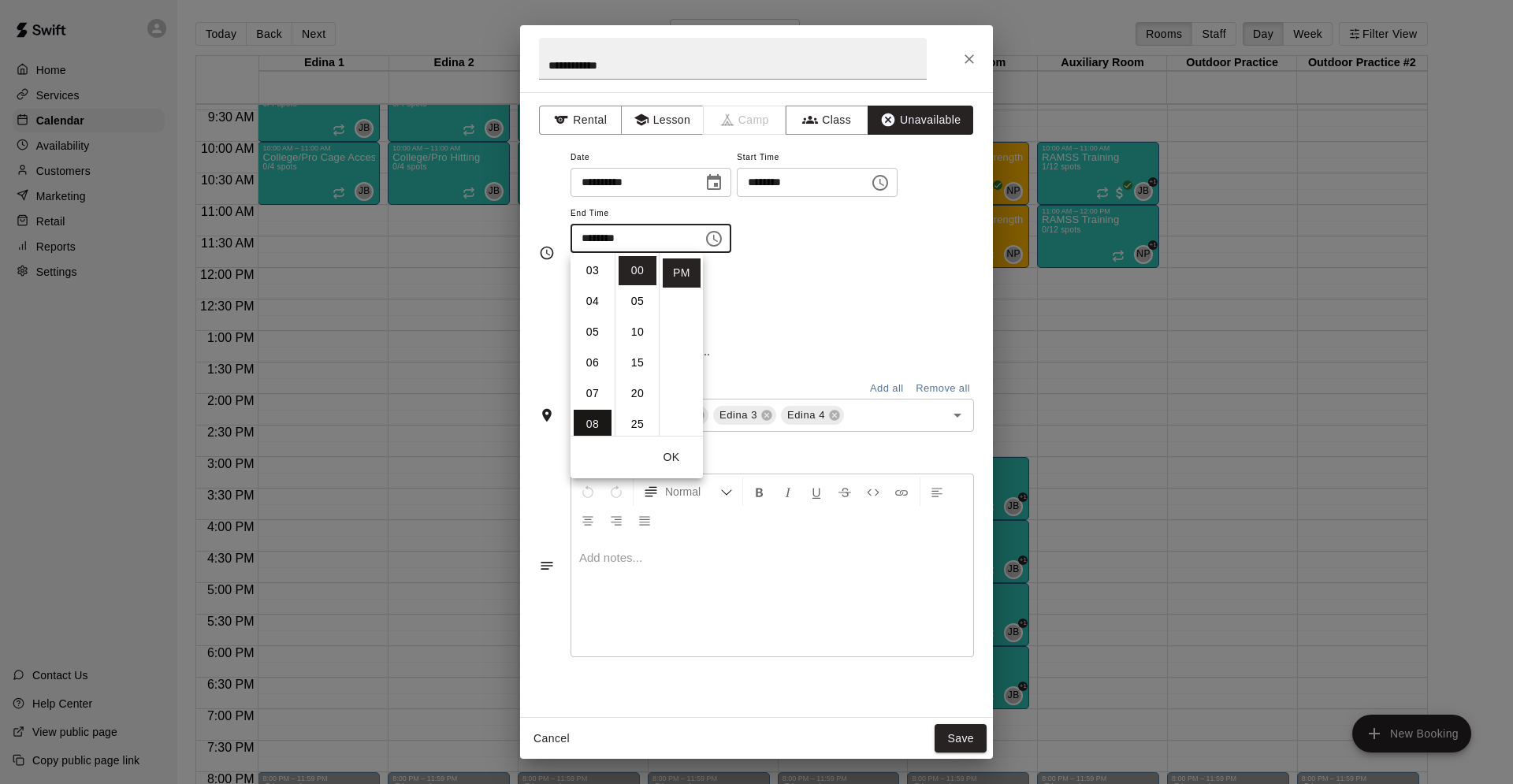type on "********" 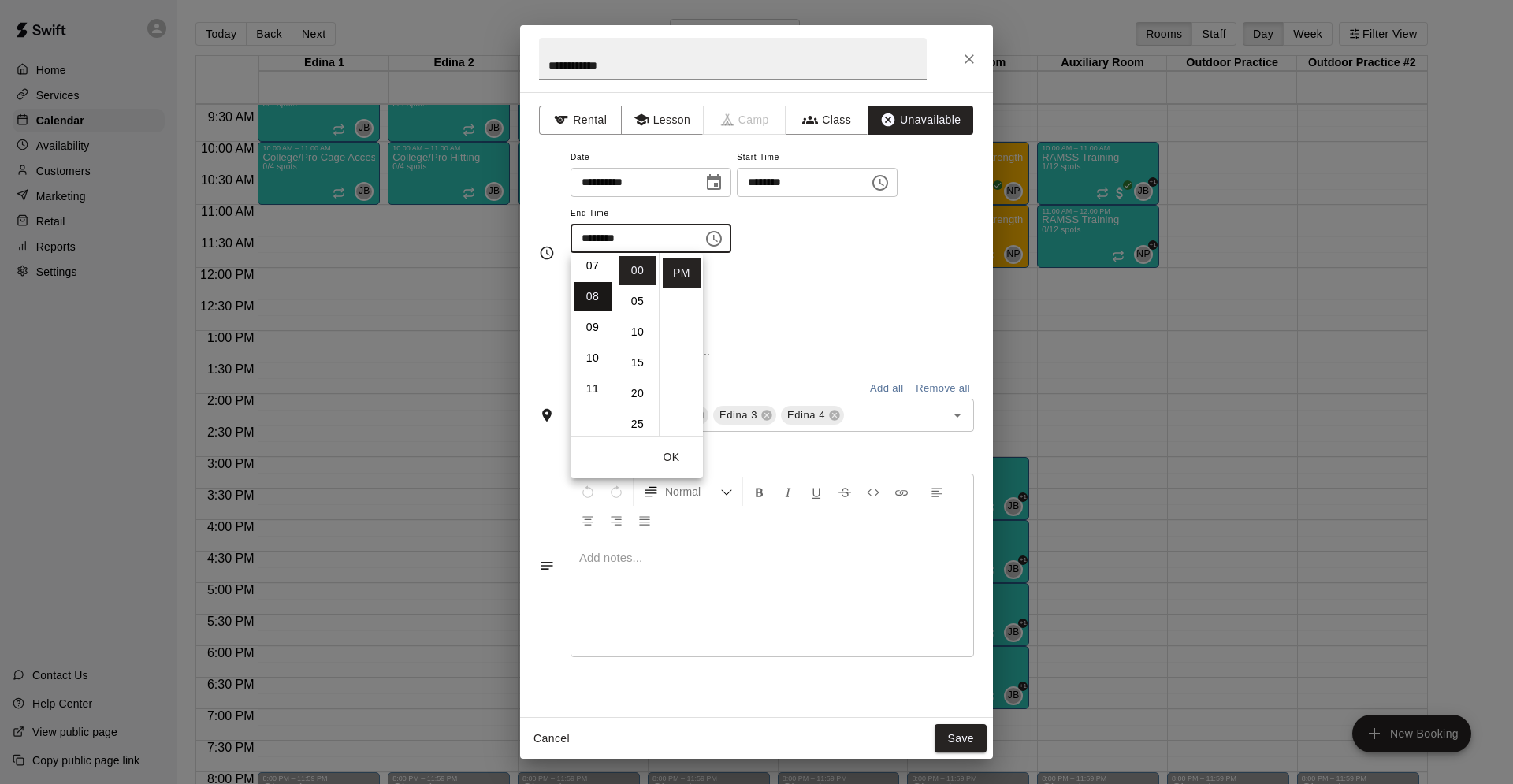 scroll, scrollTop: 246, scrollLeft: 0, axis: vertical 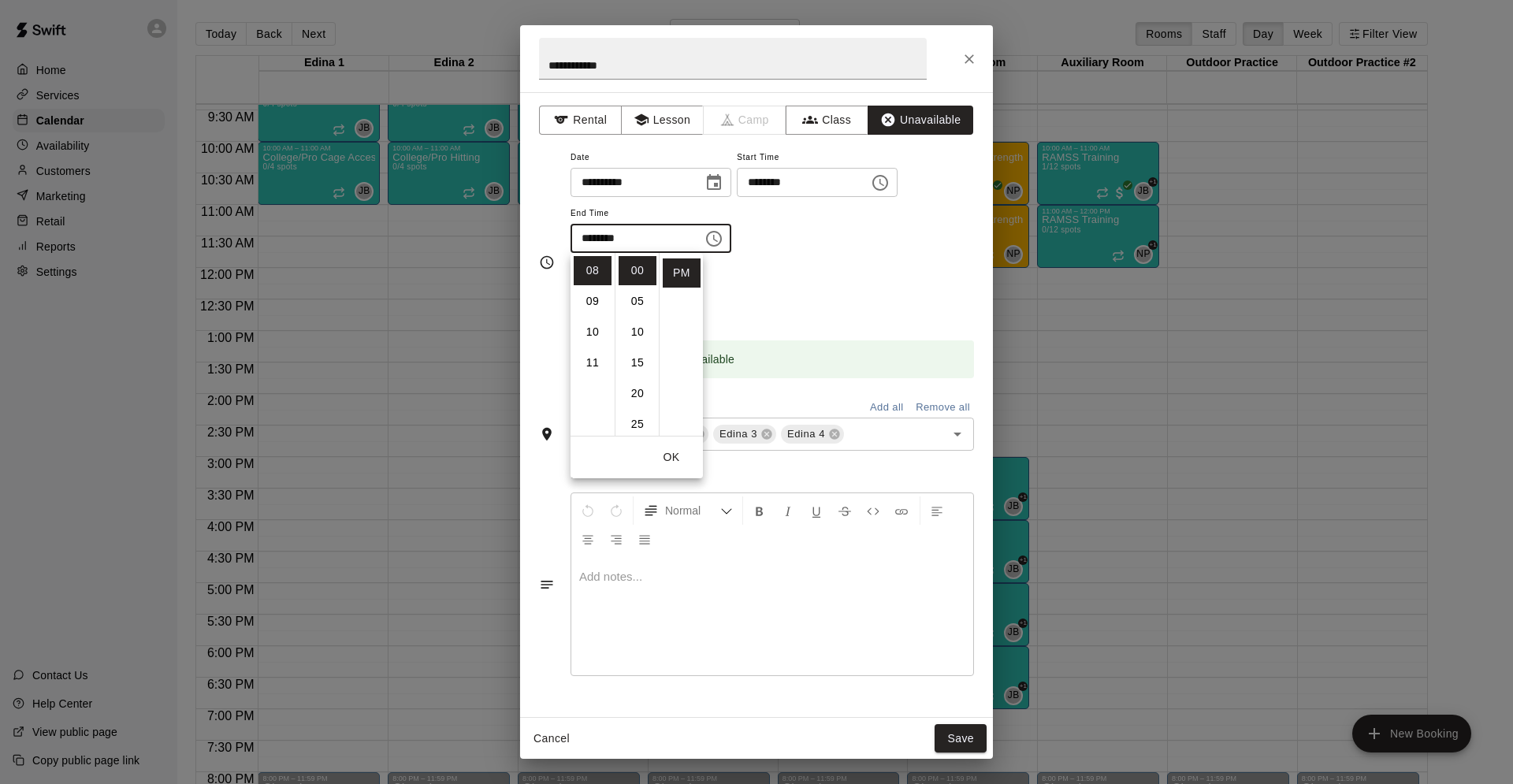 click on "Booking time is available" at bounding box center (772, 348) 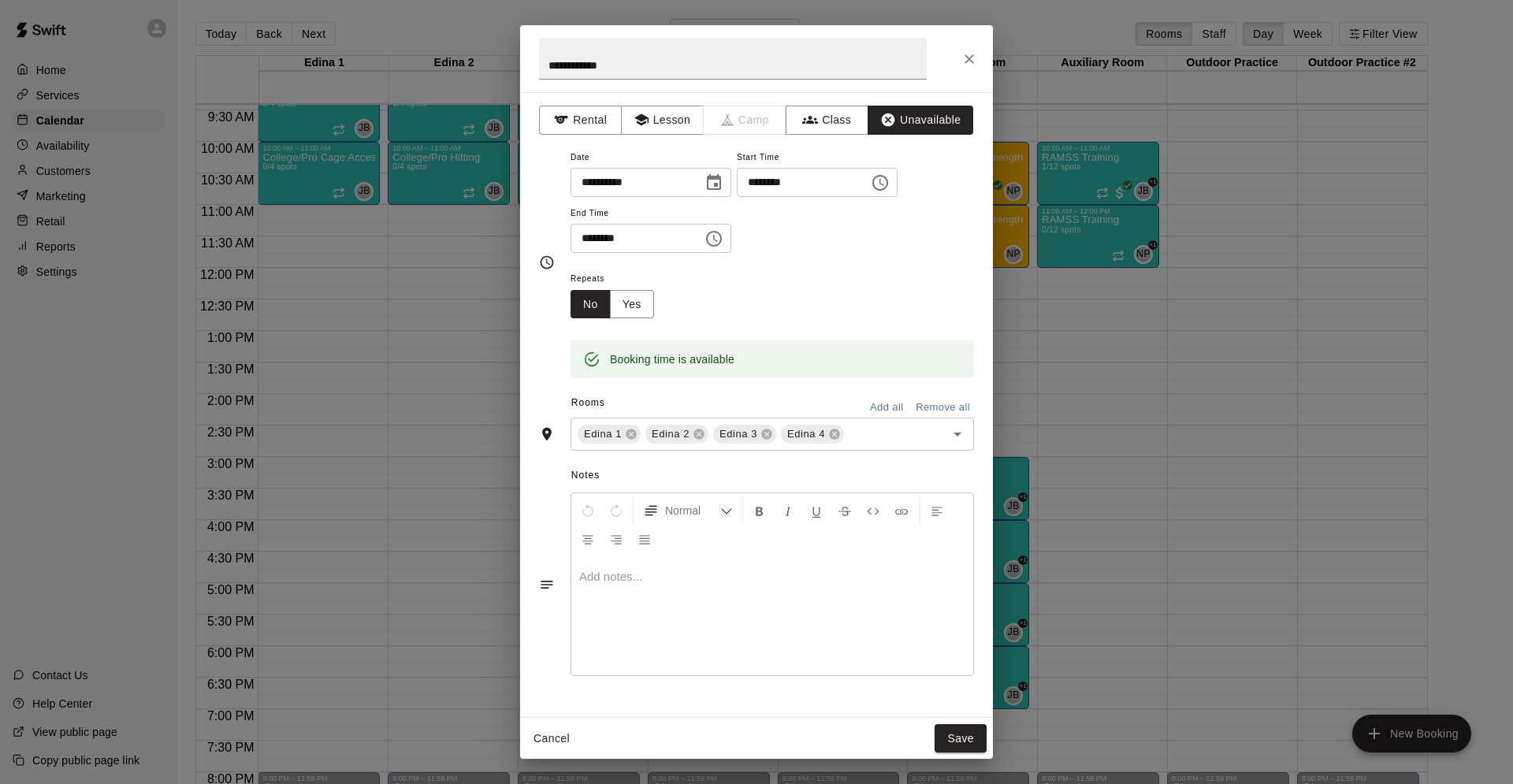 drag, startPoint x: 963, startPoint y: 735, endPoint x: 749, endPoint y: 361, distance: 430.89674 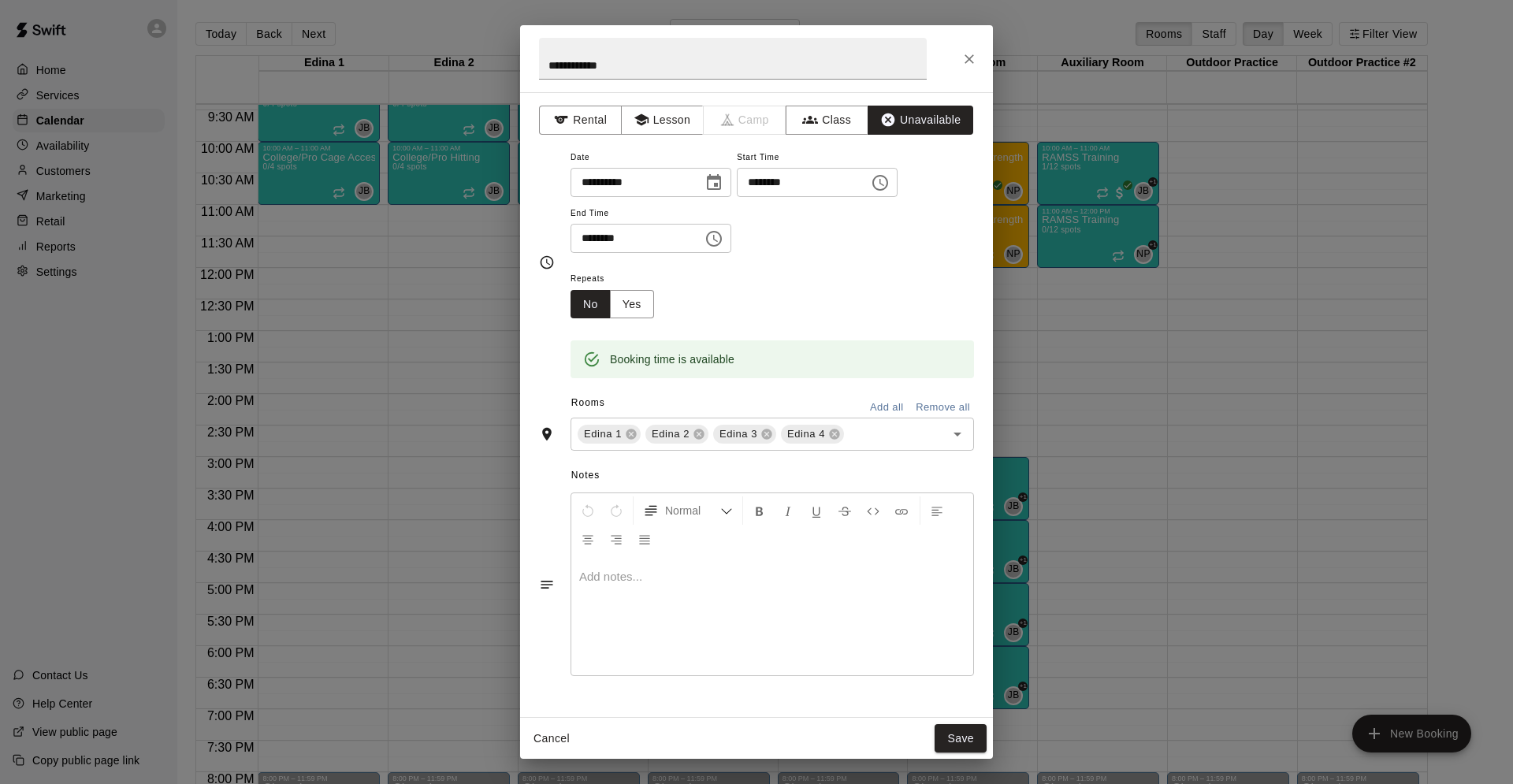 click on "**********" at bounding box center [756, 392] 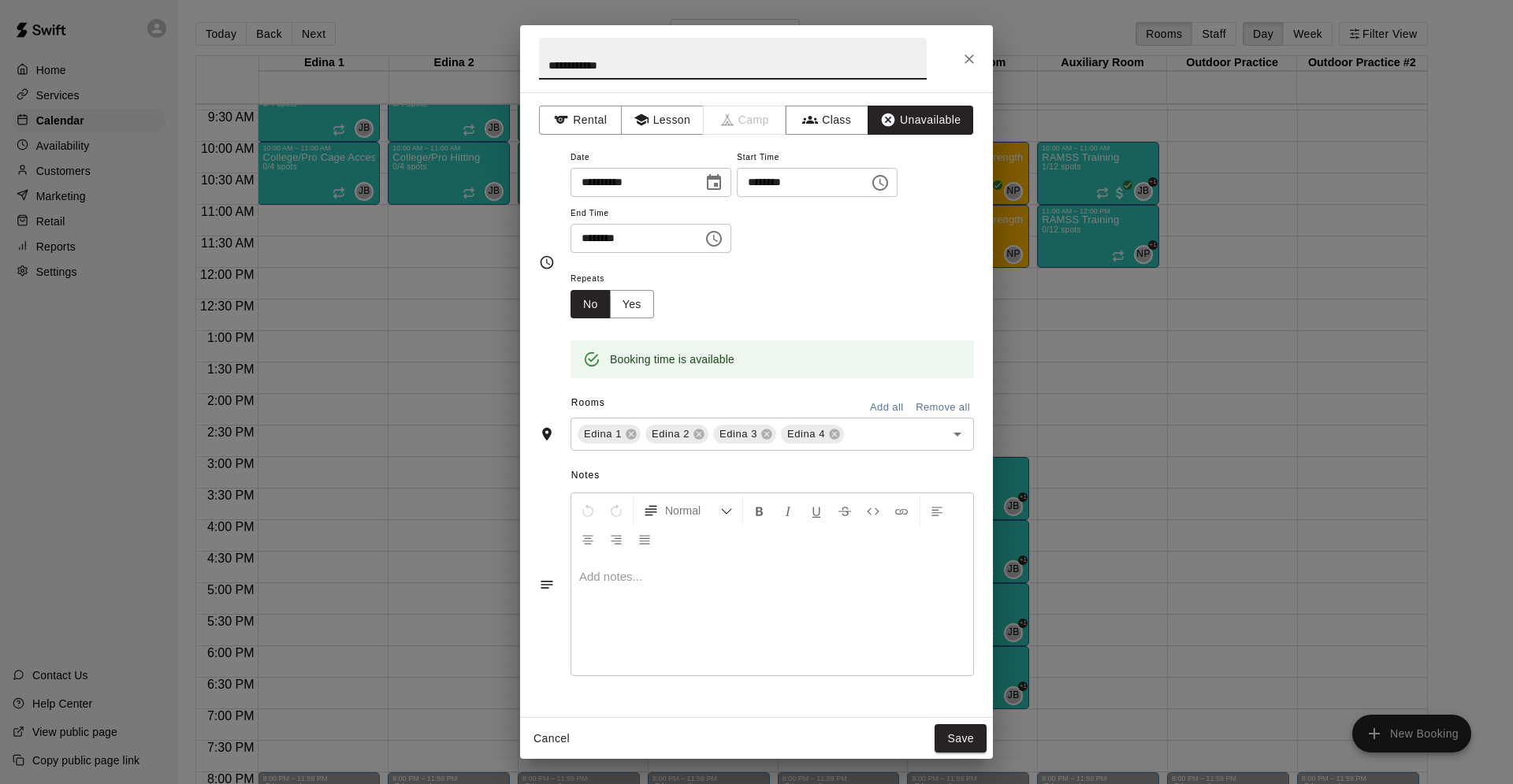 click on "**********" at bounding box center [733, 58] 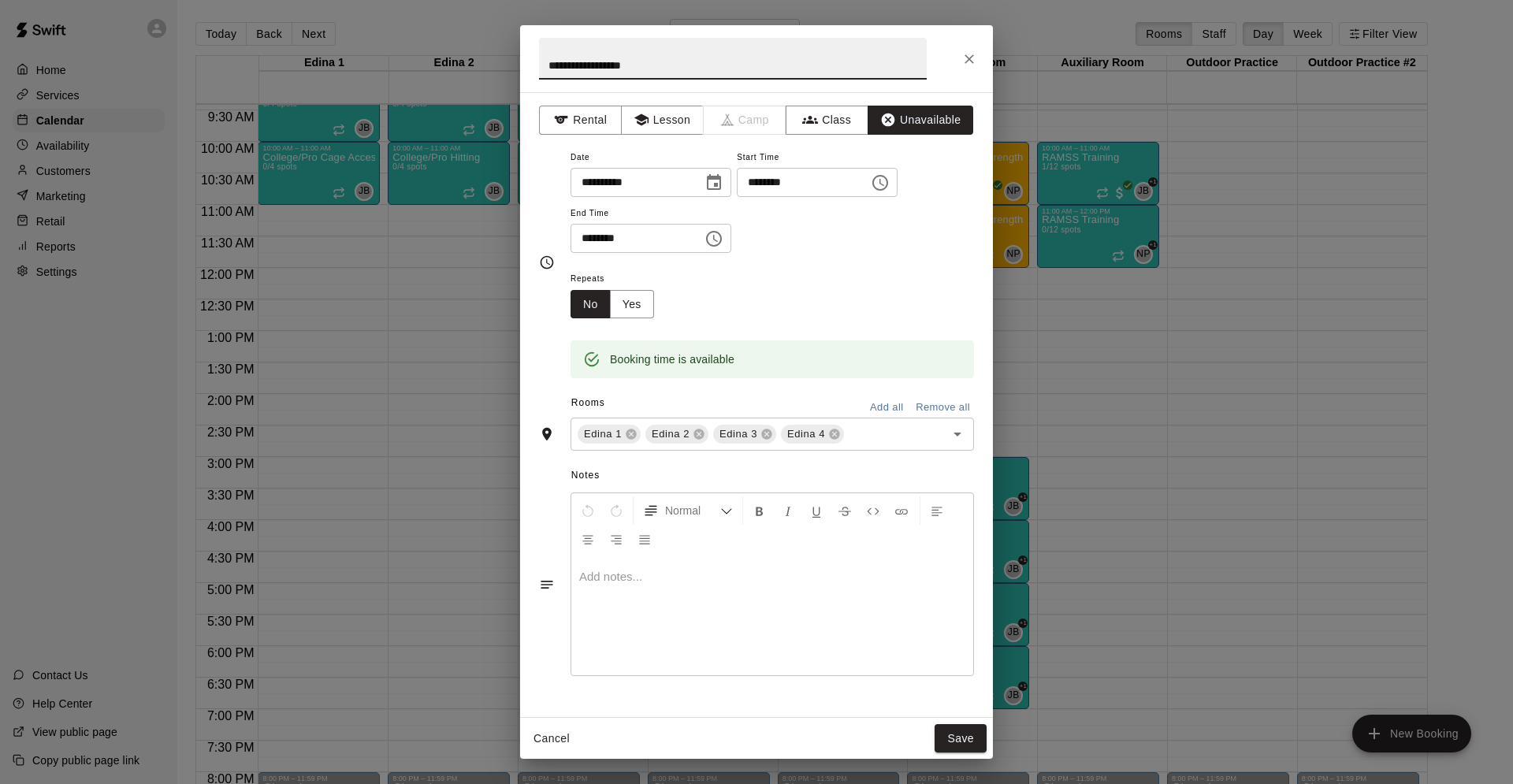 click on "**********" at bounding box center [733, 58] 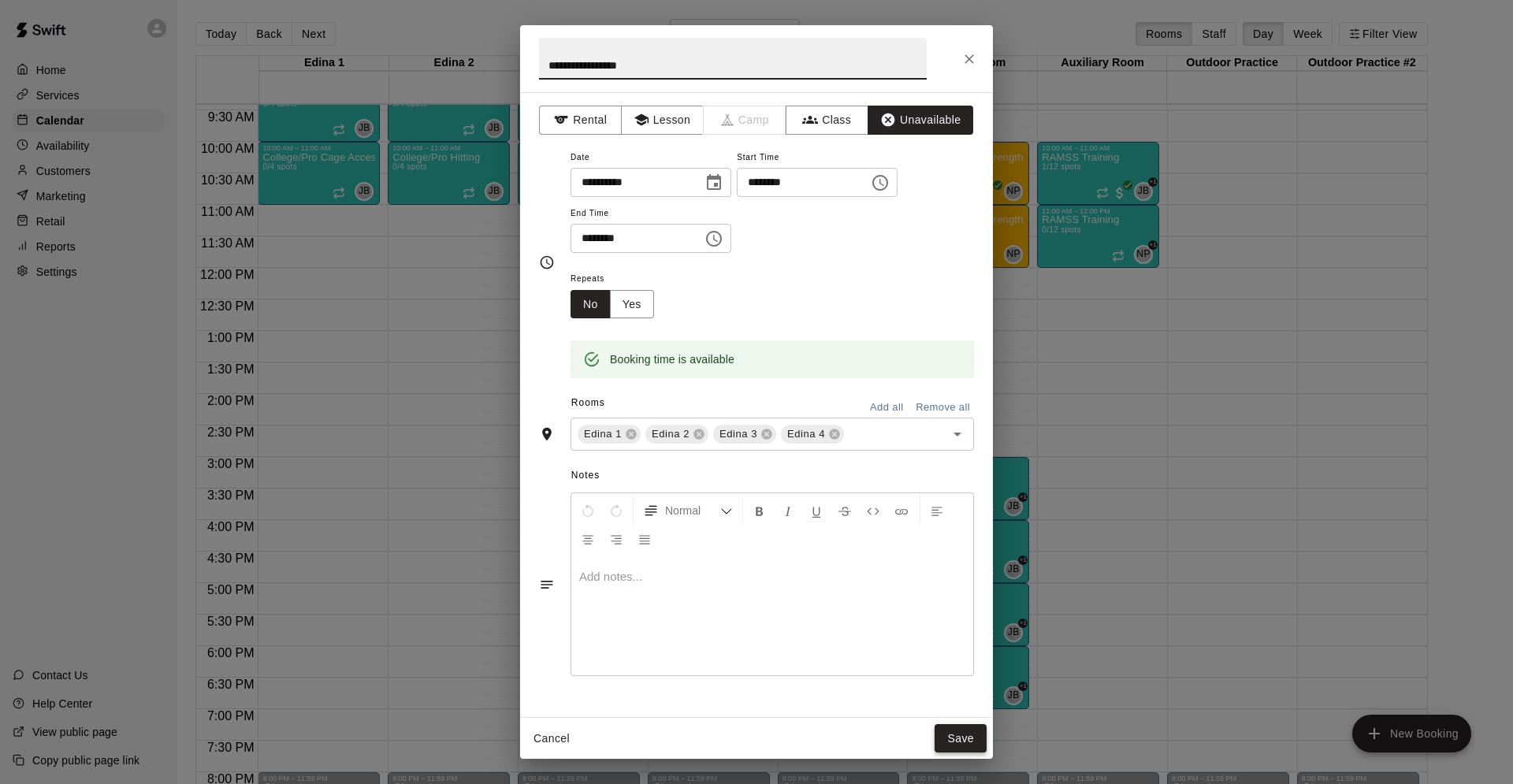 type on "**********" 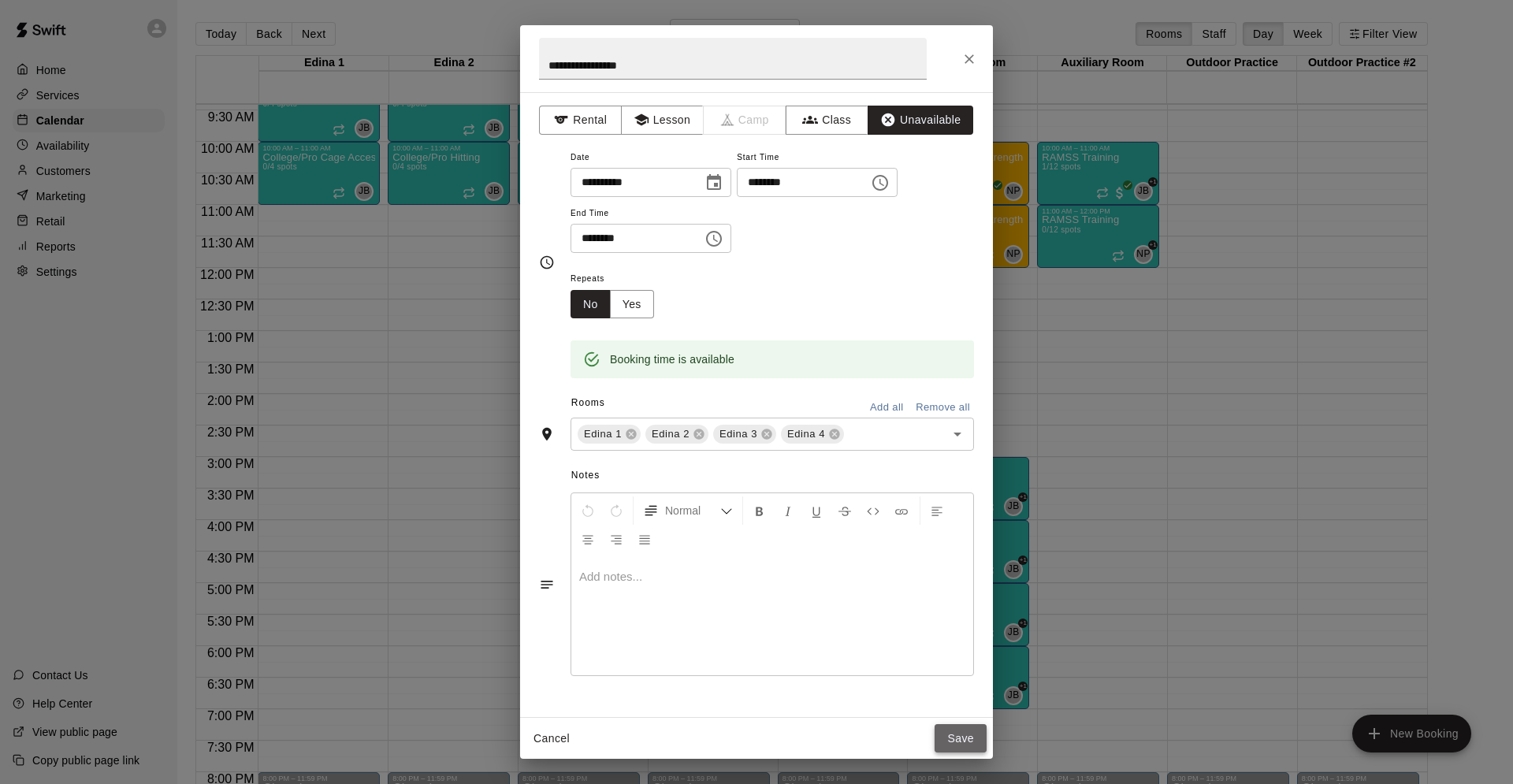 click on "Save" at bounding box center (961, 738) 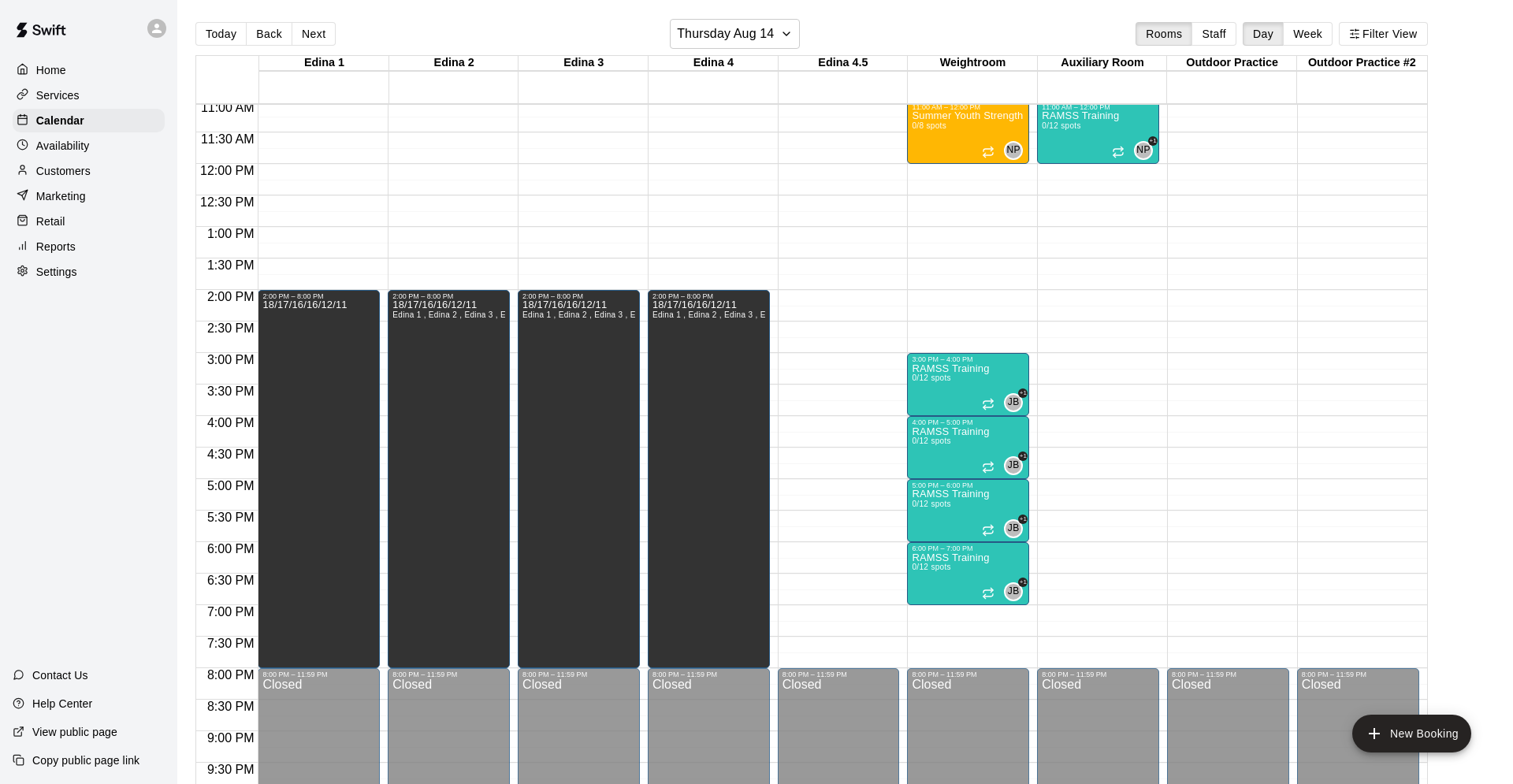 scroll, scrollTop: 719, scrollLeft: 0, axis: vertical 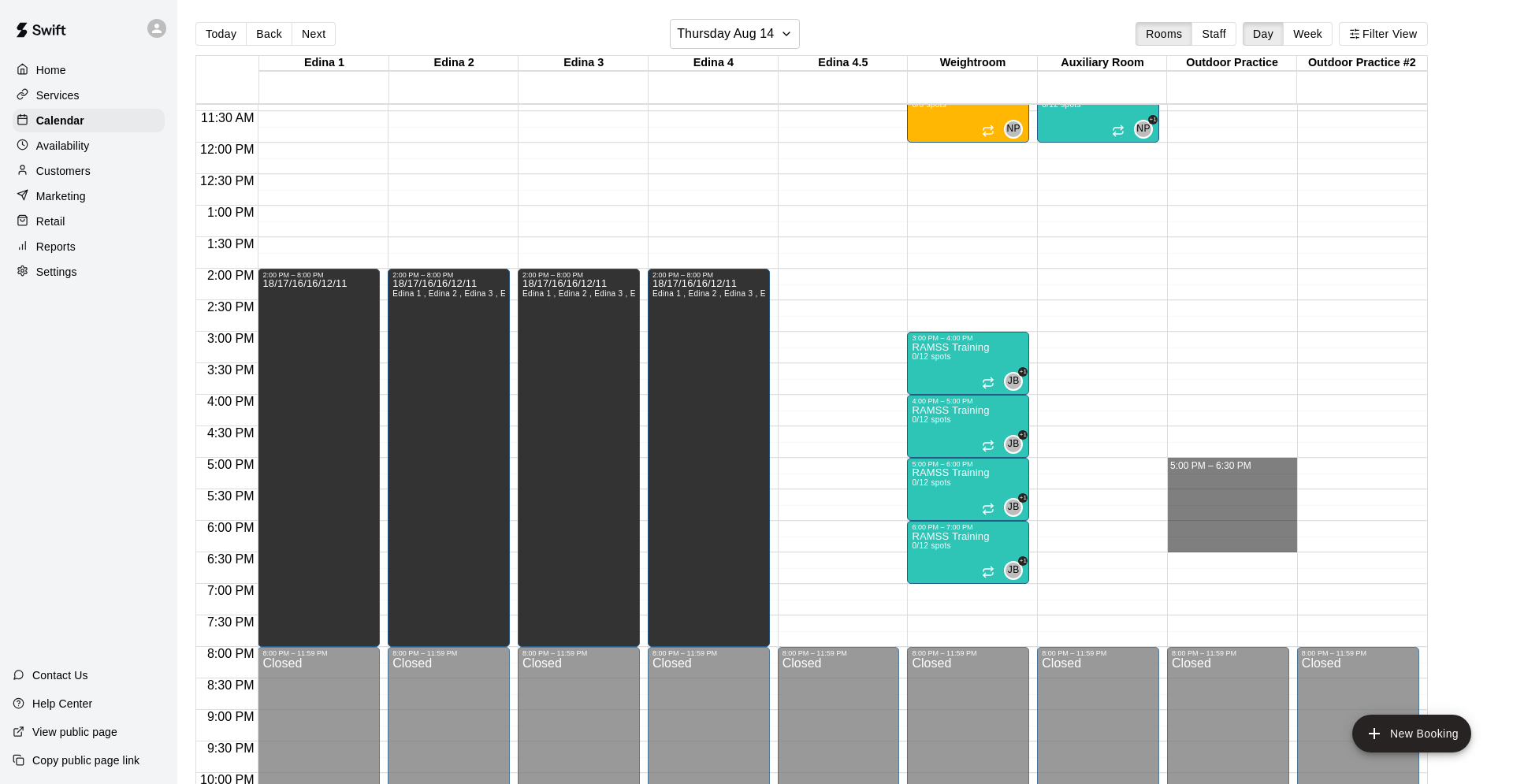 drag, startPoint x: 1192, startPoint y: 460, endPoint x: 1210, endPoint y: 547, distance: 88.84256 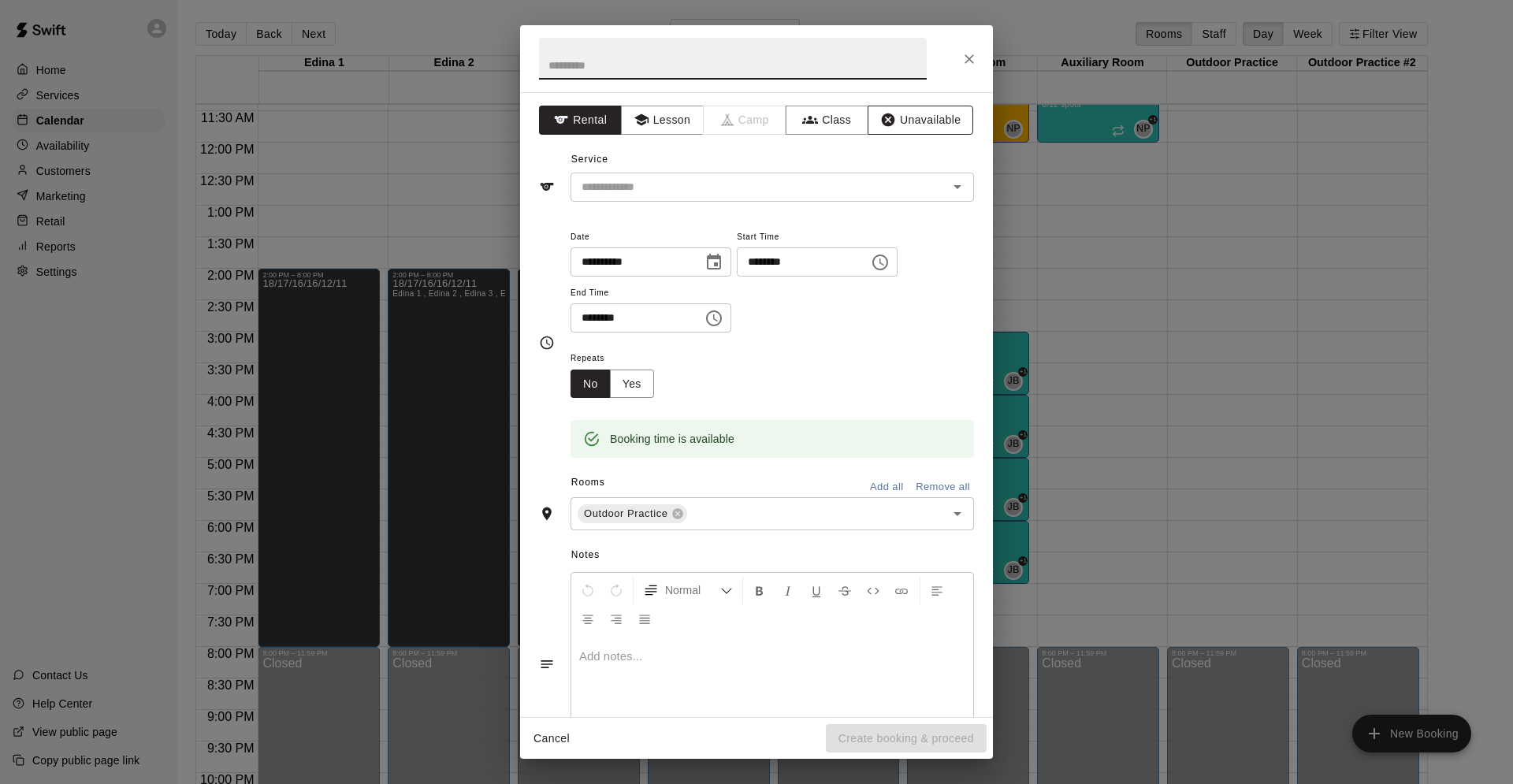 click on "Unavailable" at bounding box center (920, 120) 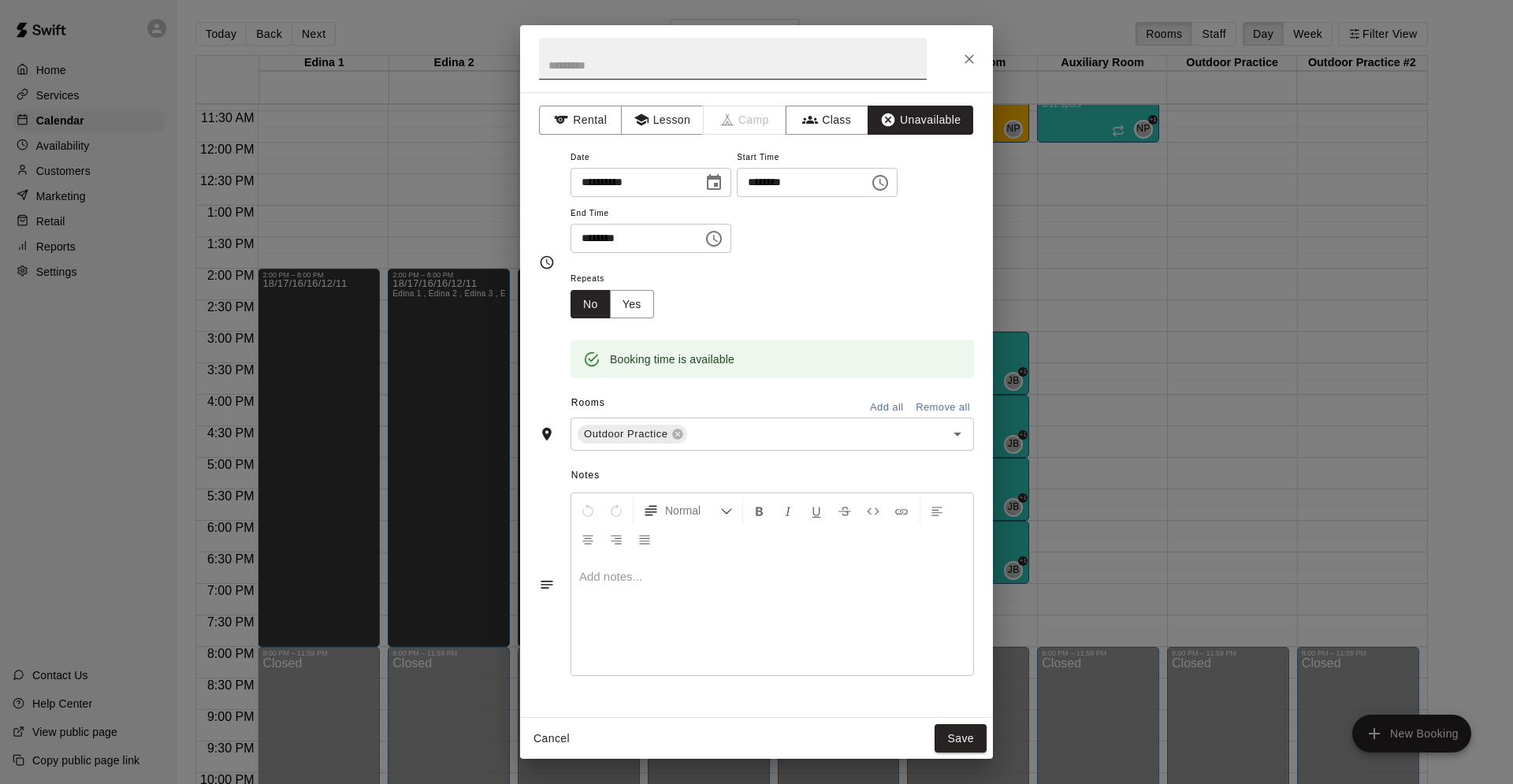 click at bounding box center [733, 58] 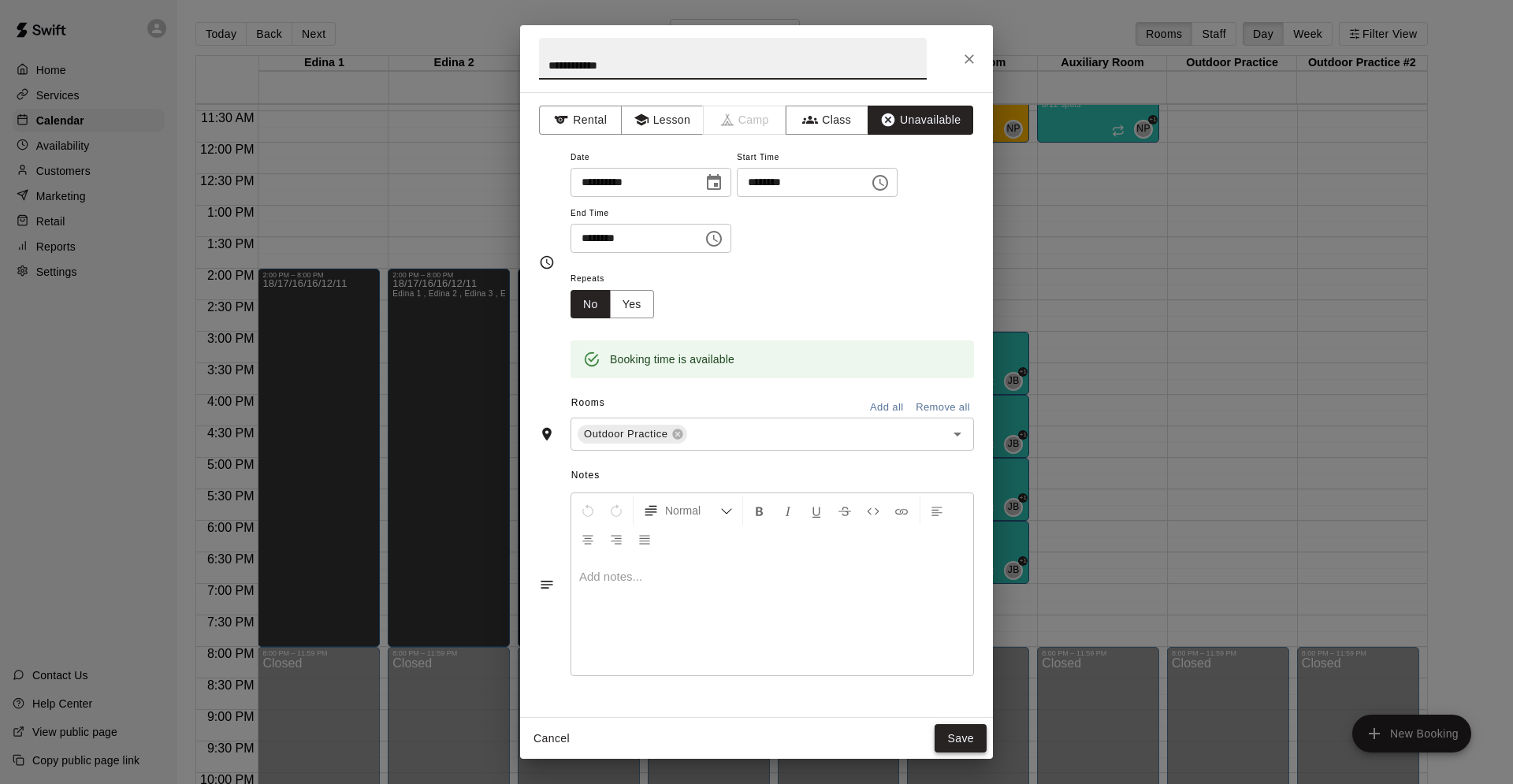 type on "**********" 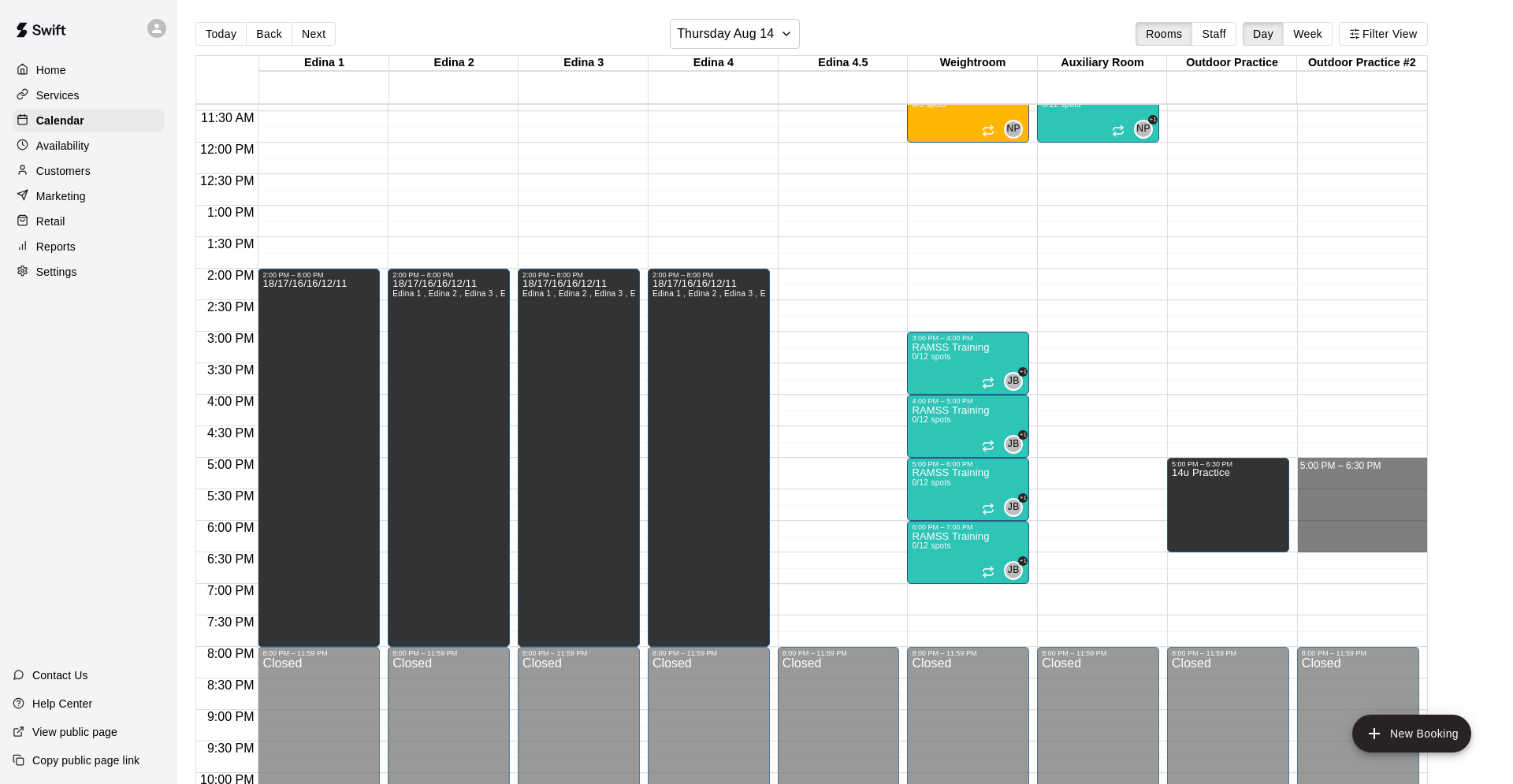 drag, startPoint x: 1324, startPoint y: 460, endPoint x: 1339, endPoint y: 546, distance: 87.29834 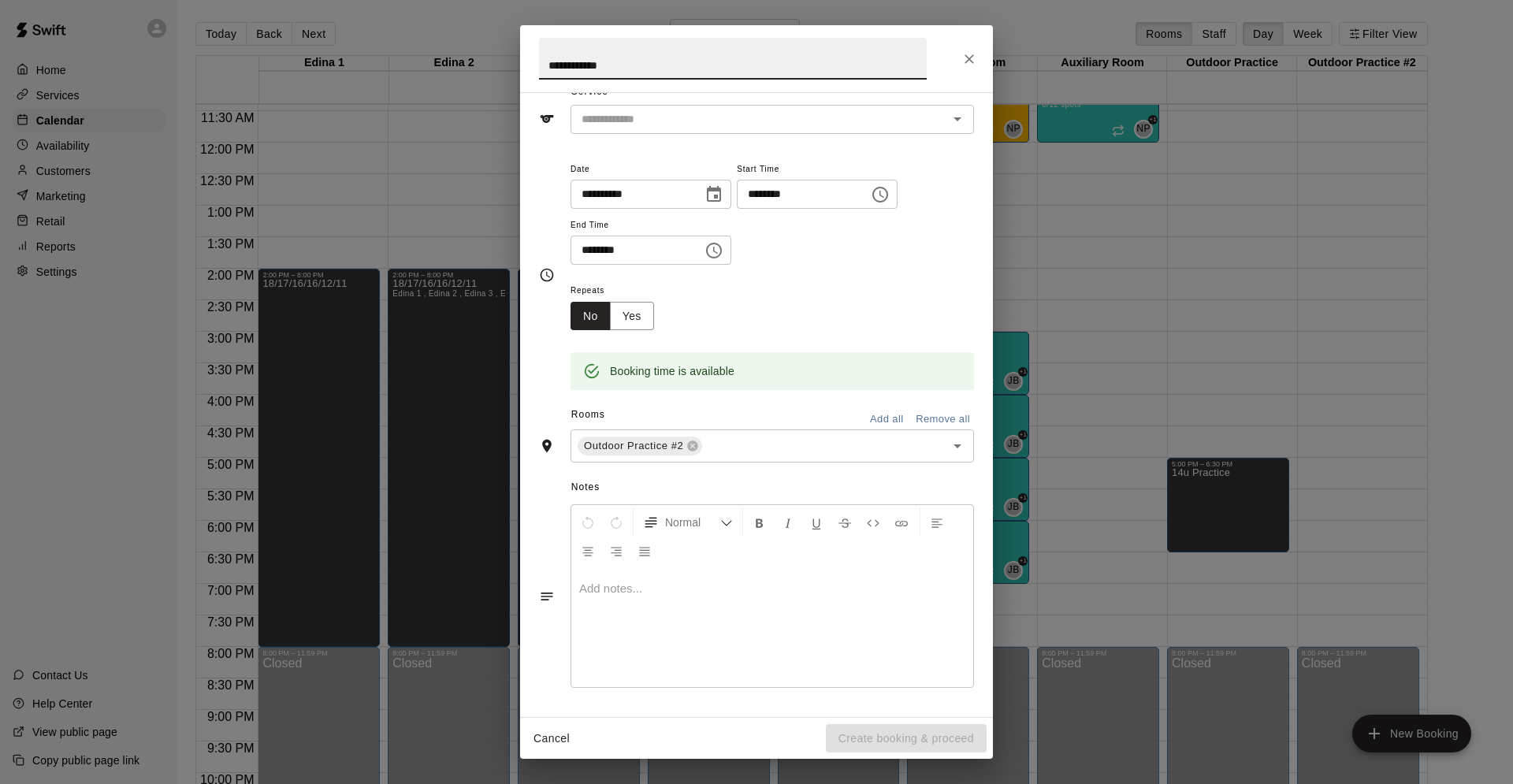 scroll, scrollTop: 0, scrollLeft: 0, axis: both 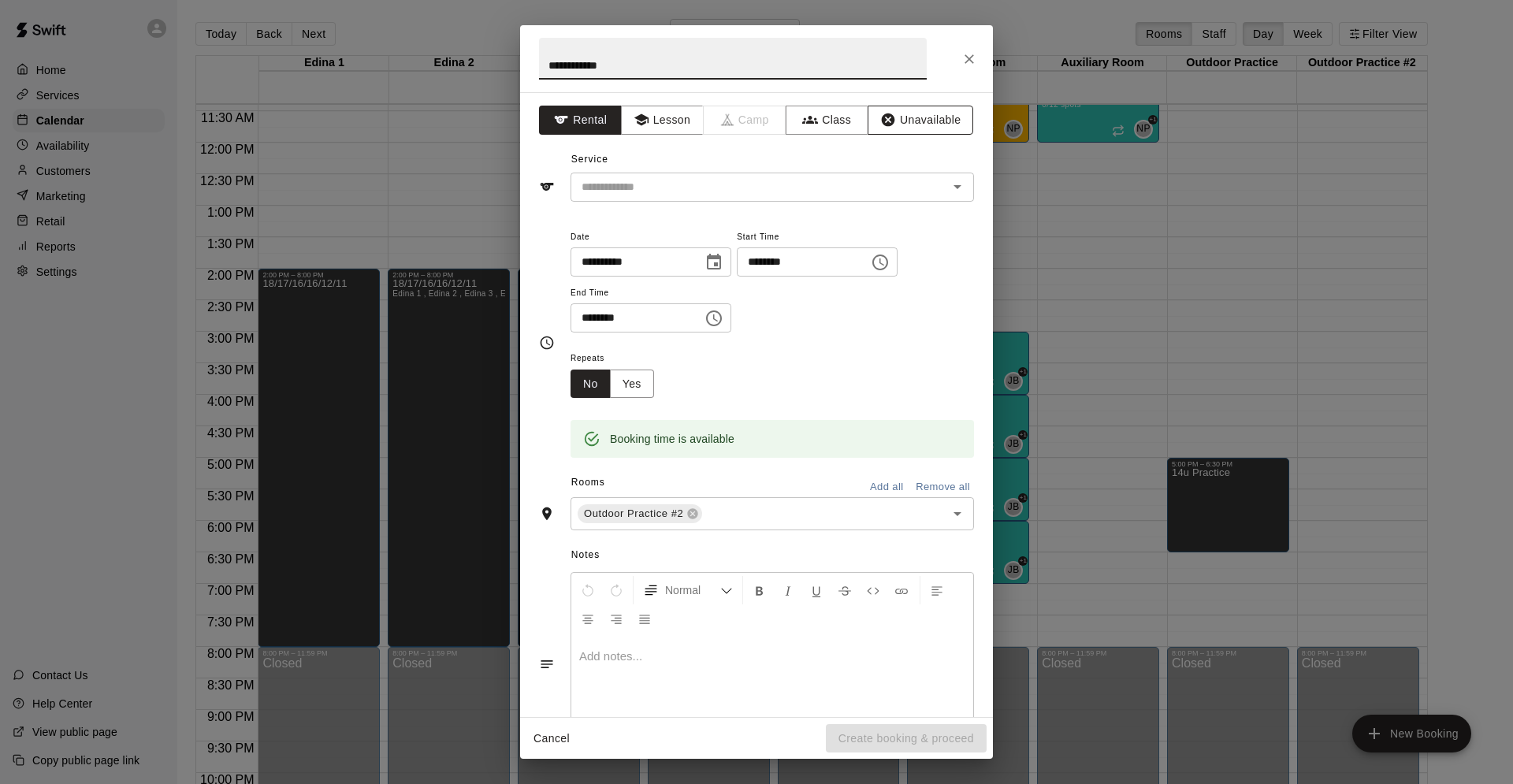 type on "**********" 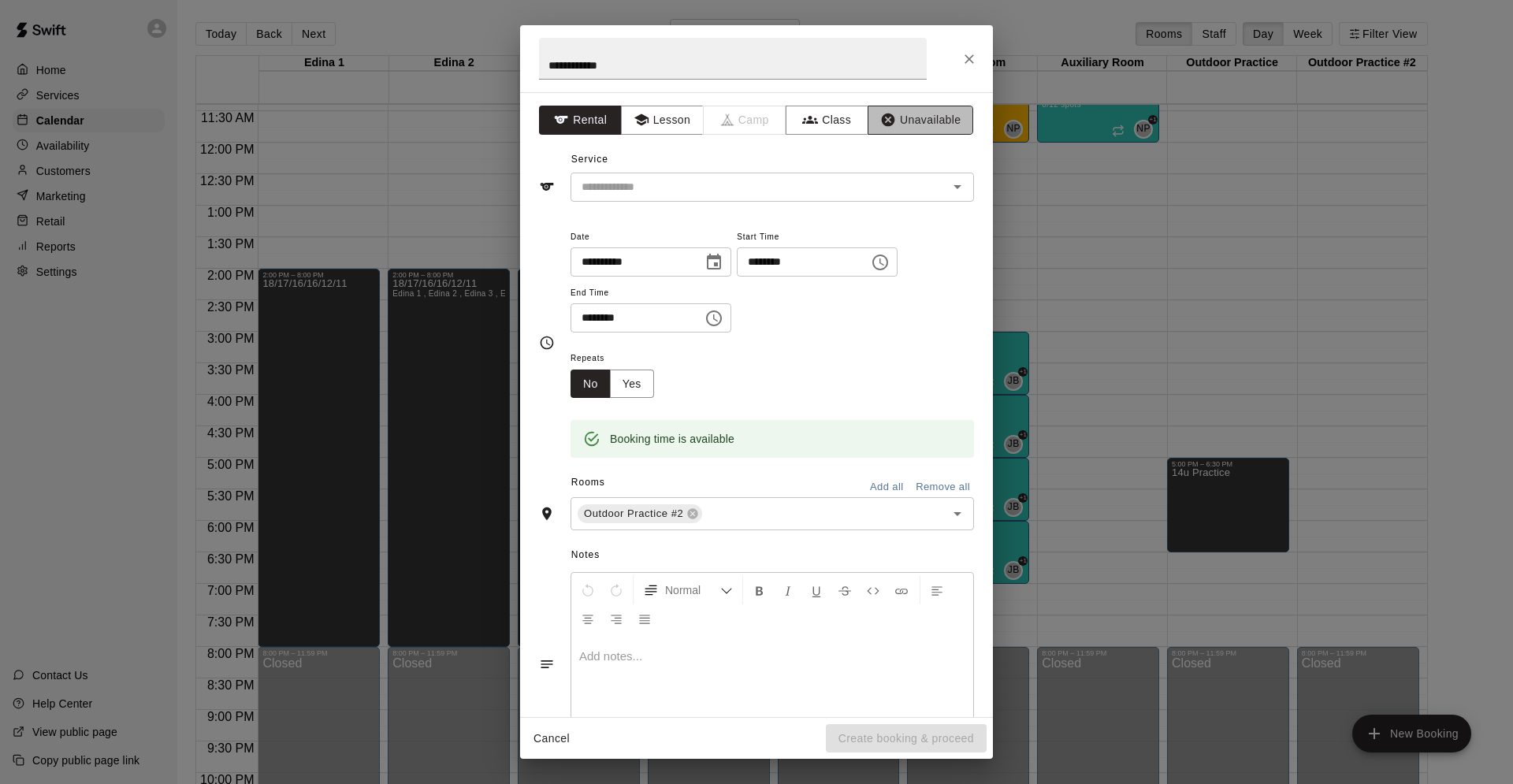 click on "Unavailable" at bounding box center (920, 120) 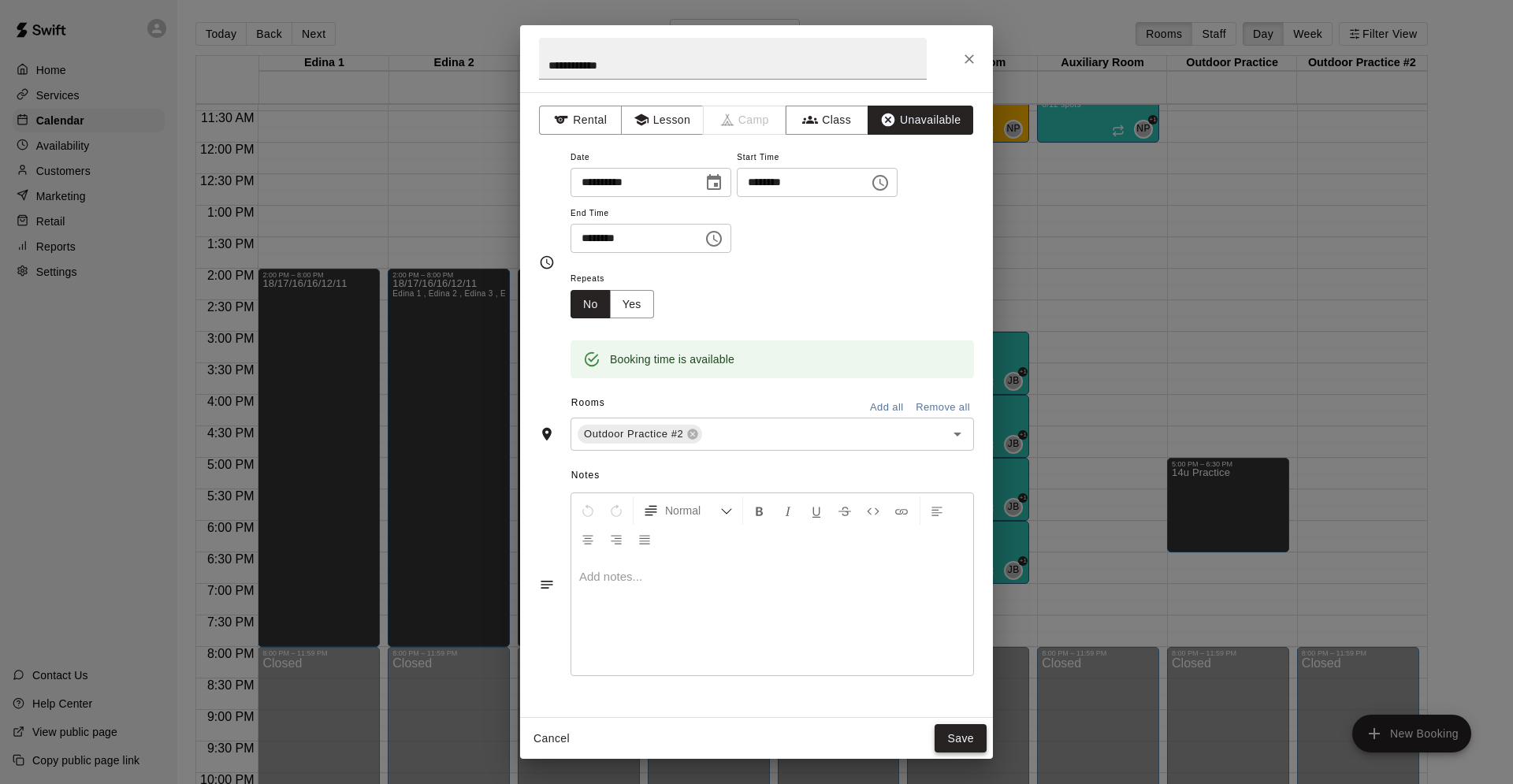 click on "Save" at bounding box center (961, 738) 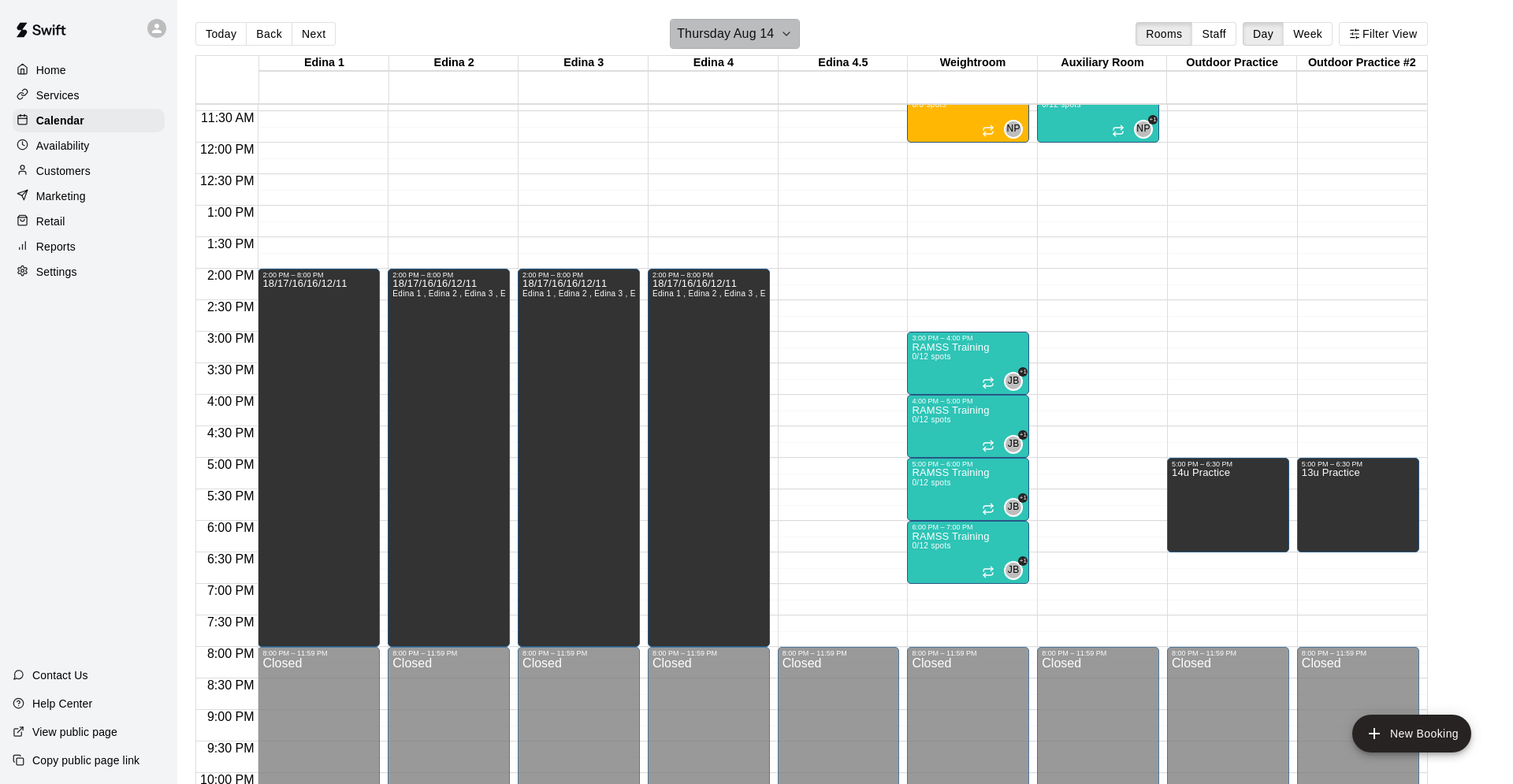 click on "Thursday Aug 14" at bounding box center (725, 34) 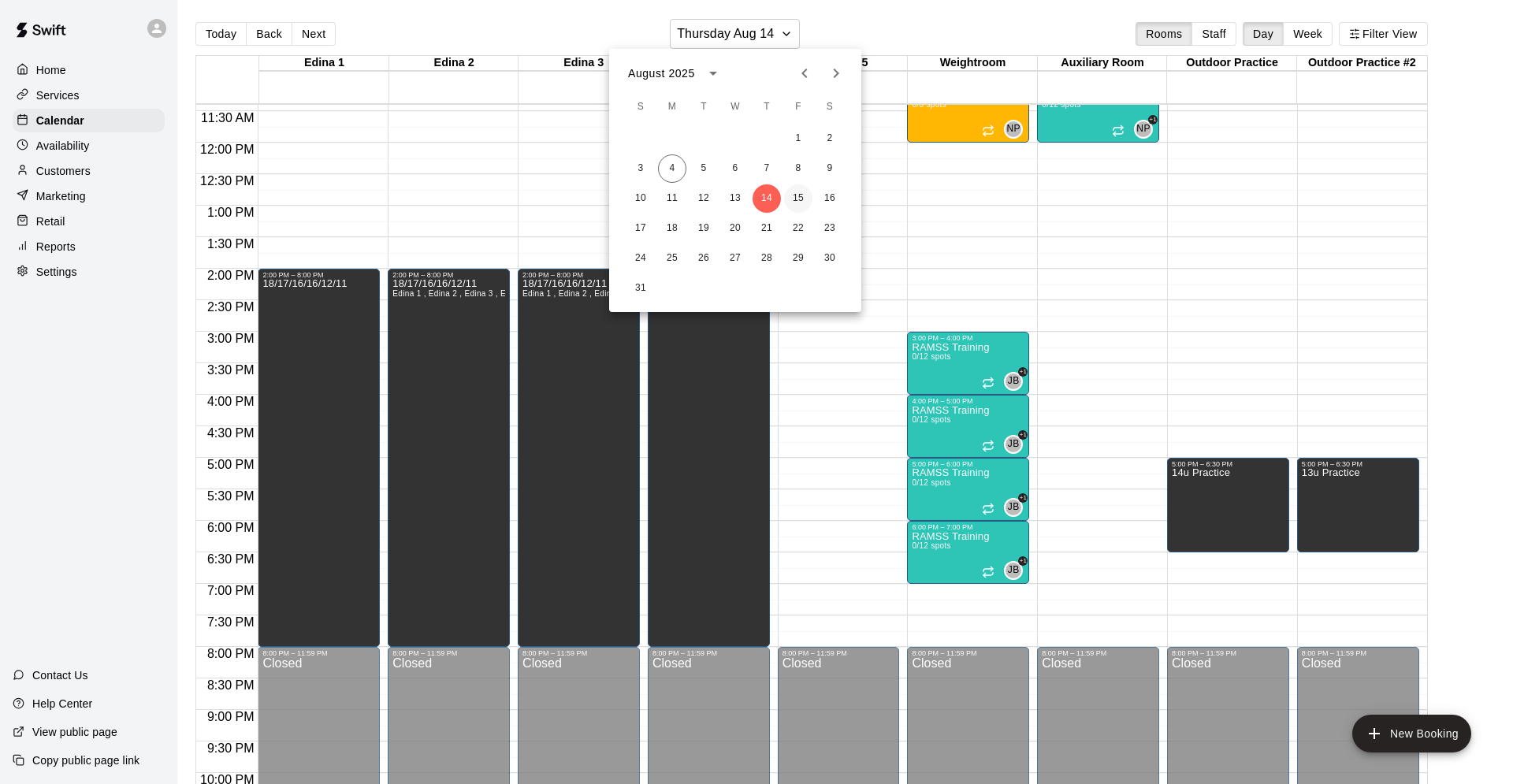 click on "15" at bounding box center [798, 199] 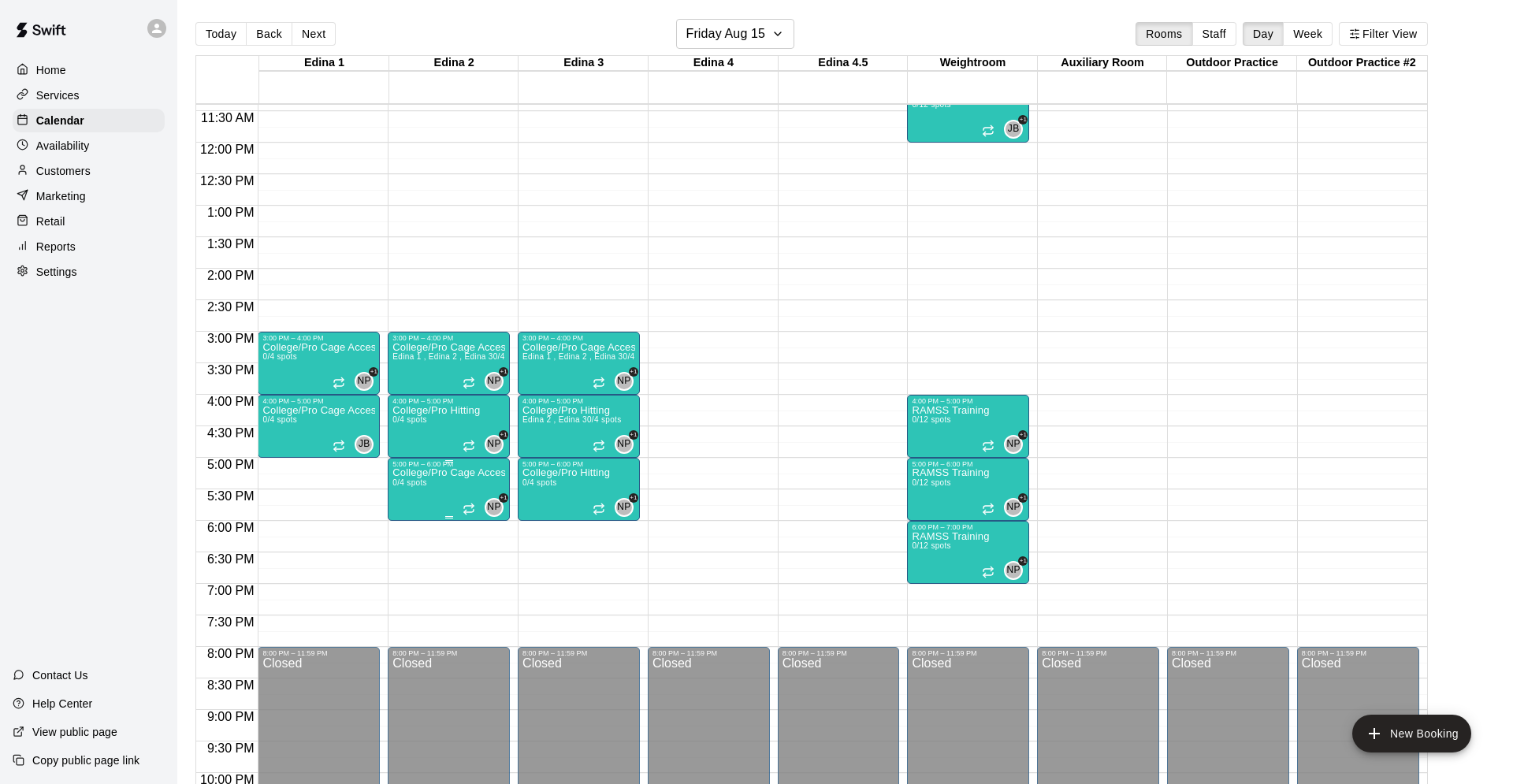 click on "College/Pro Cage Access (Hitting)" at bounding box center [448, 473] 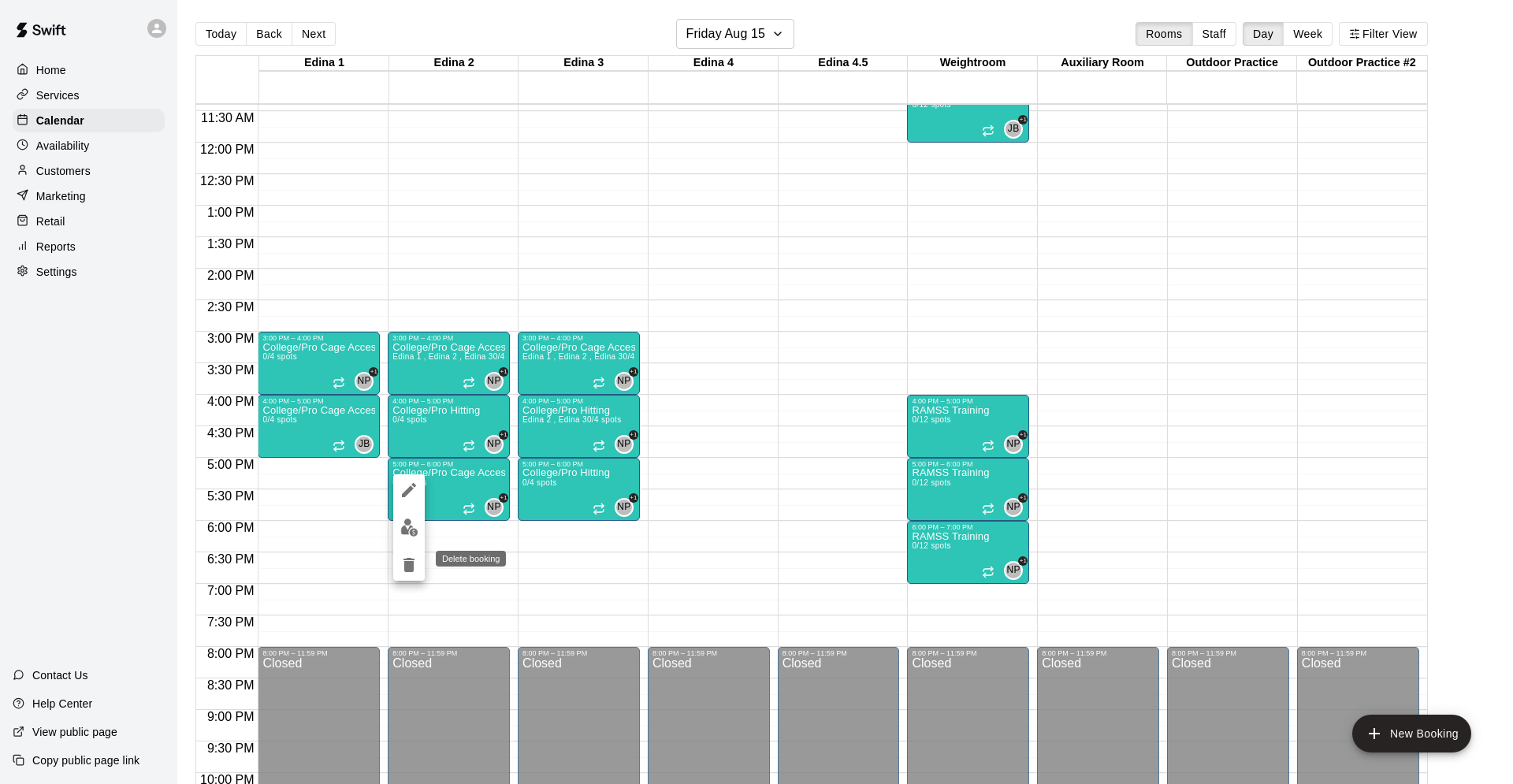 click 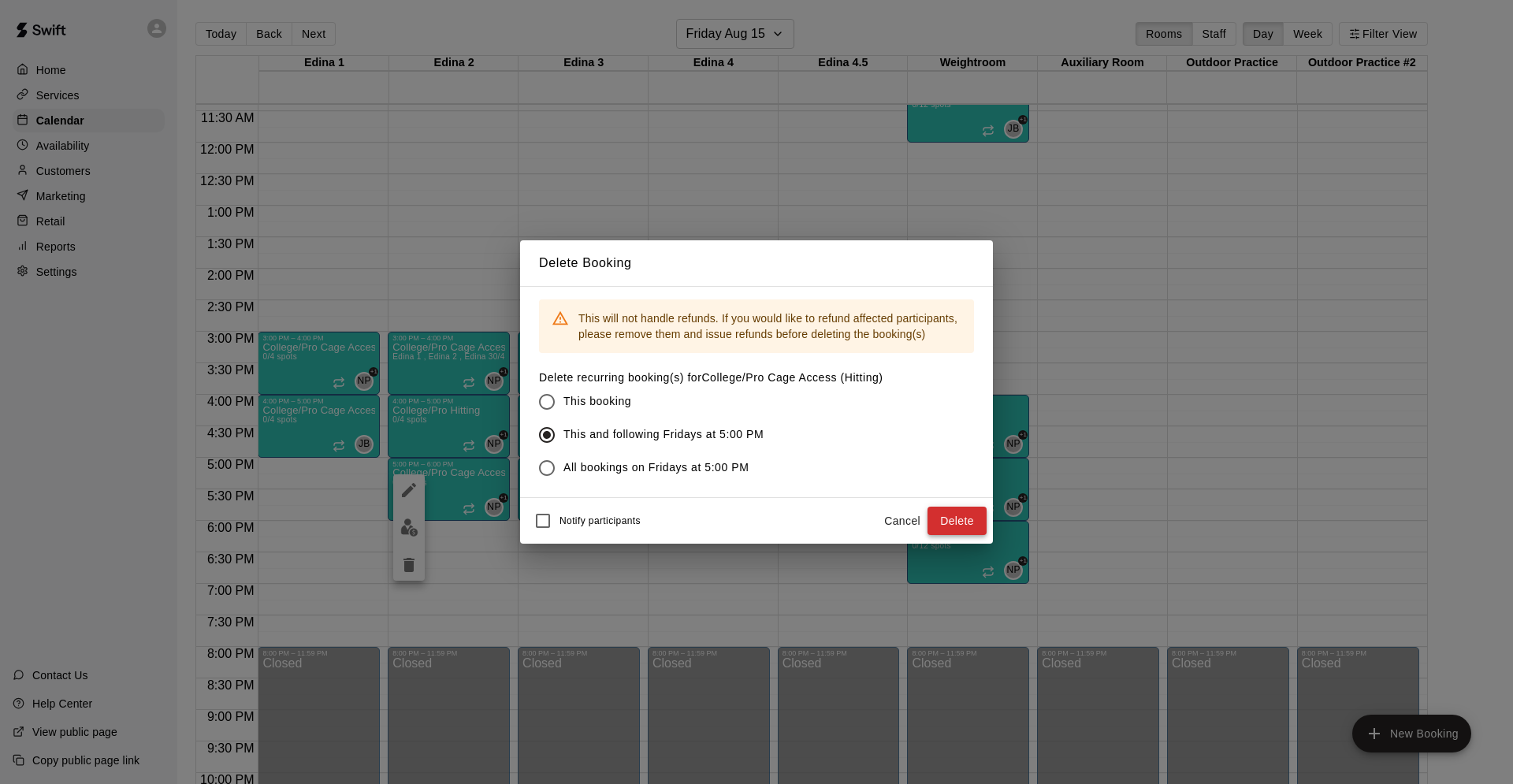 click on "Delete" at bounding box center (957, 521) 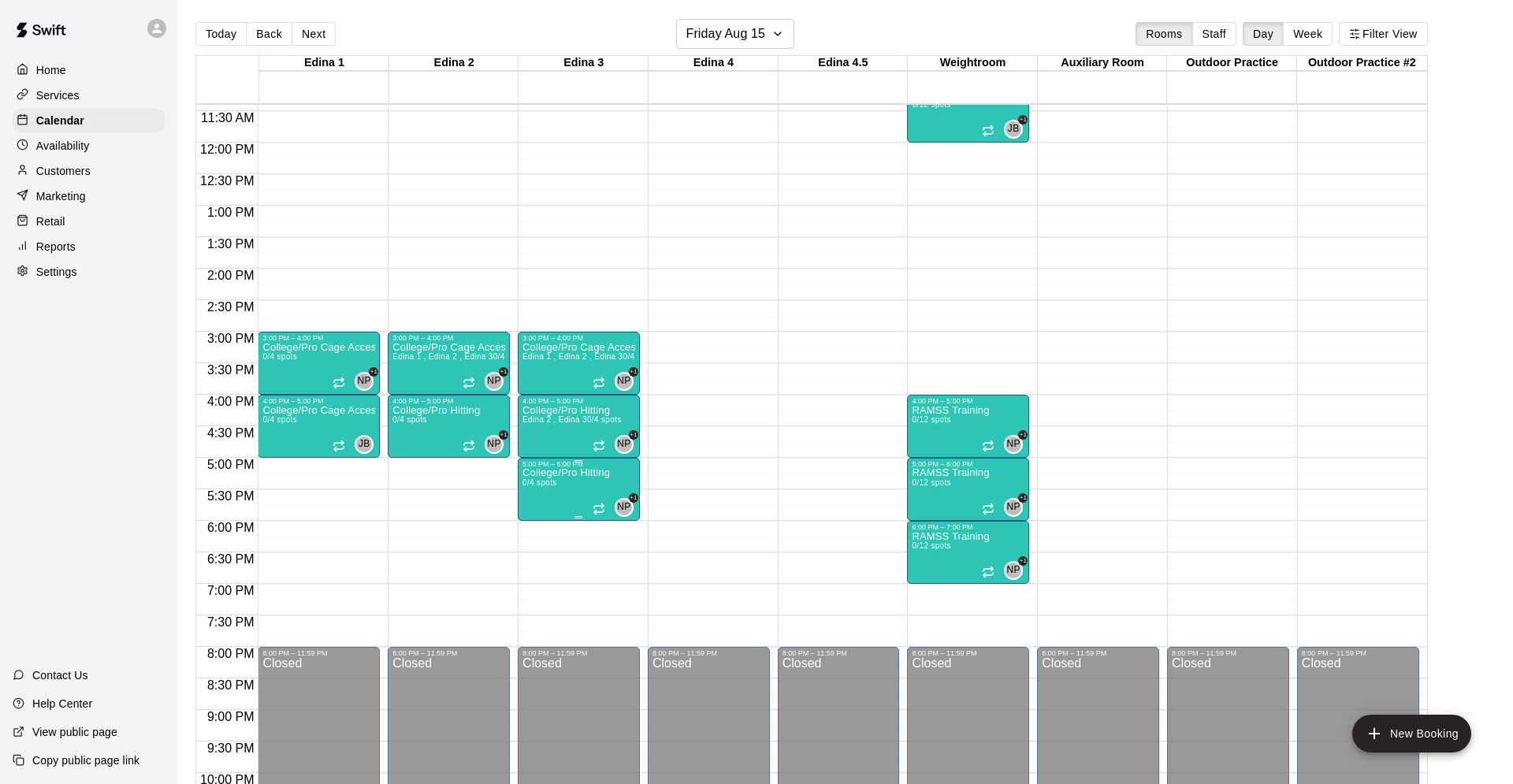 click on "College/Pro Hitting  0/4 spots" at bounding box center [566, 860] 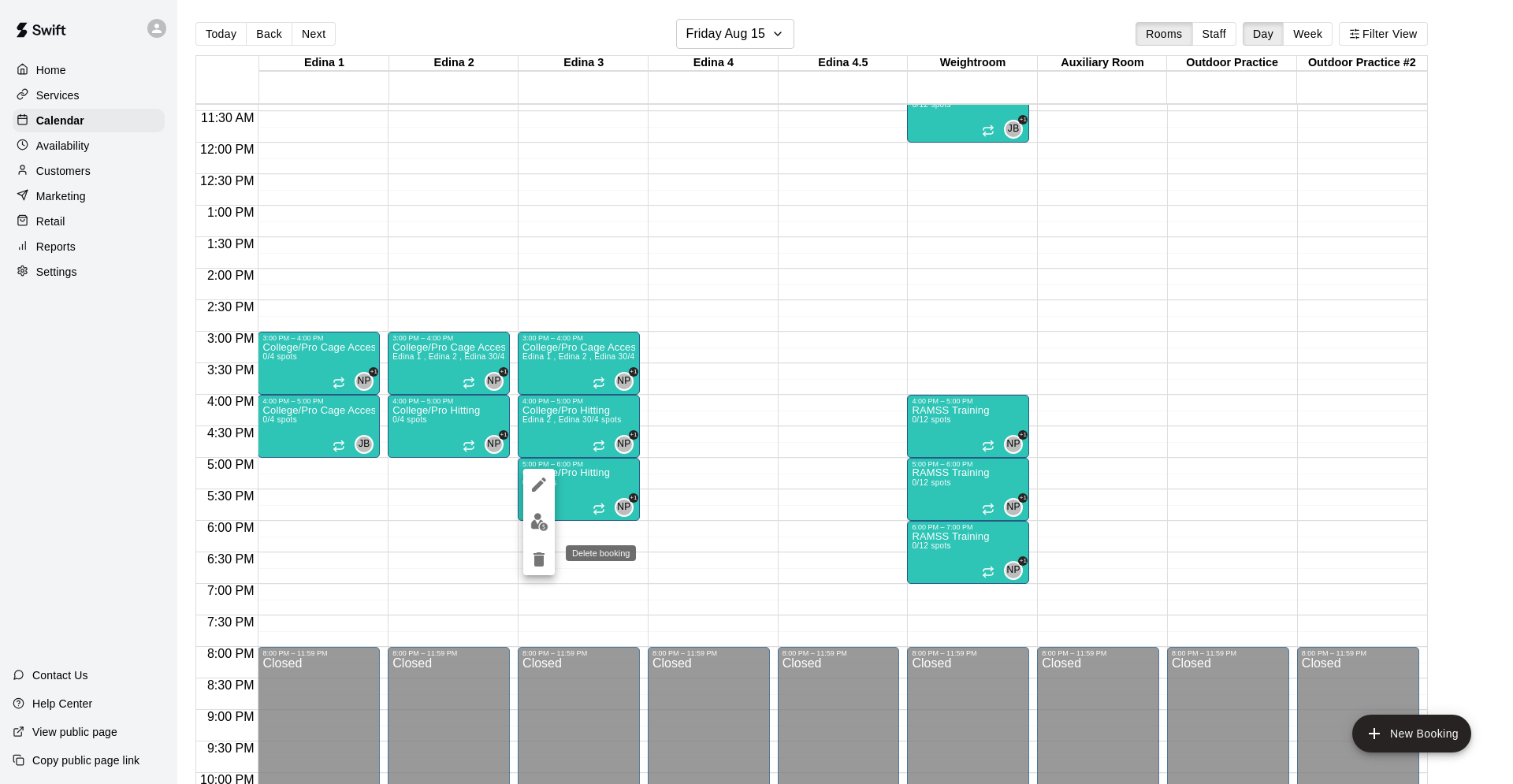 click 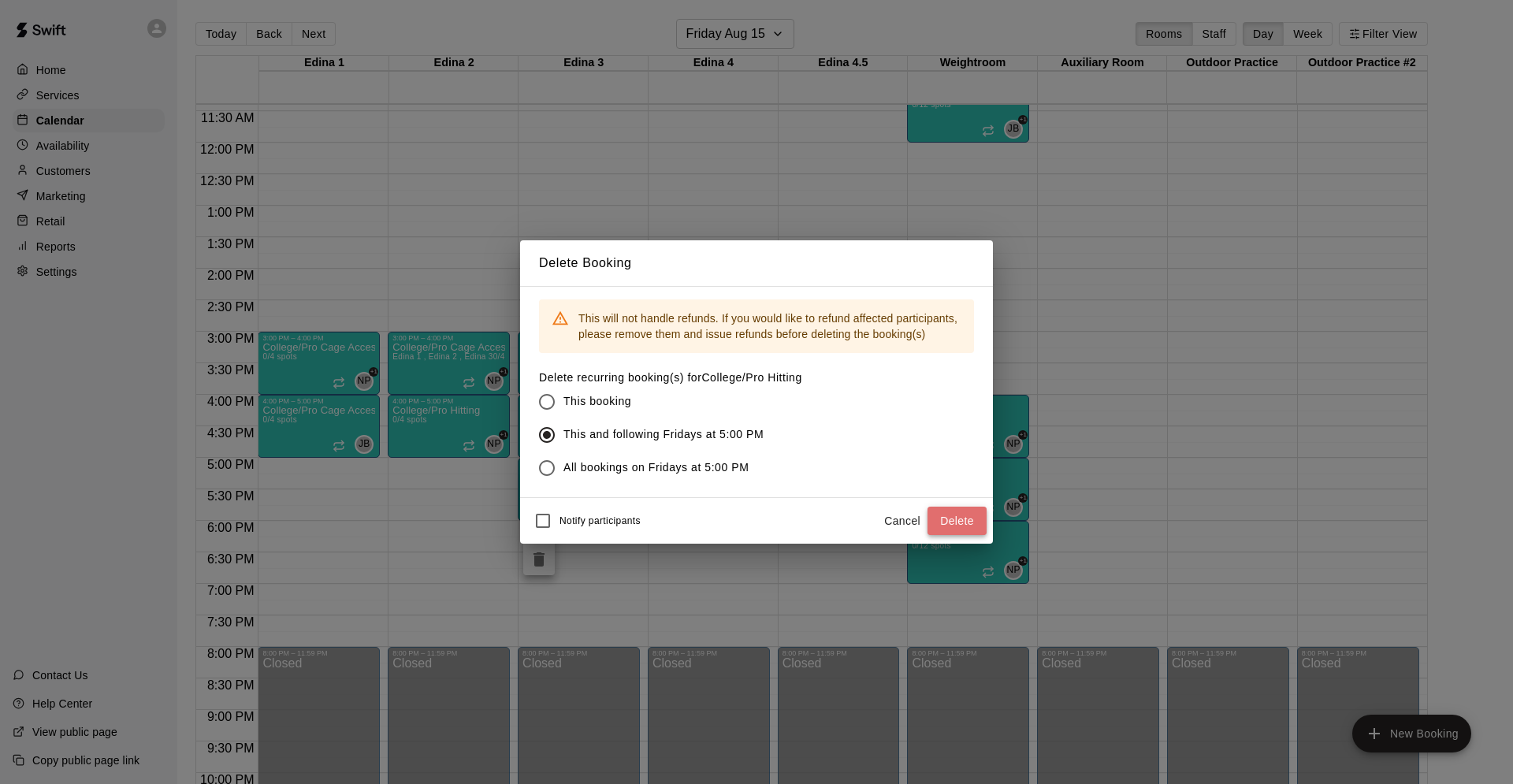 click on "Delete" at bounding box center [957, 521] 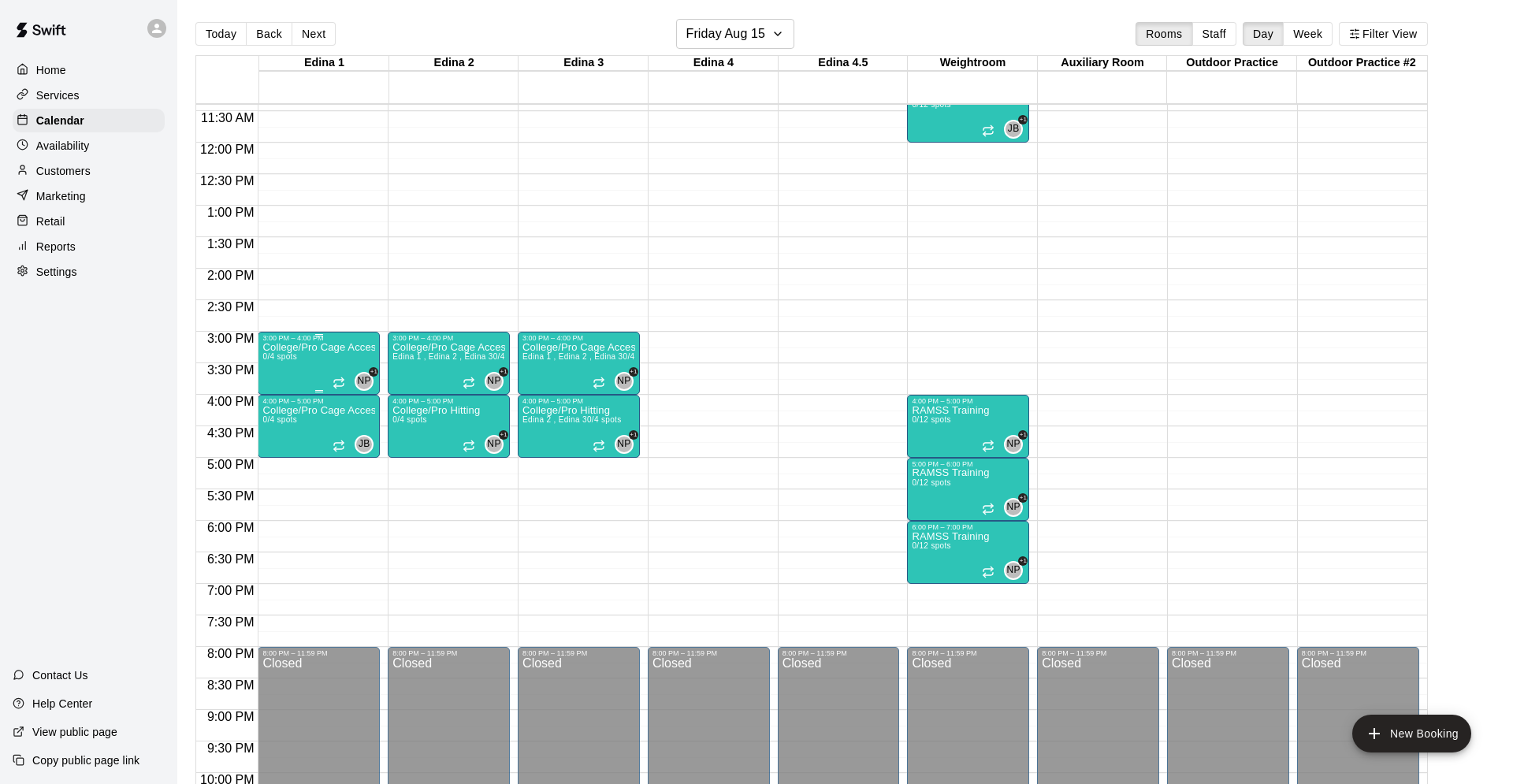click on "College/Pro Cage Access (Hitting)  0/4 spots" at bounding box center [318, 734] 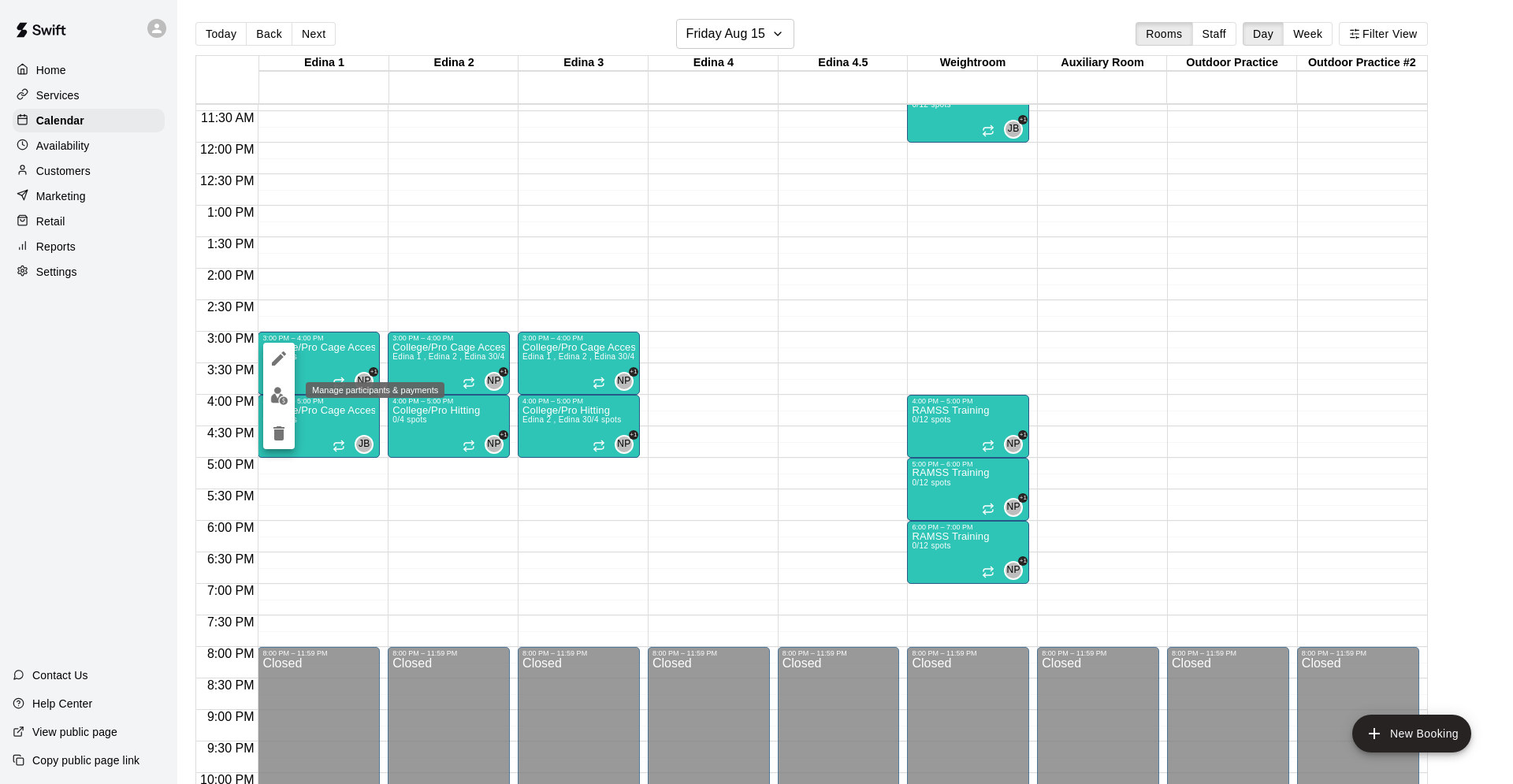 click at bounding box center (279, 396) 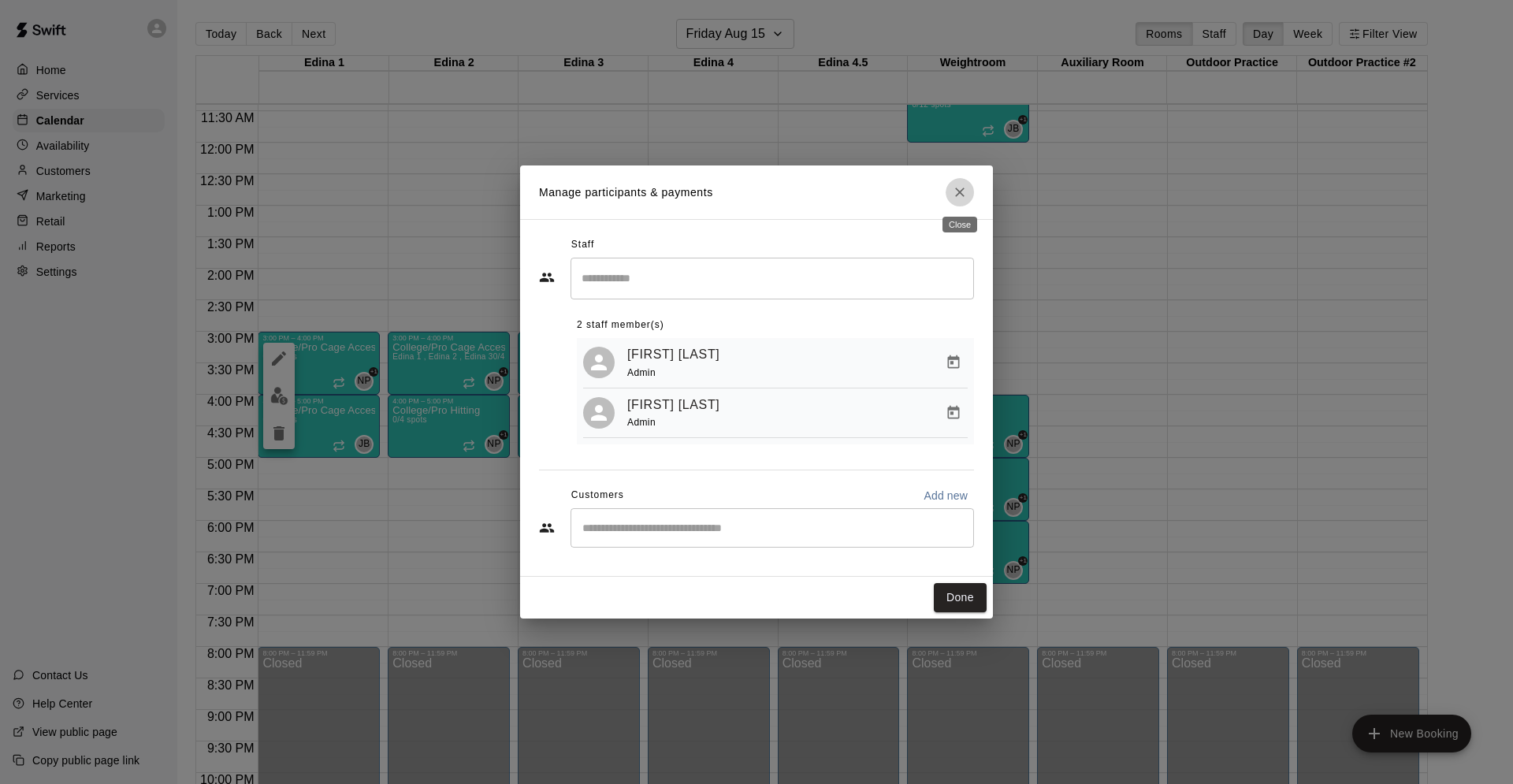 click 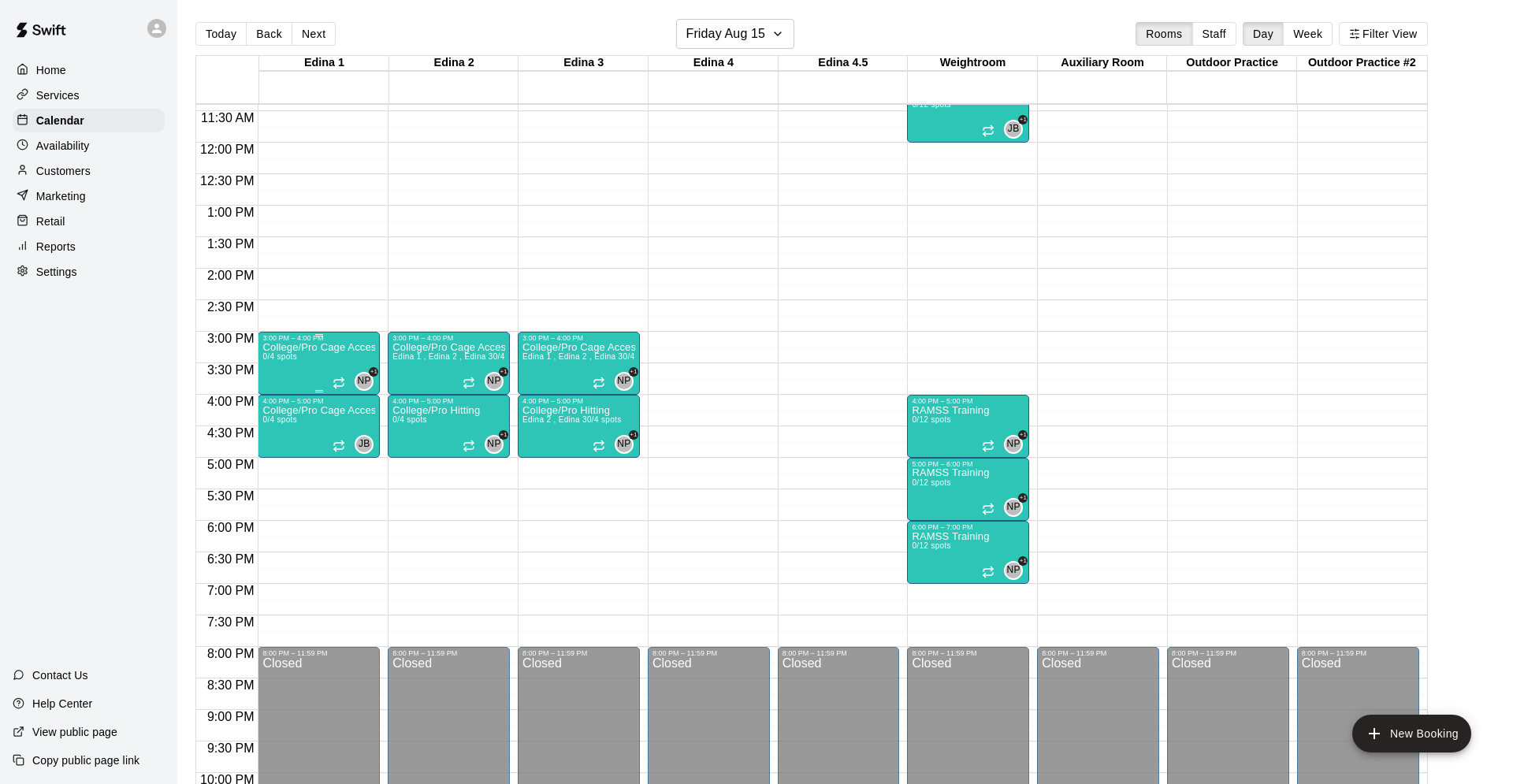 click on "College/Pro Cage Access (Hitting)  0/4 spots" at bounding box center (318, 734) 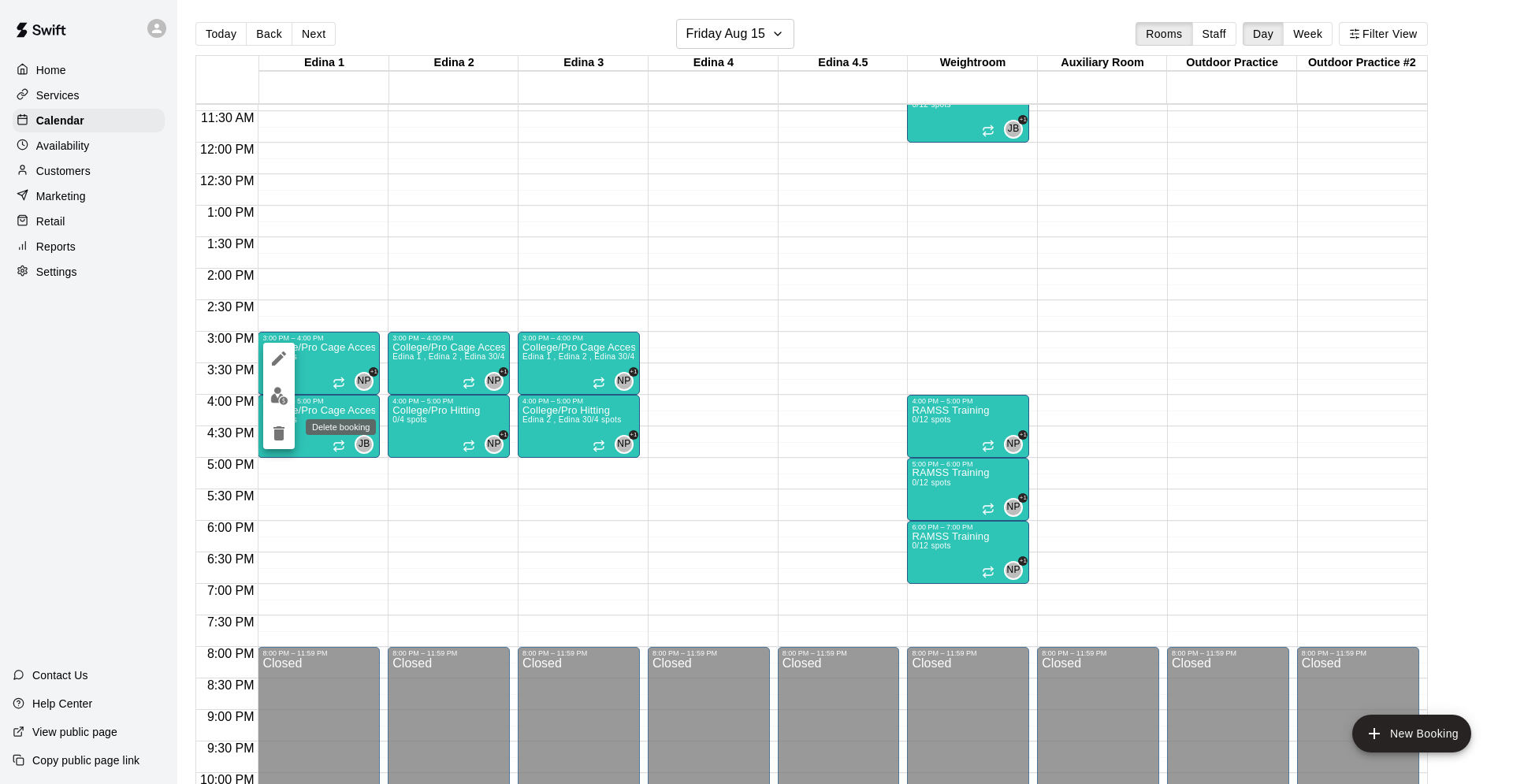 click 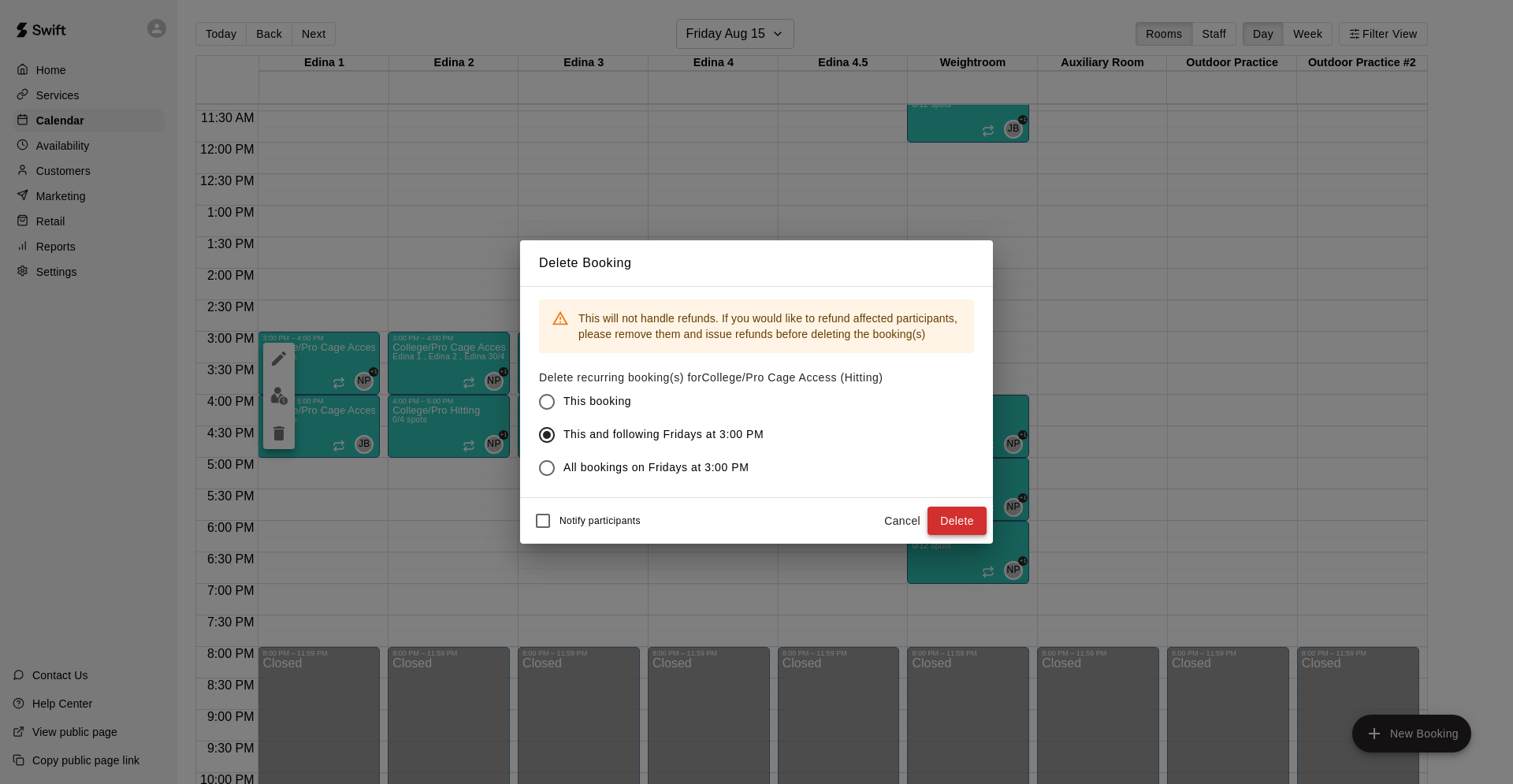 click on "Delete" at bounding box center [957, 521] 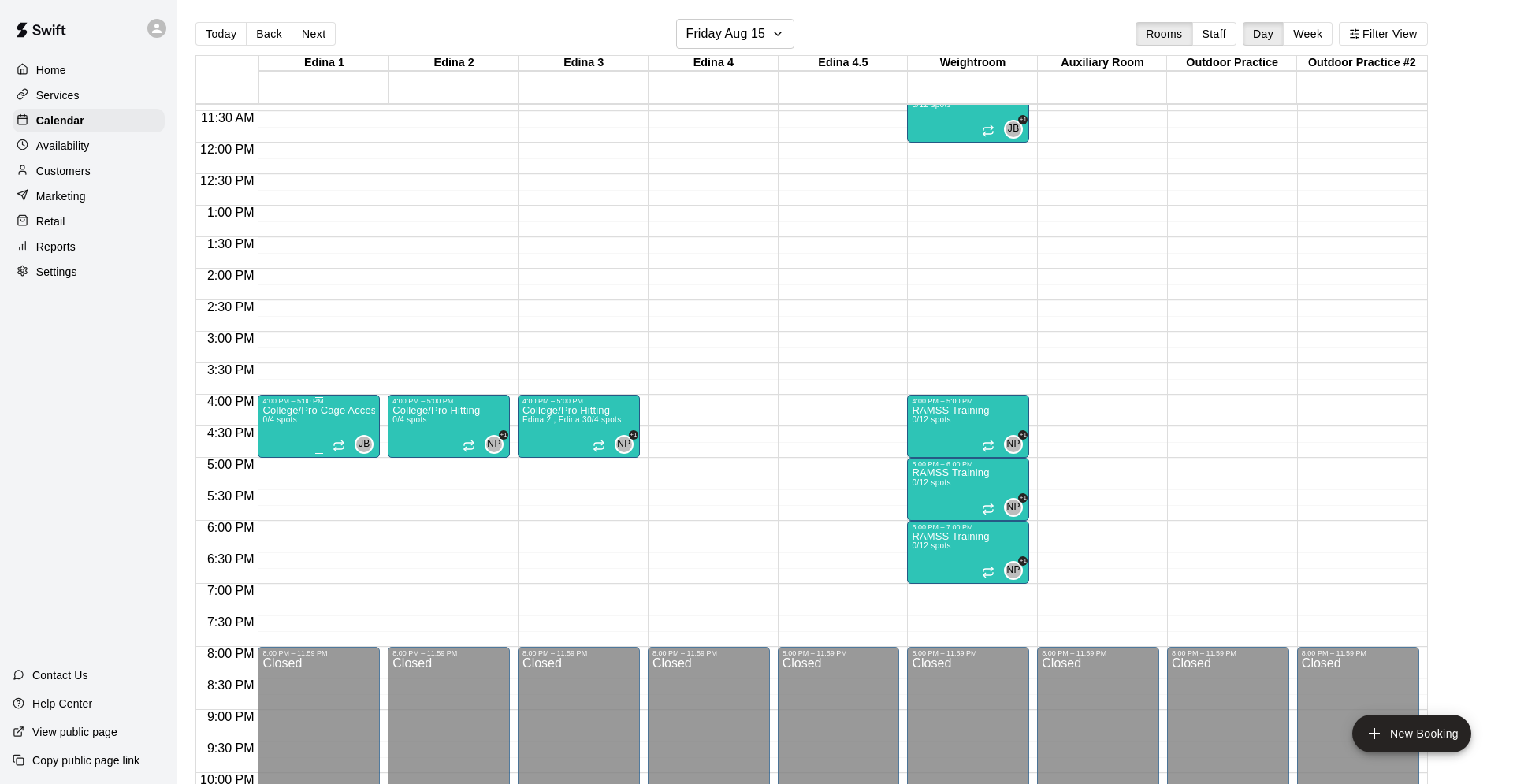 click on "College/Pro Cage Access (Hitting)" at bounding box center [318, 411] 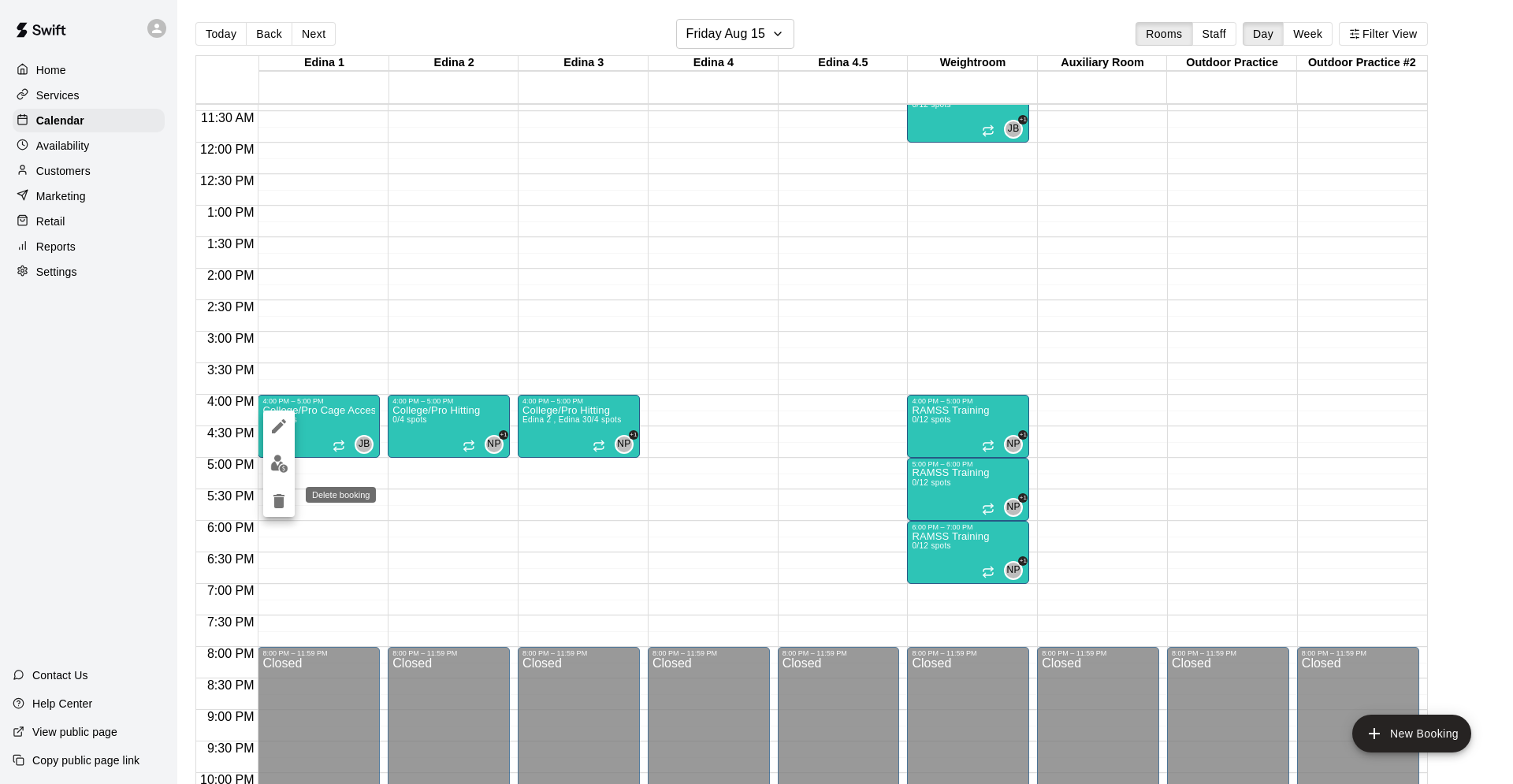 click at bounding box center (279, 501) 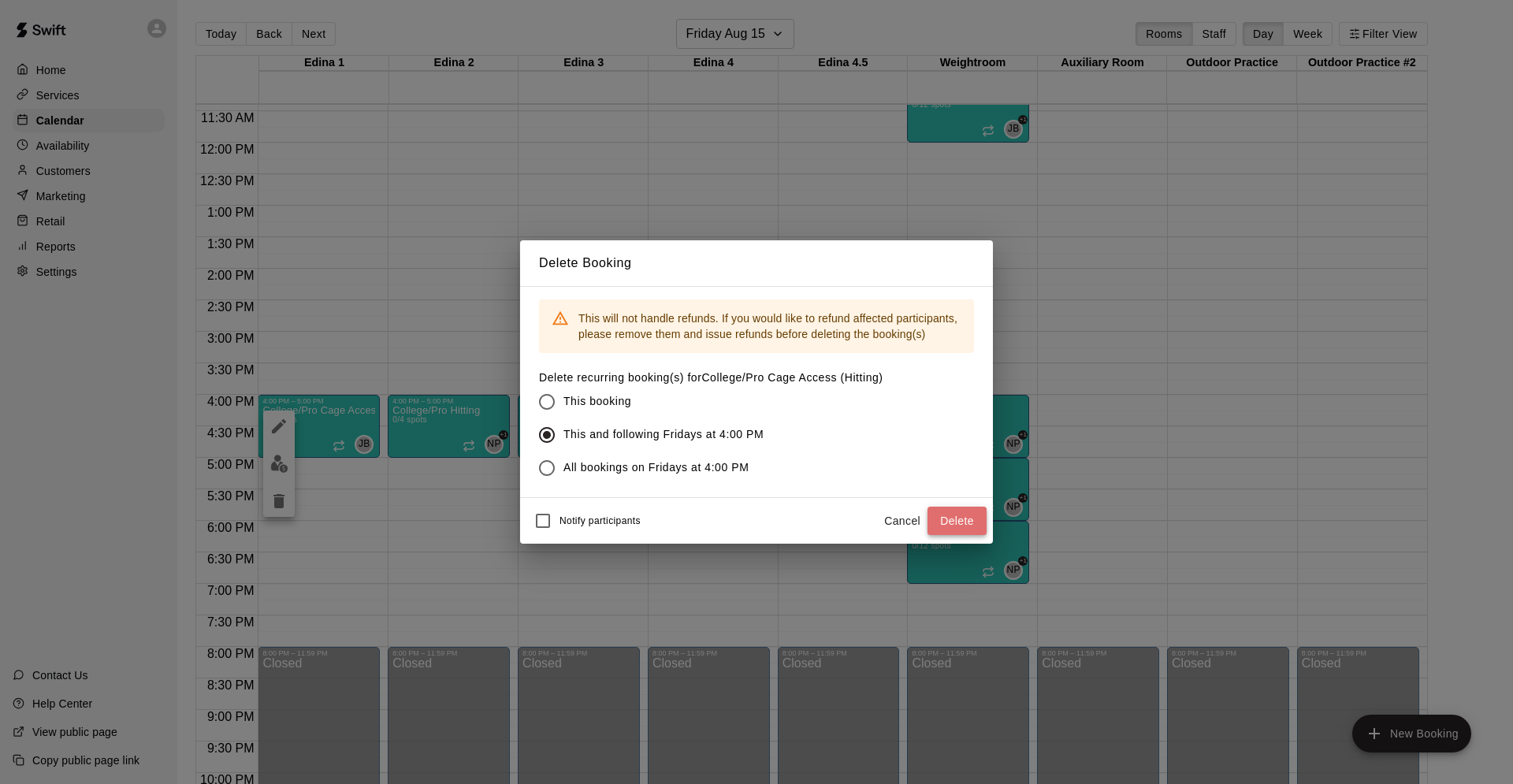click on "Delete" at bounding box center (957, 521) 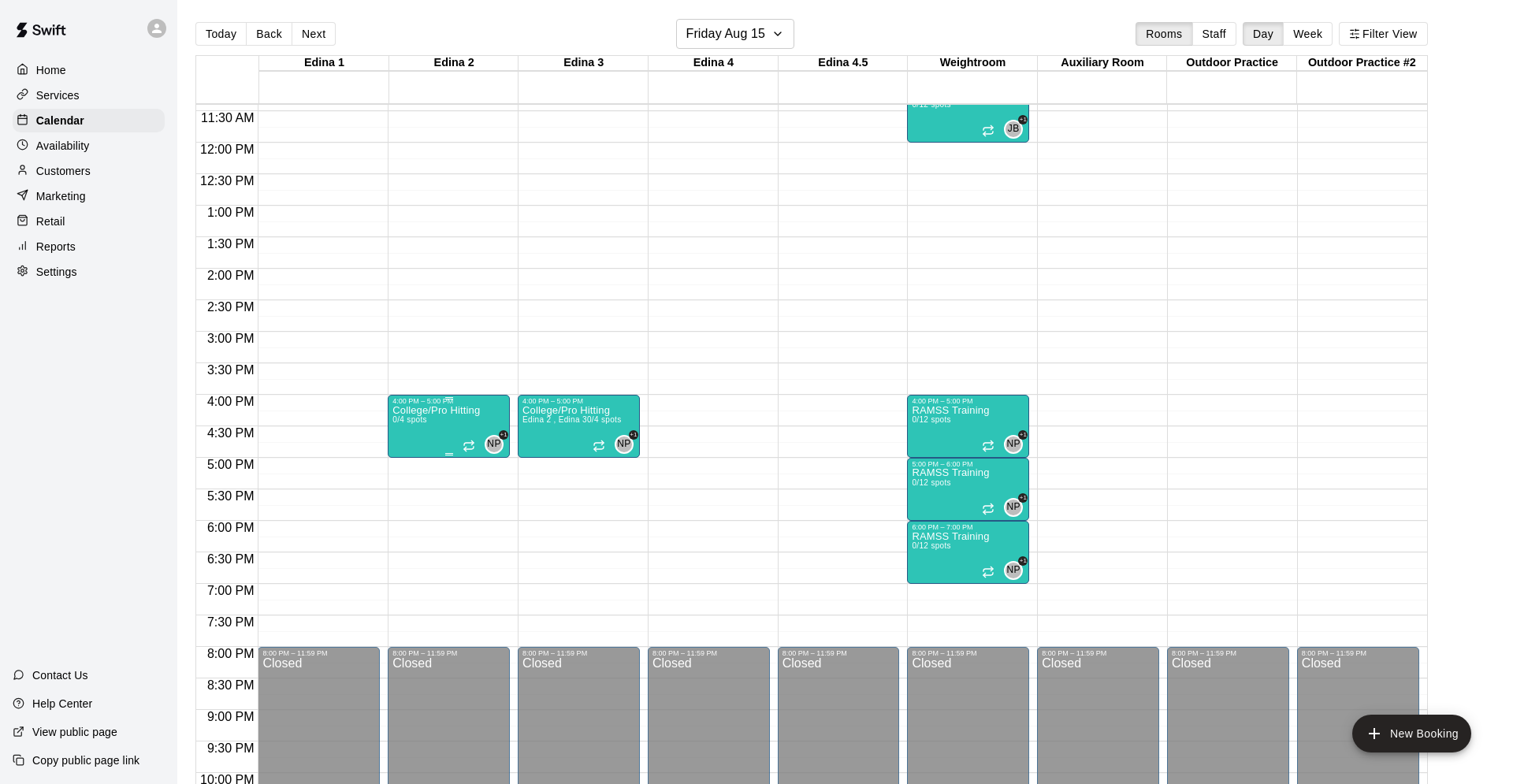 click on "College/Pro Hitting  0/4 spots" at bounding box center (436, 797) 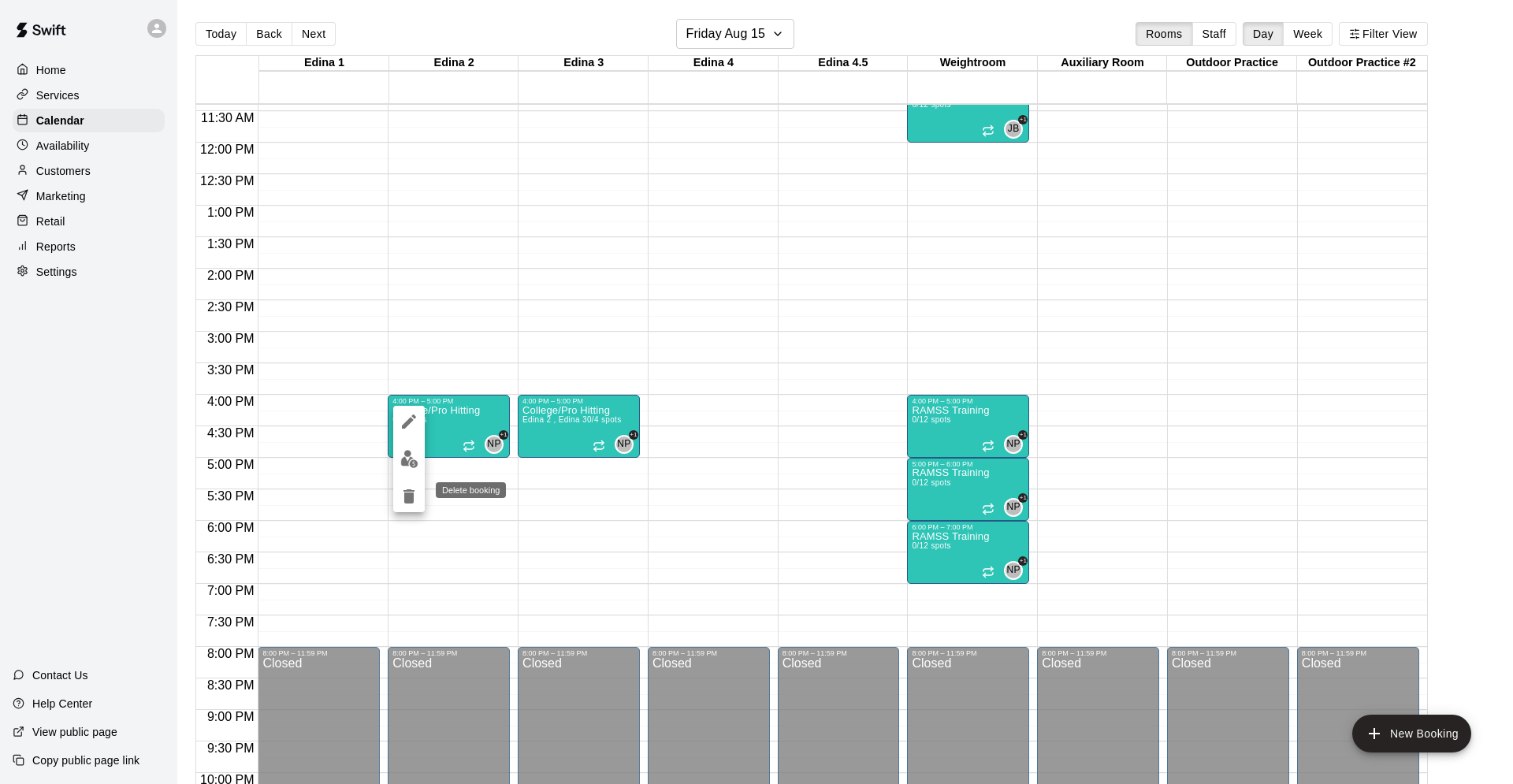 click at bounding box center [409, 496] 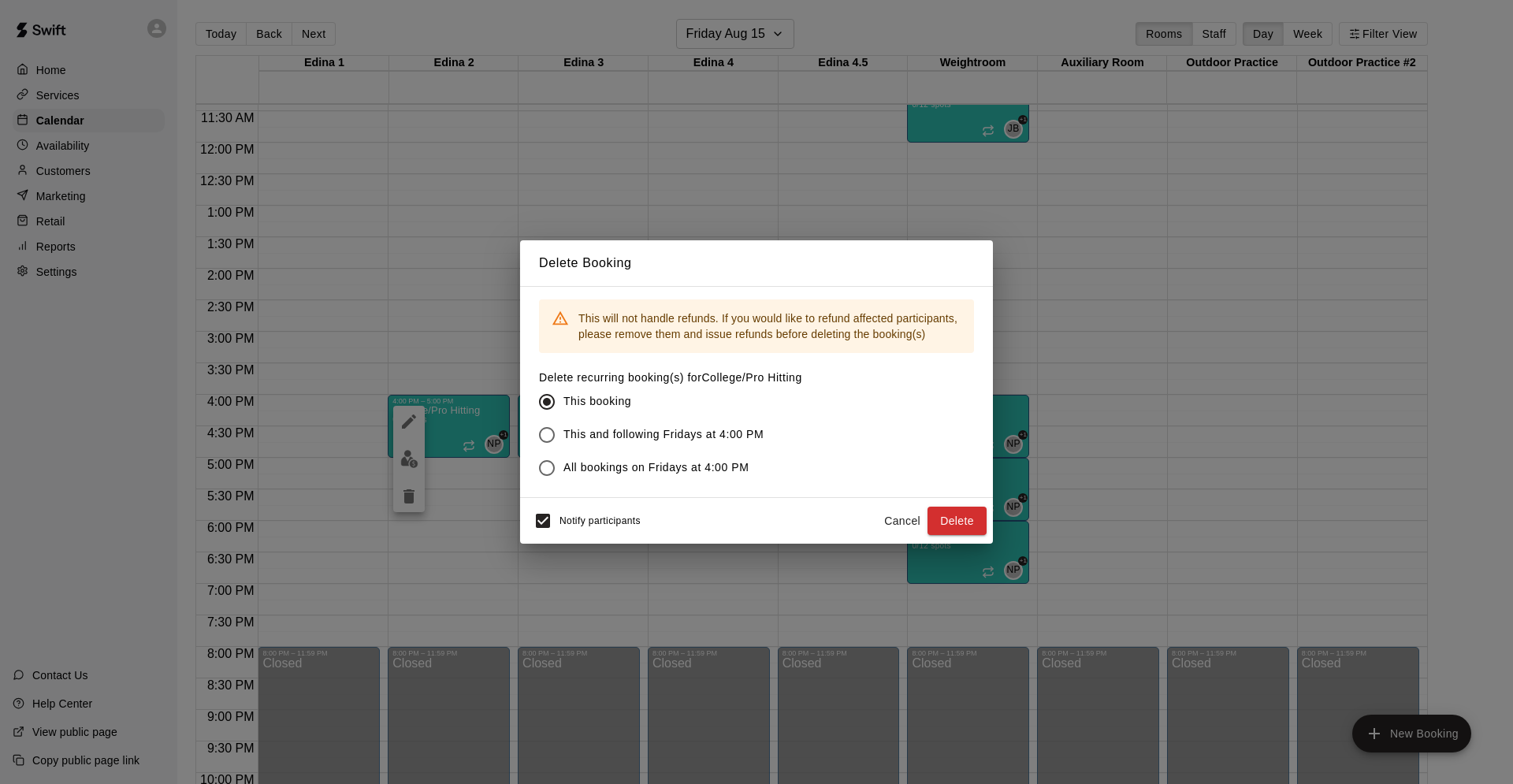 click on "This and following Fridays at 4:00 PM" at bounding box center (664, 434) 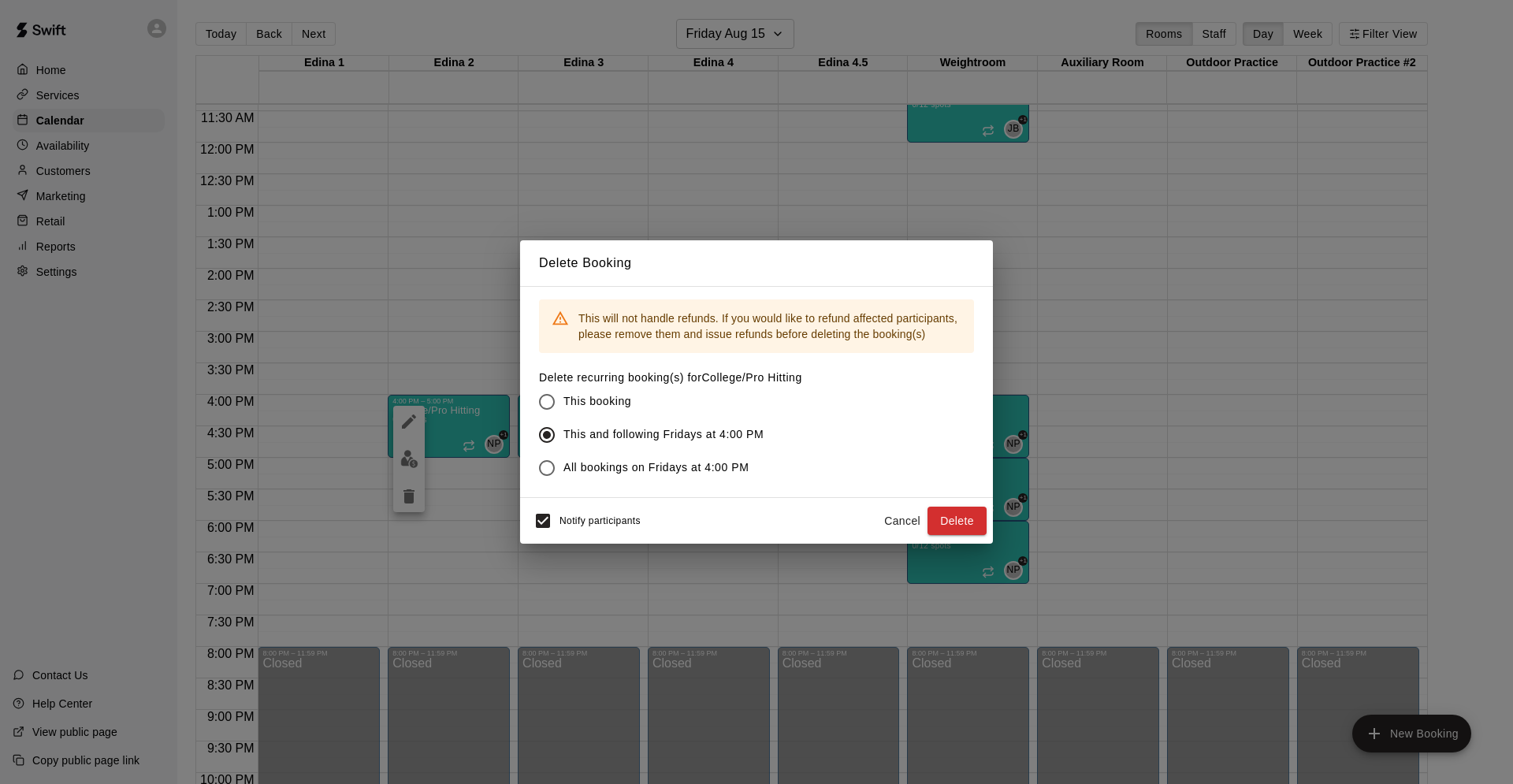 click on "This will not handle refunds. If you would like to refund affected participants, please remove them and issue refunds before deleting the booking(s) Delete recurring booking(s) for  College/Pro Hitting  This booking This and following Fridays at 4:00 PM All bookings   on Fridays at 4:00 PM" at bounding box center [756, 392] 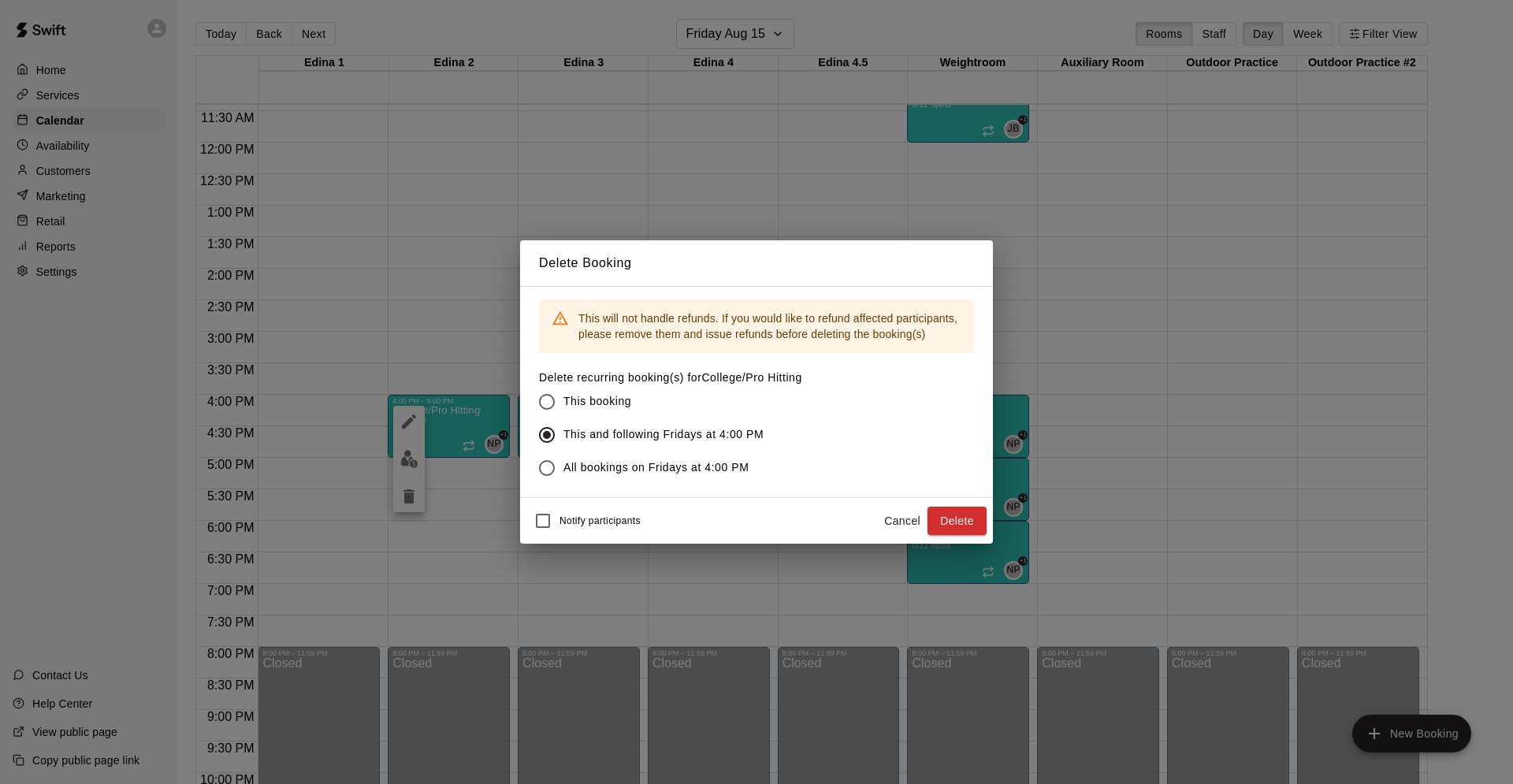click on "Notify participants Cancel Delete" at bounding box center (756, 521) 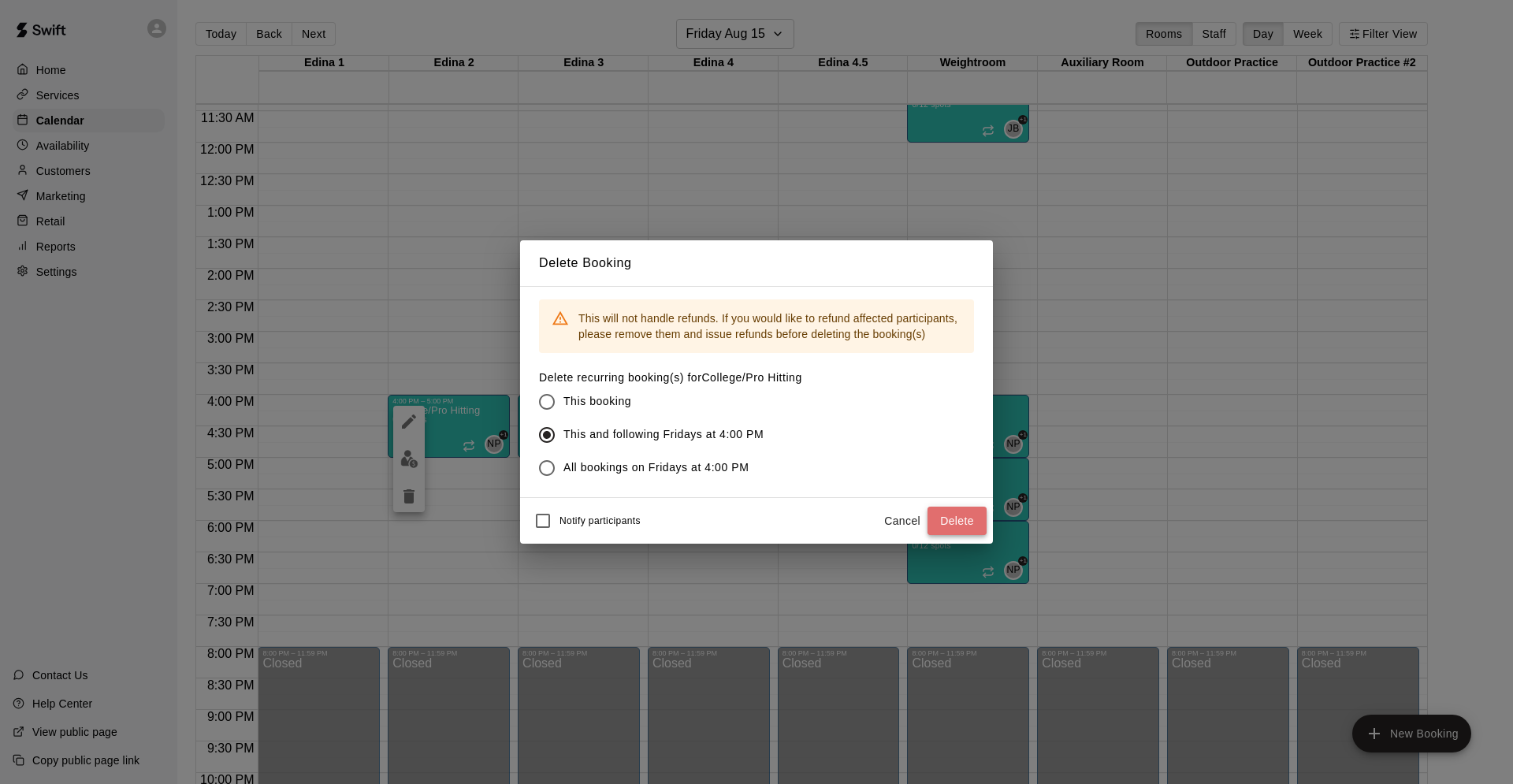 click on "Delete" at bounding box center [957, 521] 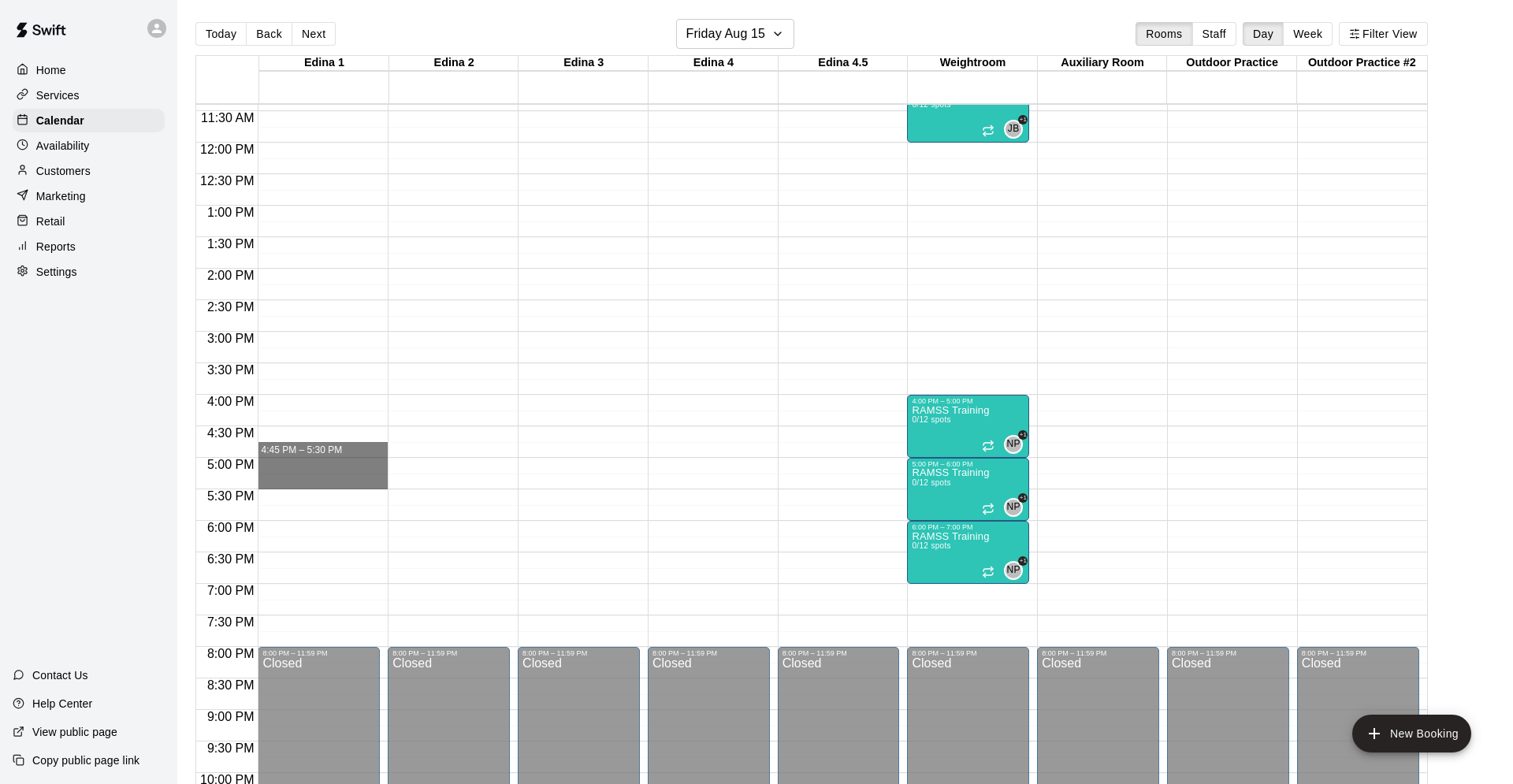 drag, startPoint x: 324, startPoint y: 455, endPoint x: 364, endPoint y: 485, distance: 50 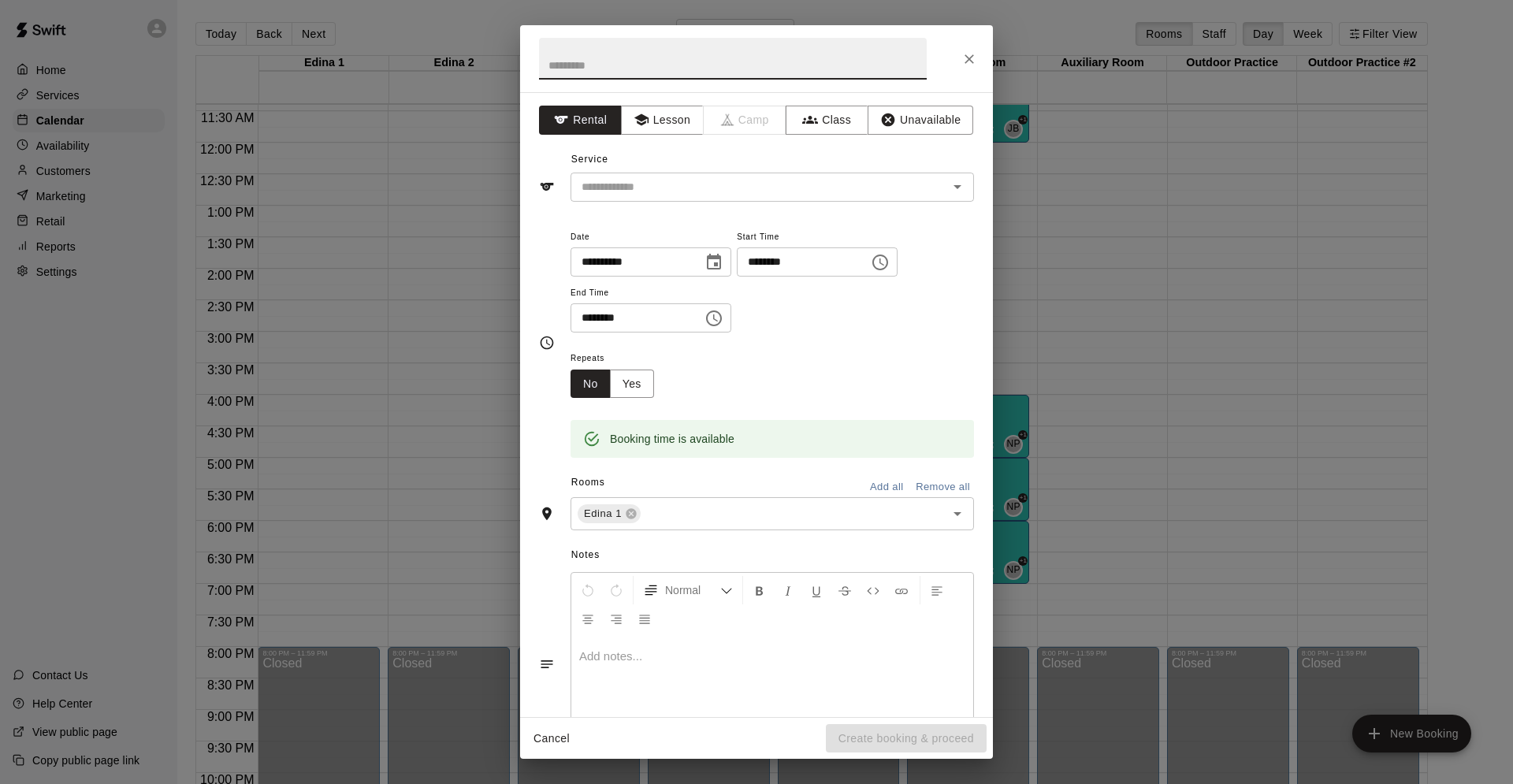 click on "********" at bounding box center (631, 318) 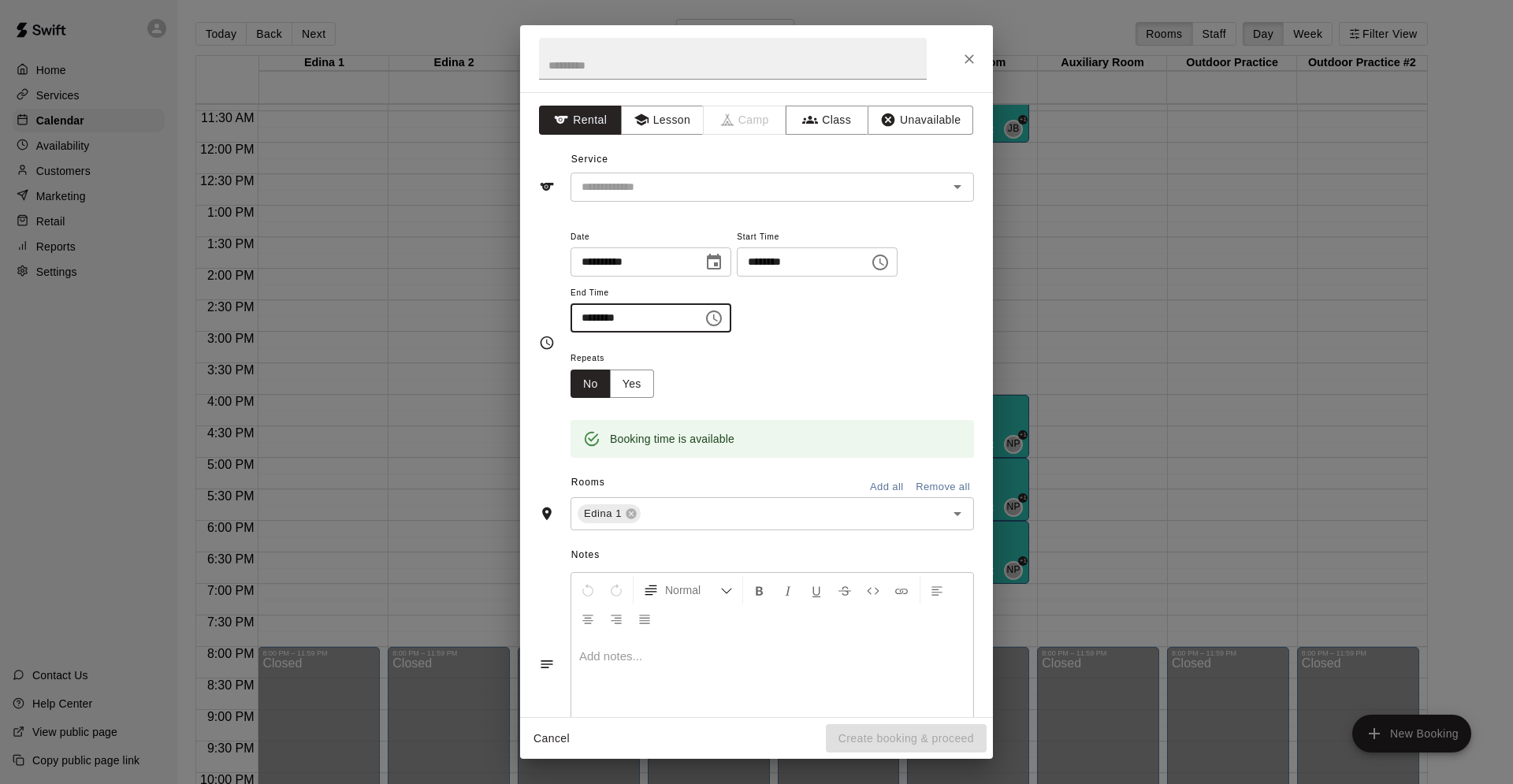 click on "Repeats" at bounding box center (619, 359) 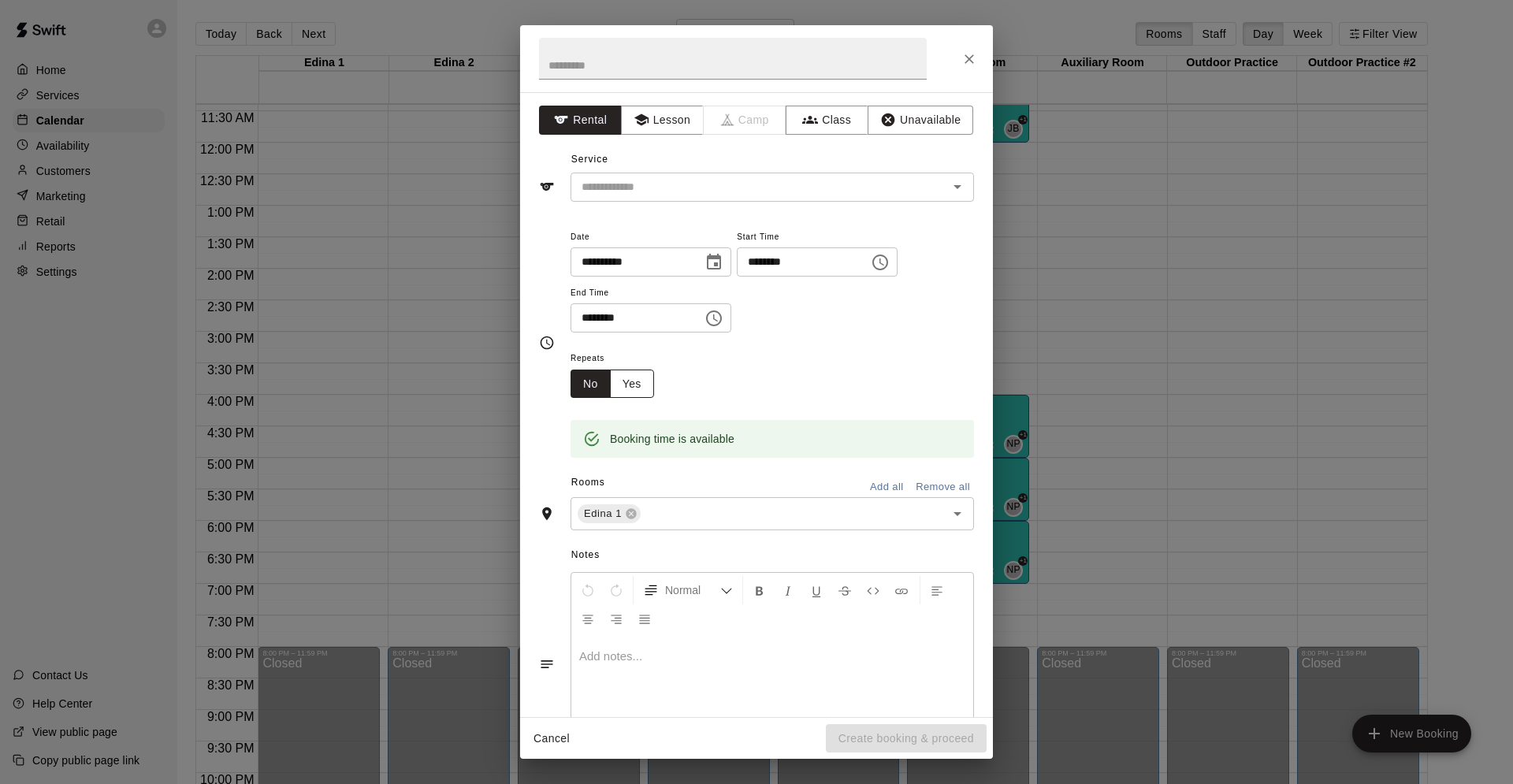 click on "Yes" at bounding box center [632, 384] 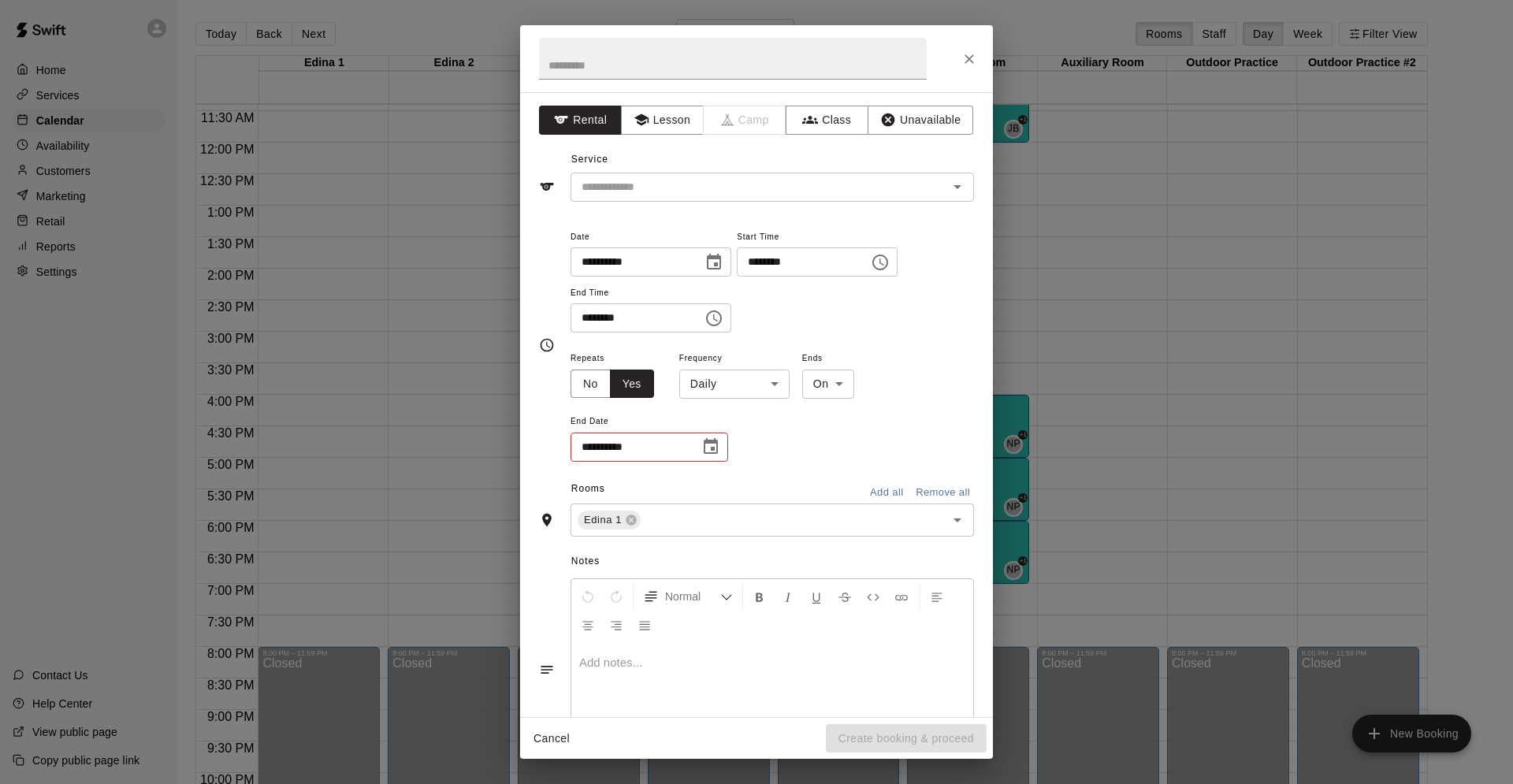 click on "**********" at bounding box center (772, 406) 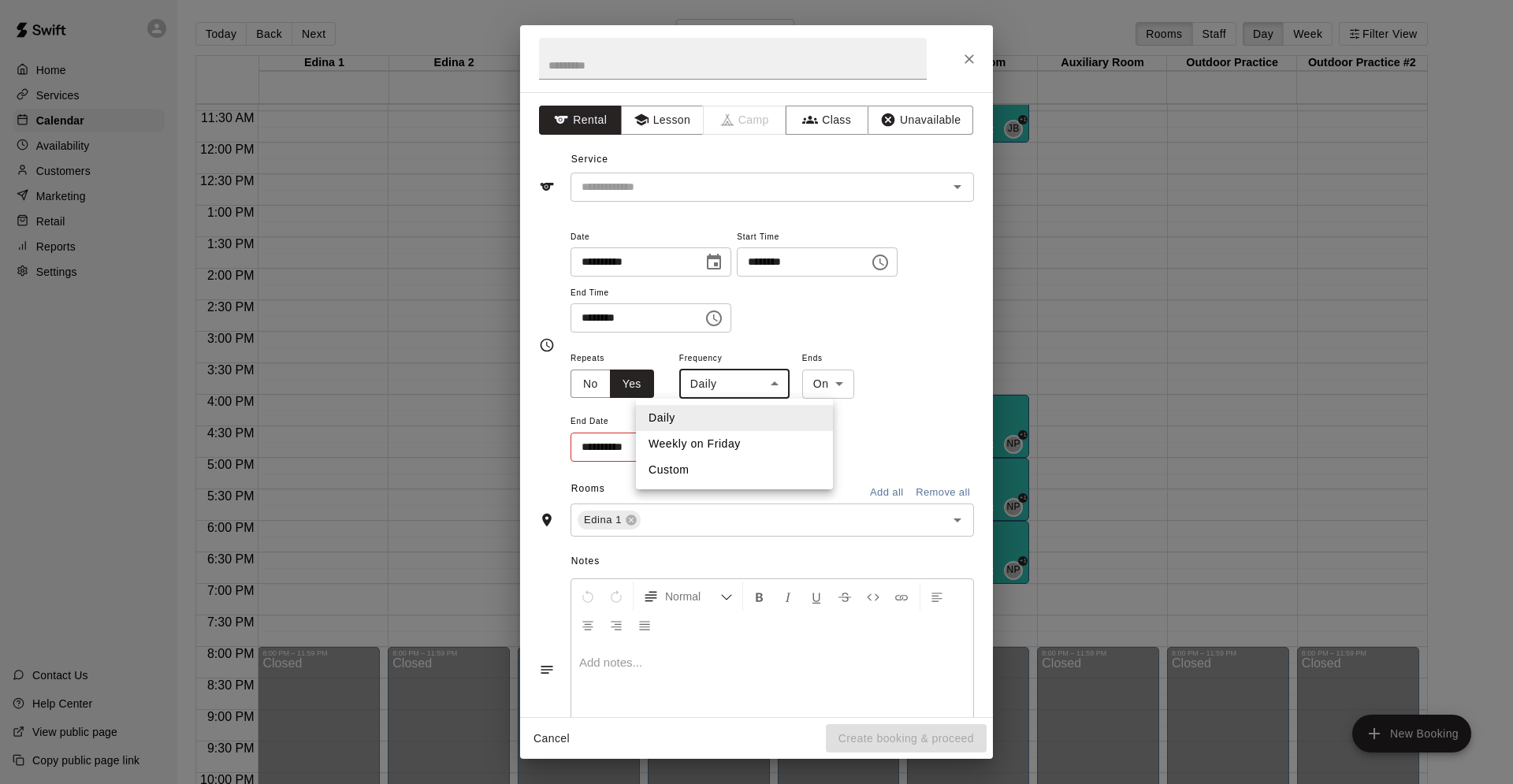 click at bounding box center [756, 392] 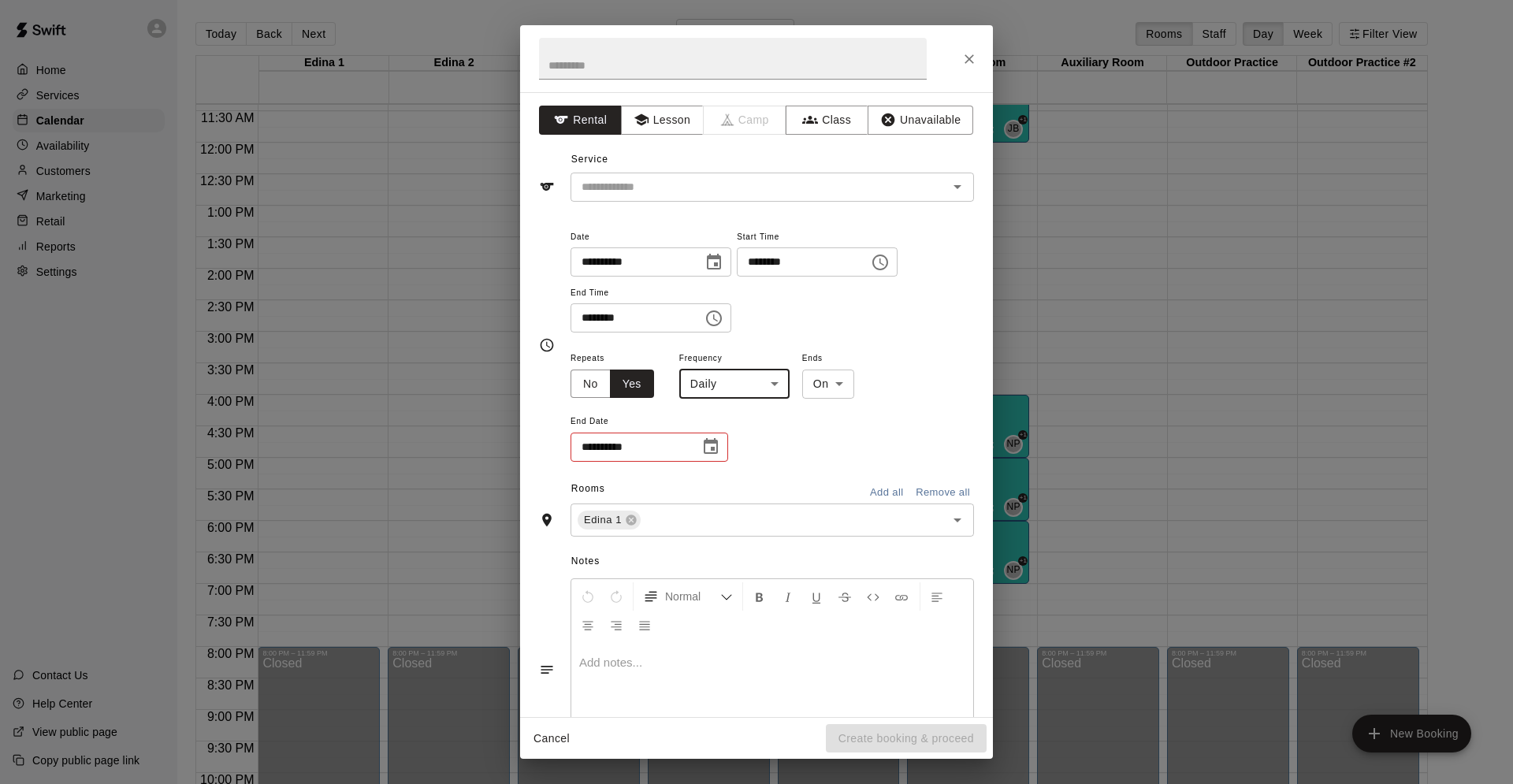 click on "Repeats No Yes" at bounding box center (619, 373) 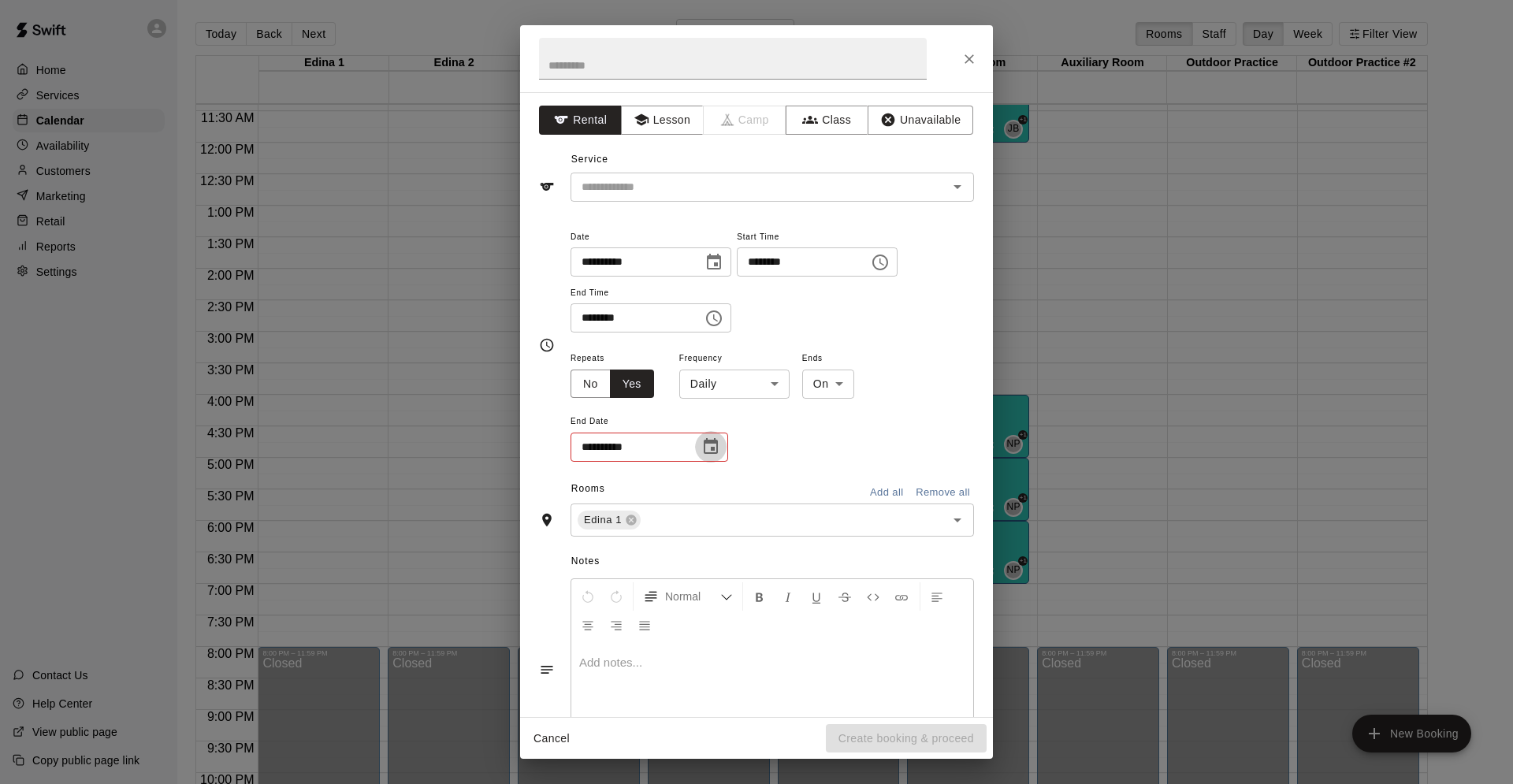 click 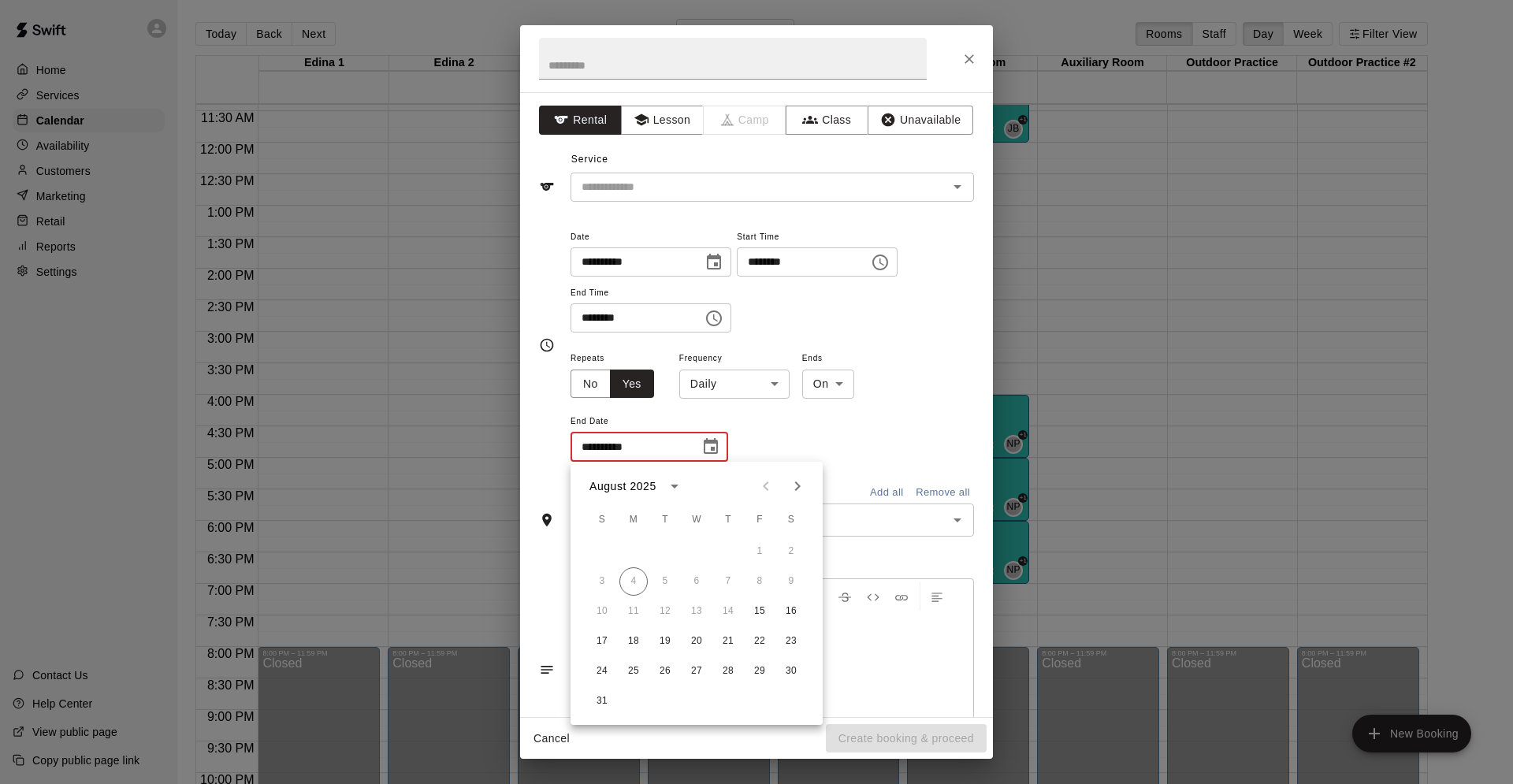 click on "**********" at bounding box center (772, 406) 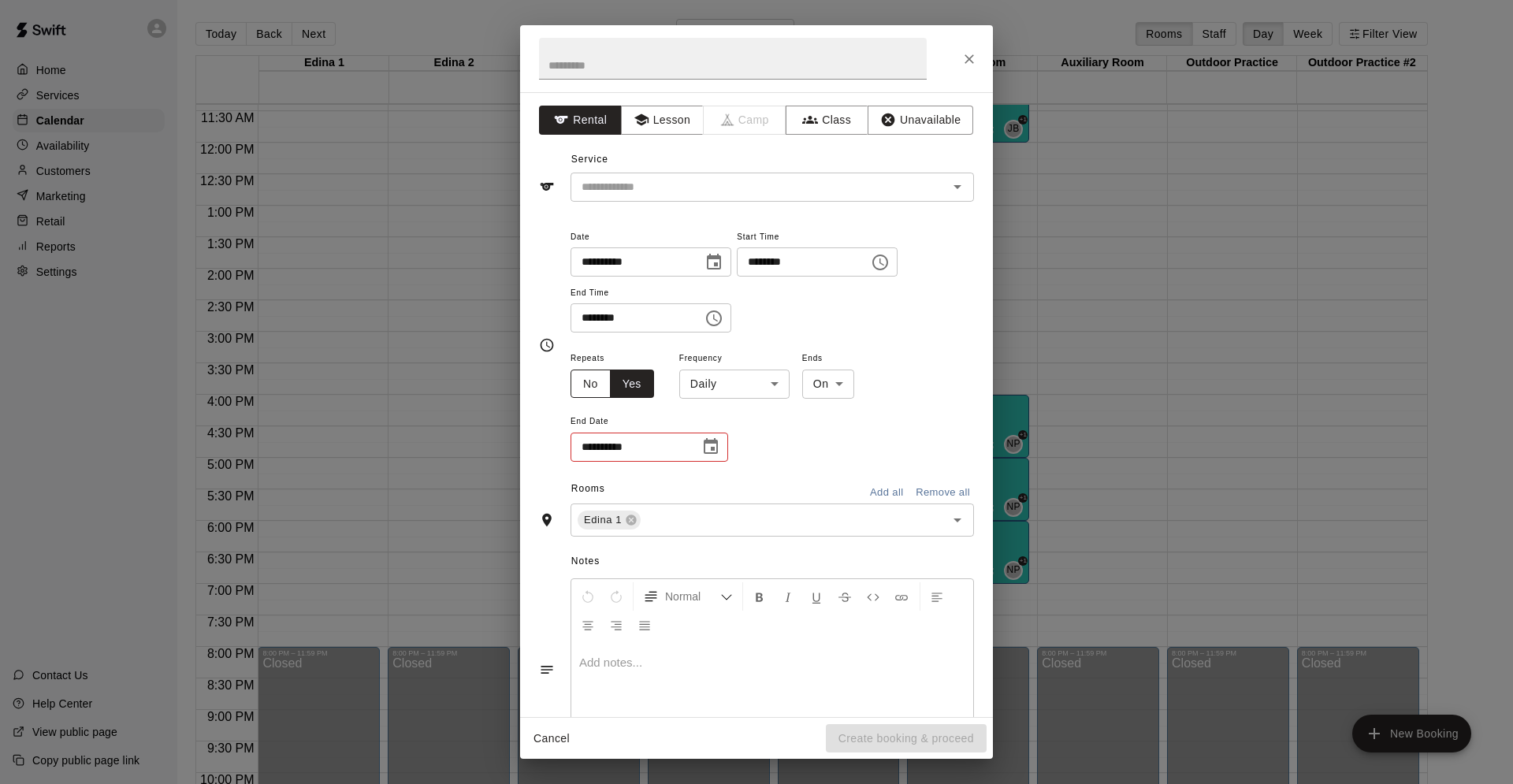 click on "No" at bounding box center [590, 384] 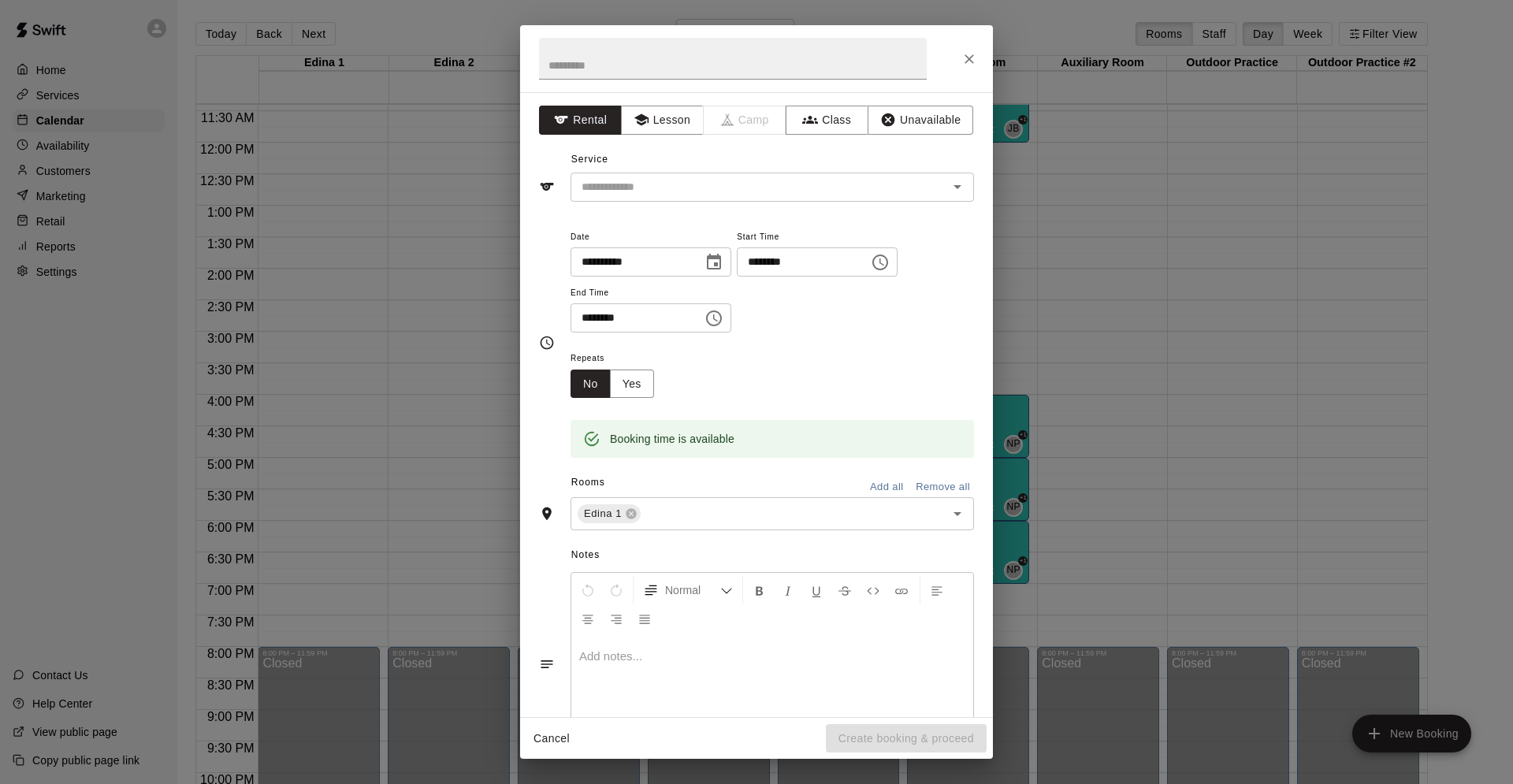 click on "********" at bounding box center (797, 262) 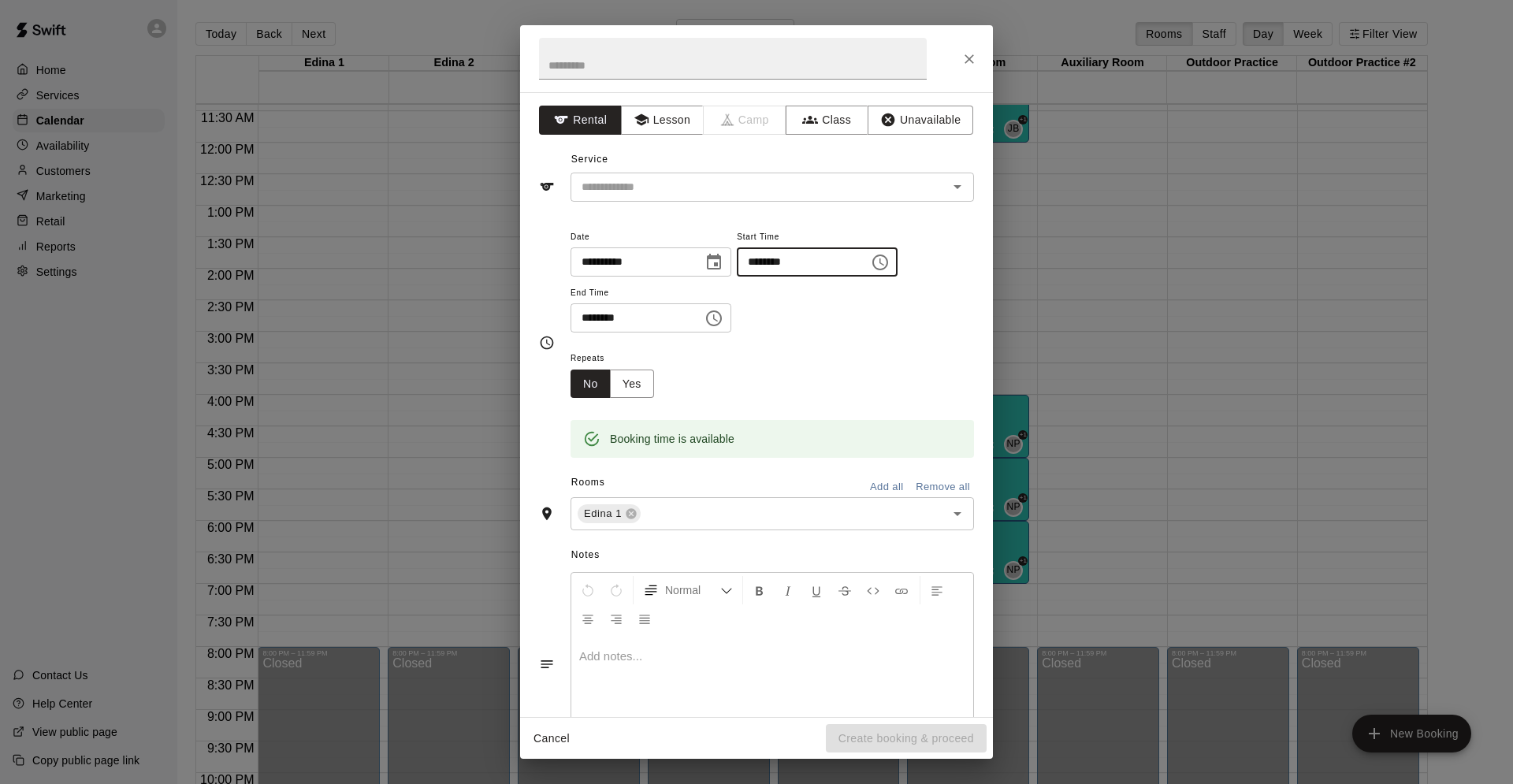 click 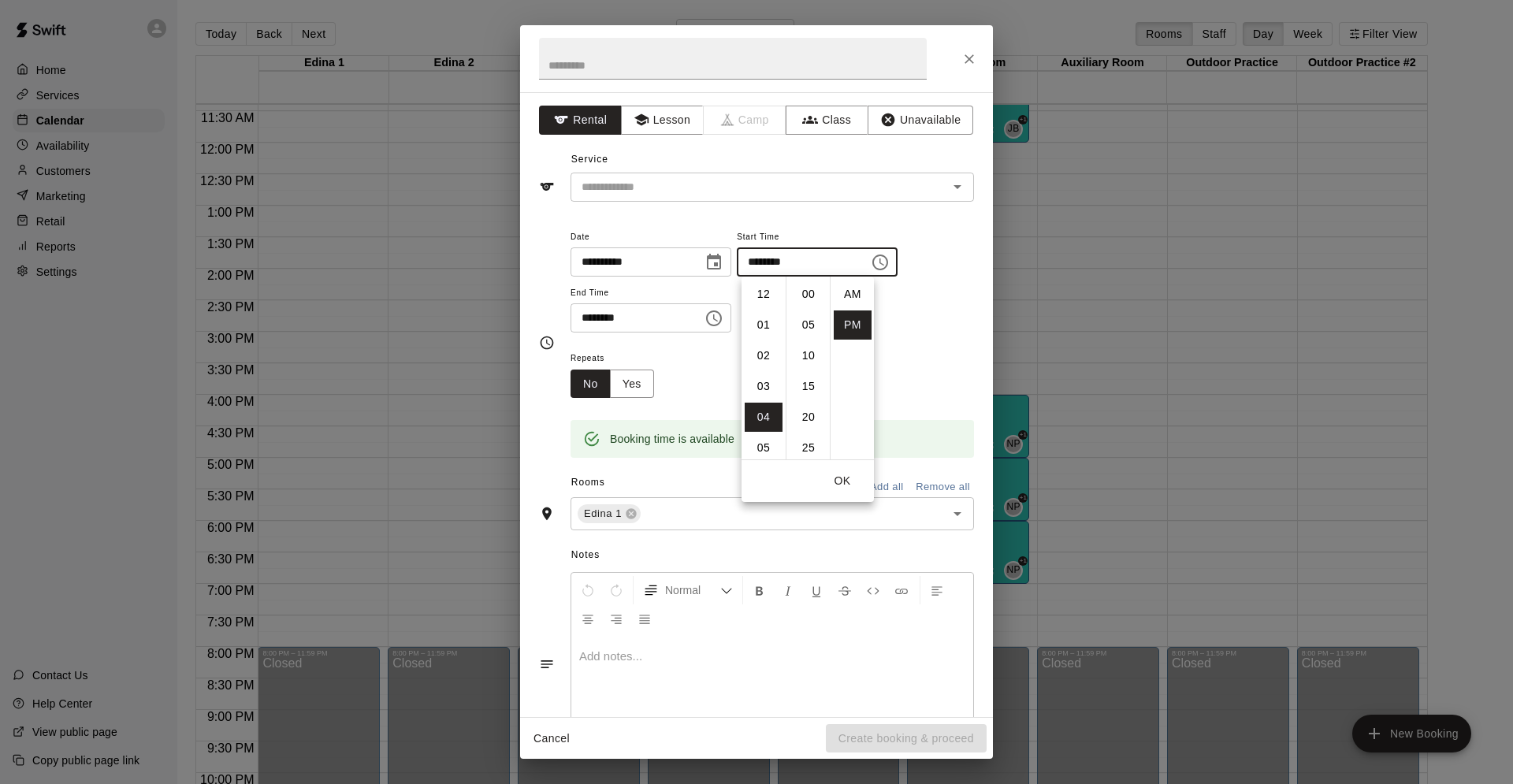 scroll, scrollTop: 123, scrollLeft: 0, axis: vertical 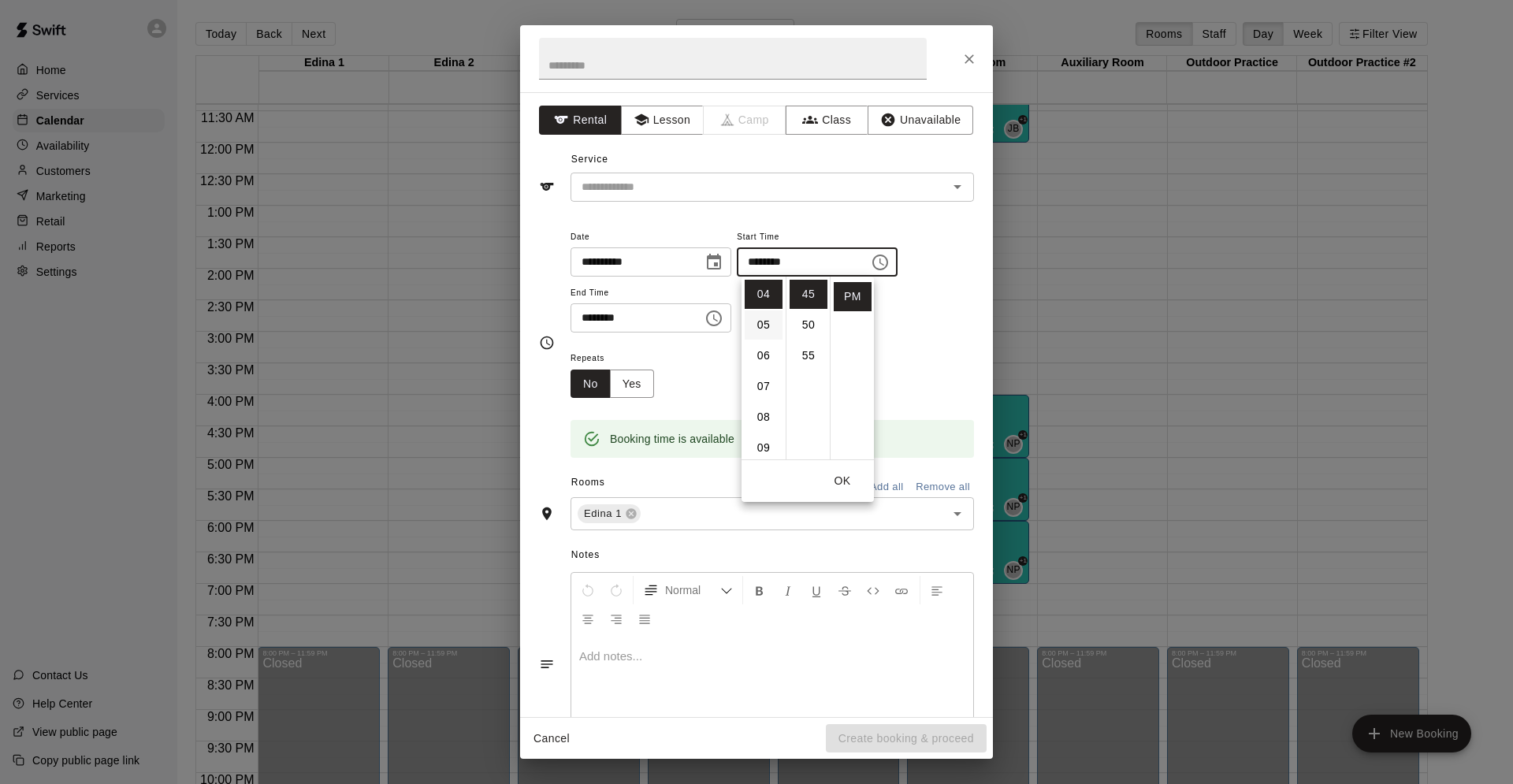 click on "05" at bounding box center (764, 325) 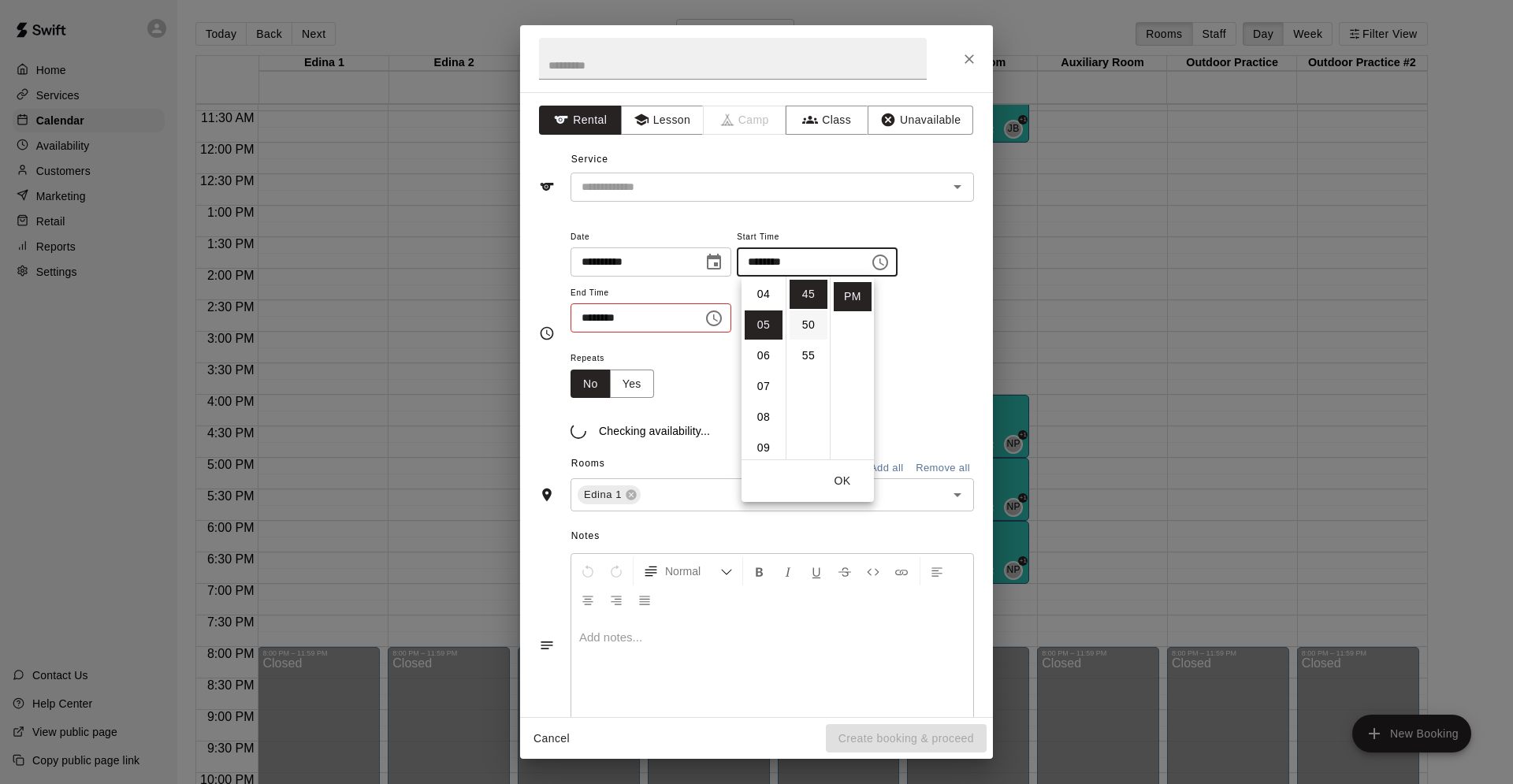 scroll, scrollTop: 154, scrollLeft: 0, axis: vertical 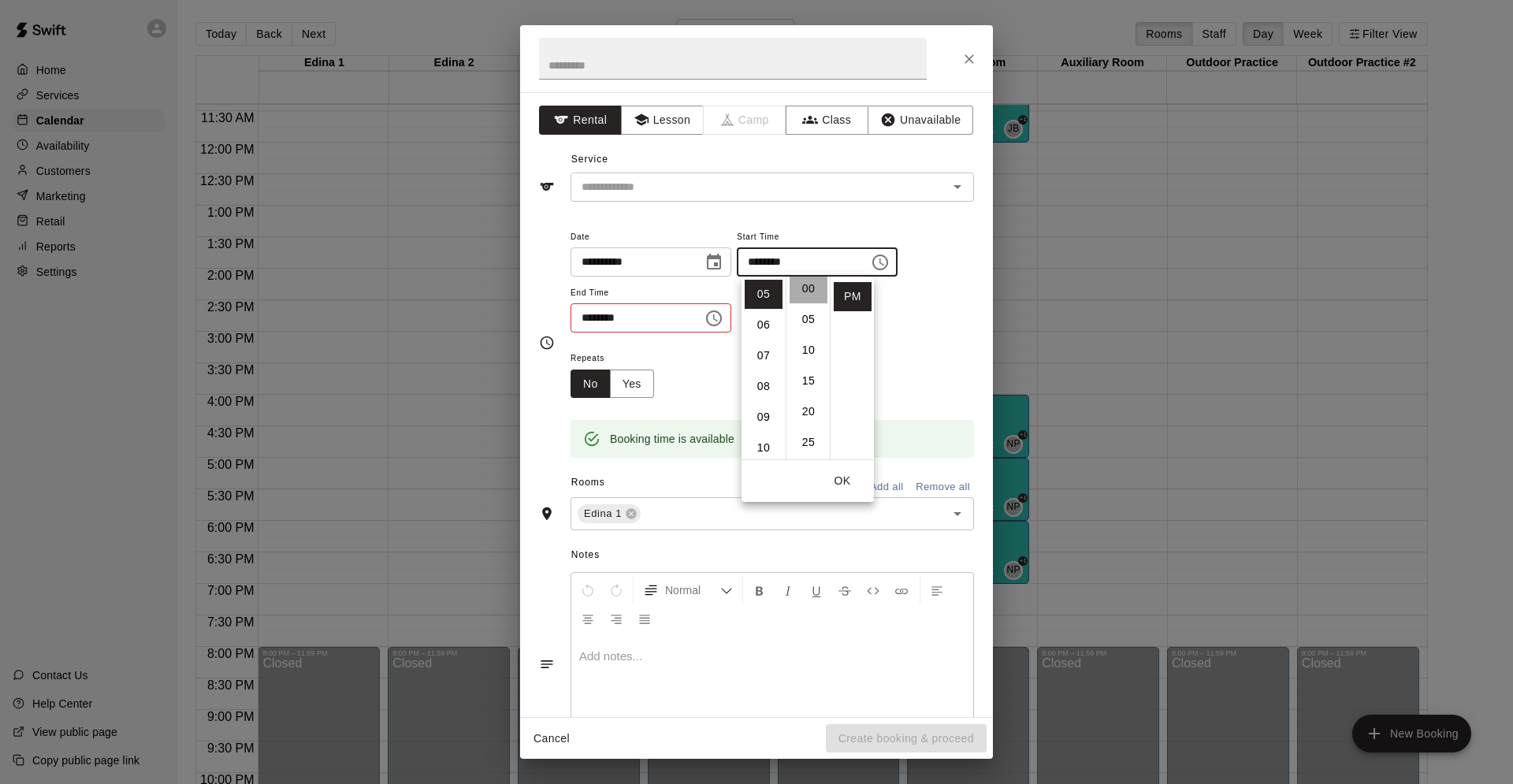 click on "00" at bounding box center (809, 288) 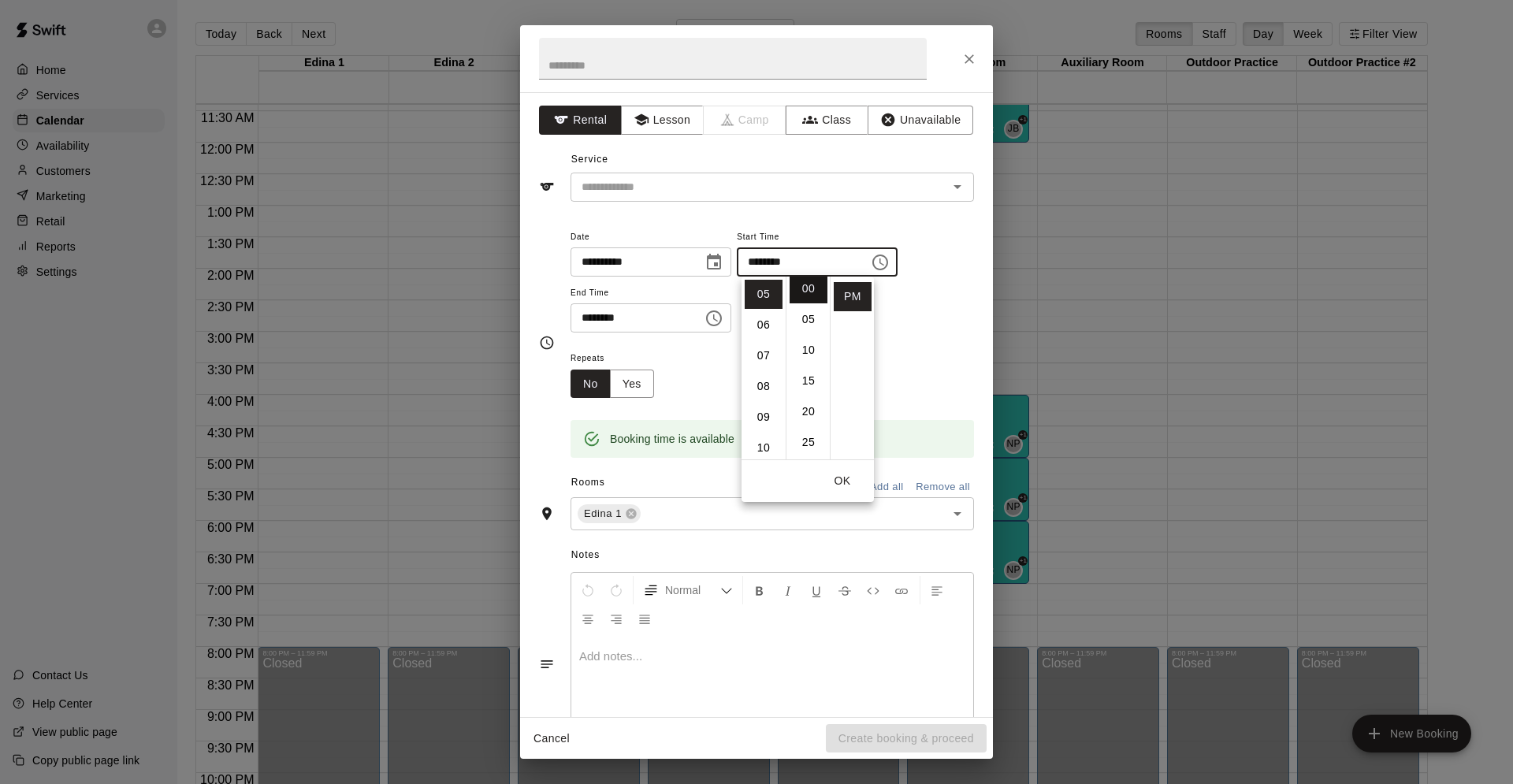 scroll, scrollTop: 0, scrollLeft: 0, axis: both 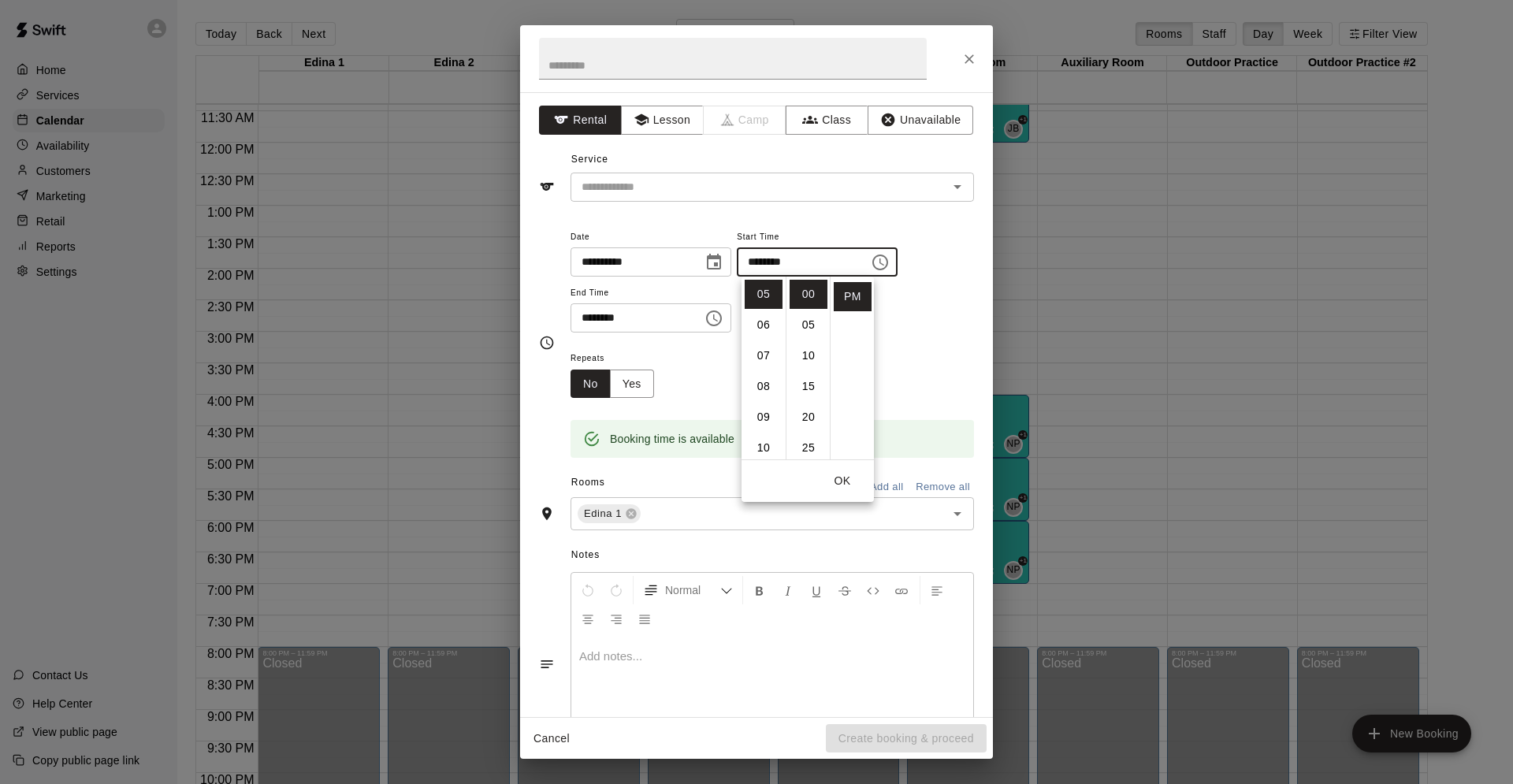 click 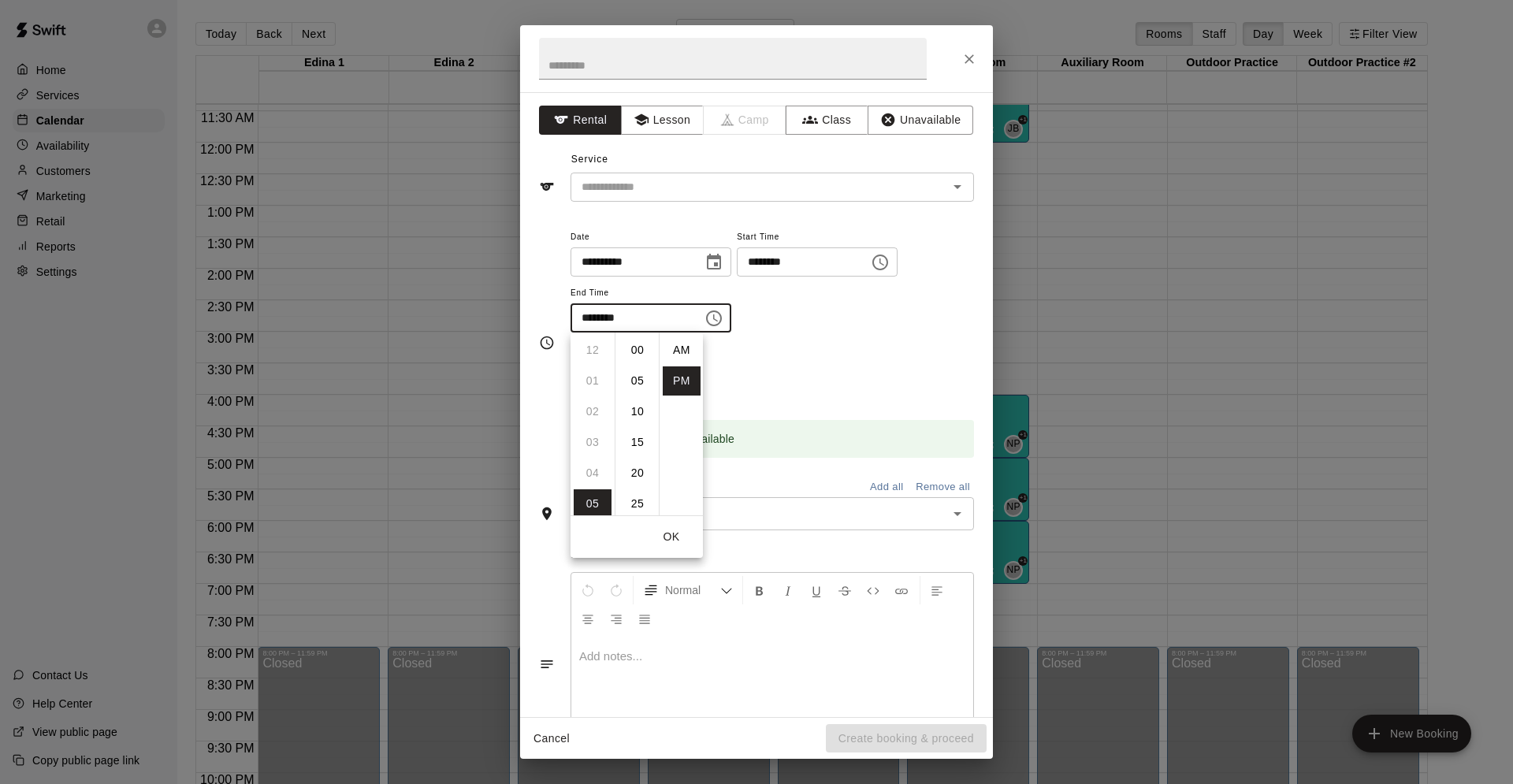 scroll, scrollTop: 154, scrollLeft: 0, axis: vertical 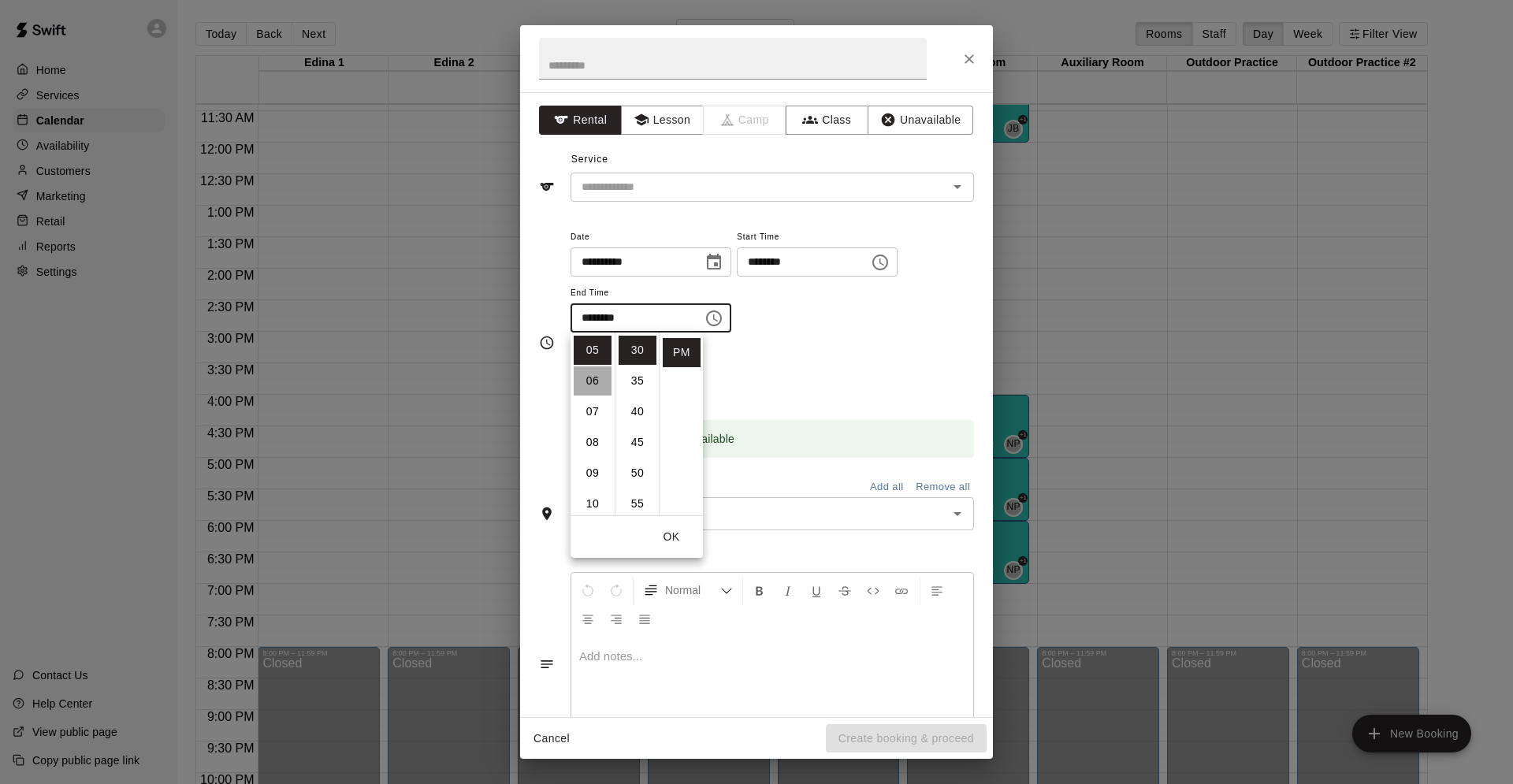 click on "06" at bounding box center [593, 381] 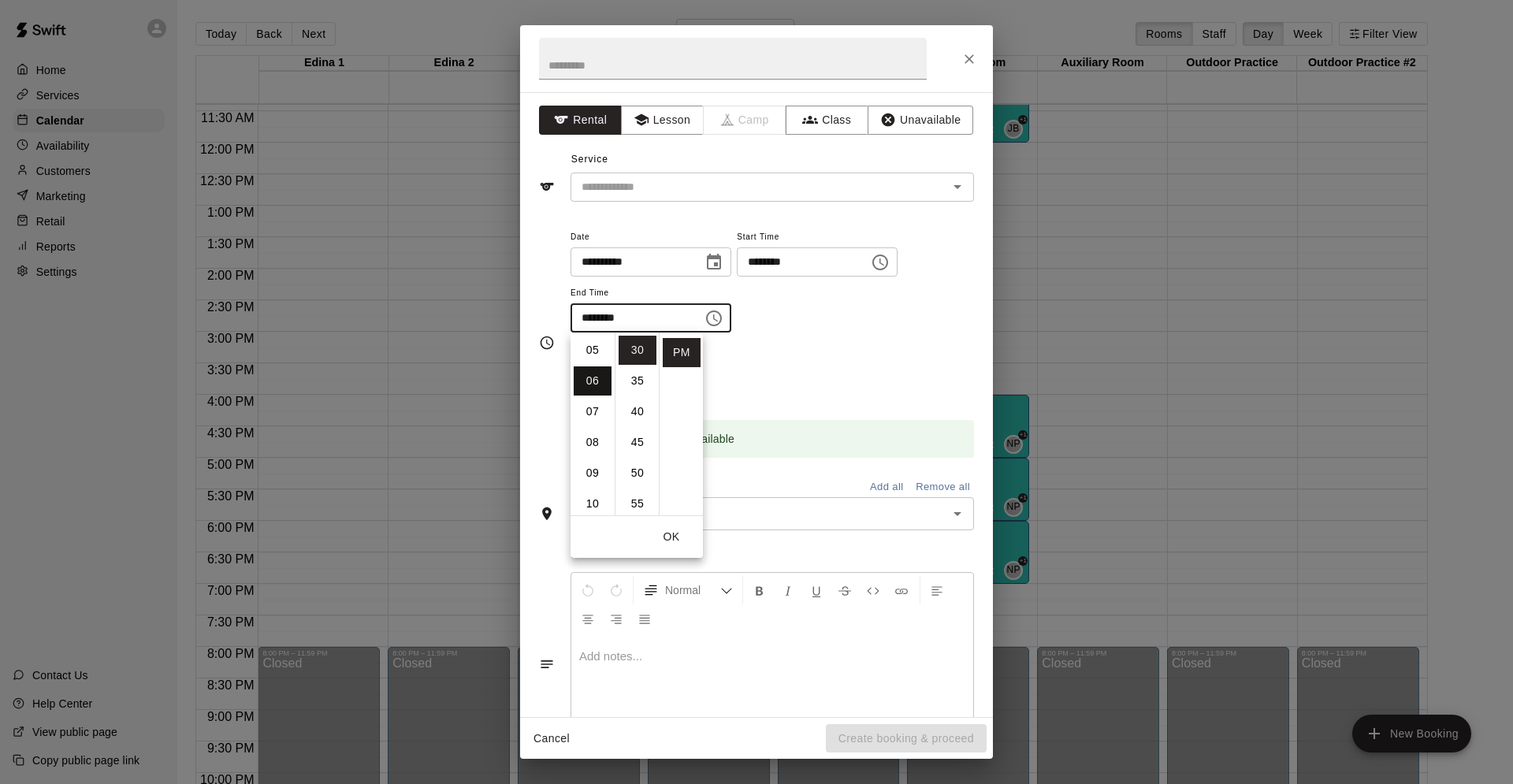scroll, scrollTop: 184, scrollLeft: 0, axis: vertical 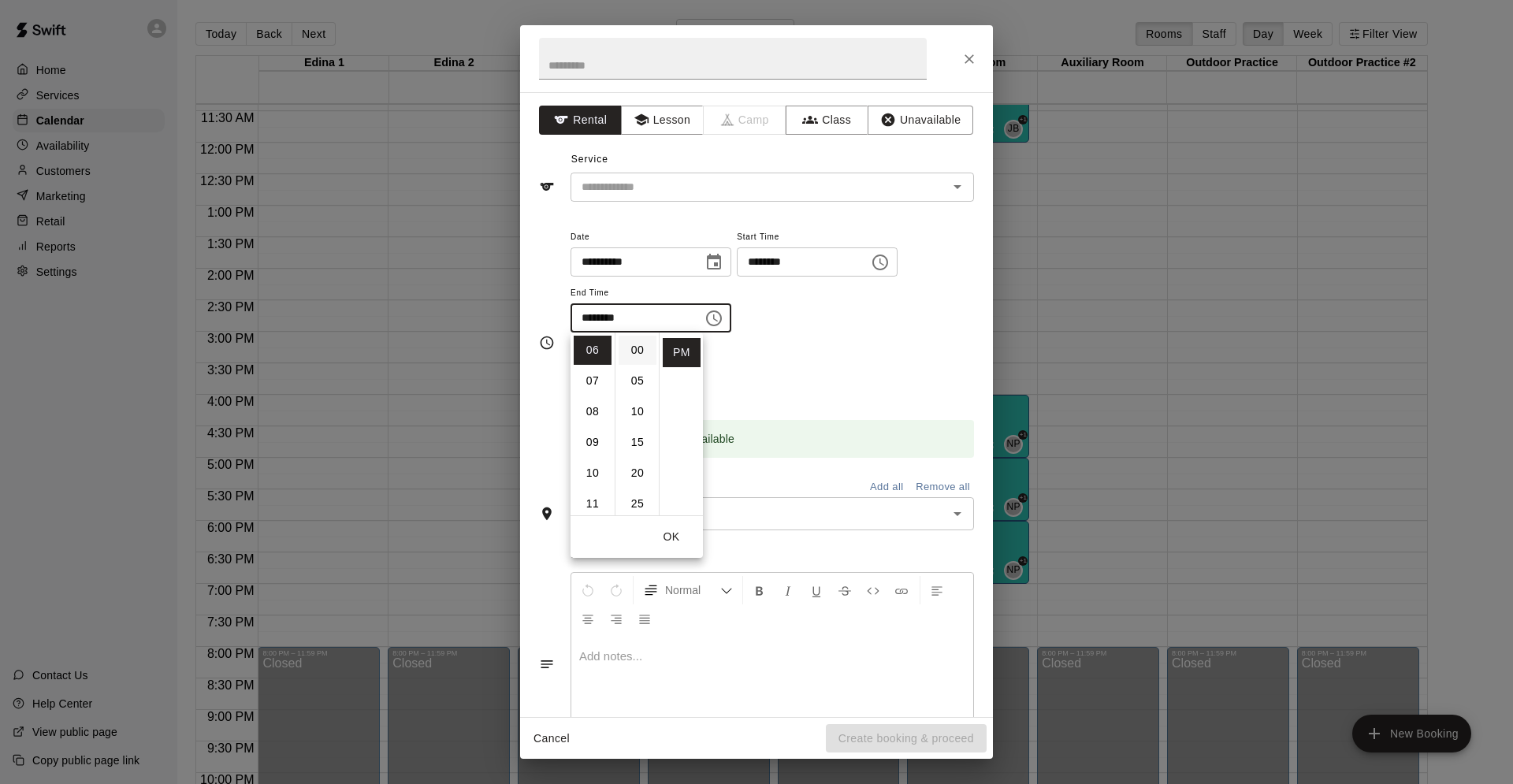 click on "00" at bounding box center [638, 350] 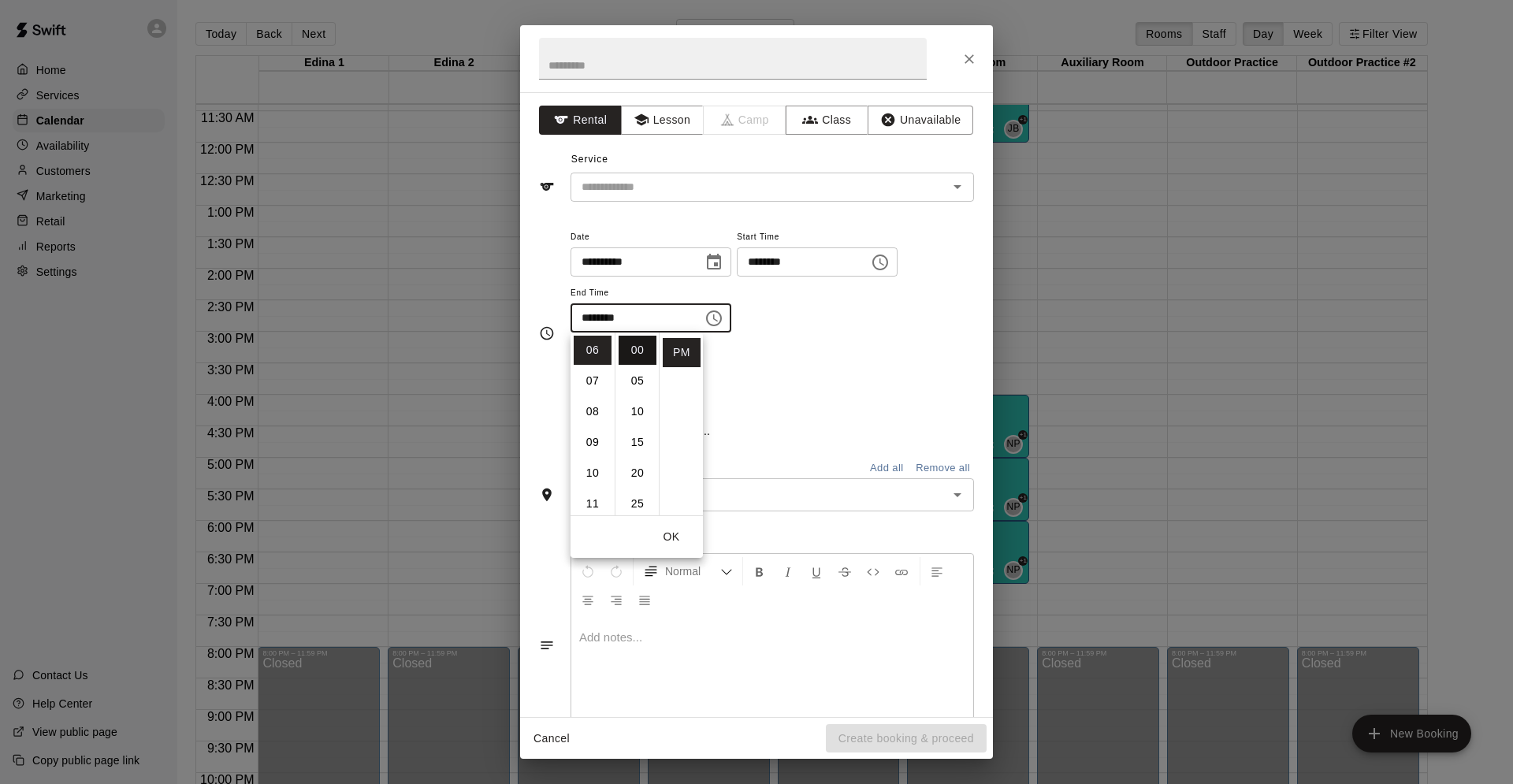 type on "********" 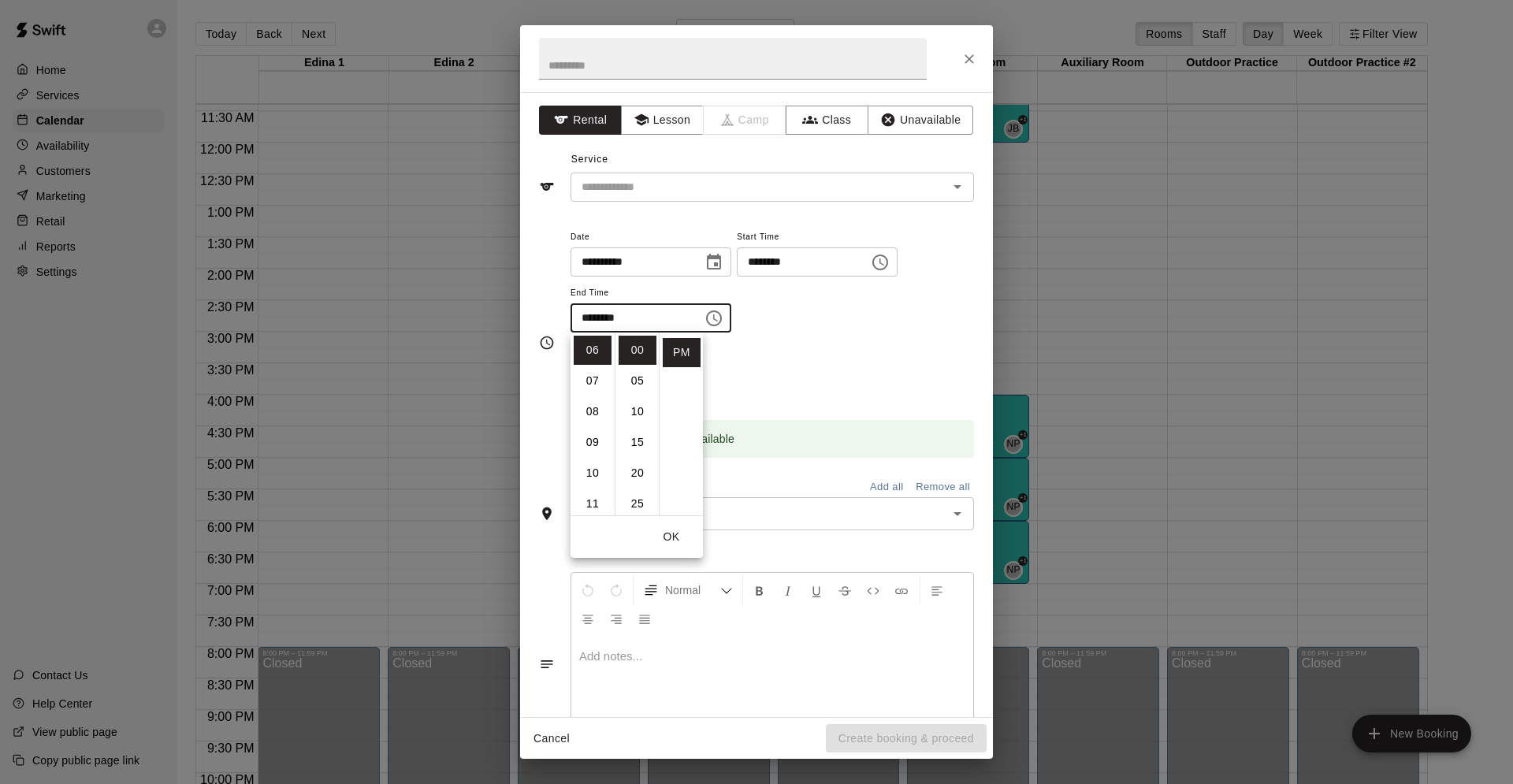 click on "Repeats No Yes" at bounding box center [772, 373] 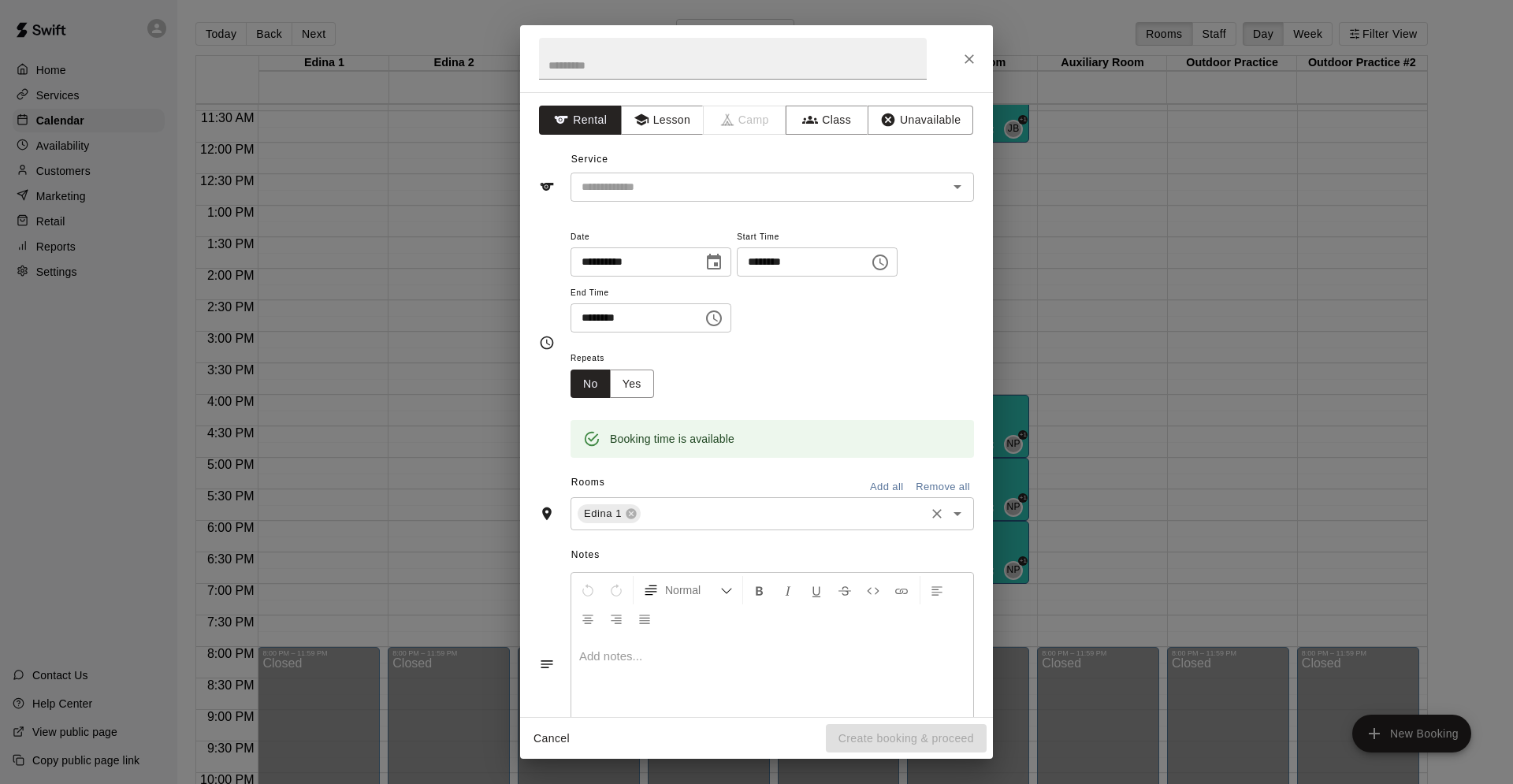 click at bounding box center [783, 514] 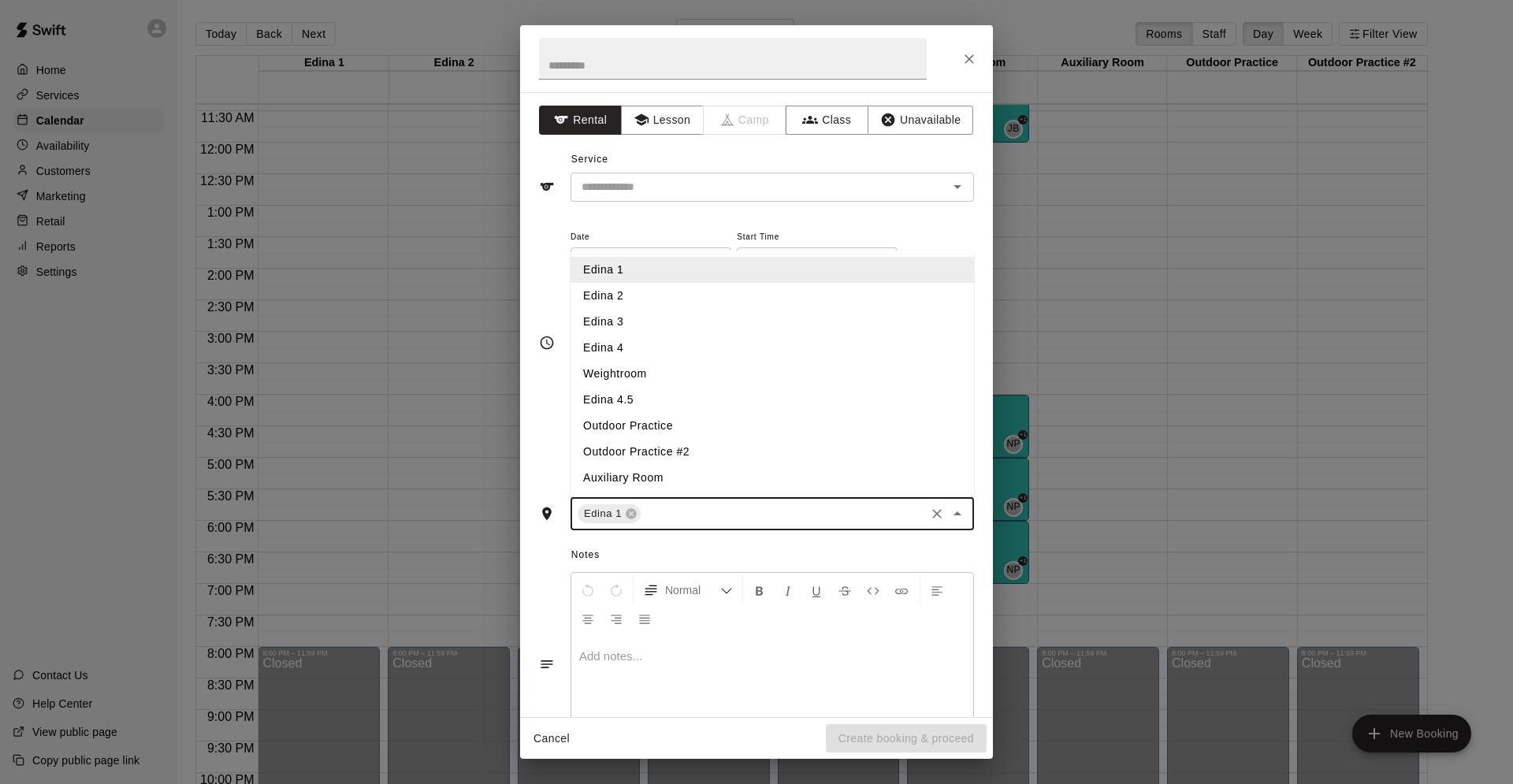 click on "Edina 2" at bounding box center (772, 295) 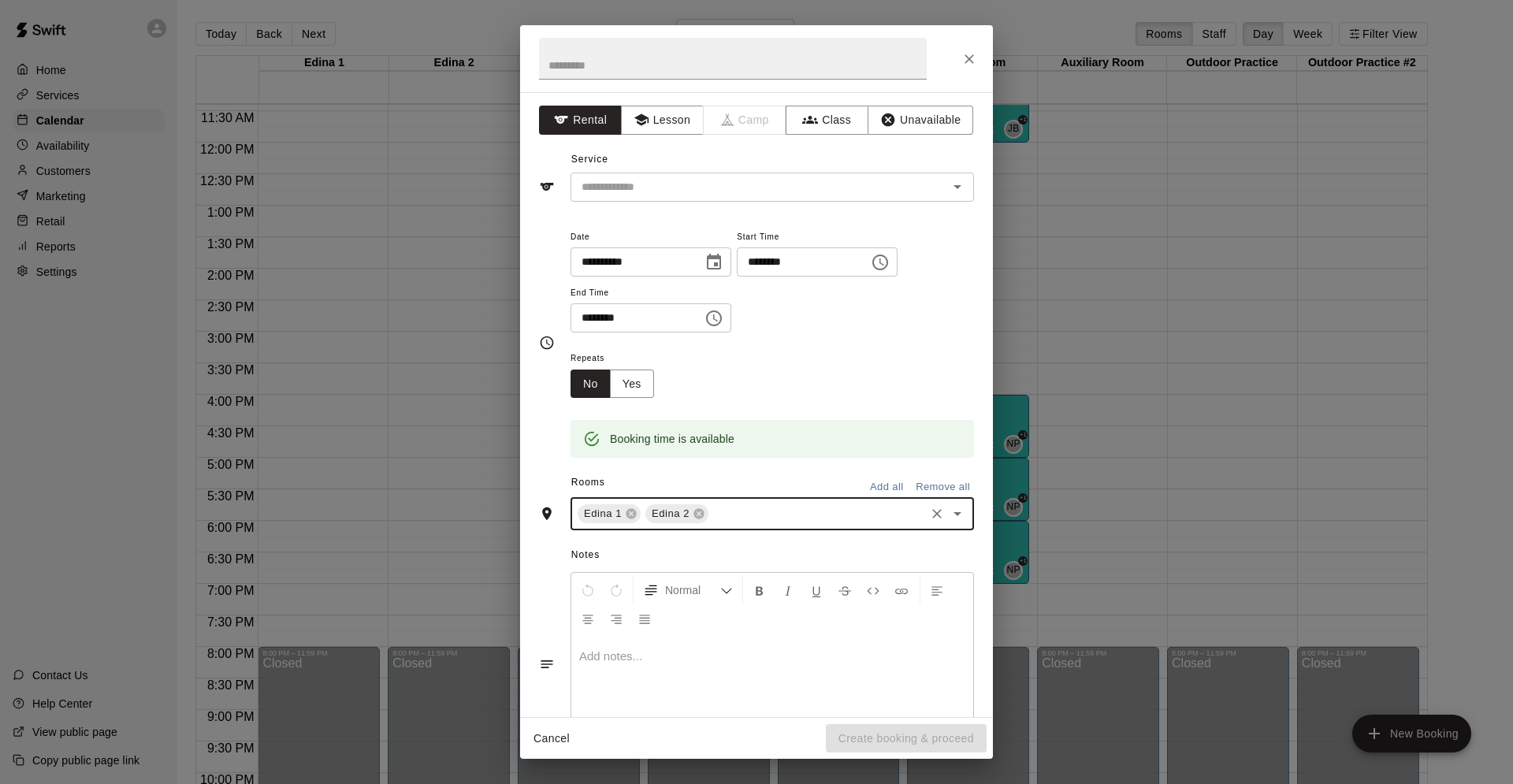 click on "Edina 1  Edina 2  ​" at bounding box center (772, 514) 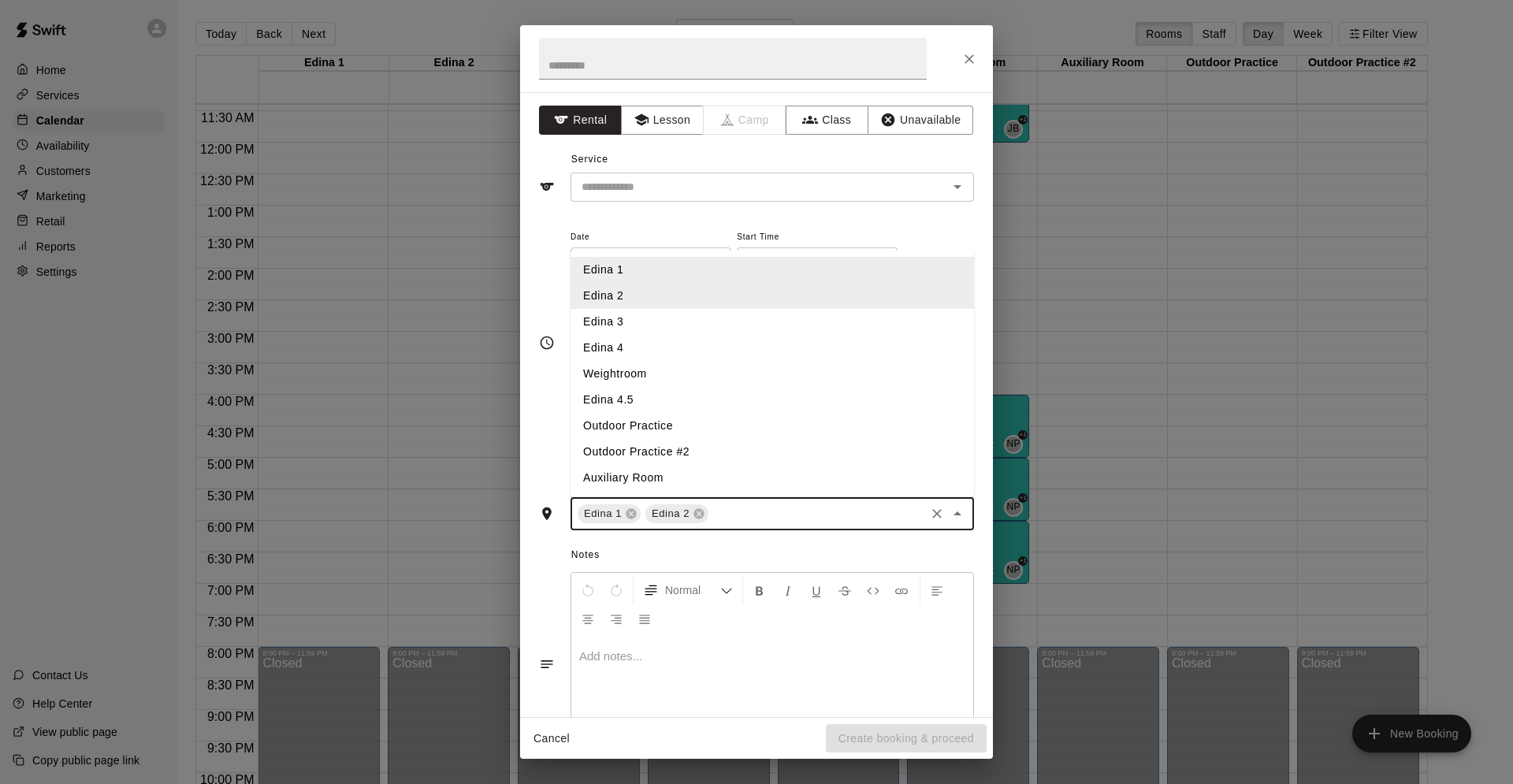 click on "Edina 3" at bounding box center (772, 321) 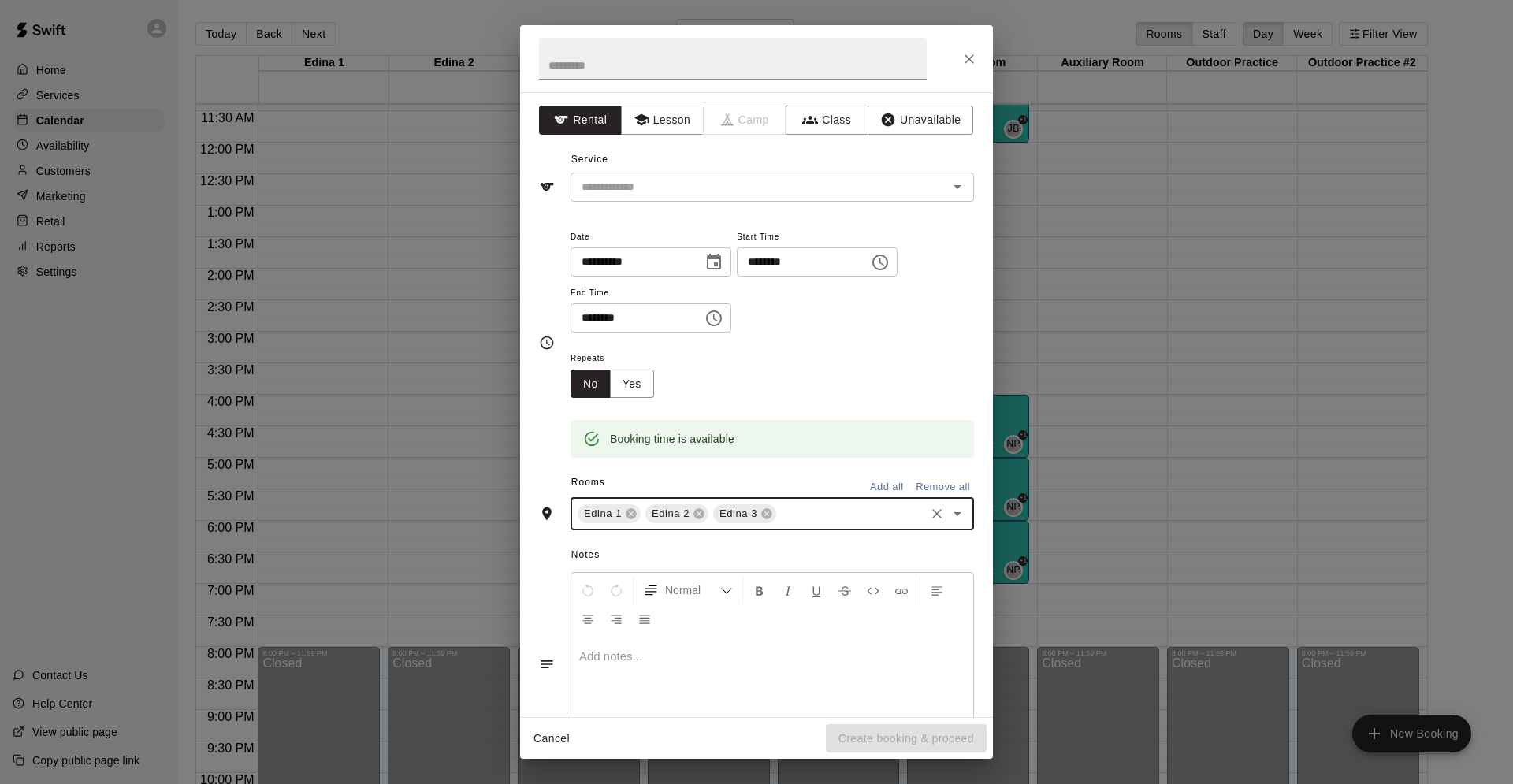 click at bounding box center (850, 514) 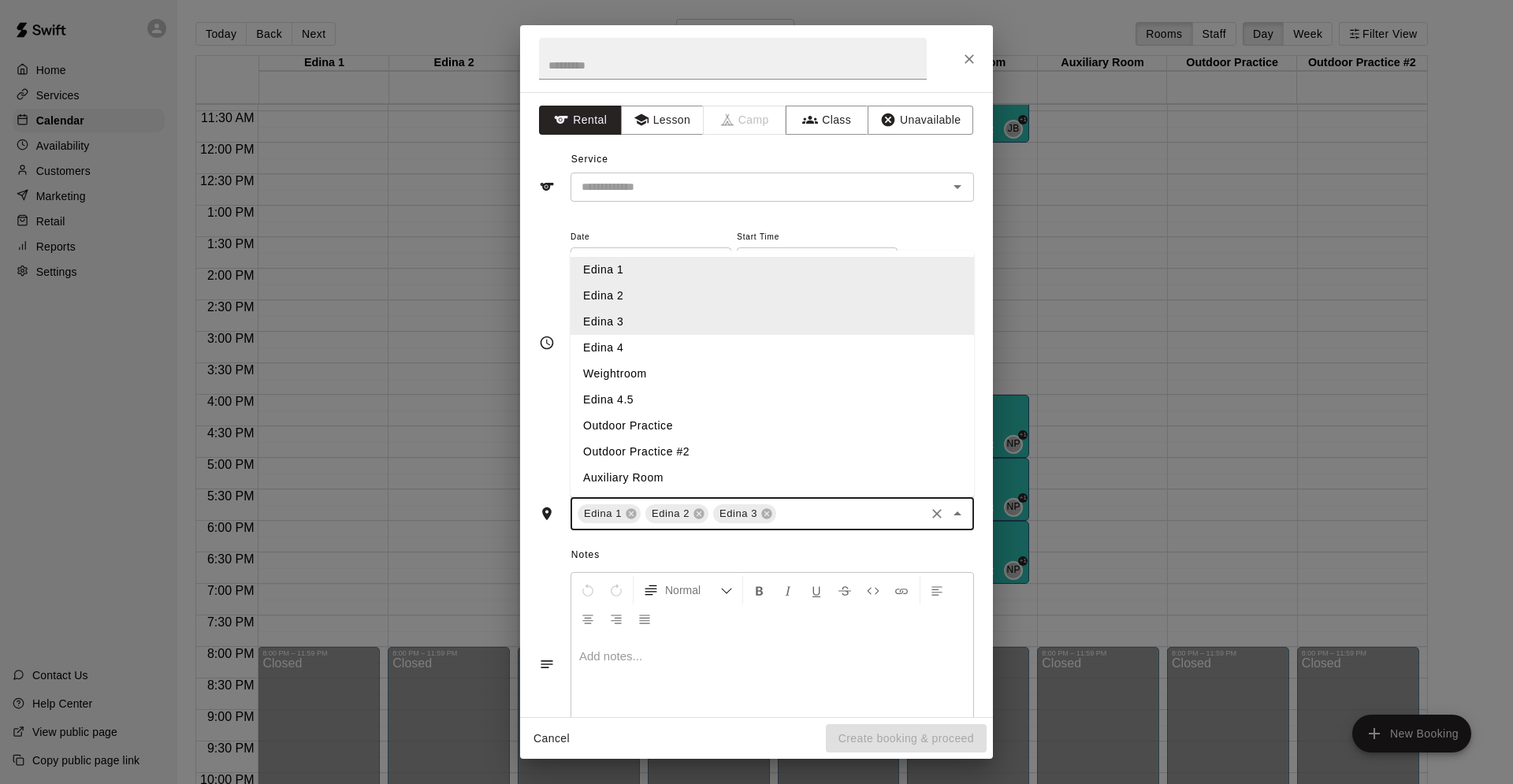 click on "Edina 4" at bounding box center [772, 347] 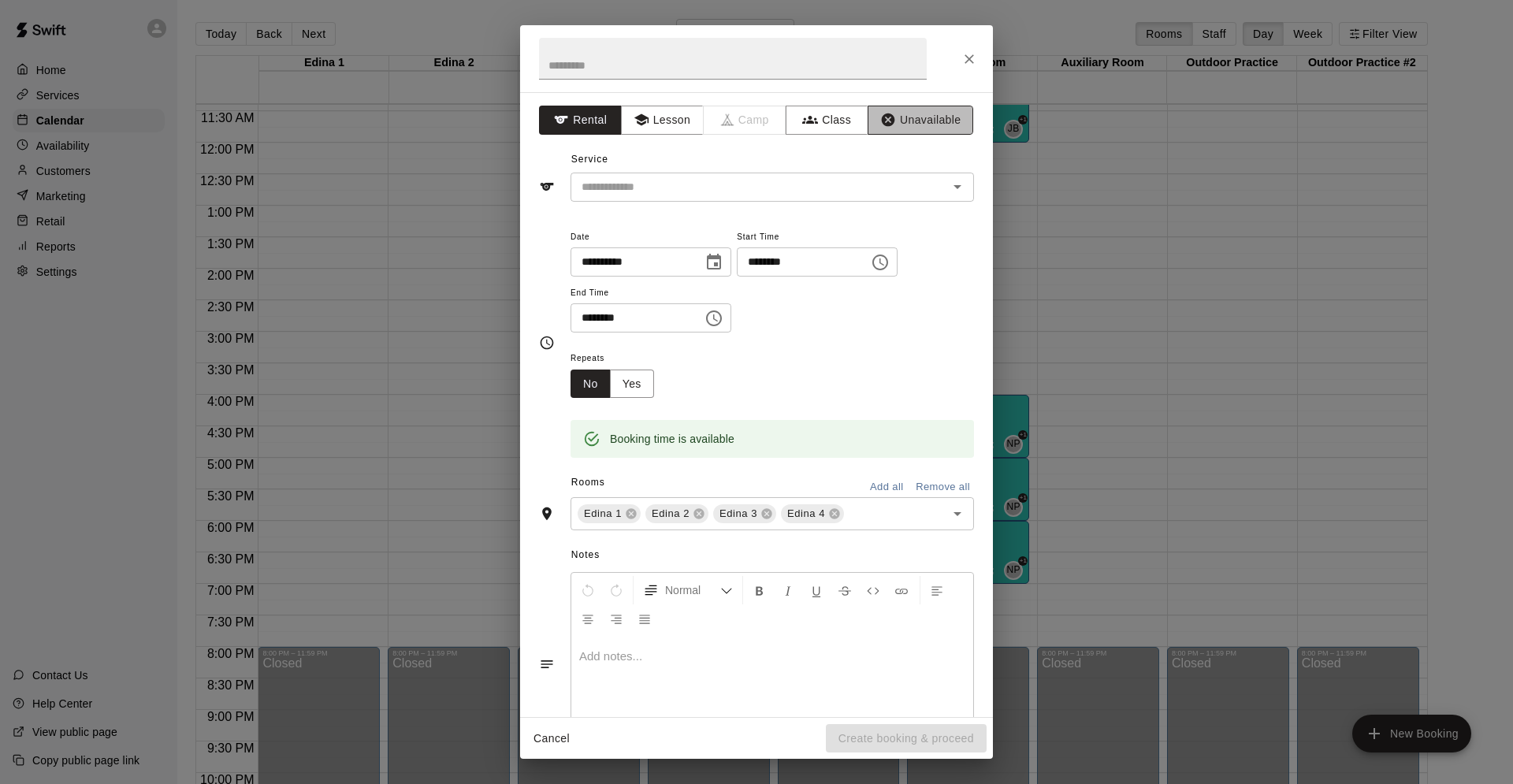 click on "Unavailable" at bounding box center (920, 120) 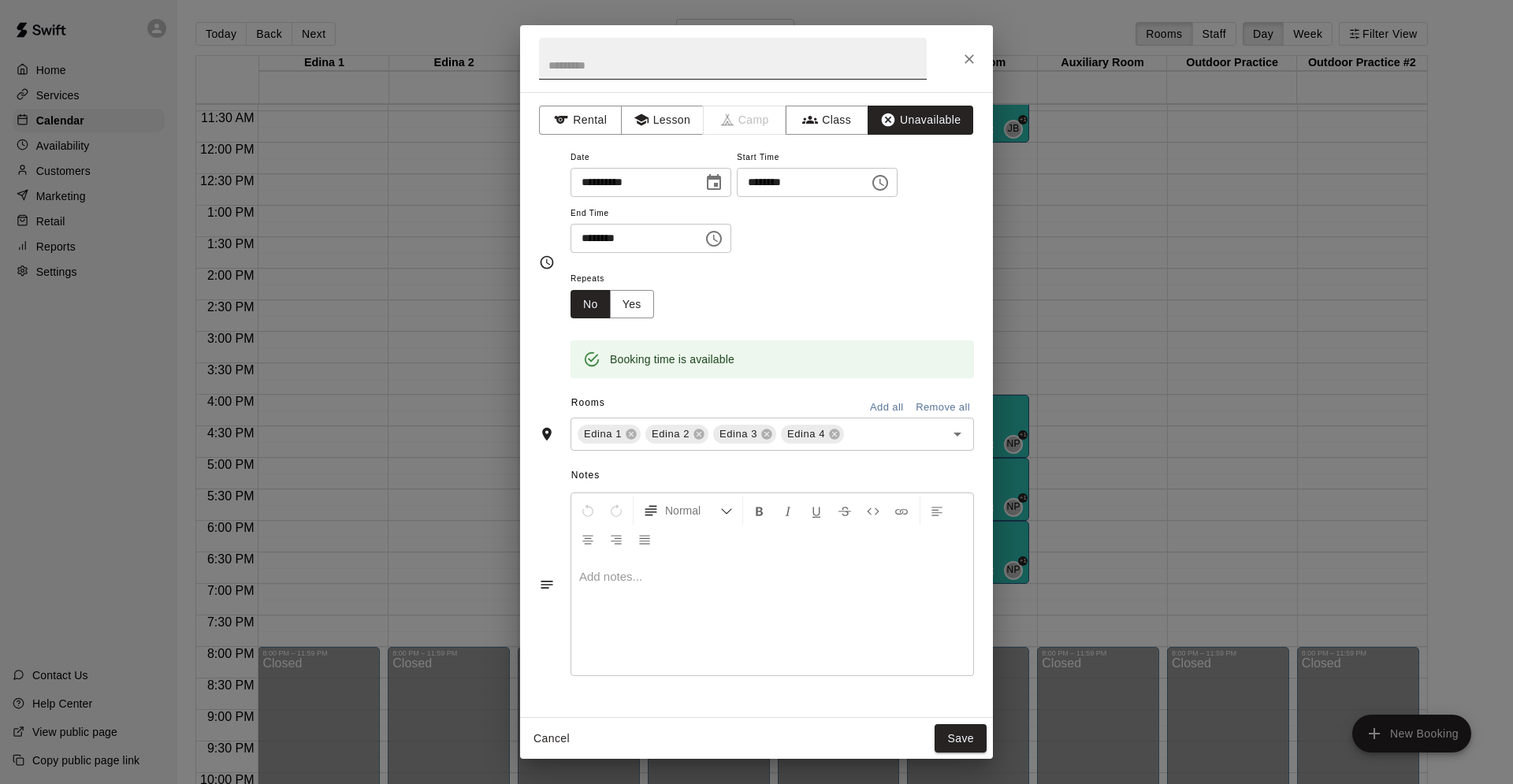 click at bounding box center [733, 58] 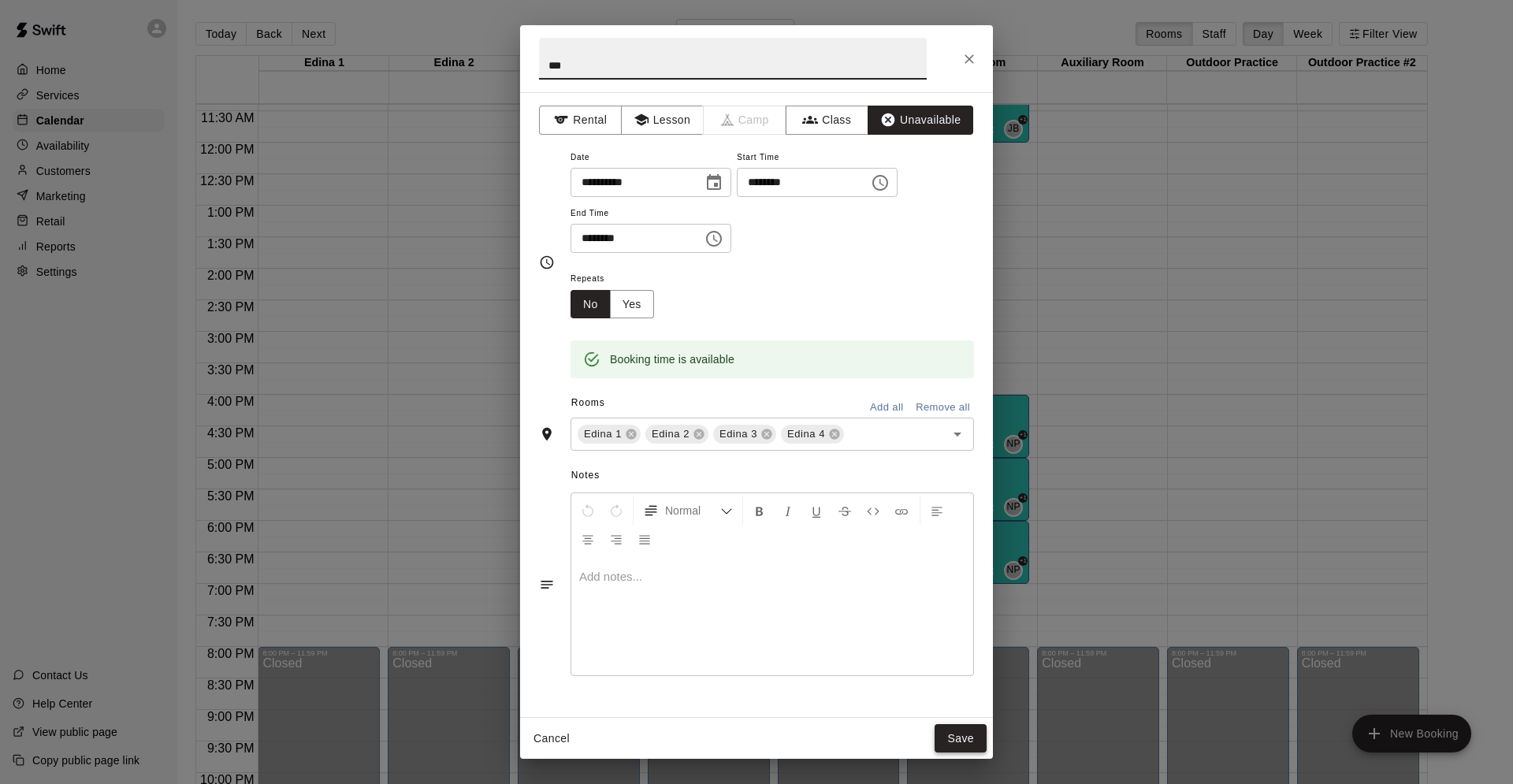 type on "***" 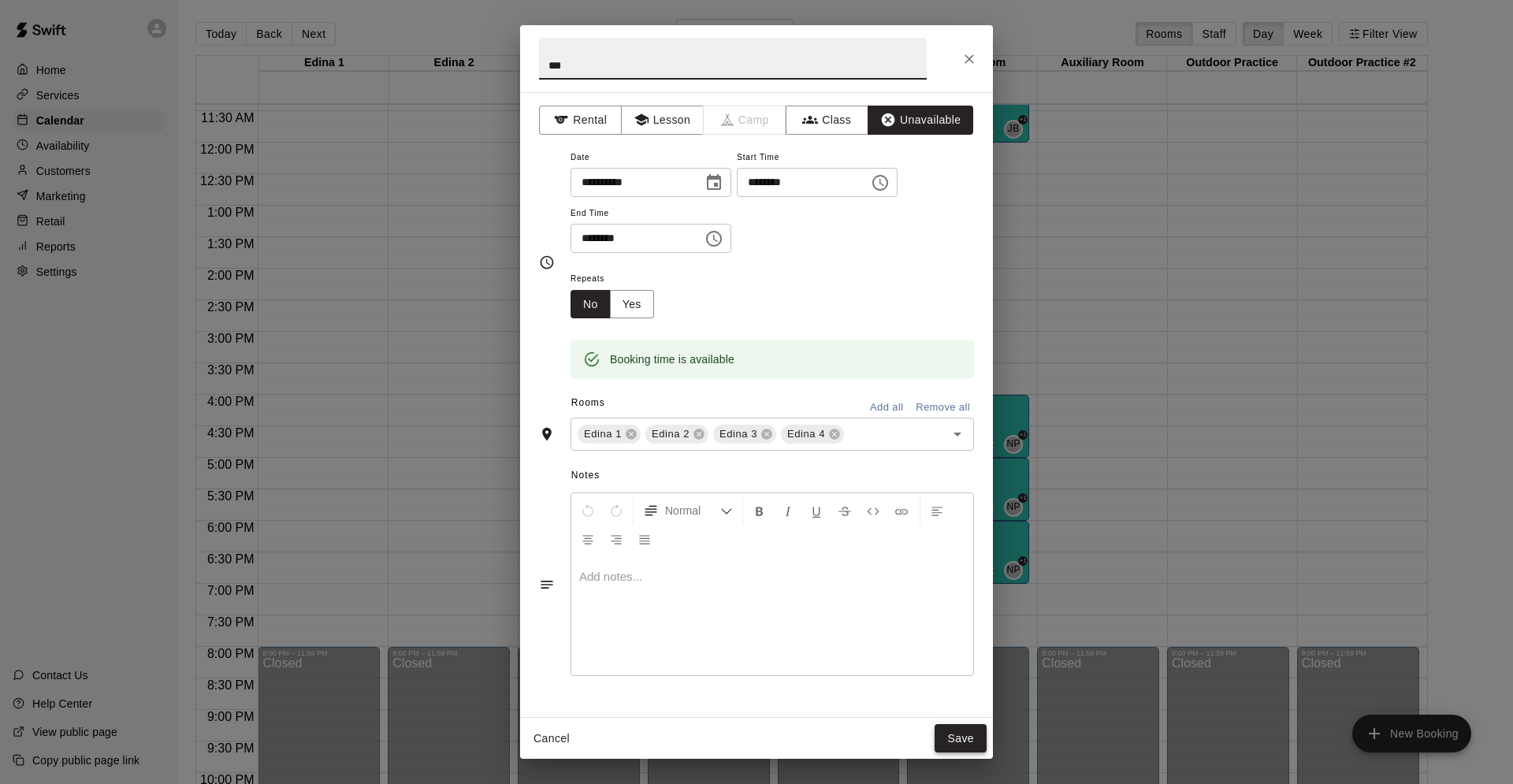 click on "Save" at bounding box center (961, 738) 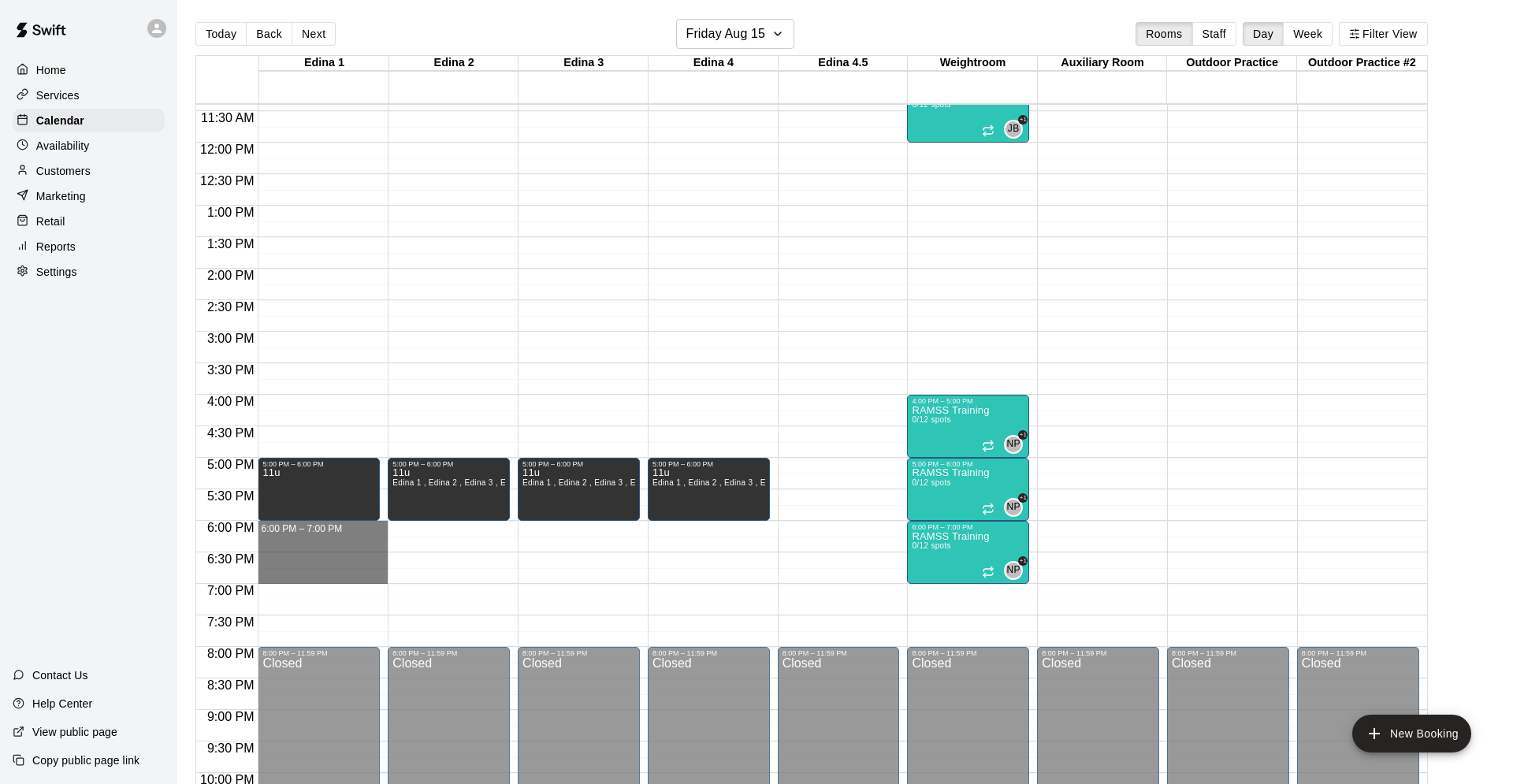 drag, startPoint x: 322, startPoint y: 522, endPoint x: 320, endPoint y: 574, distance: 52.038447 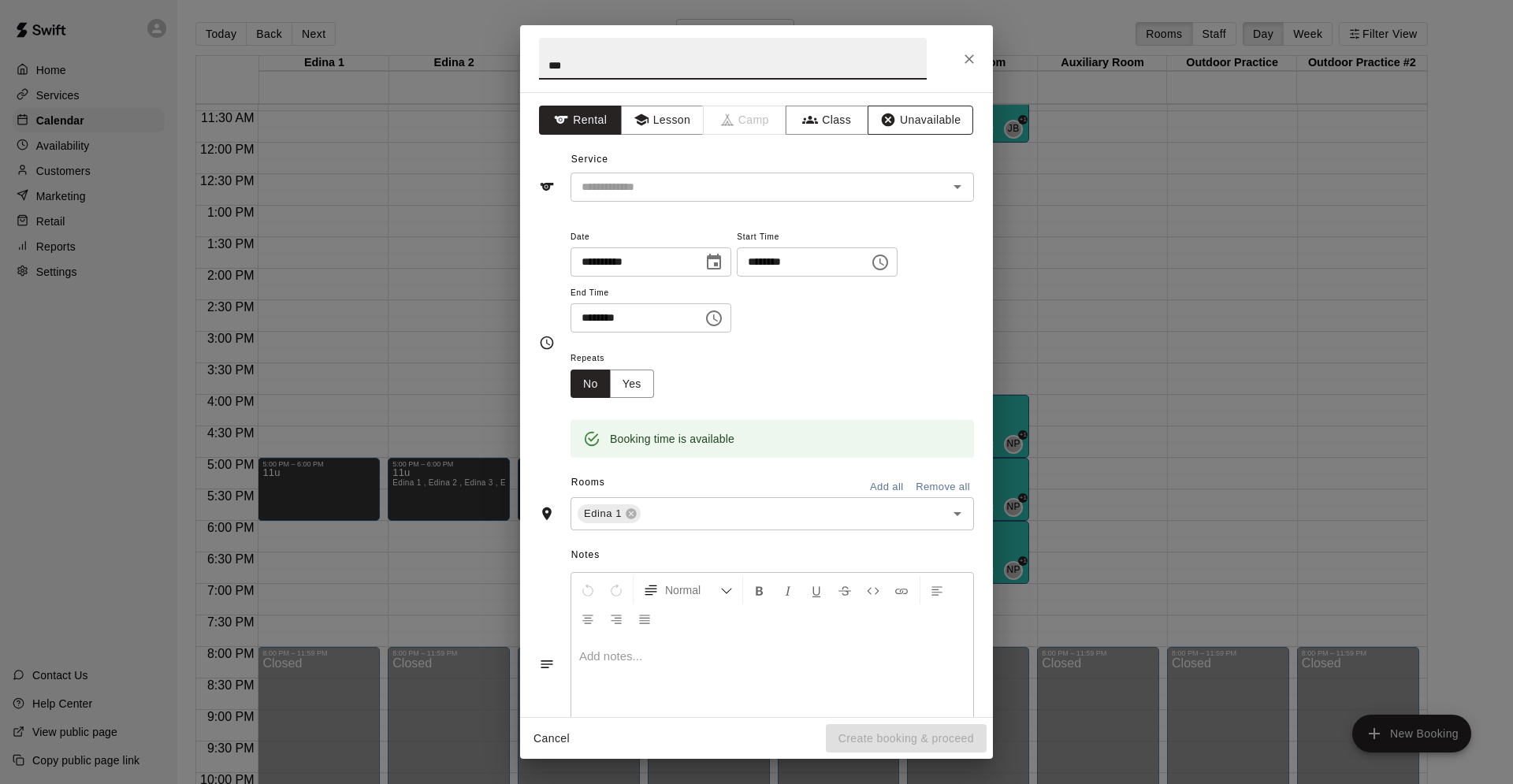 type on "***" 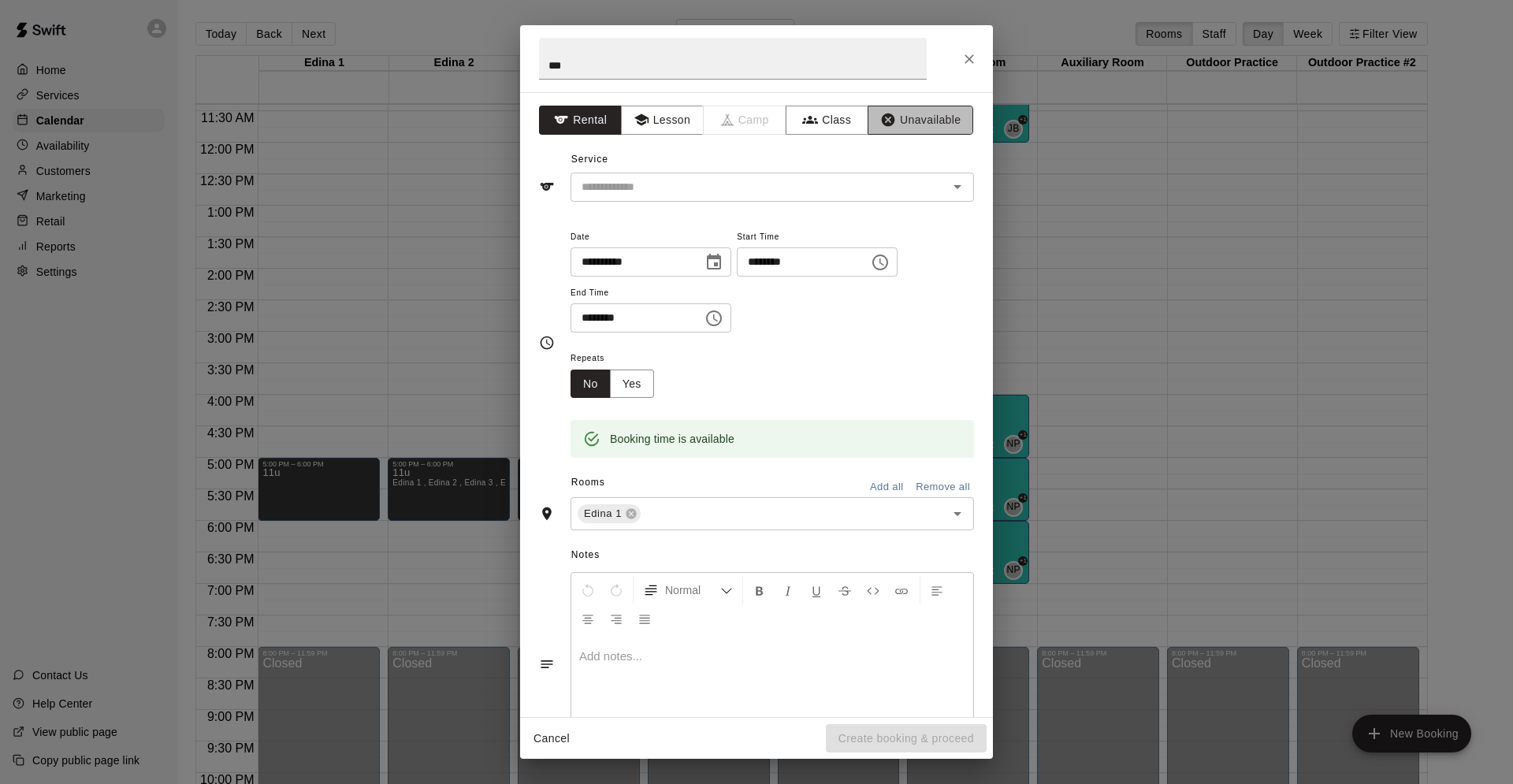 click on "Unavailable" at bounding box center (920, 120) 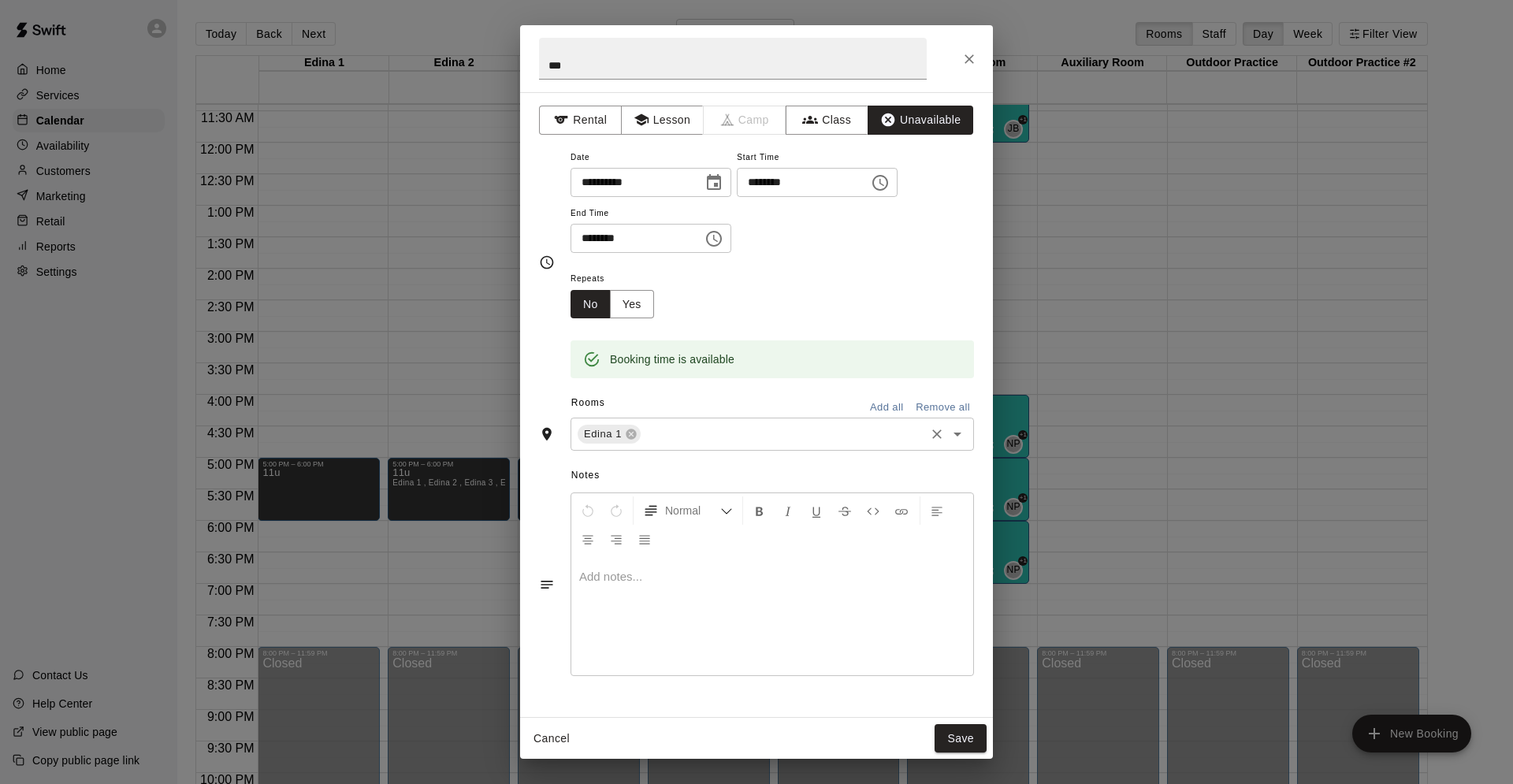 click at bounding box center (783, 434) 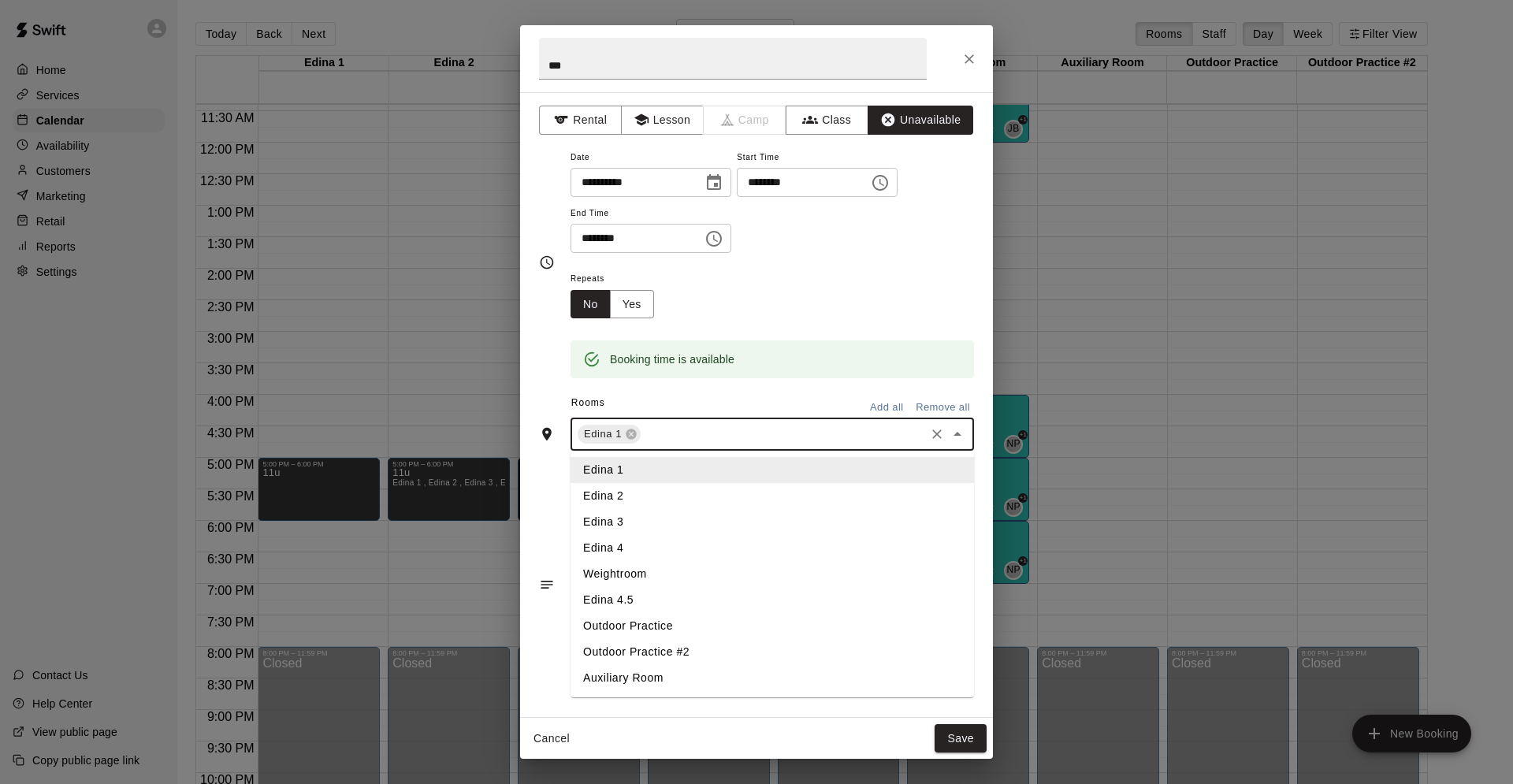 click on "Edina 3" at bounding box center (772, 522) 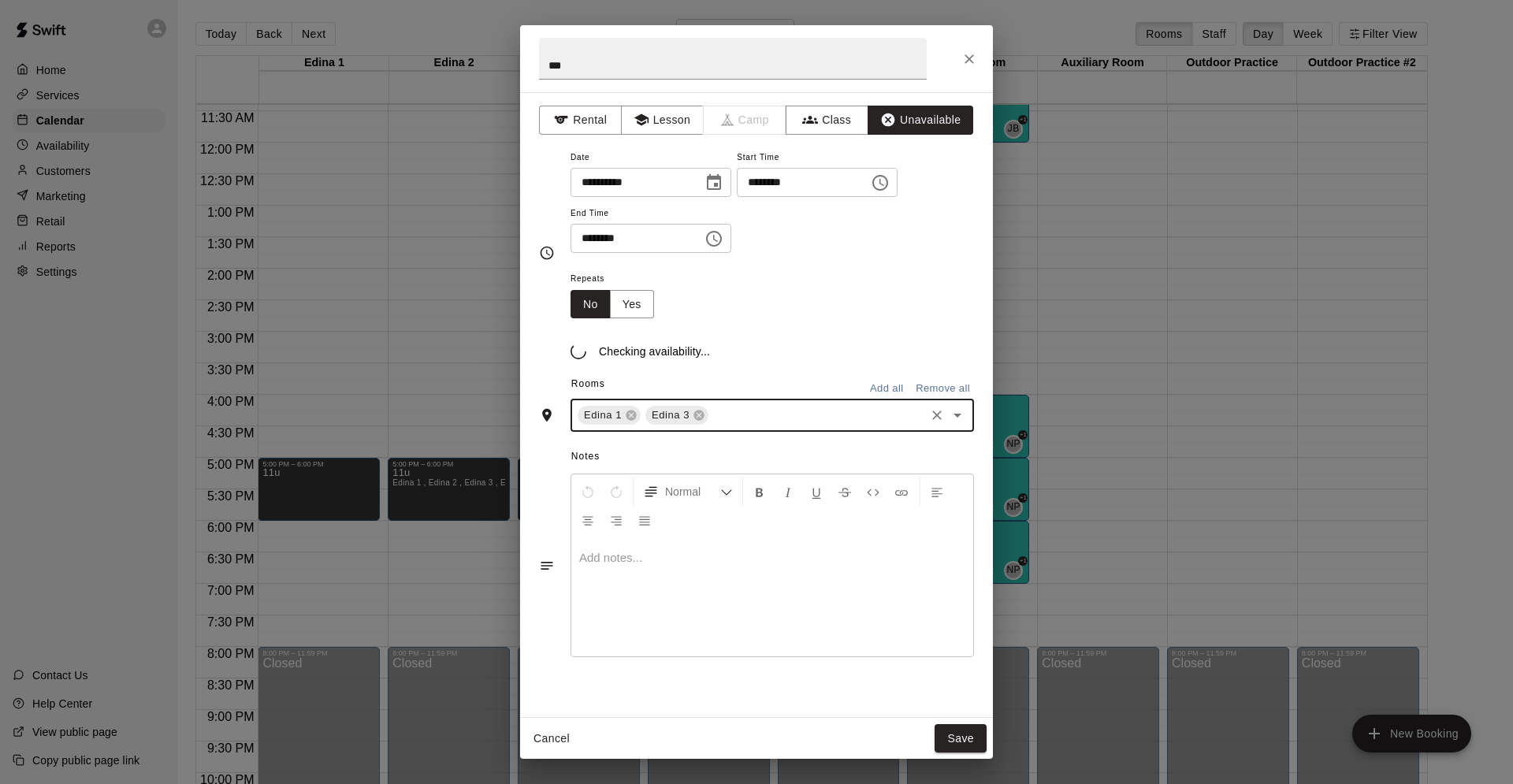click at bounding box center (816, 415) 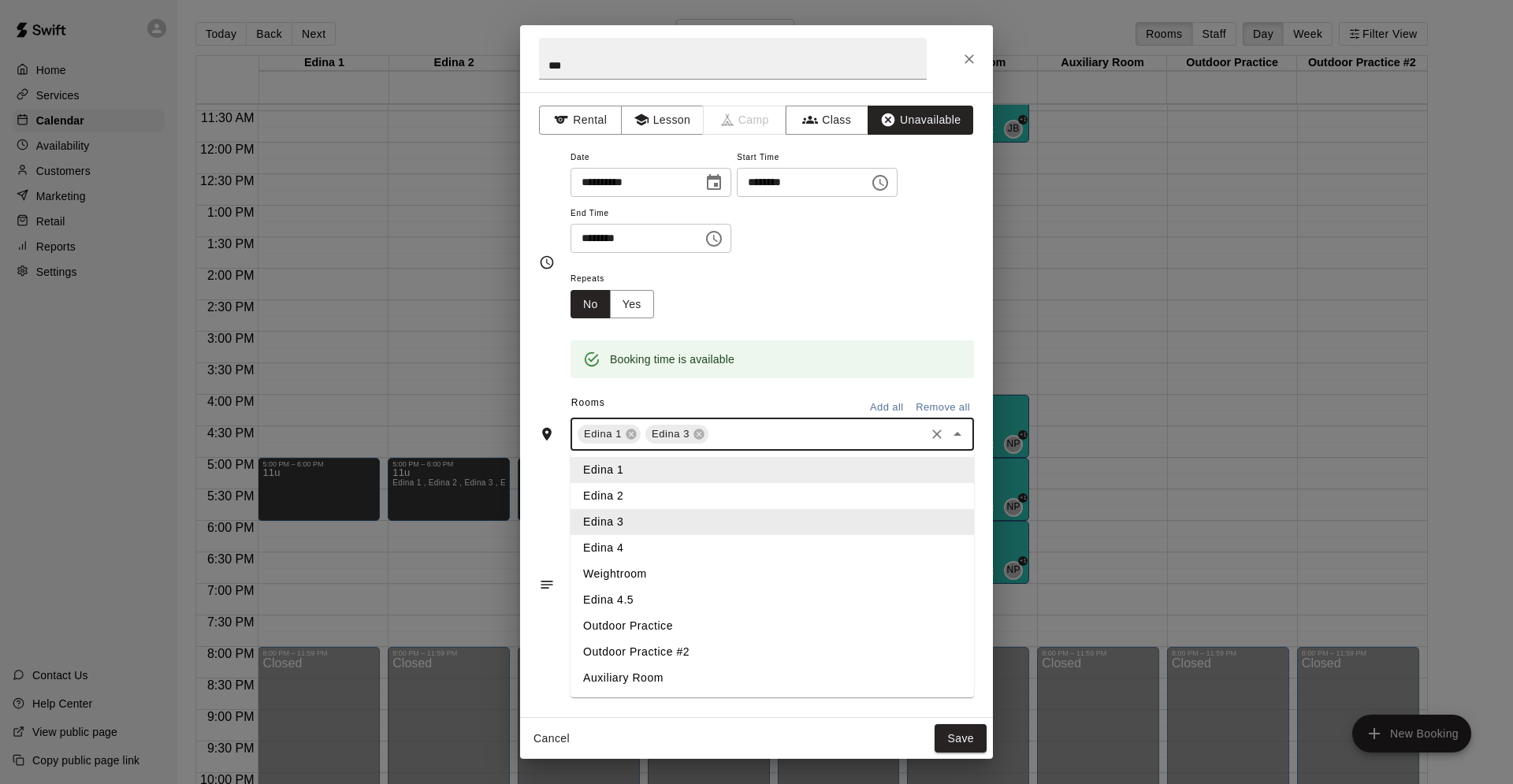 click on "Edina 3" at bounding box center [772, 522] 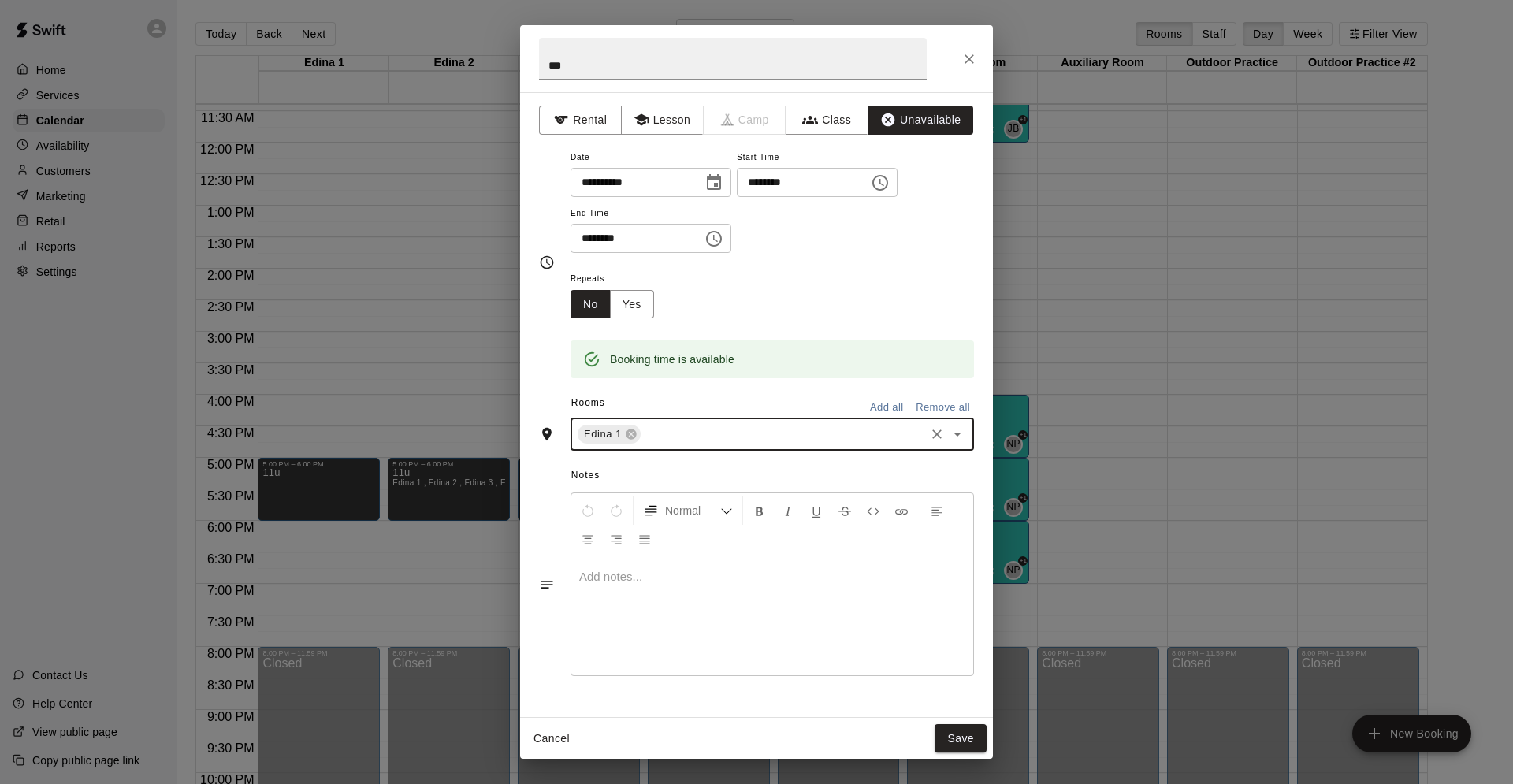 click at bounding box center [783, 434] 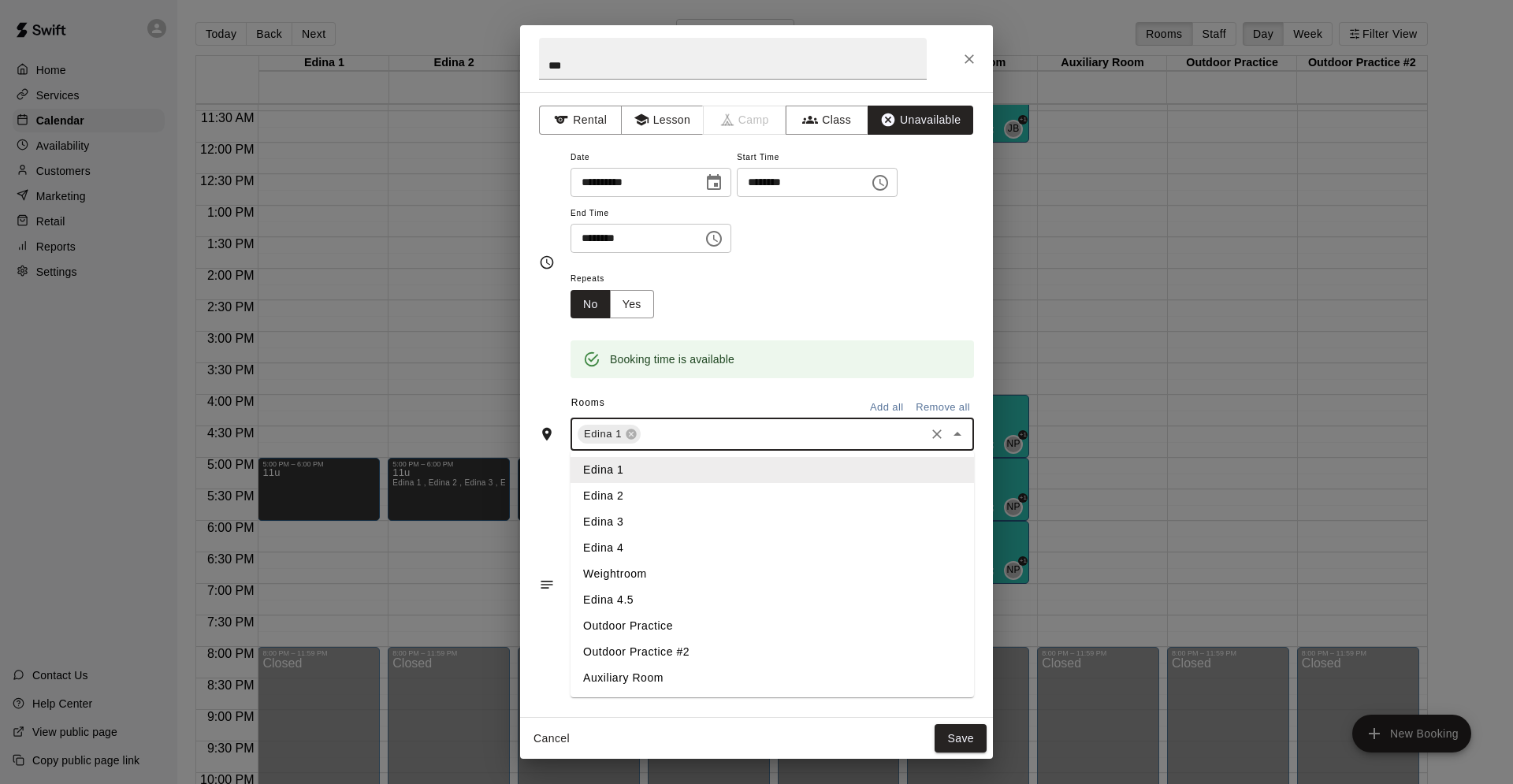 click on "Edina 2" at bounding box center [772, 496] 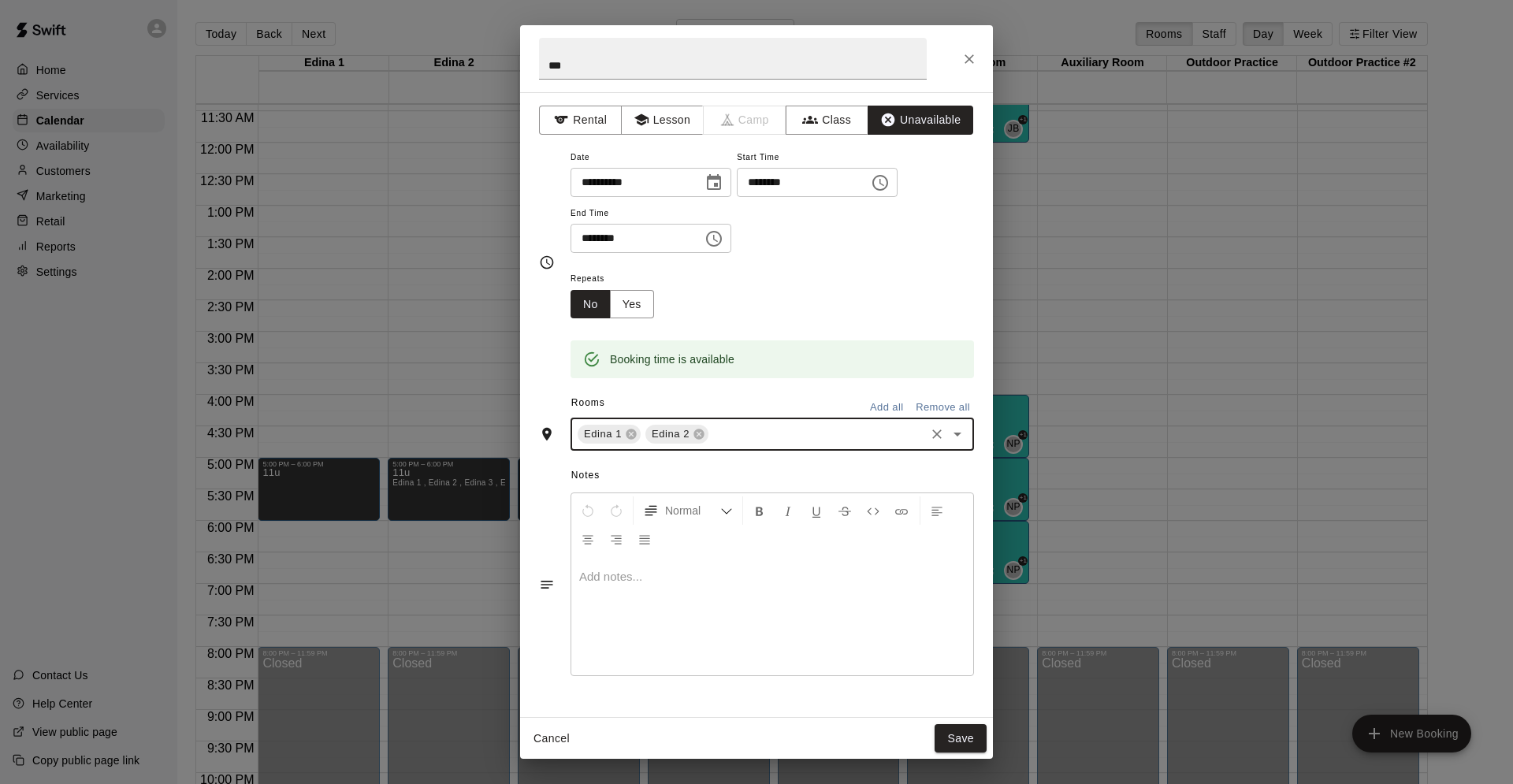 click on "Edina 1  Edina 2  ​" at bounding box center (772, 434) 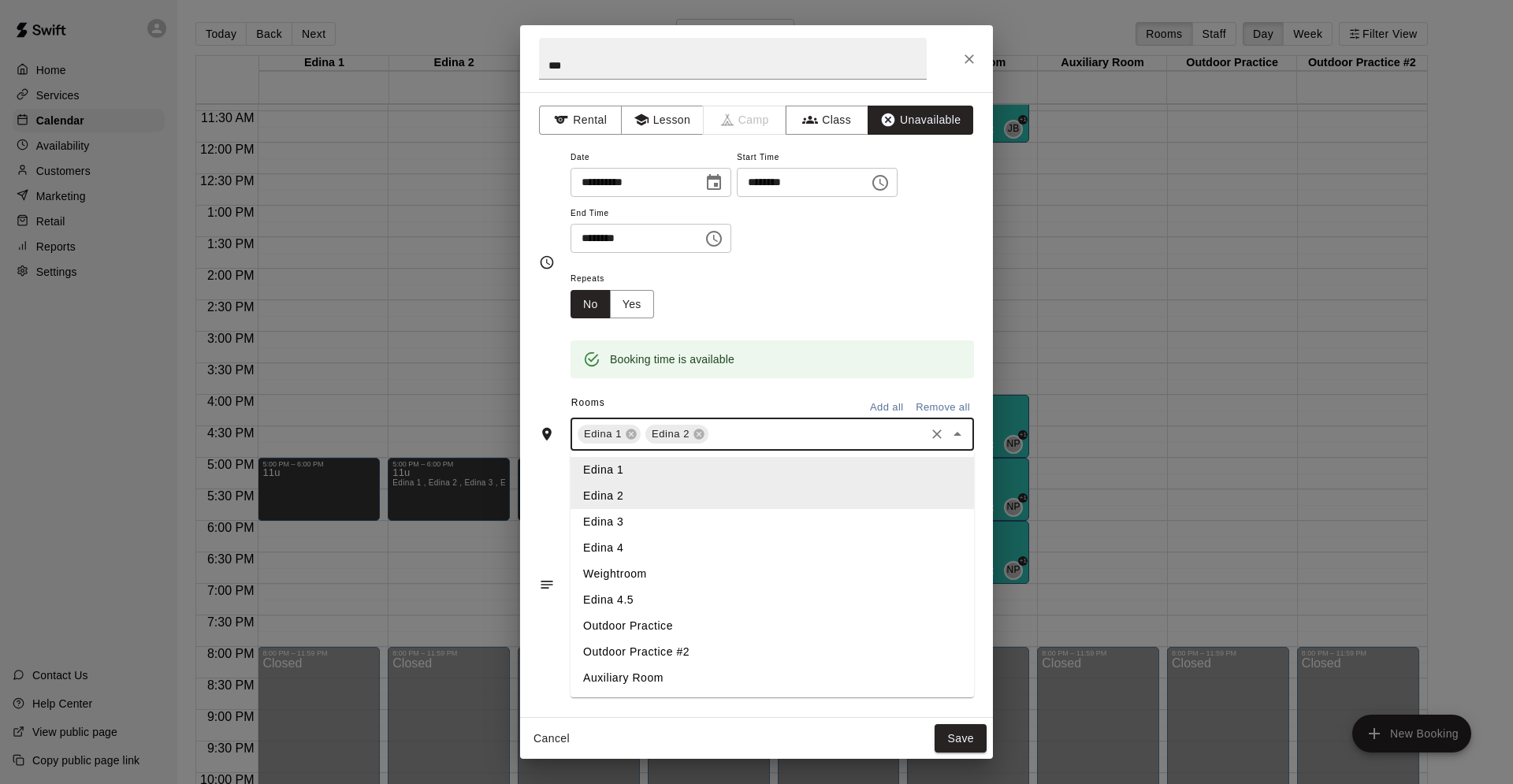 click on "Edina 3" at bounding box center [772, 522] 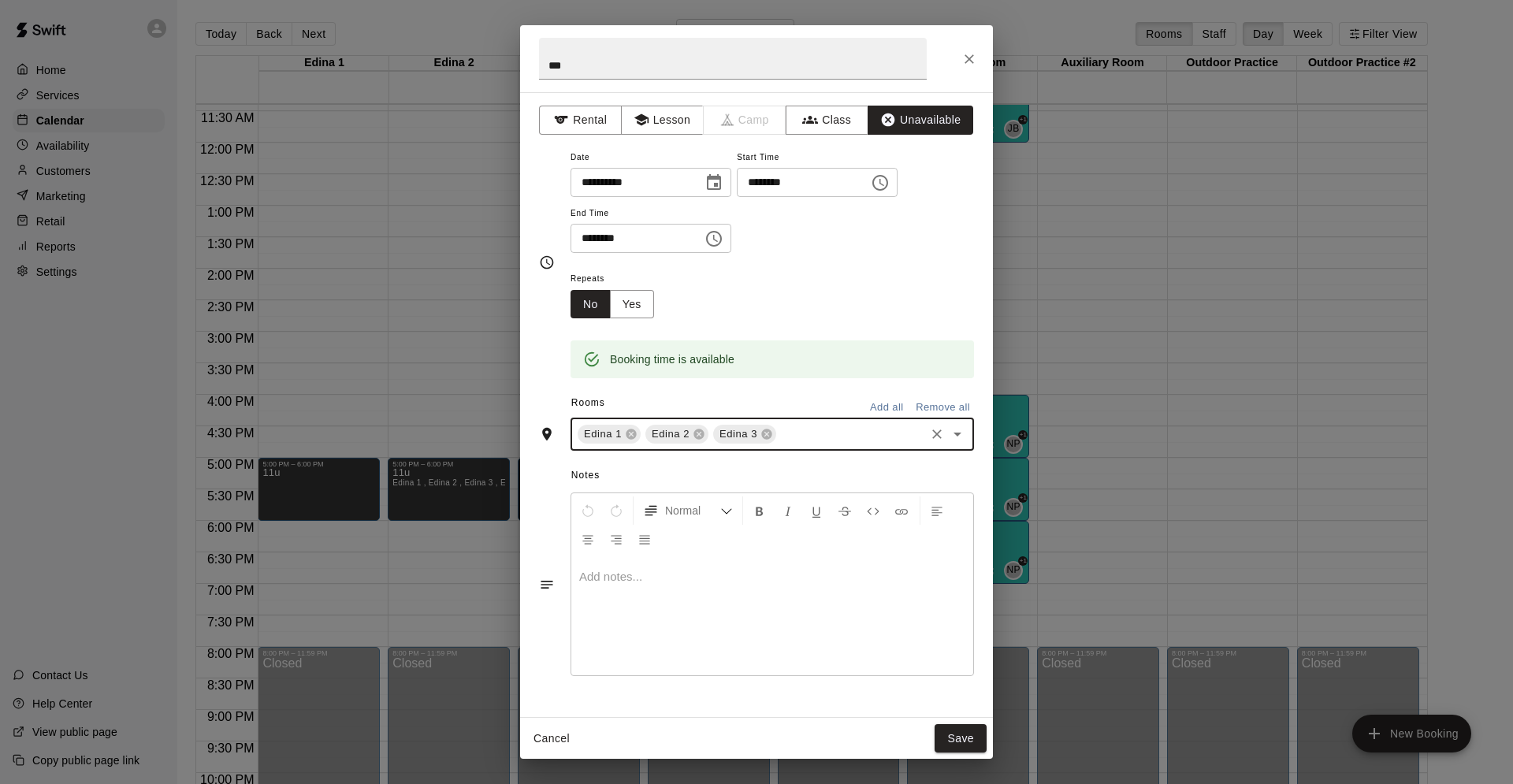 click at bounding box center [850, 434] 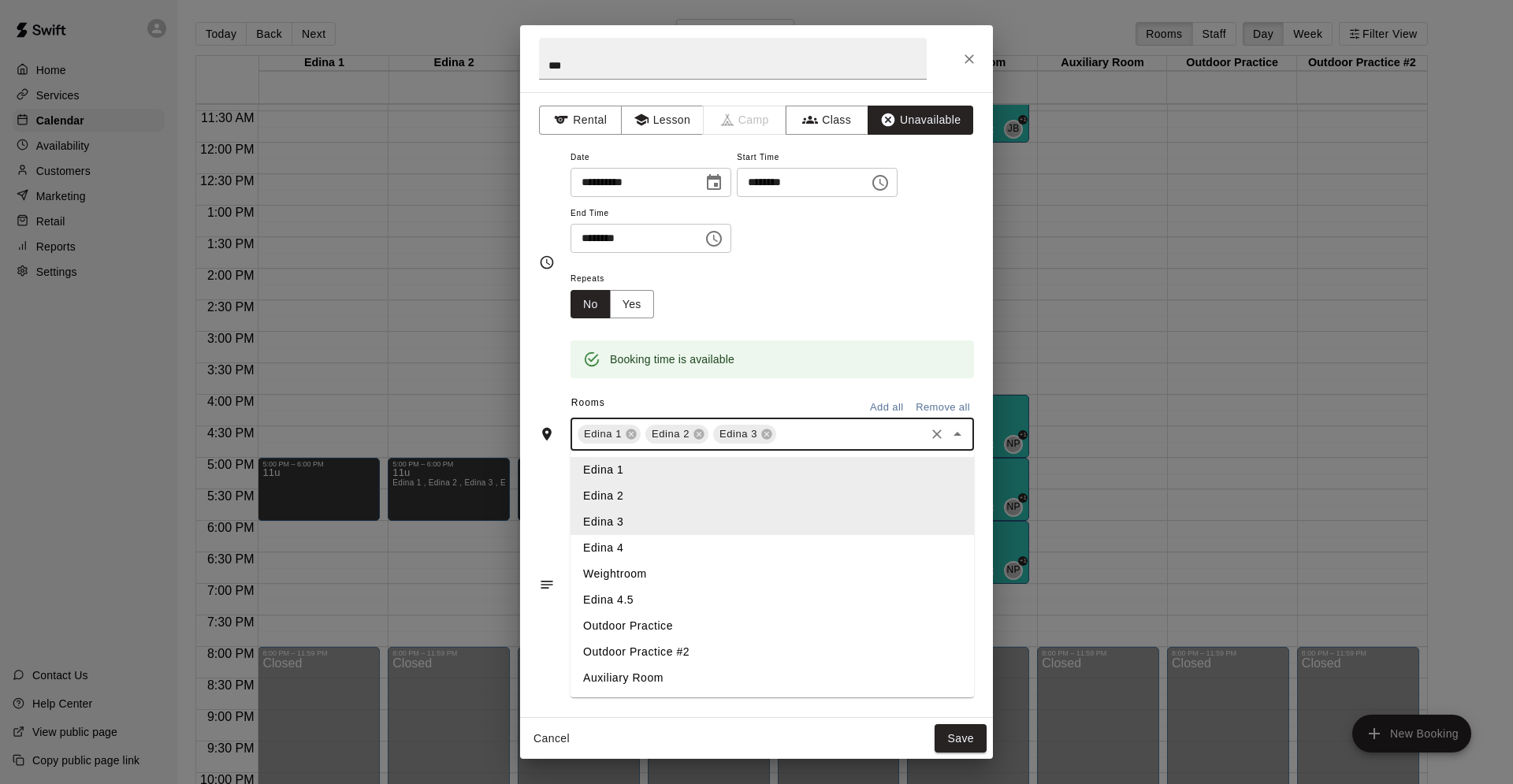 click on "Edina 4" at bounding box center [772, 548] 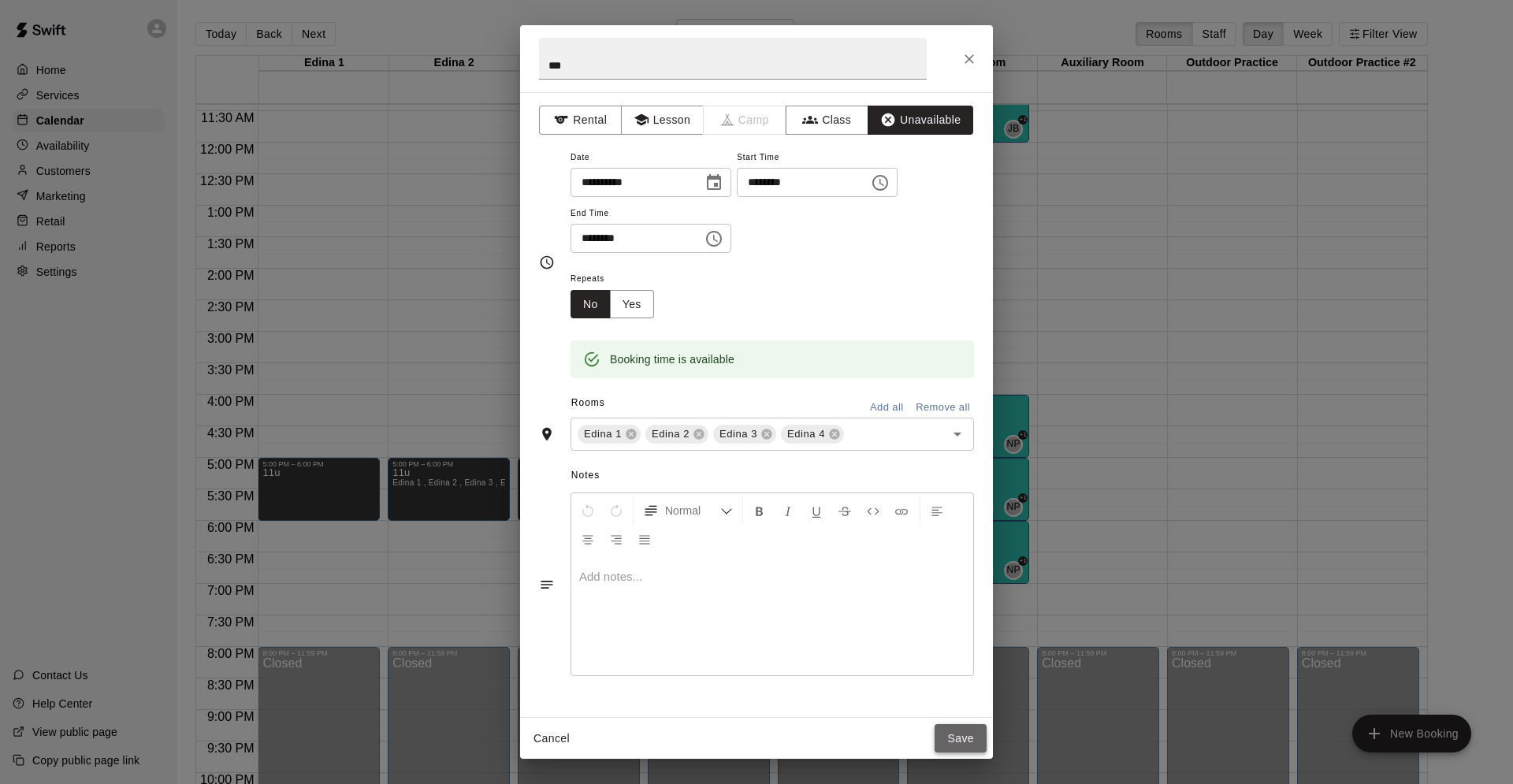 click on "Save" at bounding box center [961, 738] 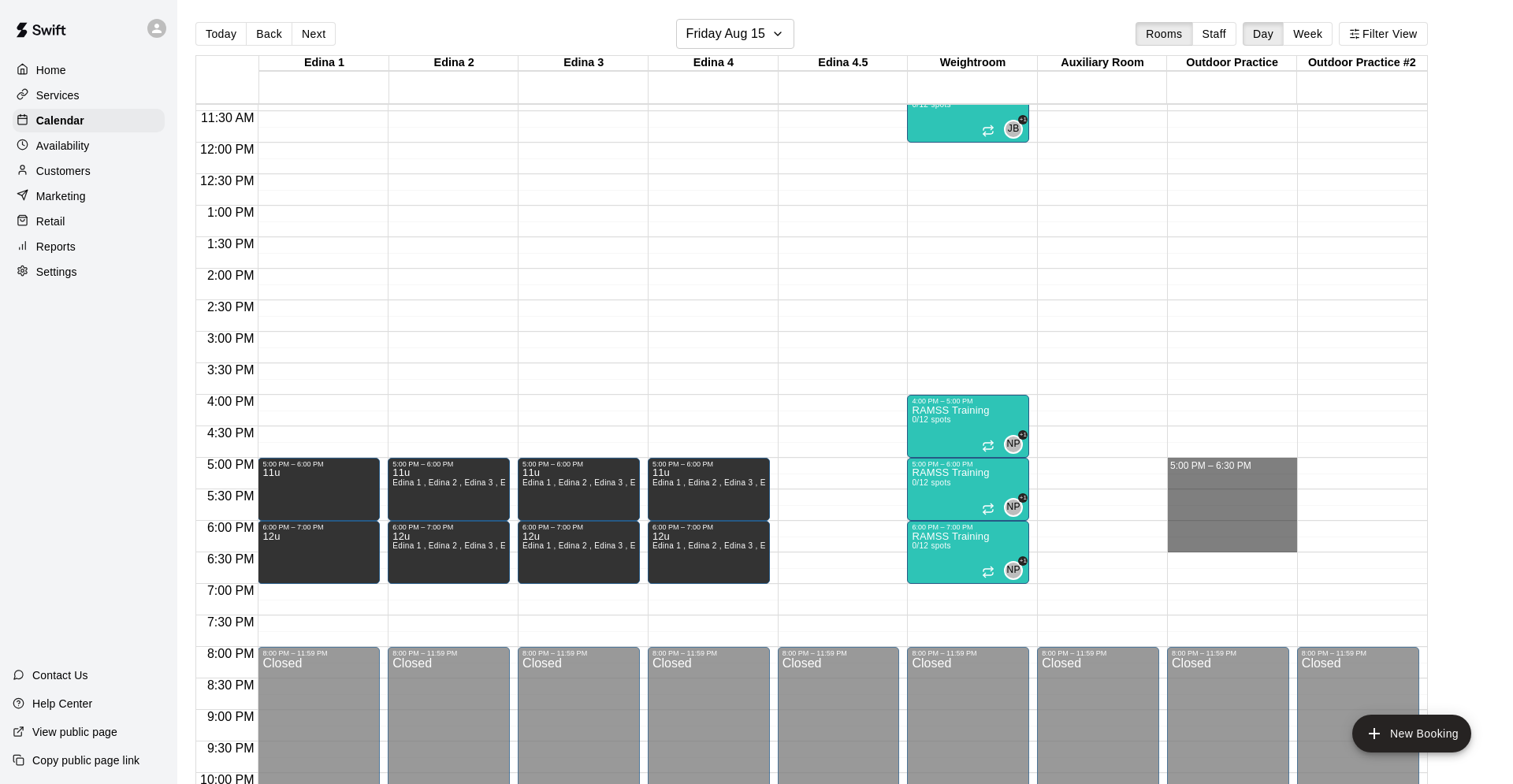 drag, startPoint x: 1198, startPoint y: 458, endPoint x: 1190, endPoint y: 549, distance: 91.35097 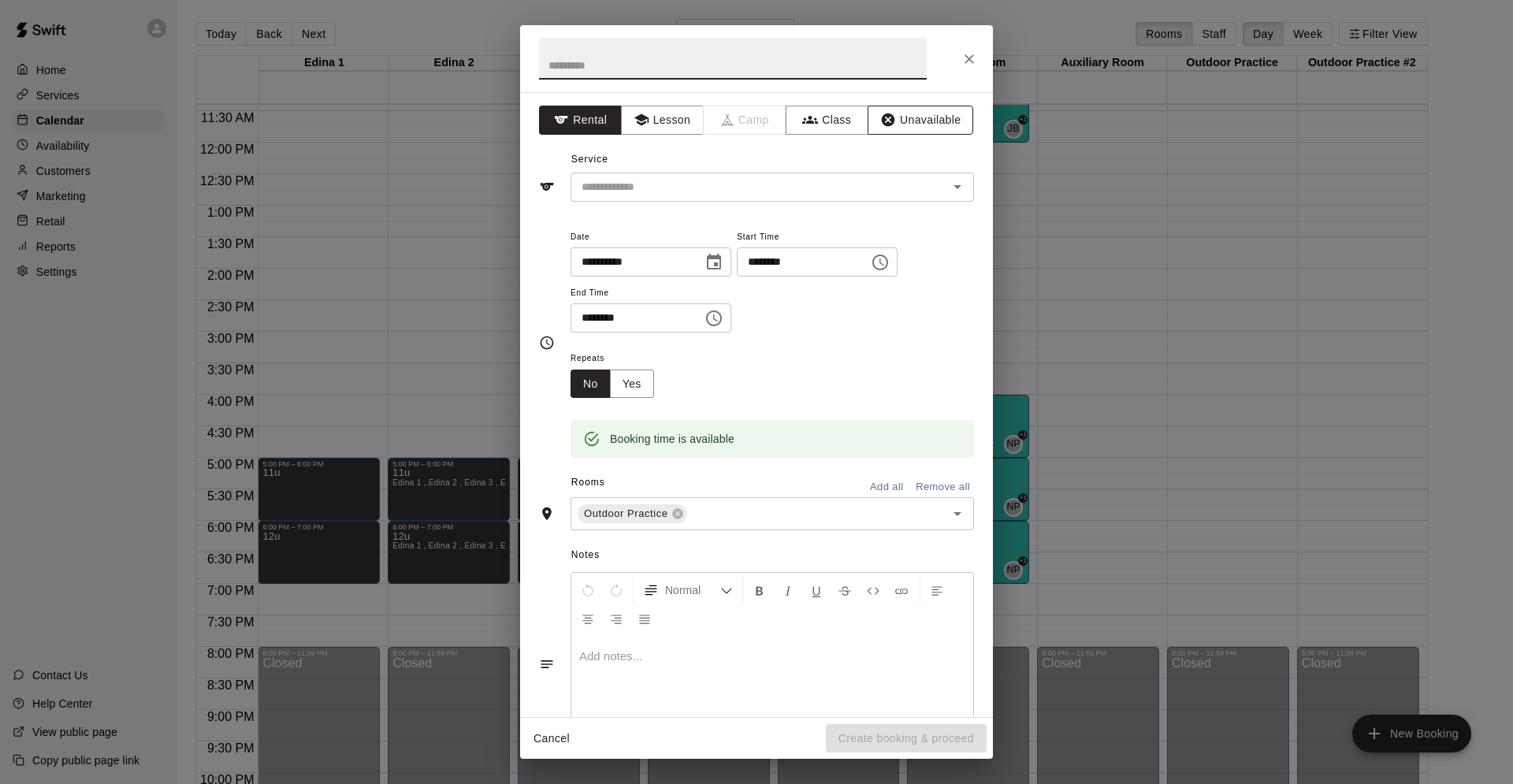 click on "Unavailable" at bounding box center (920, 120) 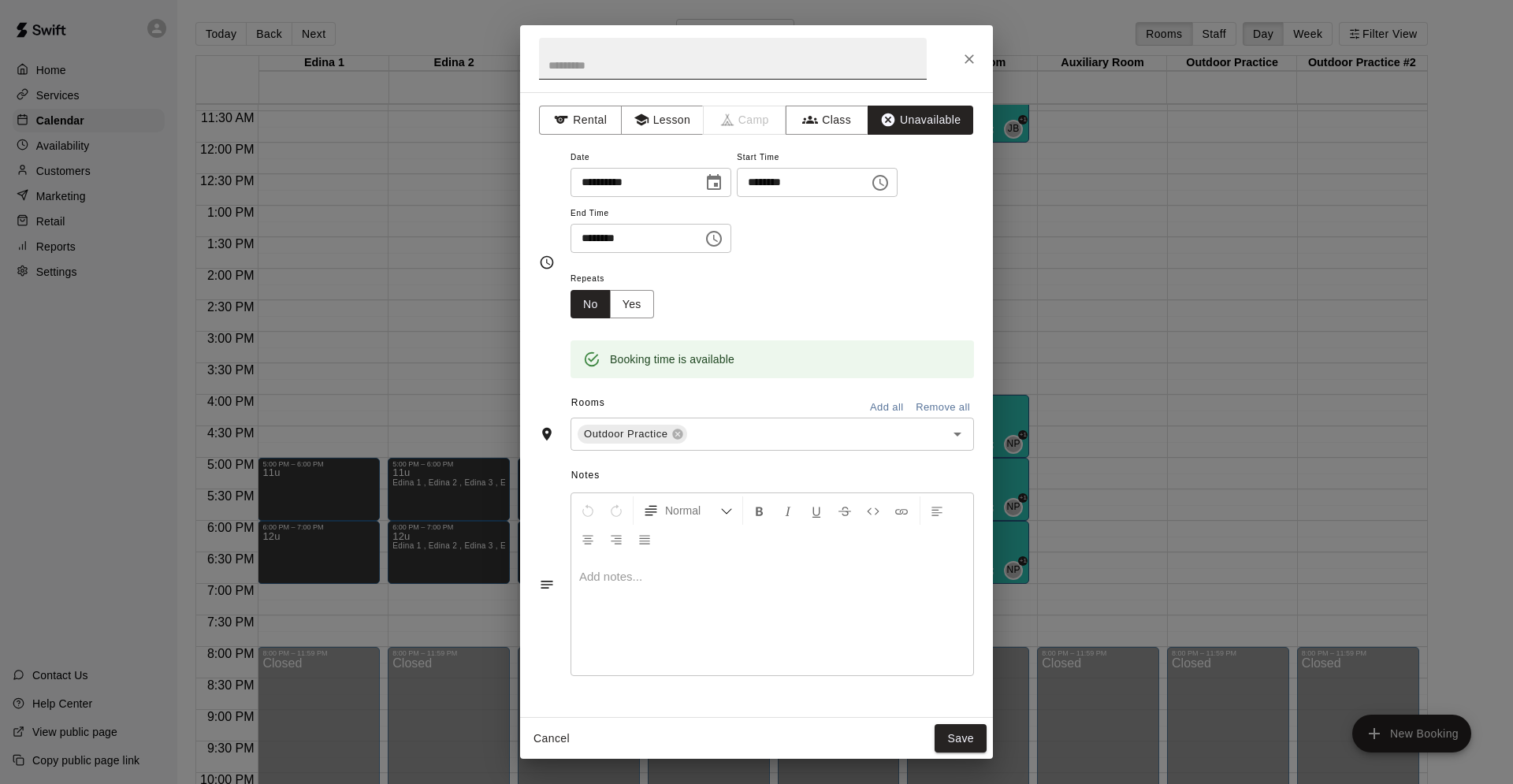 click at bounding box center (733, 58) 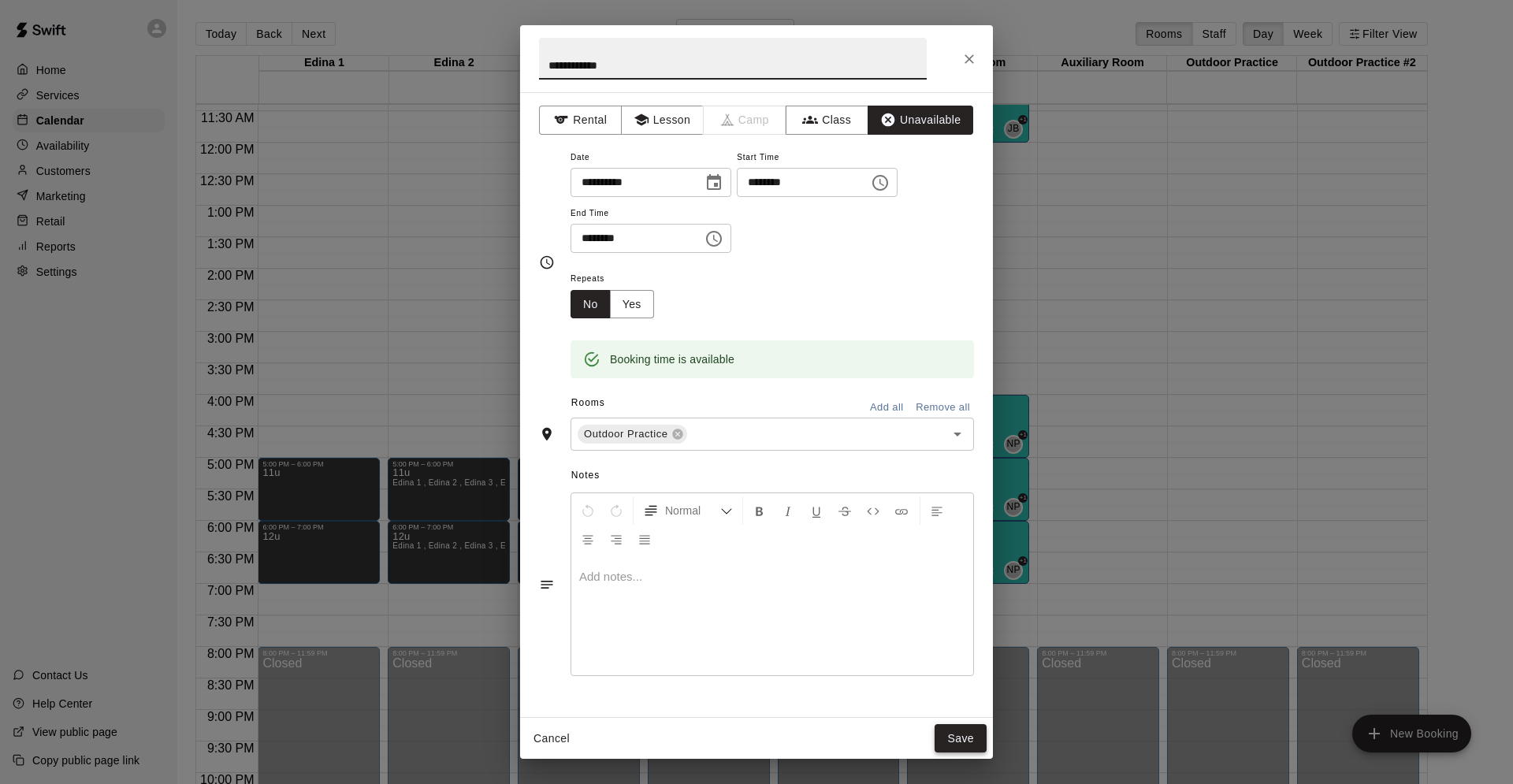 type on "**********" 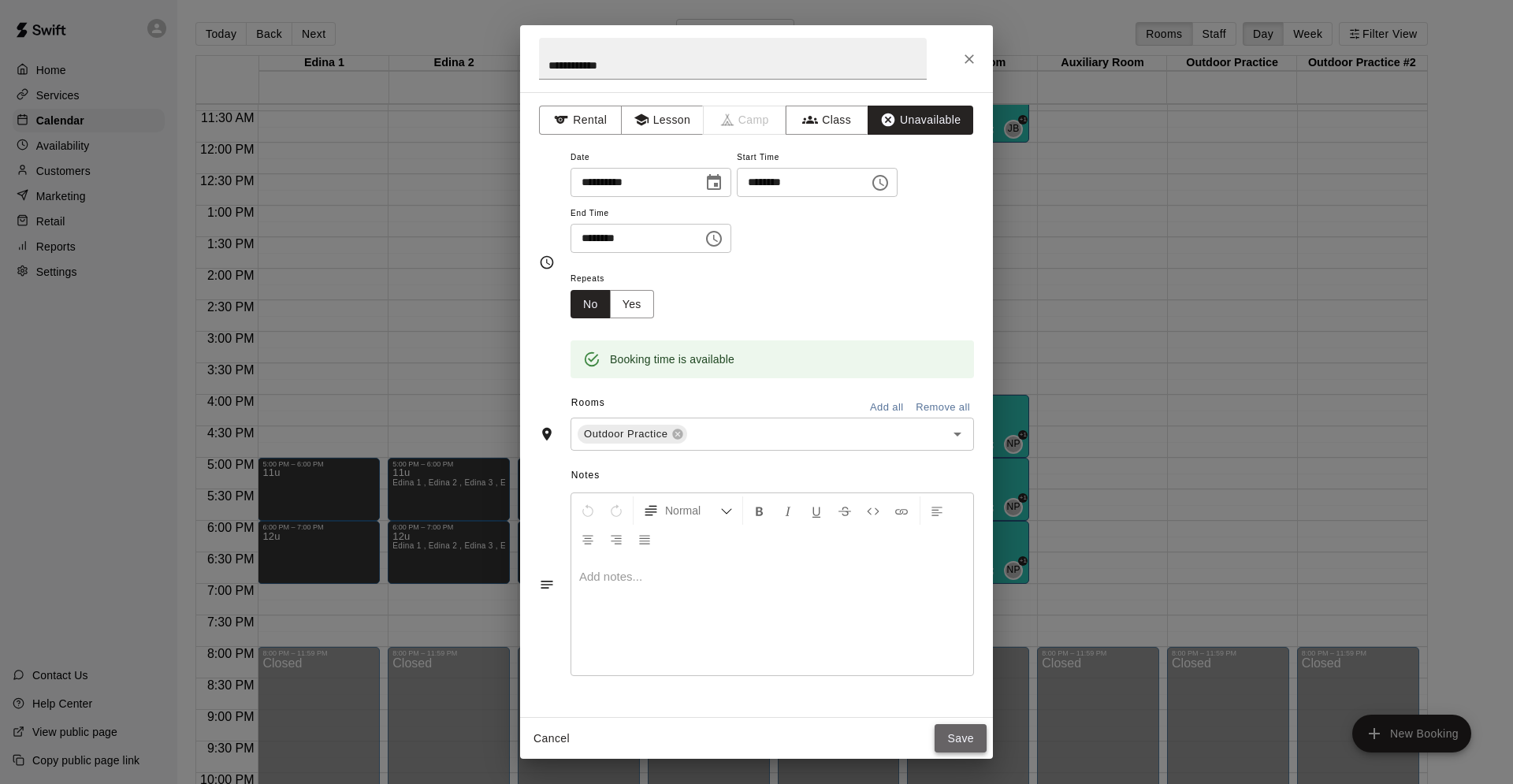 click on "Save" at bounding box center [961, 738] 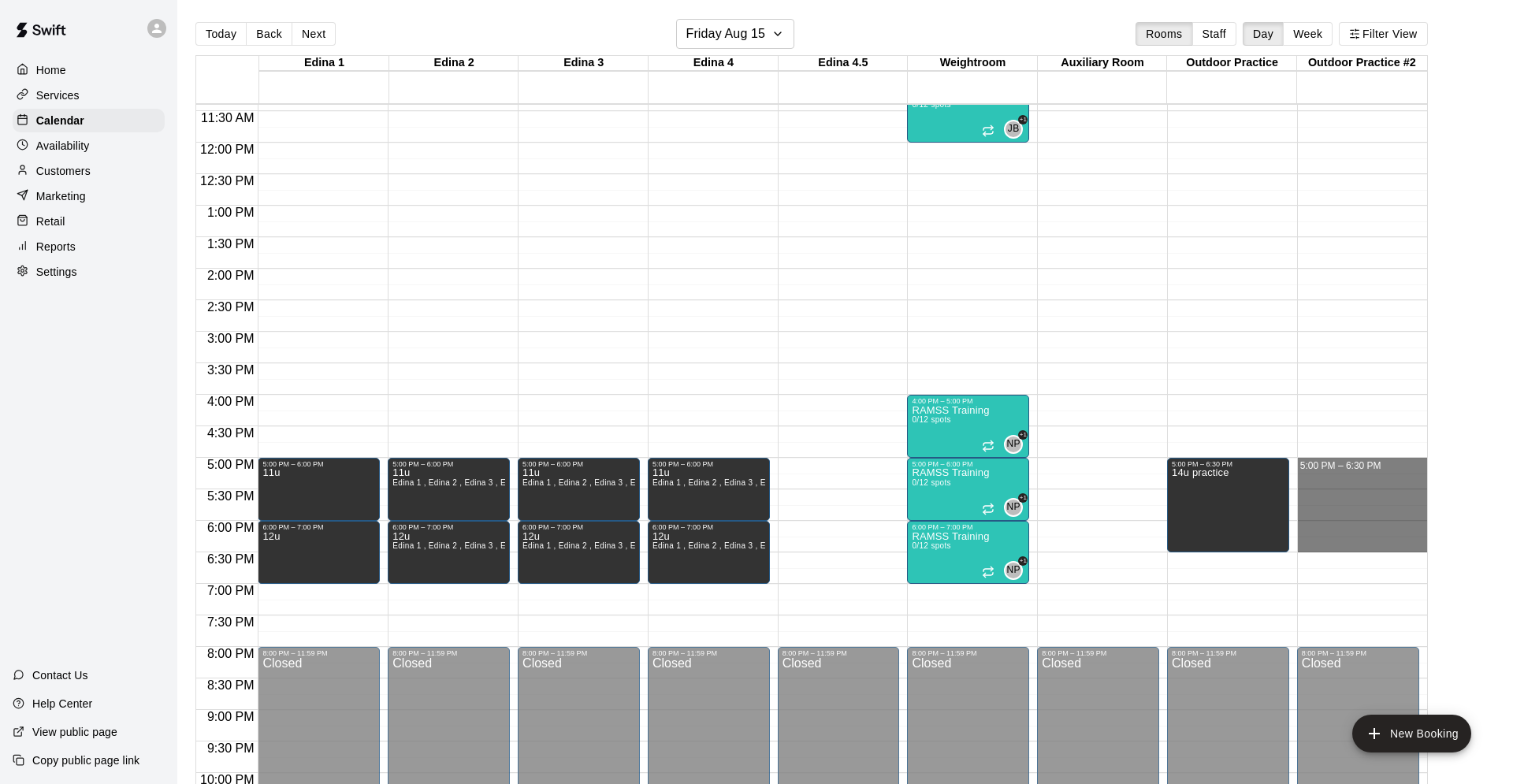 drag, startPoint x: 1304, startPoint y: 460, endPoint x: 1309, endPoint y: 543, distance: 83.15047 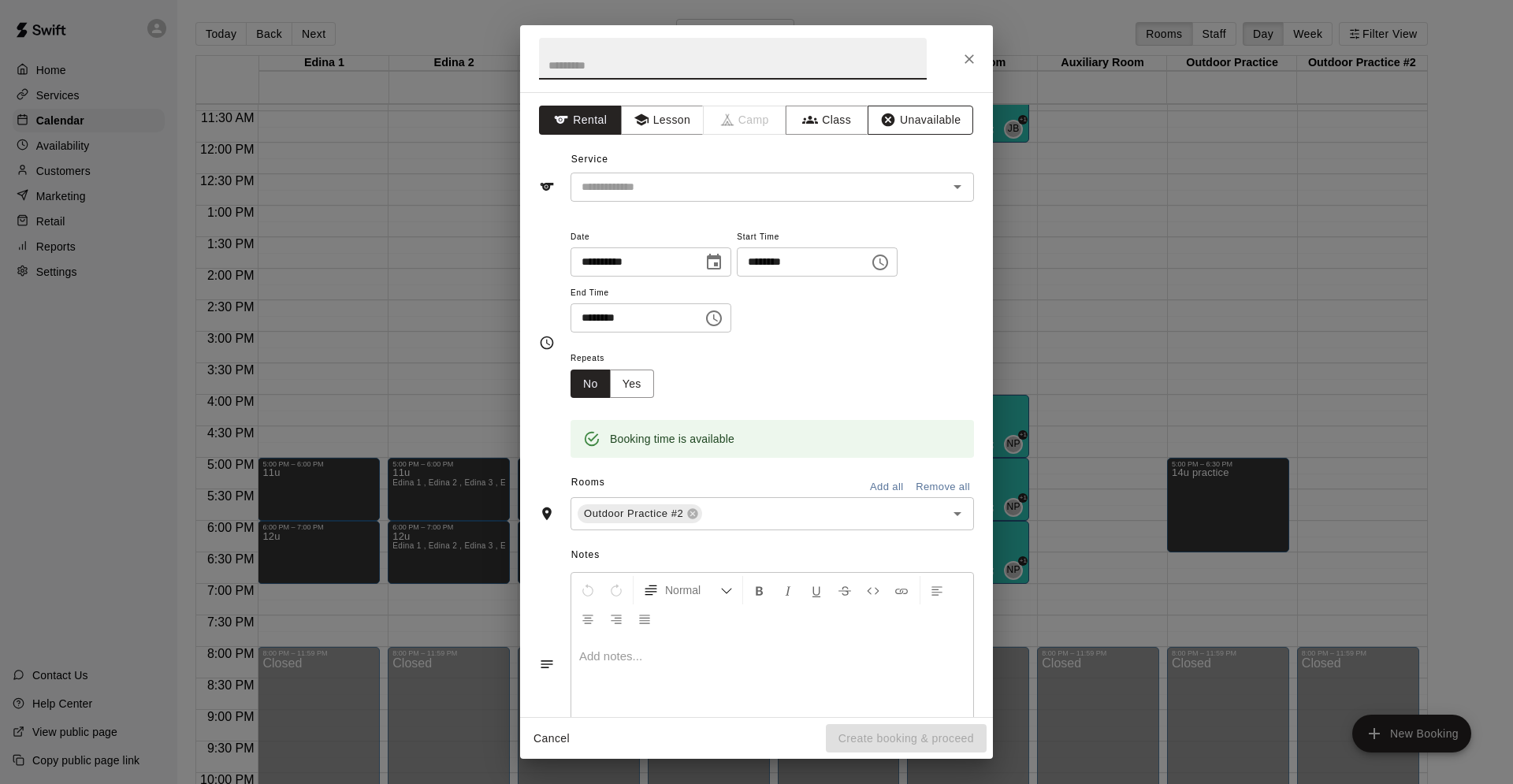 click 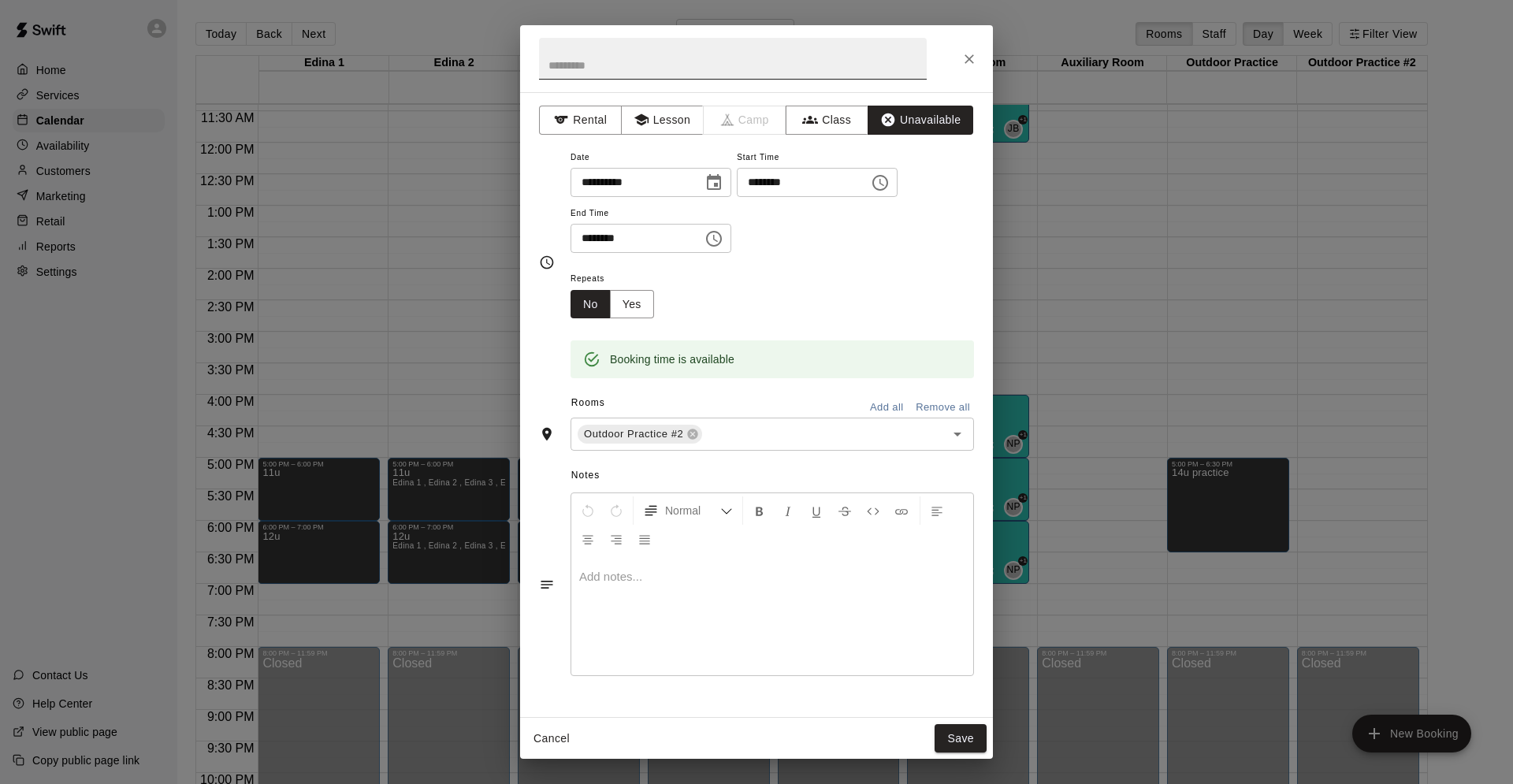 click at bounding box center (733, 58) 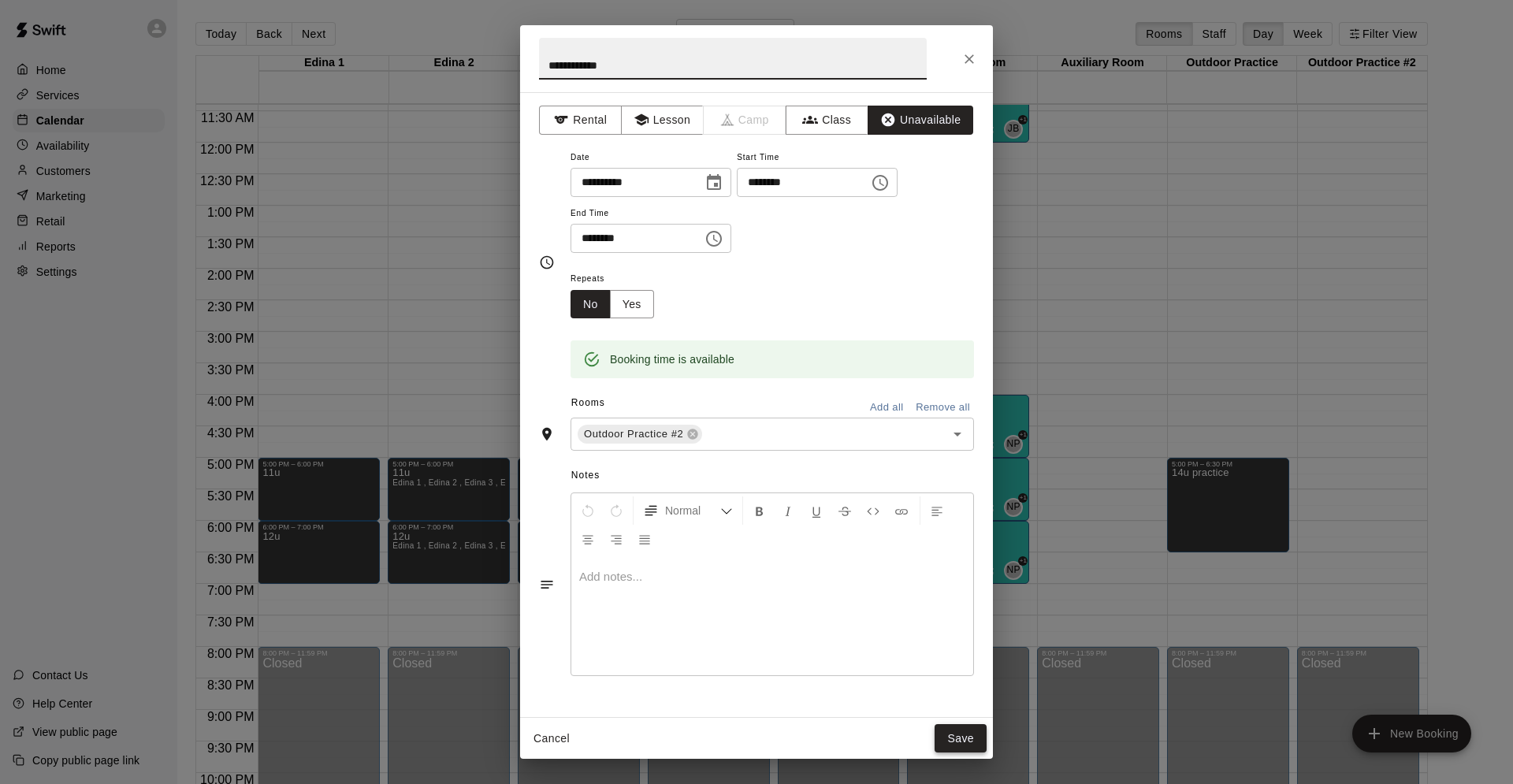 type on "**********" 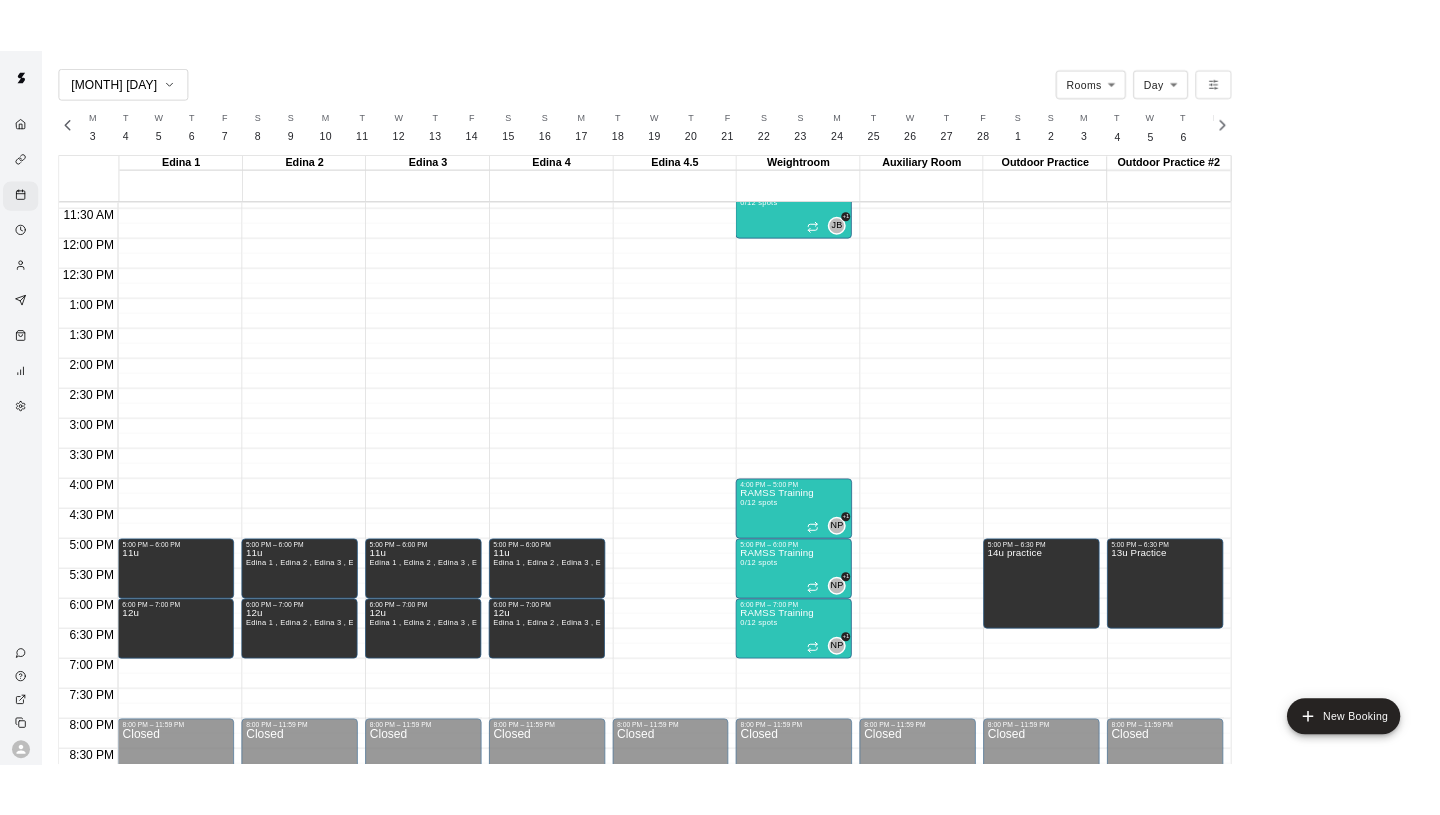 scroll, scrollTop: 0, scrollLeft: 8694, axis: horizontal 